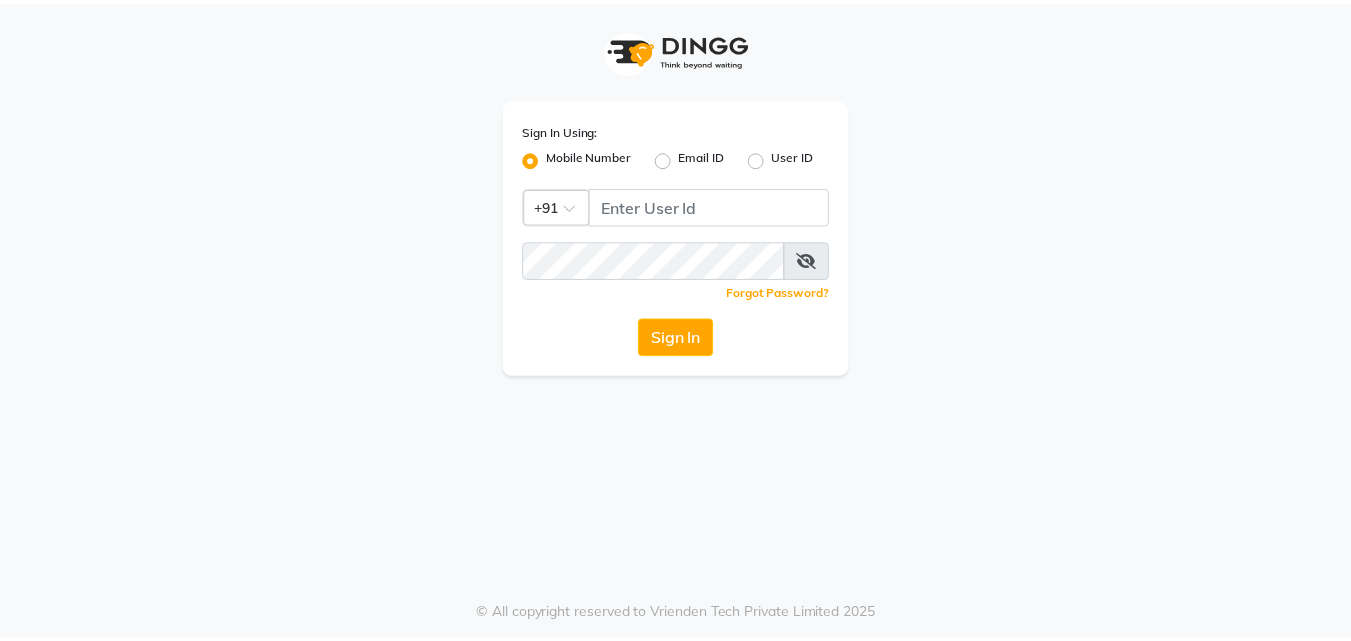 scroll, scrollTop: 0, scrollLeft: 0, axis: both 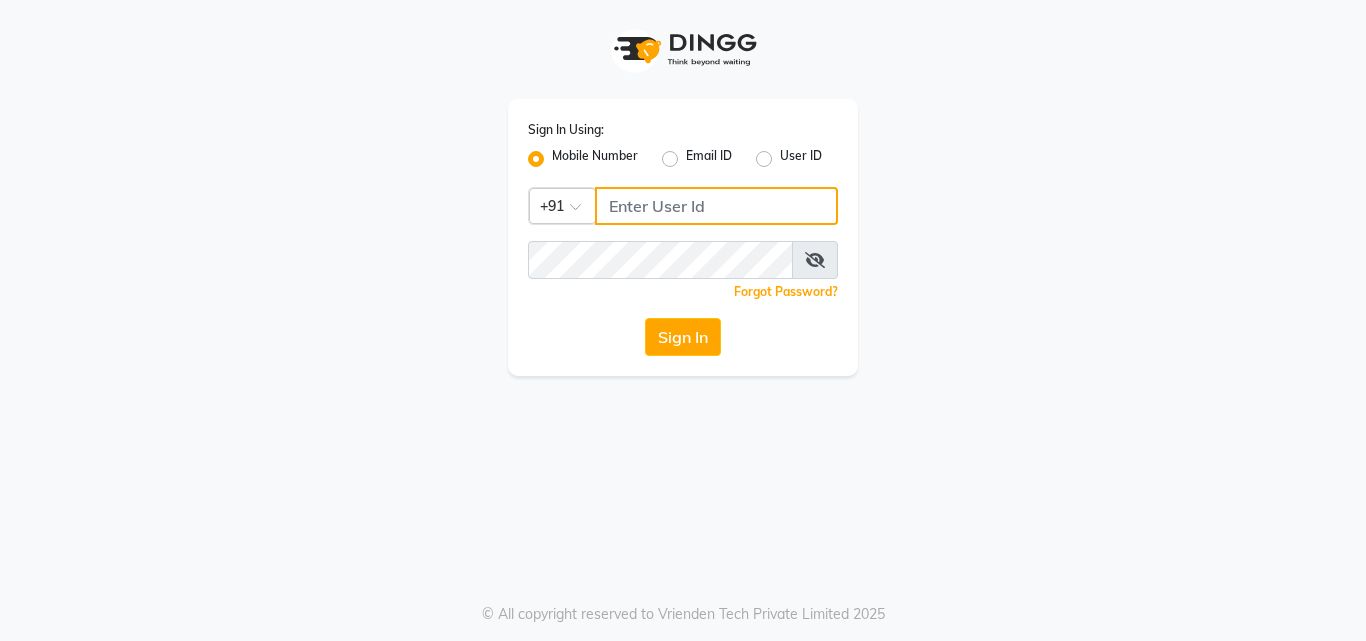 type on "9657515199" 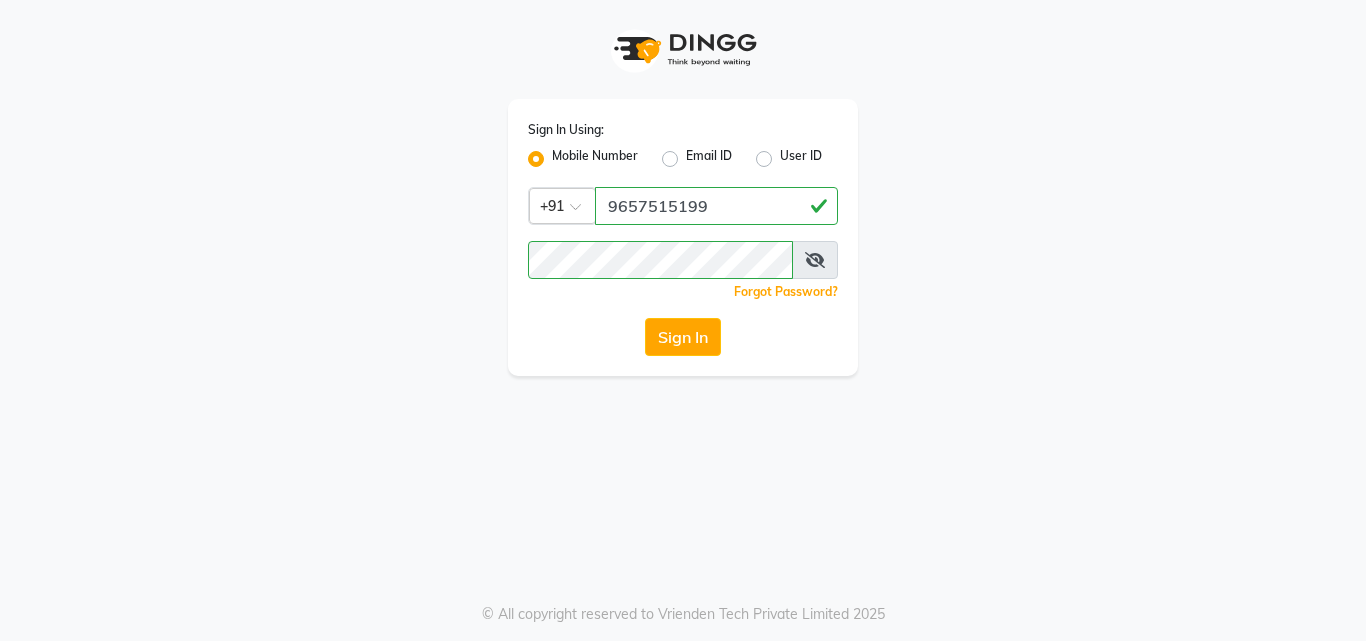 click on "Sign In Using: Mobile Number Email ID User ID Country Code × +91 [PHONE]  Remember me Forgot Password?  Sign In" 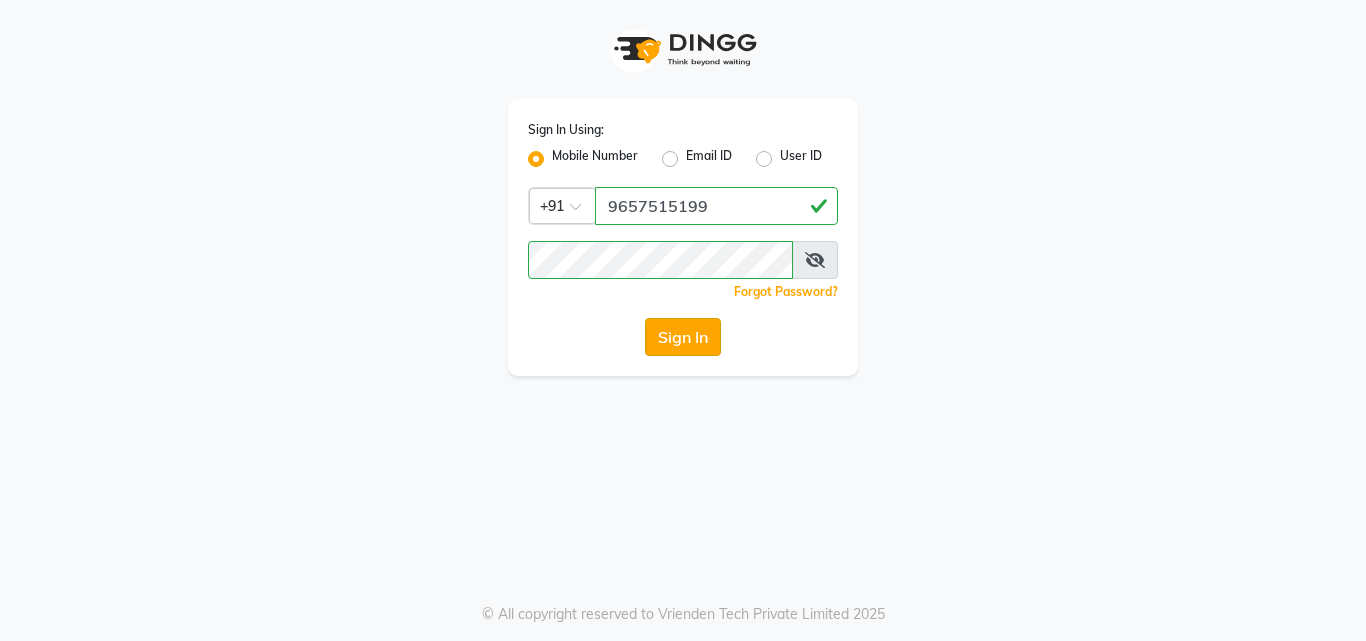 click on "Sign In" 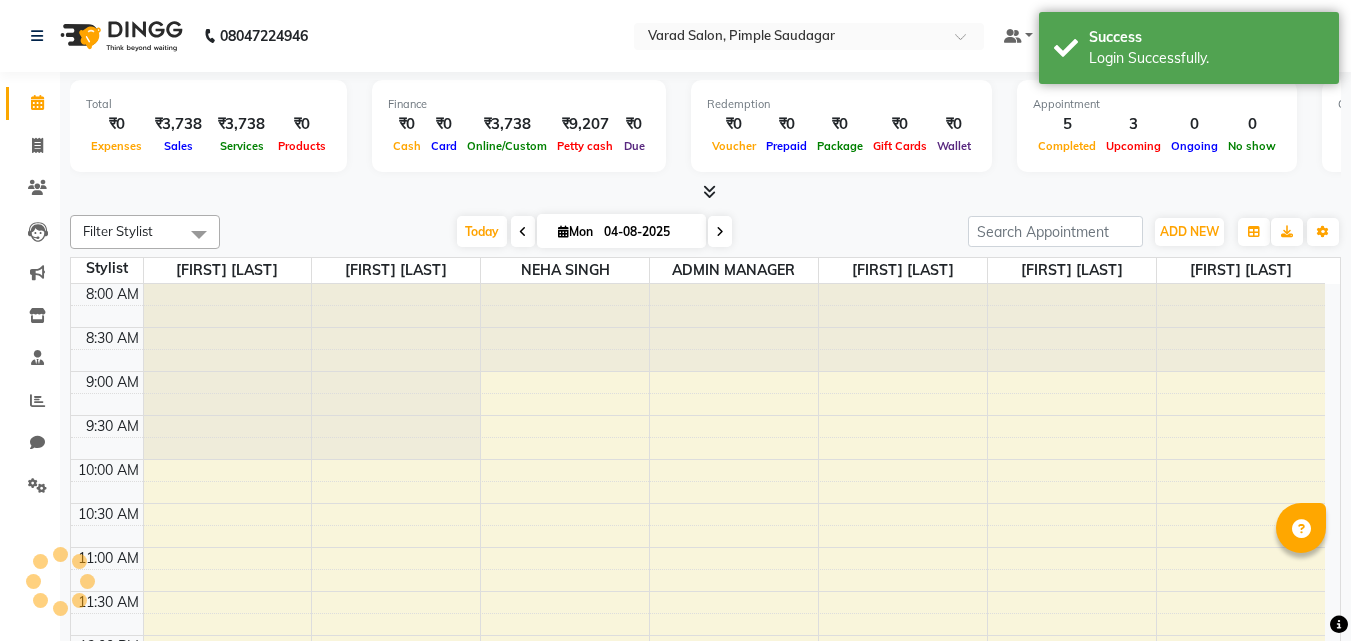 scroll, scrollTop: 709, scrollLeft: 0, axis: vertical 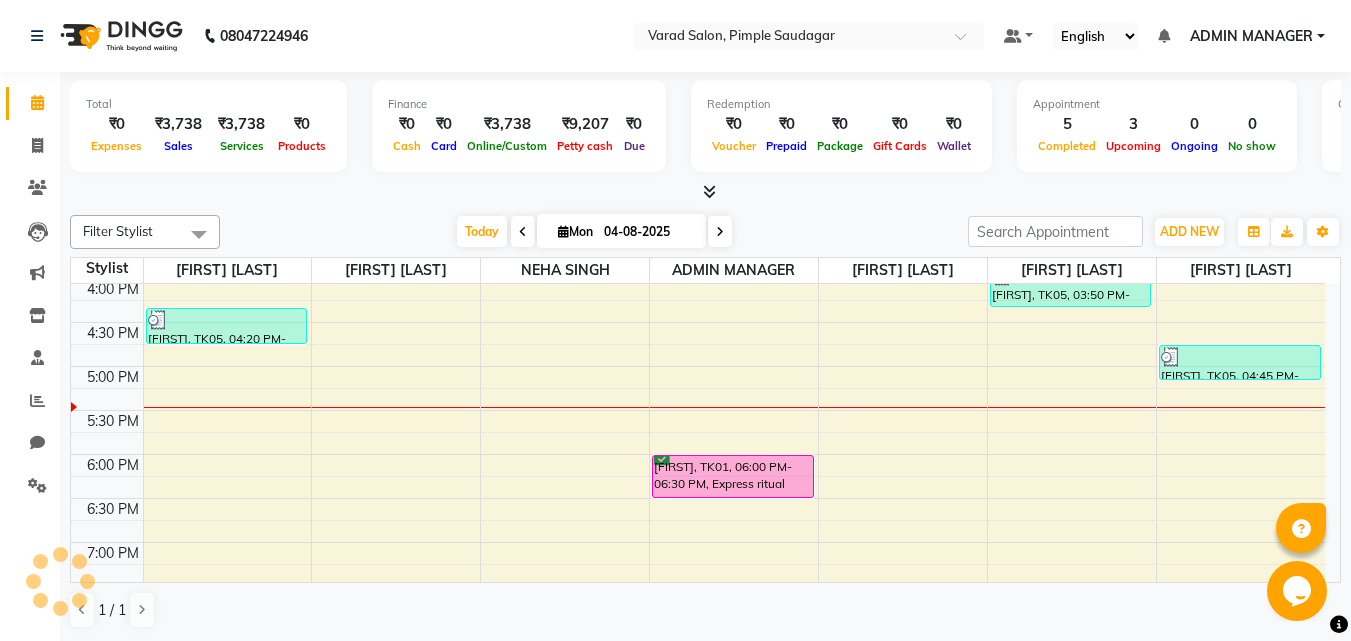 click on "Filter Stylist Select All ADMIN MANAGER [FIRST] [LAST] [FIRST] [LAST] NEHA SINGH [FIRST] [LAST] [FIRST] [LAST] tejas bhul Today  Mon 04-08-2025 Toggle Dropdown Add Appointment Add Invoice Add Expense Add Attendance Add Client Toggle Dropdown Add Appointment Add Invoice Add Expense Add Attendance Add Client ADD NEW Toggle Dropdown Add Appointment Add Invoice Add Expense Add Attendance Add Client Filter Stylist Select All ADMIN MANAGER [FIRST] [LAST] [FIRST] [LAST] NEHA SINGH [FIRST] [LAST] [FIRST] [LAST] tejas bhul Group By  Staff View   Room View  View as Vertical  Vertical - Week View  Horizontal  Horizontal - Week View  List  Toggle Dropdown Calendar Settings Manage Tags   Arrange Stylists   Reset Stylists  Full Screen  Show Available Stylist  Appointment Form Zoom 100% Staff/Room Display Count 7 Stylist [FIRST] [LAST] [FIRST] [LAST] NEHA SINGH ADMIN MANAGER tejas bhul [FIRST] [LAST] [FIRST] [LAST] [FIRST] [LAST] 8:00 AM 8:30 AM 9:00 AM 9:30 AM 10:00 AM 10:30 AM 11:00 AM 11:30 AM 12:00 PM 12:30 PM 1:00 PM 1:30 PM 2:00 PM 2:30 PM 3:00 PM" 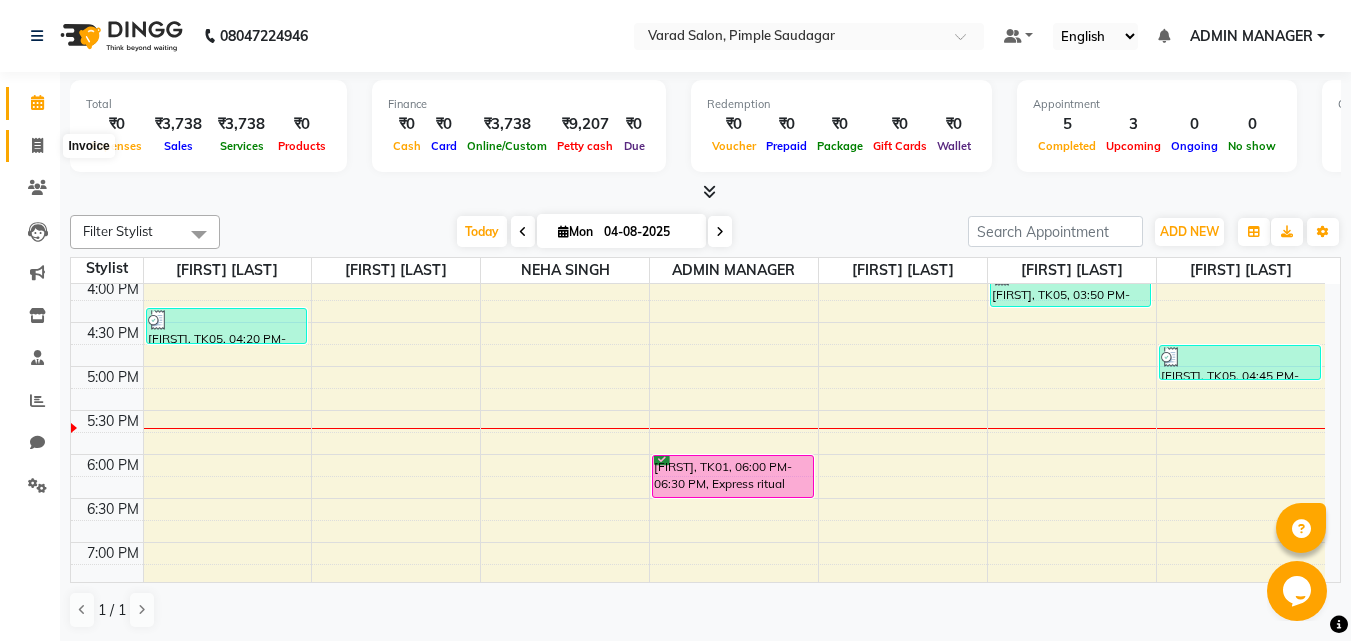 click 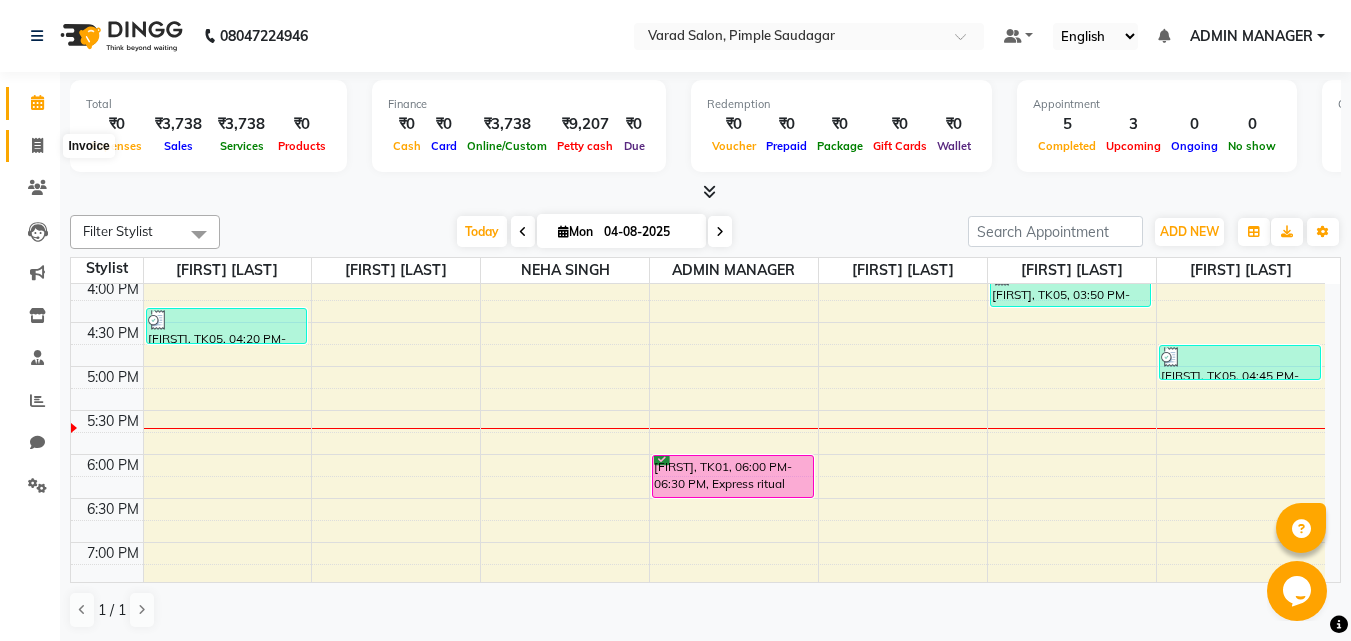 click 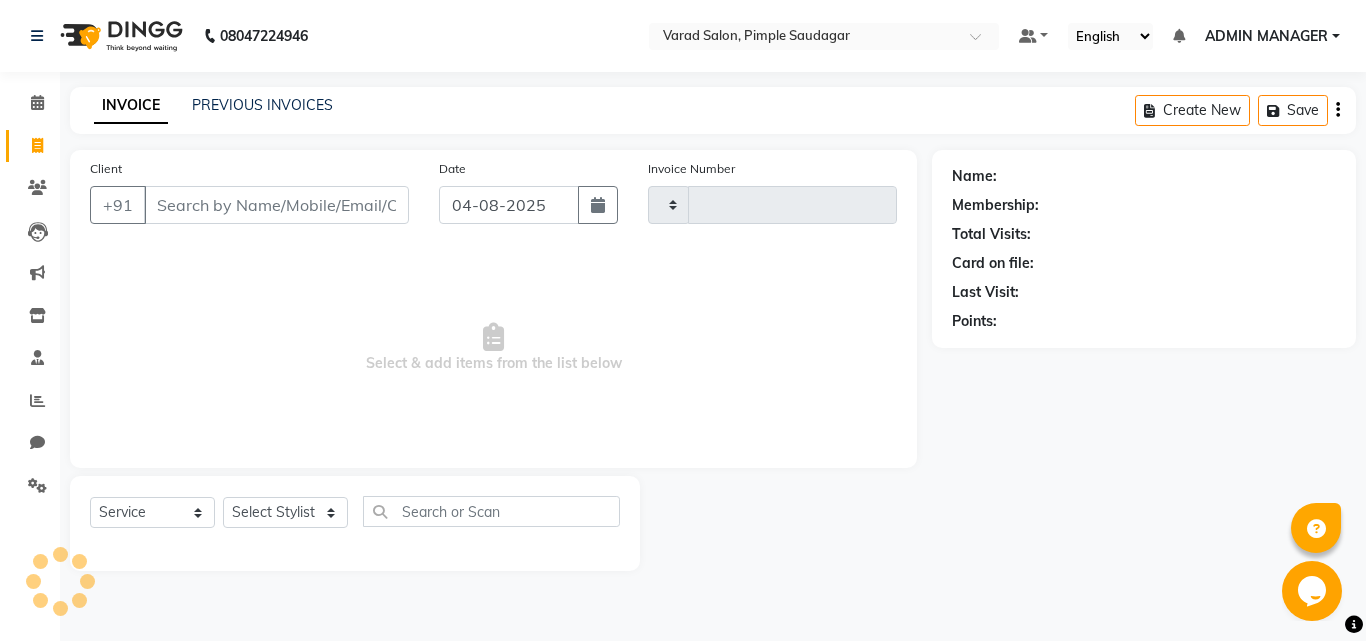 click 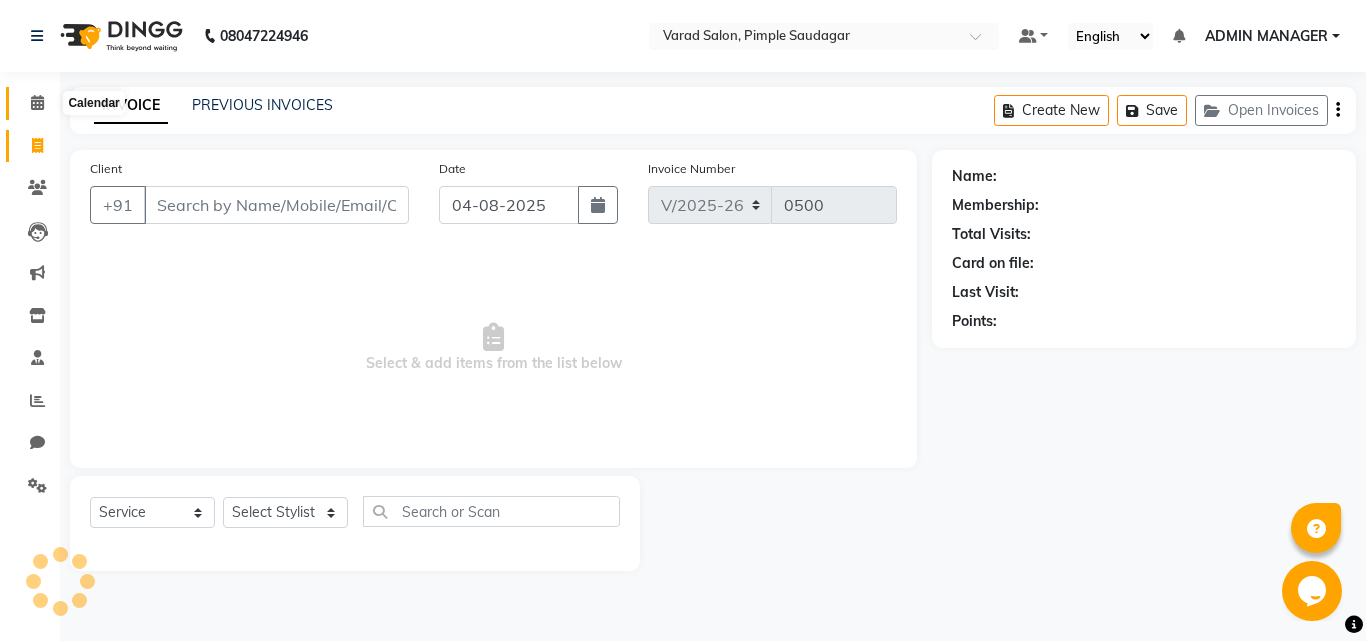 click 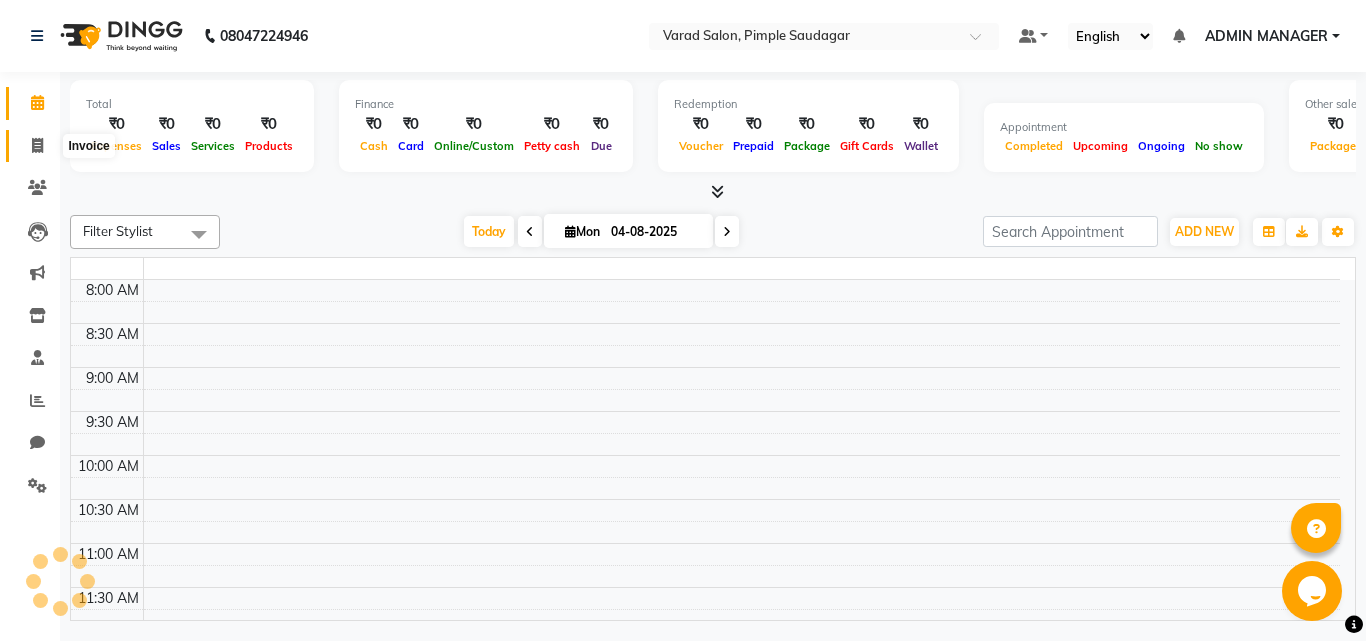 click 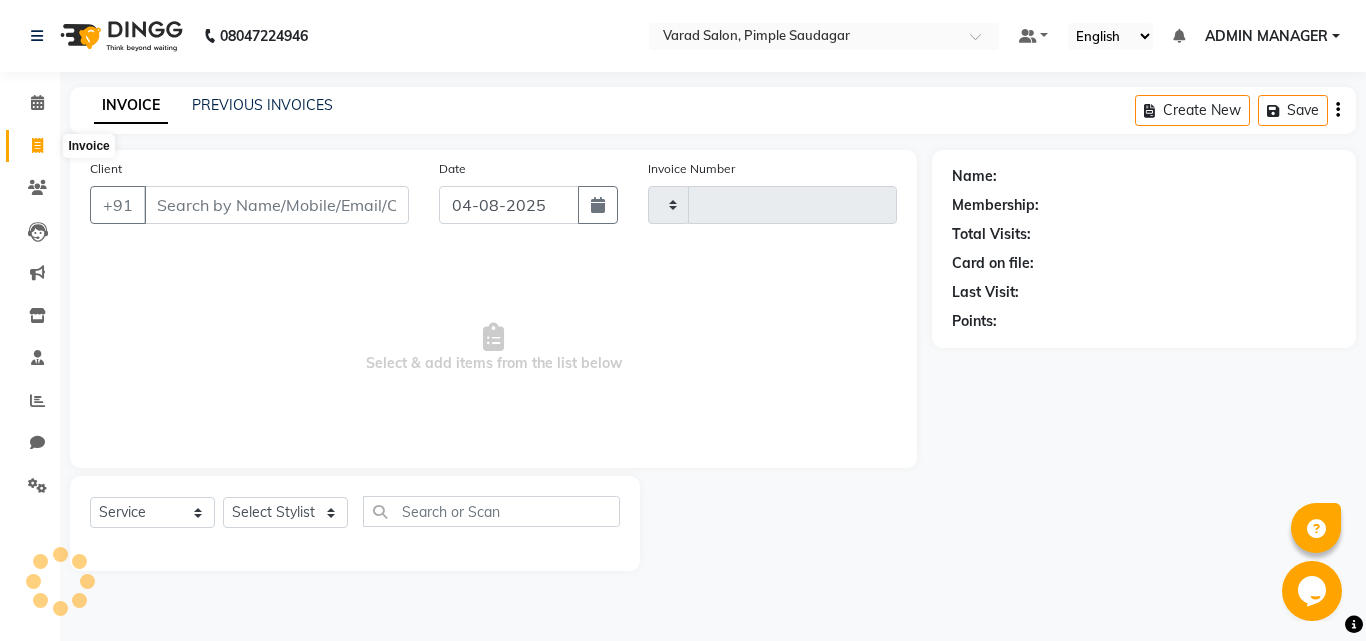 type on "0500" 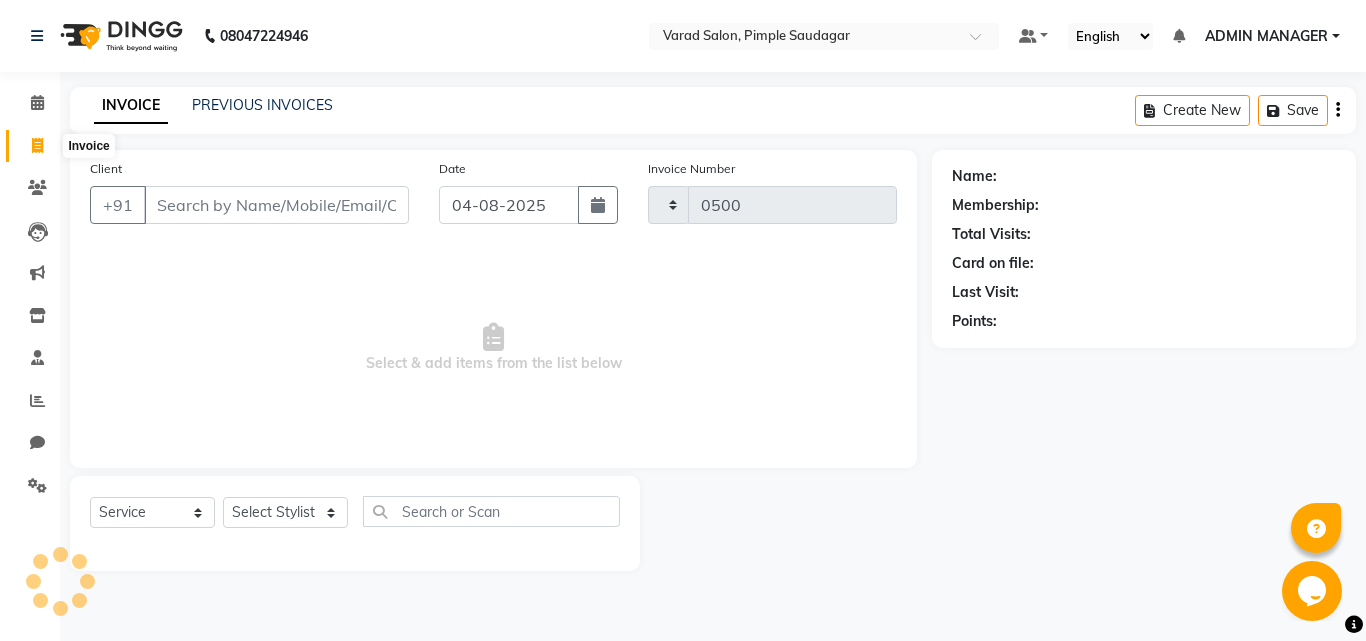 select on "7816" 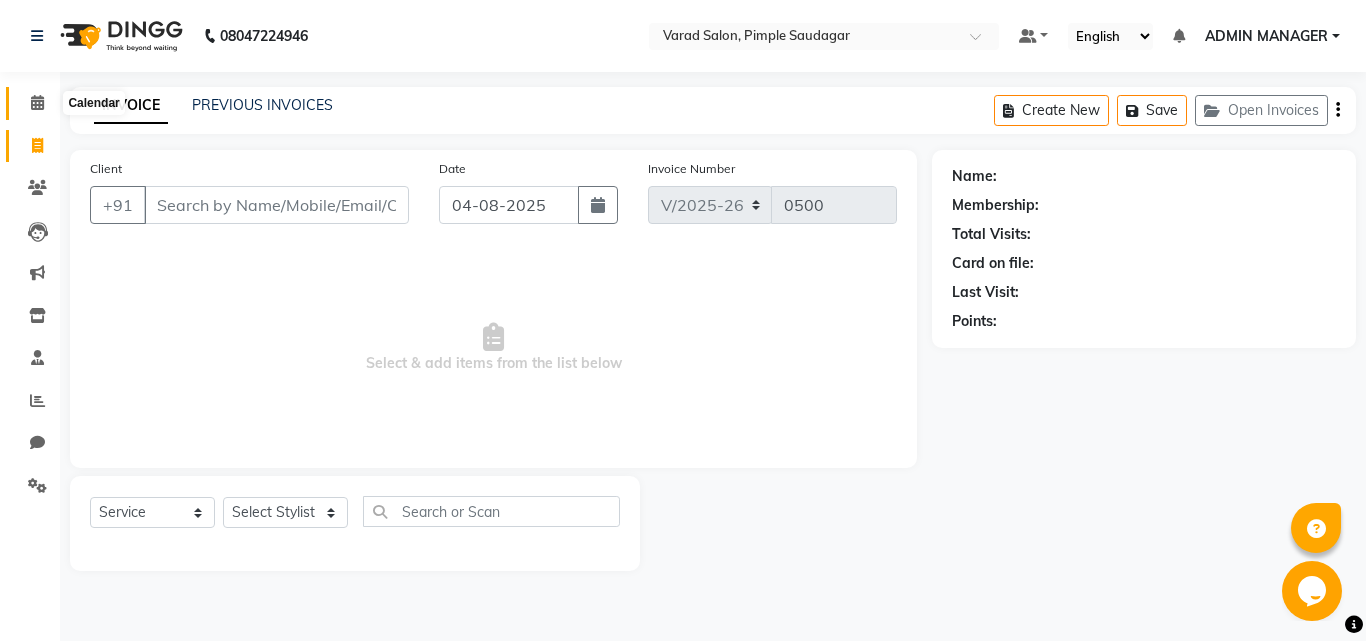 click 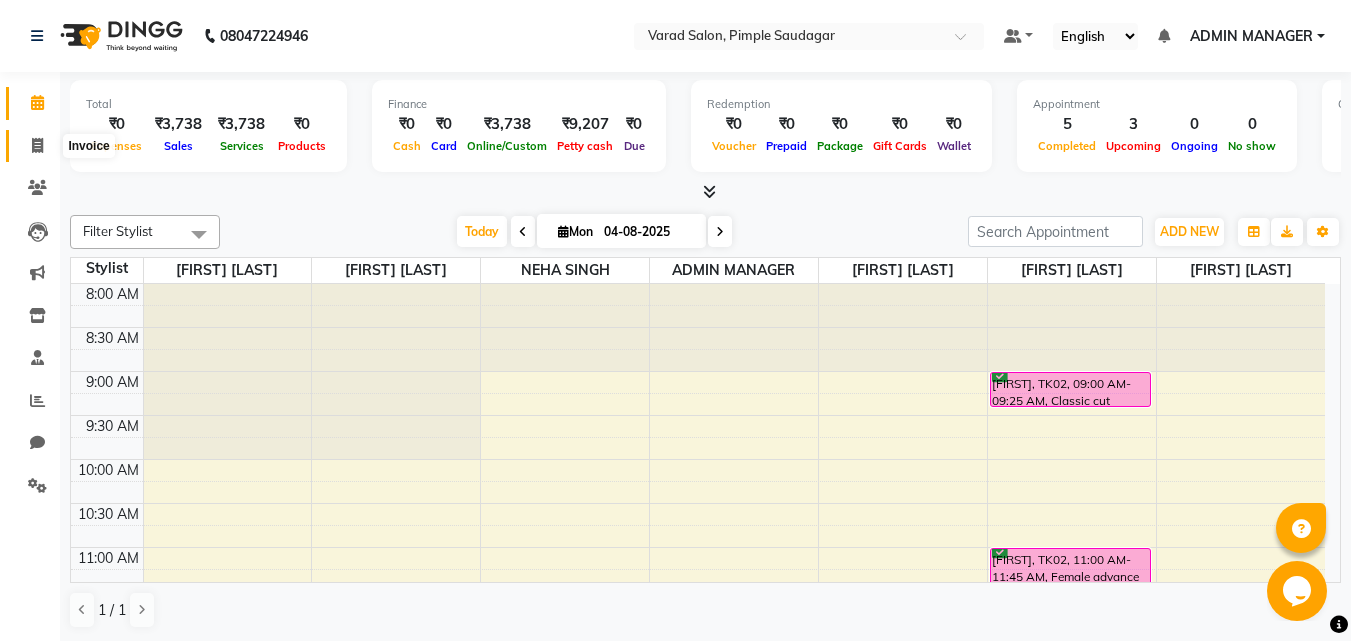 click 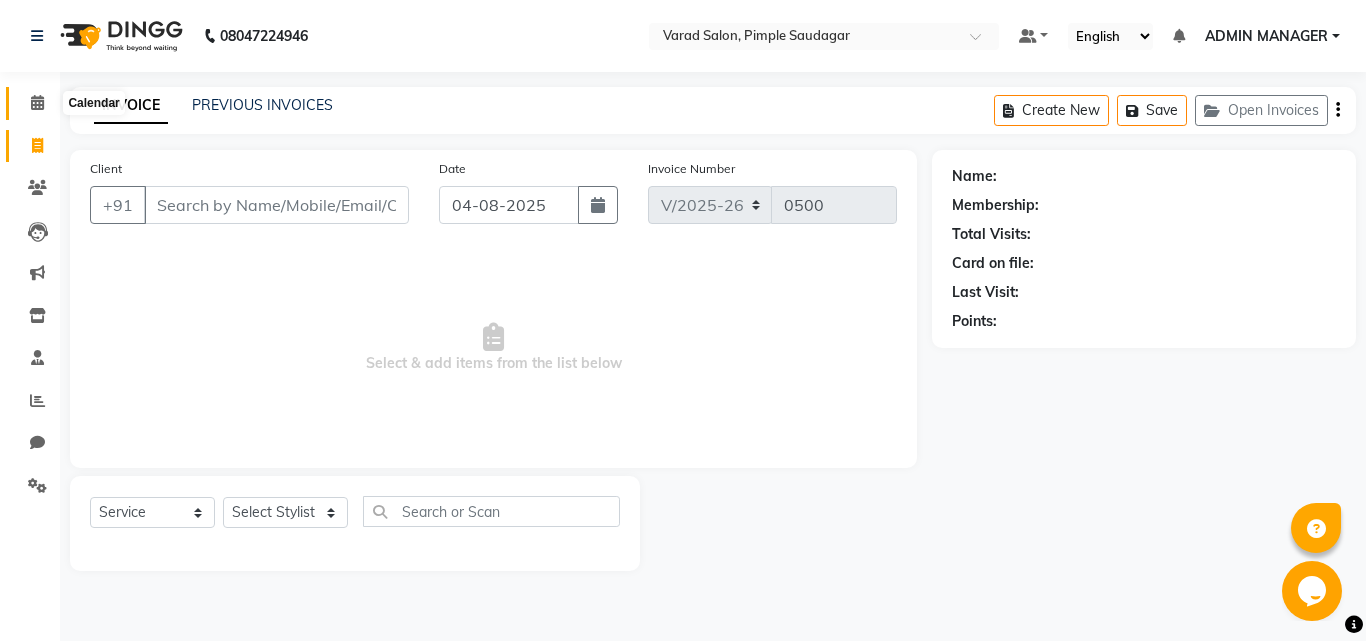 click 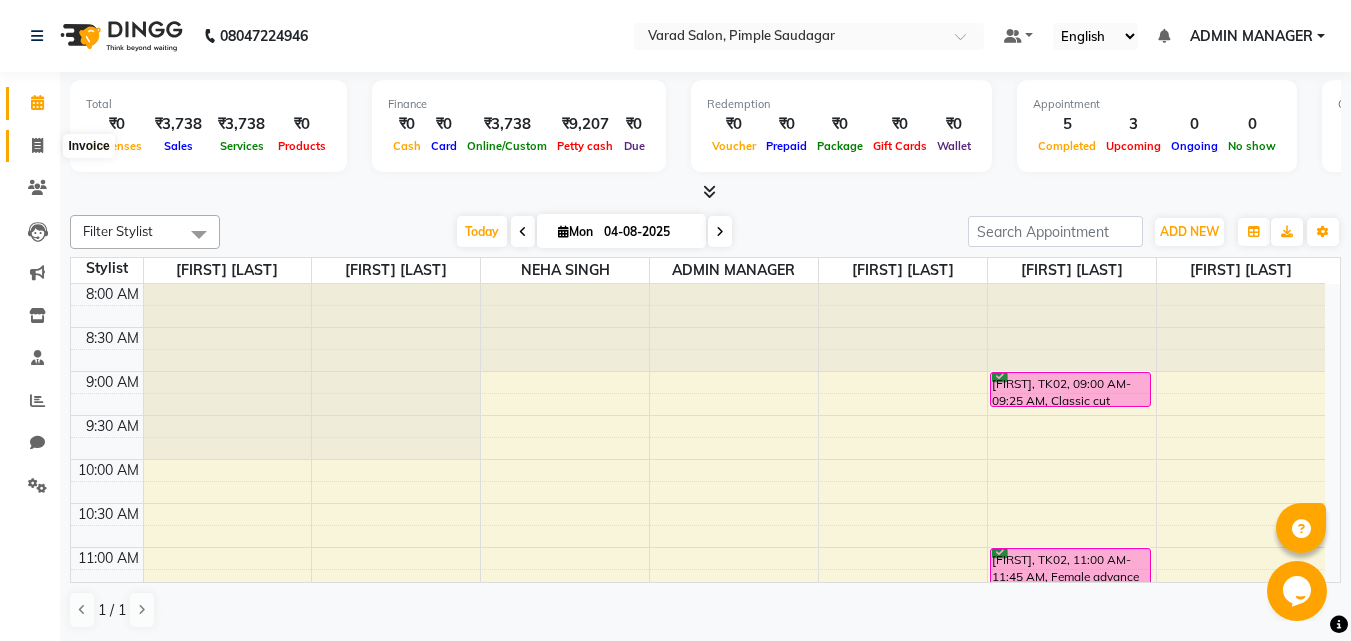 drag, startPoint x: 39, startPoint y: 148, endPoint x: 45, endPoint y: 122, distance: 26.683329 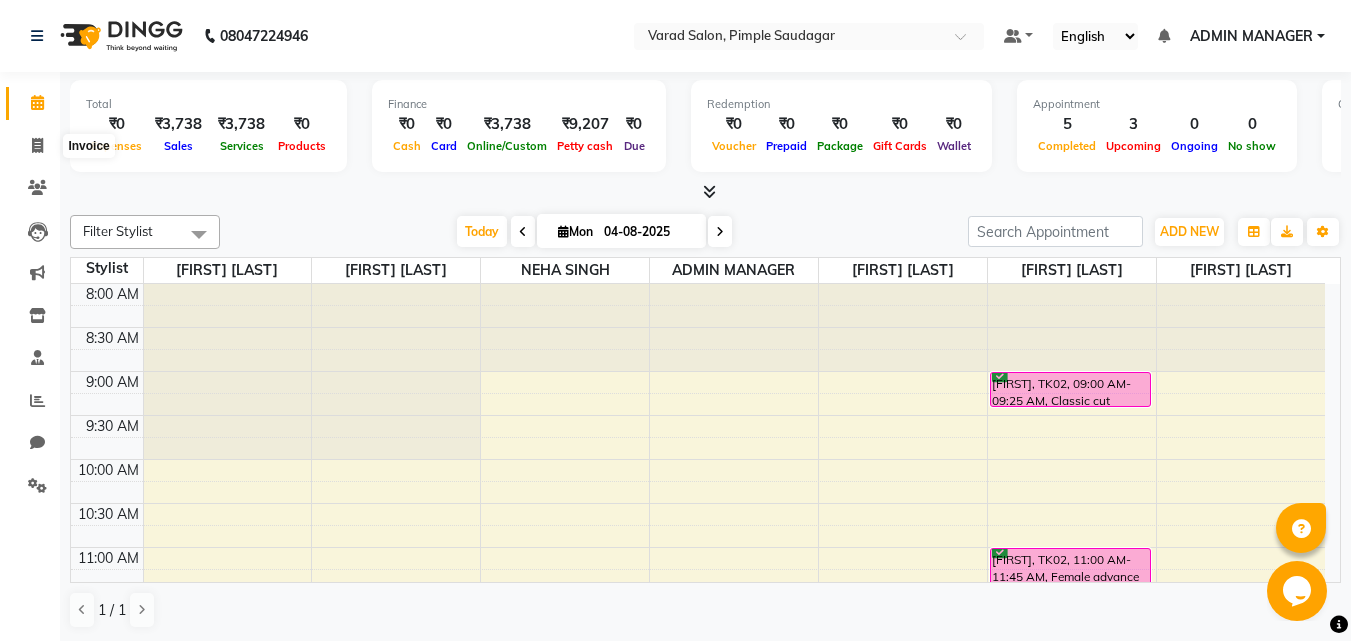 select on "7816" 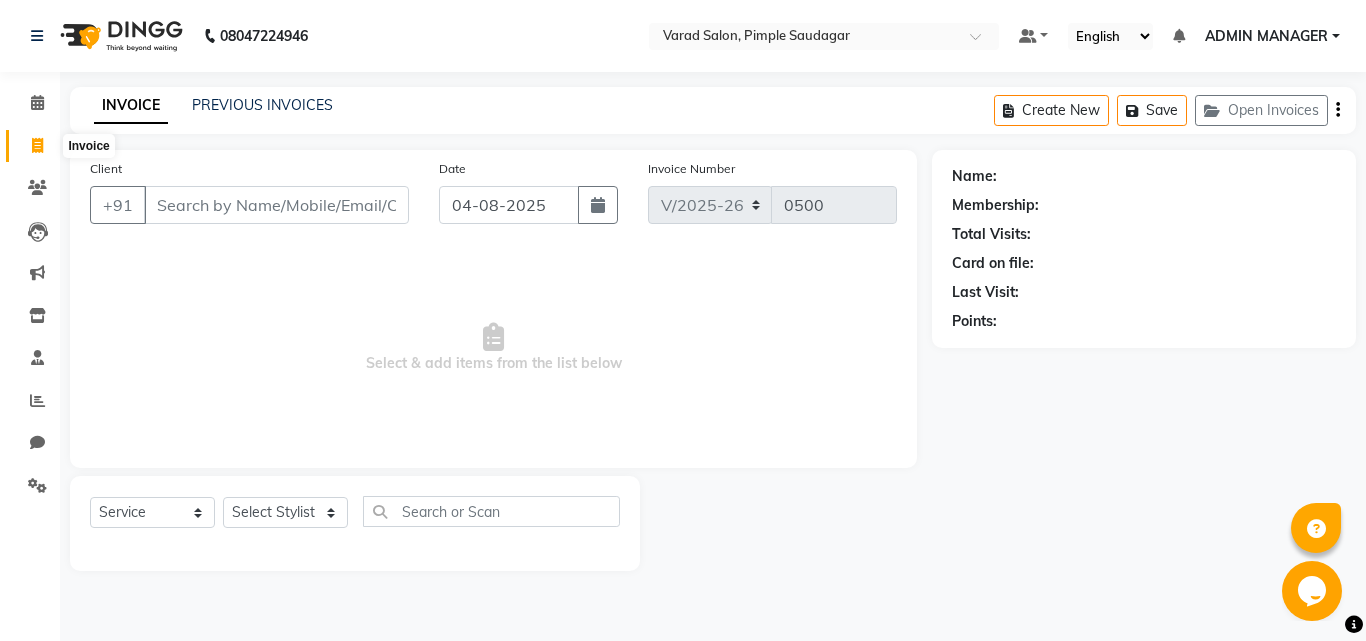 click 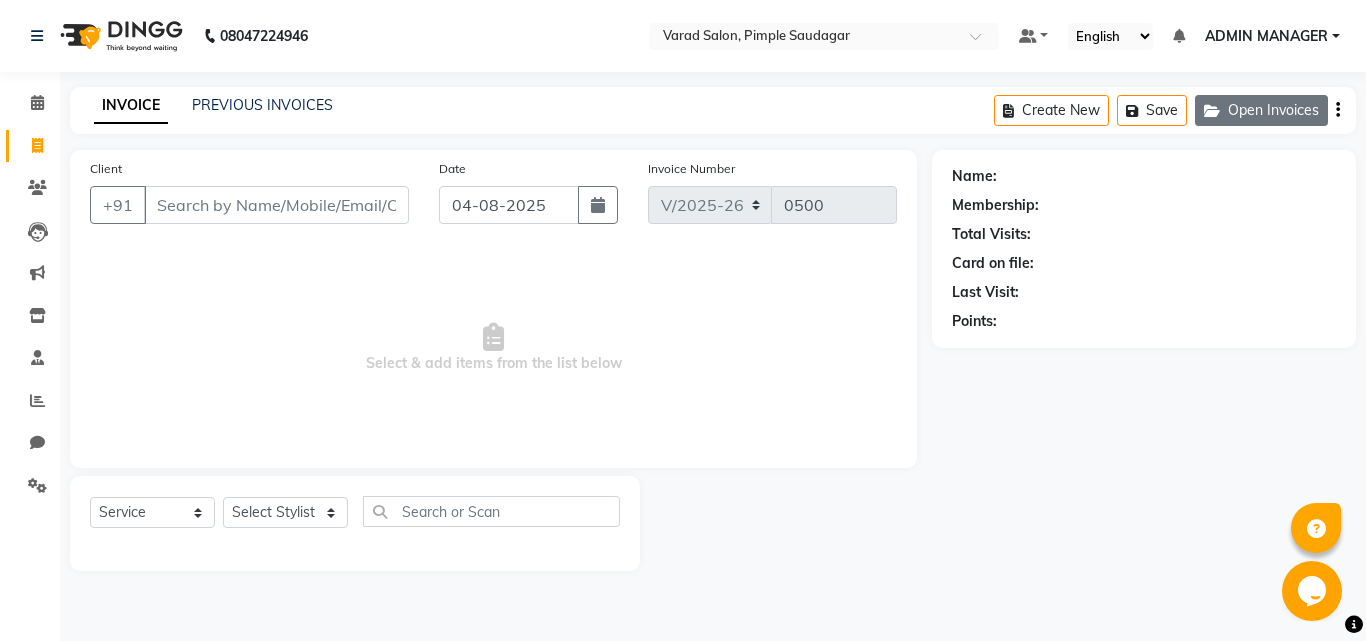 click on "Open Invoices" 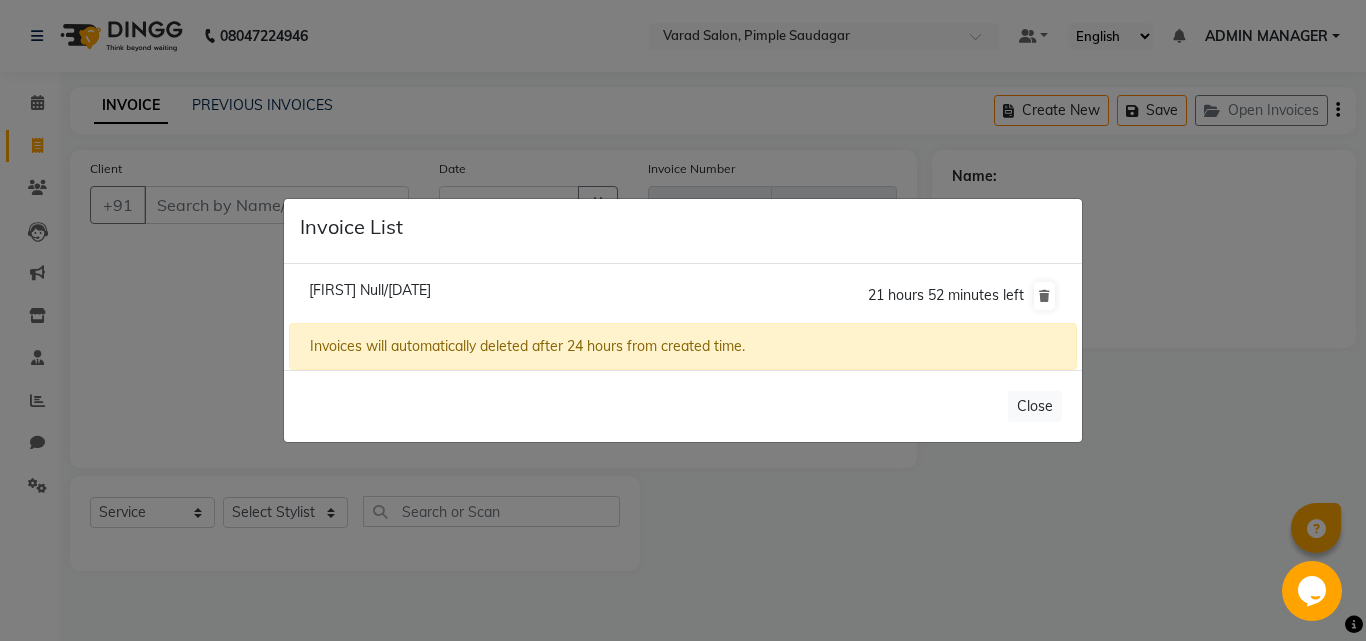 click on "[FIRST] Null/[DATE]" 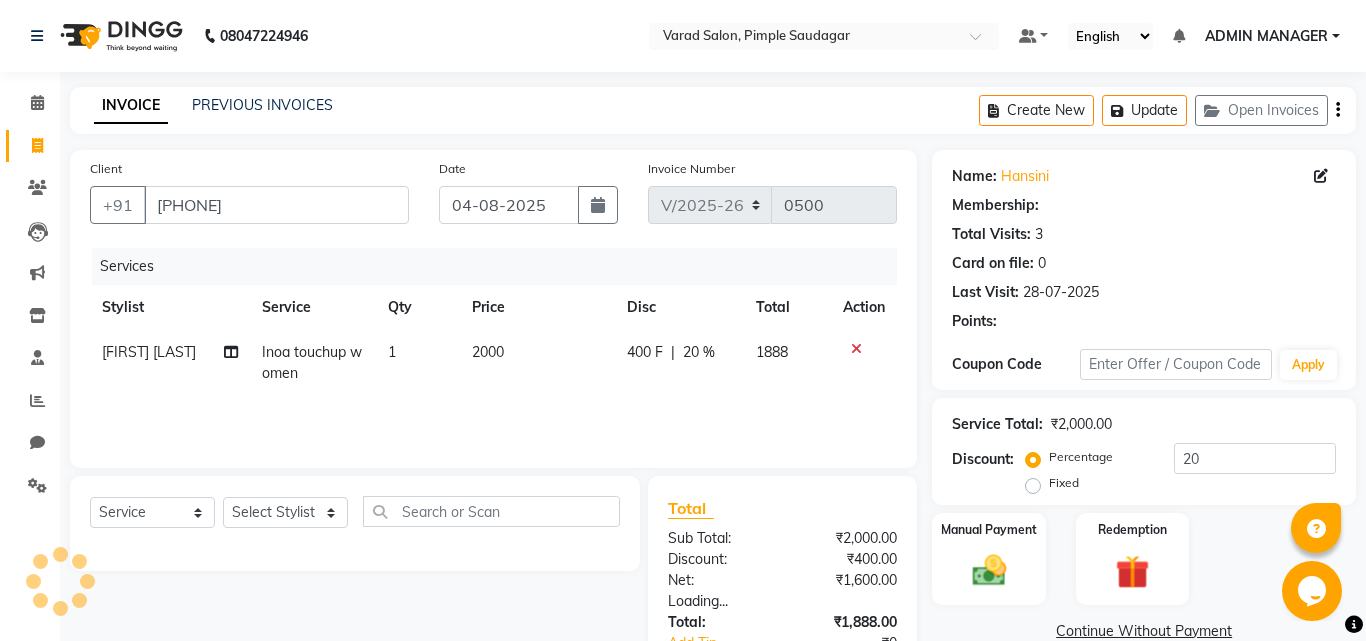 type on "0" 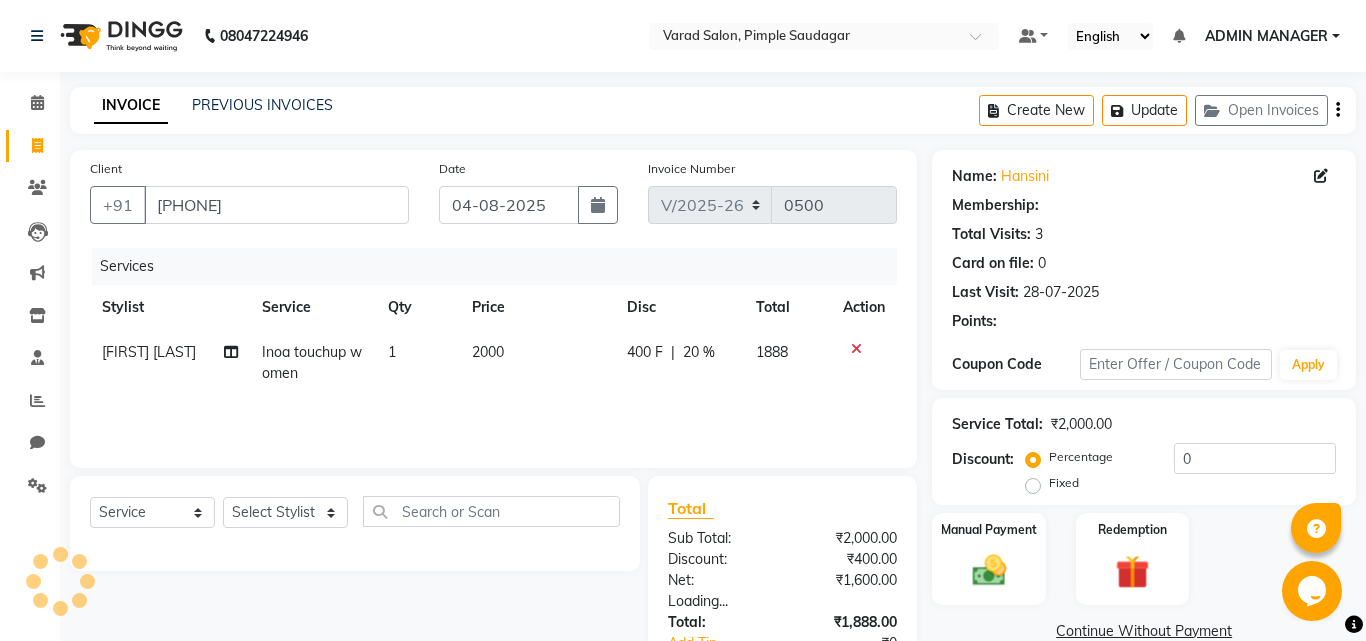 select on "1: Object" 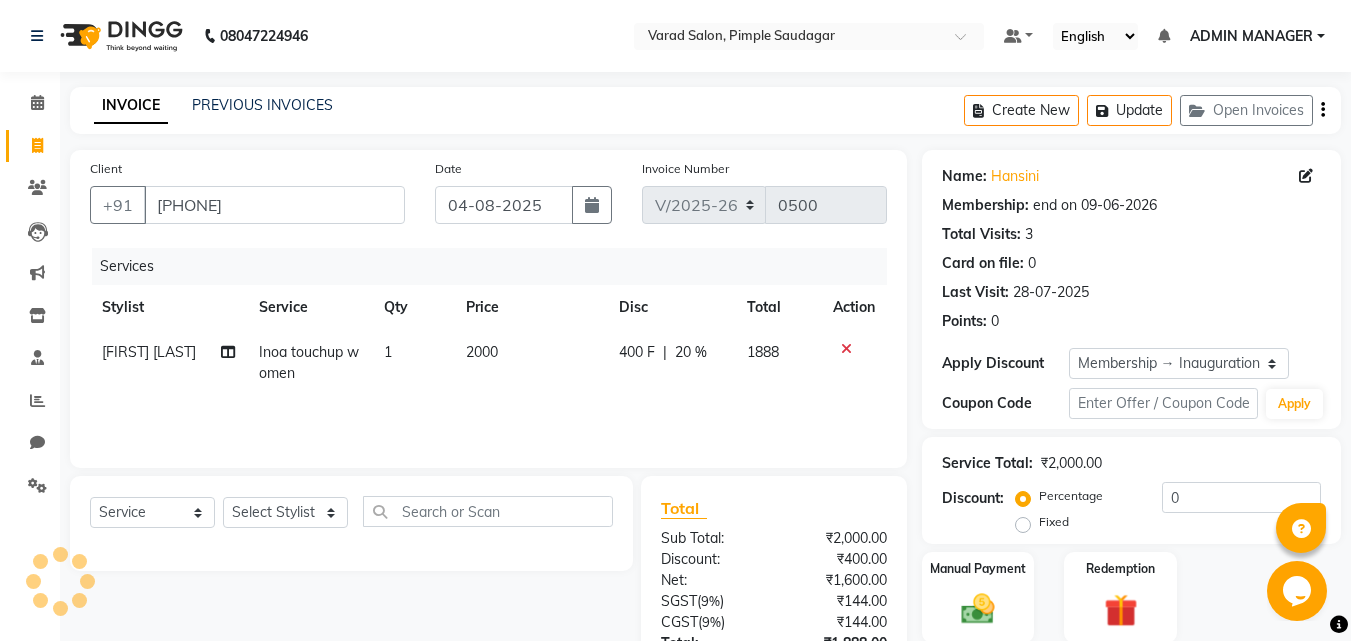 type on "20" 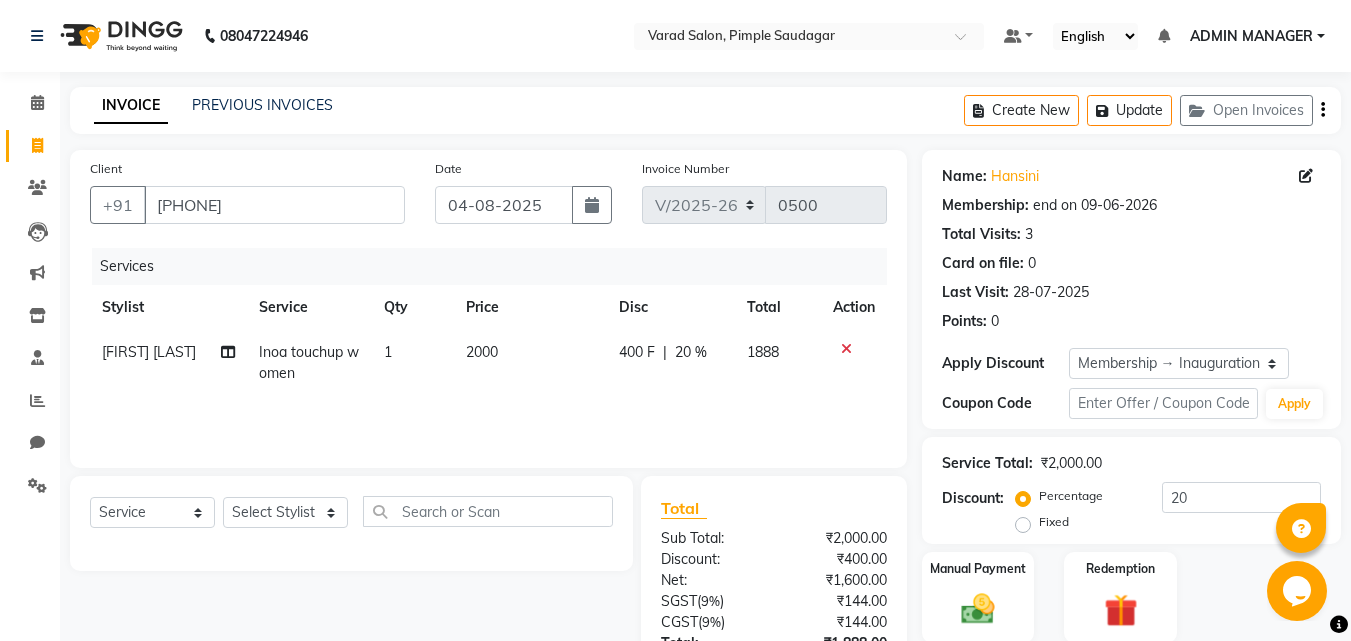 scroll, scrollTop: 159, scrollLeft: 0, axis: vertical 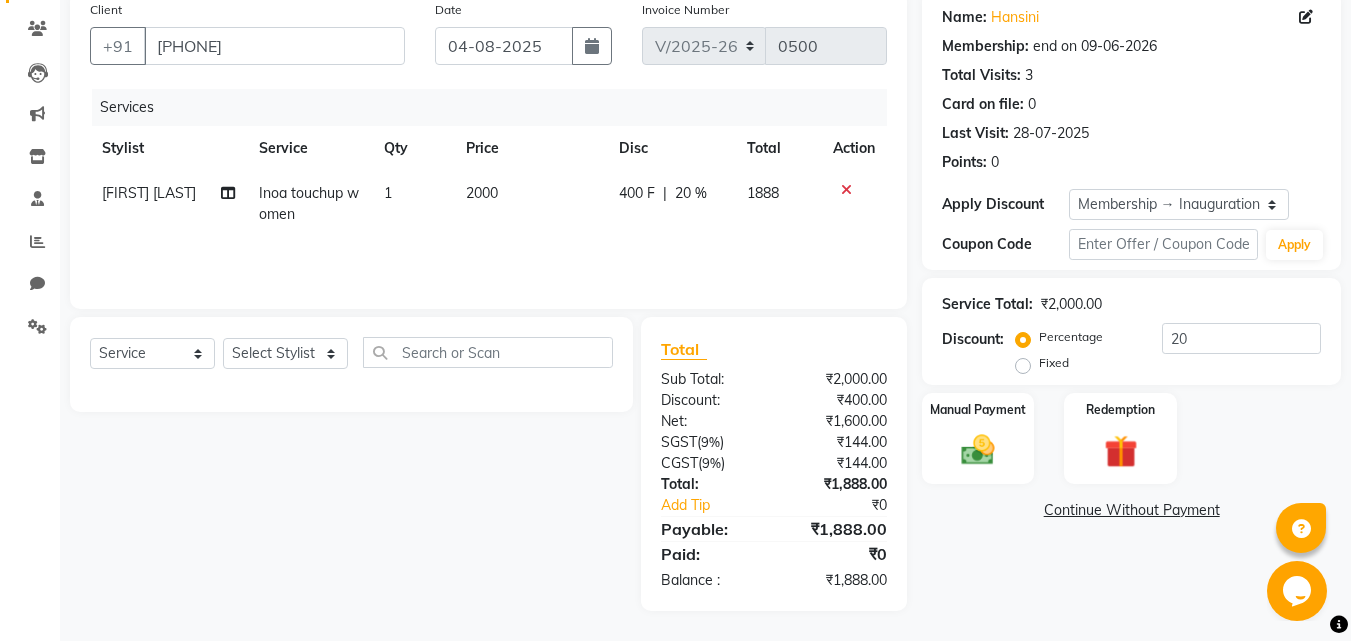 click on "[FIRST] [LAST]" 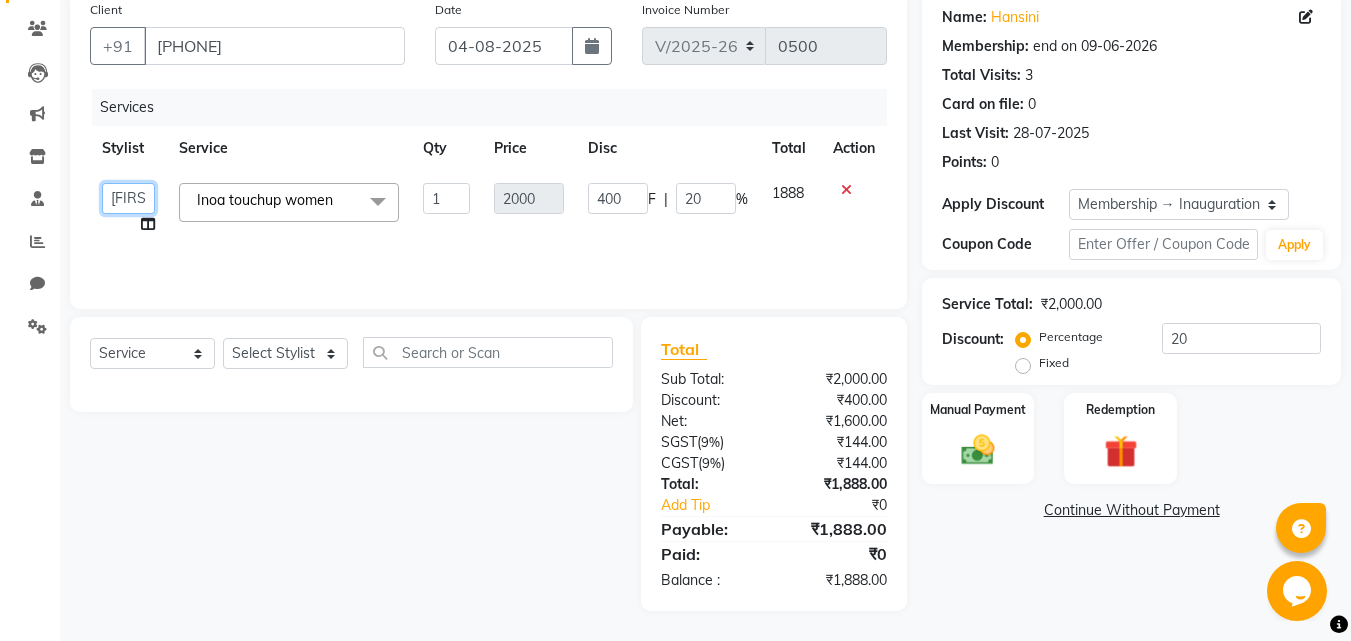 click on "ADMIN MANAGER   [FIRST] [LAST]   [FIRST] [LAST]   [FIRST] [LAST]   [FIRST] [LAST]   [FIRST] [LAST]   [FIRST] [LAST]" 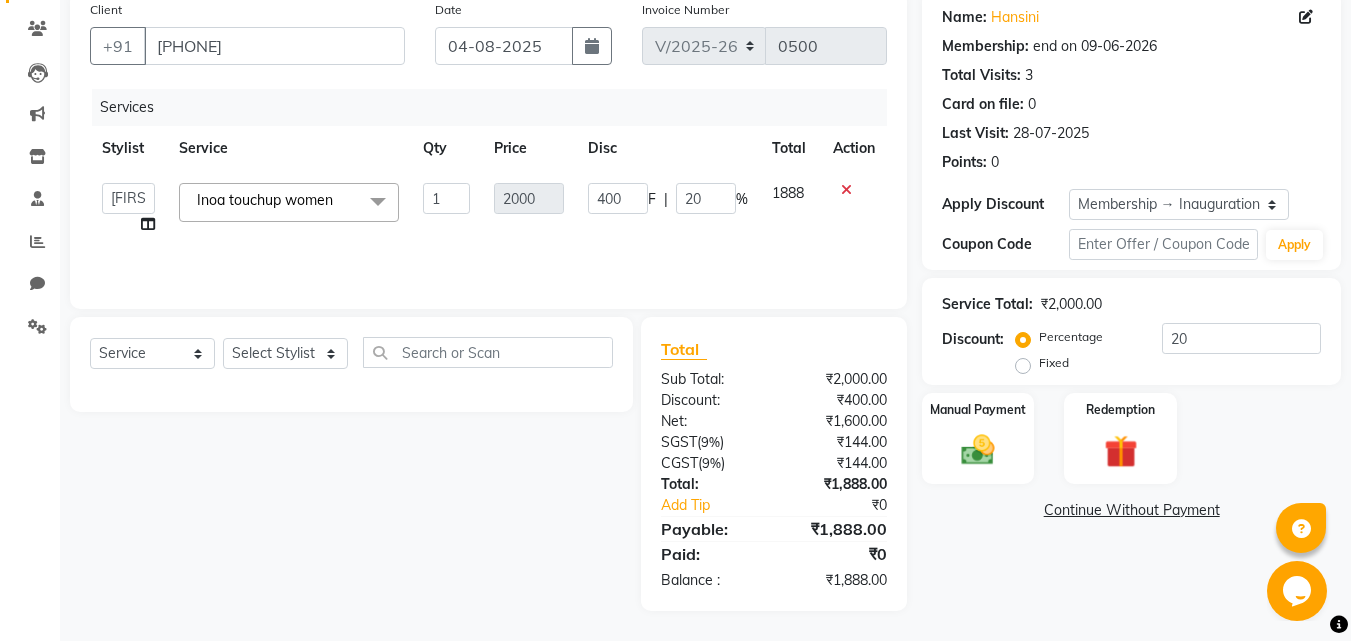 select on "79965" 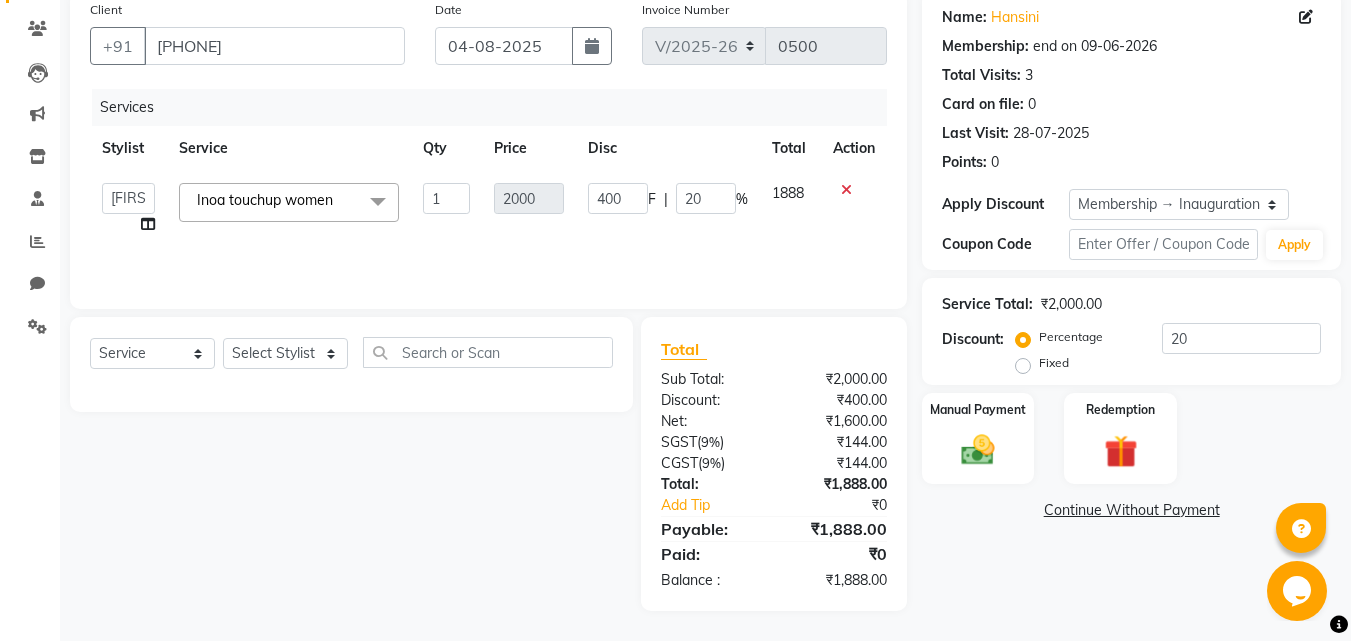click on "Select  Service  Product  Membership  Package Voucher Prepaid Gift Card  Select Stylist ADMIN MANAGER [FIRST] [LAST] [FIRST] [LAST] NEHA SINGH [FIRST] [LAST] [FIRST] [LAST] tejas bhul" 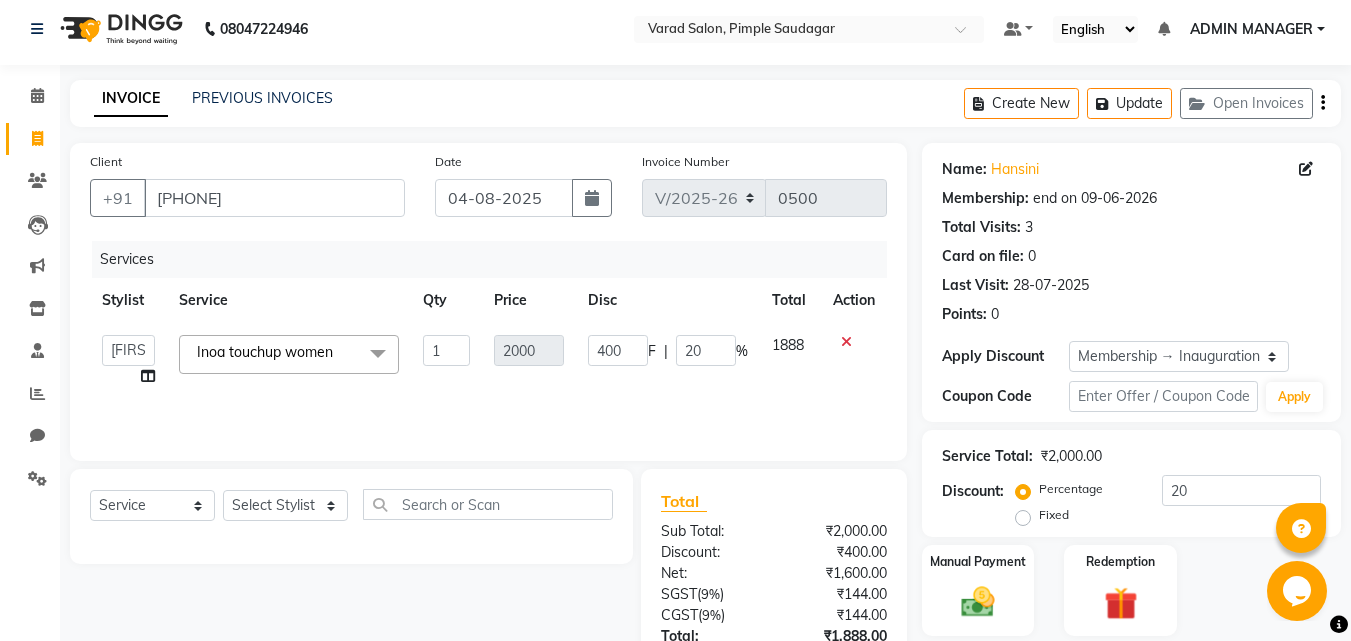 scroll, scrollTop: 0, scrollLeft: 0, axis: both 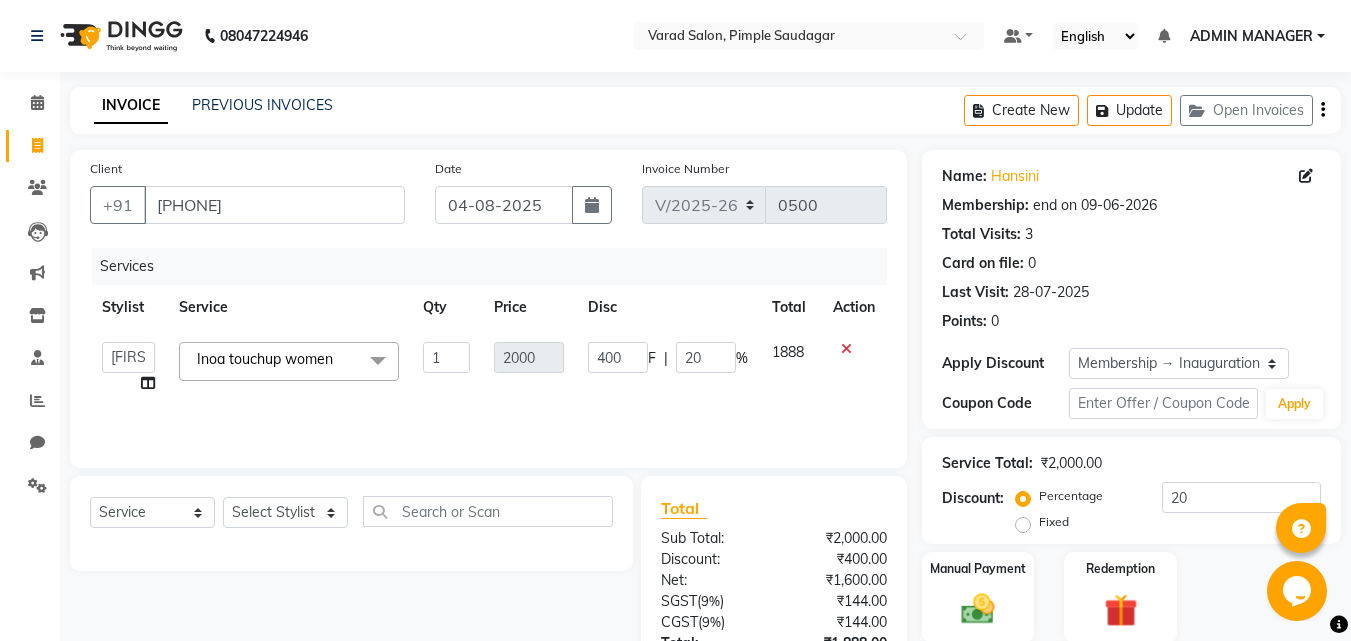 click 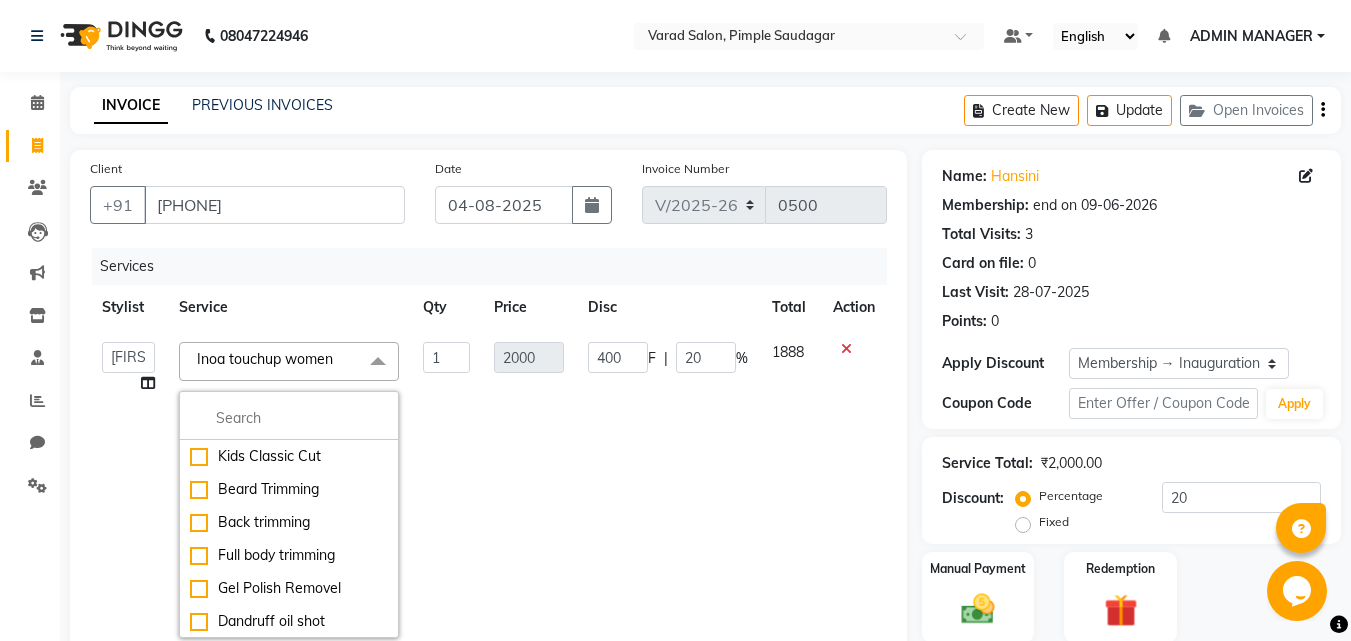 click on "Inoa touchup women" 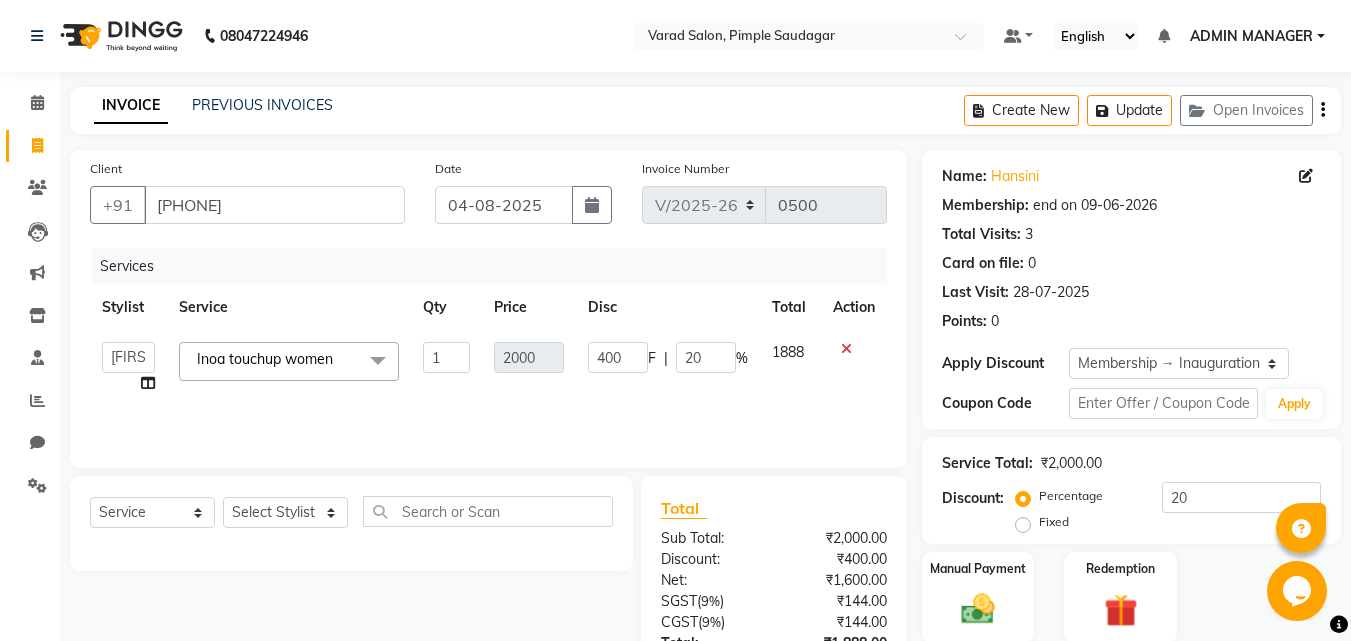 click on "Inoa touchup women" 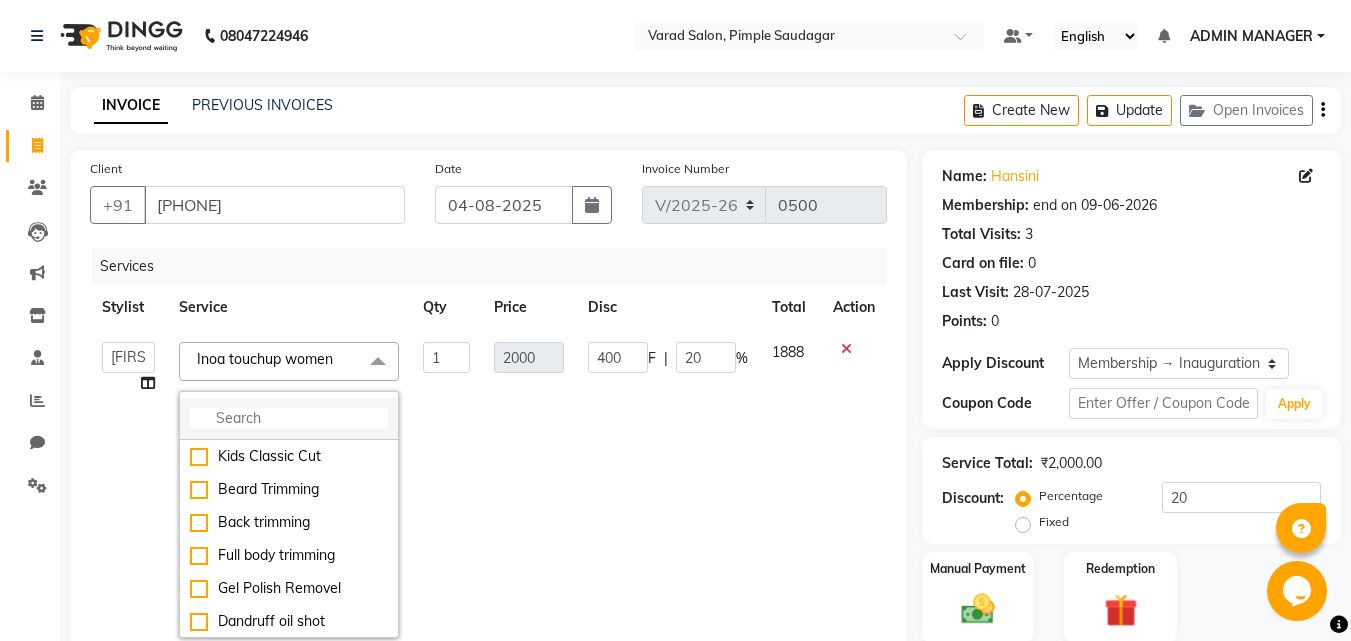 click 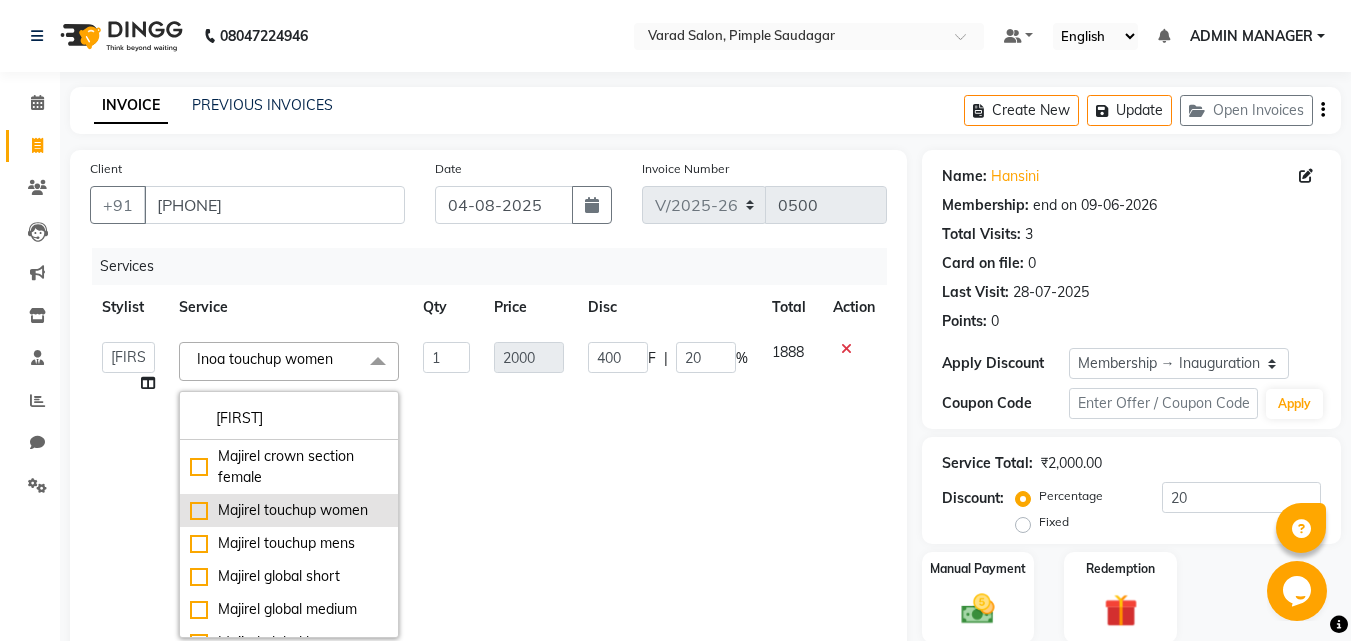 type on "[FIRST]" 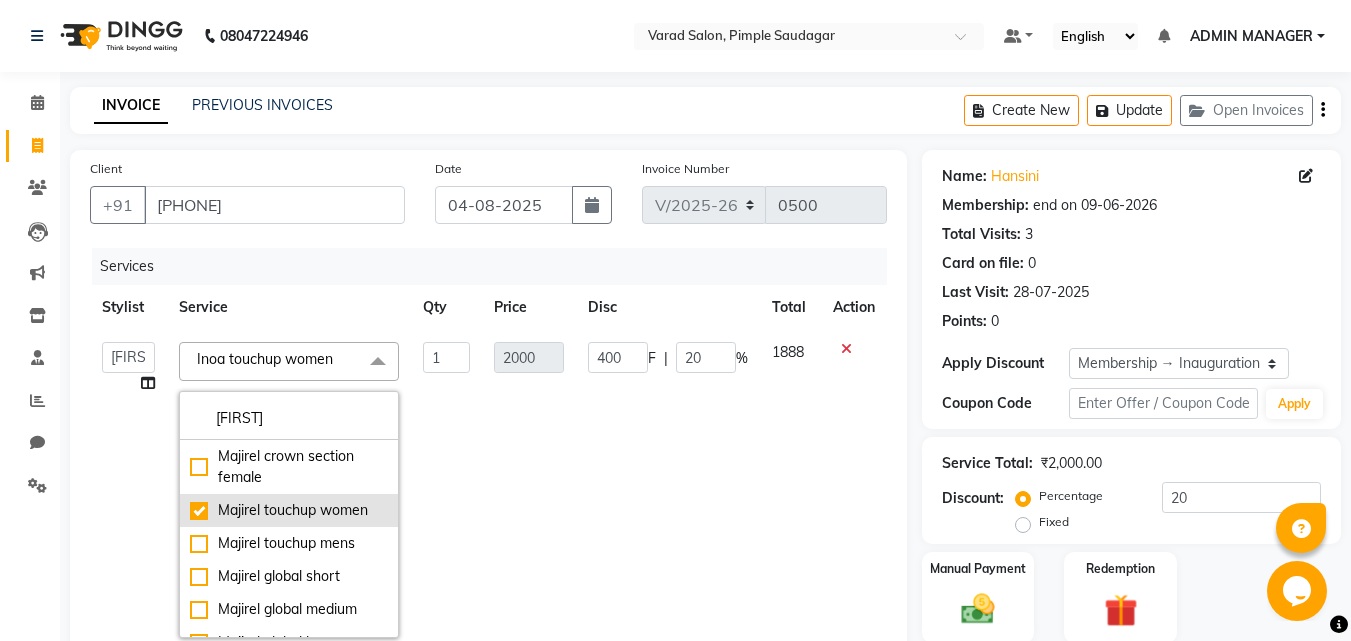 checkbox on "true" 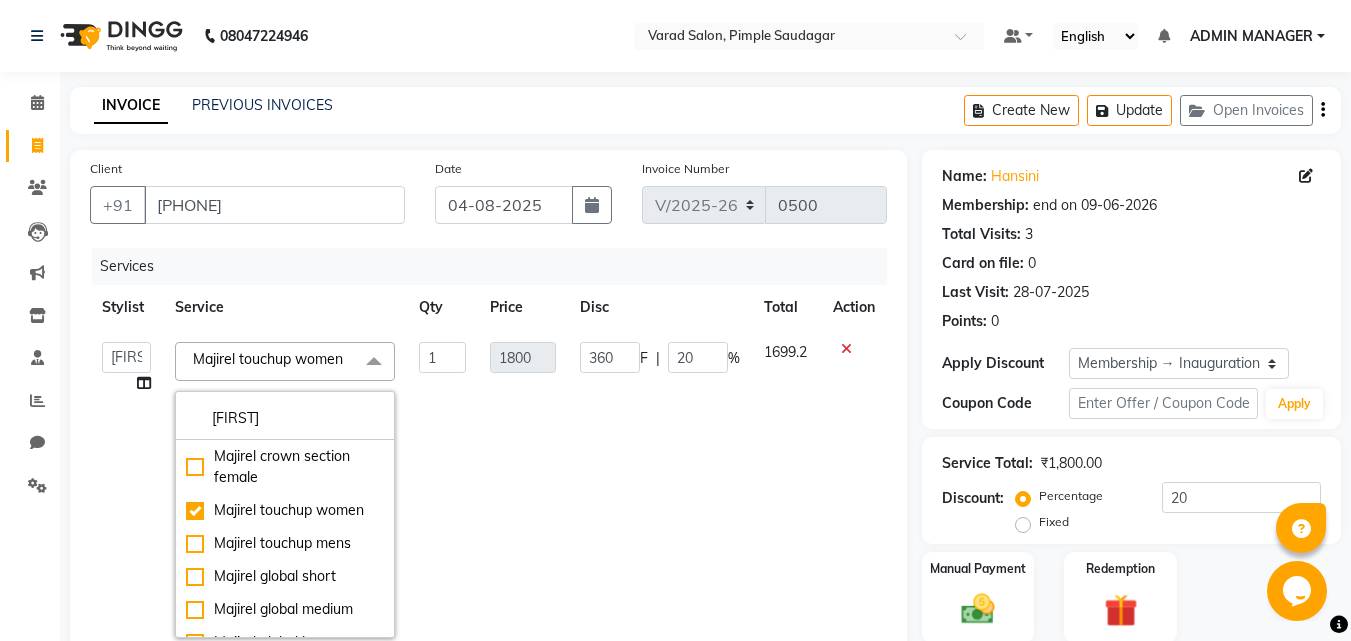 click on "360 F | 20 %" 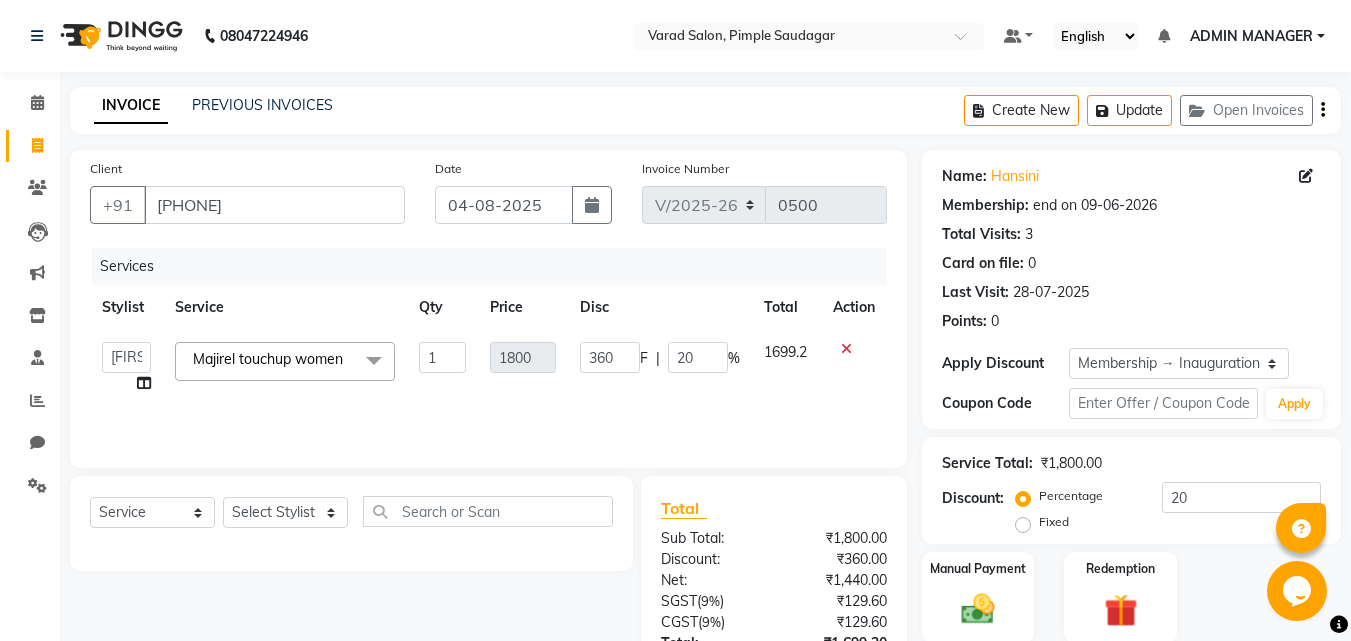 scroll, scrollTop: 180, scrollLeft: 0, axis: vertical 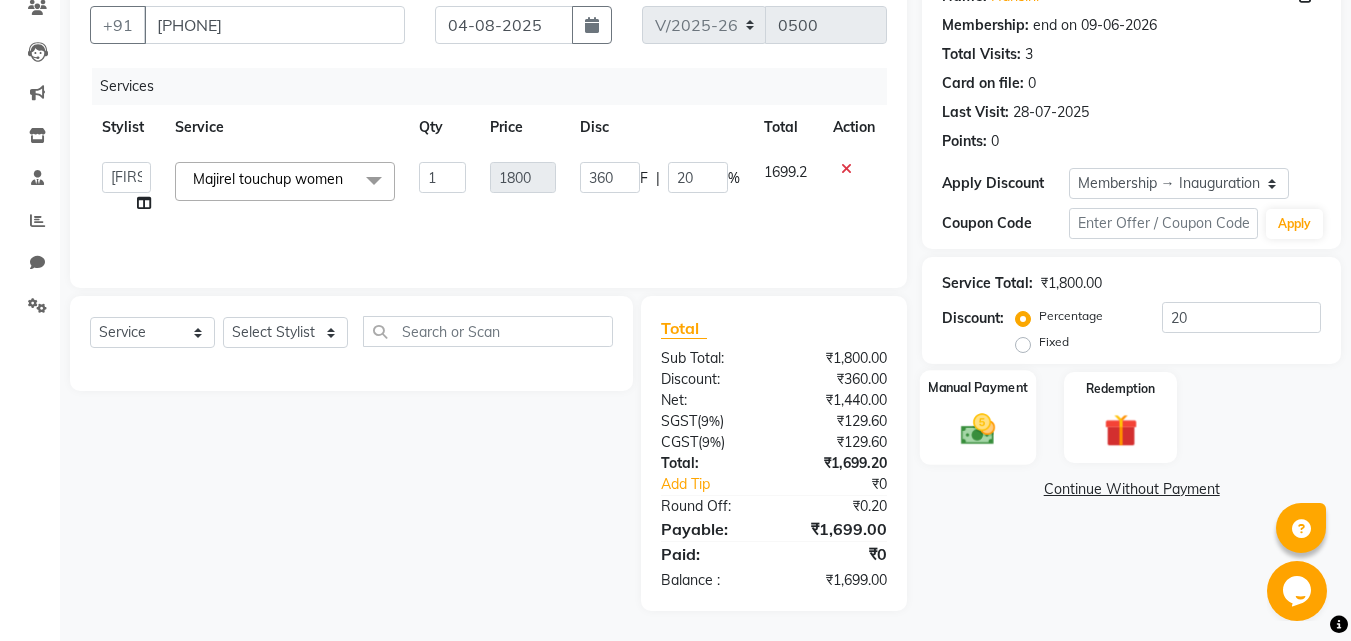 click 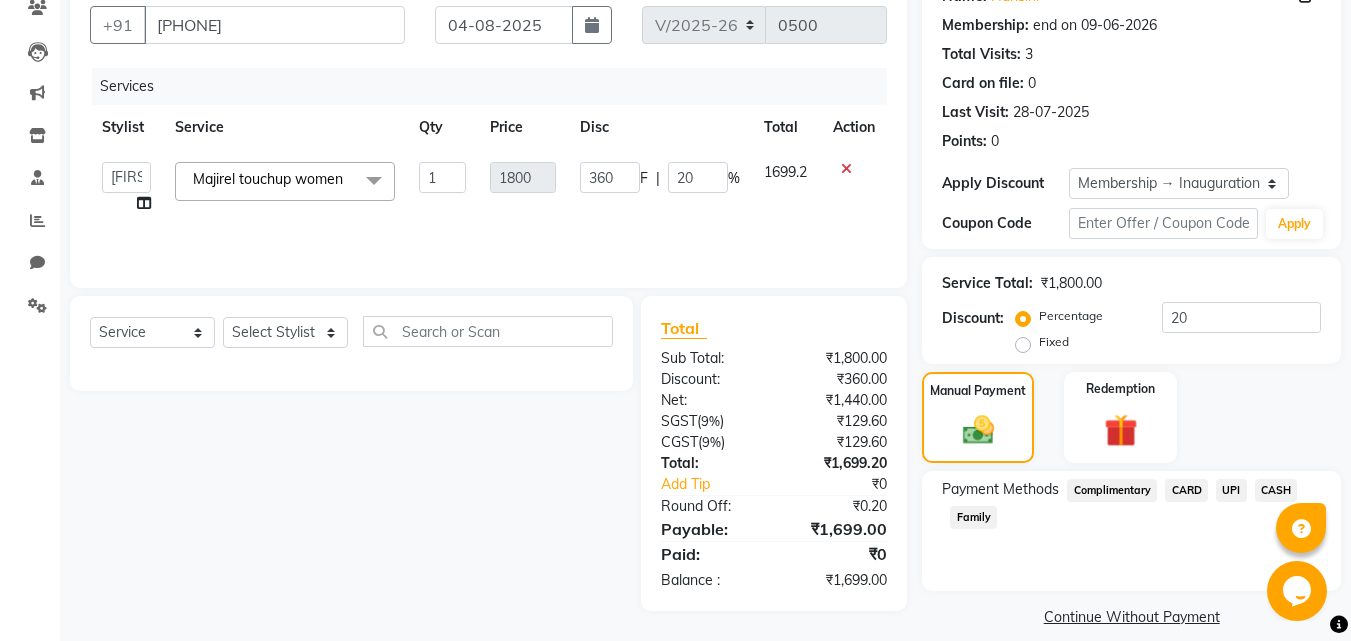 click on "UPI" 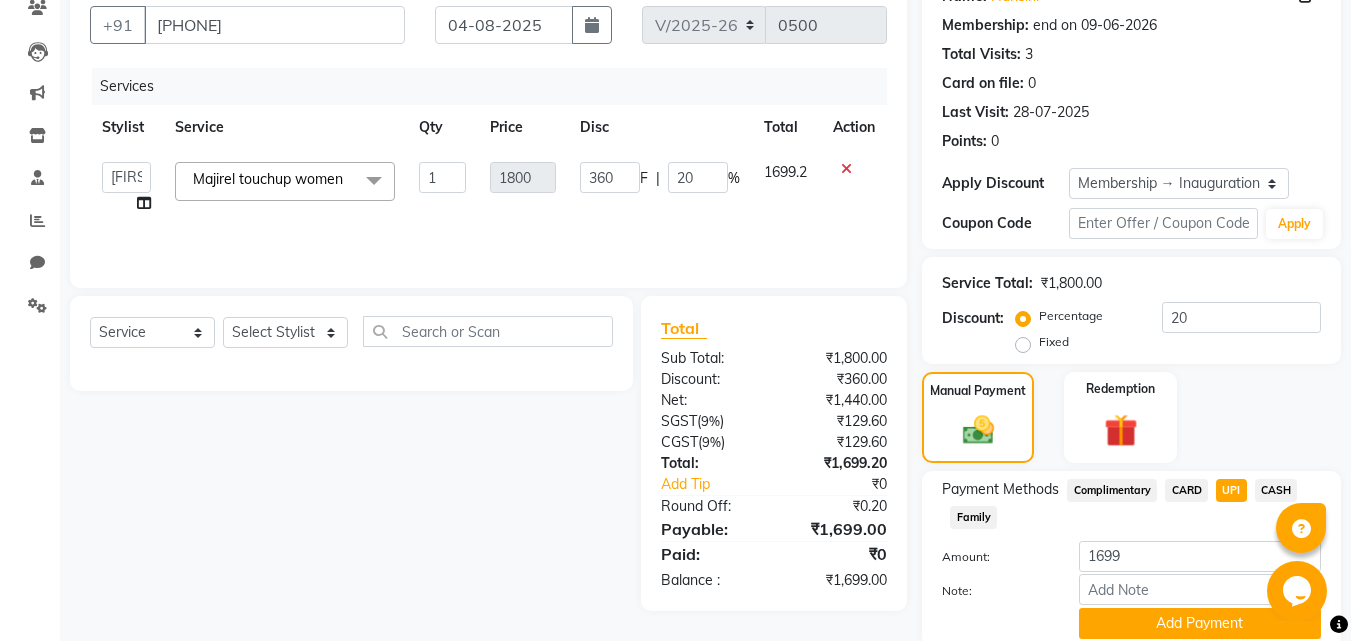 scroll, scrollTop: 257, scrollLeft: 0, axis: vertical 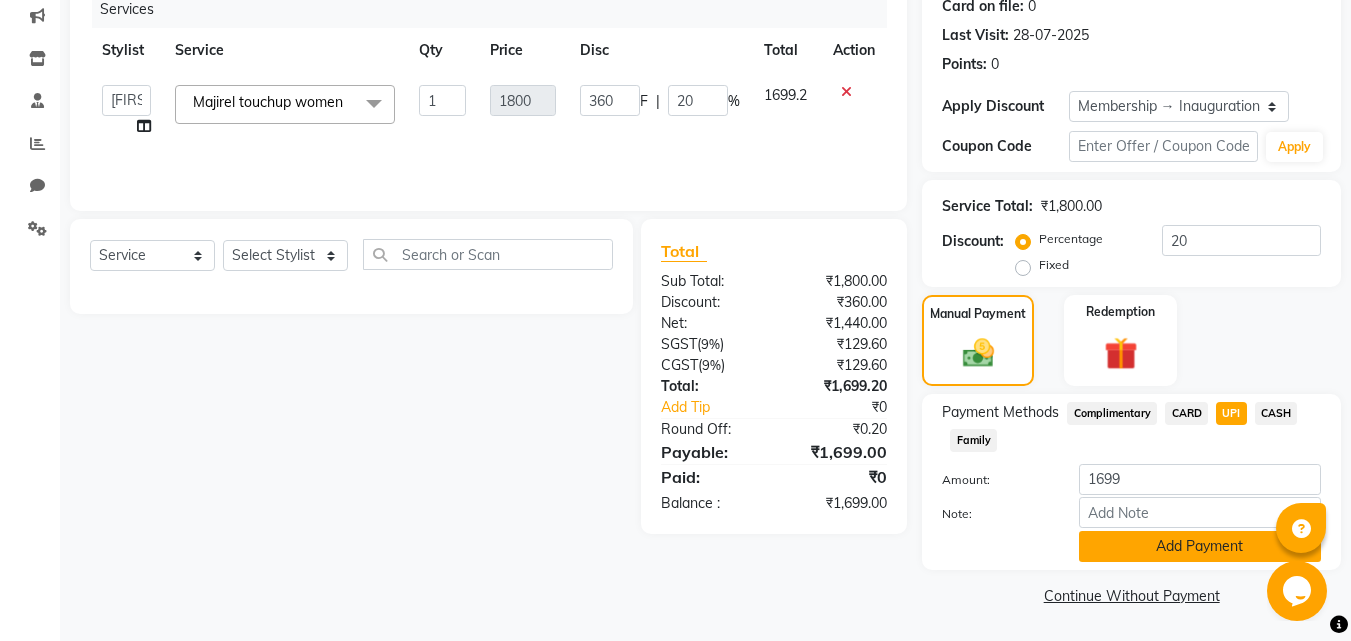 click on "Add Payment" 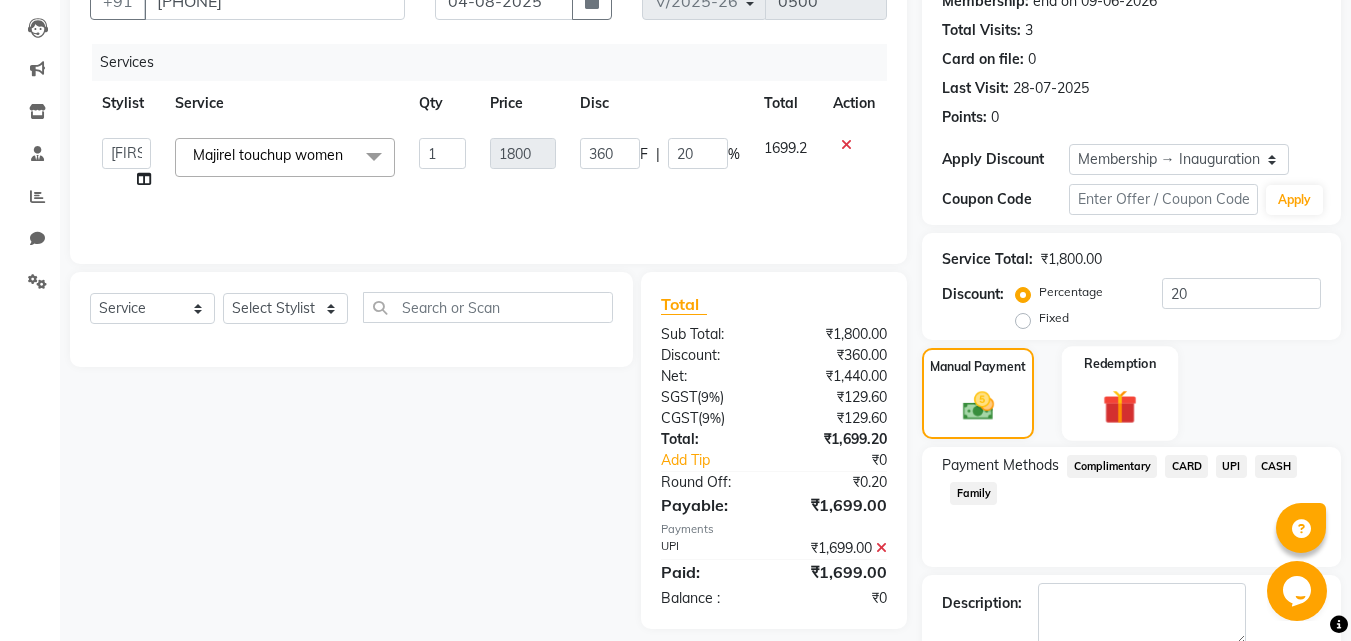 scroll, scrollTop: 314, scrollLeft: 0, axis: vertical 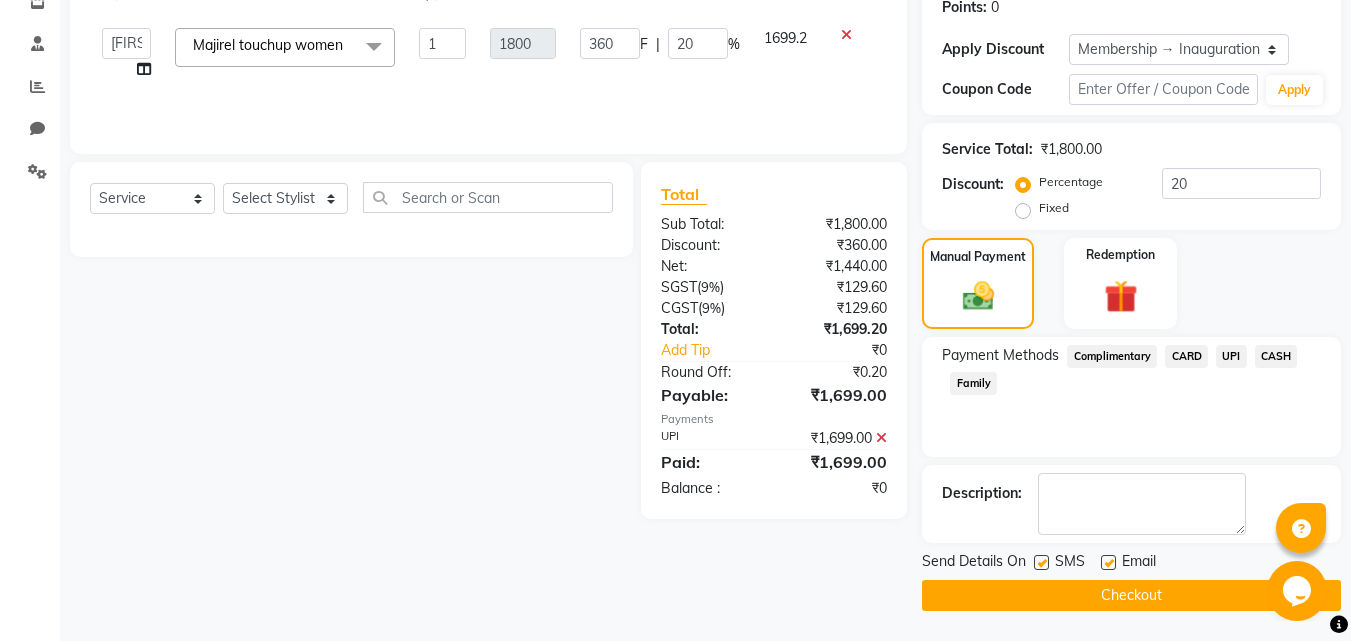 click on "Checkout" 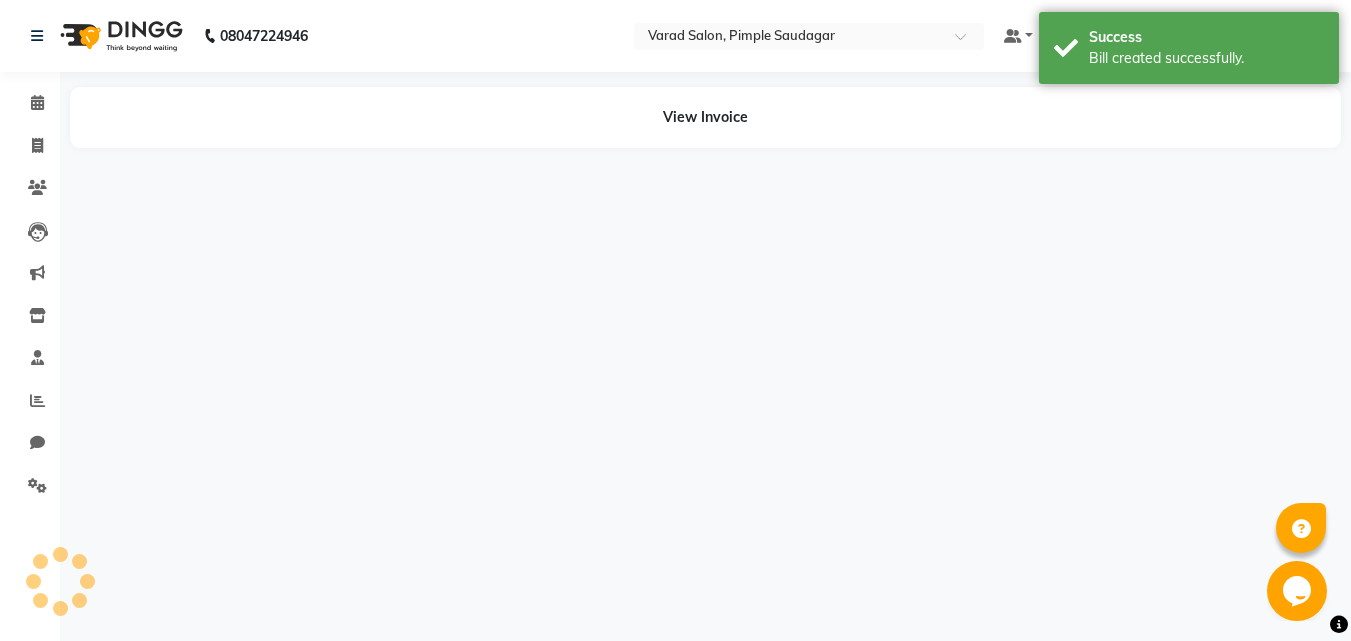 scroll, scrollTop: 0, scrollLeft: 0, axis: both 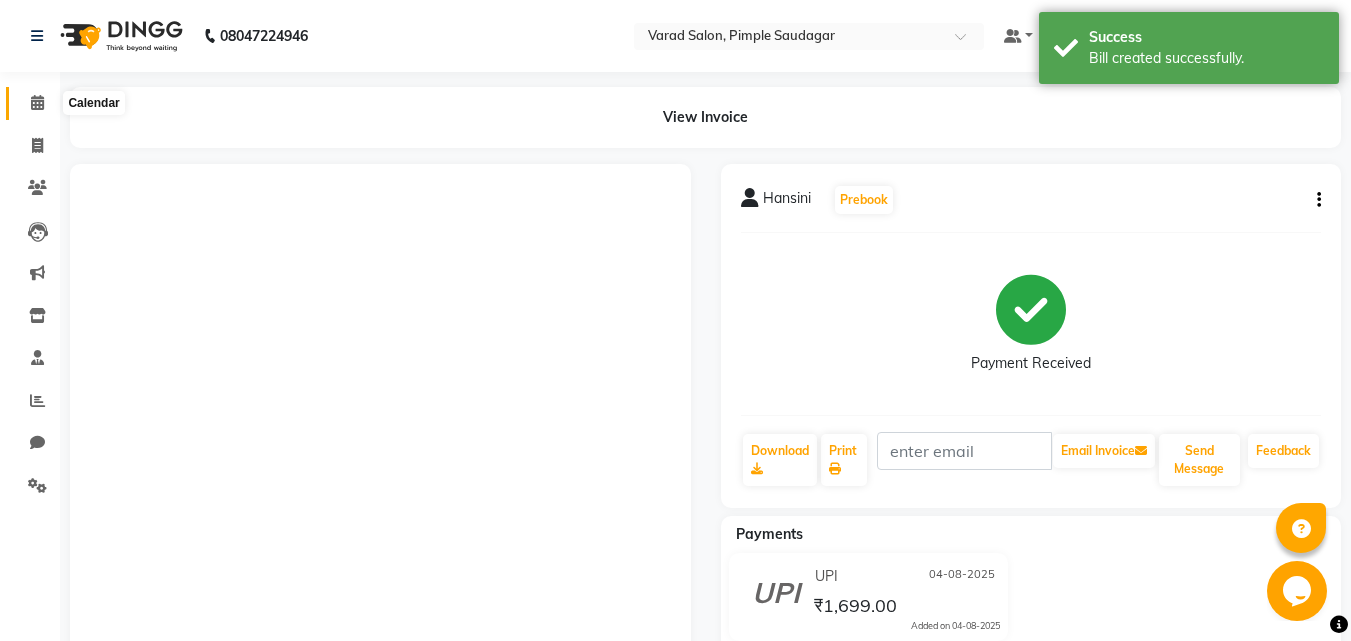 click 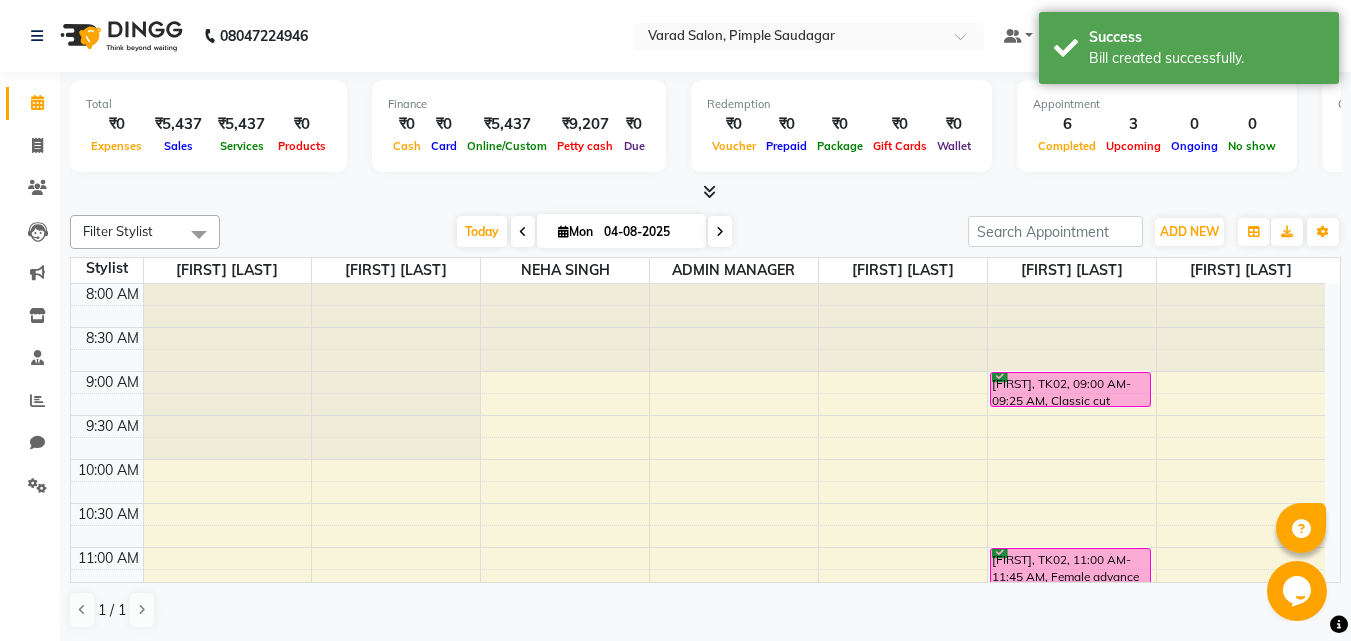 click at bounding box center (709, 191) 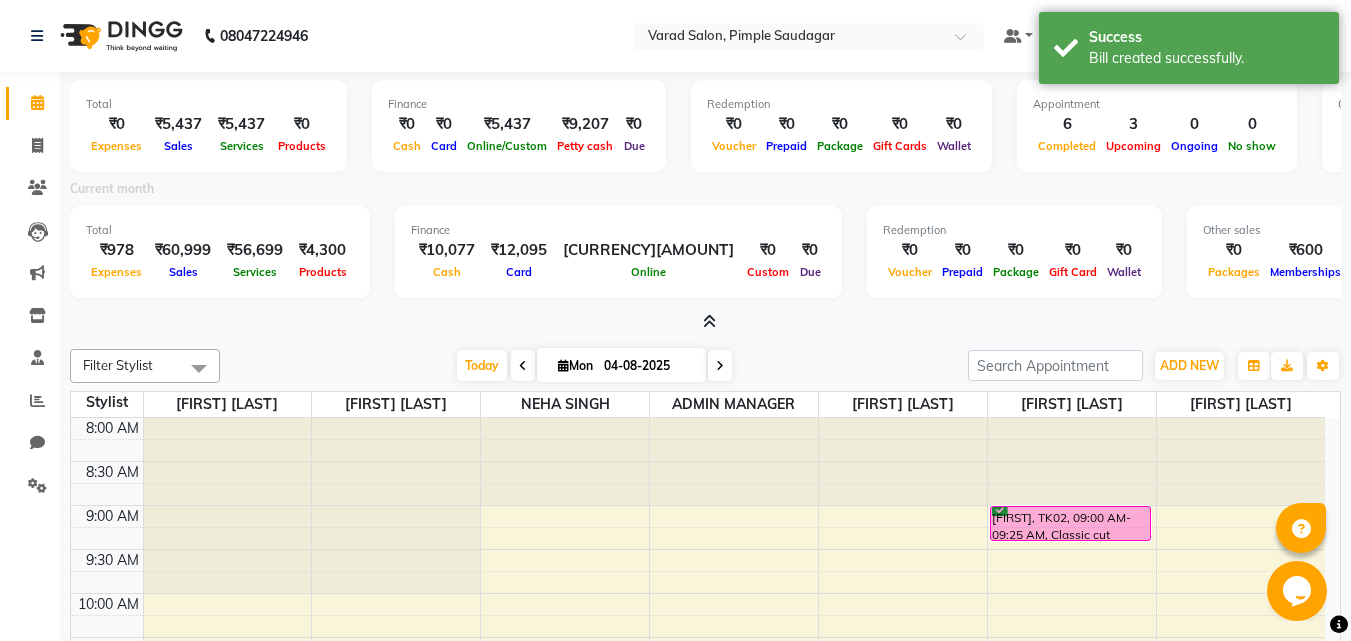 click at bounding box center (709, 321) 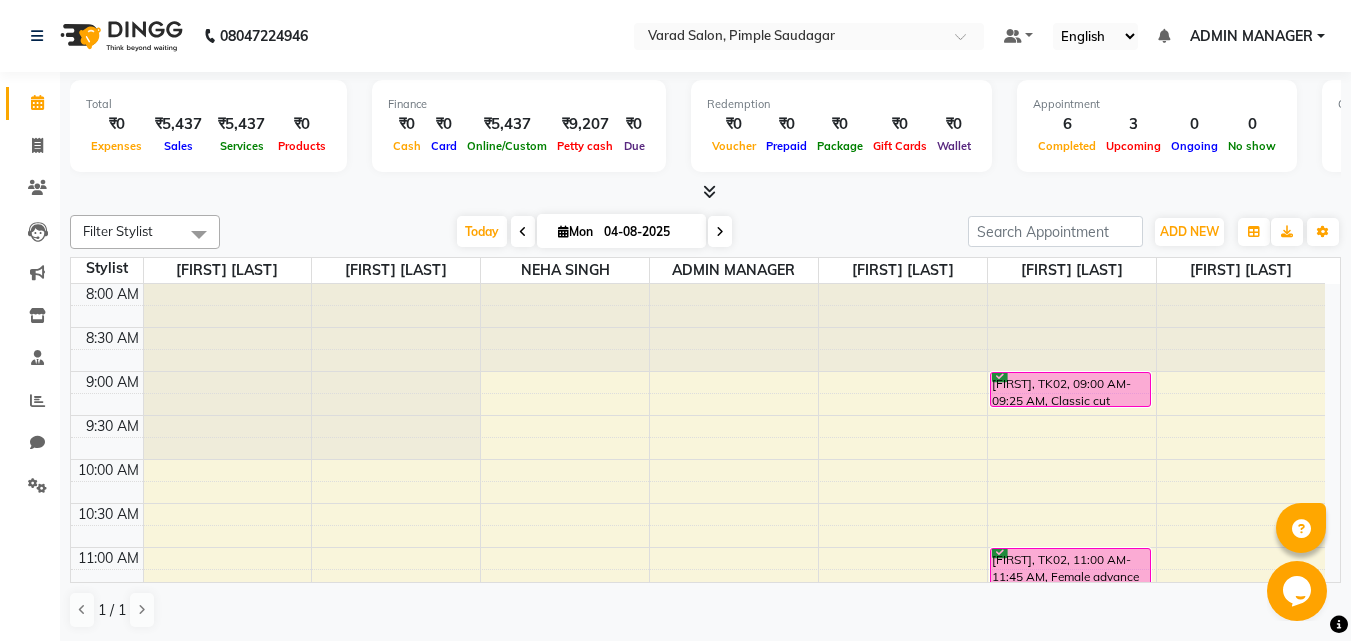 click at bounding box center (705, 192) 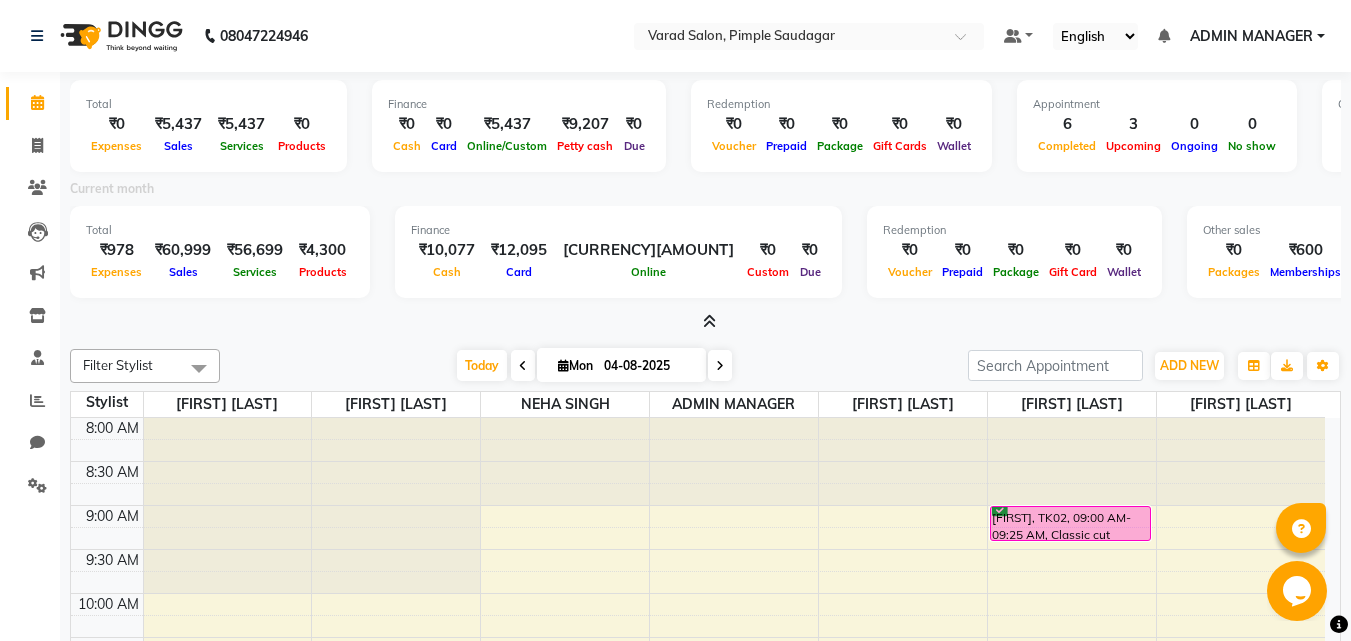 click at bounding box center (705, 322) 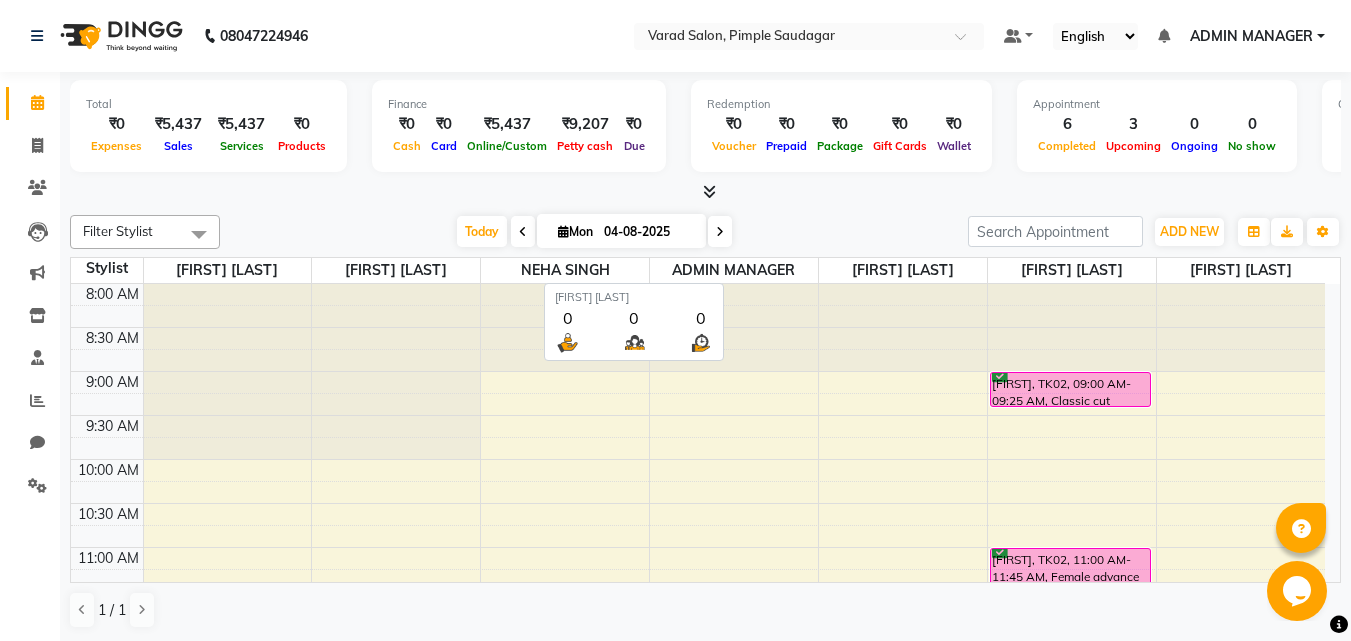 click on "Upcoming" at bounding box center (1133, 146) 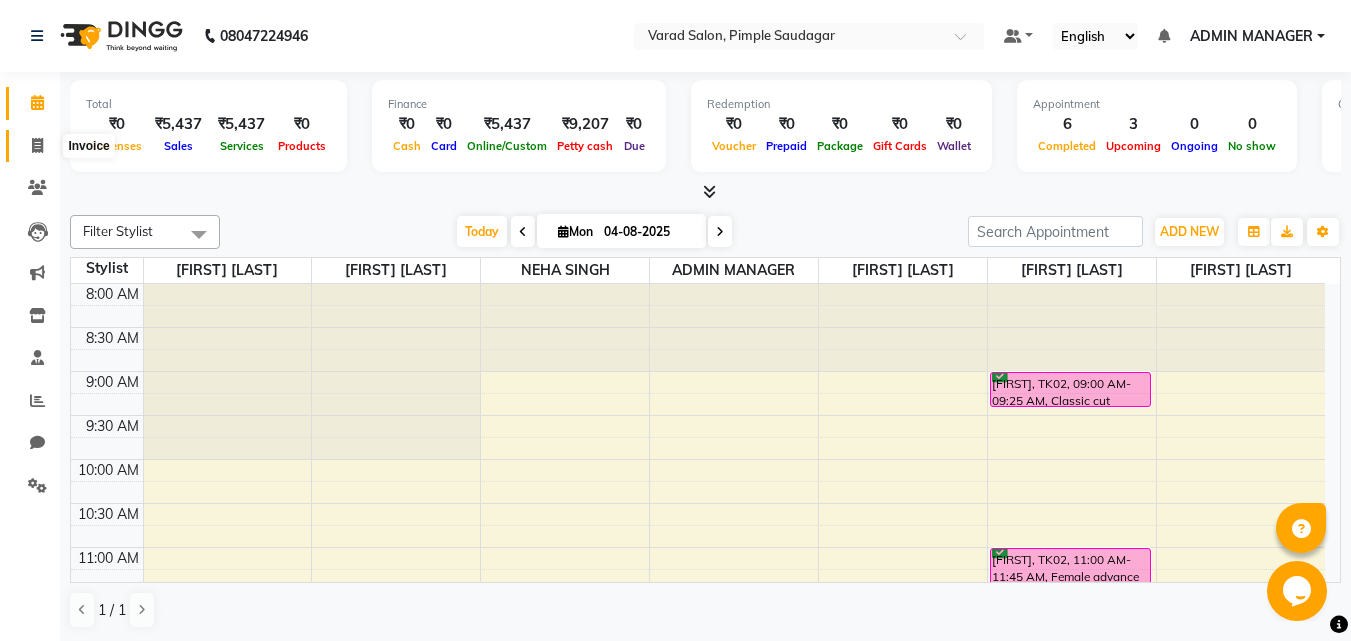 click 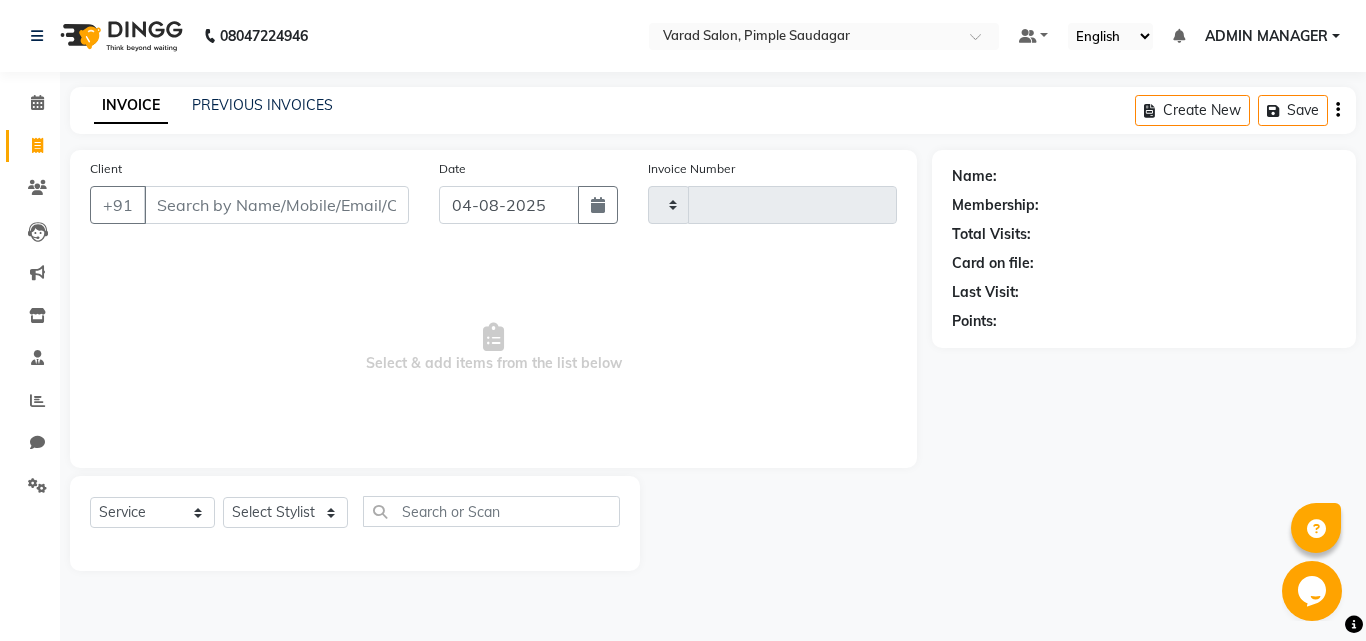 type on "0501" 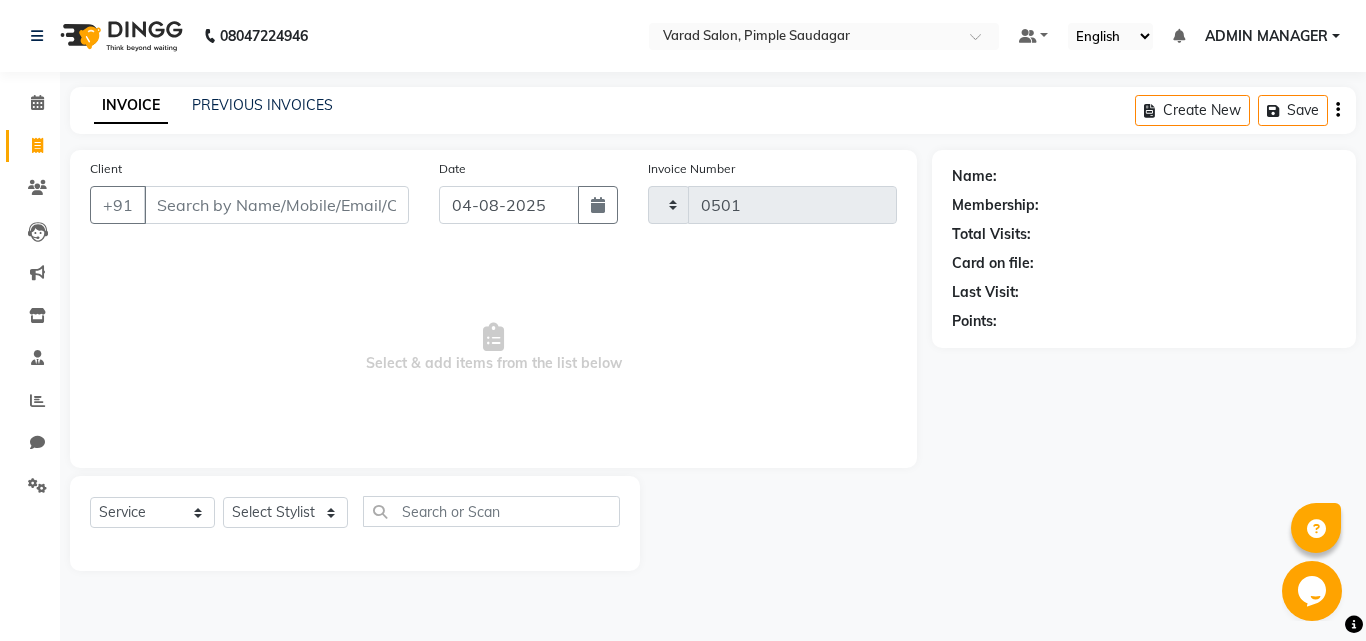 select on "7816" 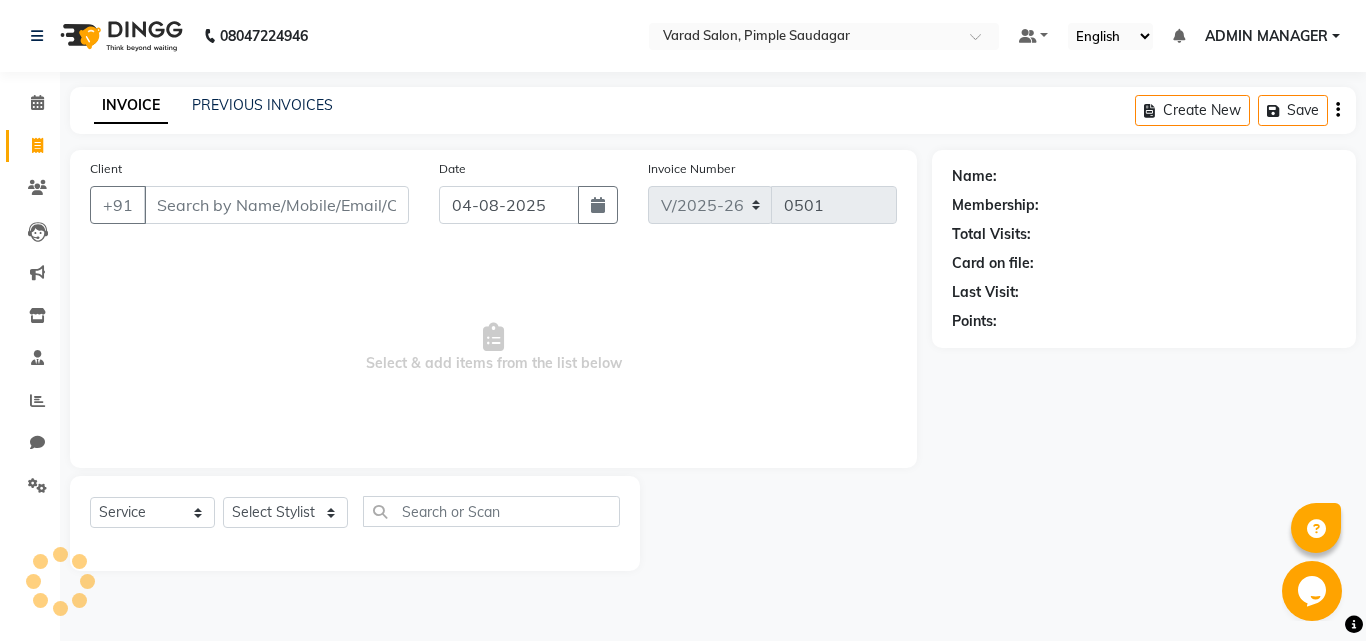 click on "Client" at bounding box center (276, 205) 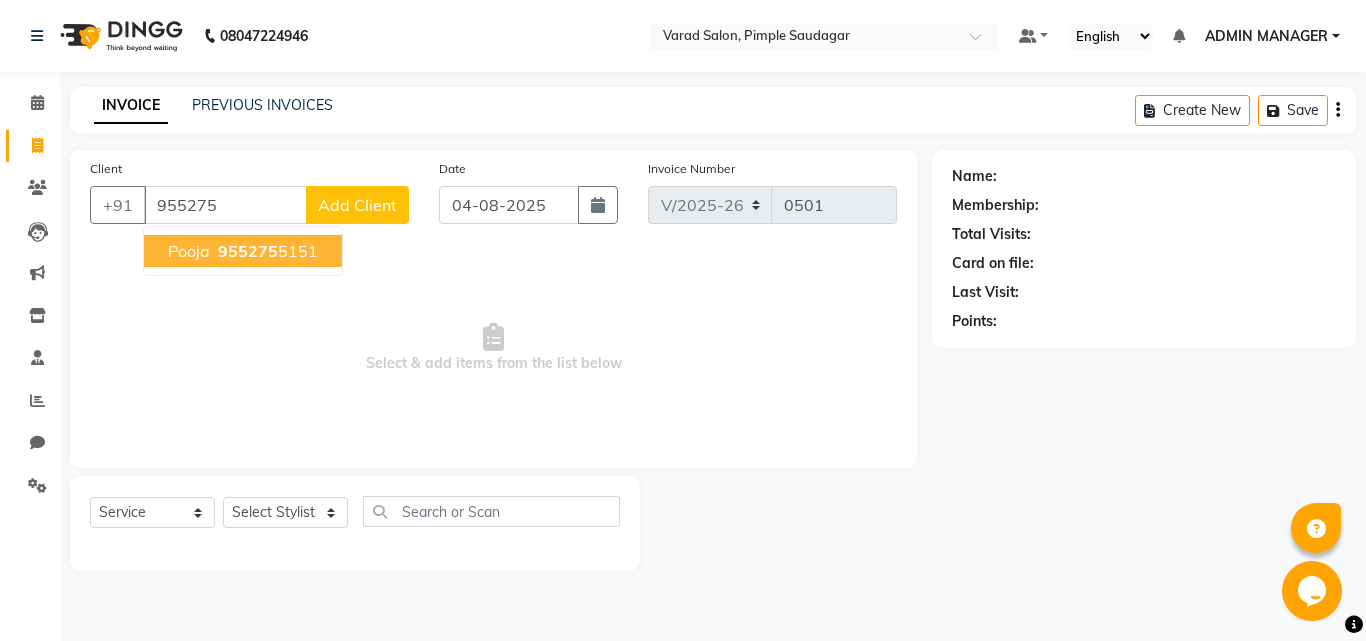 click on "955275" at bounding box center [248, 251] 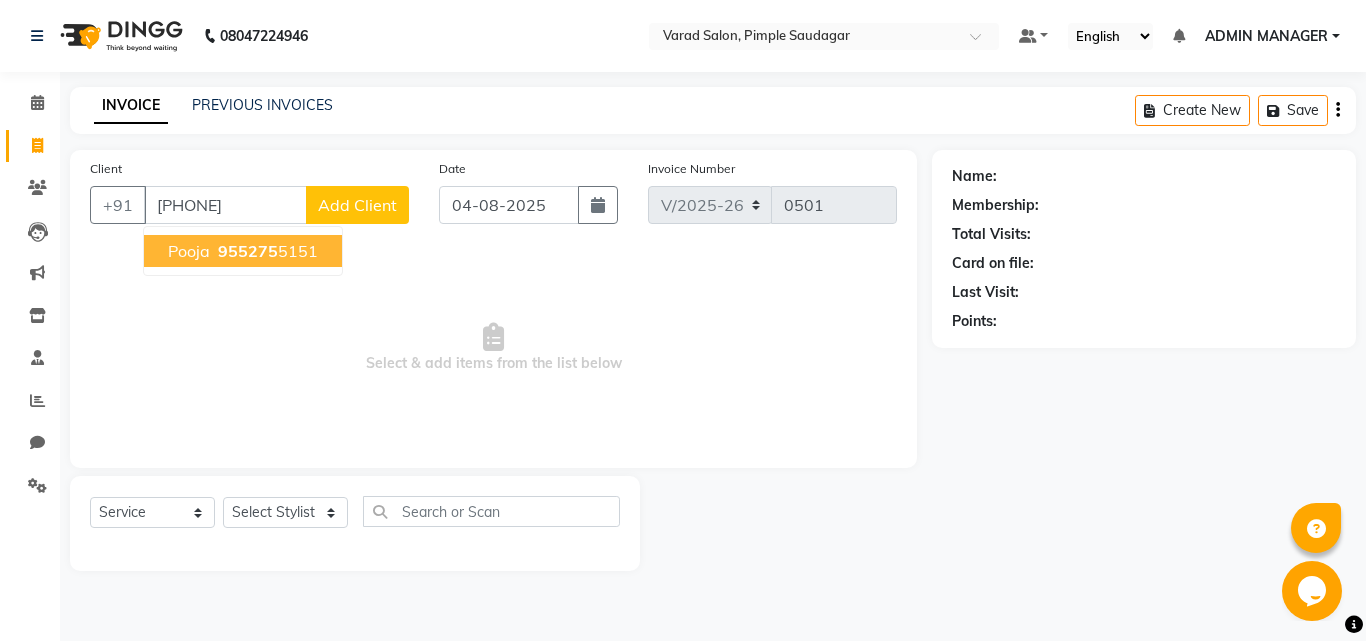 type on "[PHONE]" 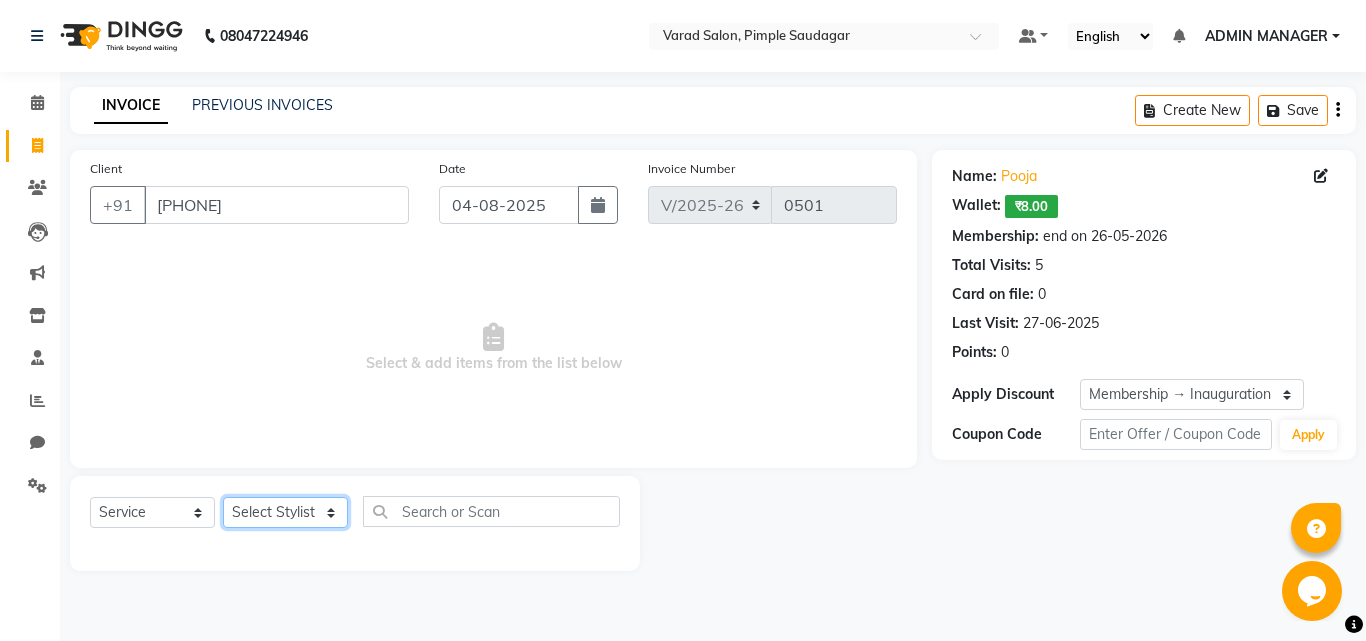 click on "Select Stylist ADMIN MANAGER Ankita Chavan Govind Kamble NEHA SINGH Rajesh Raut Ruksana shikh tejas bhul" 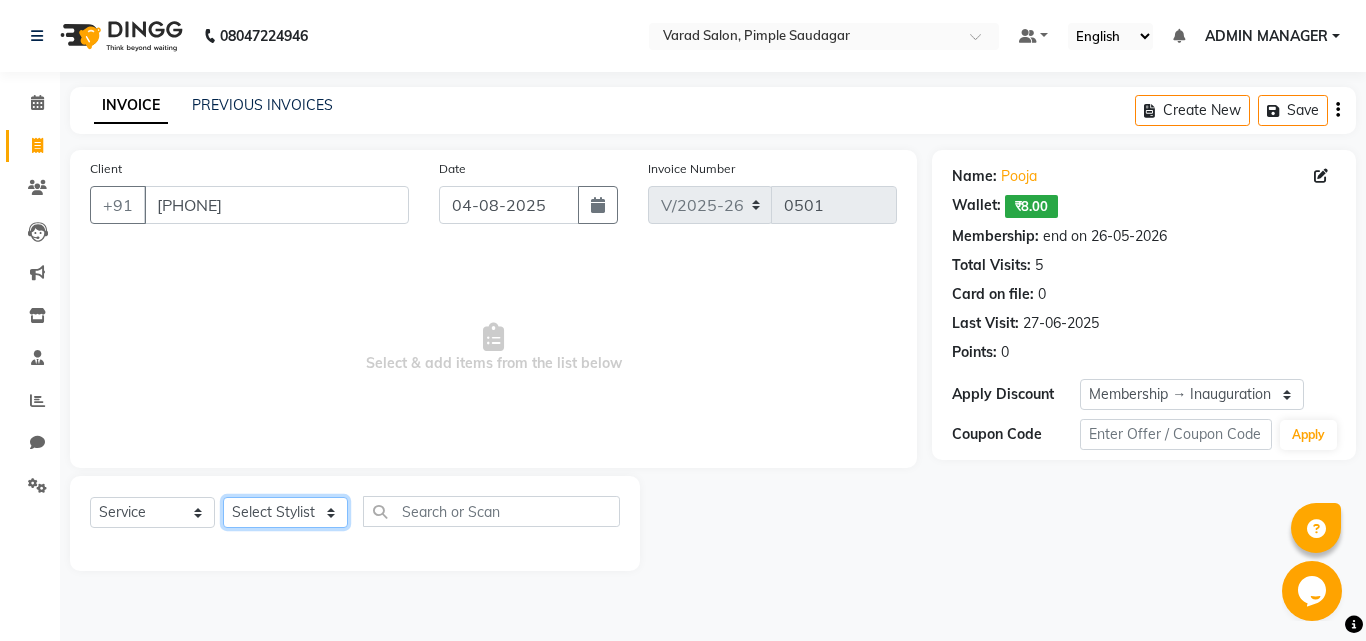 select on "83143" 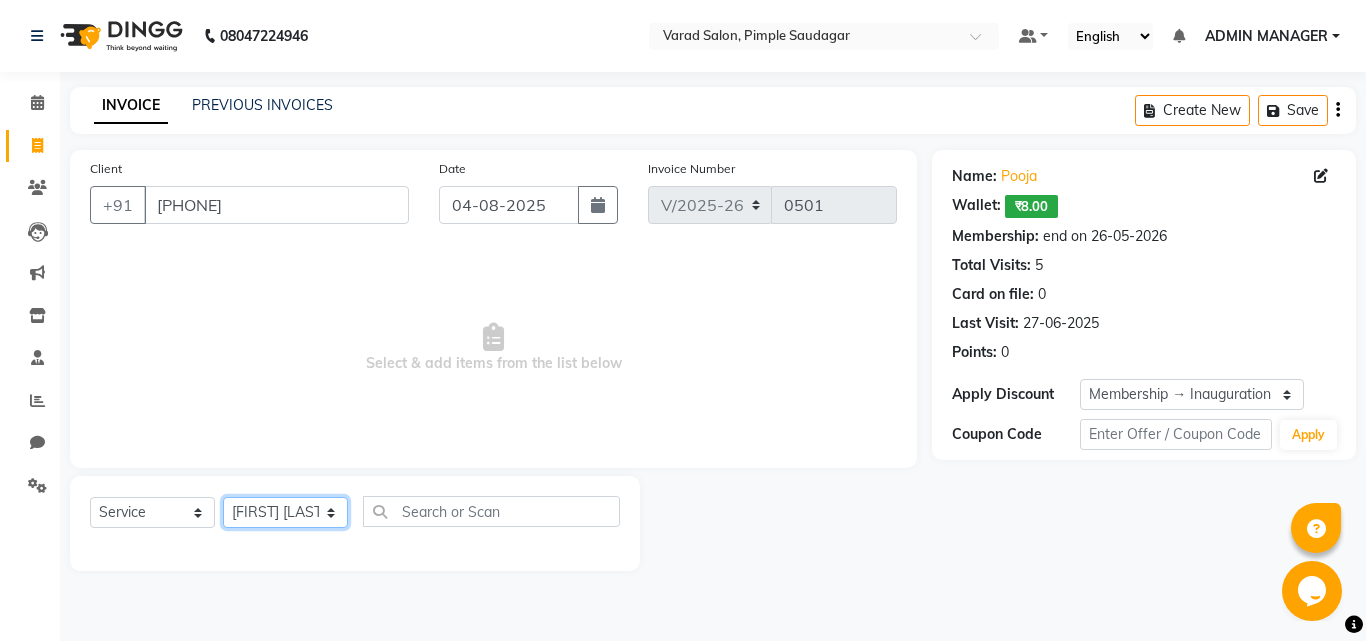 click on "Select Stylist ADMIN MANAGER Ankita Chavan Govind Kamble NEHA SINGH Rajesh Raut Ruksana shikh tejas bhul" 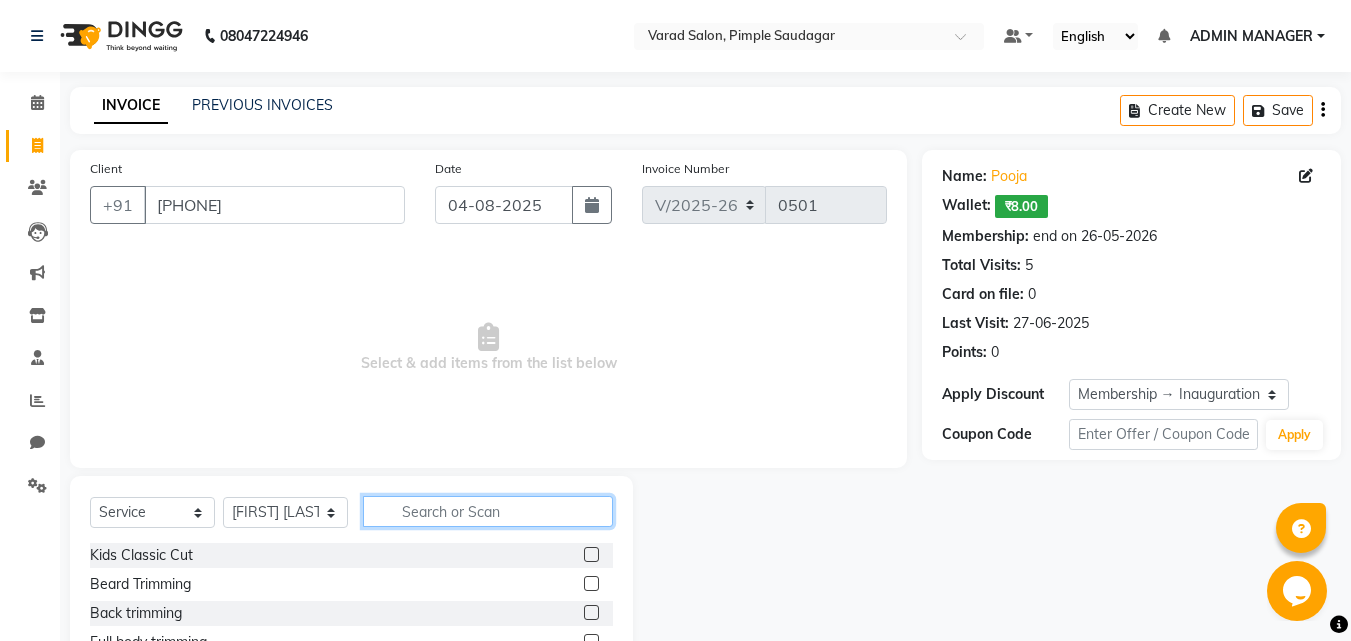 click 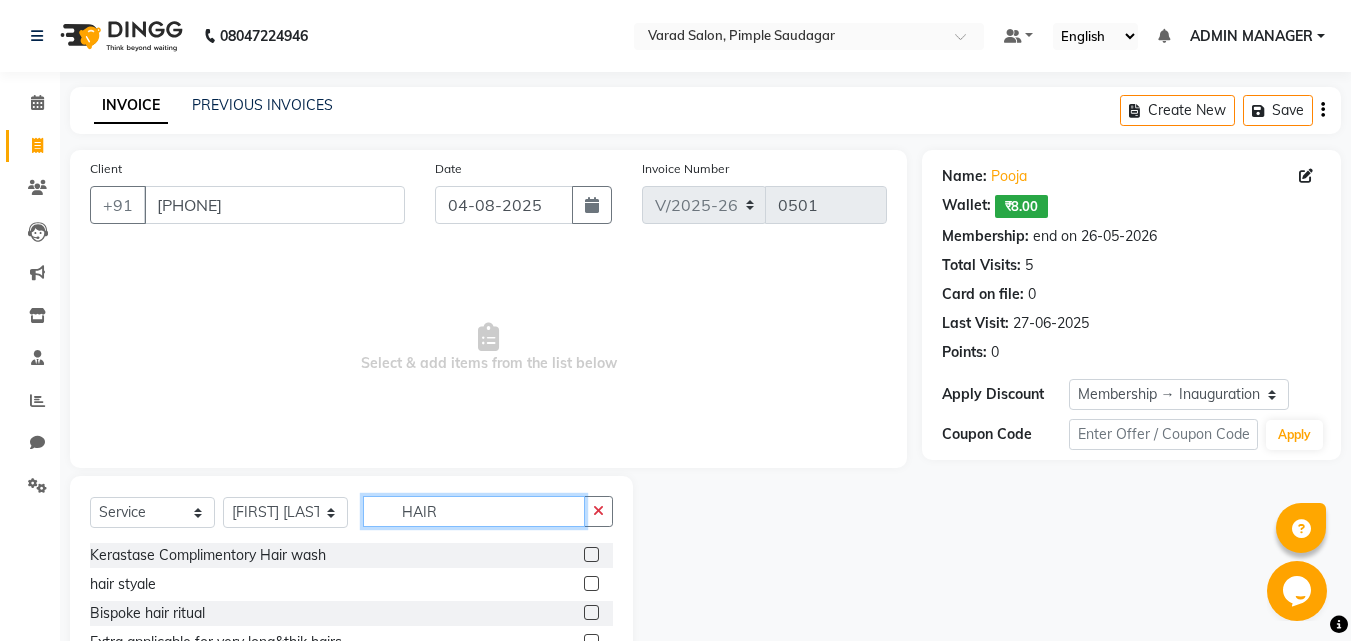 scroll, scrollTop: 160, scrollLeft: 0, axis: vertical 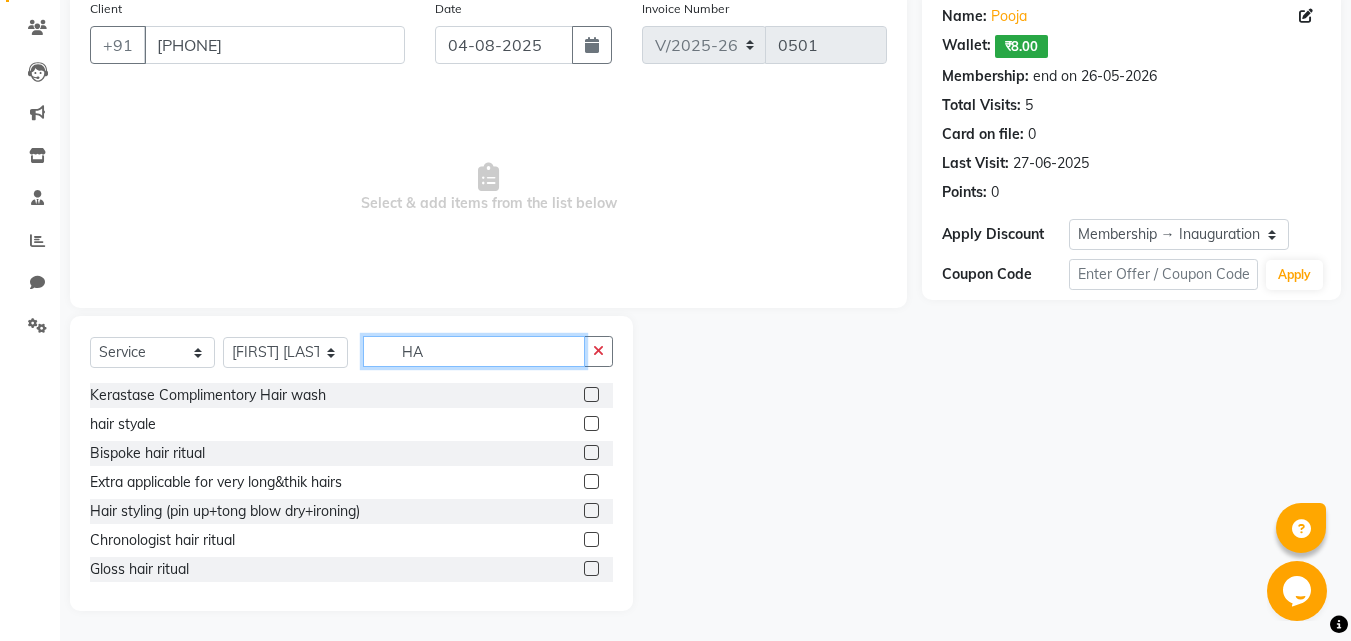 type on "H" 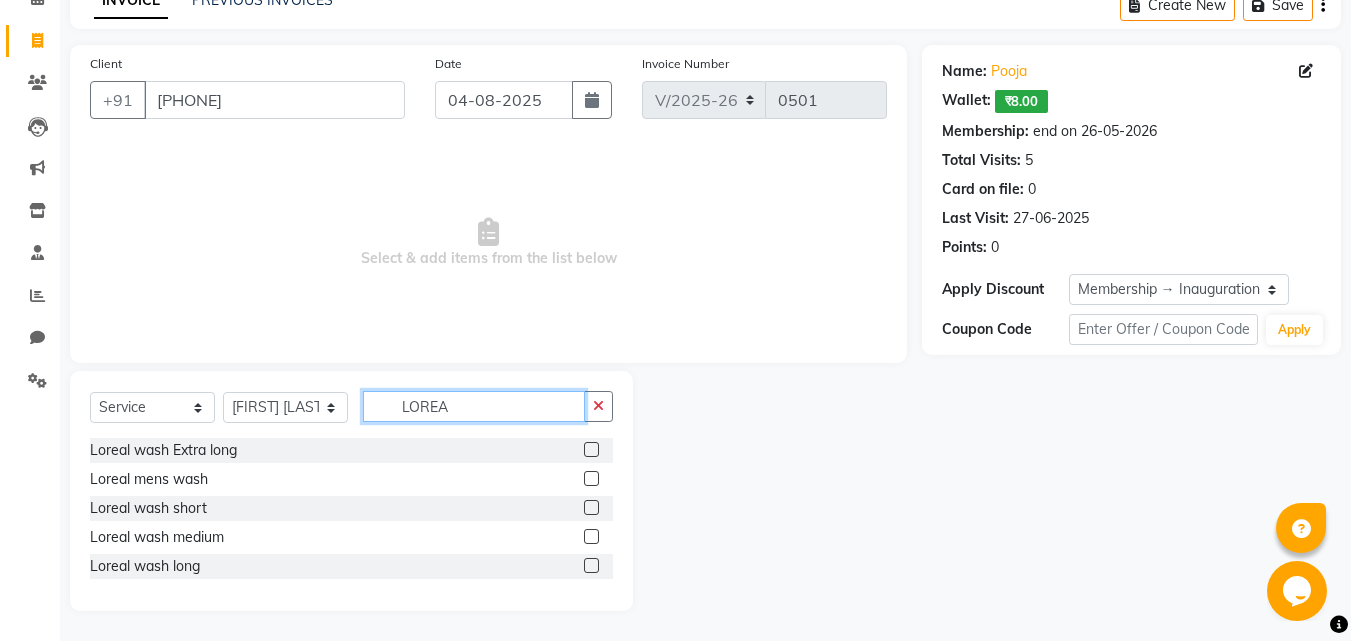 scroll, scrollTop: 105, scrollLeft: 0, axis: vertical 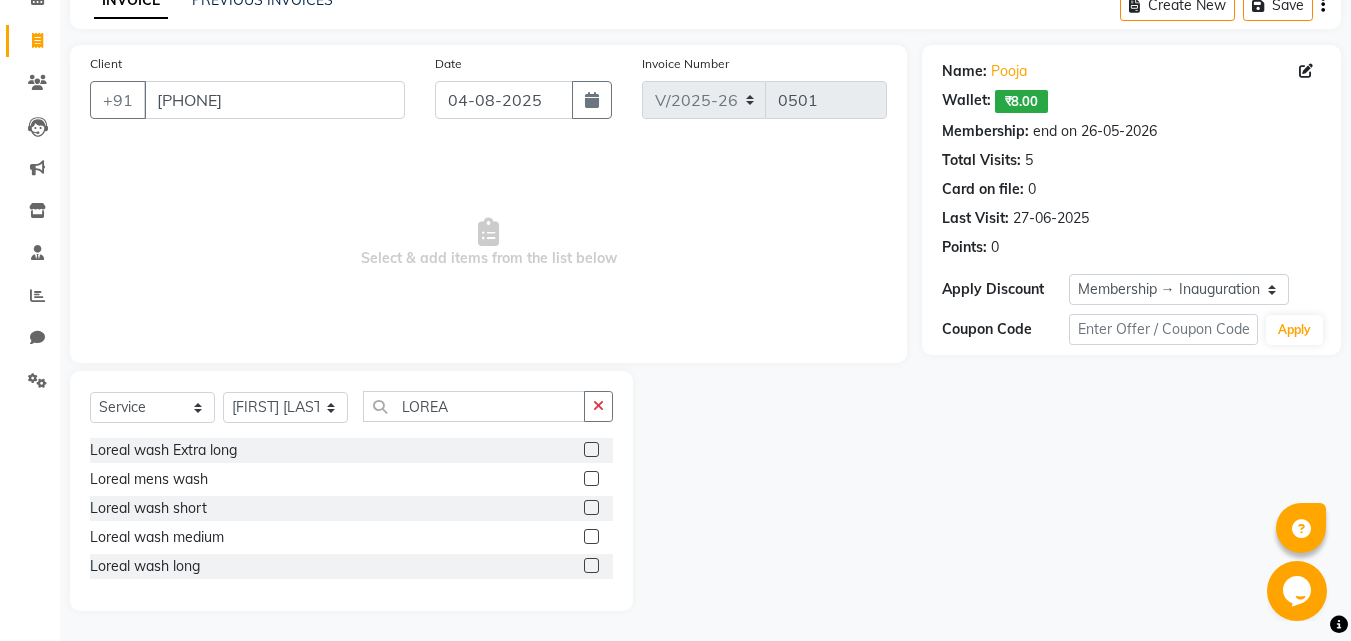 click 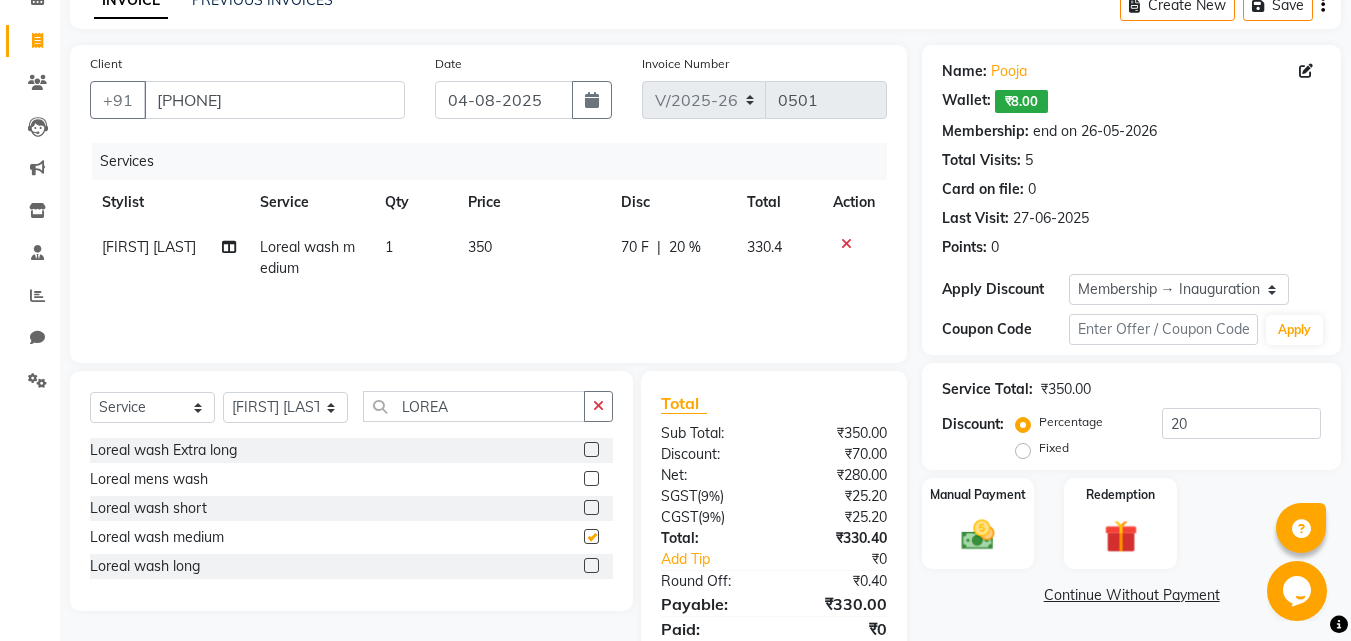 checkbox on "false" 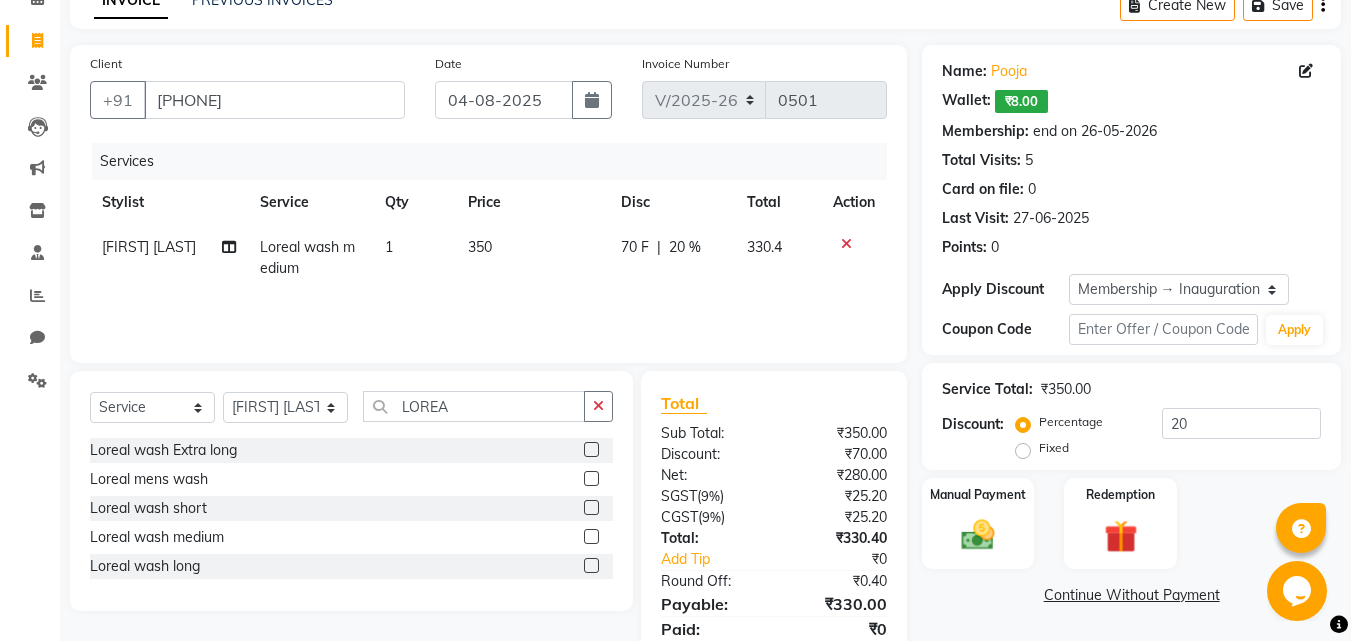 scroll, scrollTop: 180, scrollLeft: 0, axis: vertical 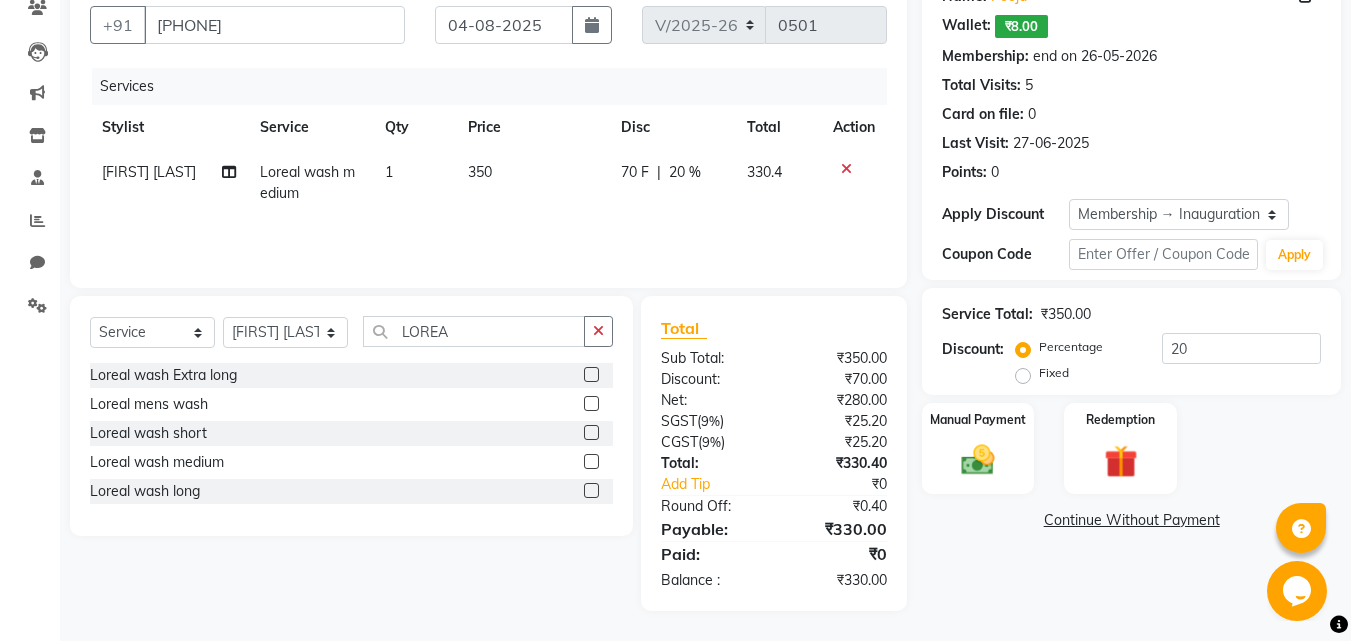 click on "₹8.00" 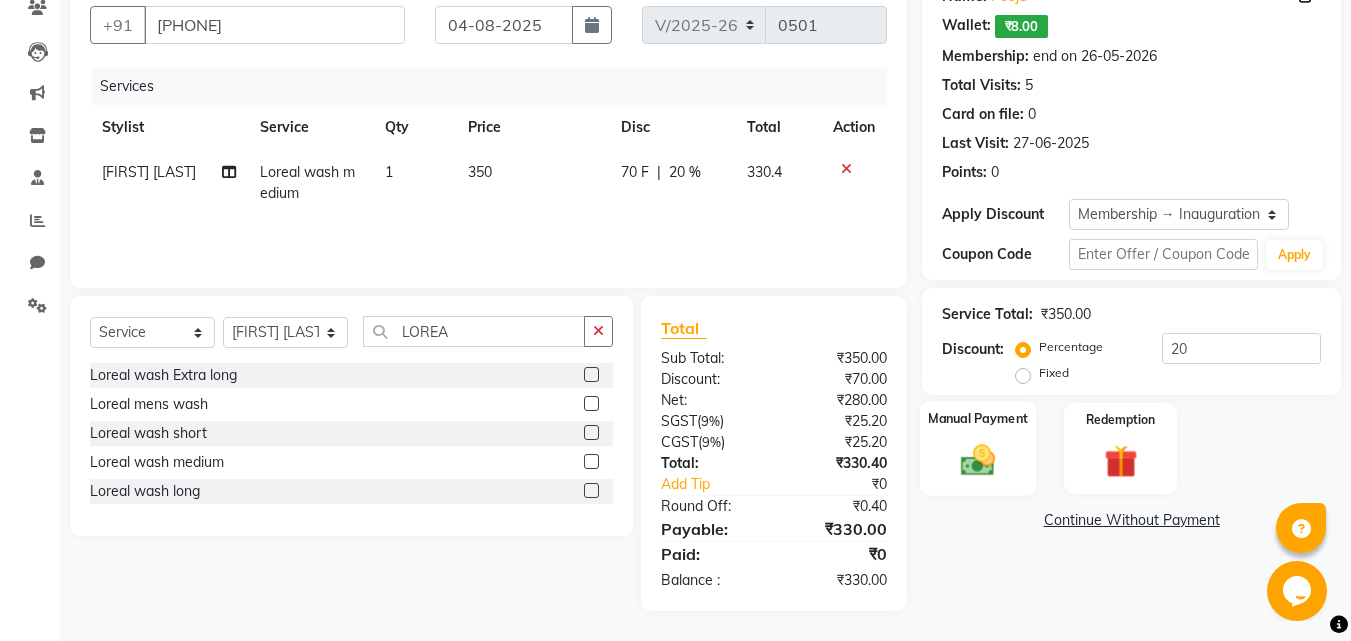 click 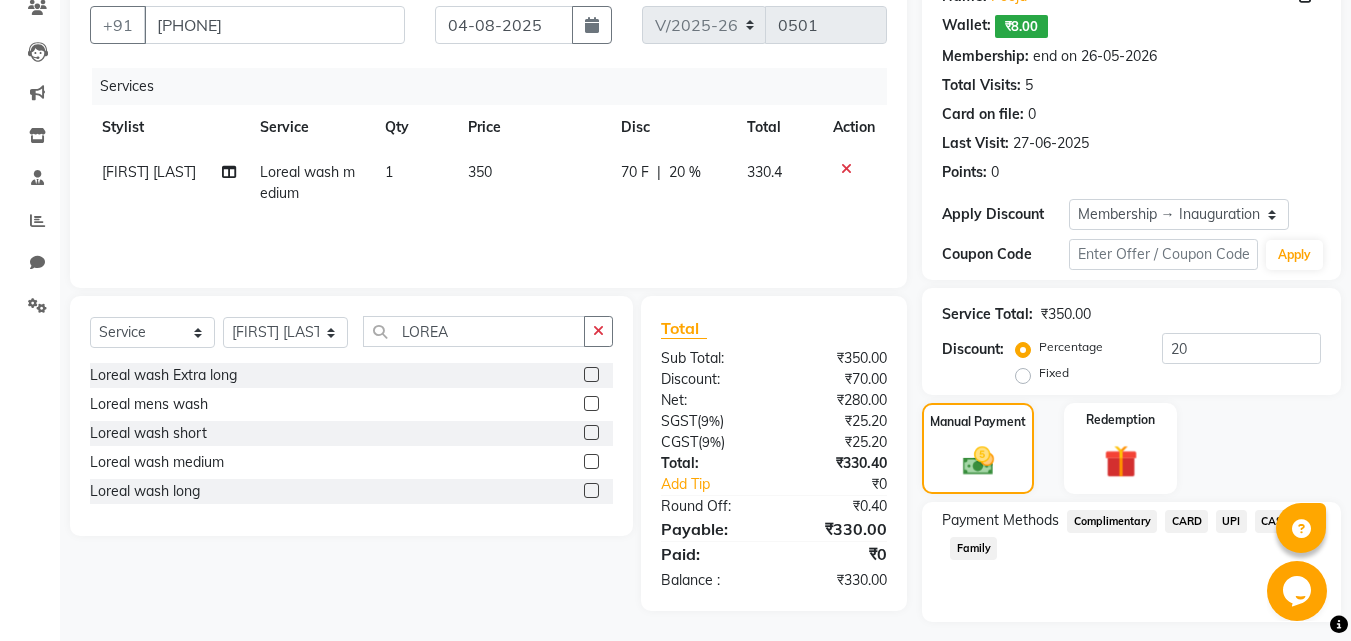 scroll, scrollTop: 232, scrollLeft: 0, axis: vertical 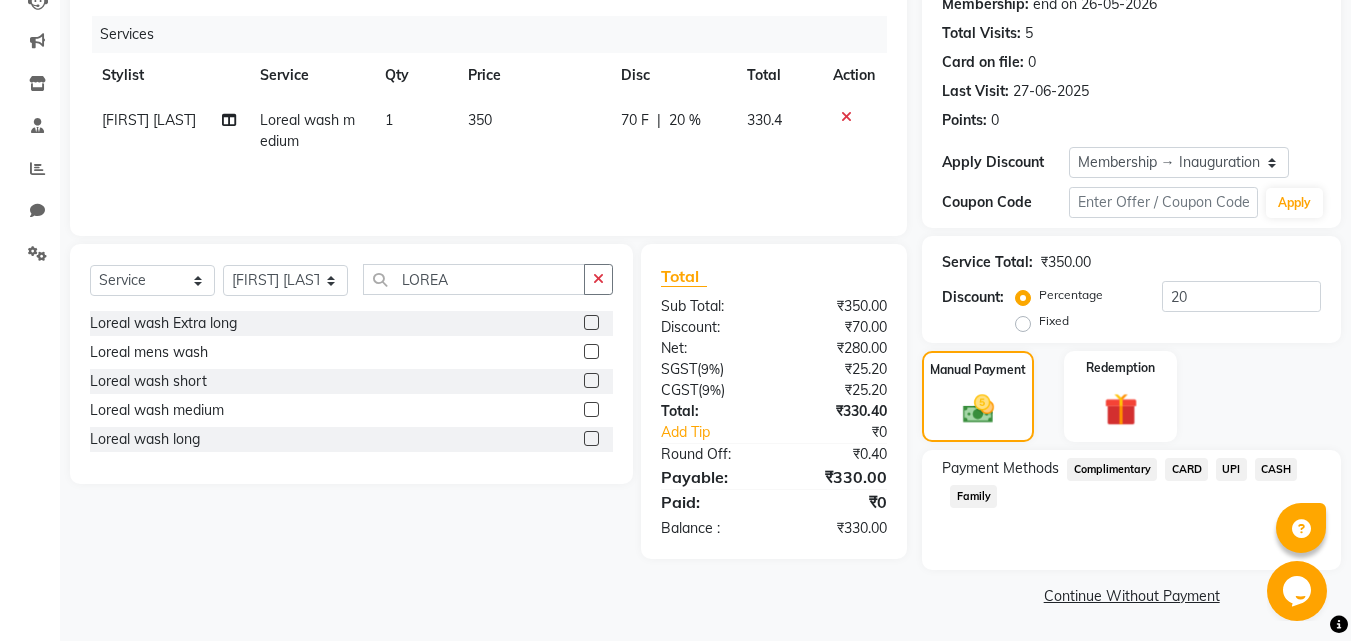 click on "UPI" 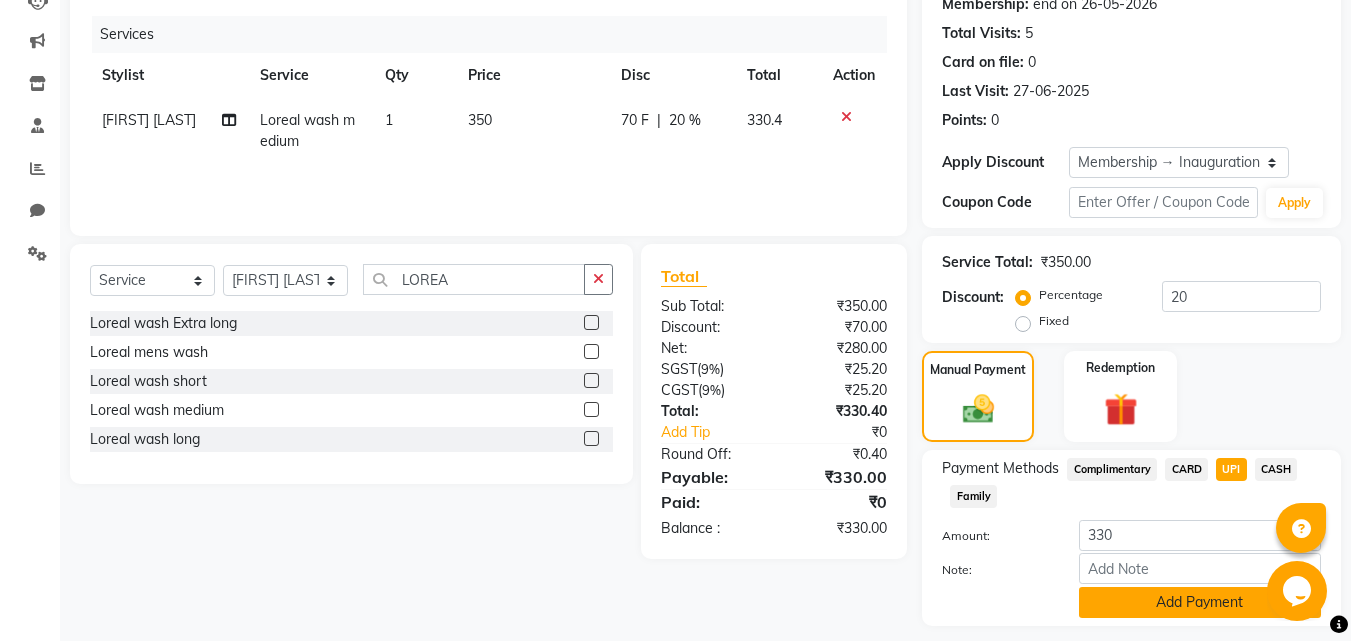 scroll, scrollTop: 288, scrollLeft: 0, axis: vertical 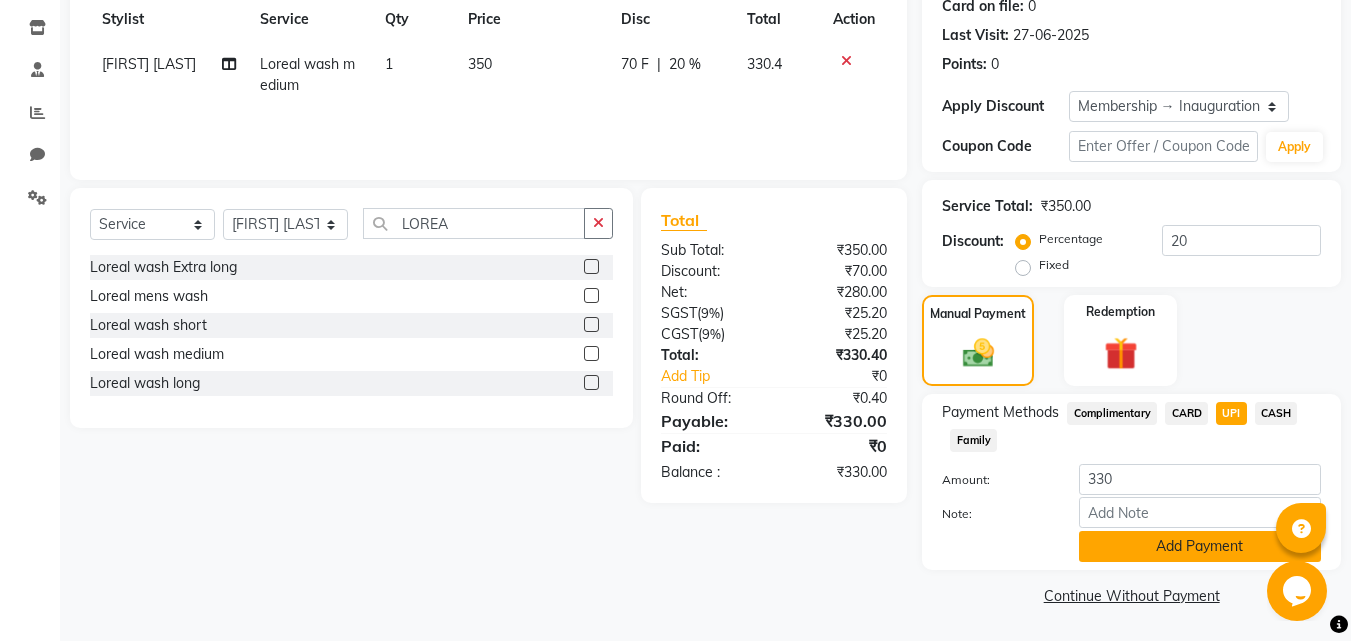 click on "Add Payment" 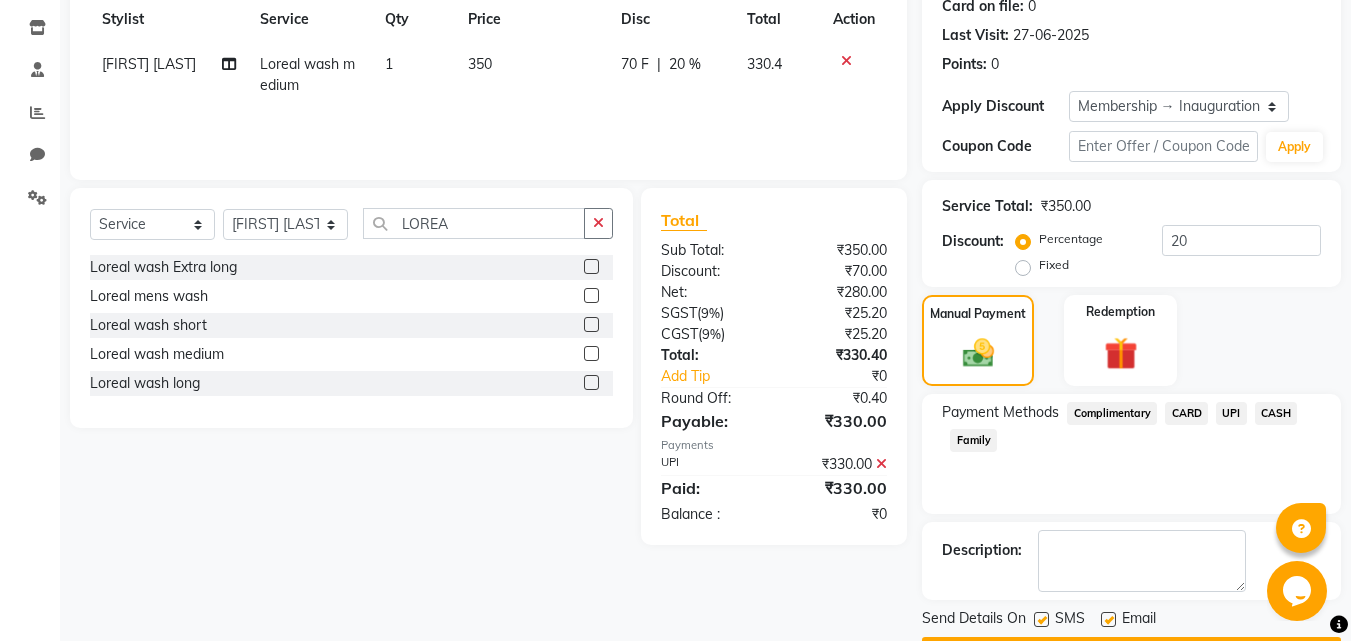 scroll, scrollTop: 345, scrollLeft: 0, axis: vertical 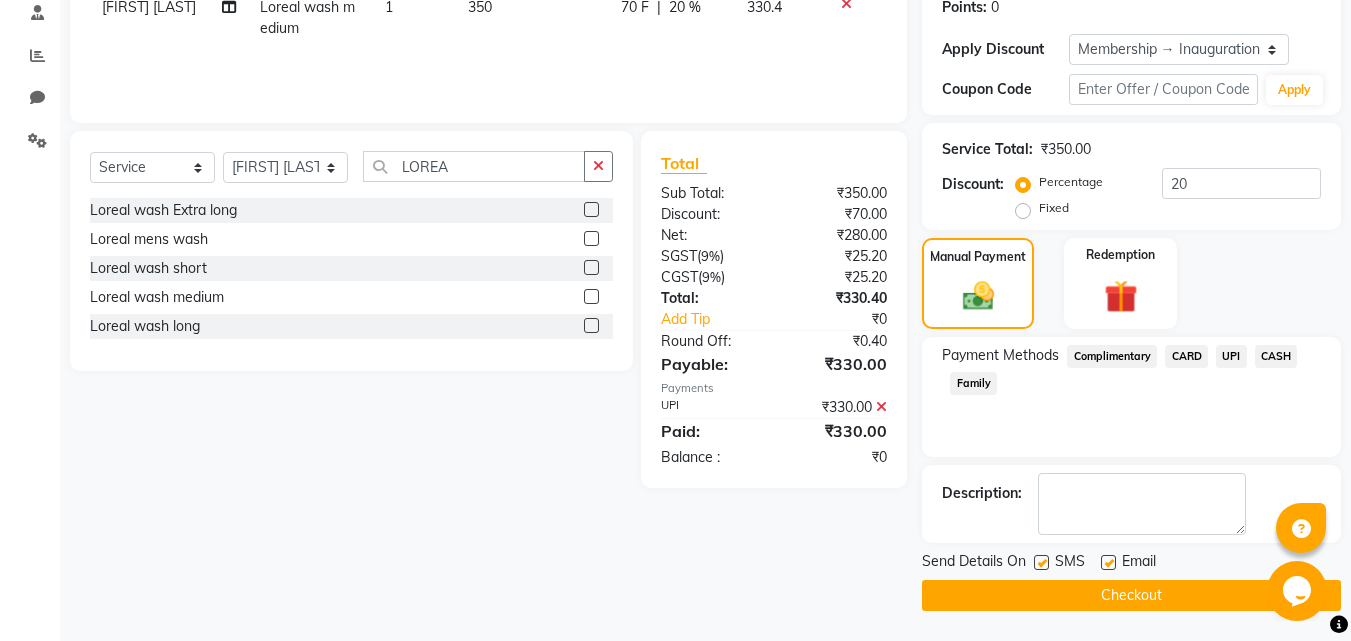 click on "Checkout" 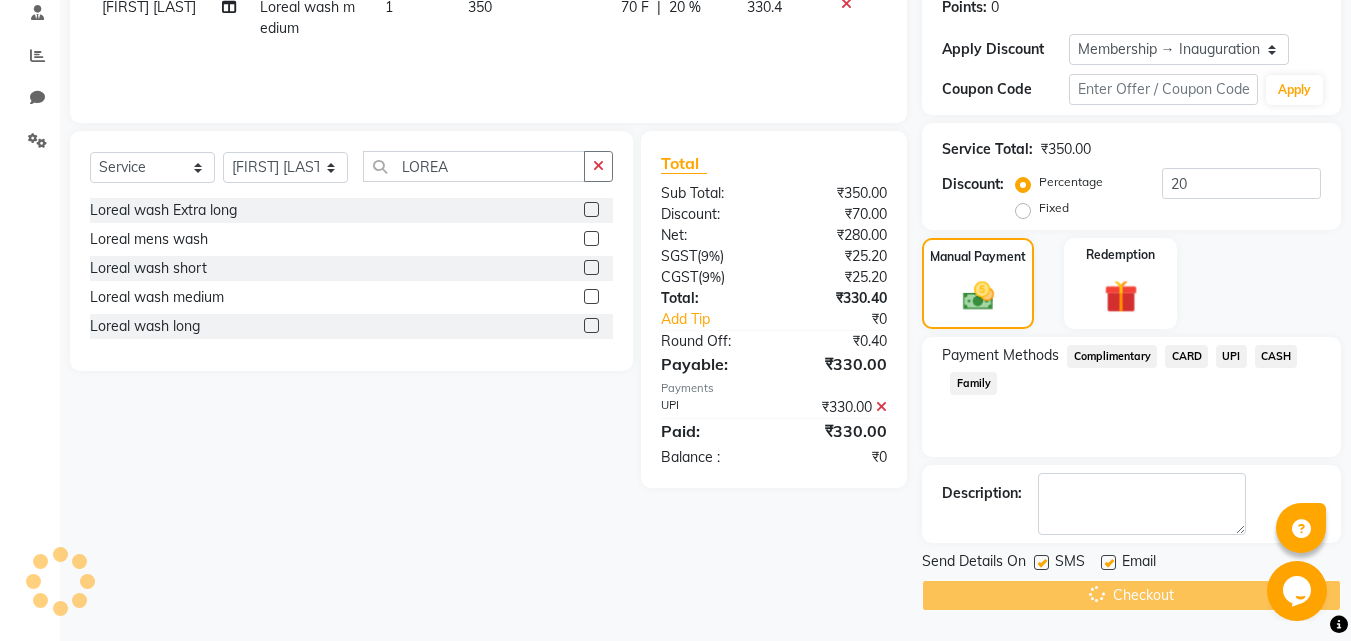 scroll, scrollTop: 196, scrollLeft: 0, axis: vertical 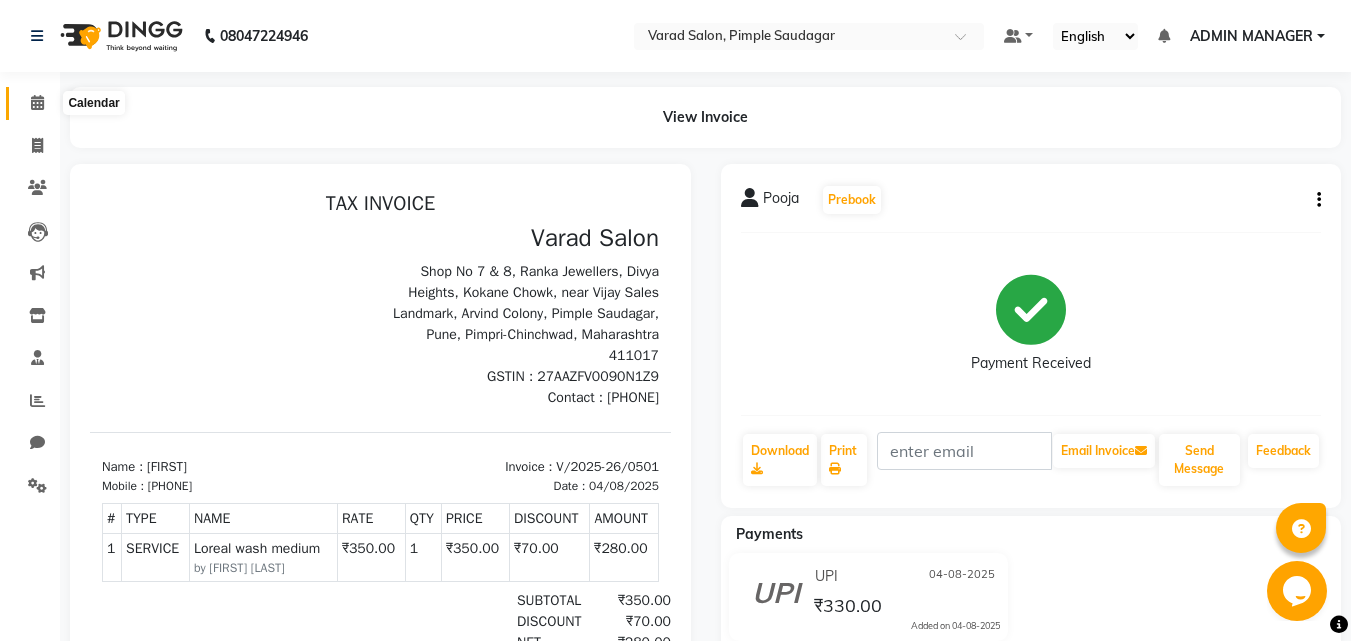 click 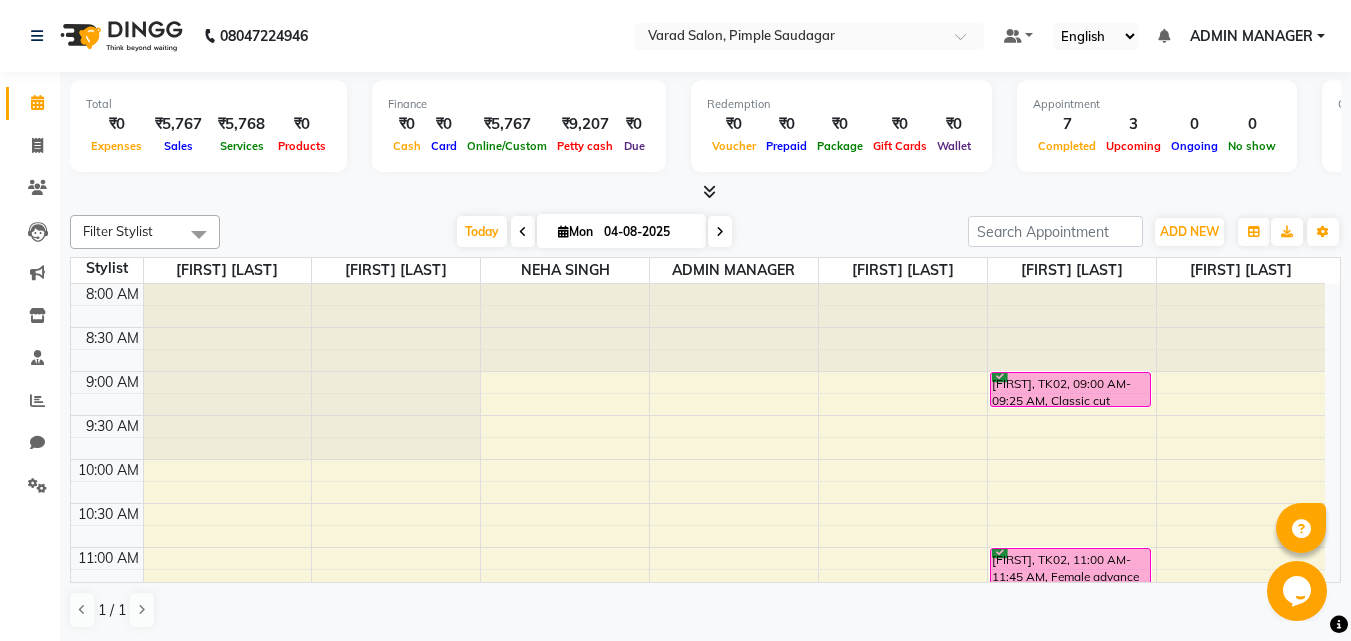 click at bounding box center (709, 191) 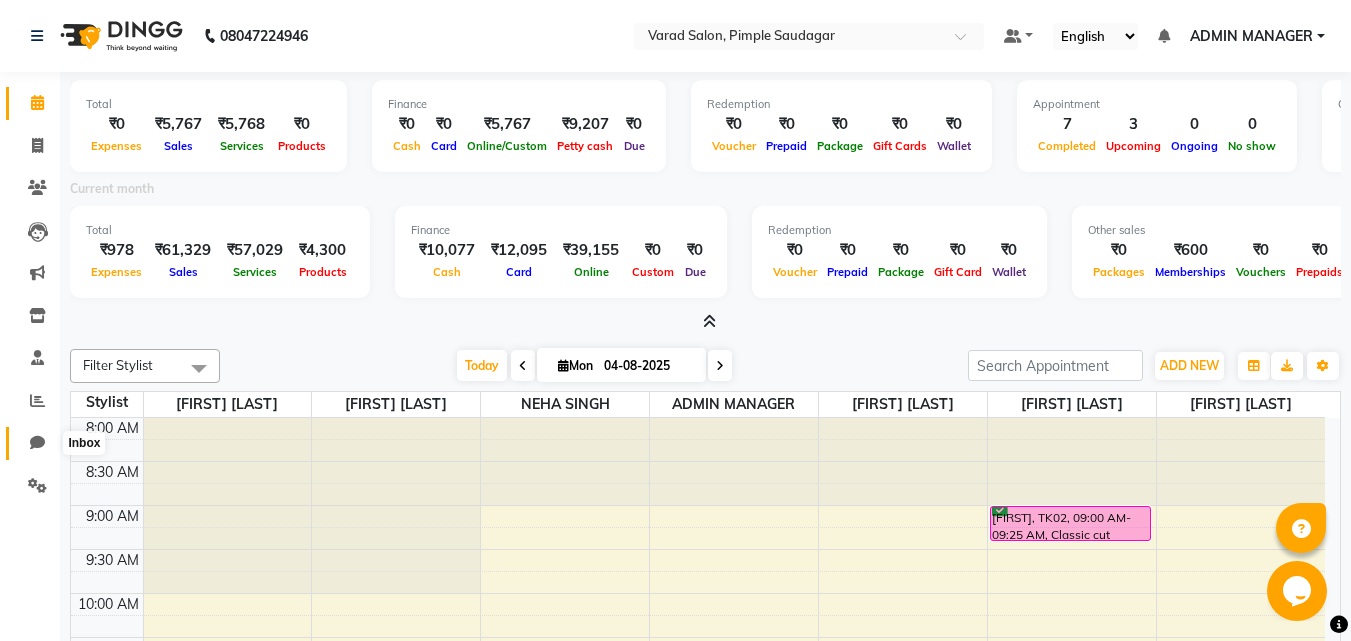 click 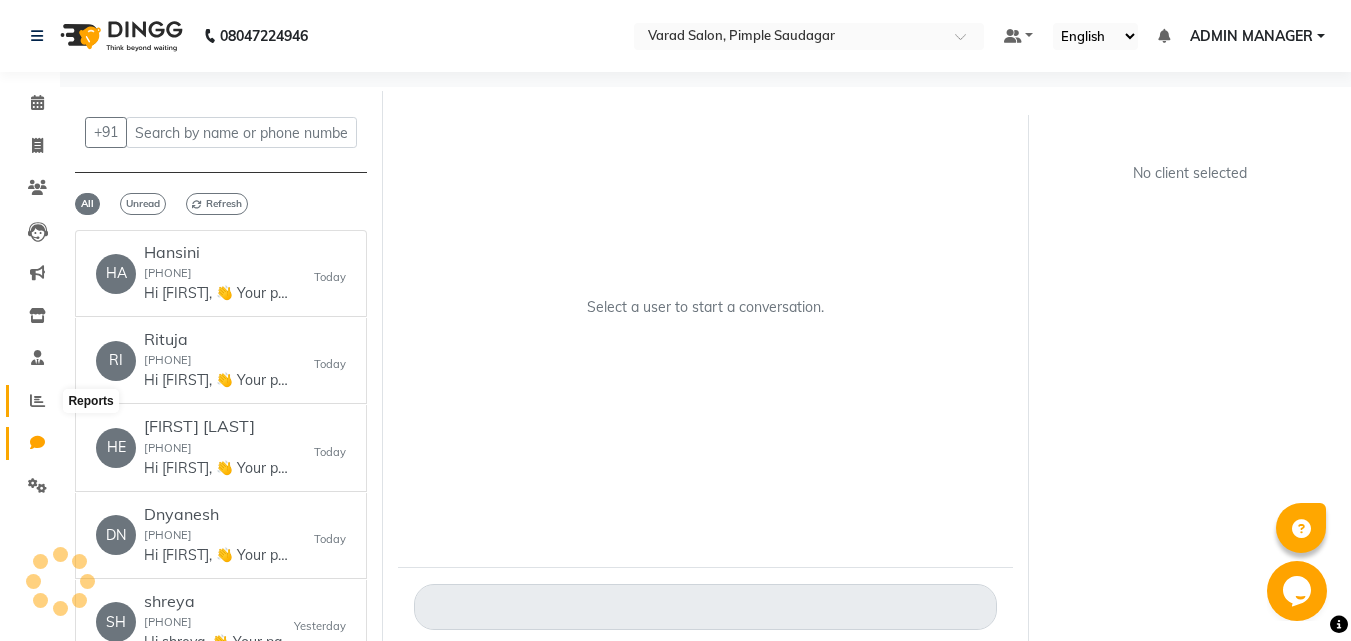 click 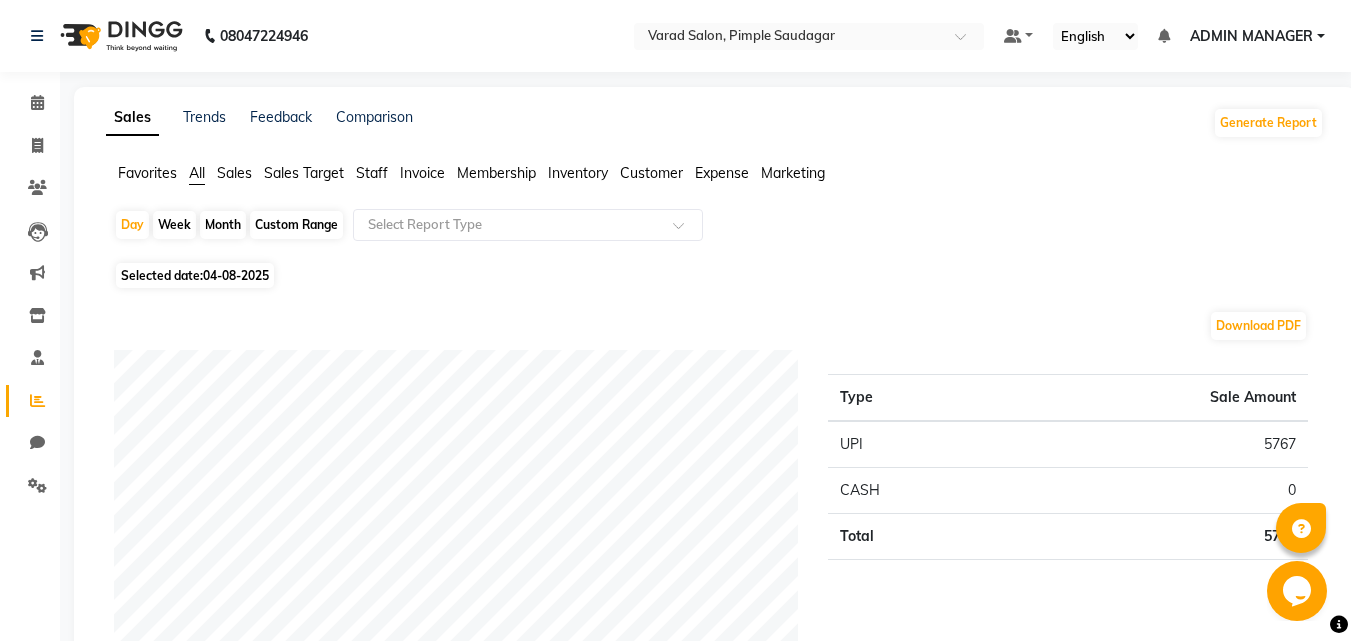 click on "Selected date:  04-08-2025" 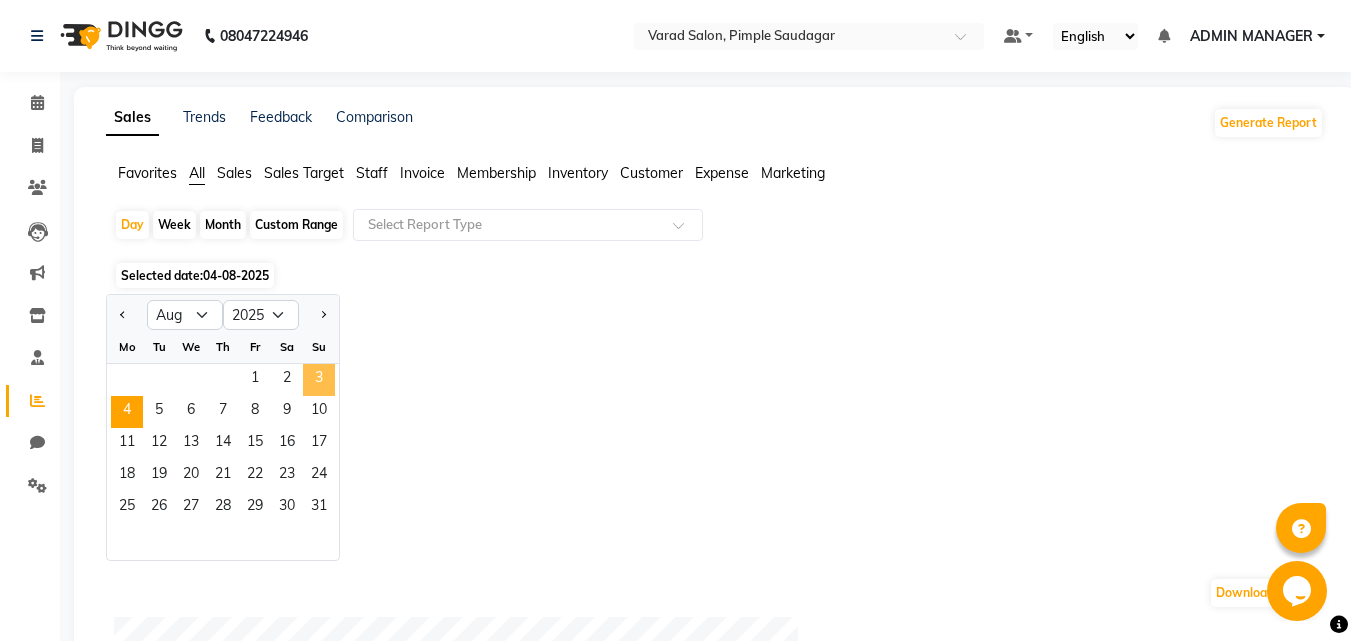 click on "3" 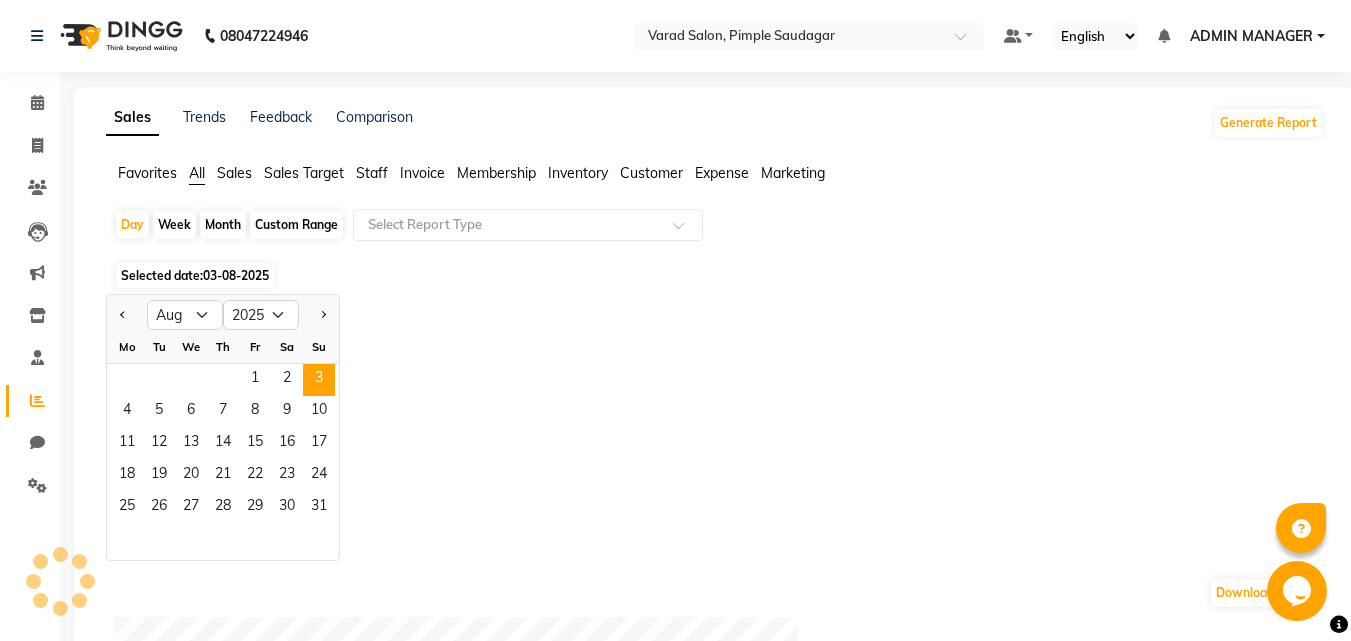 click on "Jan Feb Mar Apr May Jun Jul Aug Sep Oct Nov Dec 2015 2016 2017 2018 2019 2020 2021 2022 2023 2024 2025 2026 2027 2028 2029 2030 2031 2032 2033 2034 2035 Mo Tu We Th Fr Sa Su  1   2   3   4   5   6   7   8   9   10   11   12   13   14   15   16   17   18   19   20   21   22   23   24   25   26   27   28   29   30   31" 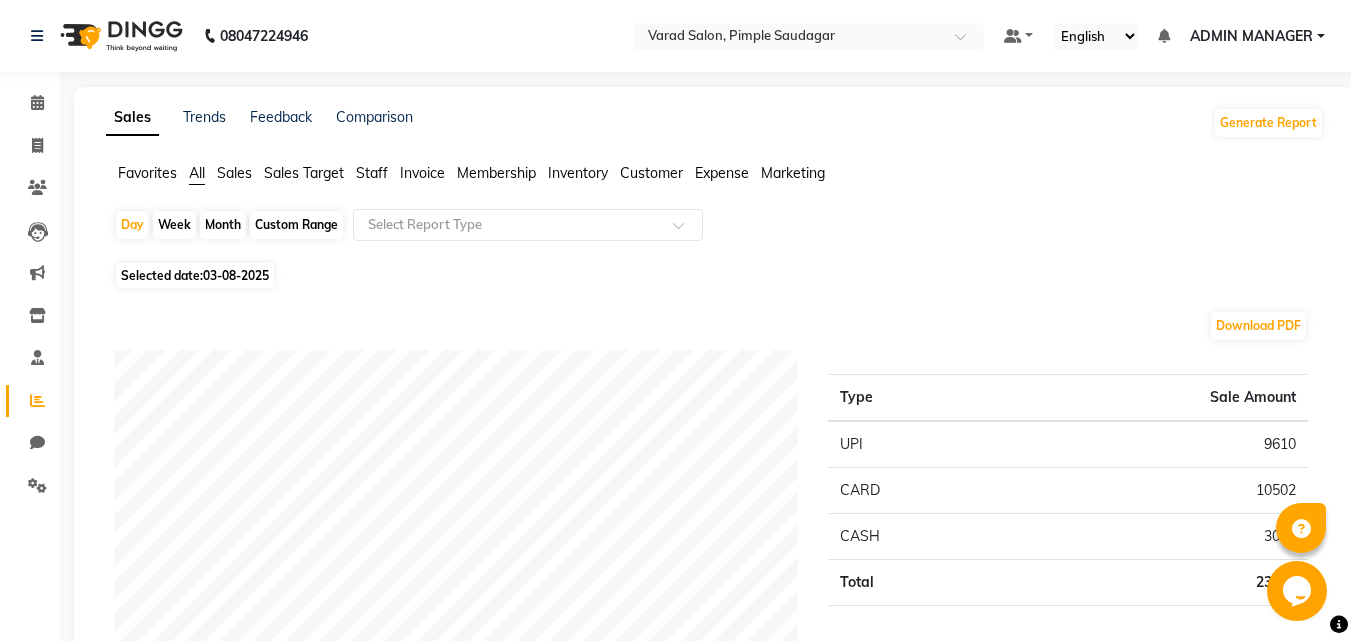 click on "Favorites All Sales Sales Target Staff Invoice Membership Inventory Customer Expense Marketing" 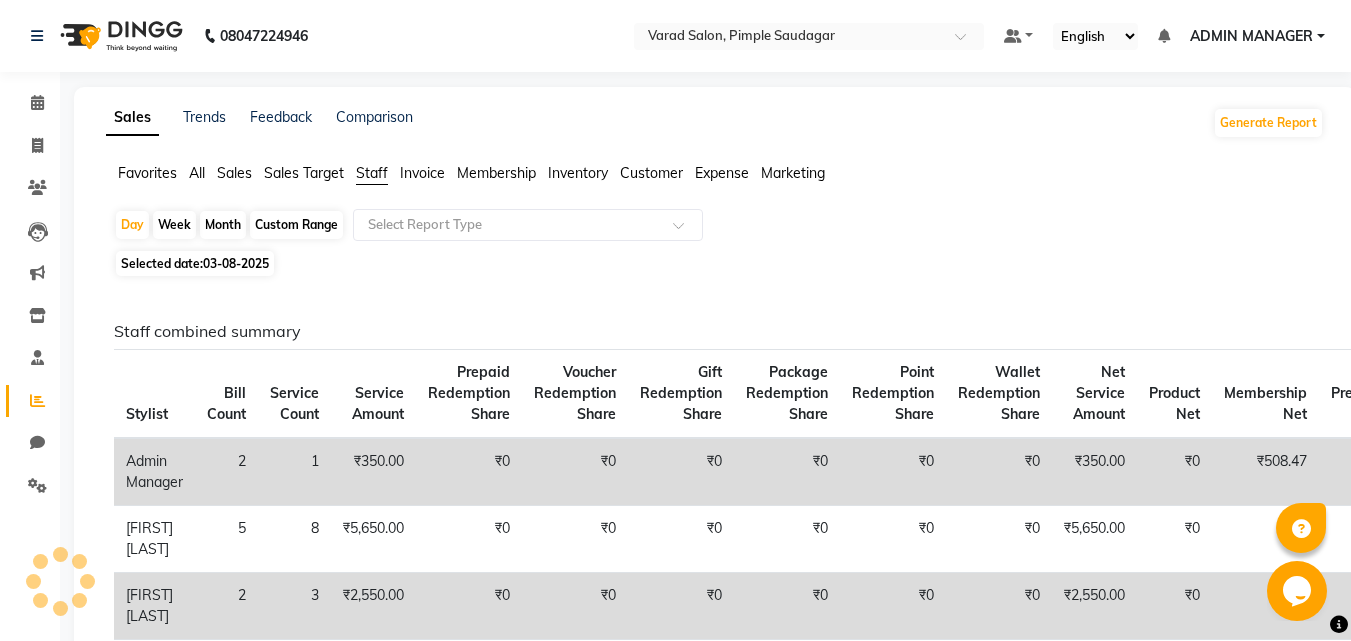 click on "Favorites All Sales Sales Target Staff Invoice Membership Inventory Customer Expense Marketing  Day   Week   Month   Custom Range  Select Report Type Selected date:  03-08-2025  Staff combined summary Stylist Bill Count Service Count Service Amount Prepaid Redemption Share Voucher Redemption Share Gift Redemption Share Package Redemption Share Point Redemption Share Wallet Redemption Share Net Service Amount Product Net Membership Net Prepaid Net Voucher Net Gift Net Package Net  Admin Manager 2 1 ₹350.00 ₹0 ₹0 ₹0 ₹0 ₹0 ₹0 ₹350.00 ₹0 ₹508.47 ₹0 ₹0 ₹0 ₹0  [FIRST] [LAST] 5 8 ₹5,650.00 ₹0 ₹0 ₹0 ₹0 ₹0 ₹0 ₹5,650.00 ₹0 ₹0 ₹0 ₹0 ₹0 ₹0  [FIRST] [LAST] 2 3 ₹2,550.00 ₹0 ₹0 ₹0 ₹0 ₹0 ₹0 ₹2,550.00 ₹0 ₹0 ₹0 ₹0 ₹0 ₹0  [FIRST] [LAST] 3 12 ₹6,636.00 ₹0 ₹0 ₹0 ₹0 ₹0 ₹0 ₹6,636.00 ₹0 ₹0 ₹0 ₹0 ₹0 ₹0  [FIRST] [LAST] 5 8 ₹3,965.00 ₹0 ₹0 ₹0 ₹0 ₹0 ₹0 ₹3,965.00 ₹0 ₹0 ₹0 ₹0 ₹0 ₹0 Staff service summary Tax" 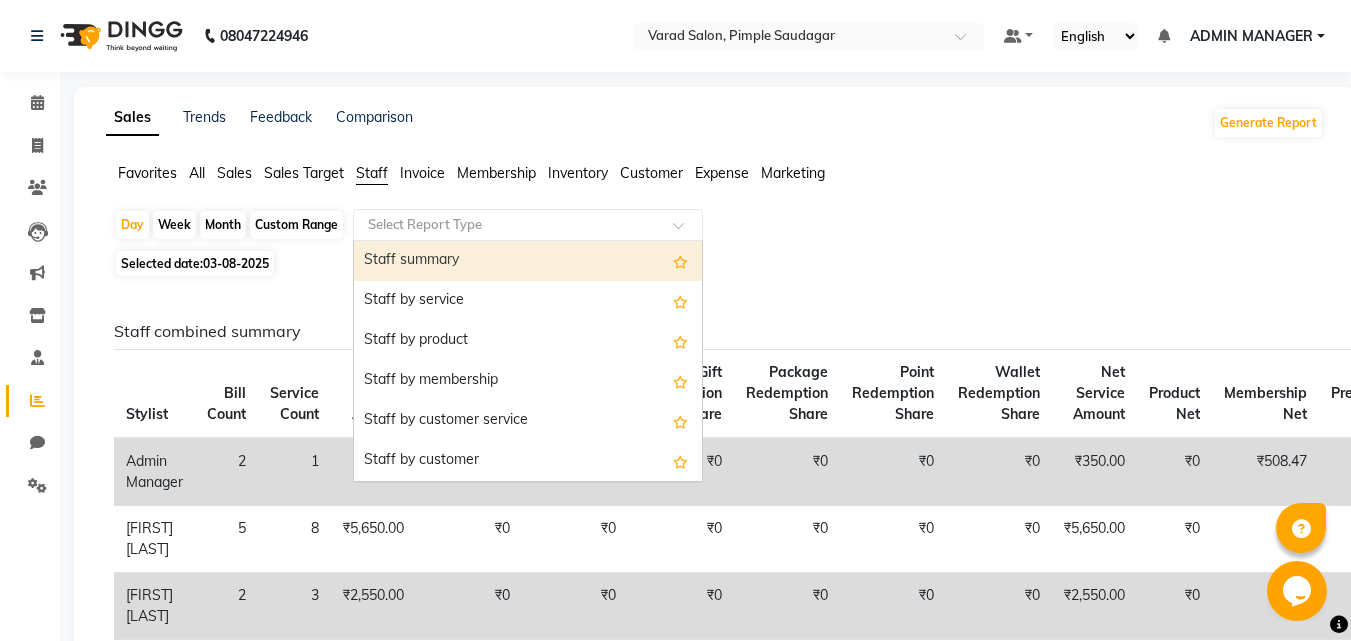 click on "Select Report Type" 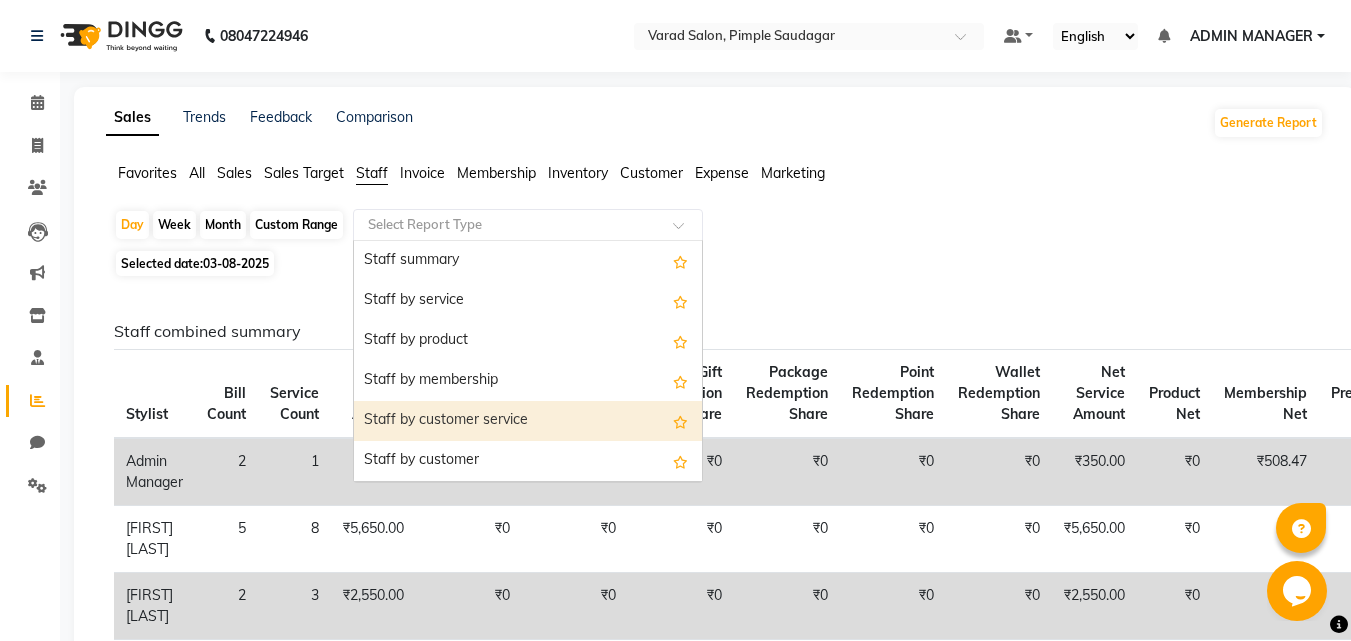 click on "Staff by customer service" at bounding box center [528, 421] 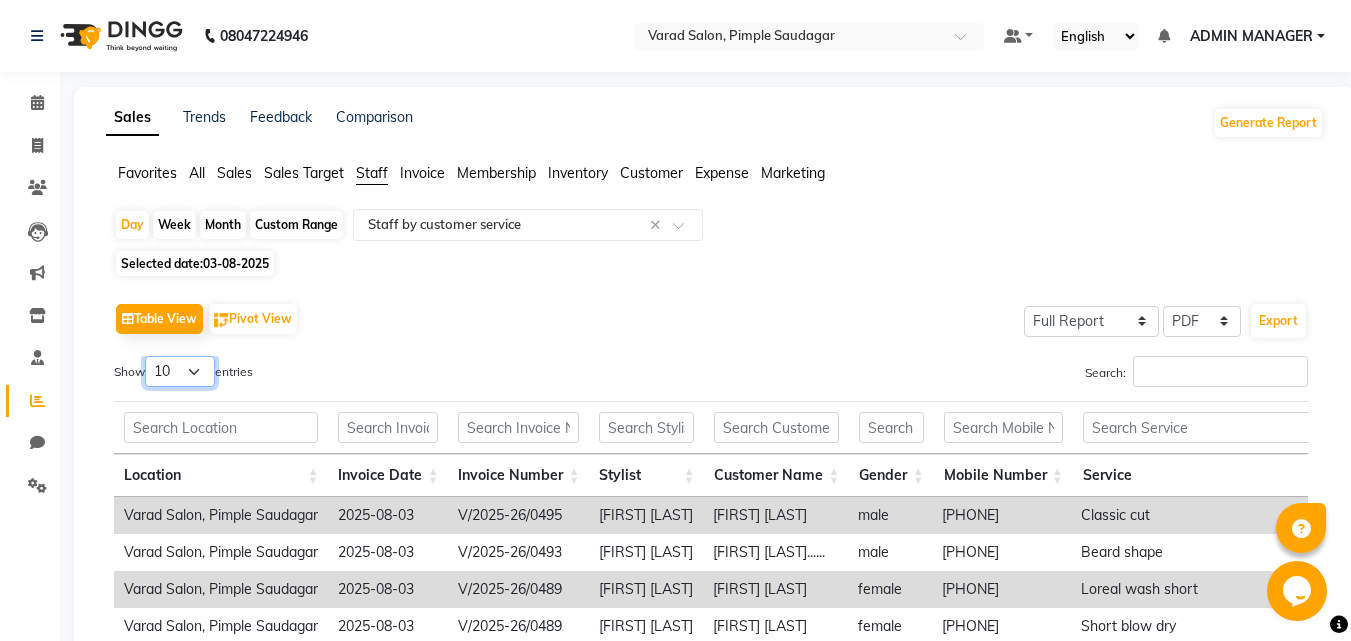 click on "10 25 50 100" at bounding box center [180, 371] 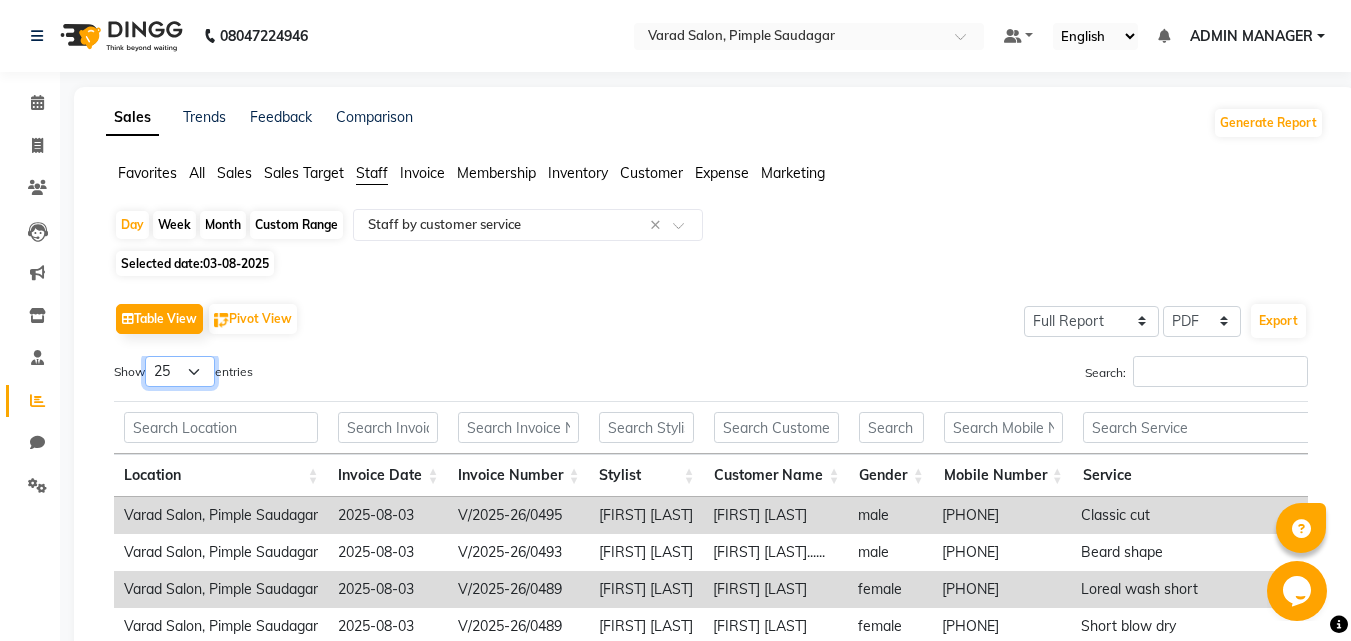 click on "10 25 50 100" at bounding box center (180, 371) 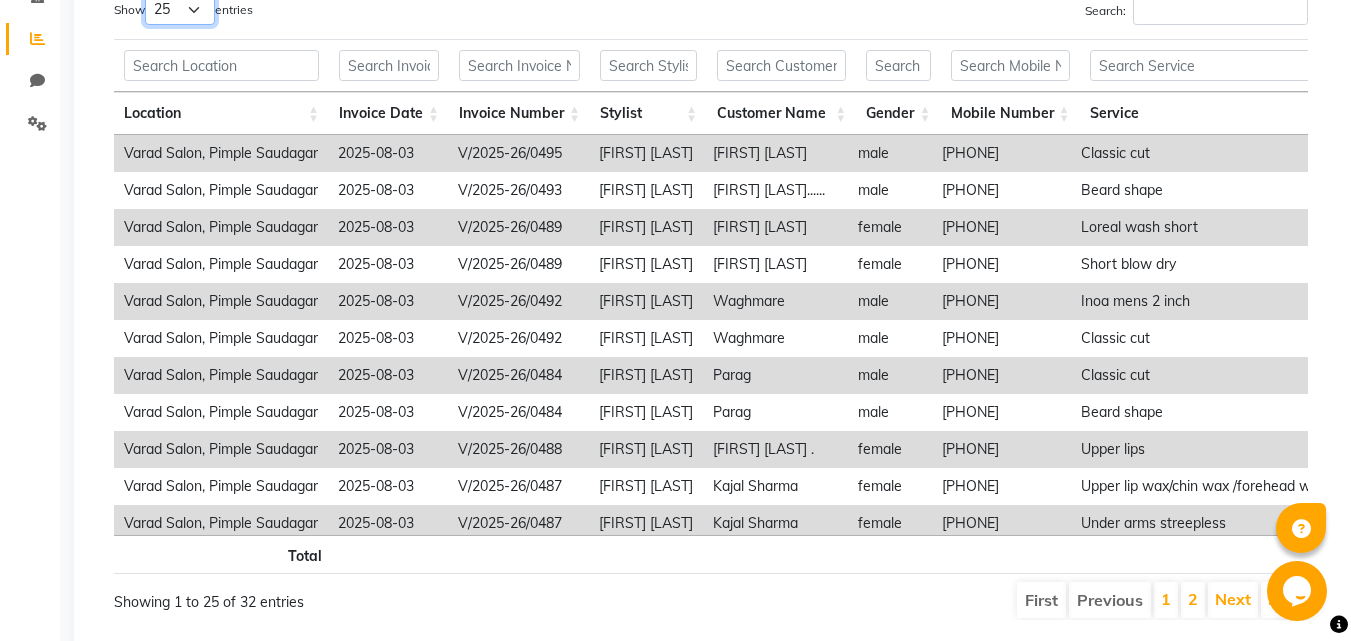 scroll, scrollTop: 422, scrollLeft: 0, axis: vertical 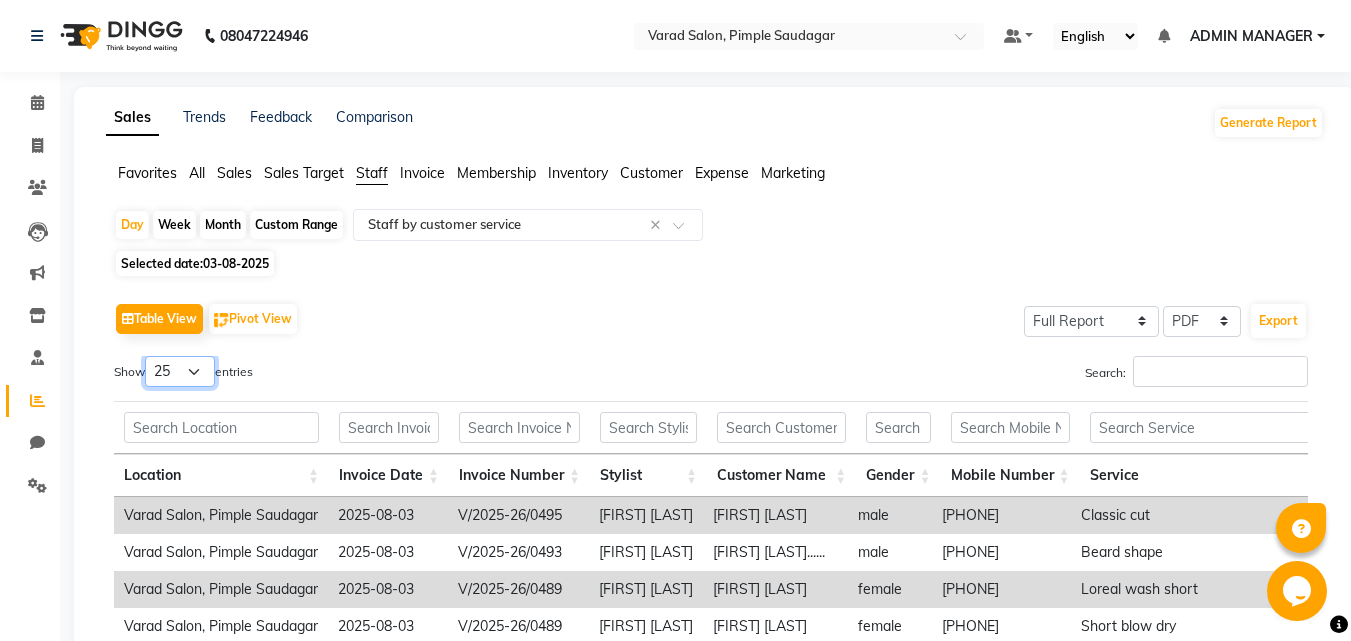 click on "10 25 50 100" at bounding box center (180, 371) 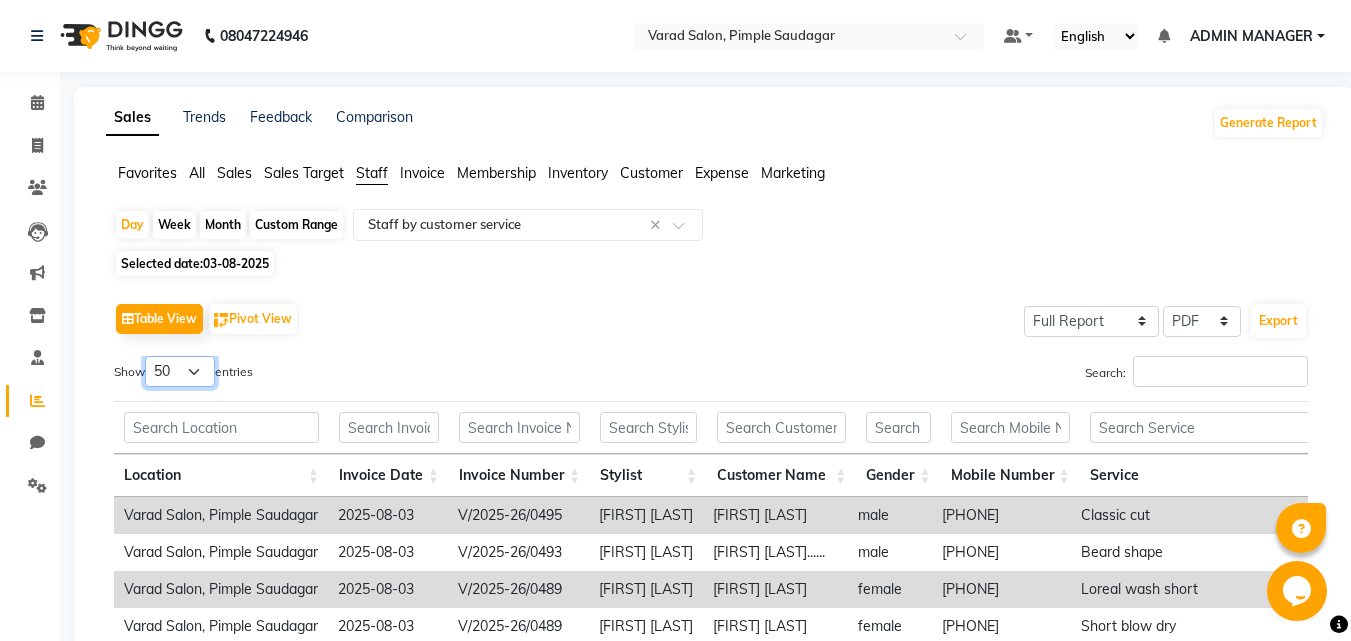 click on "10 25 50 100" at bounding box center [180, 371] 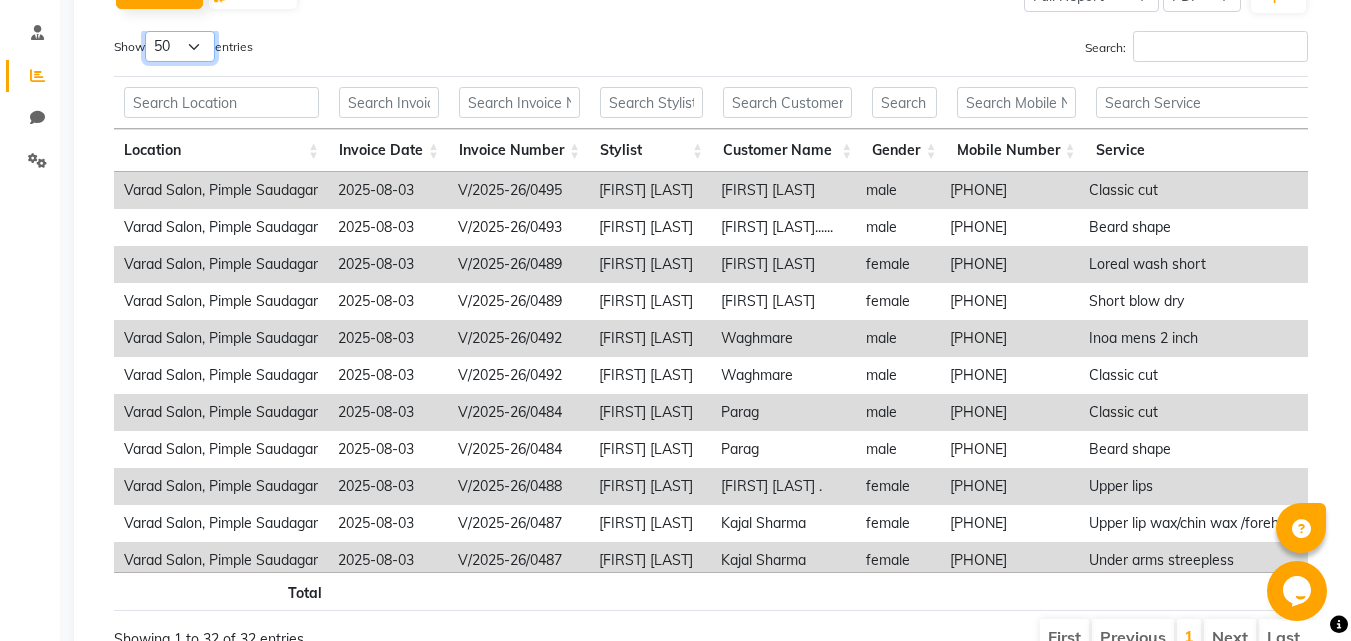 scroll, scrollTop: 400, scrollLeft: 0, axis: vertical 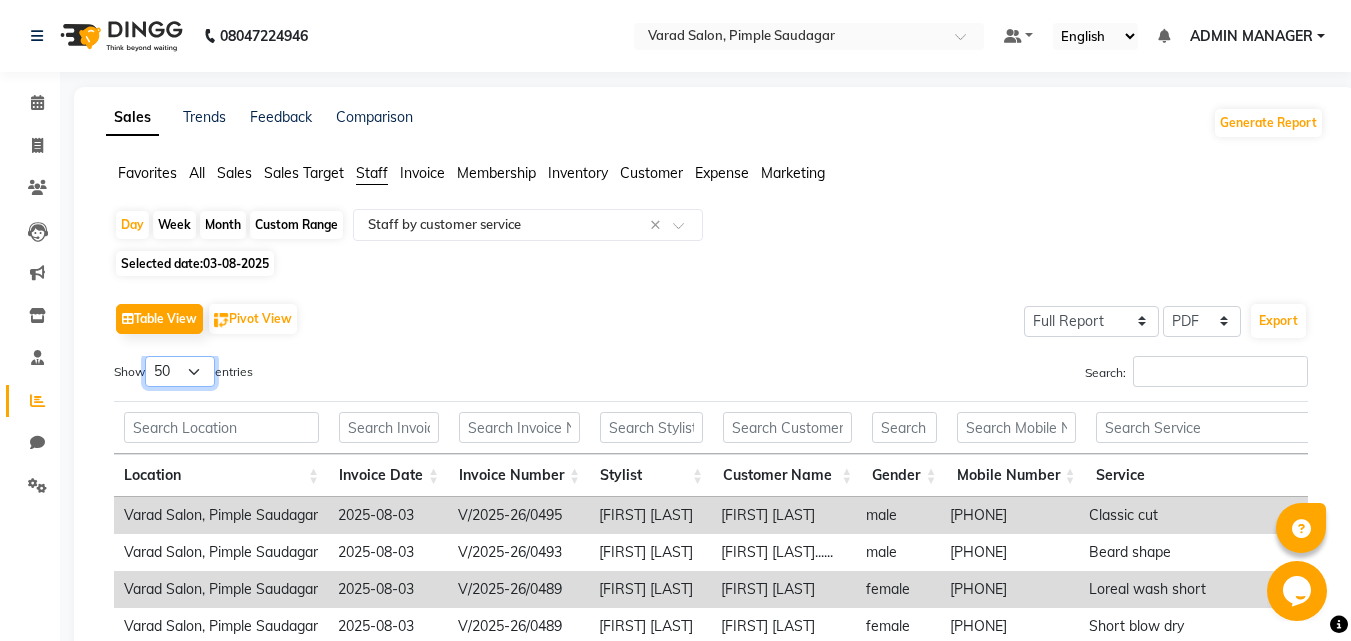 click on "10 25 50 100" at bounding box center [180, 371] 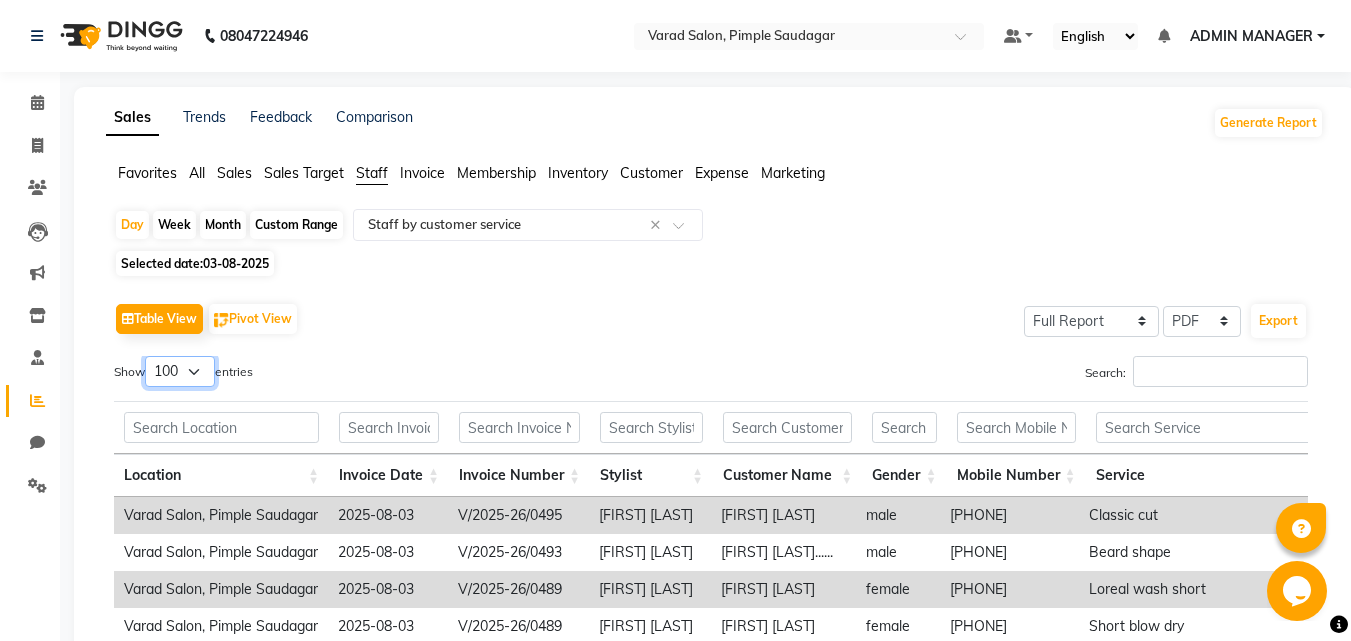 click on "10 25 50 100" at bounding box center (180, 371) 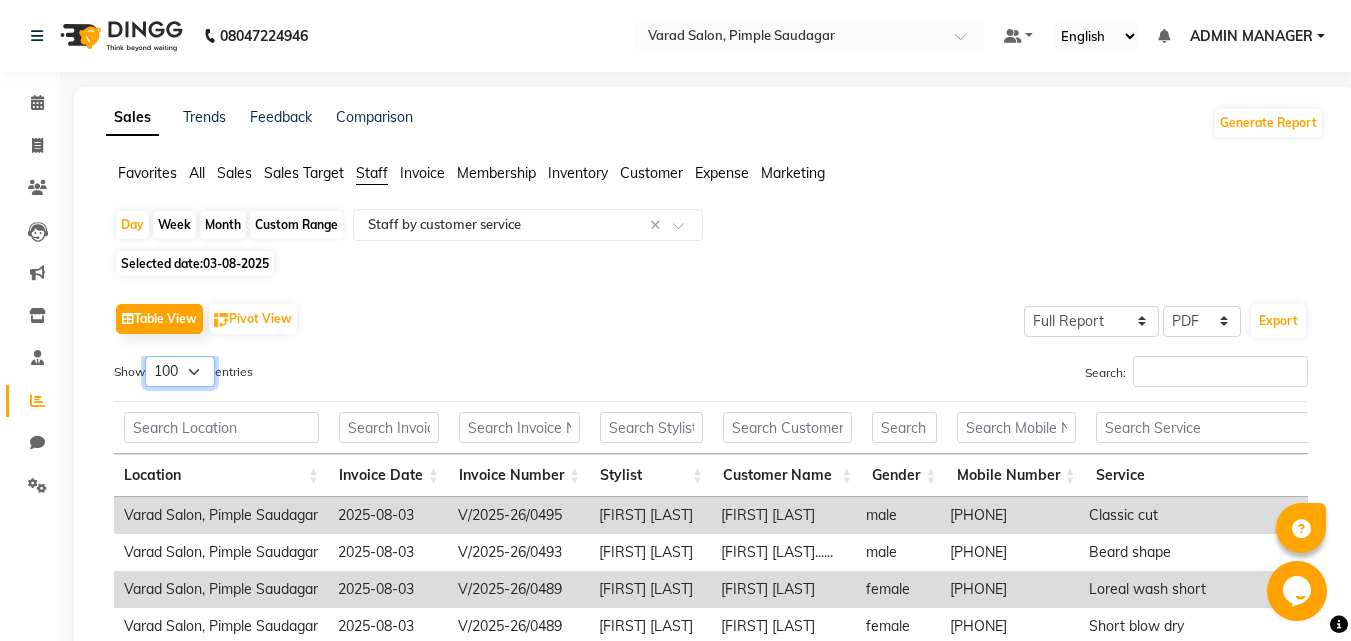 scroll, scrollTop: 200, scrollLeft: 0, axis: vertical 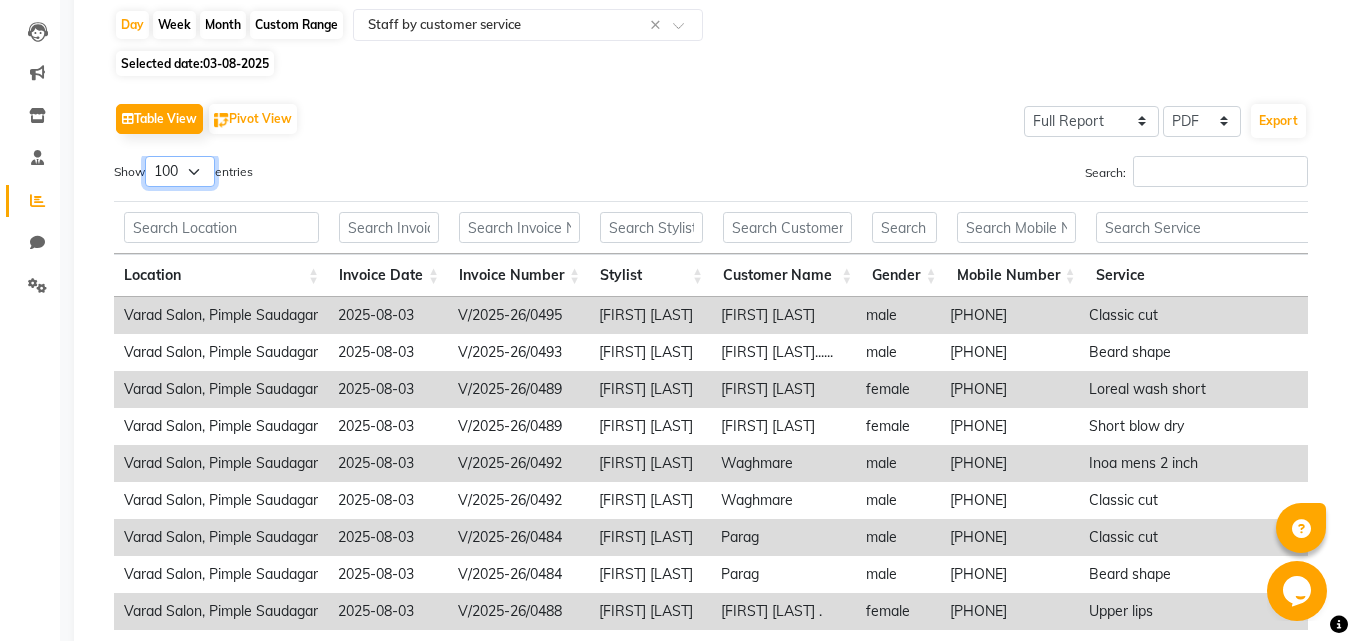 click on "10 25 50 100" at bounding box center [180, 171] 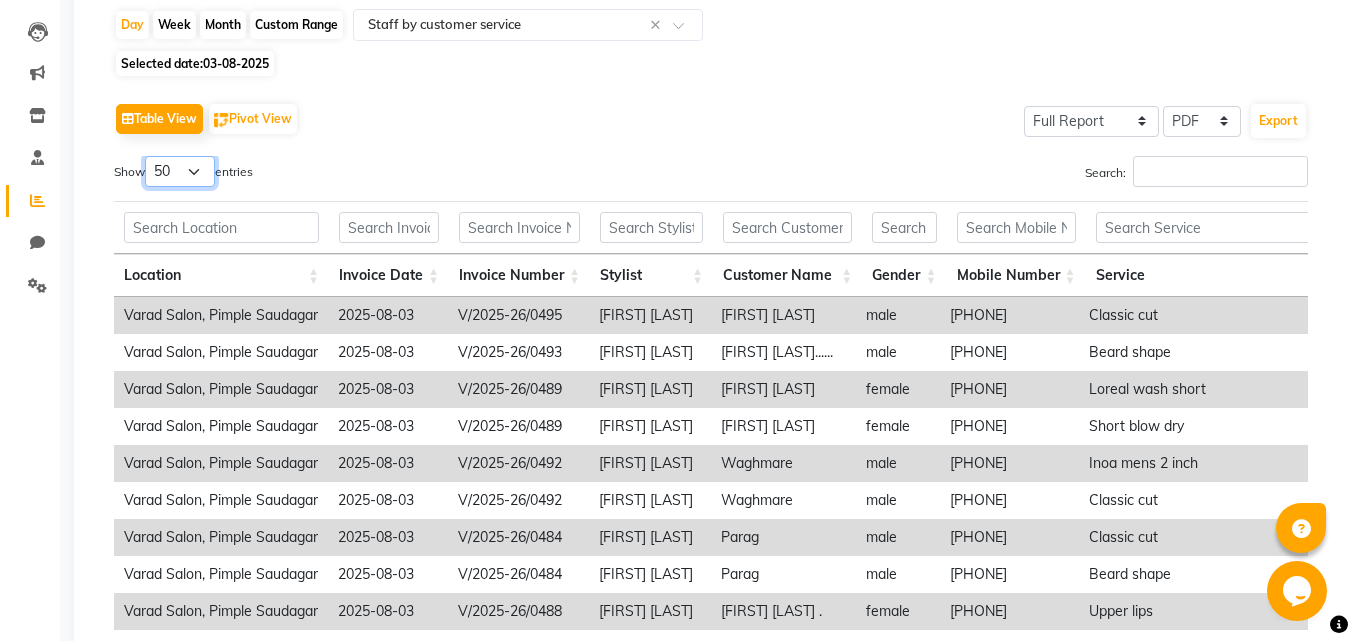 click on "10 25 50 100" at bounding box center (180, 171) 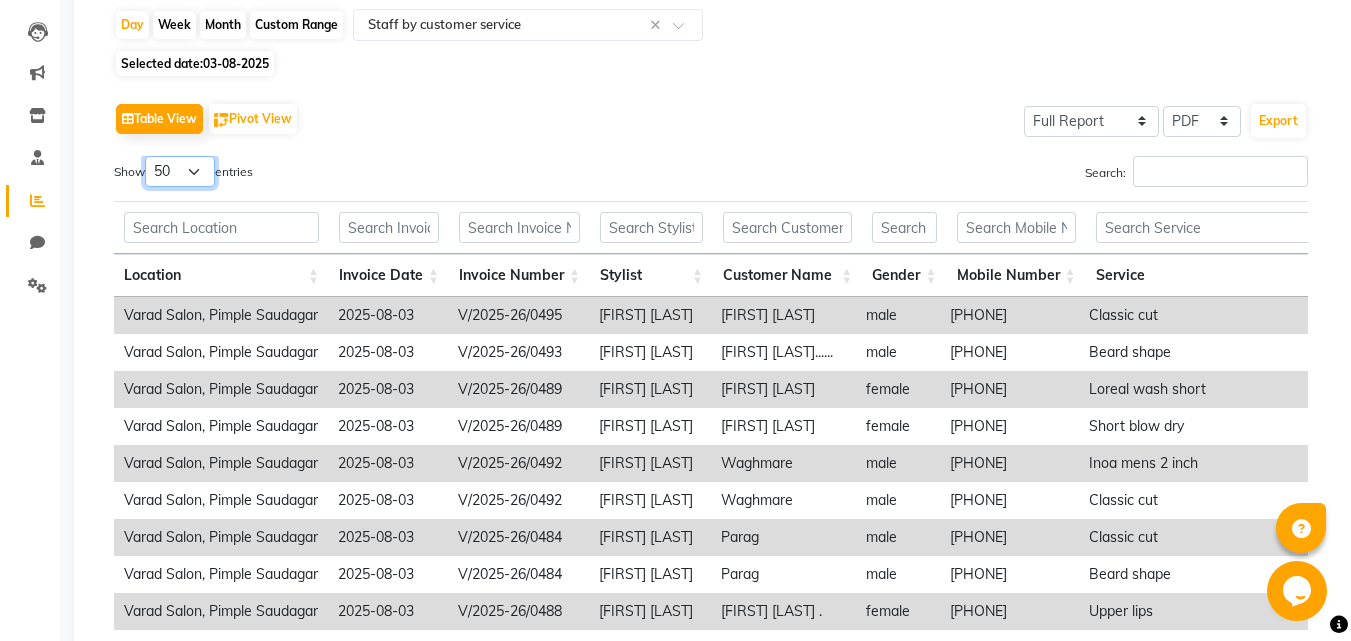 click on "10 25 50 100" at bounding box center (180, 171) 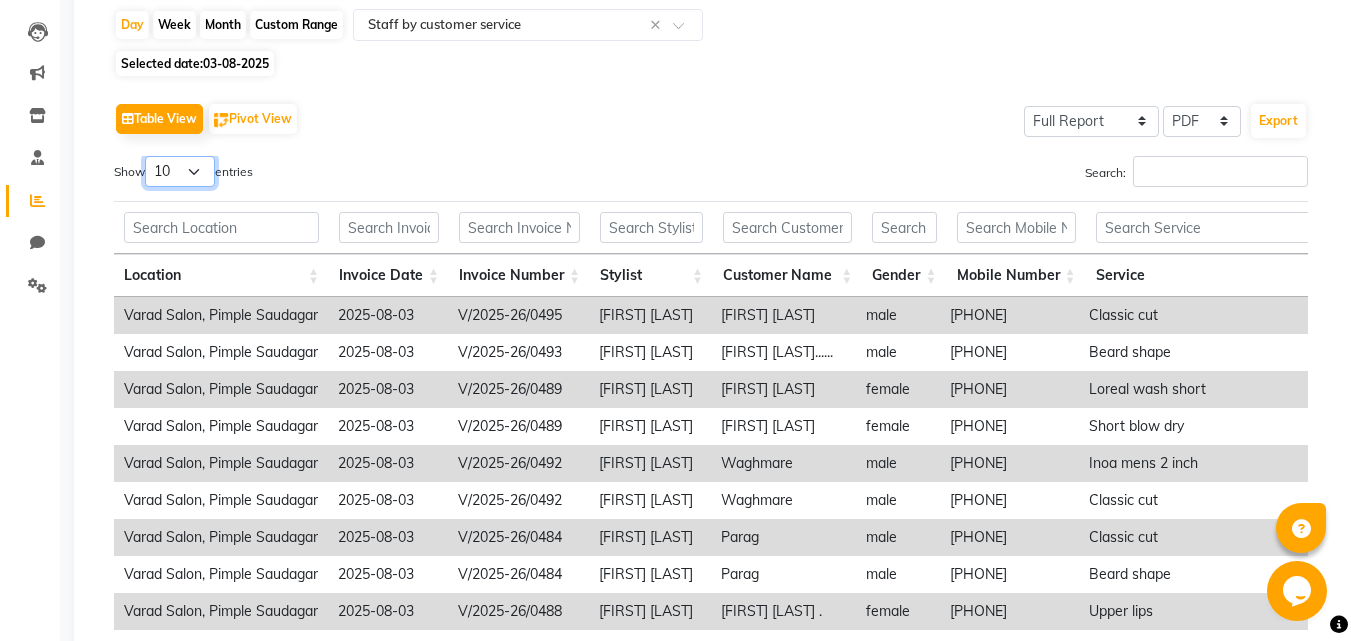 click on "10 25 50 100" at bounding box center [180, 171] 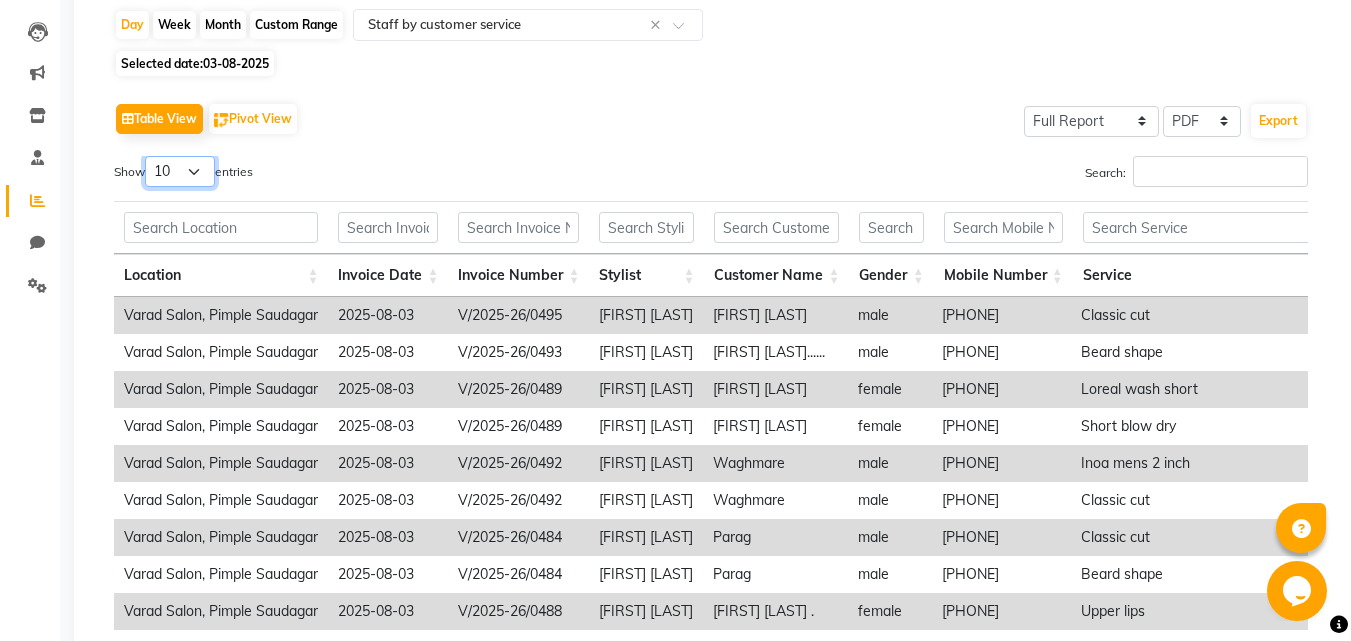 click on "10 25 50 100" at bounding box center [180, 171] 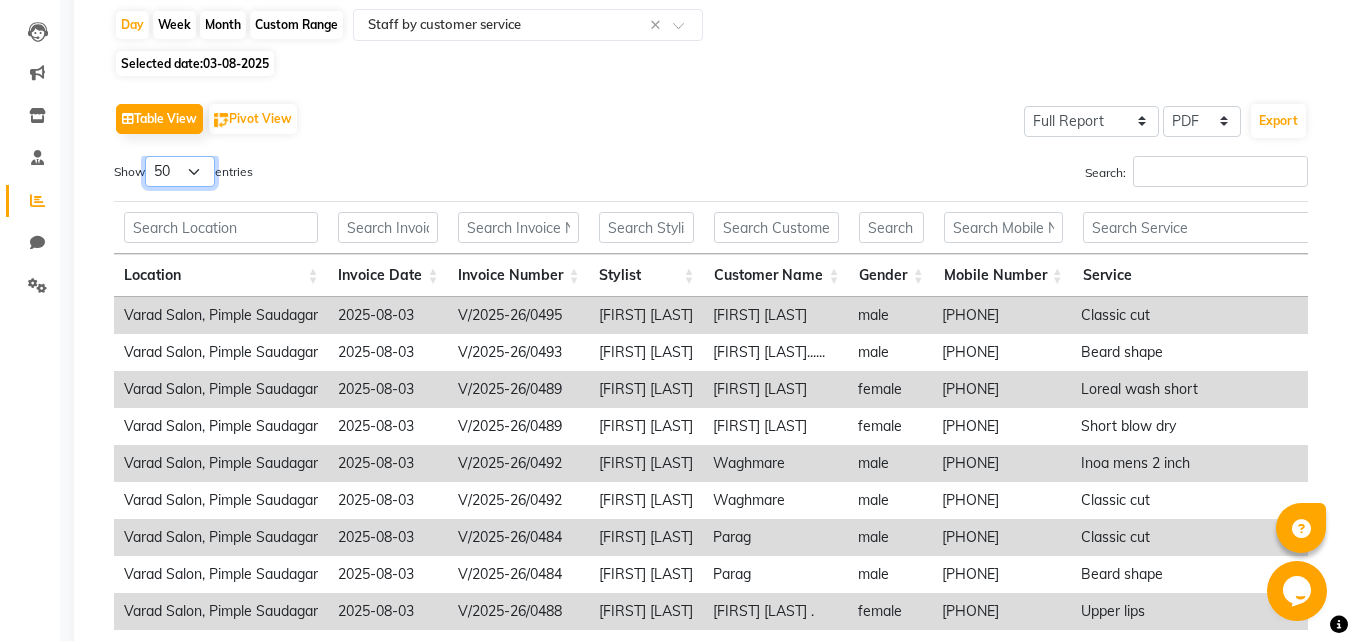 click on "10 25 50 100" at bounding box center (180, 171) 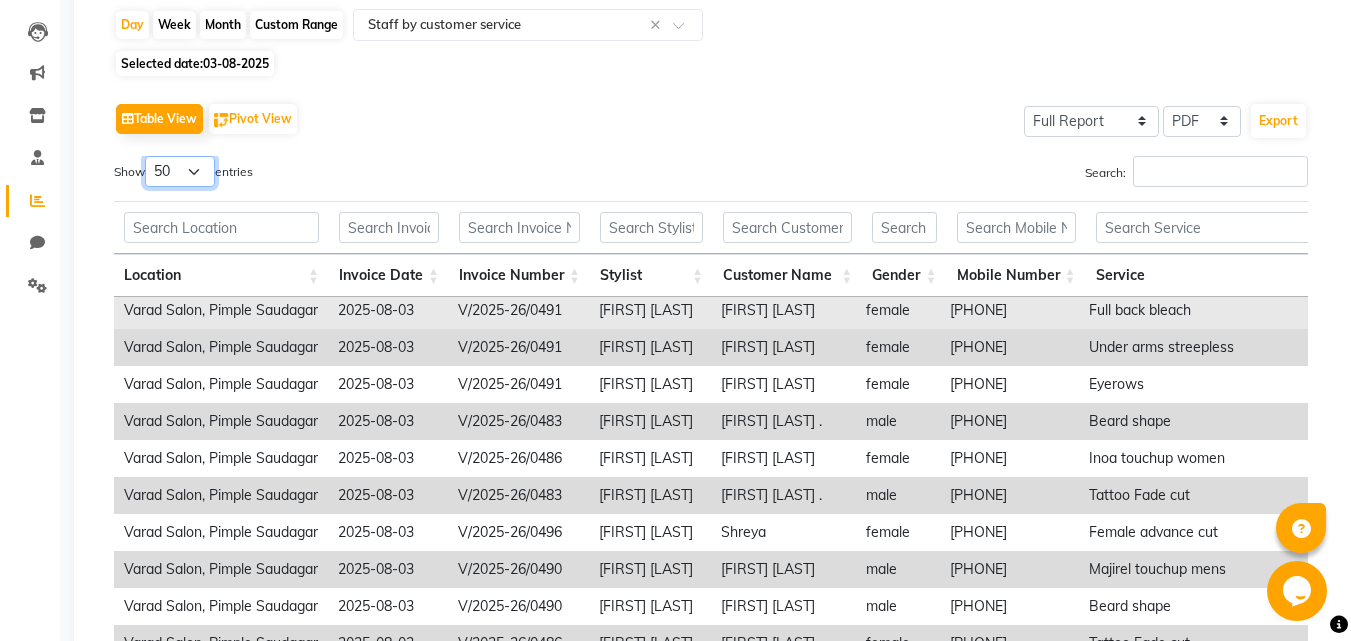 scroll, scrollTop: 799, scrollLeft: 0, axis: vertical 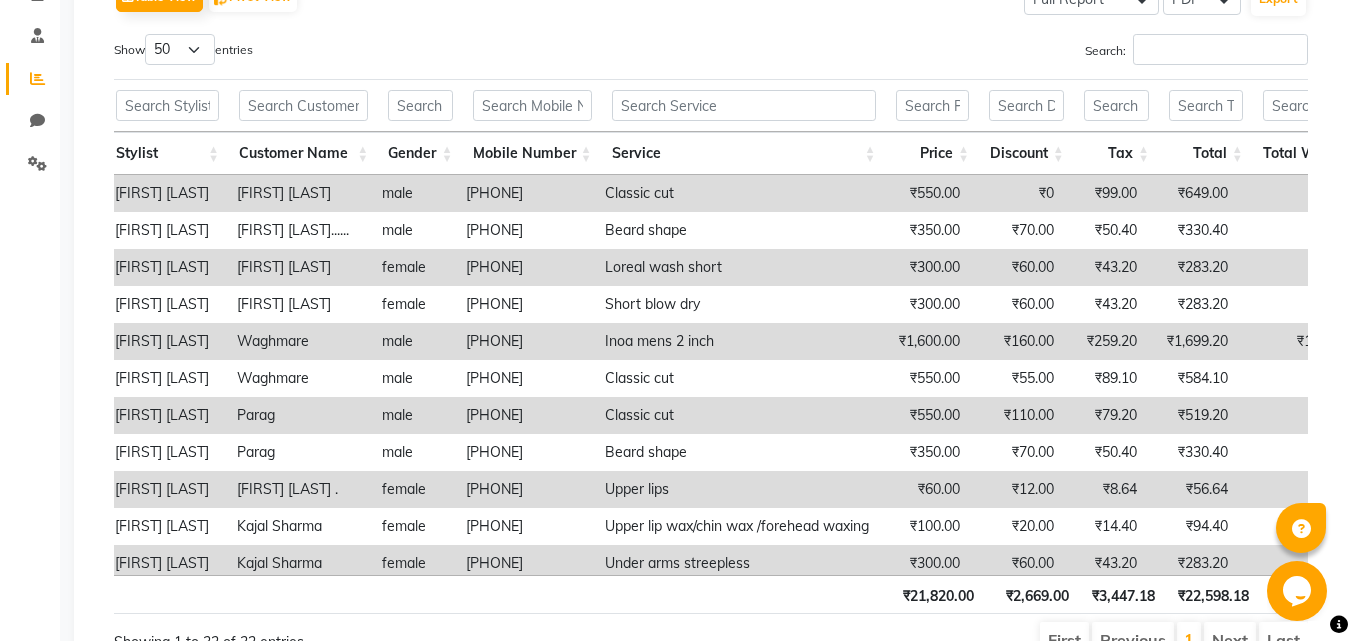 click at bounding box center [168, 594] 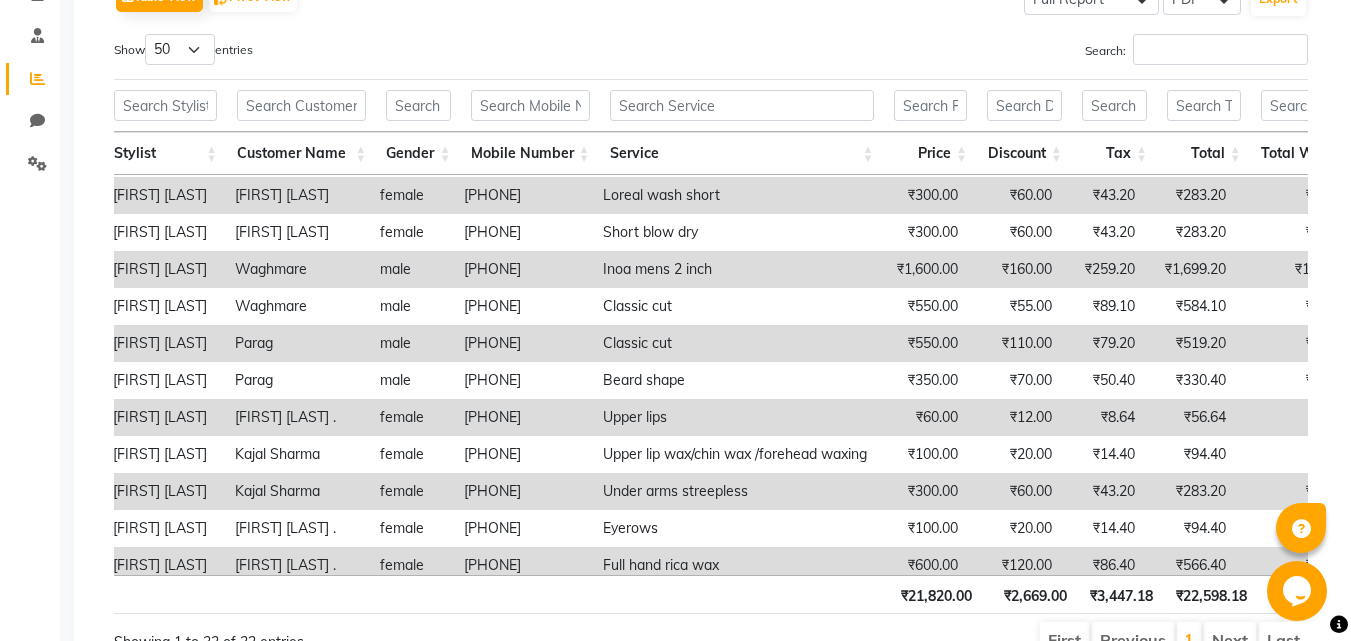 scroll, scrollTop: 0, scrollLeft: 486, axis: horizontal 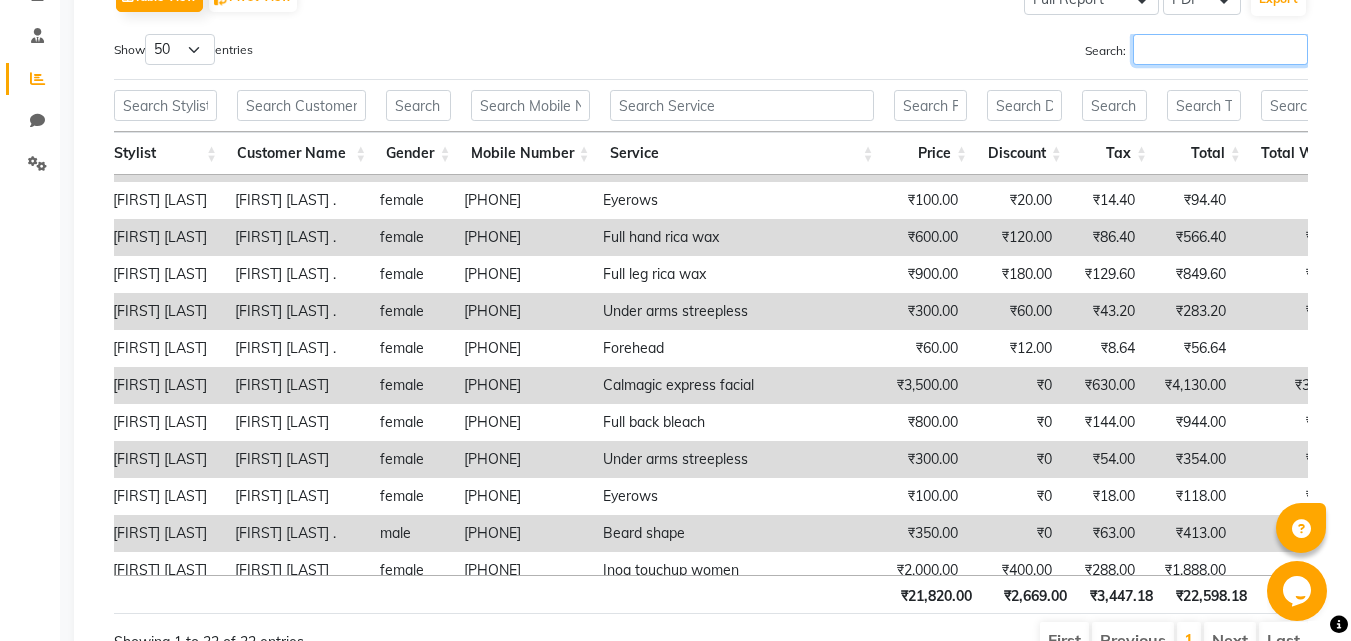 click on "Search:" at bounding box center (1220, 49) 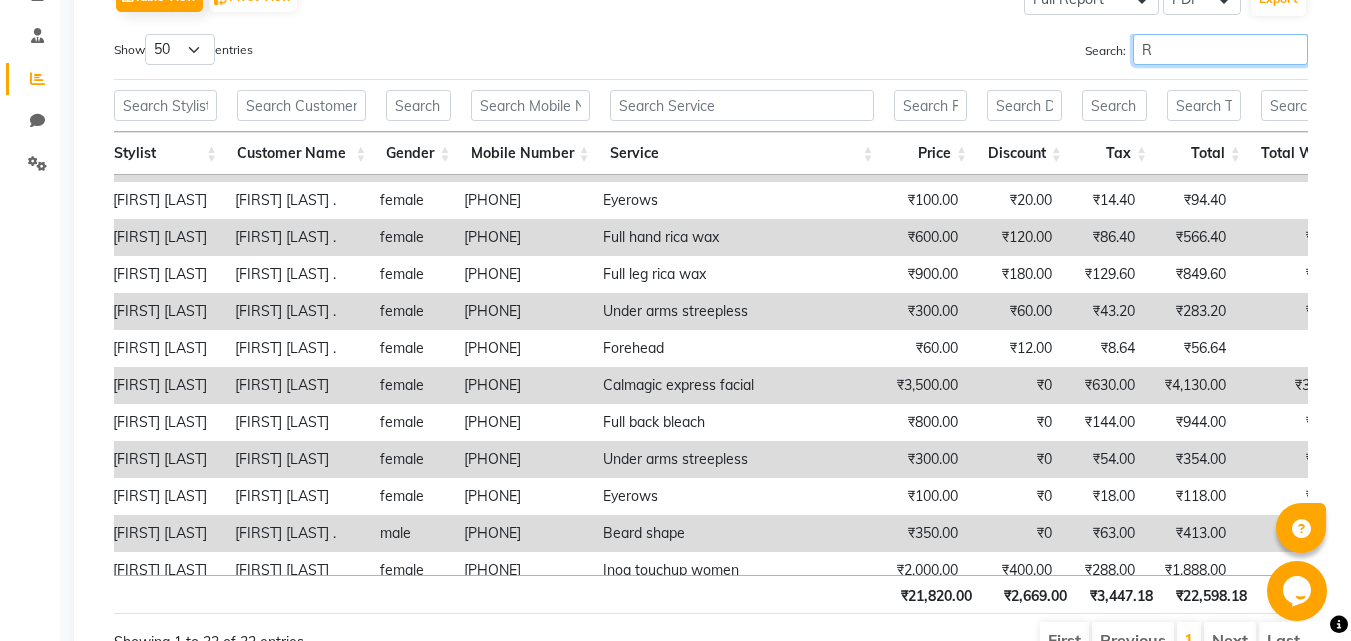 scroll, scrollTop: 0, scrollLeft: 486, axis: horizontal 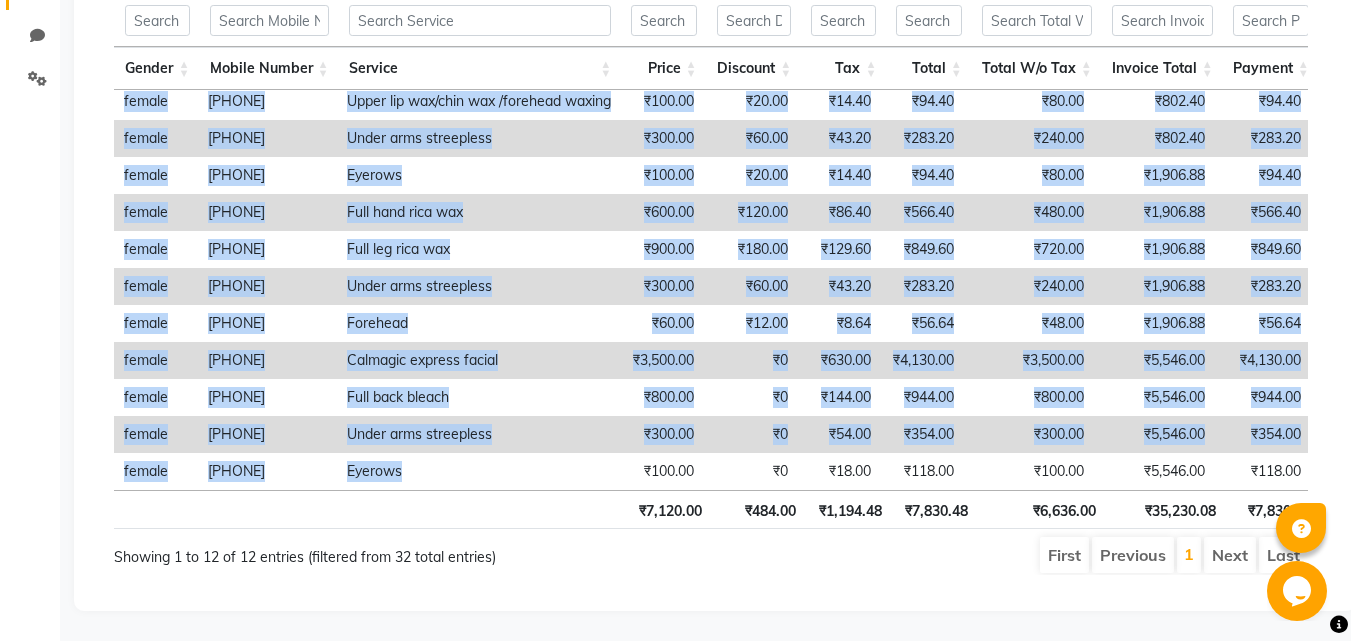 drag, startPoint x: 588, startPoint y: 457, endPoint x: 395, endPoint y: 473, distance: 193.66208 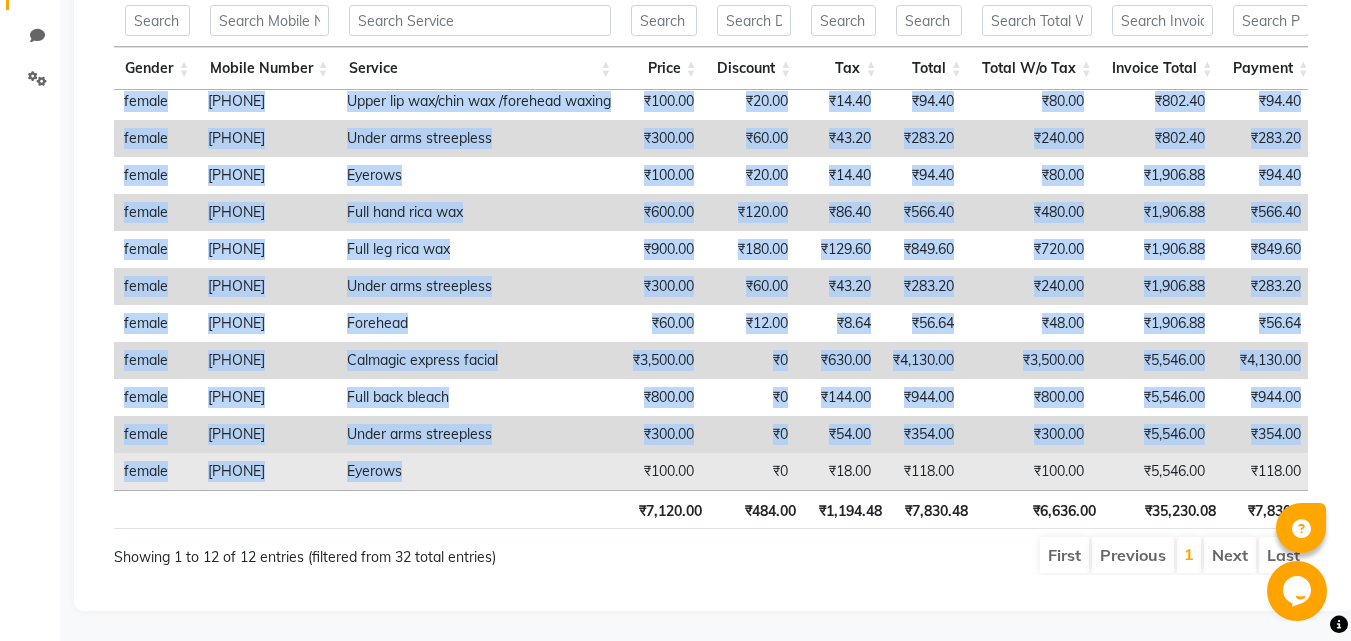 click on "Eyerows" at bounding box center [479, 471] 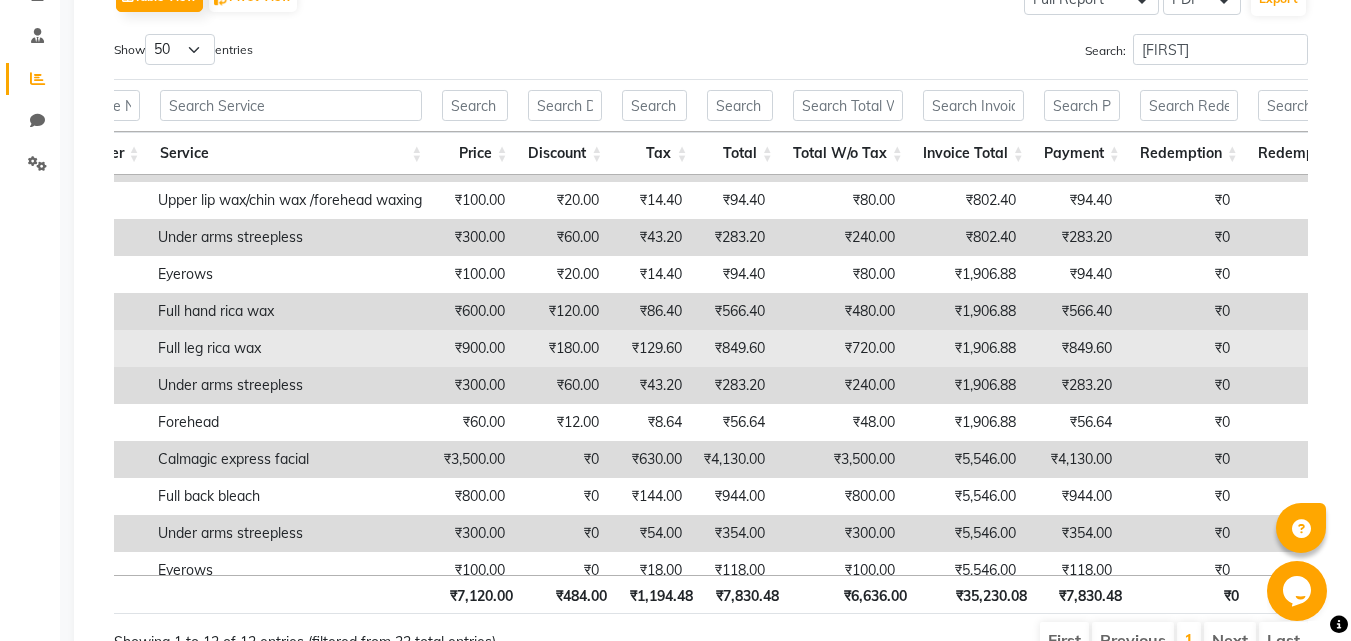 scroll, scrollTop: 59, scrollLeft: 923, axis: both 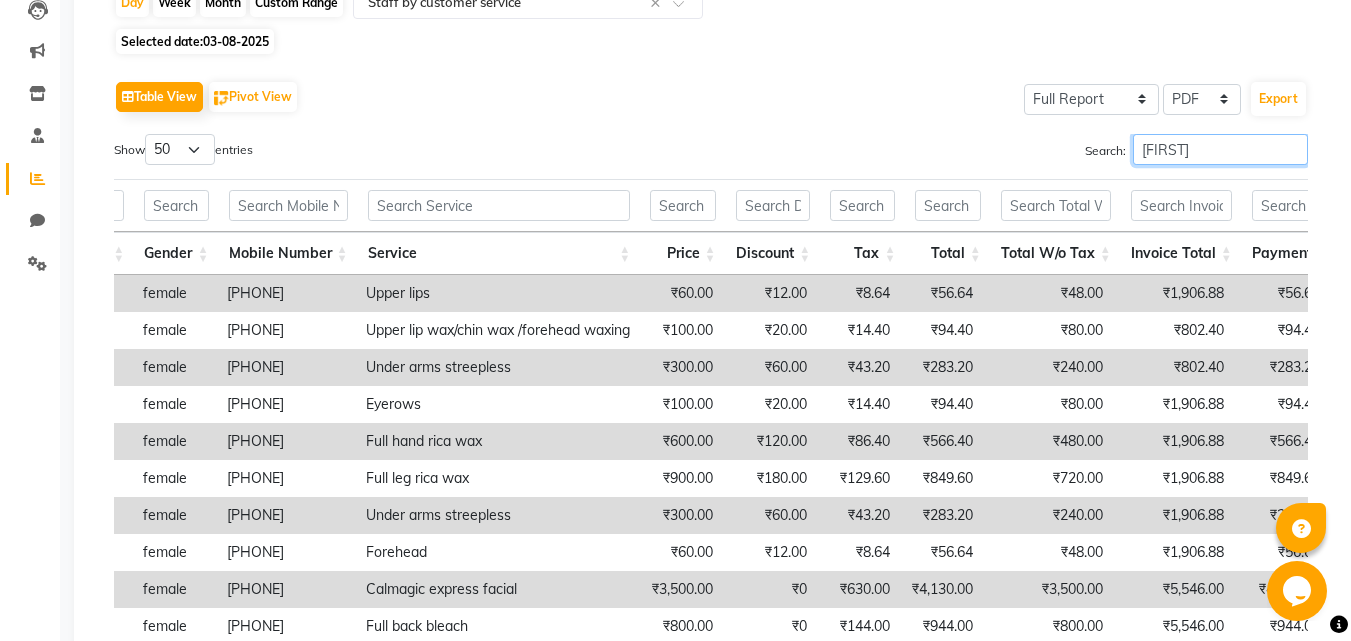 click on "[FIRST]" at bounding box center [1220, 149] 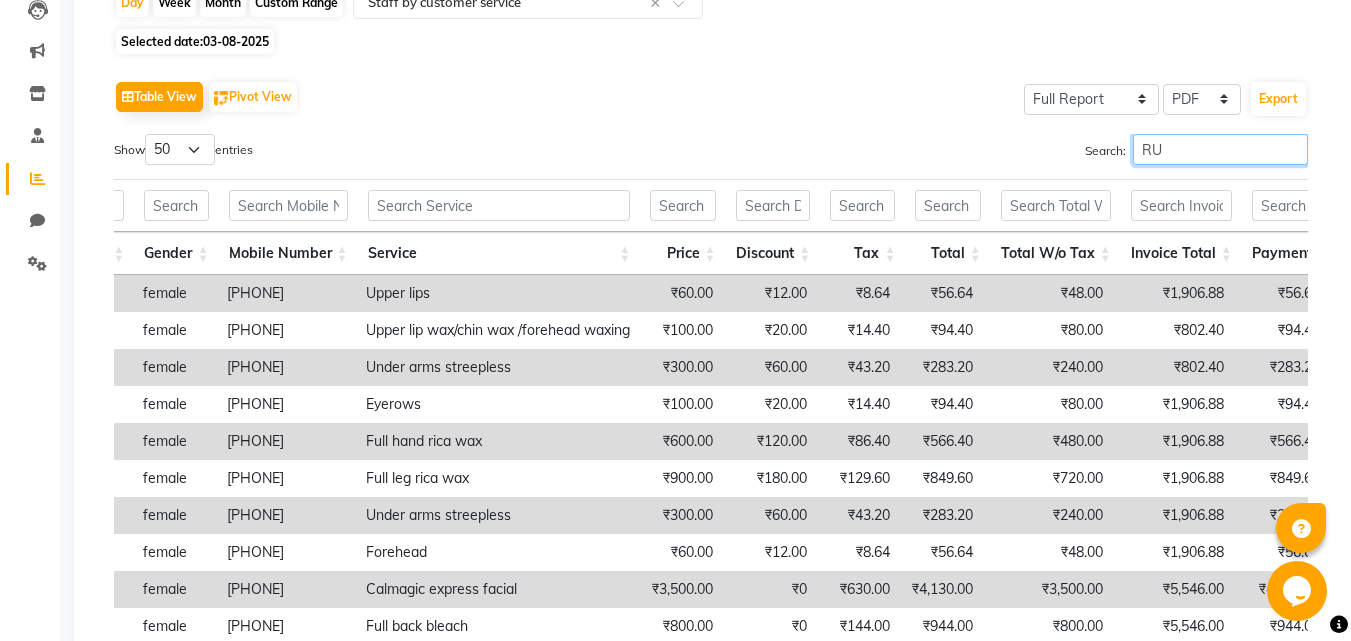 type on "R" 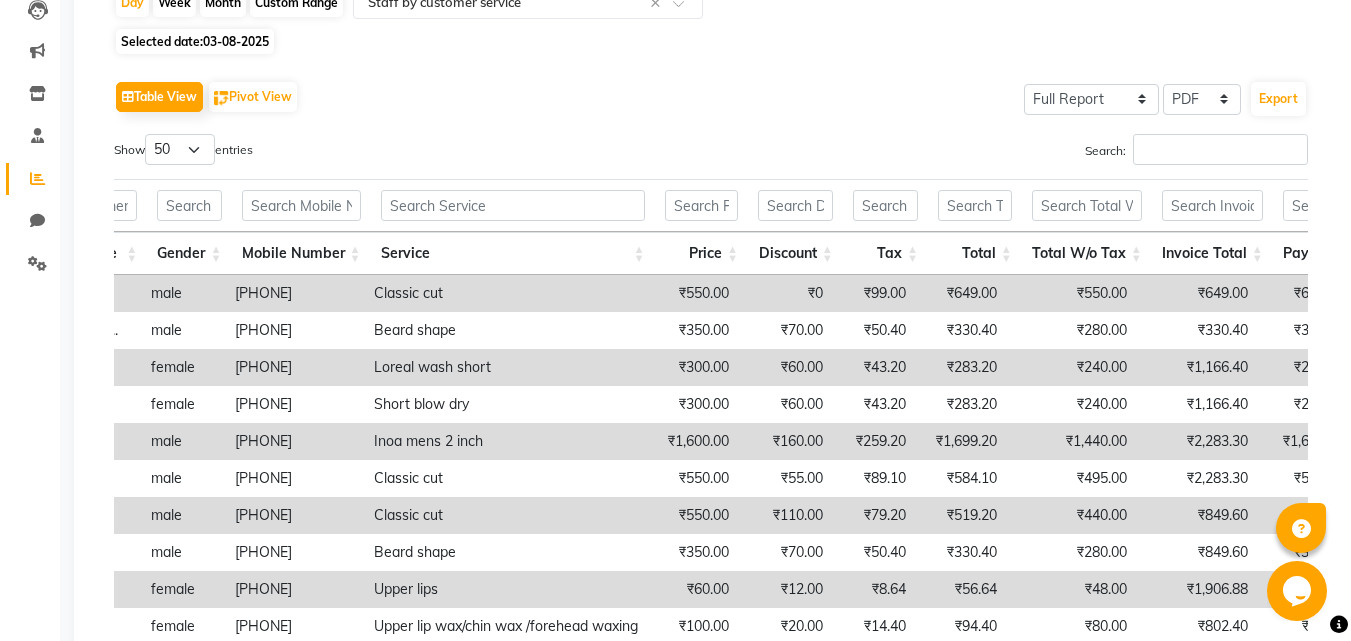 click on "Table View   Pivot View  Select Full Report Filtered Report Select CSV PDF  Export" 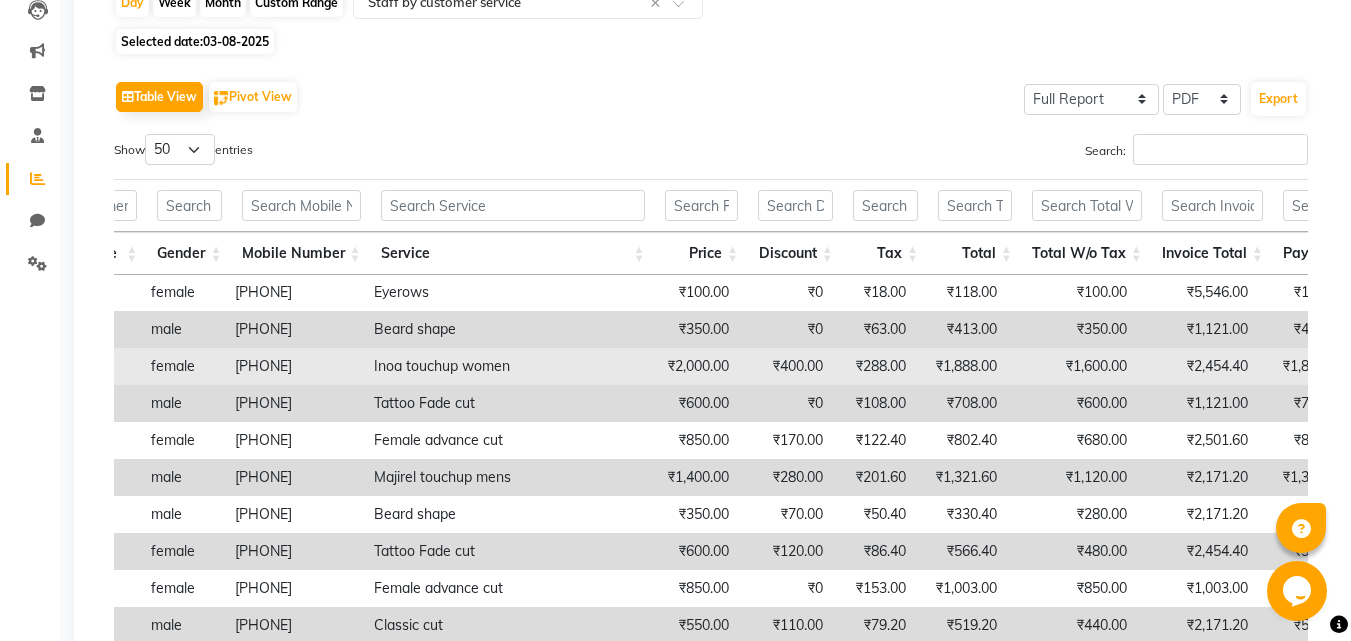 scroll, scrollTop: 799, scrollLeft: 715, axis: both 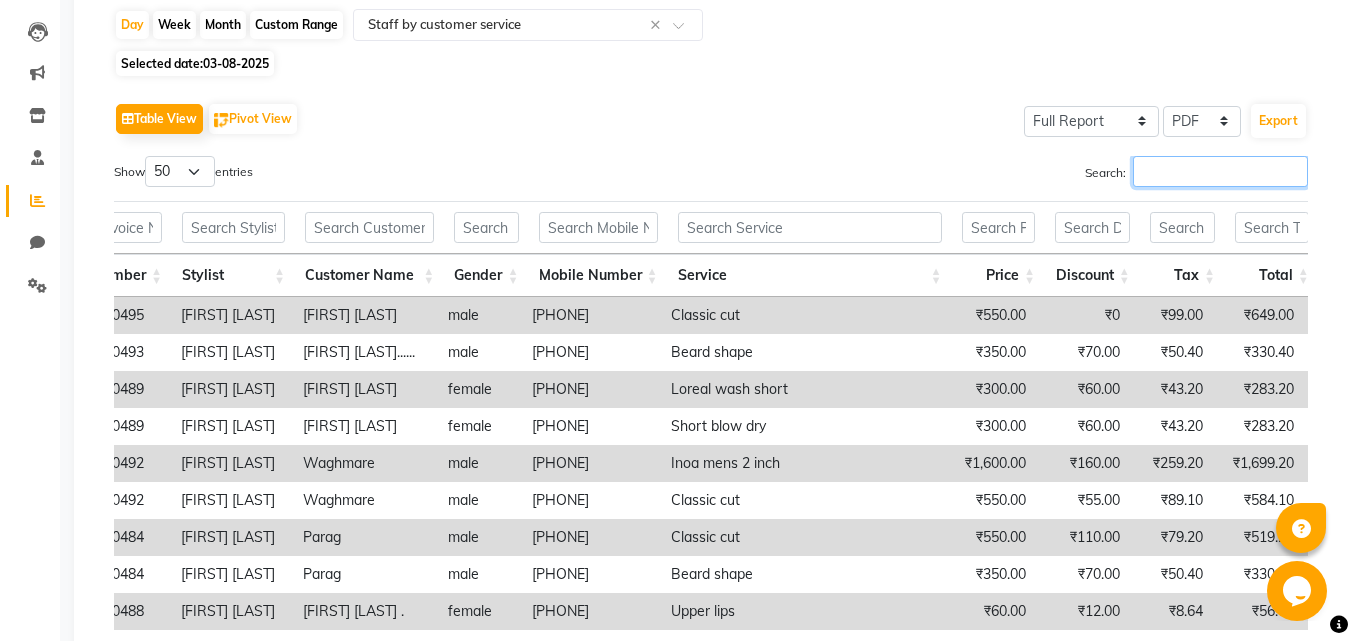 click on "Search:" at bounding box center (1220, 171) 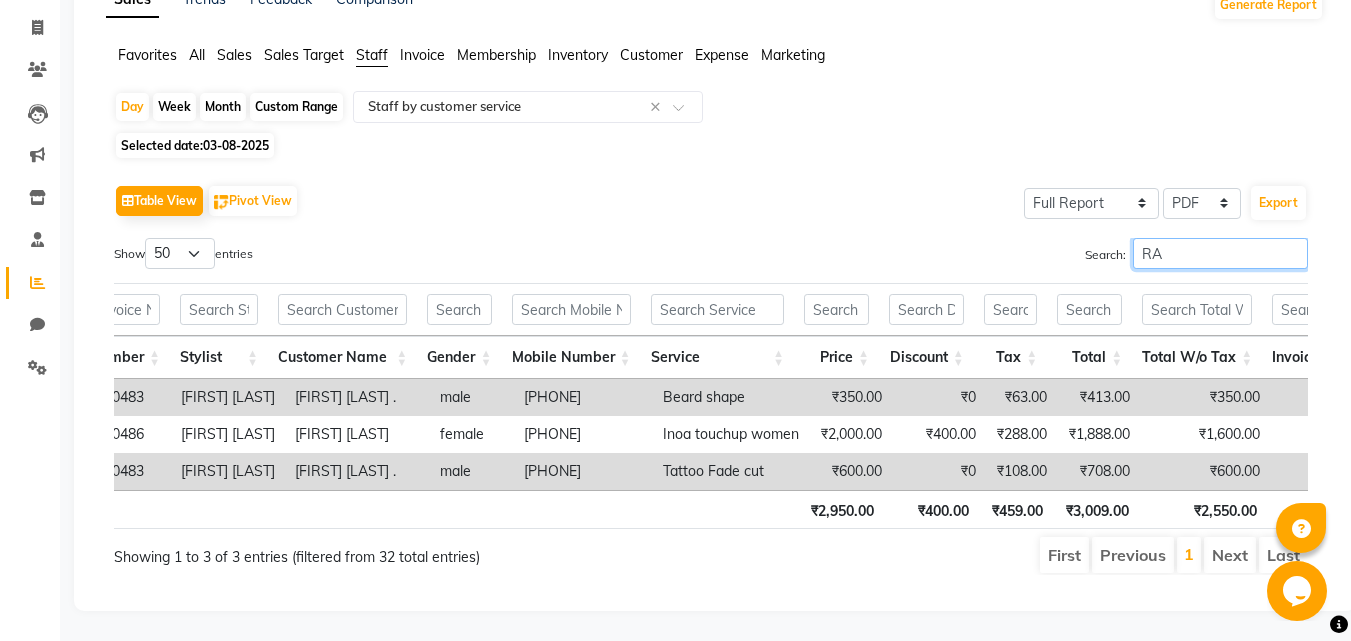 type on "R" 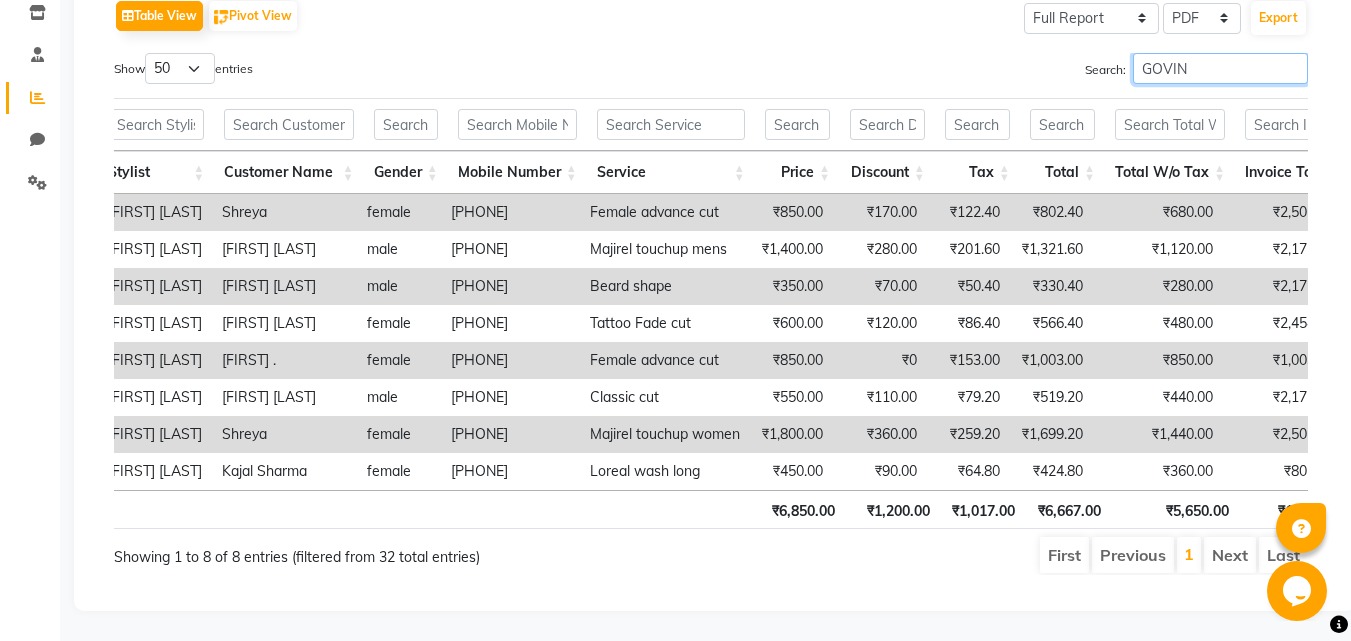 type on "GOVIN" 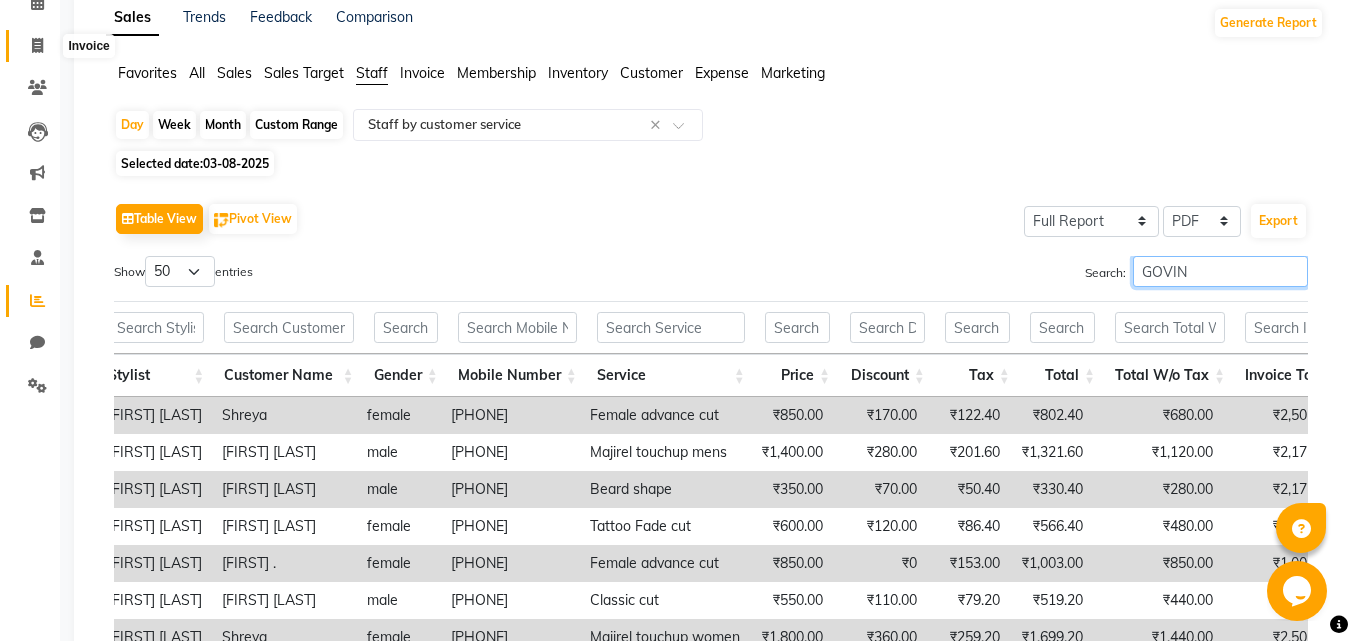 scroll, scrollTop: 0, scrollLeft: 0, axis: both 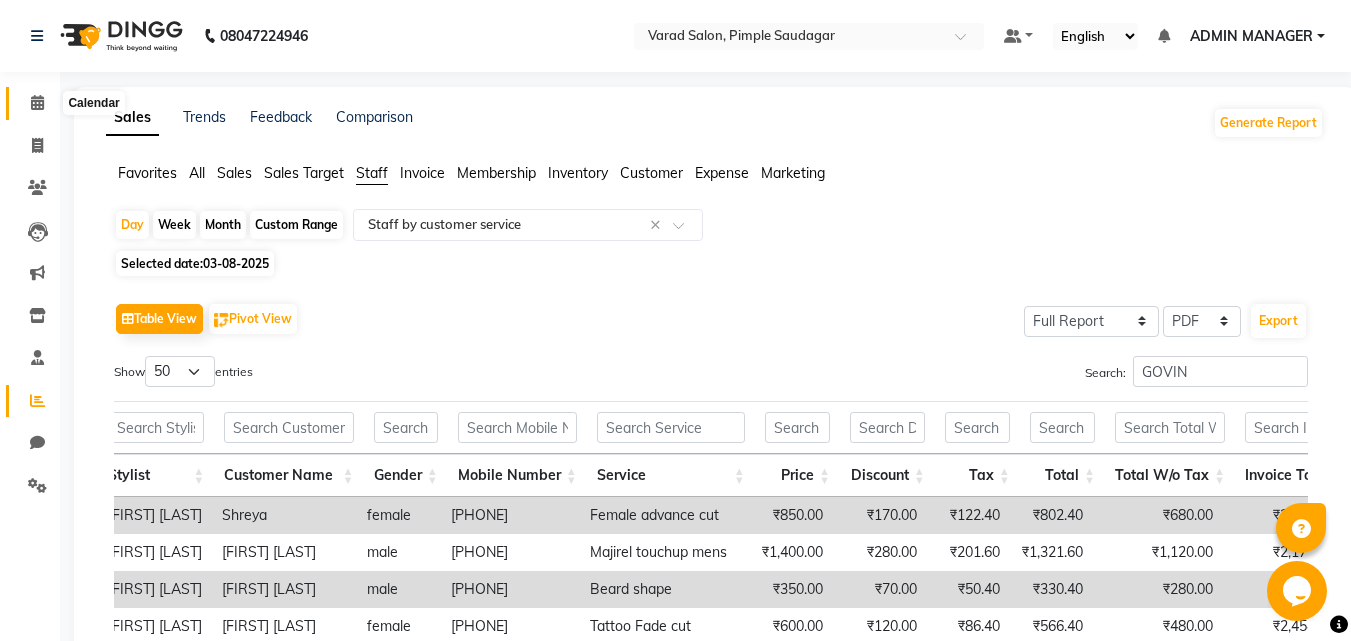 click 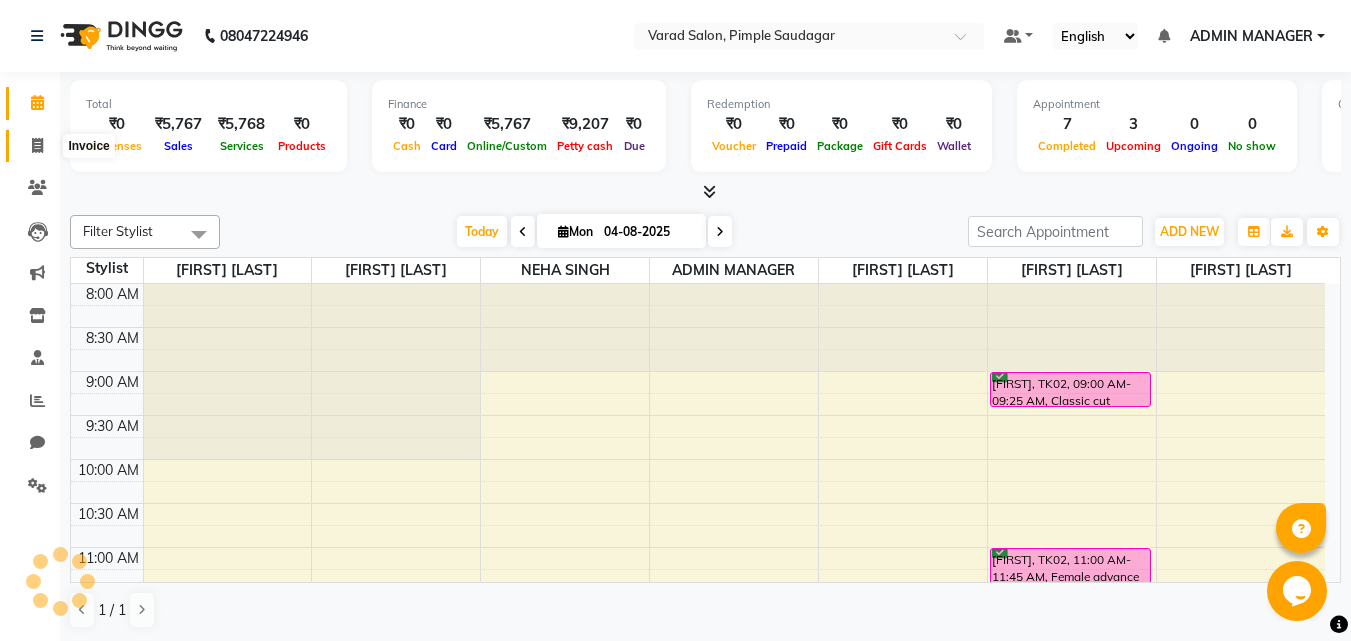 click 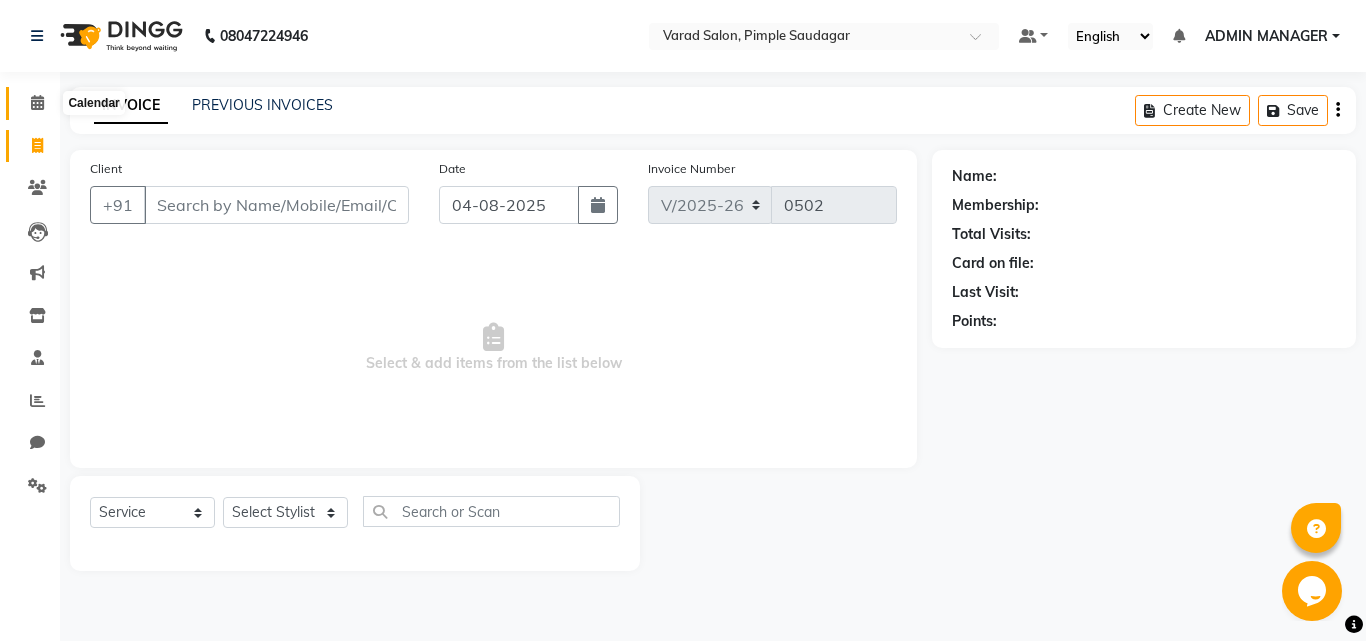 click 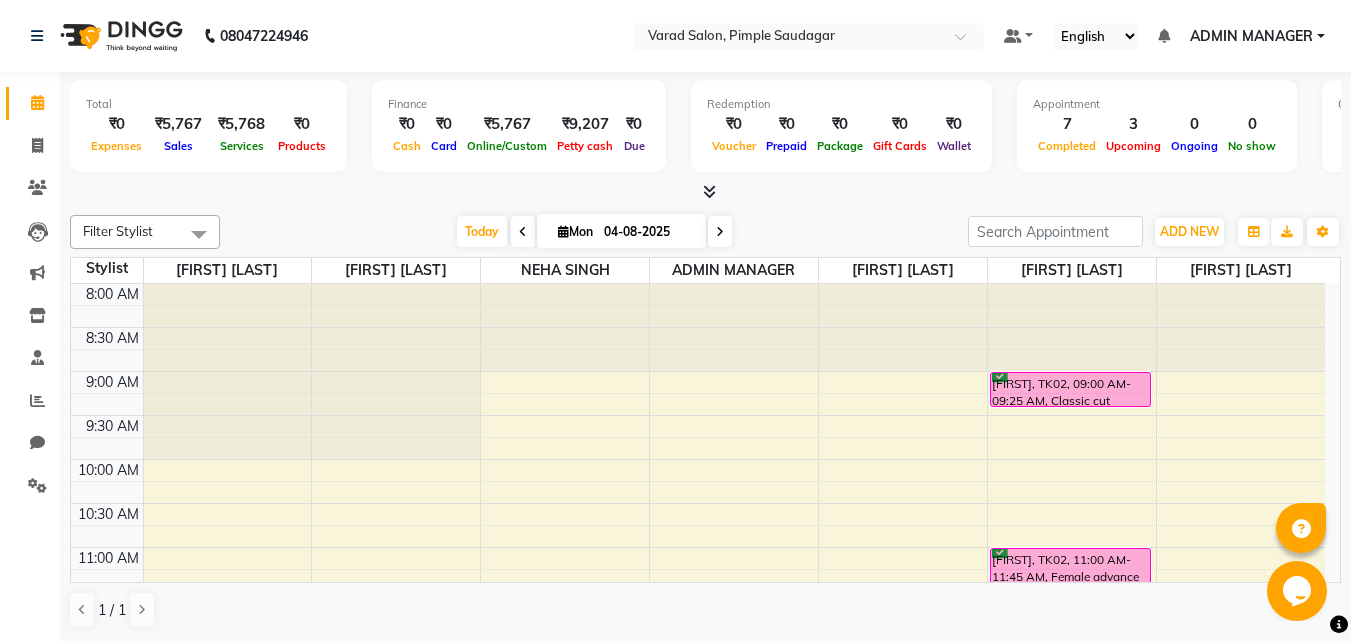 scroll, scrollTop: 0, scrollLeft: 0, axis: both 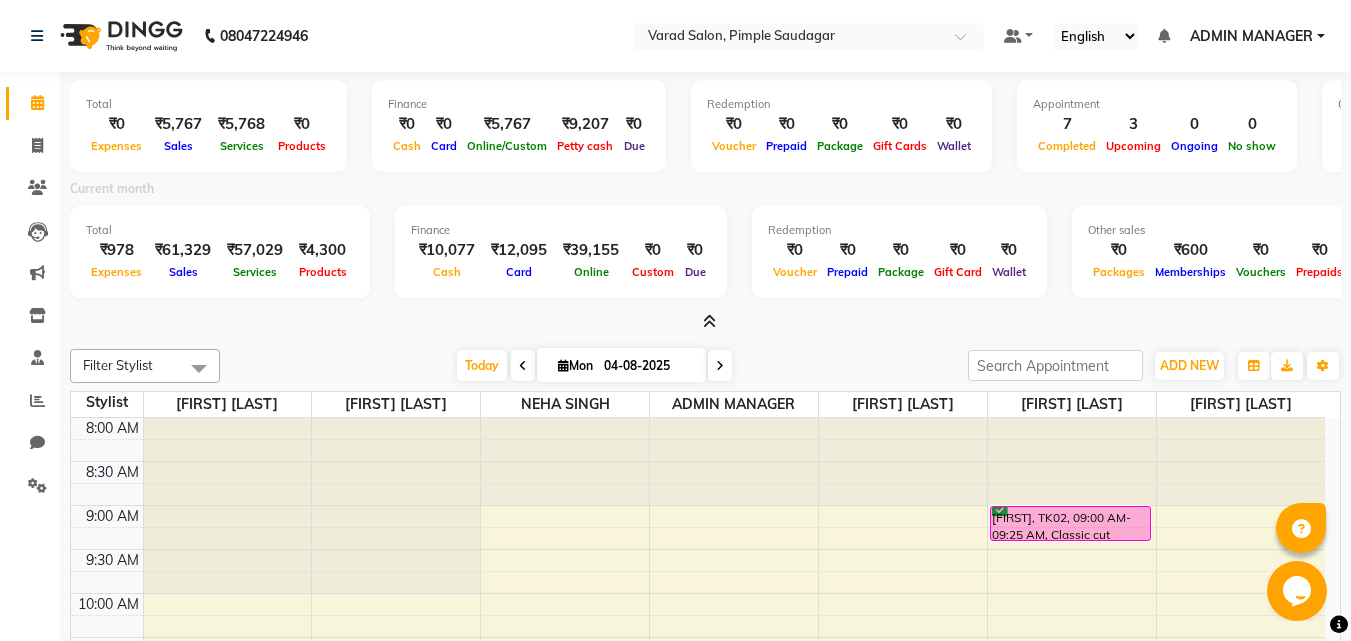 click at bounding box center [705, 322] 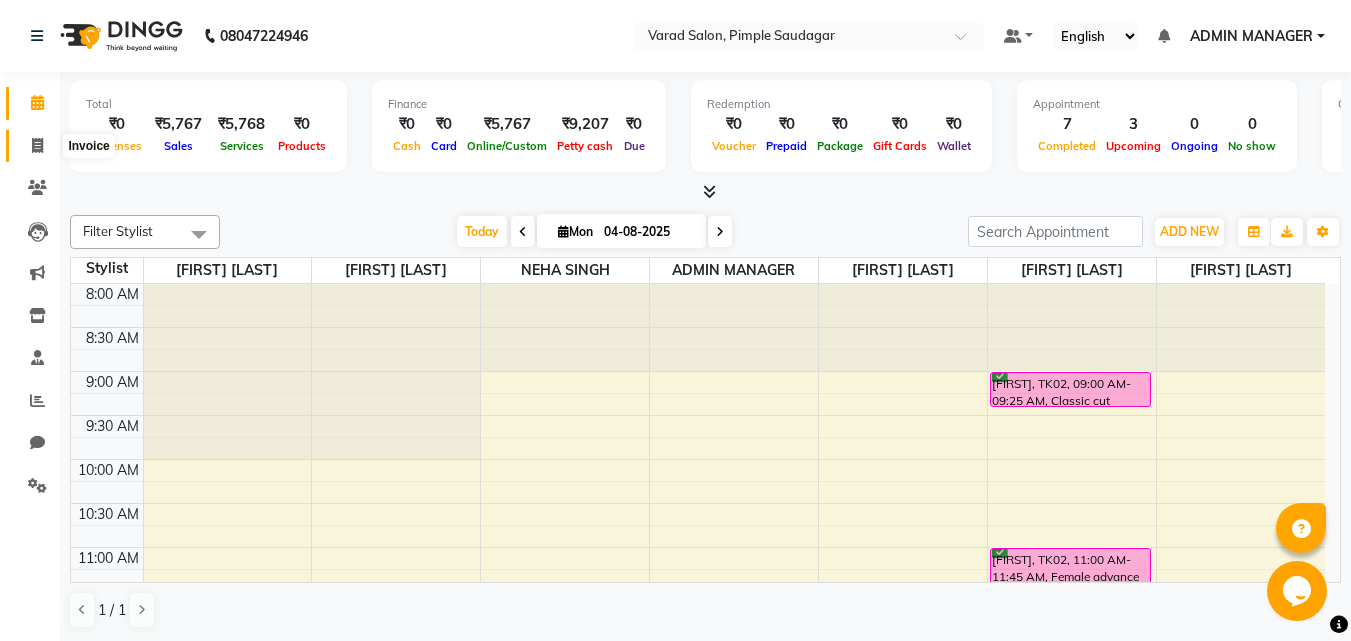 click 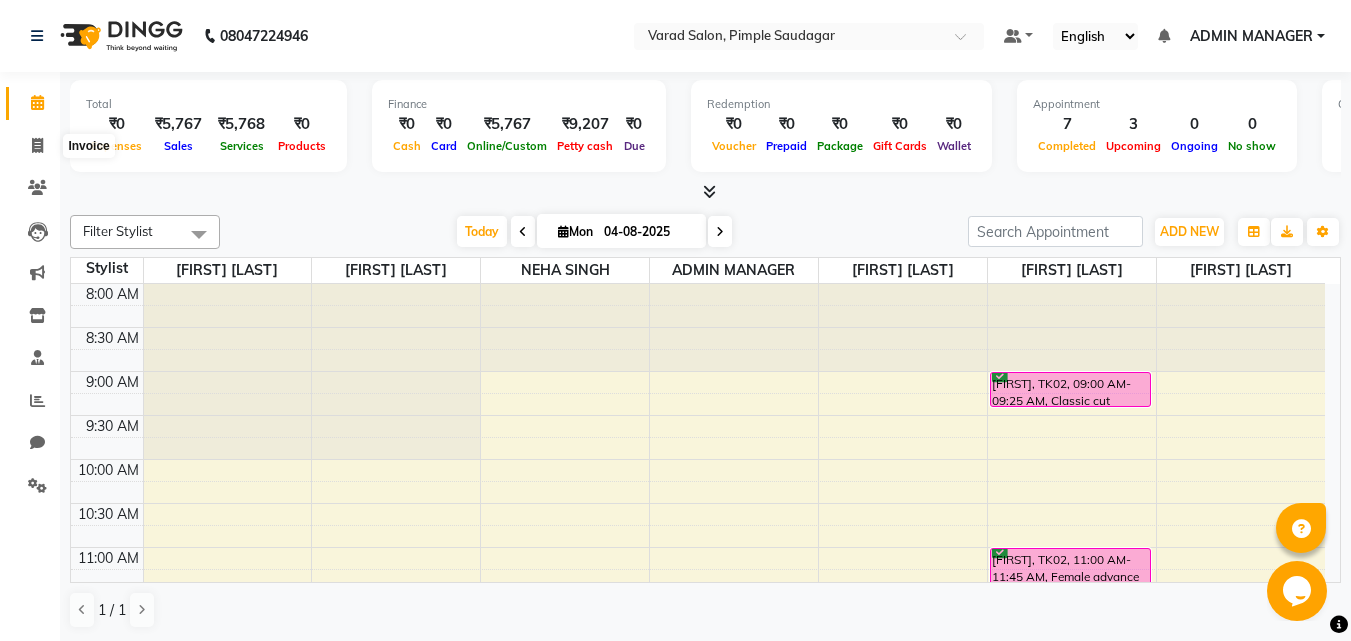 select on "service" 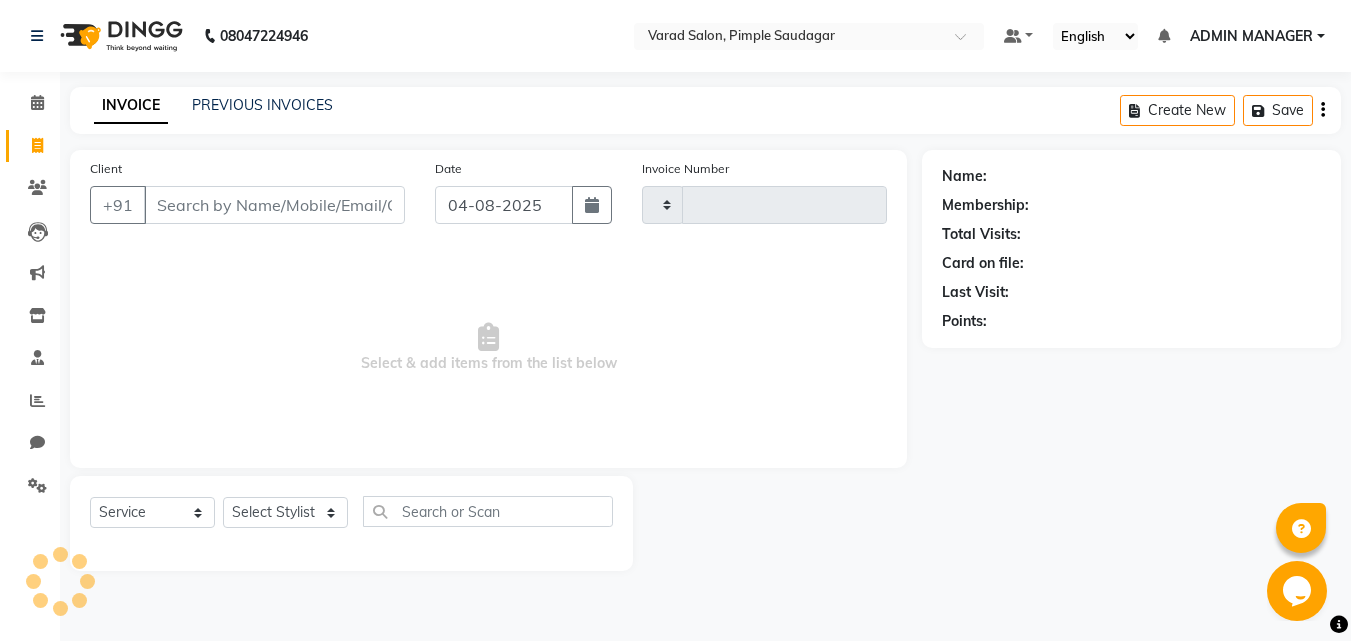 type on "0502" 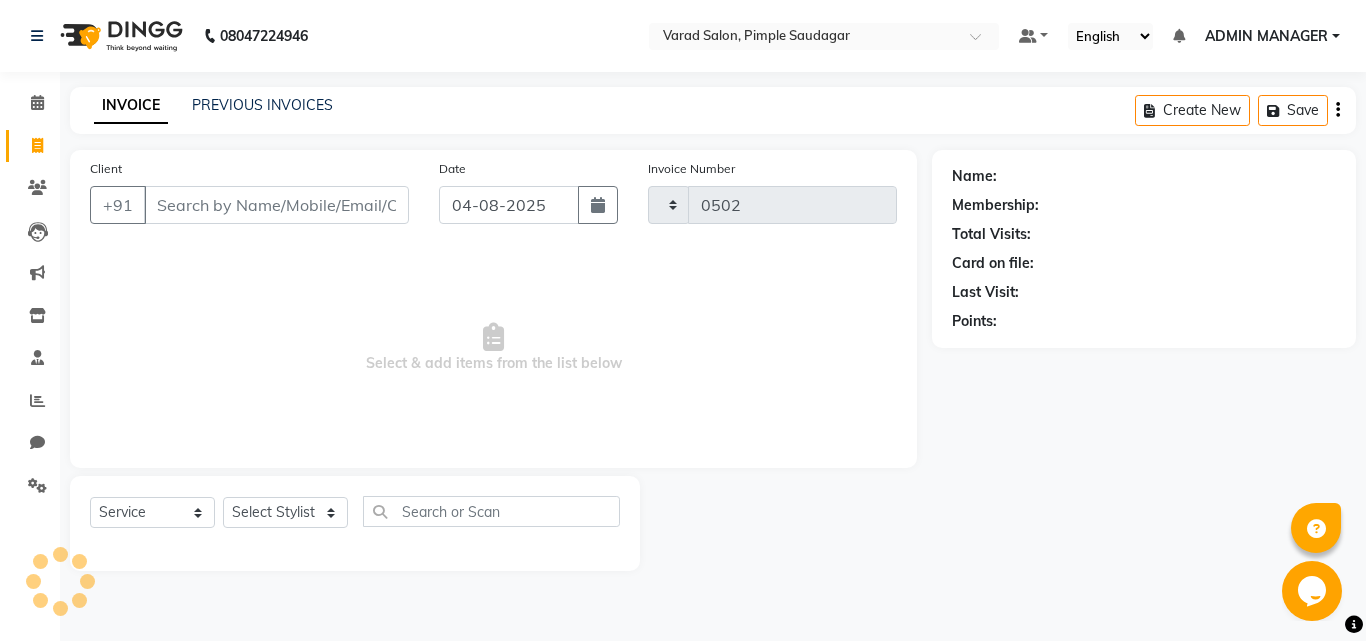 select on "7816" 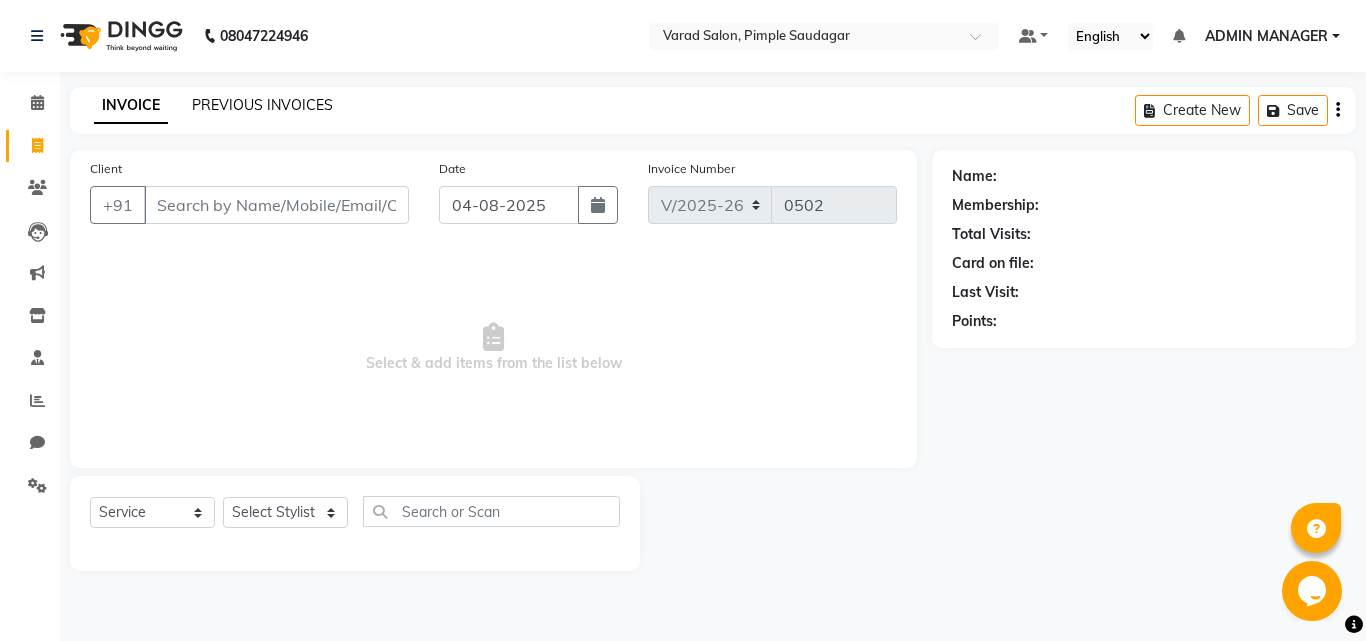 click on "PREVIOUS INVOICES" 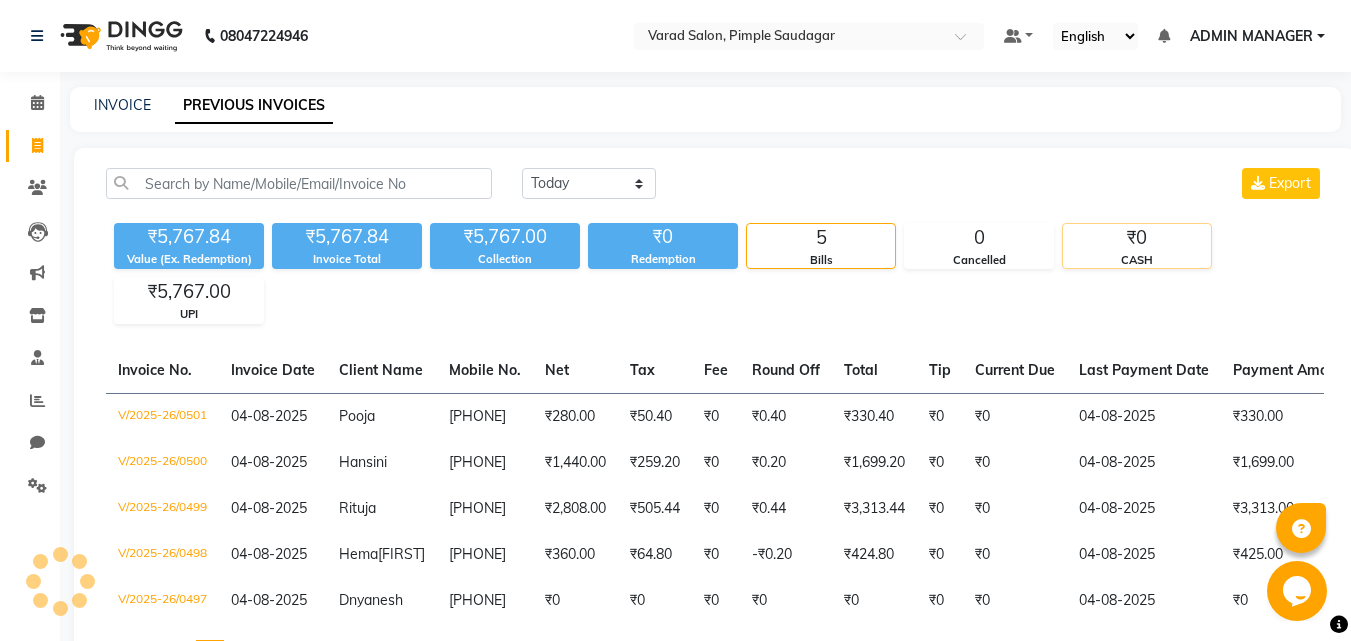 scroll, scrollTop: 100, scrollLeft: 0, axis: vertical 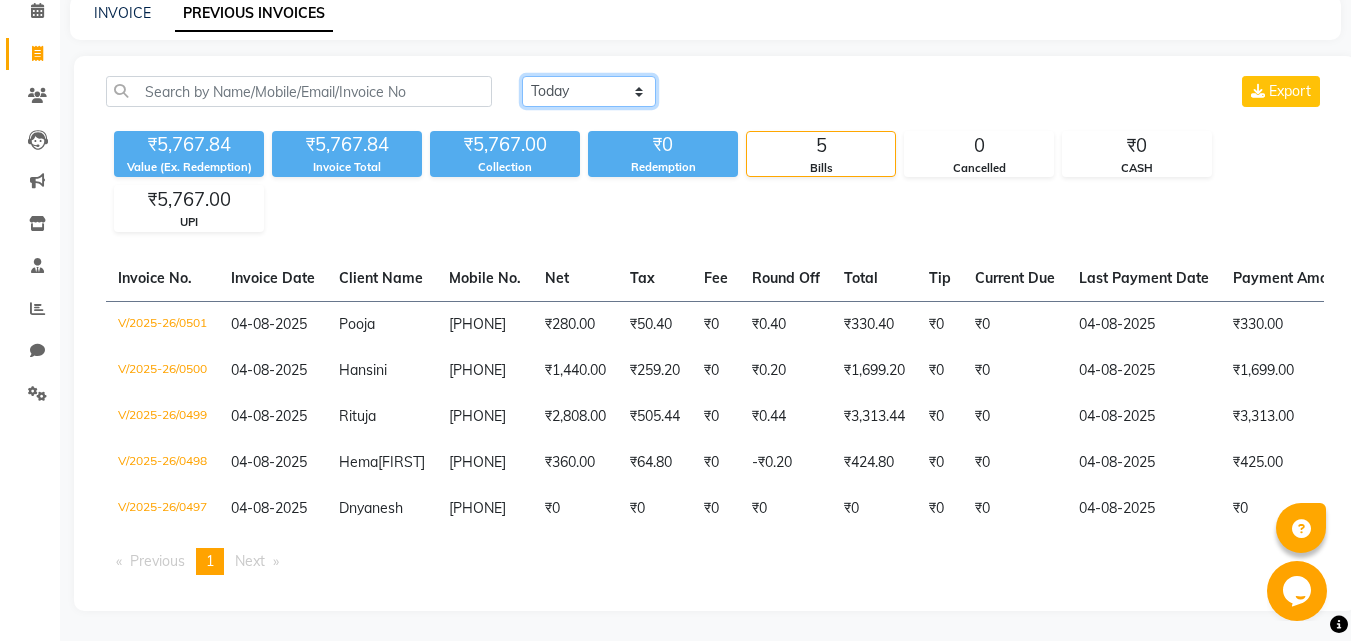 click on "Today Yesterday Custom Range" 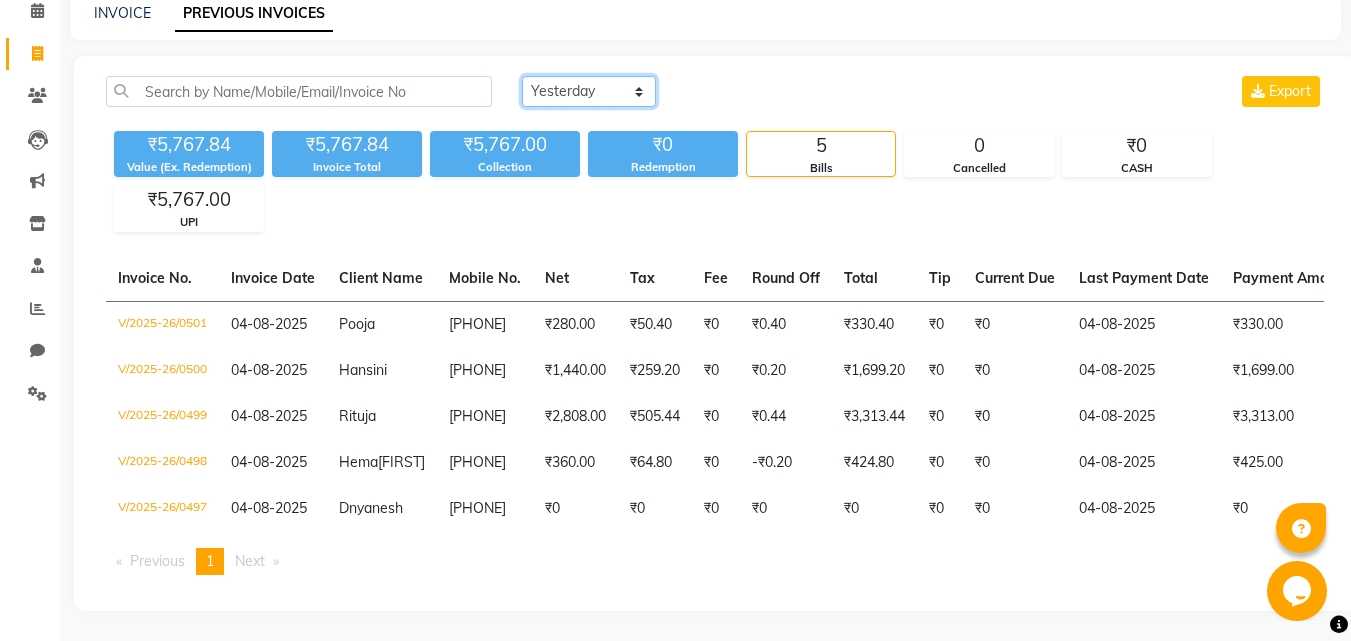 click on "Today Yesterday Custom Range" 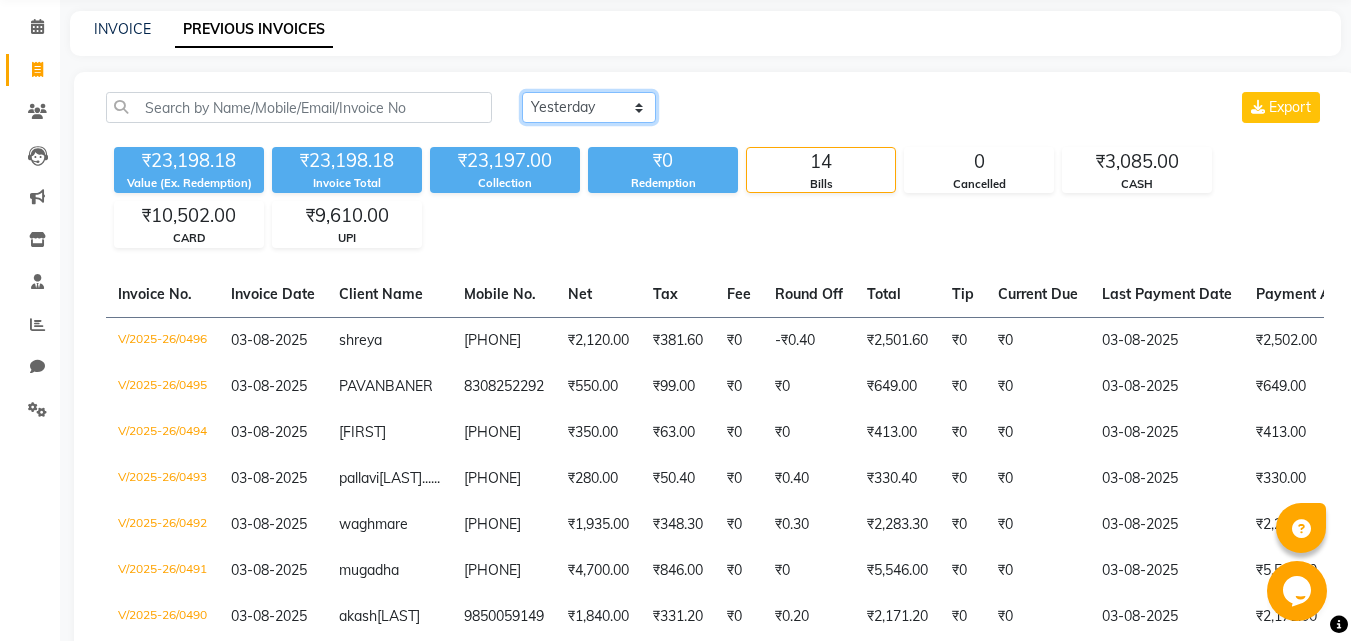scroll, scrollTop: 0, scrollLeft: 0, axis: both 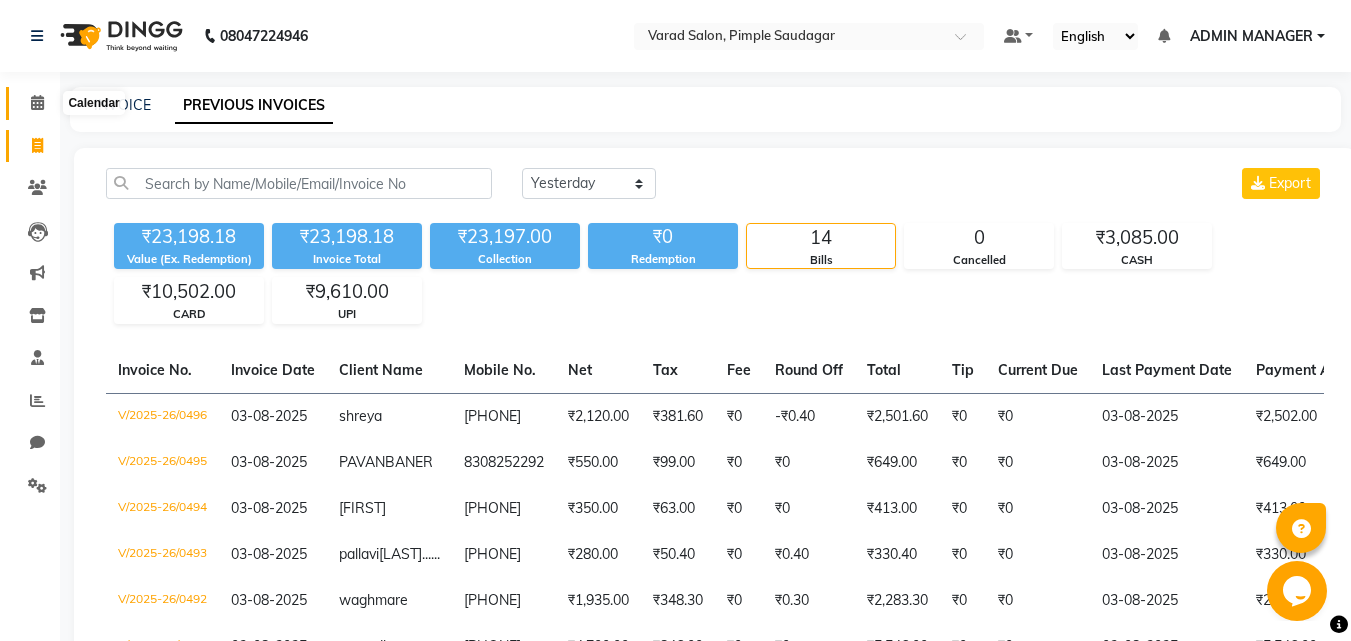 click 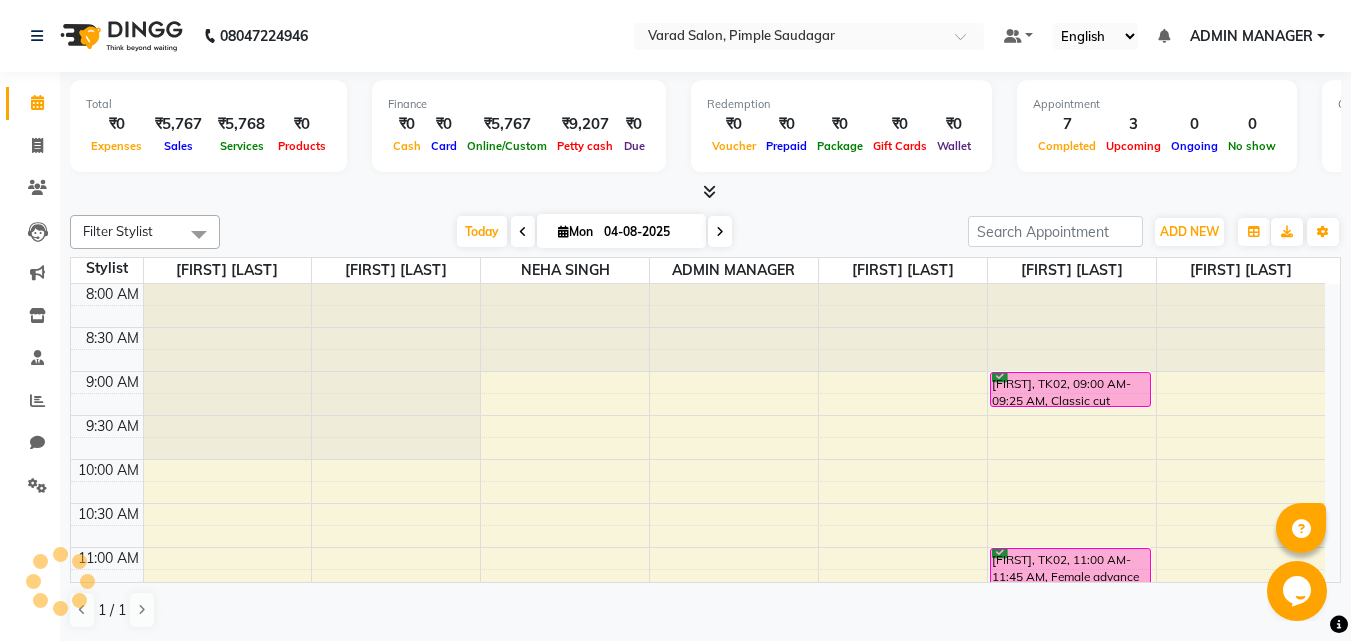 scroll, scrollTop: 1, scrollLeft: 0, axis: vertical 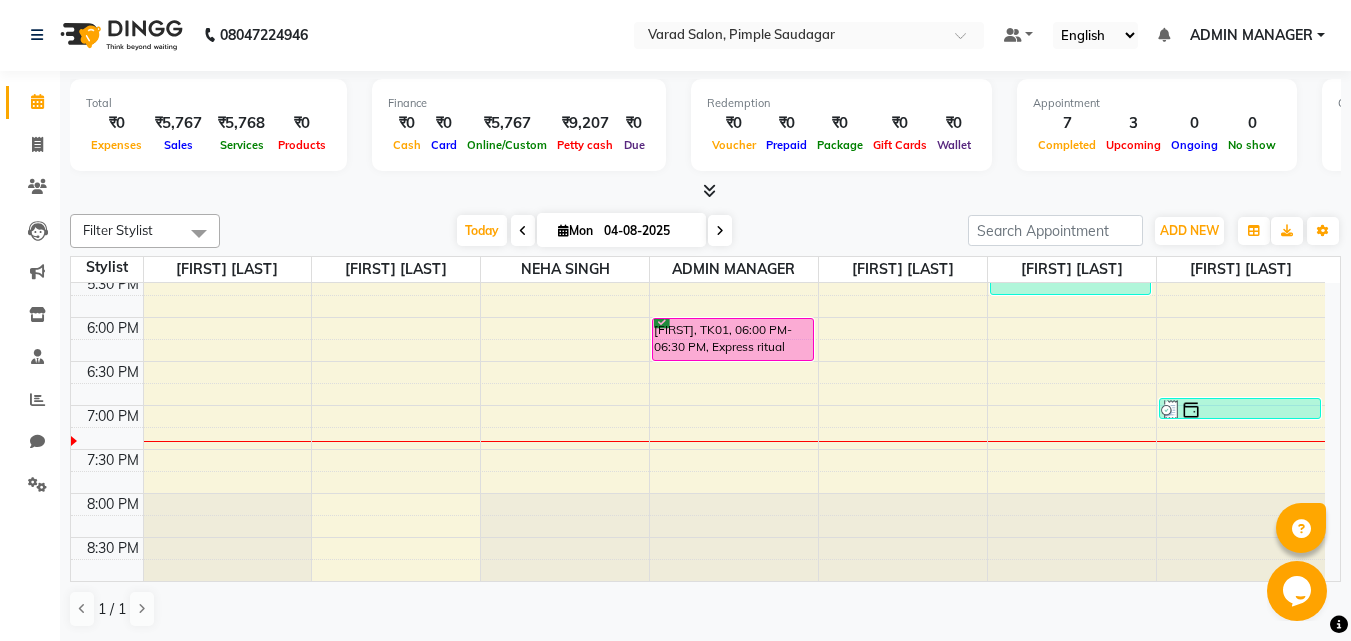 click at bounding box center (709, 190) 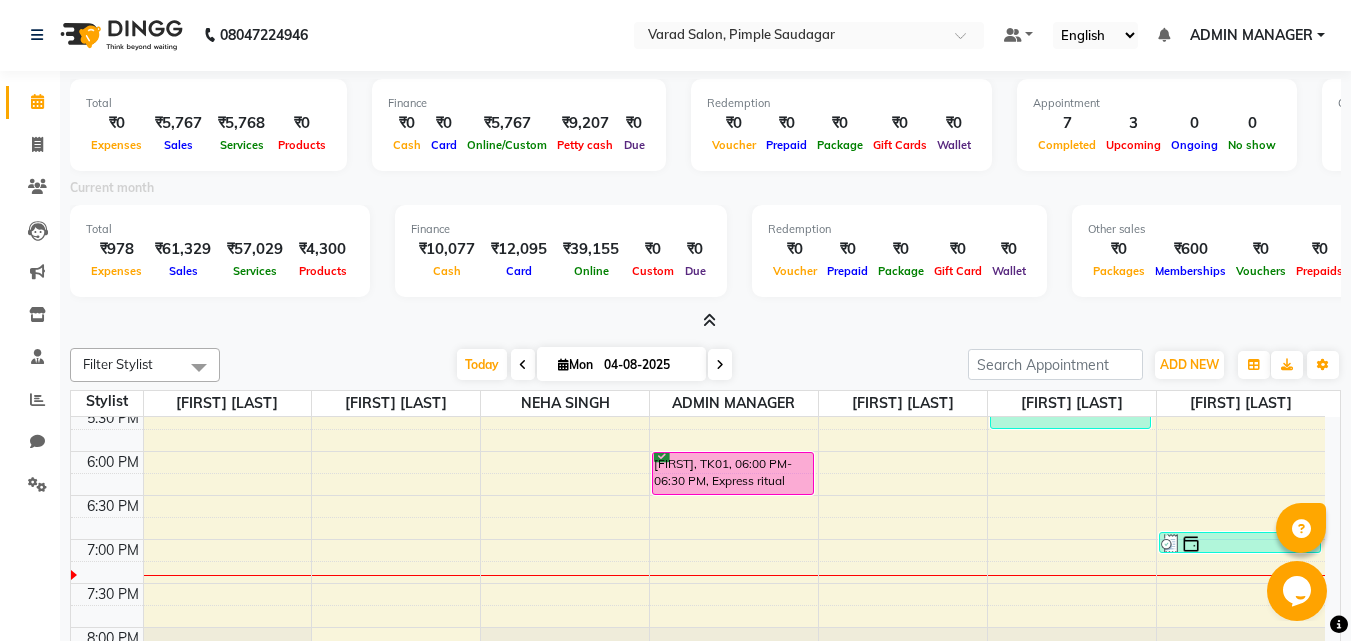click at bounding box center [705, 321] 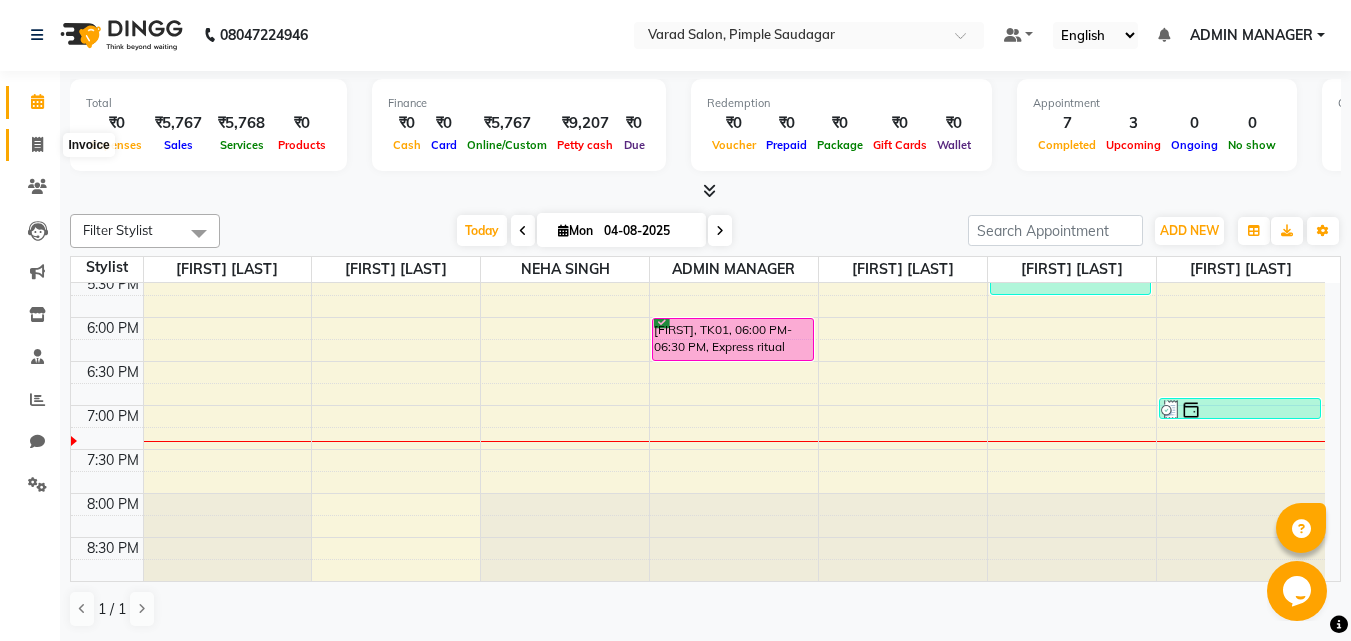 click 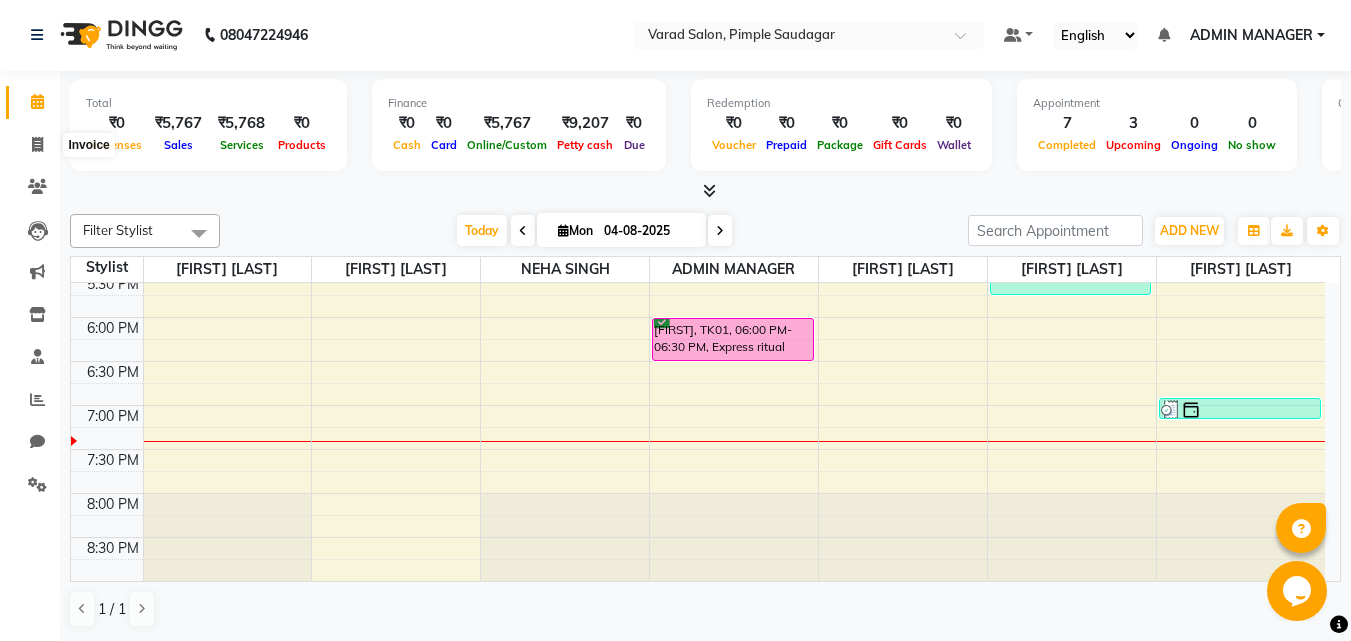 select on "7816" 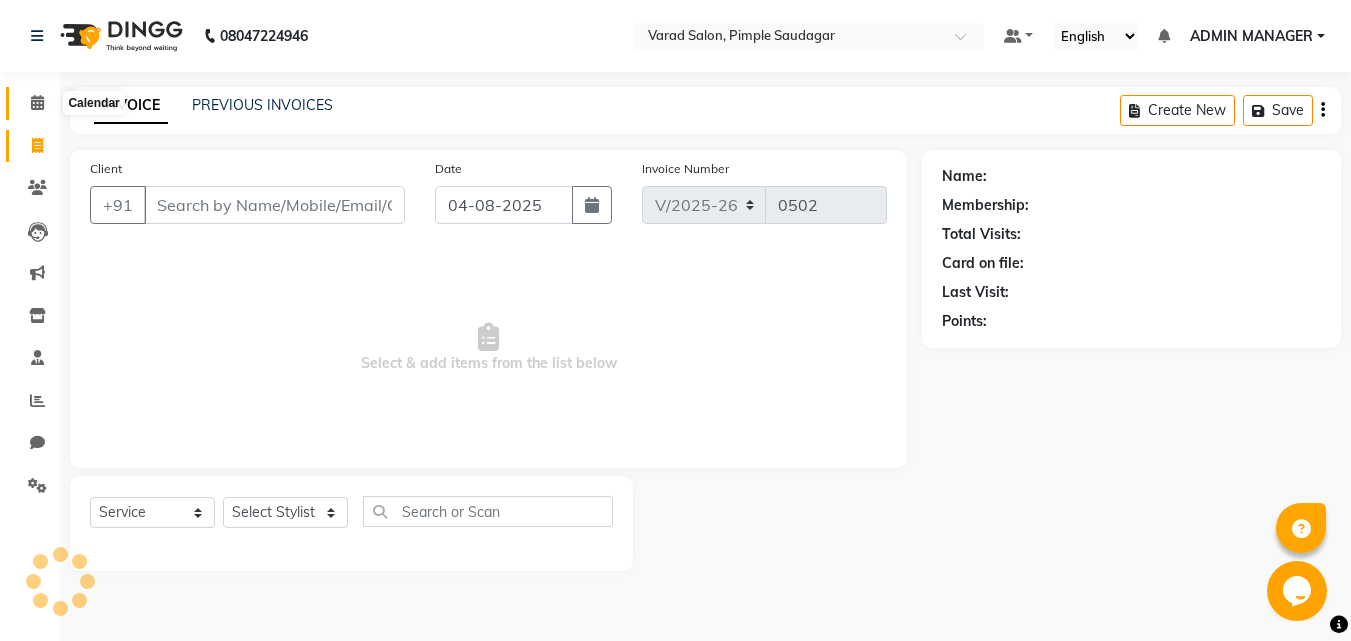 scroll, scrollTop: 0, scrollLeft: 0, axis: both 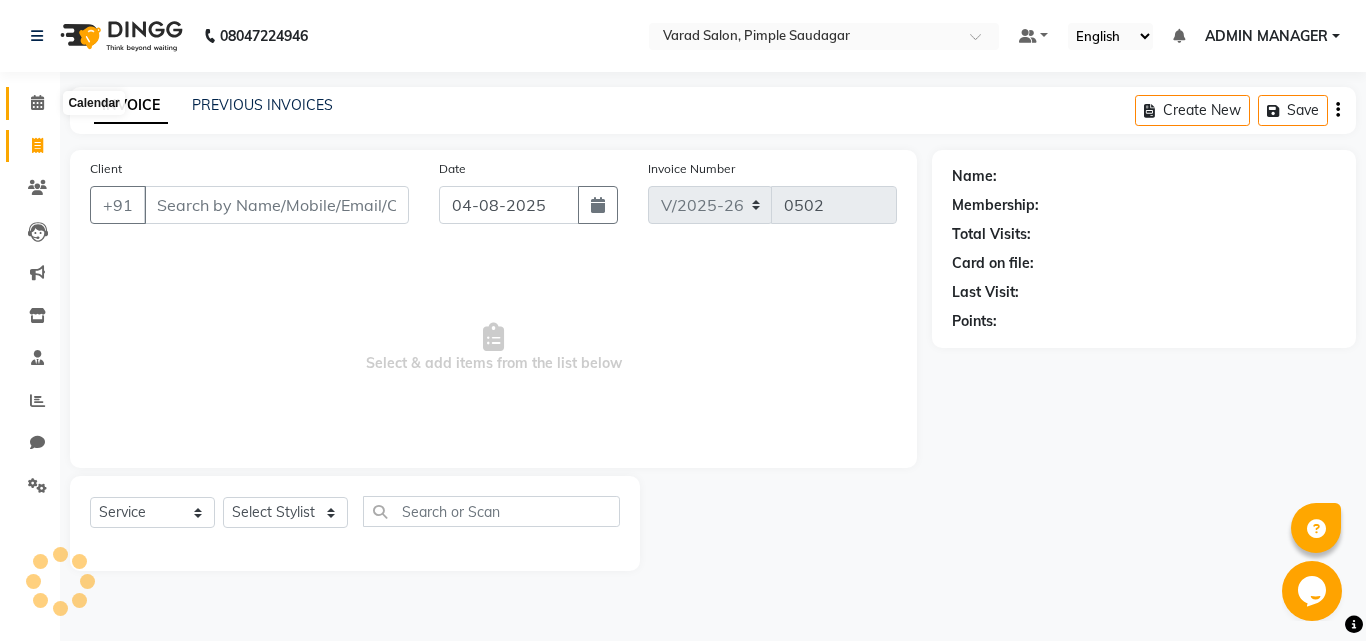 click 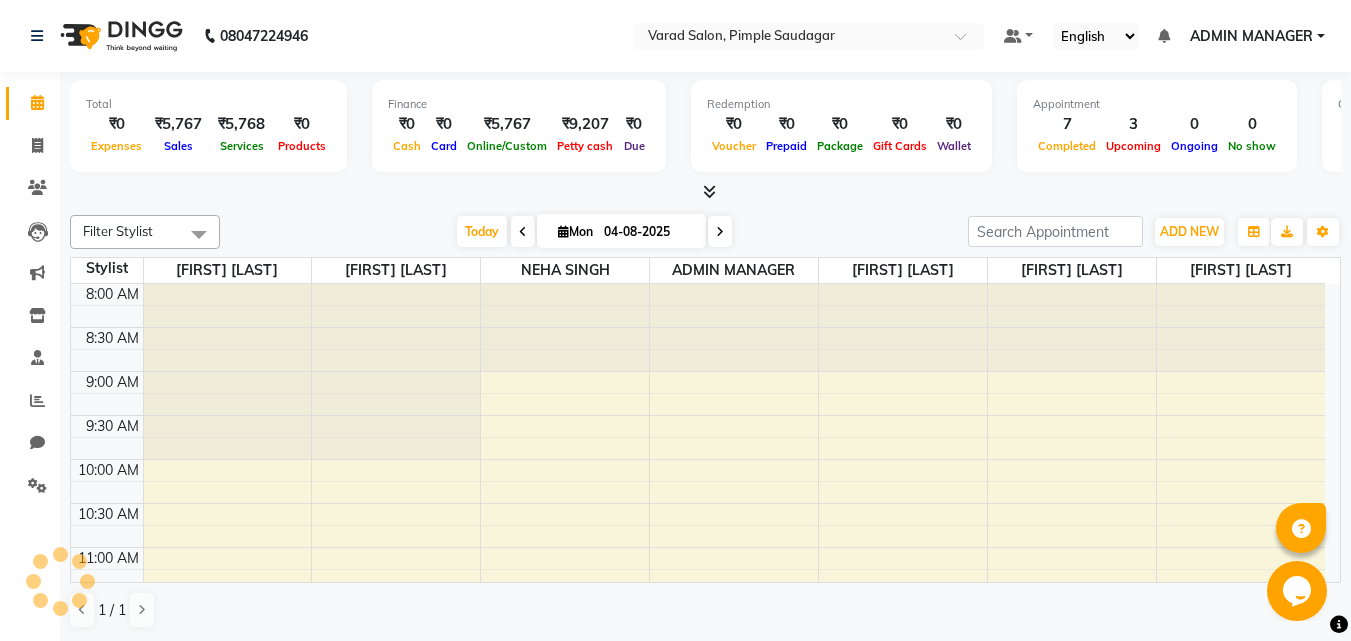 scroll, scrollTop: 0, scrollLeft: 0, axis: both 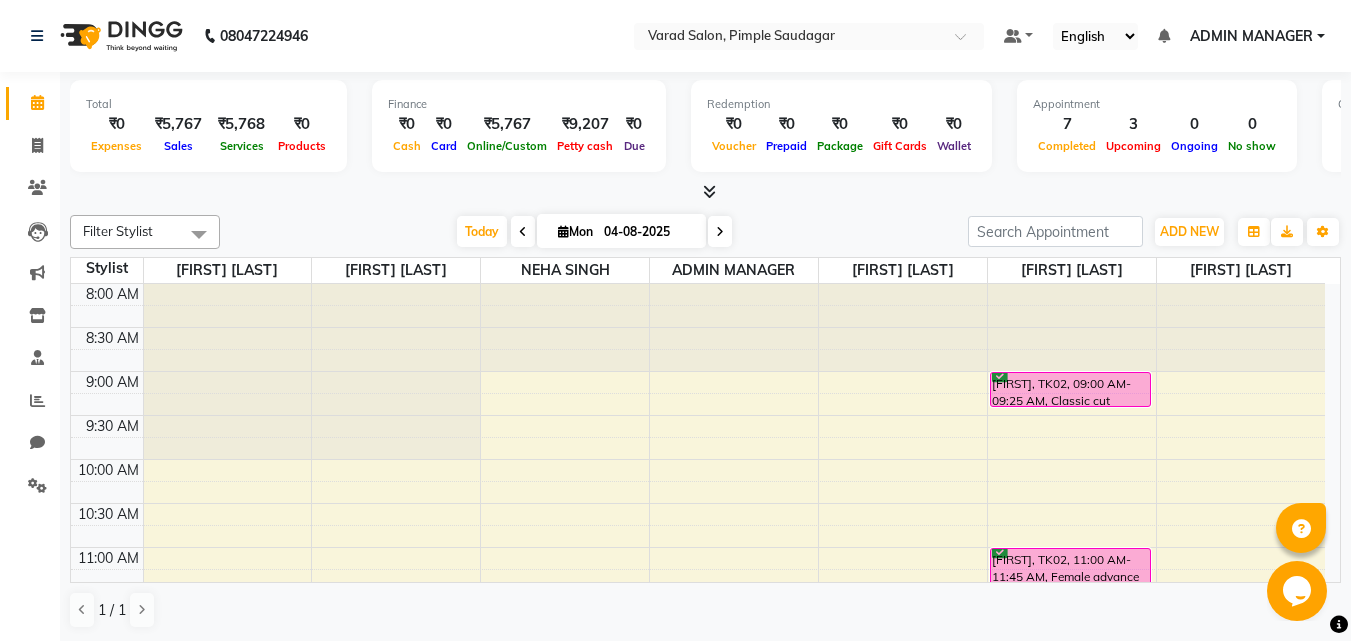 click at bounding box center [709, 191] 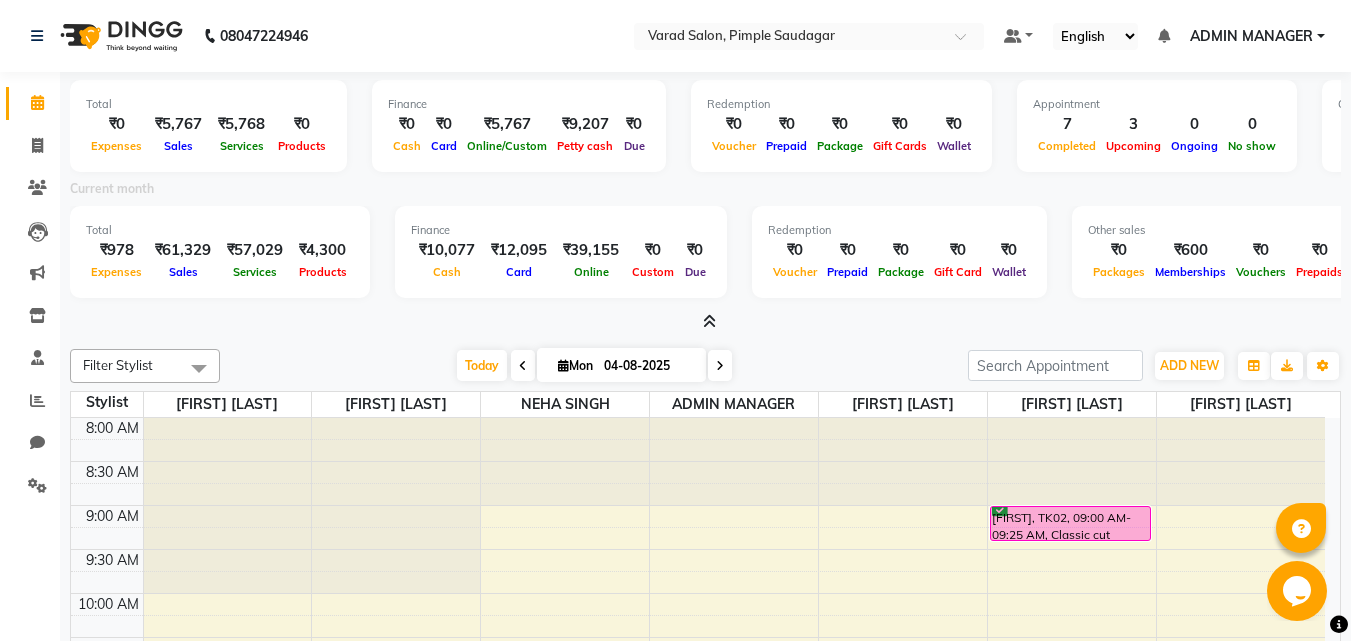 click at bounding box center [709, 321] 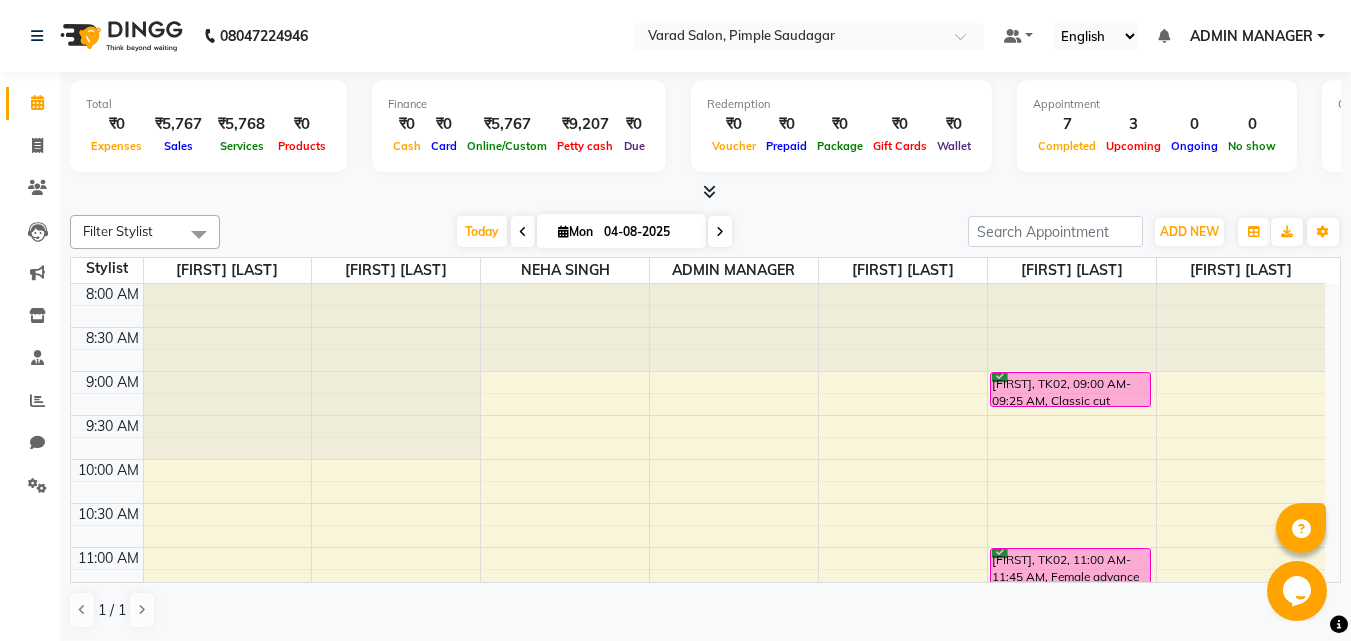 click at bounding box center (523, 232) 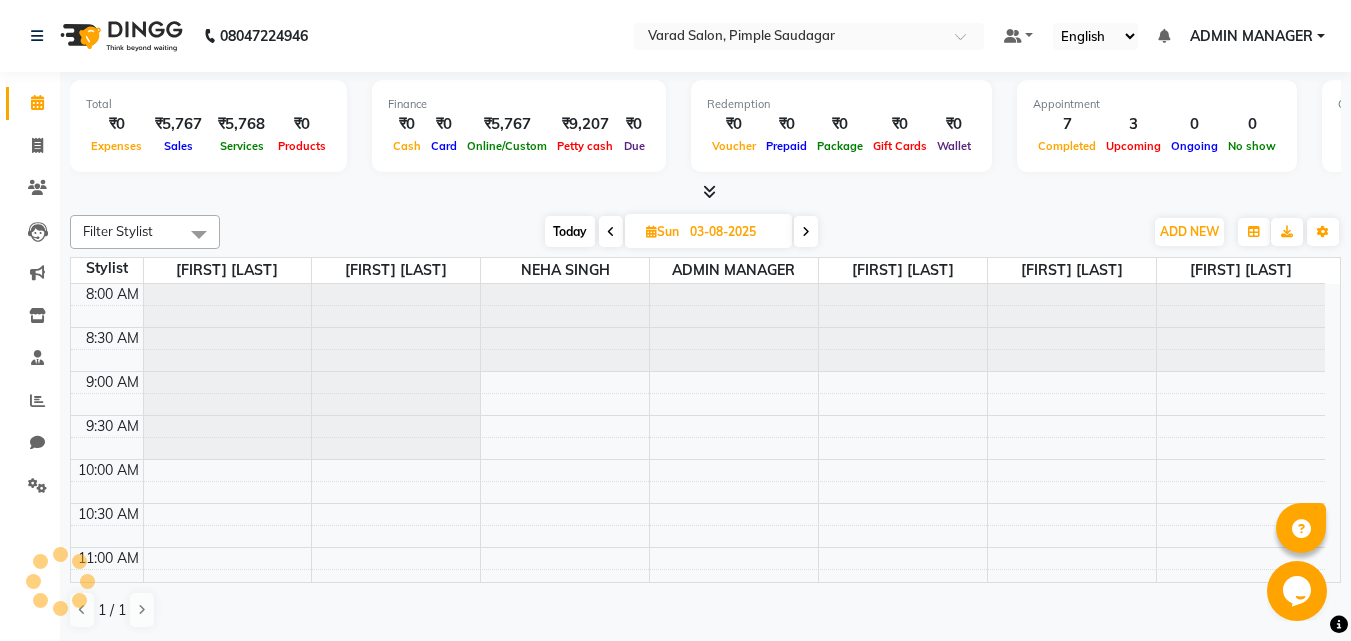 scroll, scrollTop: 845, scrollLeft: 0, axis: vertical 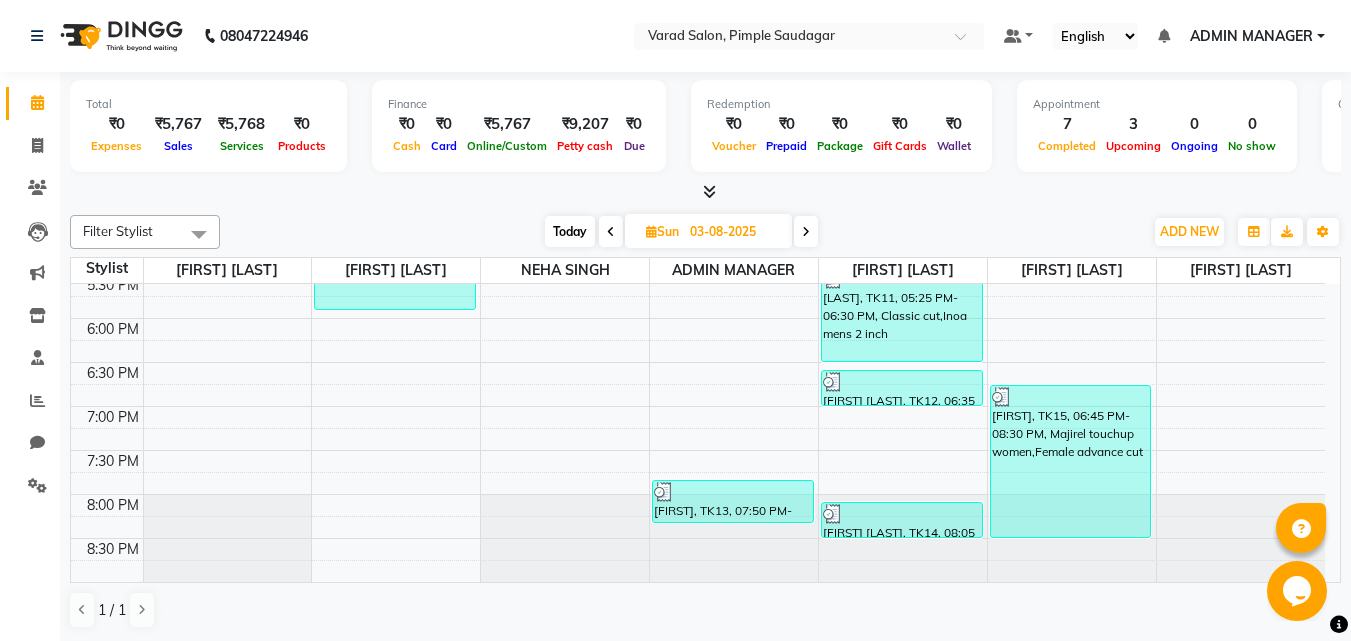 click at bounding box center [806, 232] 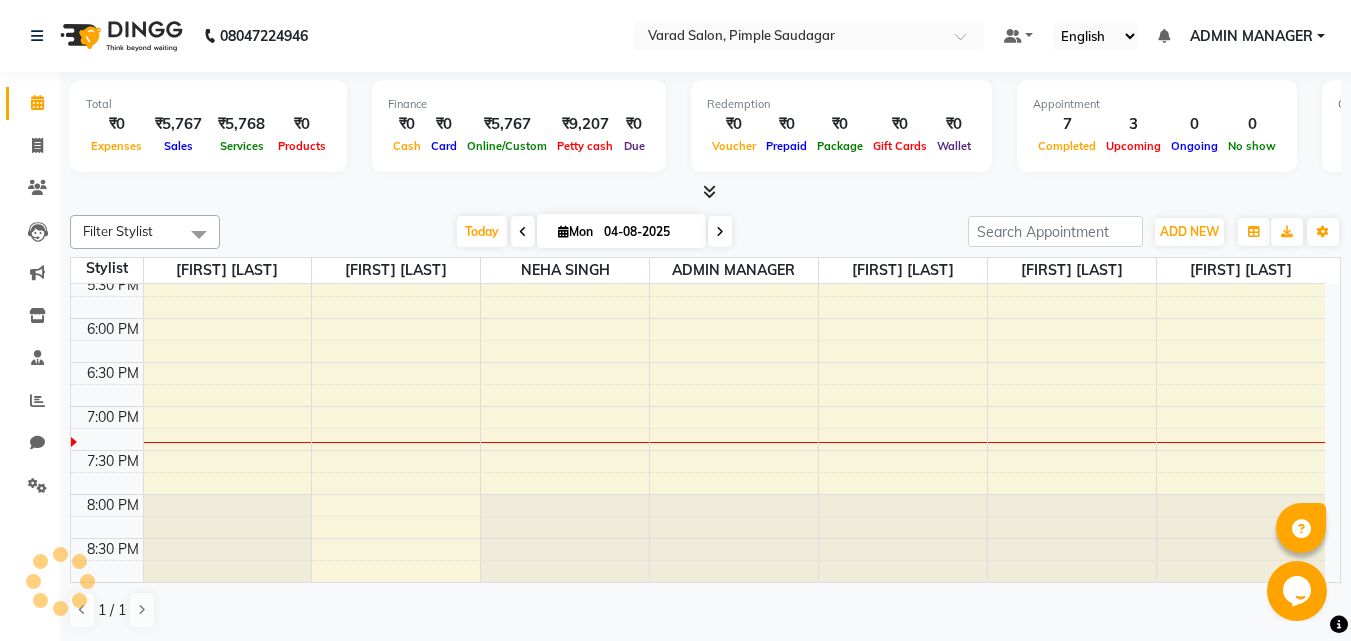 scroll, scrollTop: 845, scrollLeft: 0, axis: vertical 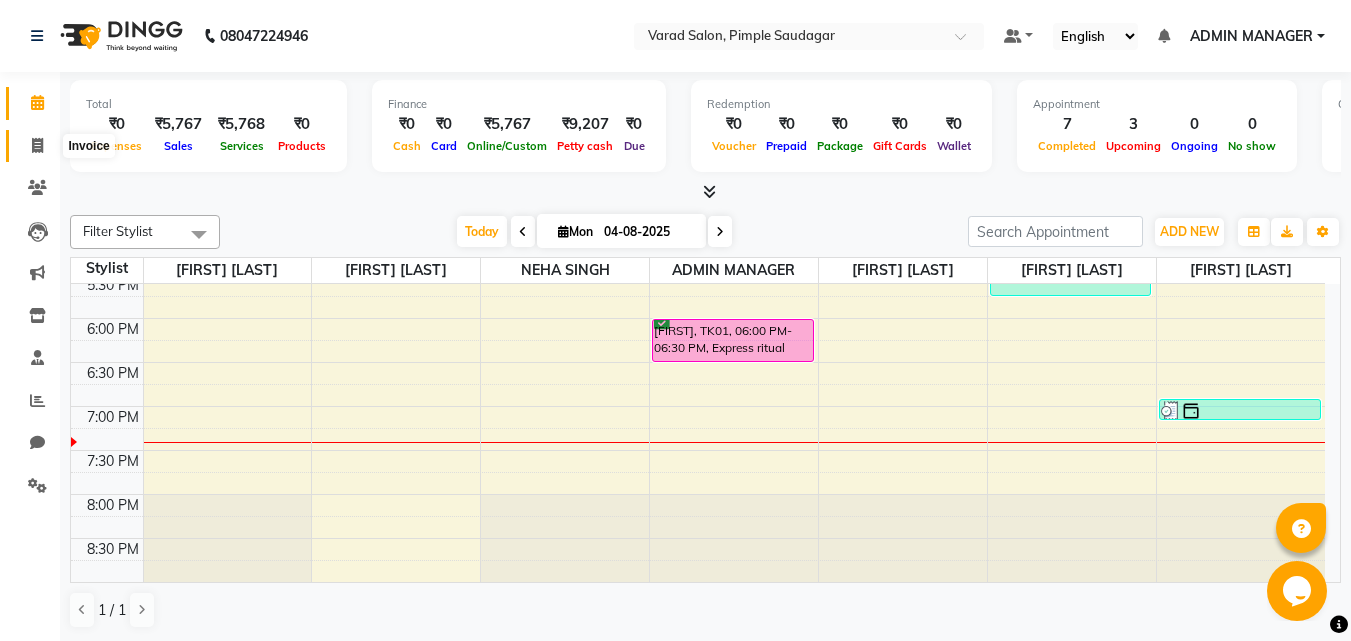 click 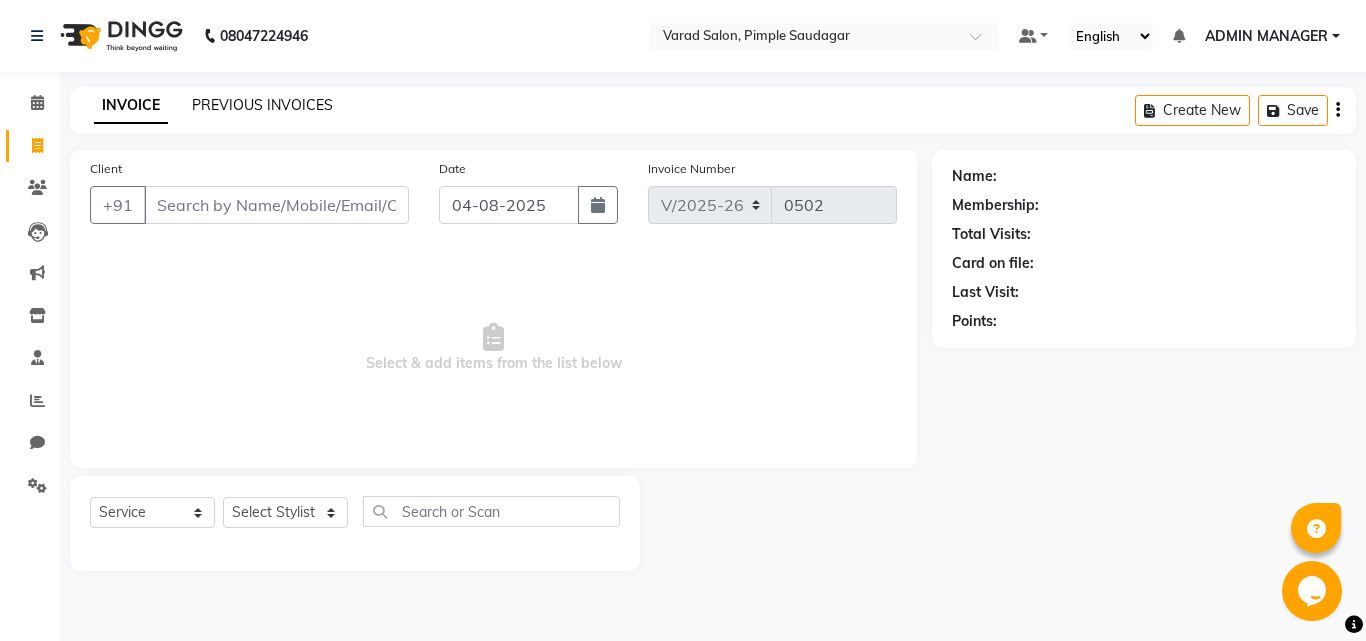 click on "PREVIOUS INVOICES" 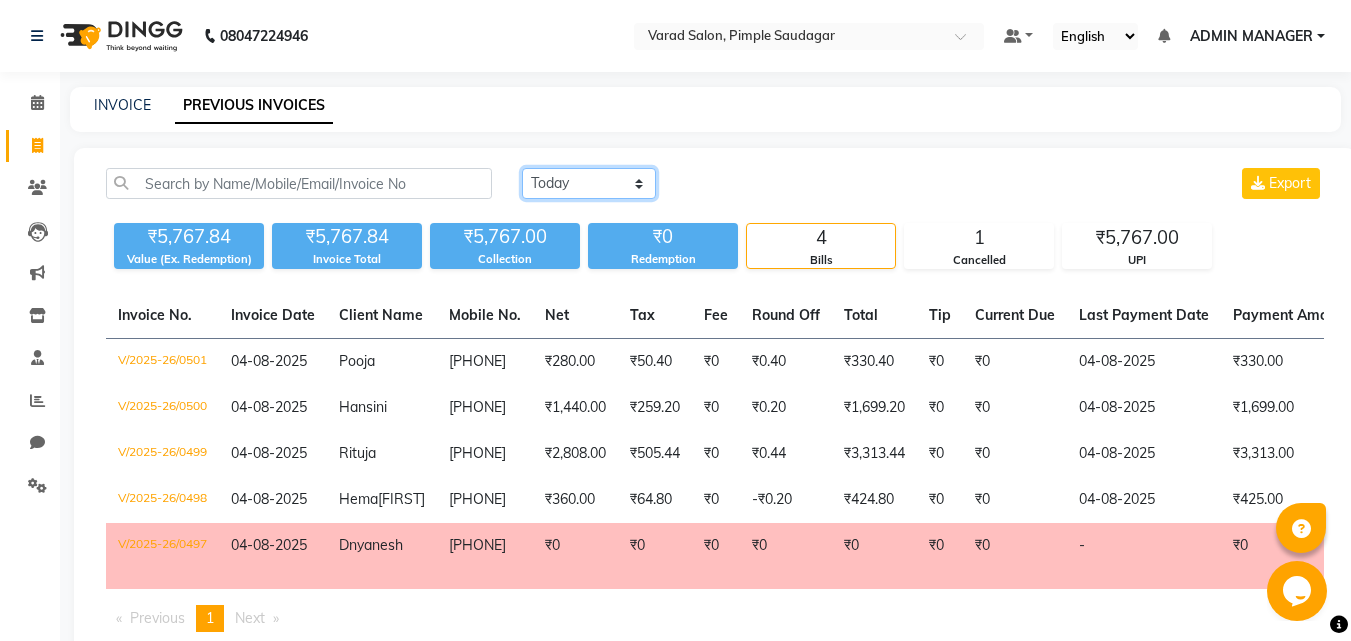 click on "Today Yesterday Custom Range" 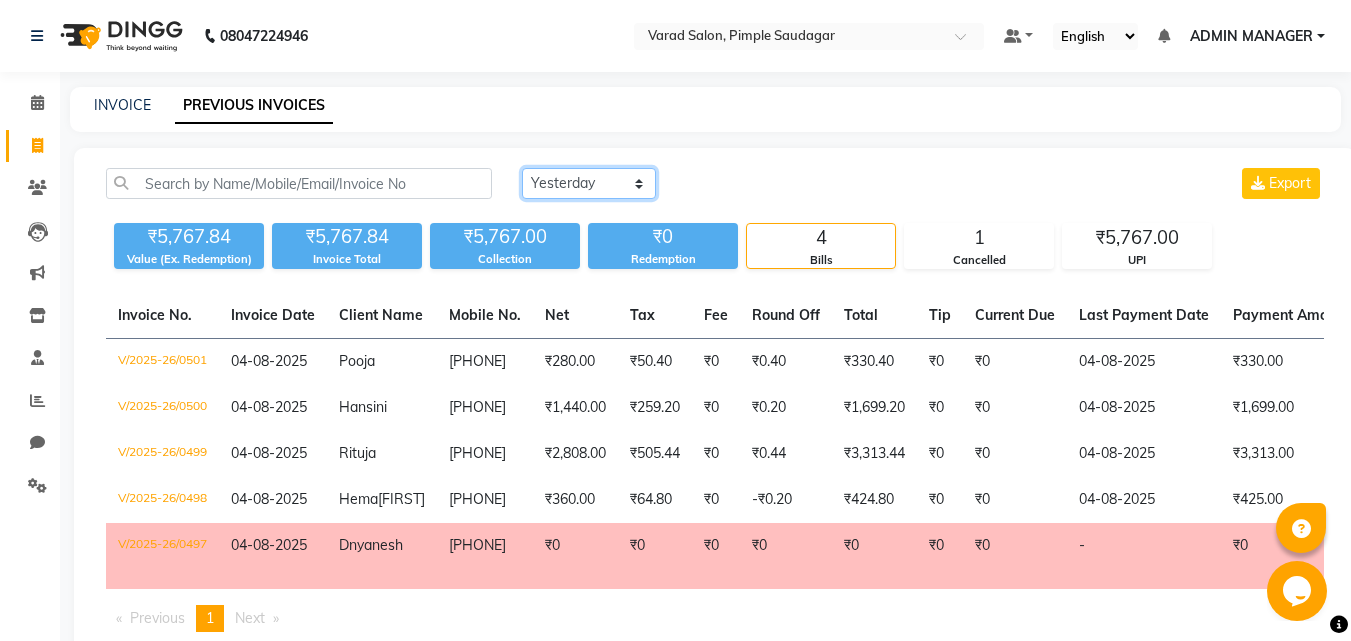 click on "Today Yesterday Custom Range" 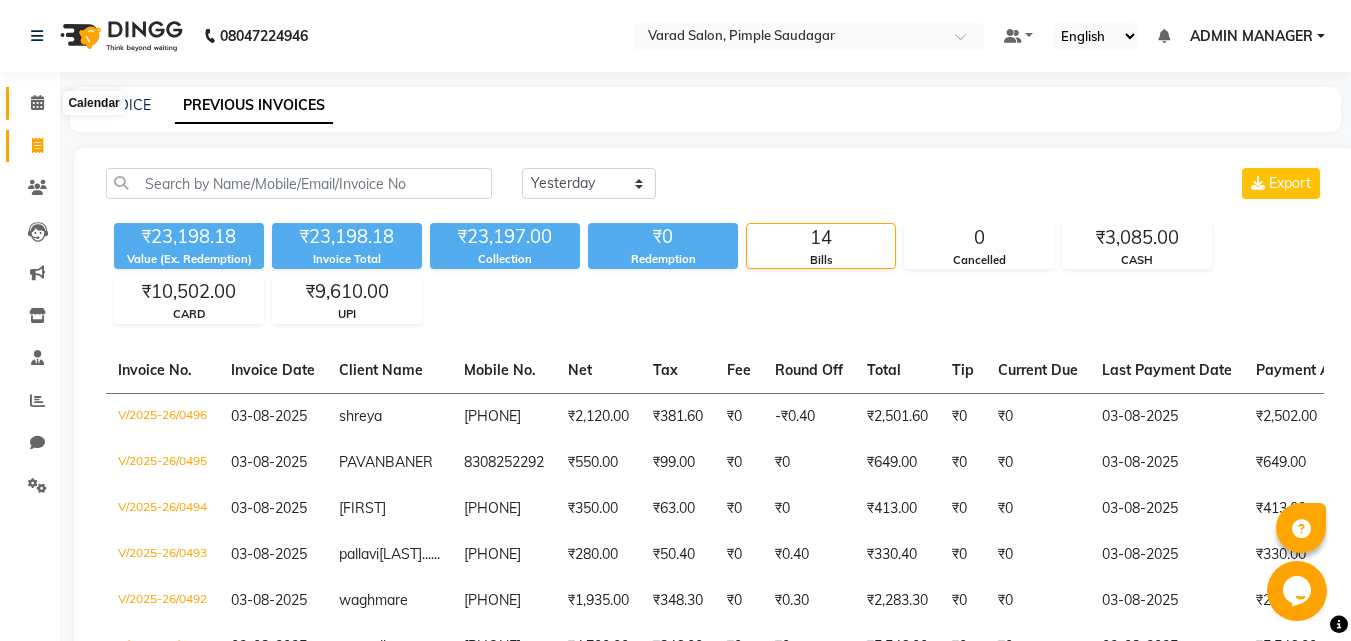 click 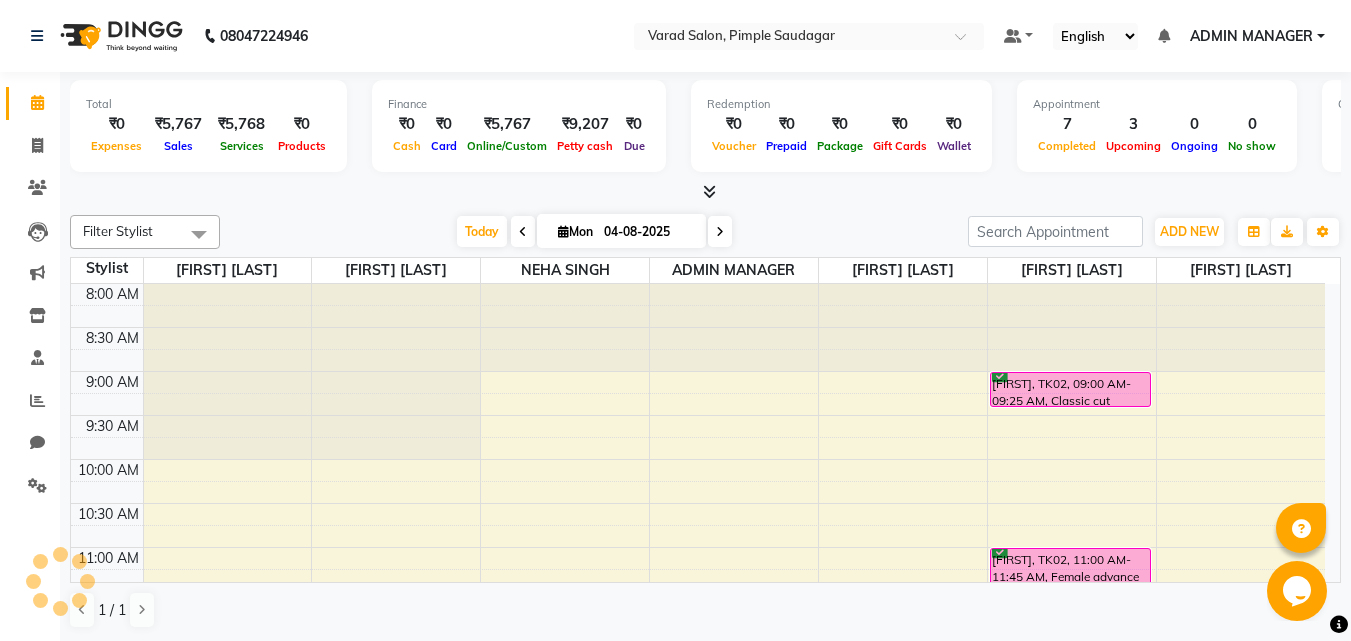 scroll, scrollTop: 0, scrollLeft: 0, axis: both 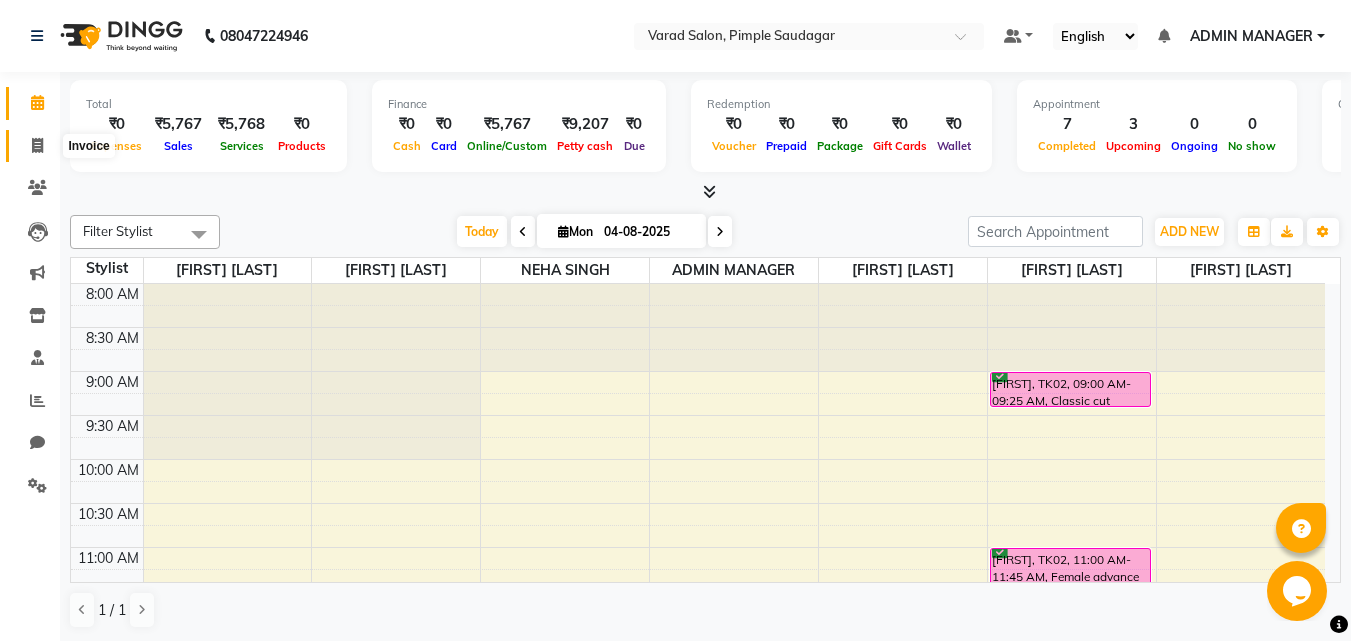 click 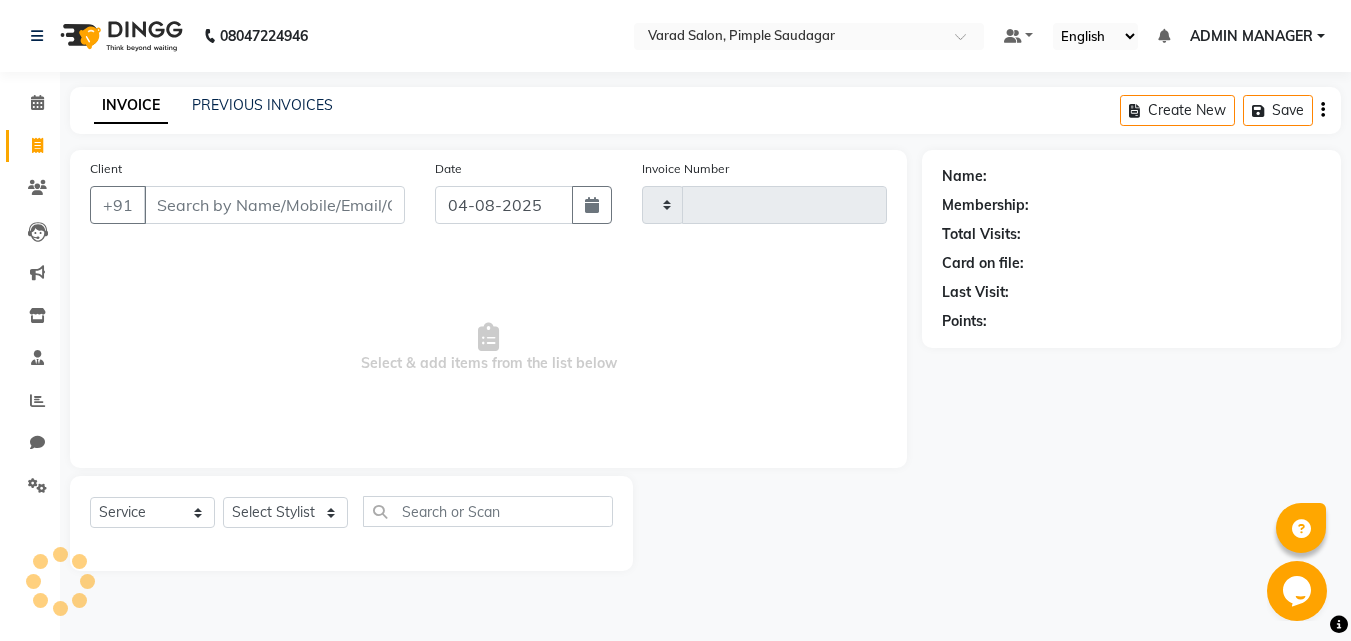 type on "0502" 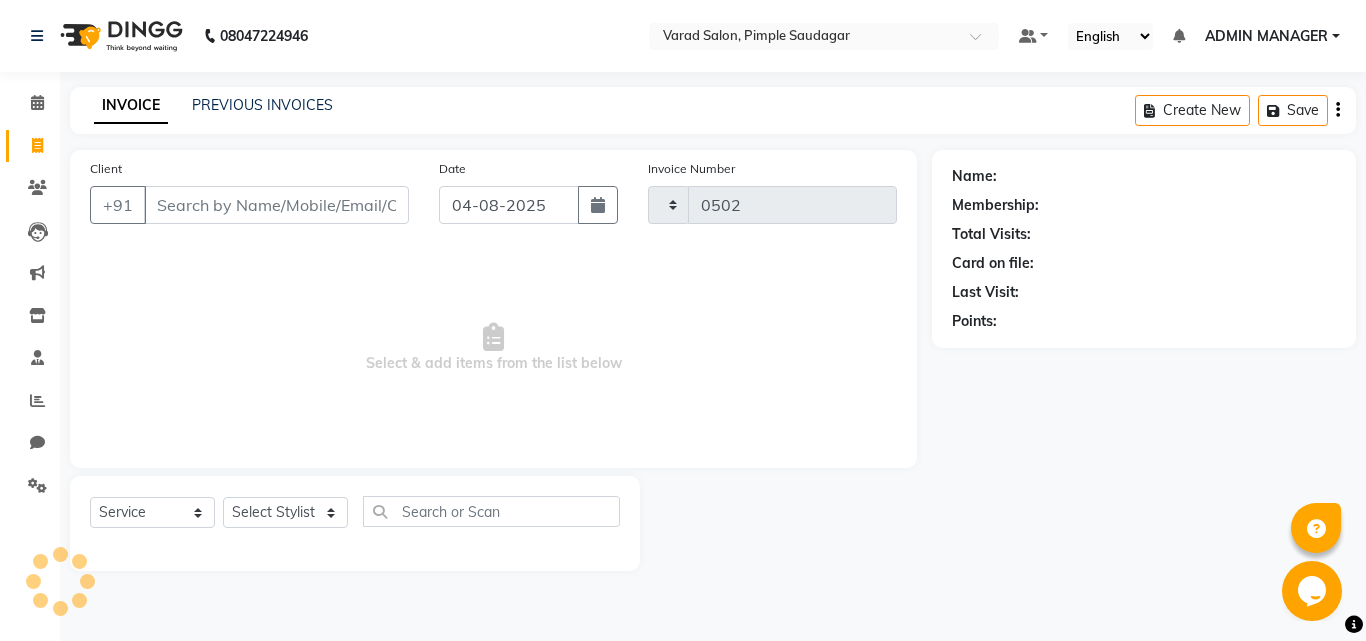 select on "7816" 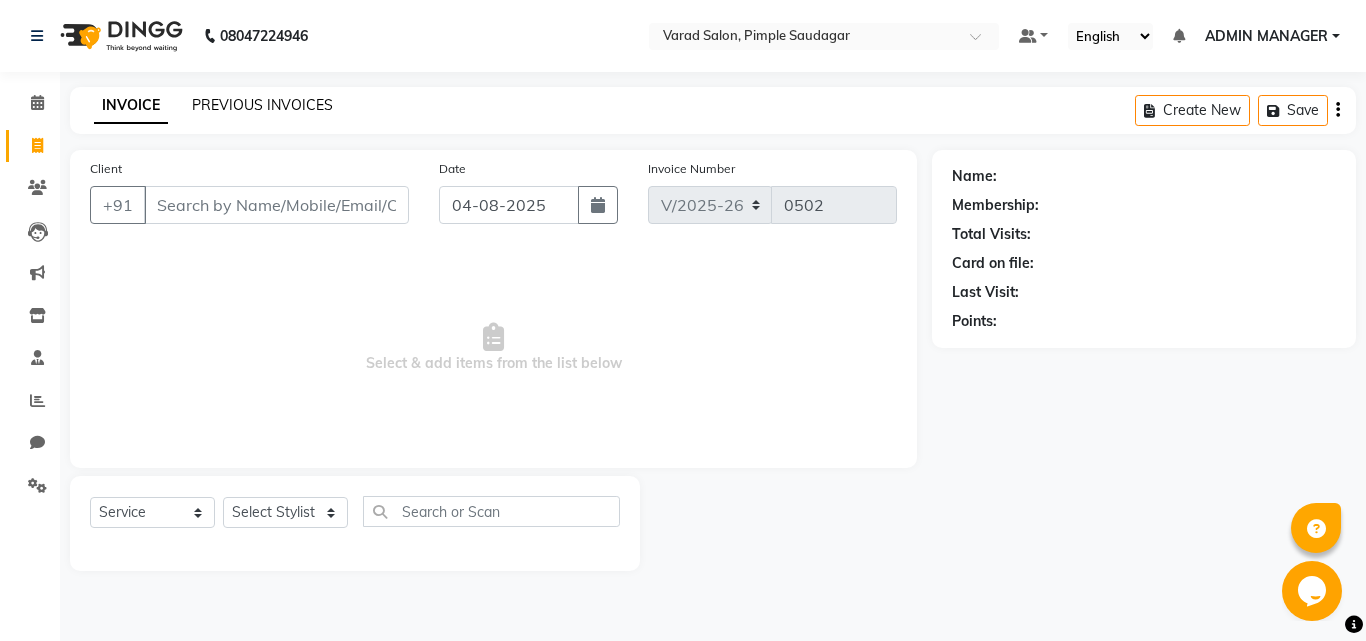 click on "PREVIOUS INVOICES" 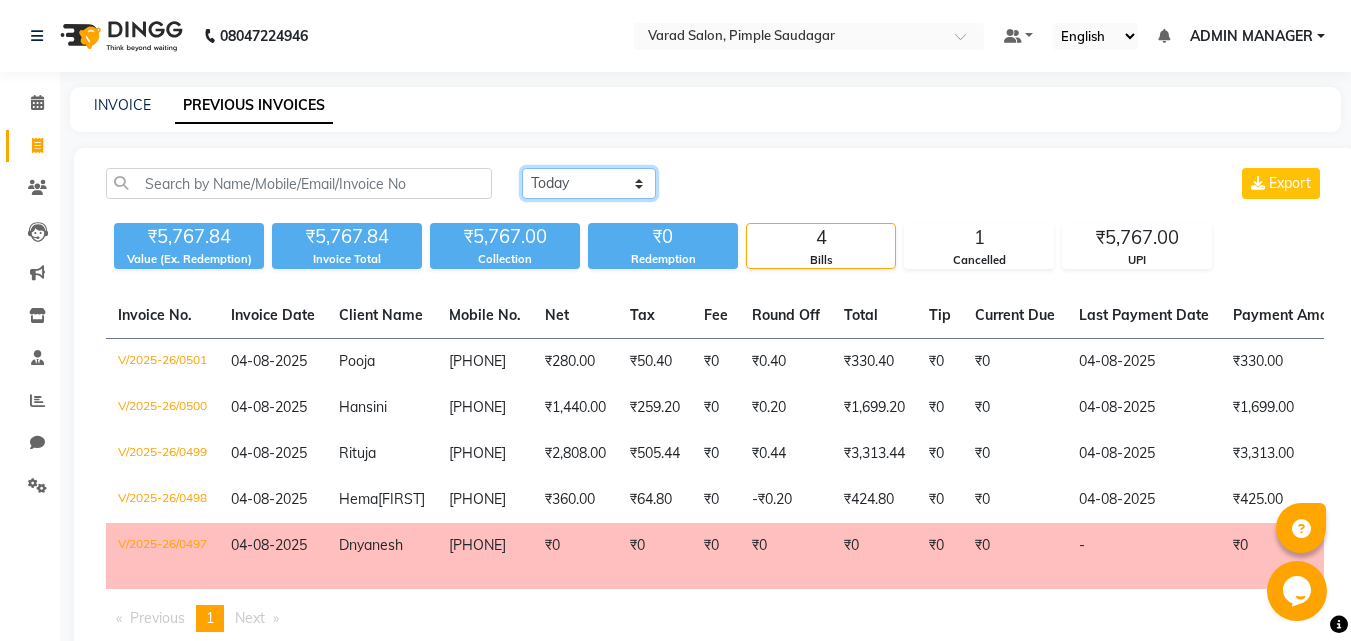 click on "Today Yesterday Custom Range" 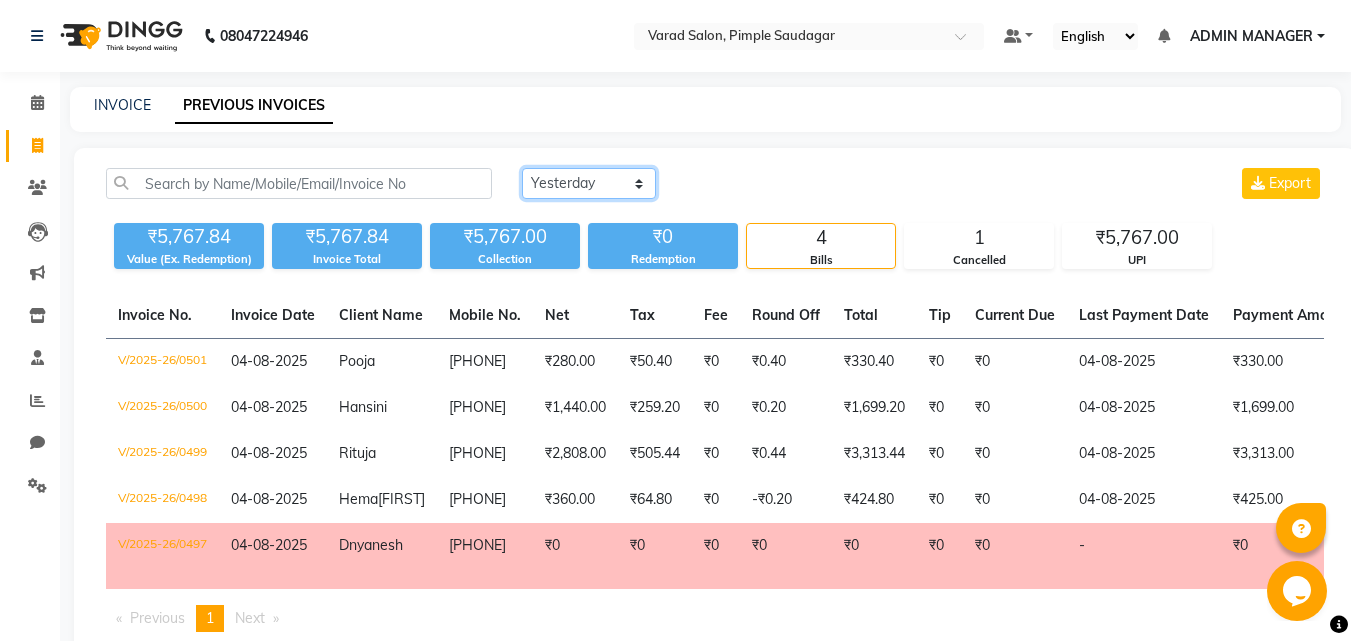 click on "Today Yesterday Custom Range" 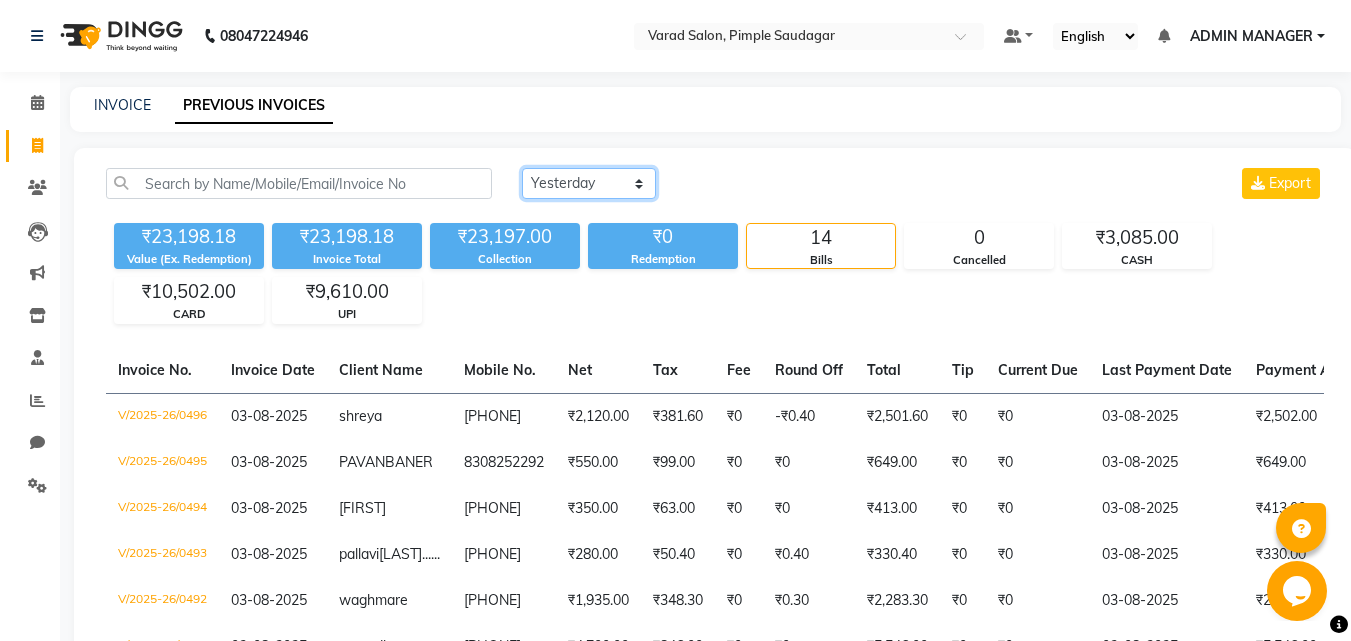 click on "Today Yesterday Custom Range" 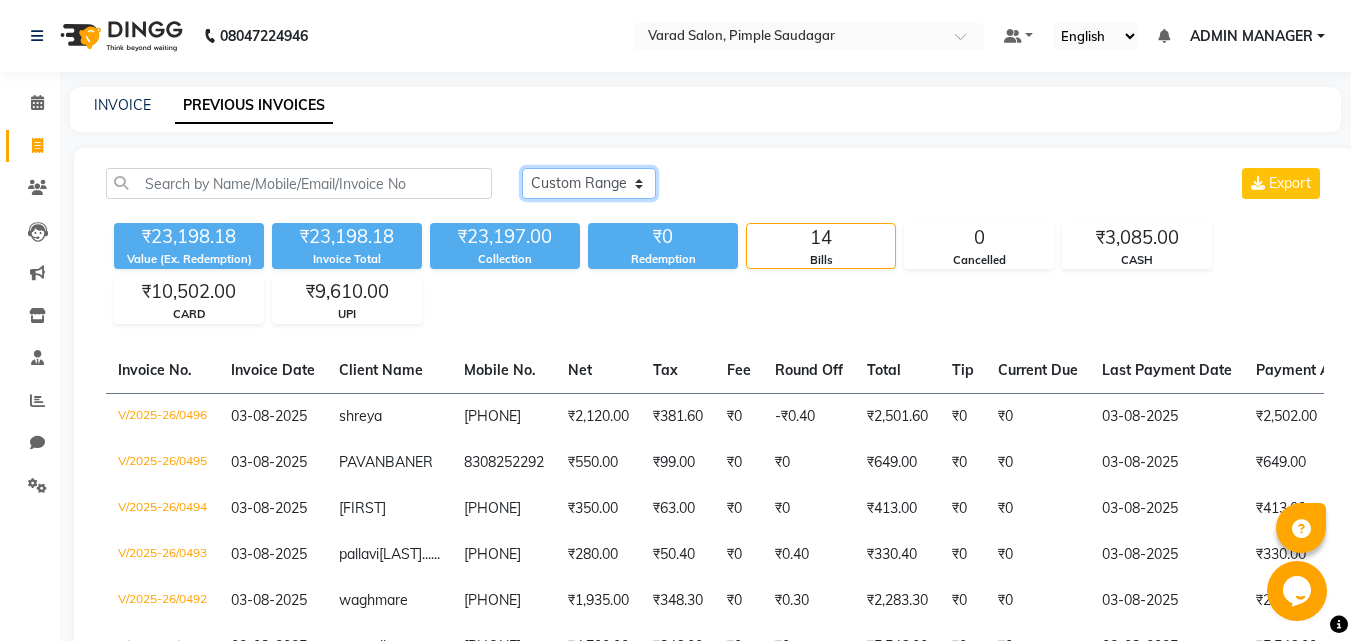 click on "Today Yesterday Custom Range" 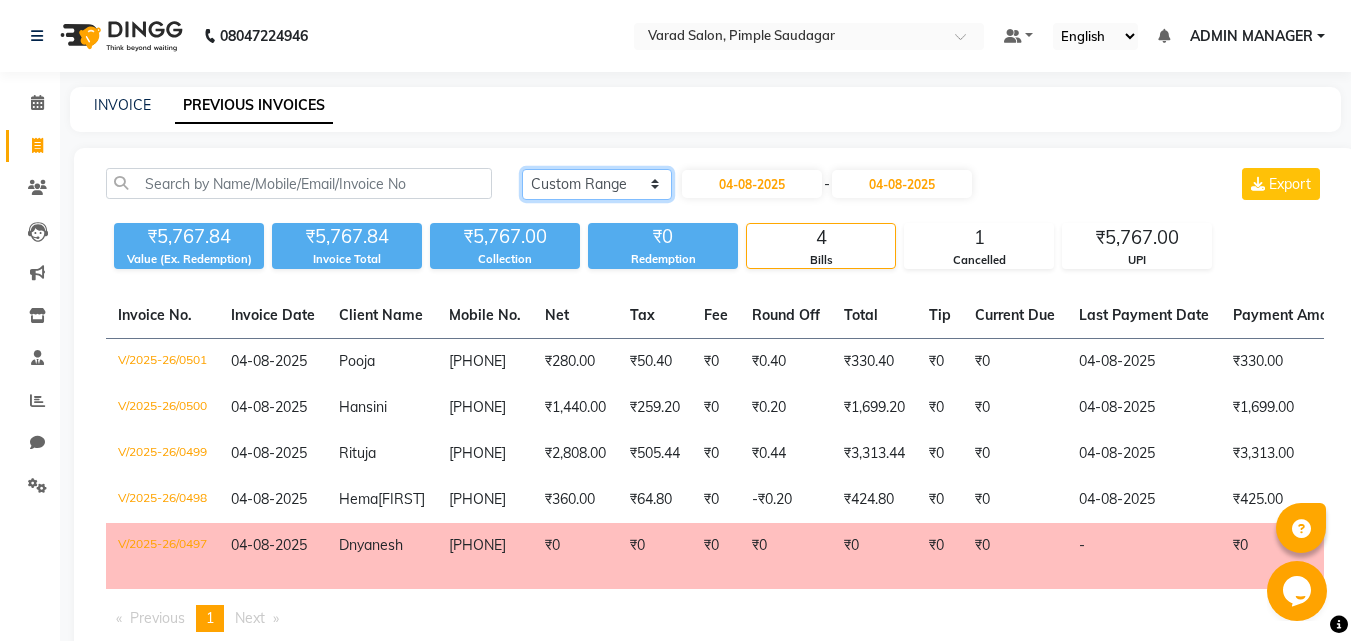 click on "Today Yesterday Custom Range" 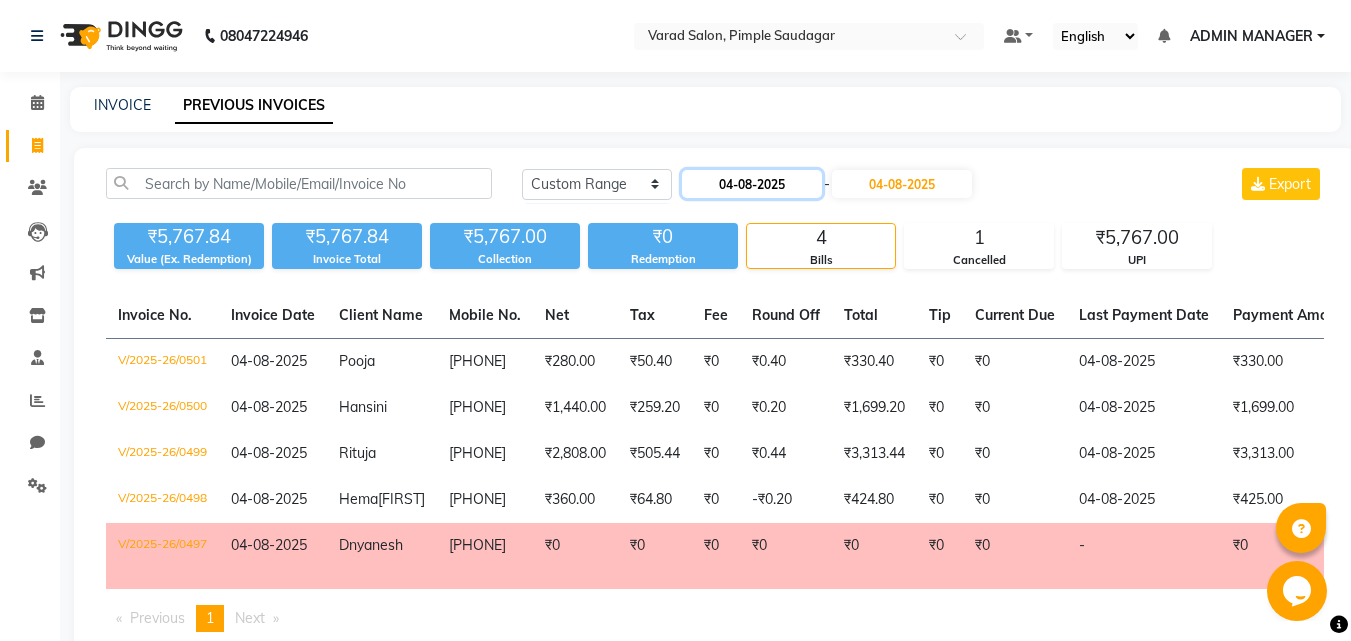 click on "04-08-2025" 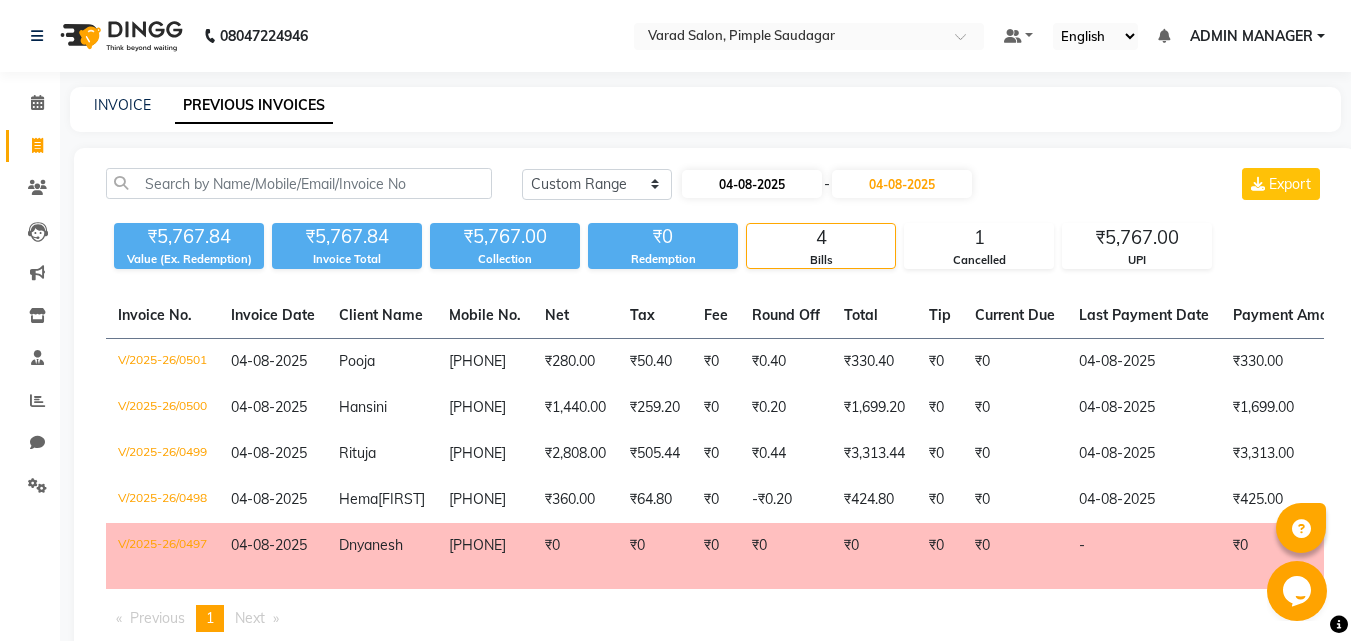 select on "8" 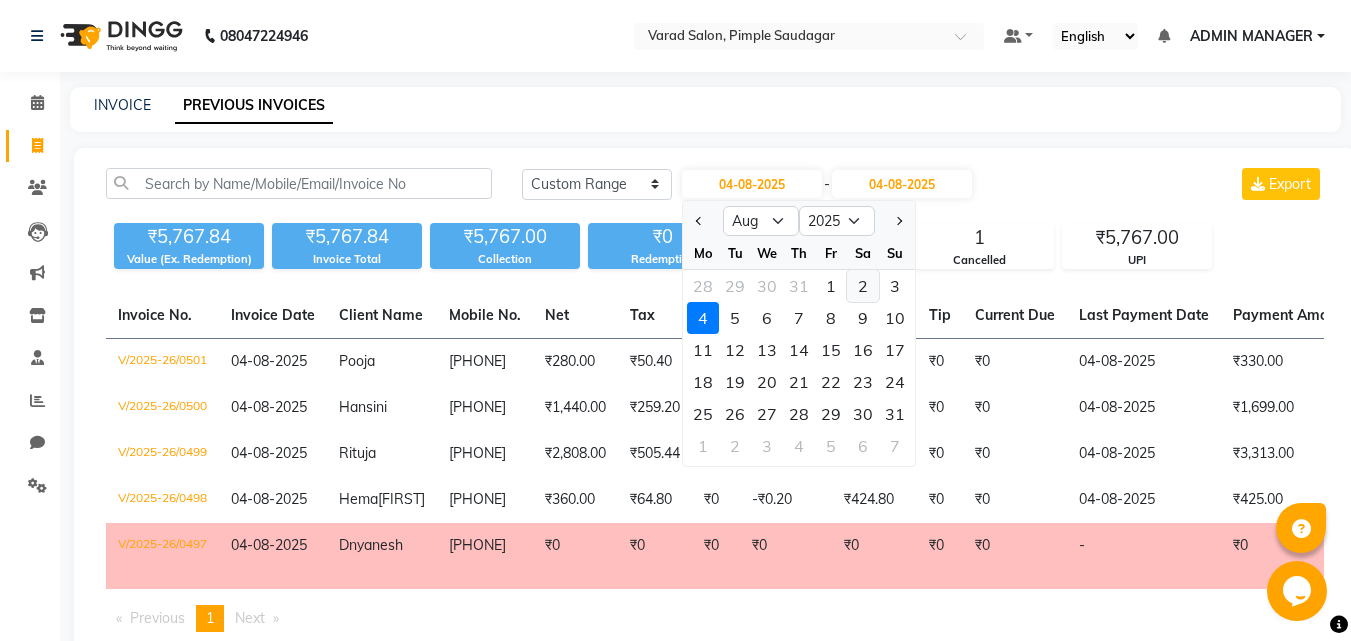 click on "2" 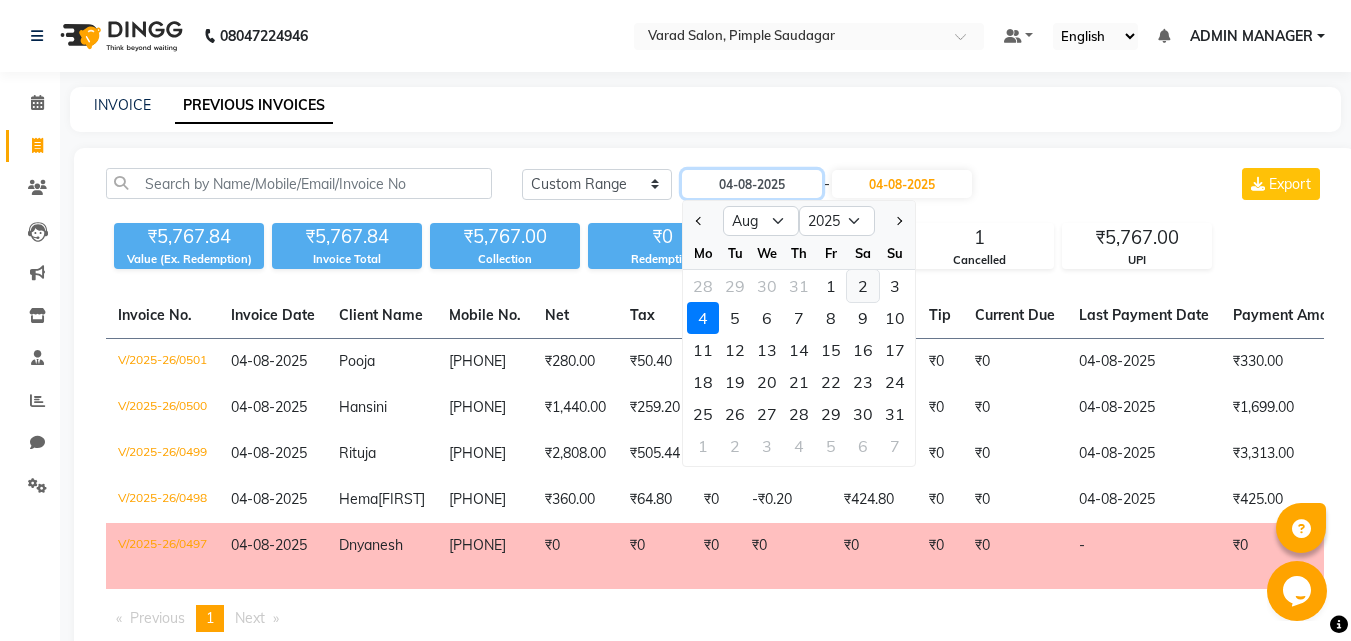 type on "02-08-2025" 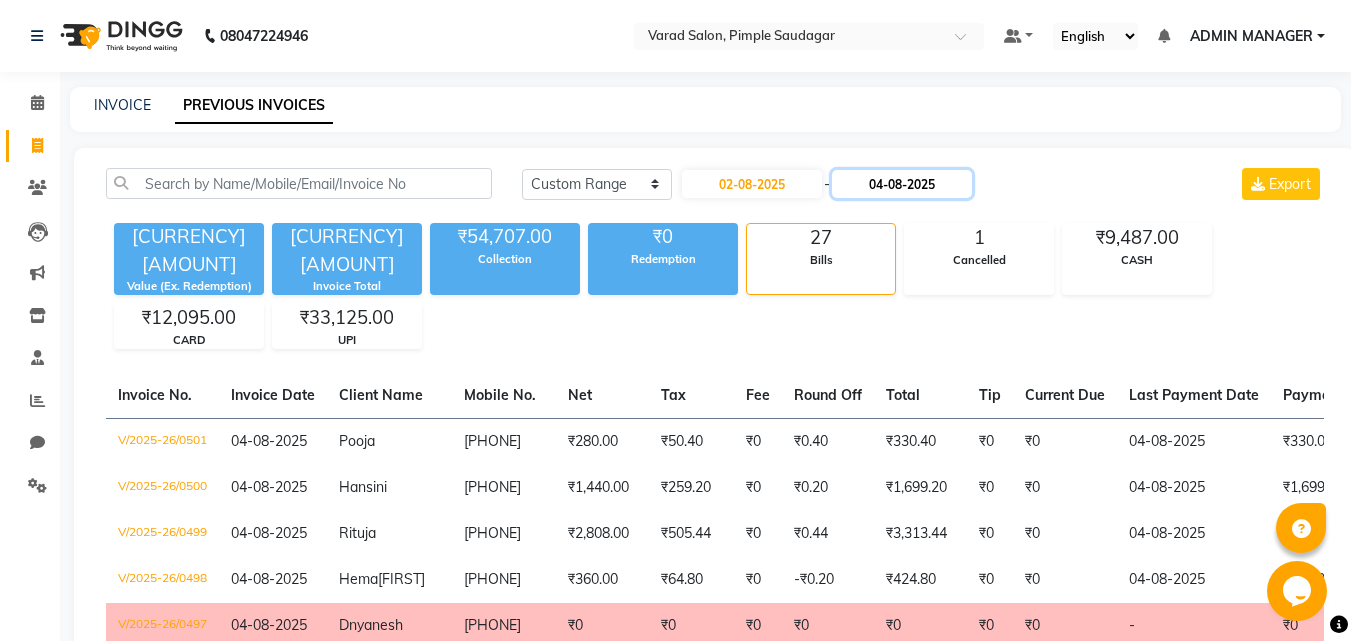 click on "04-08-2025" 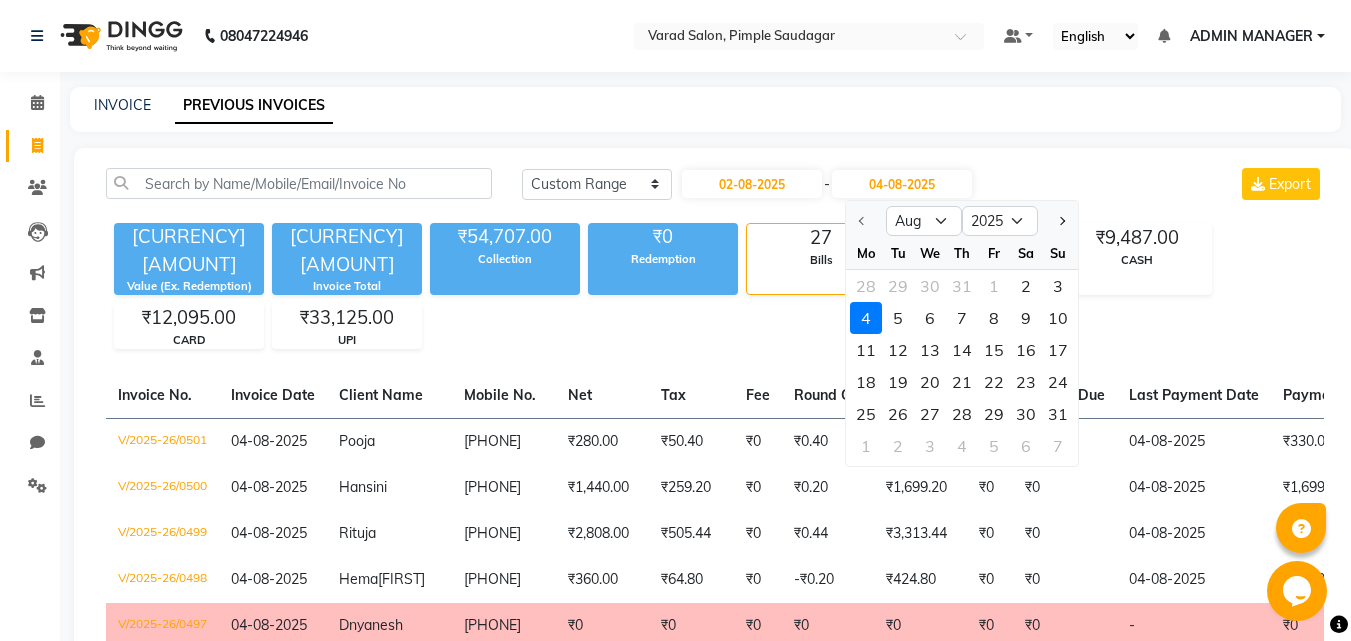 click on "4" 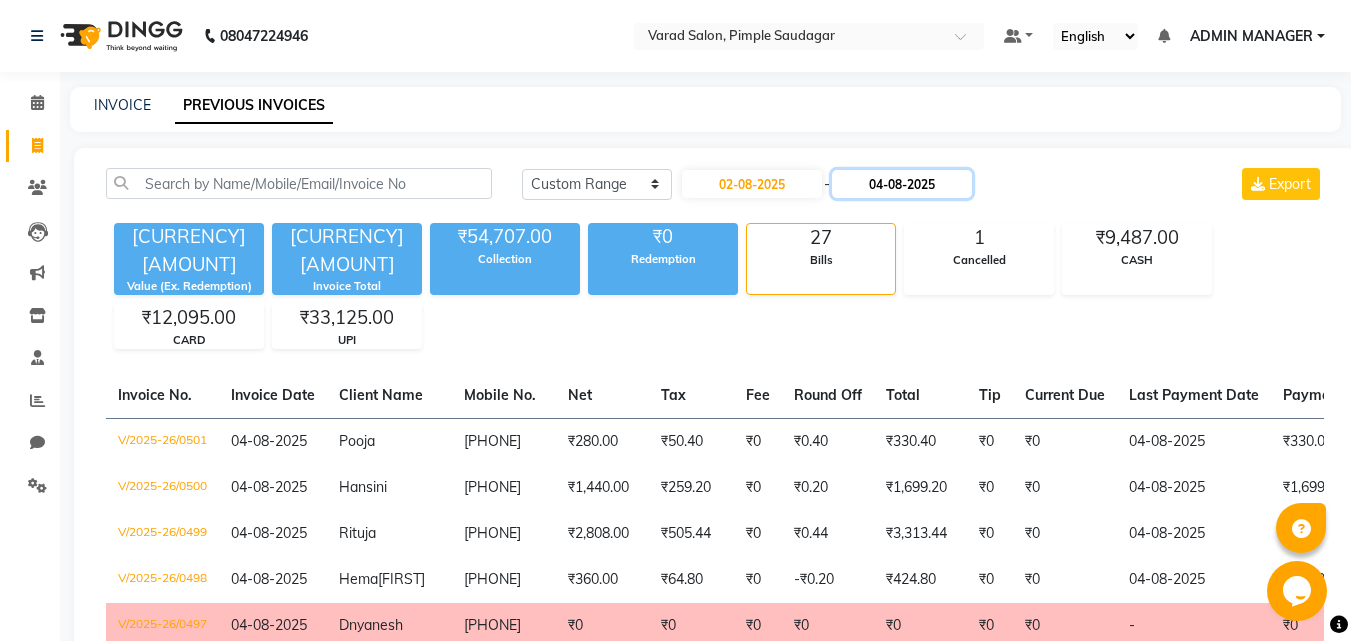 click on "04-08-2025" 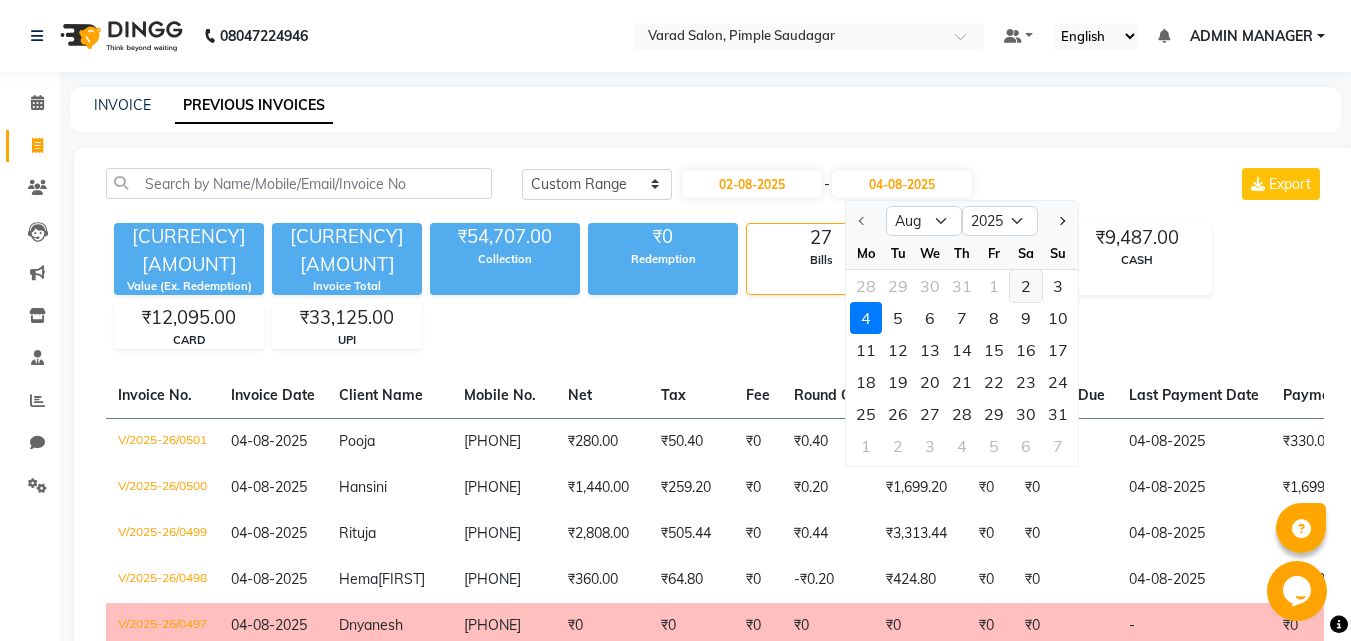 click on "2" 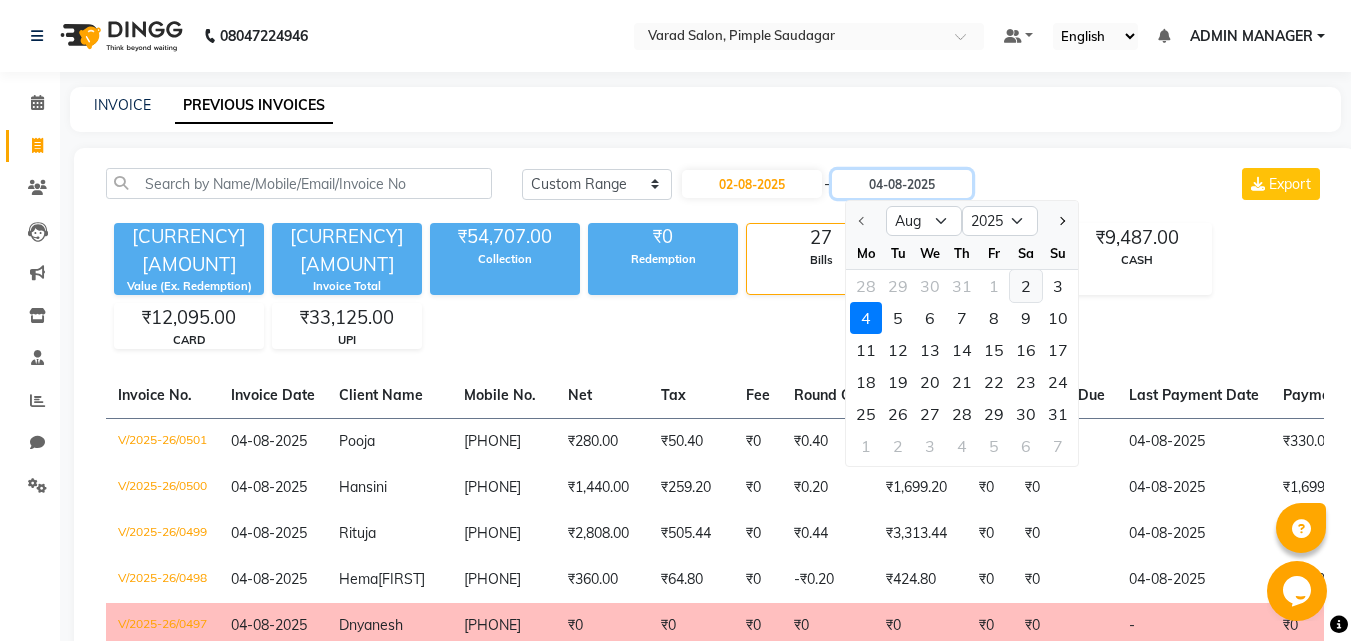 type on "02-08-2025" 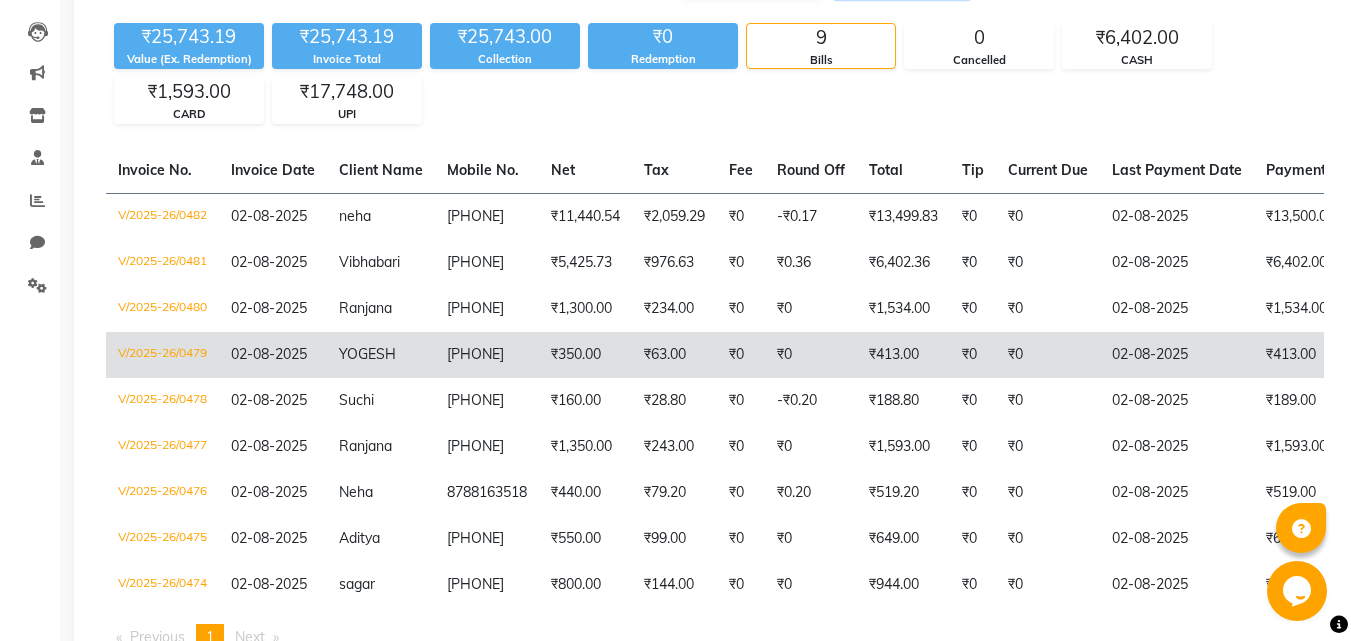 scroll, scrollTop: 100, scrollLeft: 0, axis: vertical 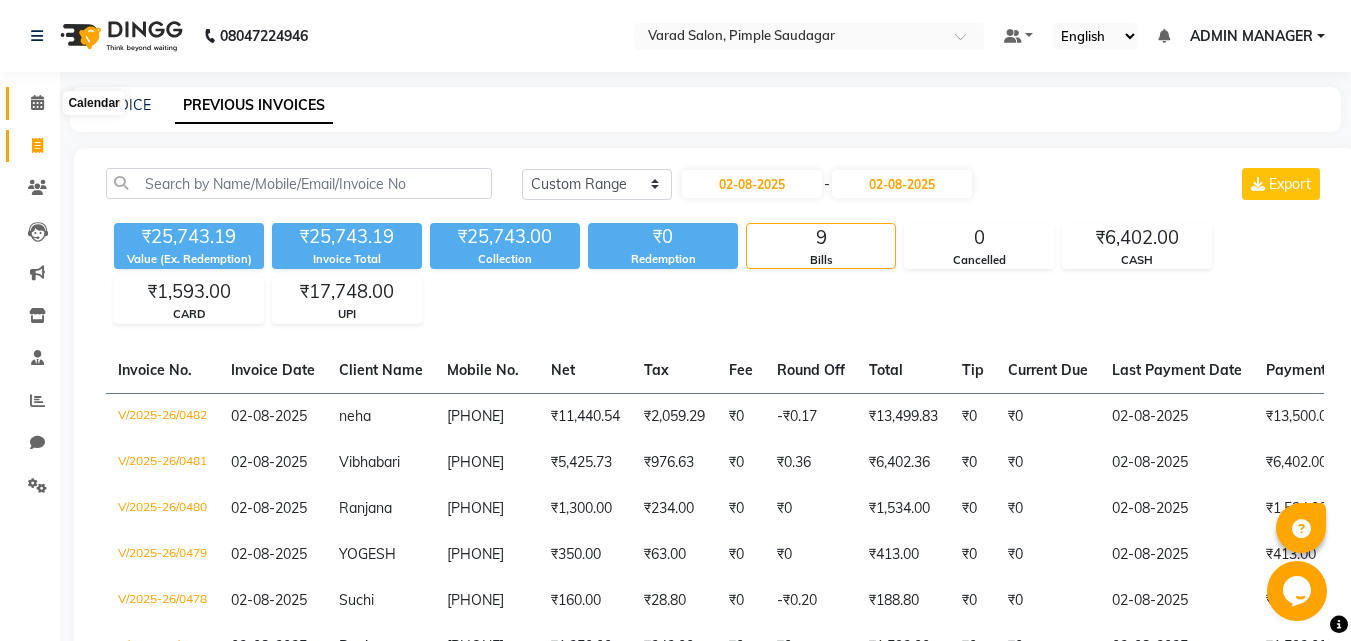 click 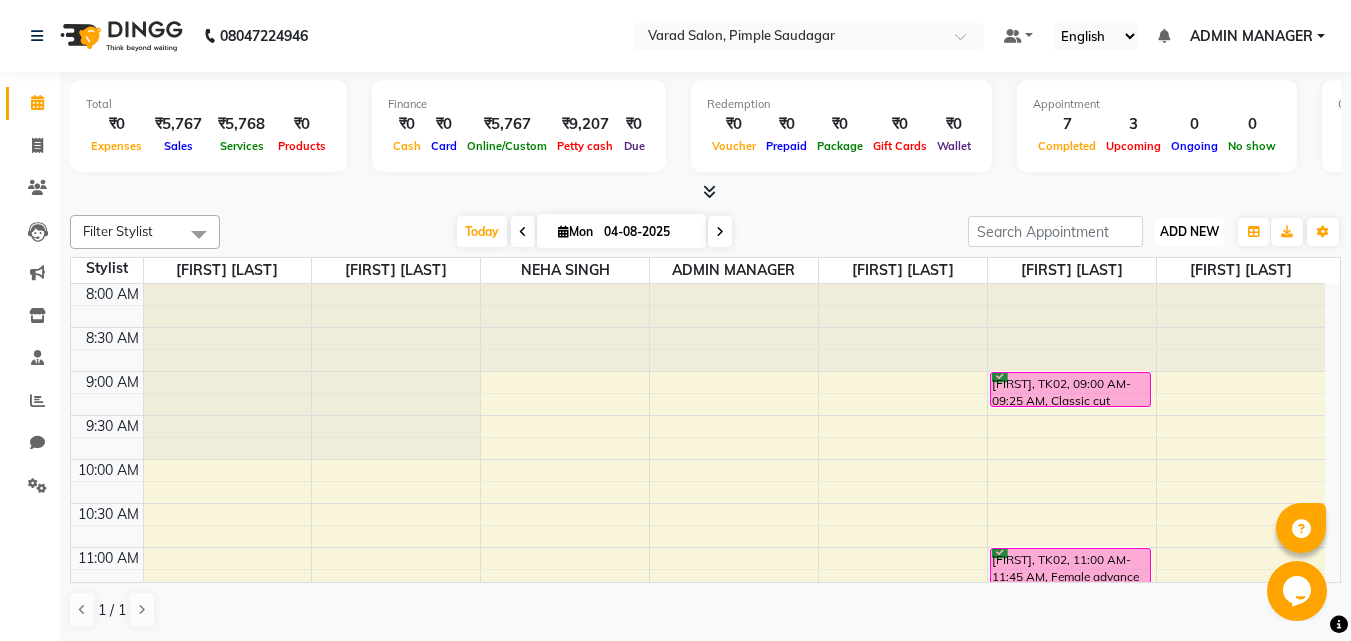click on "ADD NEW" at bounding box center [1189, 231] 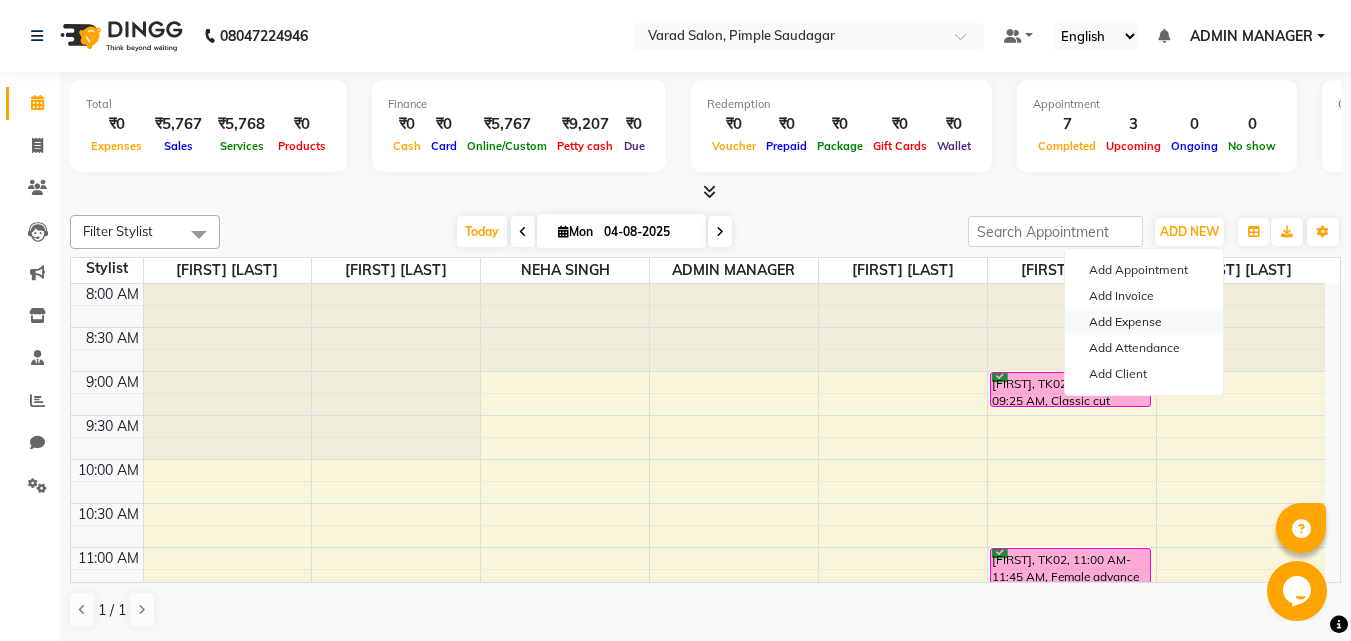 click on "Add Expense" at bounding box center [1144, 322] 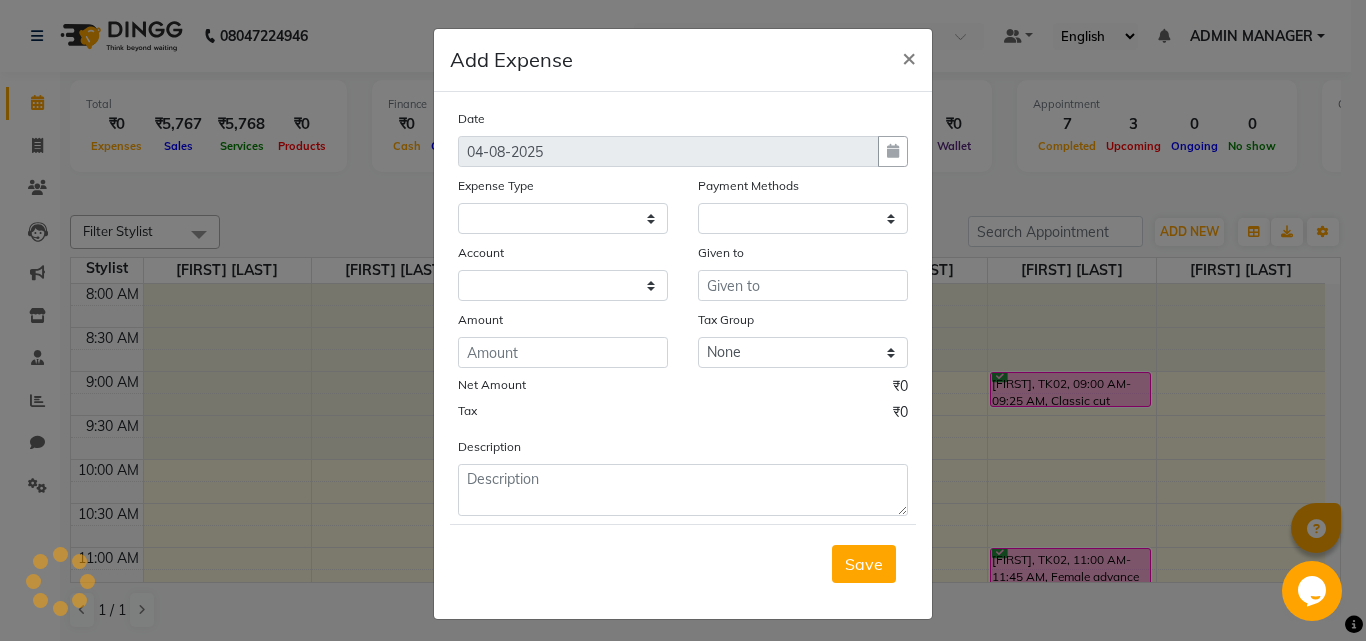 select on "1" 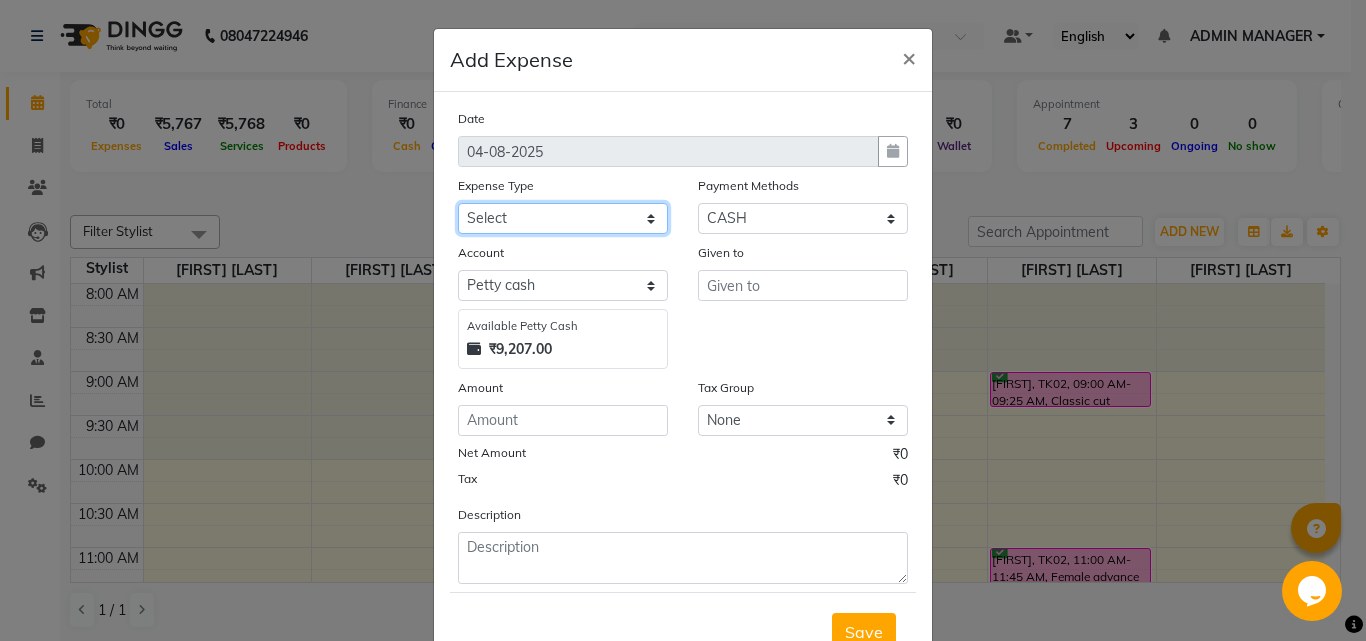 click on "Select Advance Salary Amezon parcel Bank charges birthday cake BLINKIT Car maintenance  Cash transfer to bank Client Snacks Clinical charges clint snaks Equipment flower pot Fuel Govt fee Hand Over To Pavan Sir Incentive Insurance International purchase kacharawala Laundry Loan Repayment Maintenance Marketing milk Miscellaneous Other Pantry portar Product puja saman Rent room deposit Salary salon products Staff Snacks Staff Tip staff welfare Tea & Refreshment Utilities" 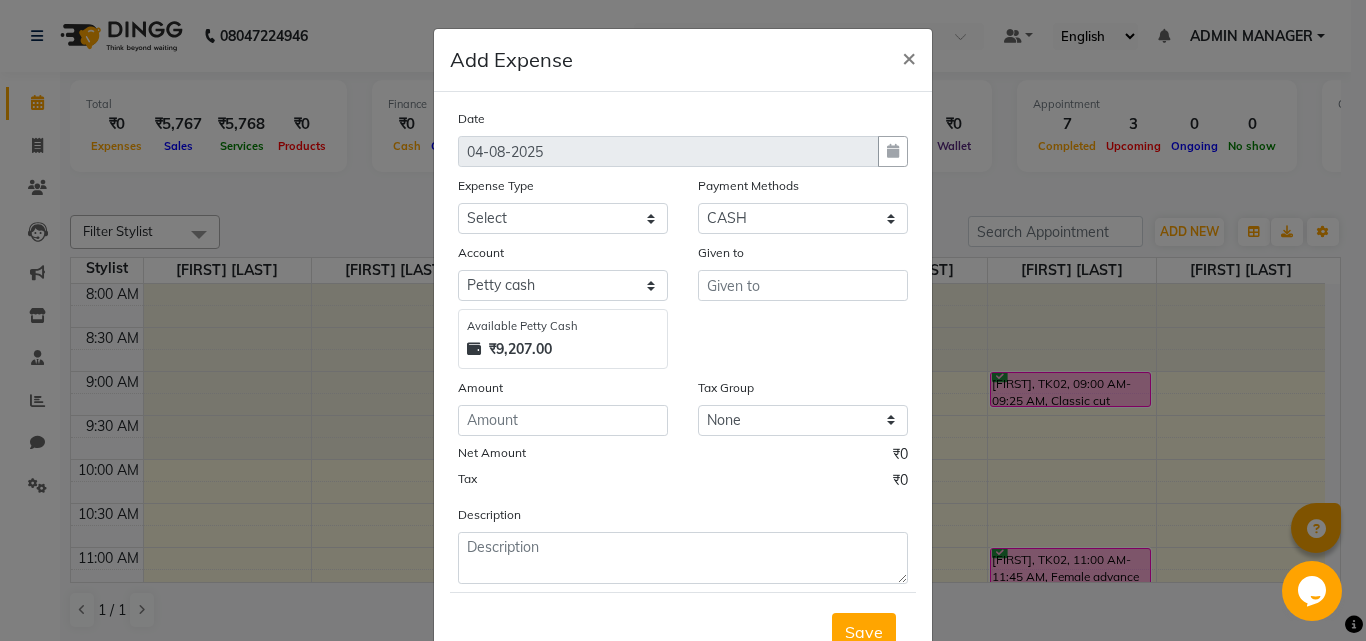 click on "Given to" 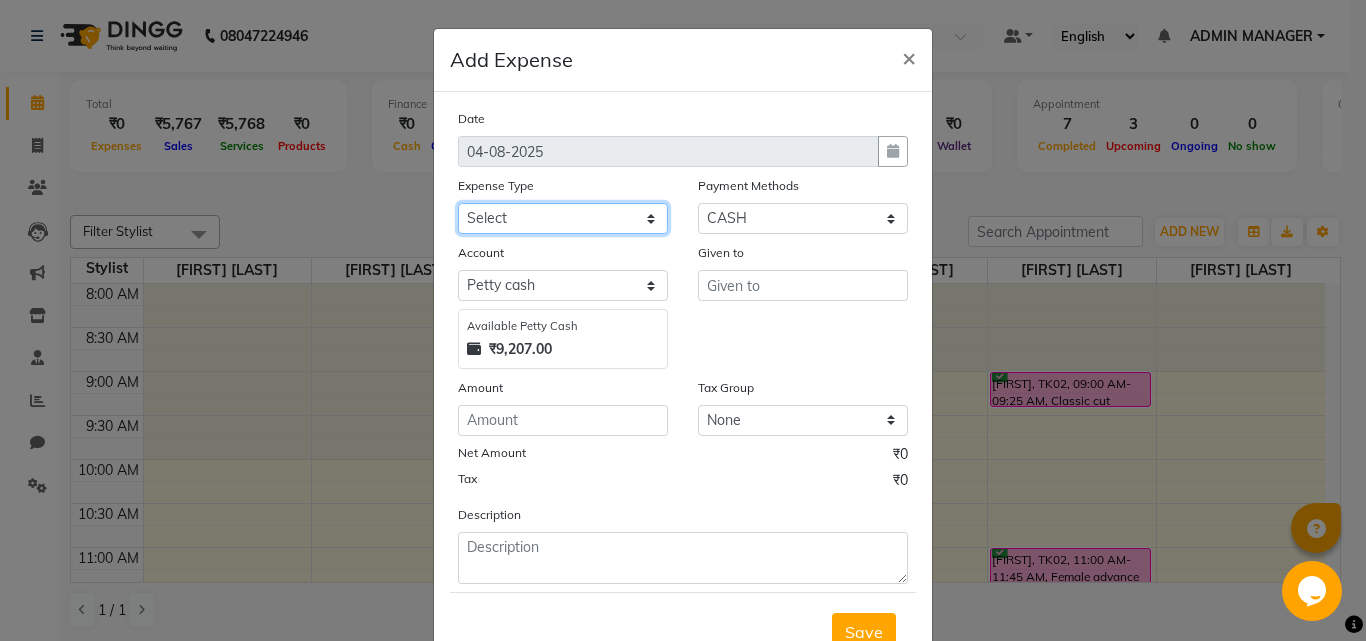 click on "Select Advance Salary Amezon parcel Bank charges birthday cake BLINKIT Car maintenance  Cash transfer to bank Client Snacks Clinical charges clint snaks Equipment flower pot Fuel Govt fee Hand Over To Pavan Sir Incentive Insurance International purchase kacharawala Laundry Loan Repayment Maintenance Marketing milk Miscellaneous Other Pantry portar Product puja saman Rent room deposit Salary salon products Staff Snacks Staff Tip staff welfare Tea & Refreshment Utilities" 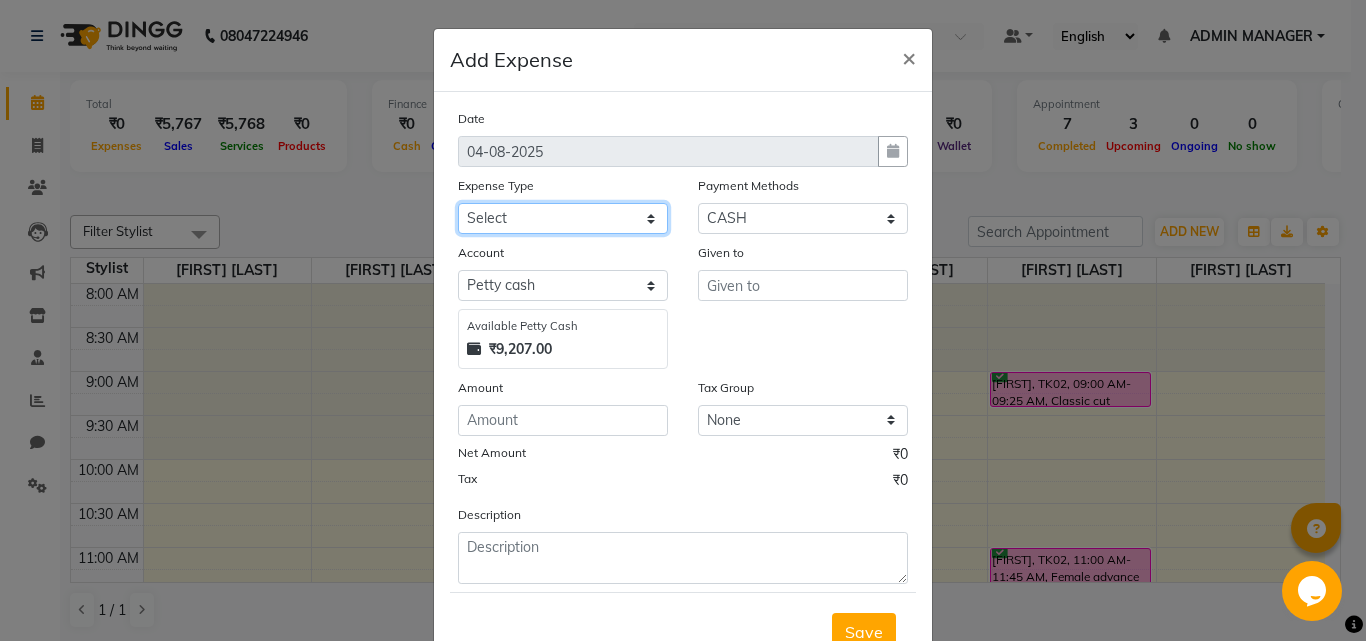 select on "18287" 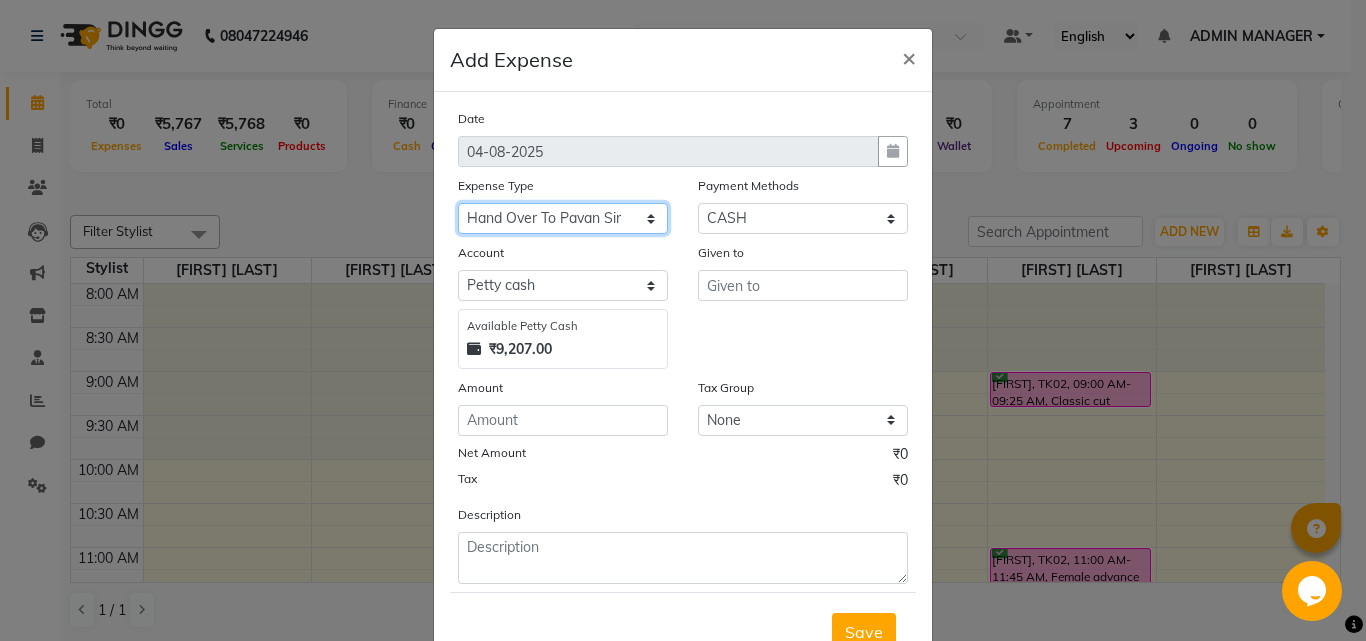 click on "Select Advance Salary Amezon parcel Bank charges birthday cake BLINKIT Car maintenance  Cash transfer to bank Client Snacks Clinical charges clint snaks Equipment flower pot Fuel Govt fee Hand Over To Pavan Sir Incentive Insurance International purchase kacharawala Laundry Loan Repayment Maintenance Marketing milk Miscellaneous Other Pantry portar Product puja saman Rent room deposit Salary salon products Staff Snacks Staff Tip staff welfare Tea & Refreshment Utilities" 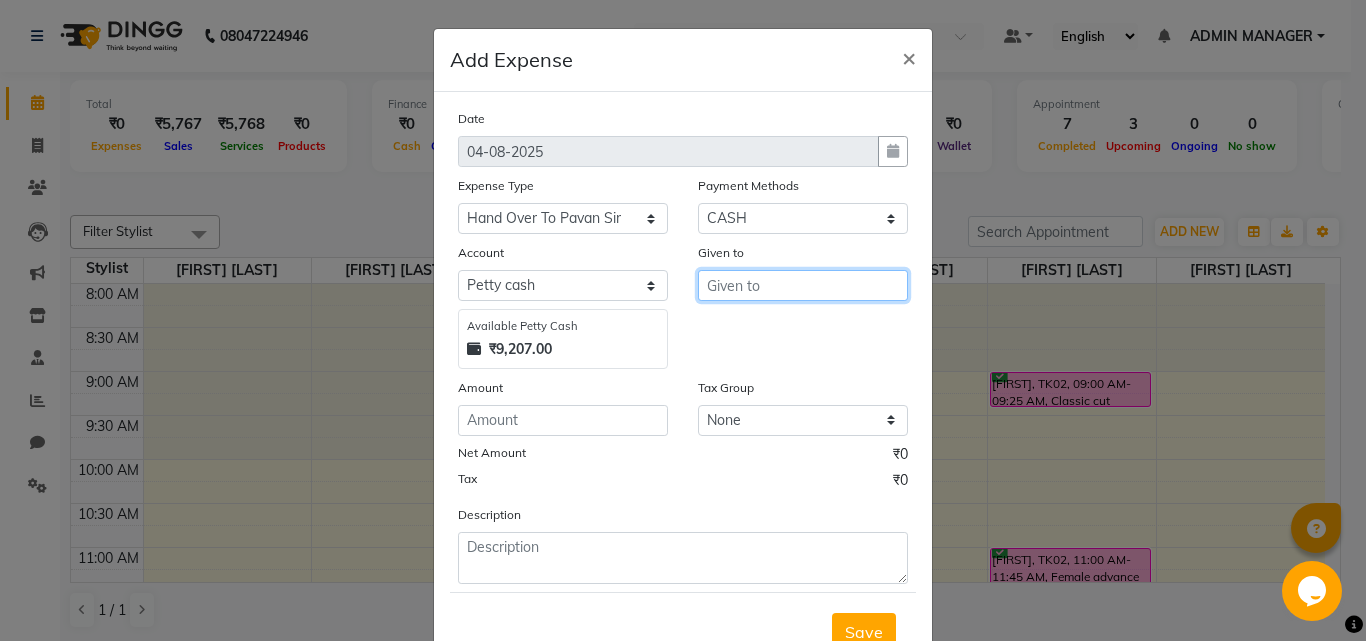 click at bounding box center (803, 285) 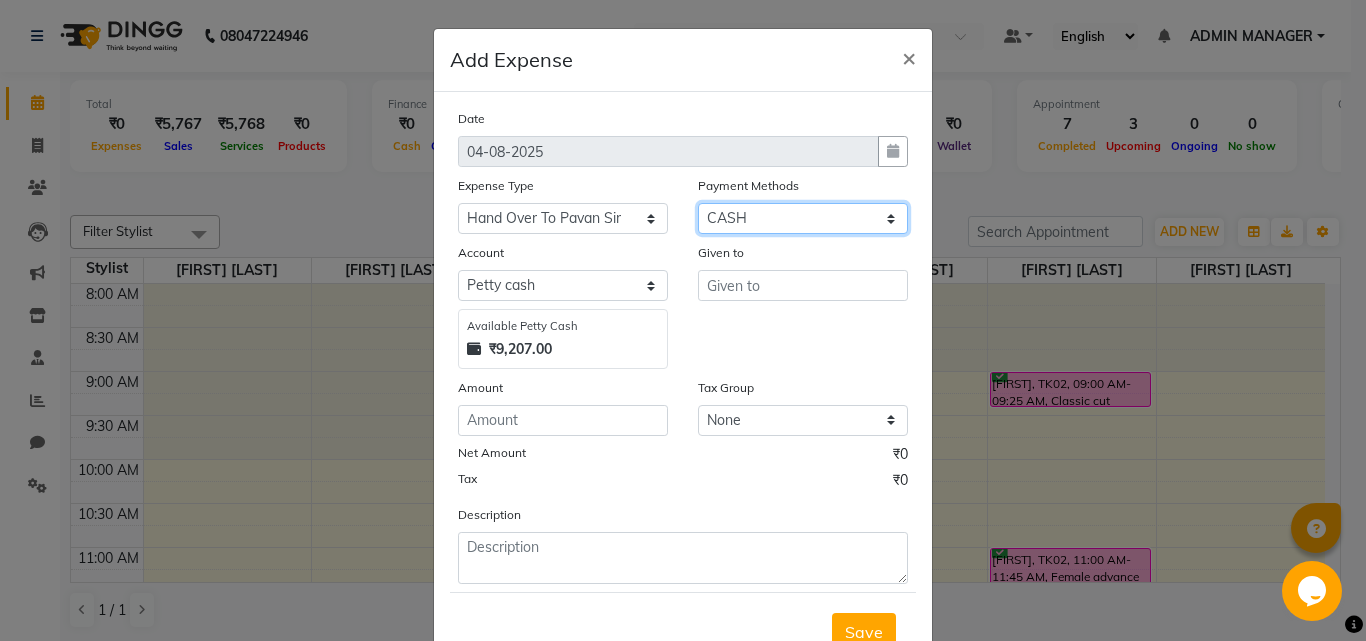click on "Select Package Prepaid Complimentary CARD UPI CASH Wallet Voucher Family" 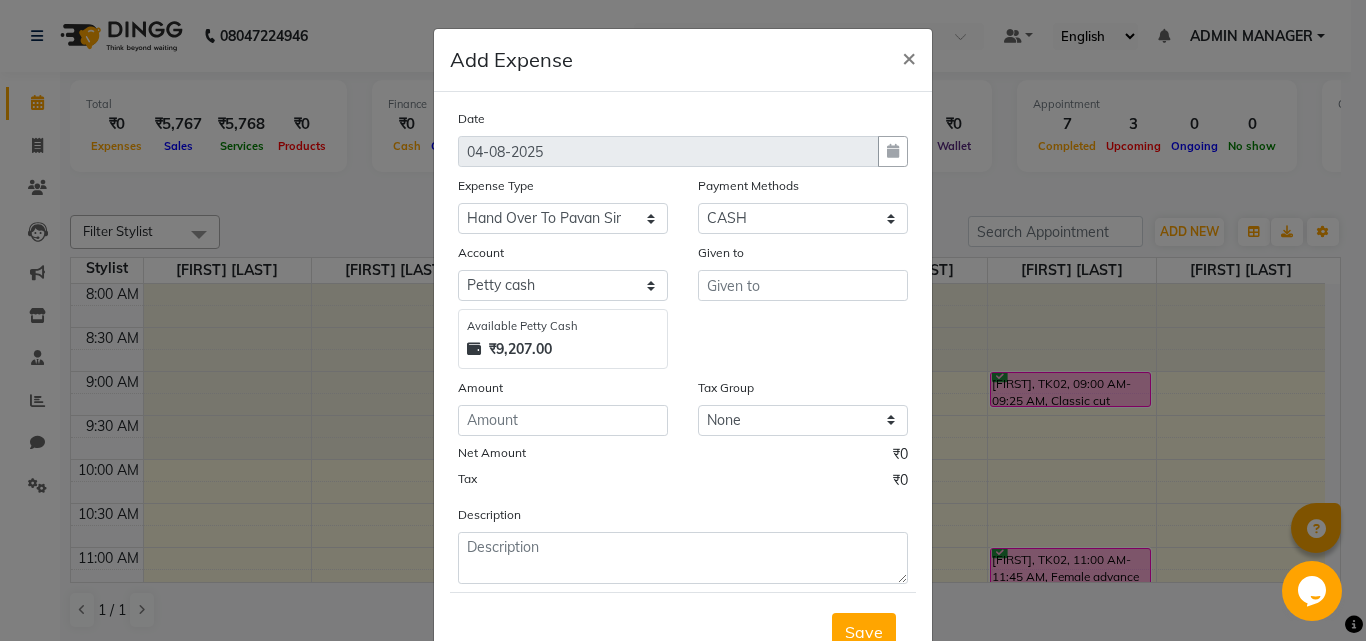 click on "Available Petty Cash ₹9,207.00" 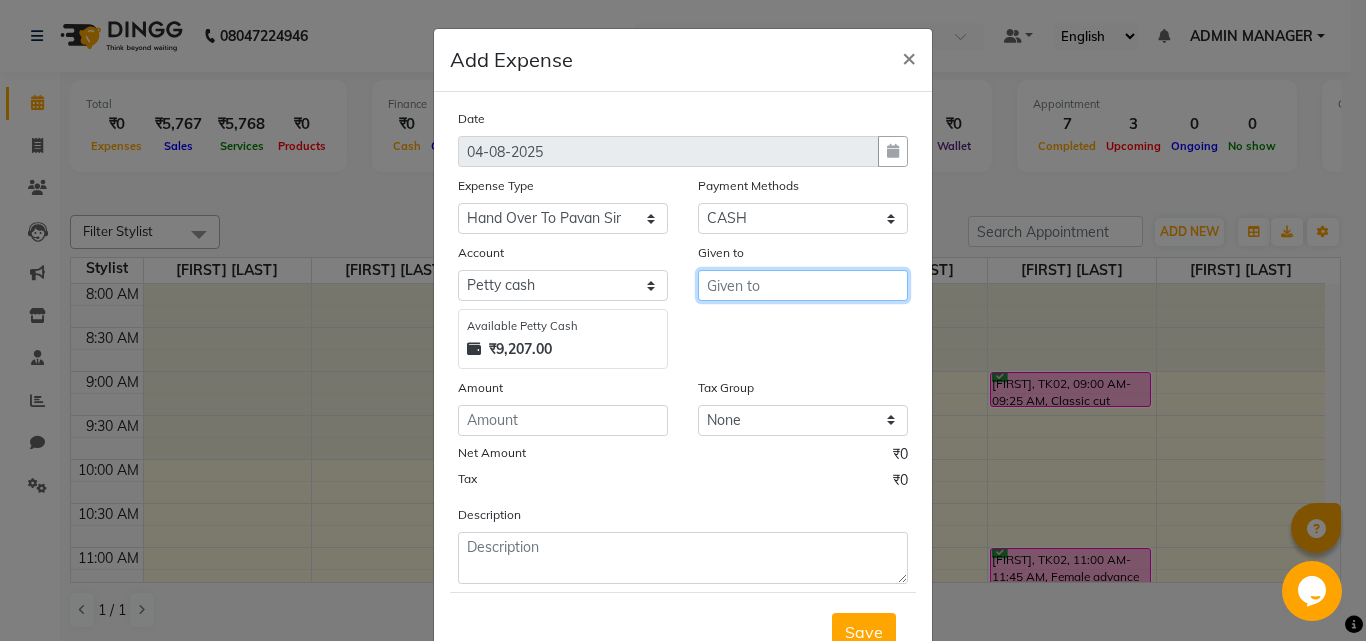 click at bounding box center [803, 285] 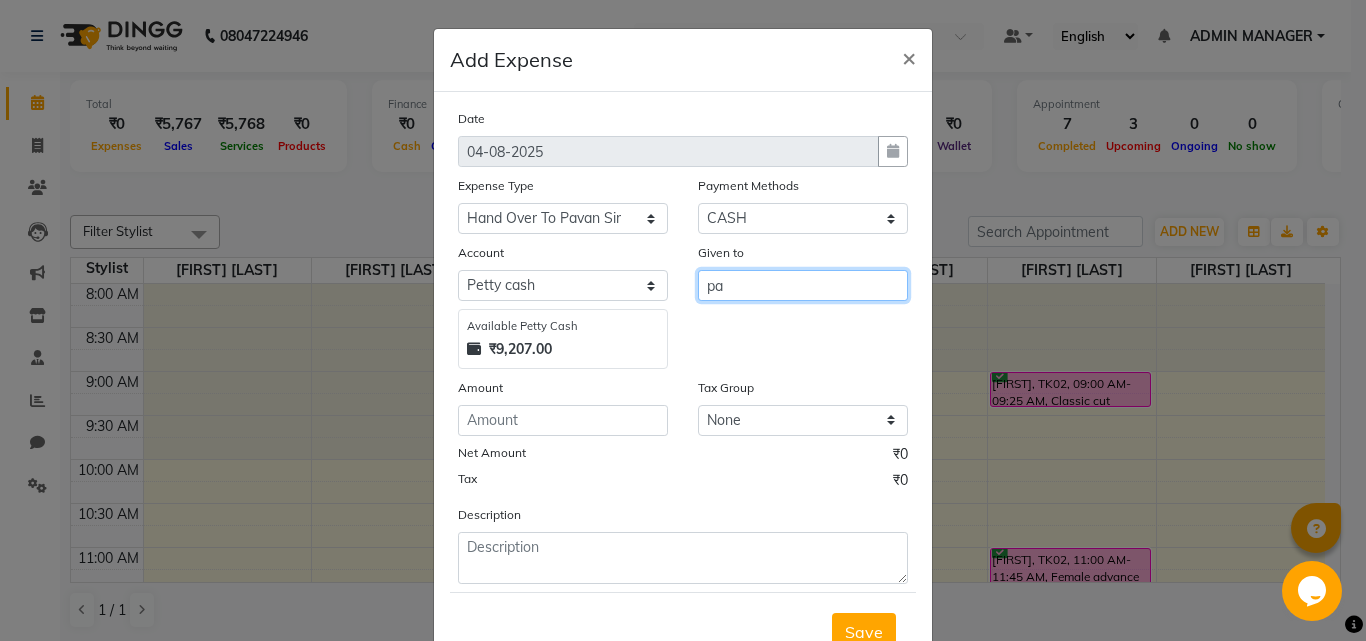 type on "p" 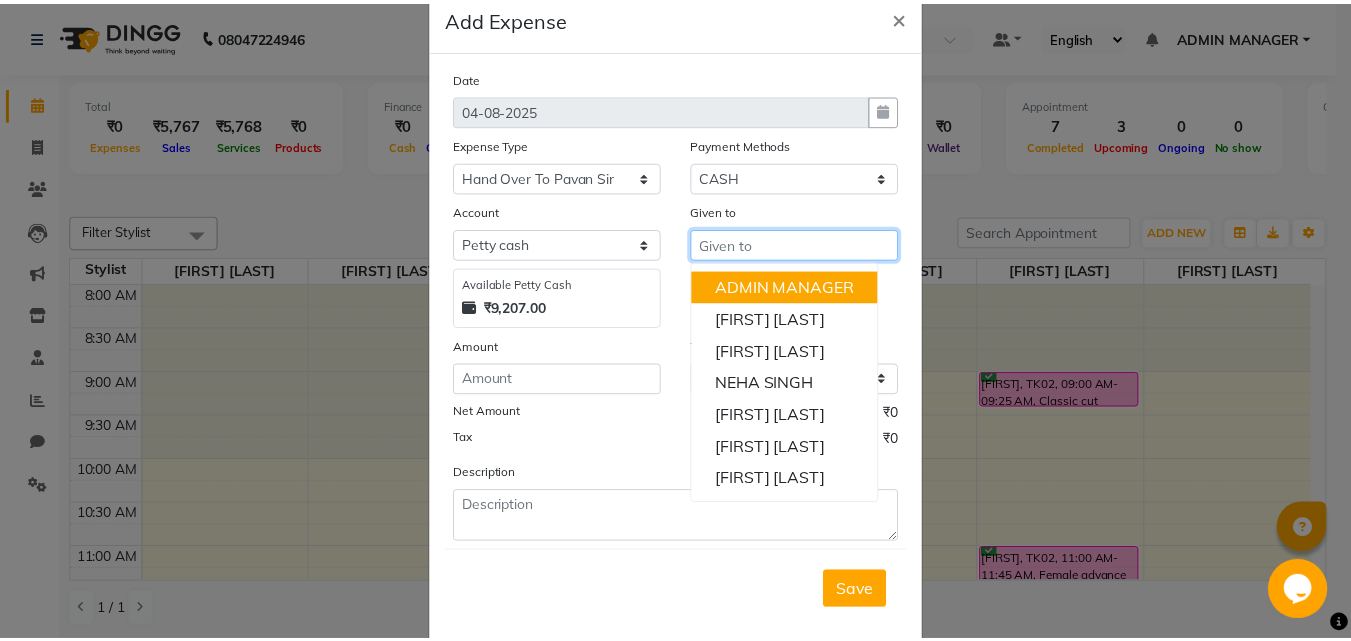 scroll, scrollTop: 75, scrollLeft: 0, axis: vertical 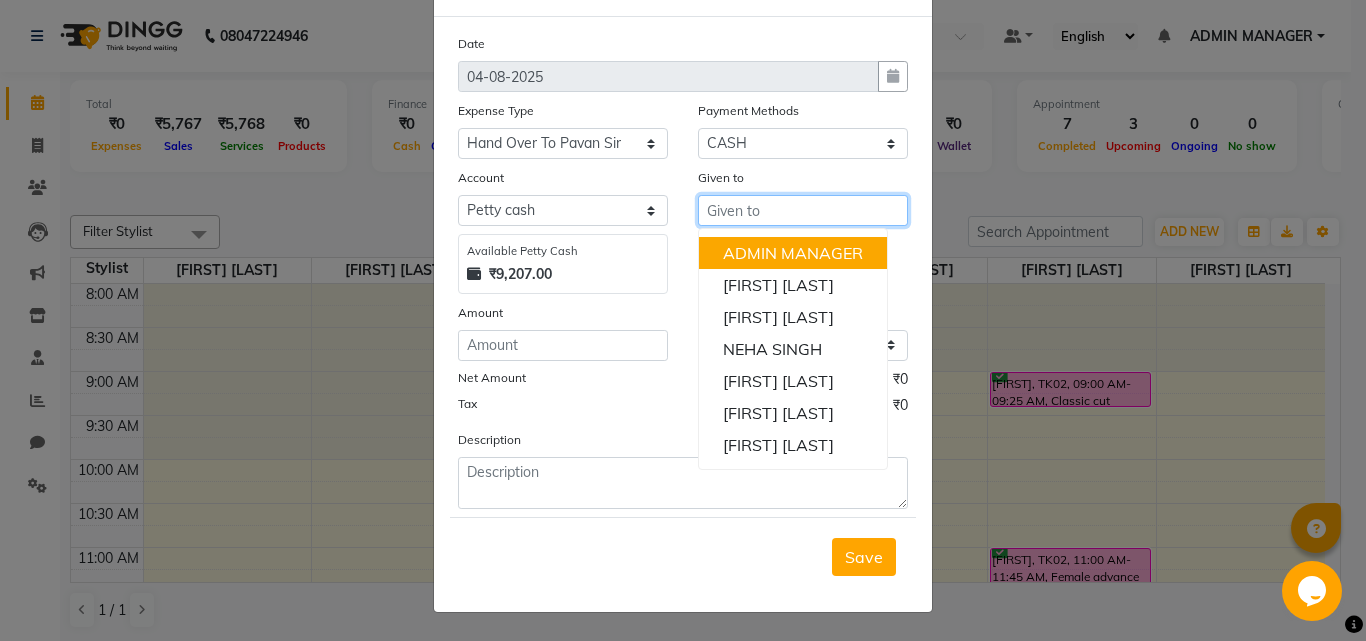 click at bounding box center (803, 210) 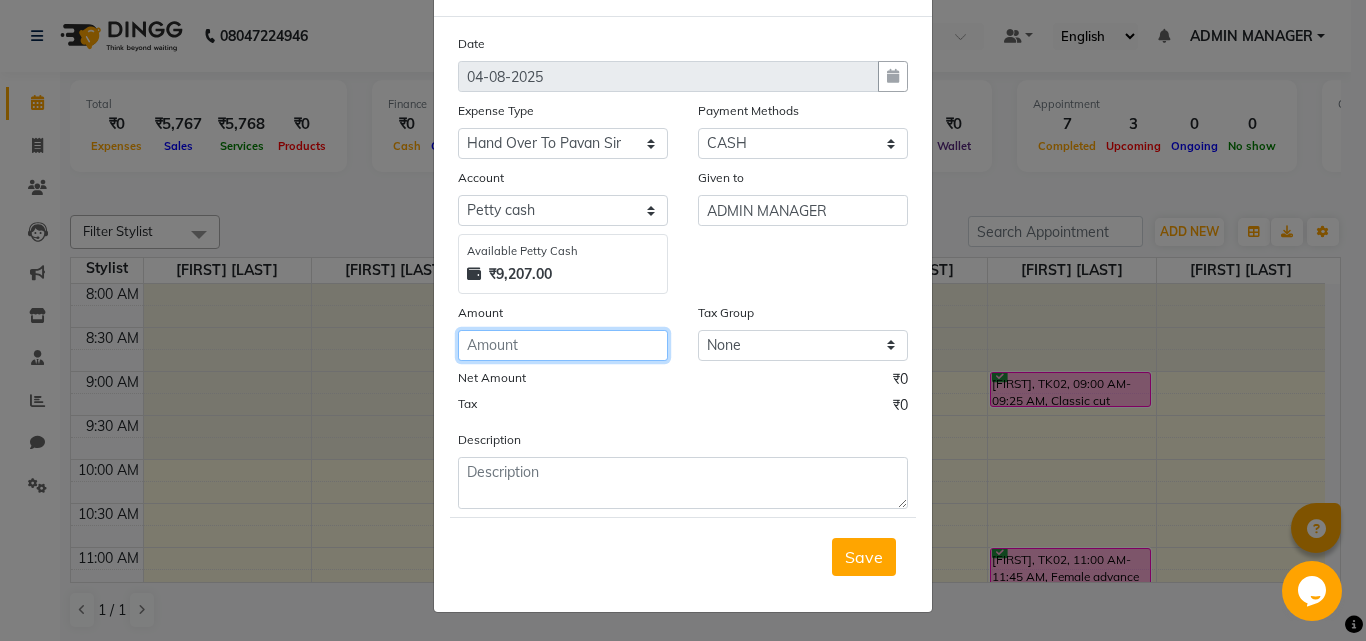 click 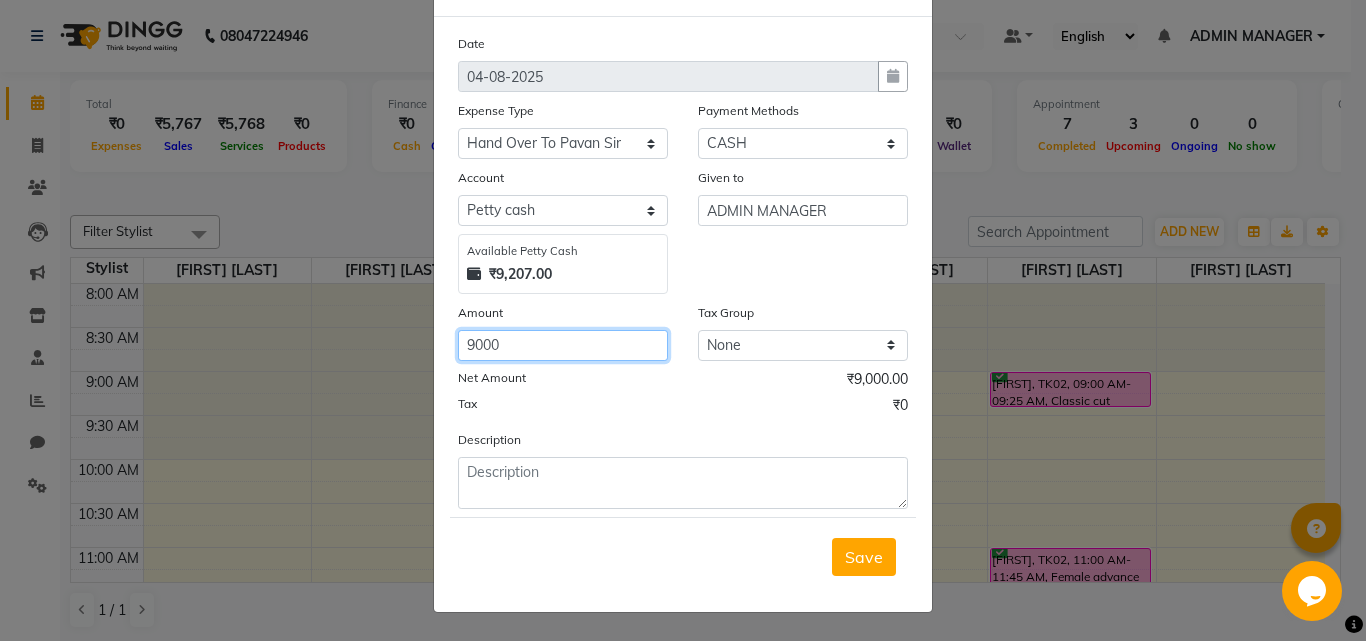 type on "9000" 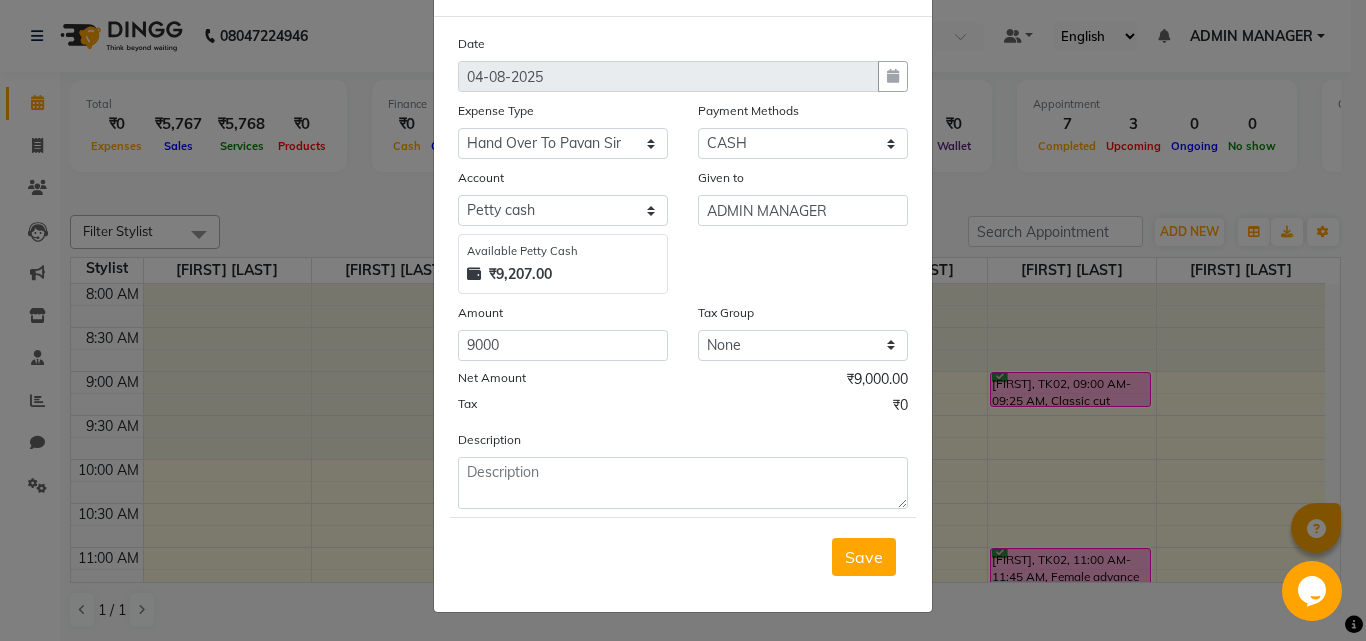 click on "Description" 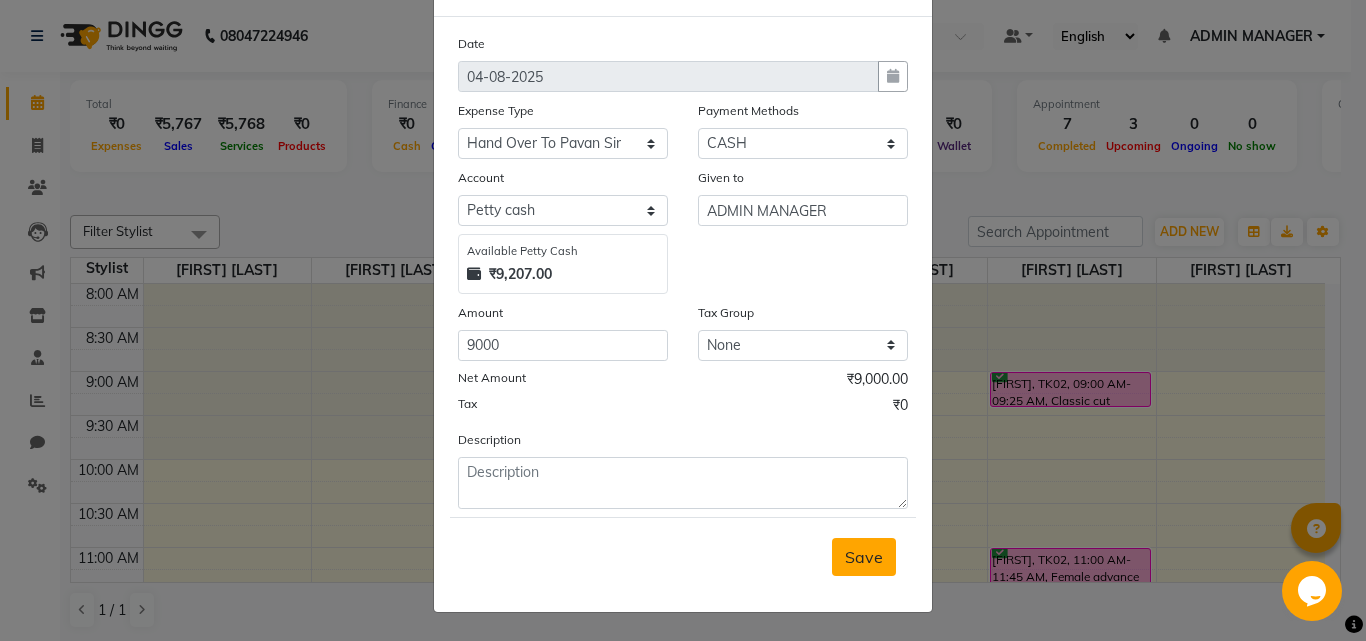 click on "Save" at bounding box center [864, 557] 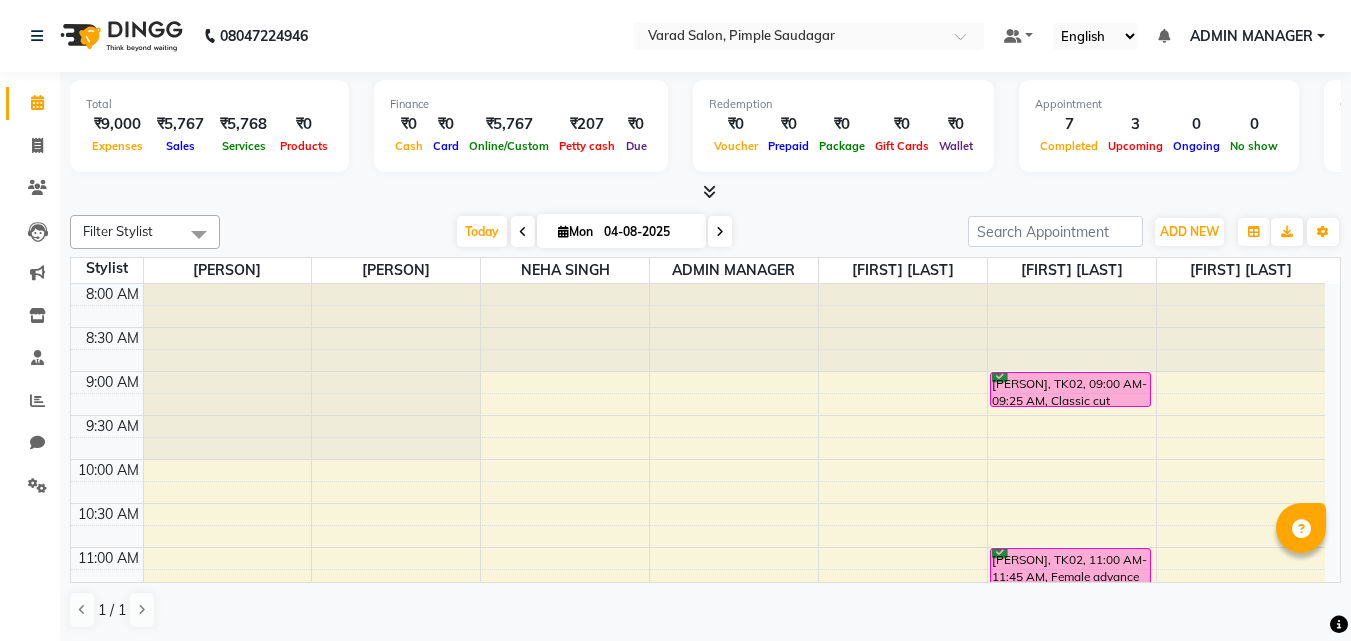 scroll, scrollTop: 0, scrollLeft: 0, axis: both 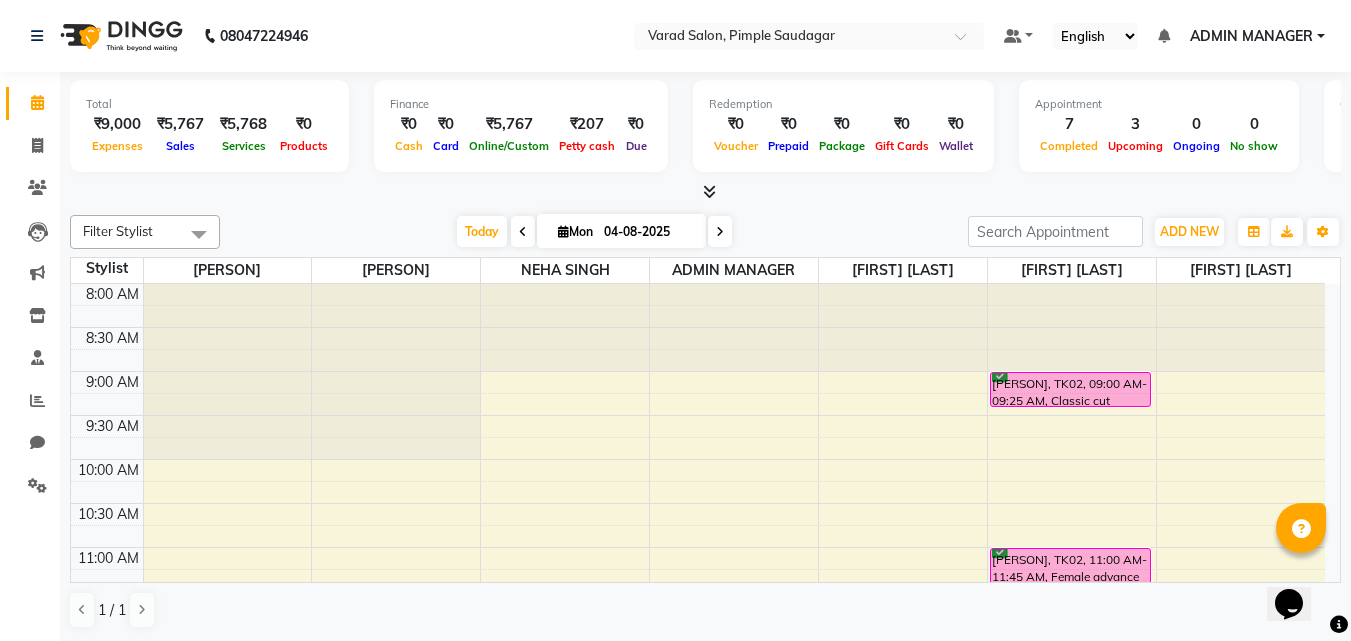 click at bounding box center (705, 192) 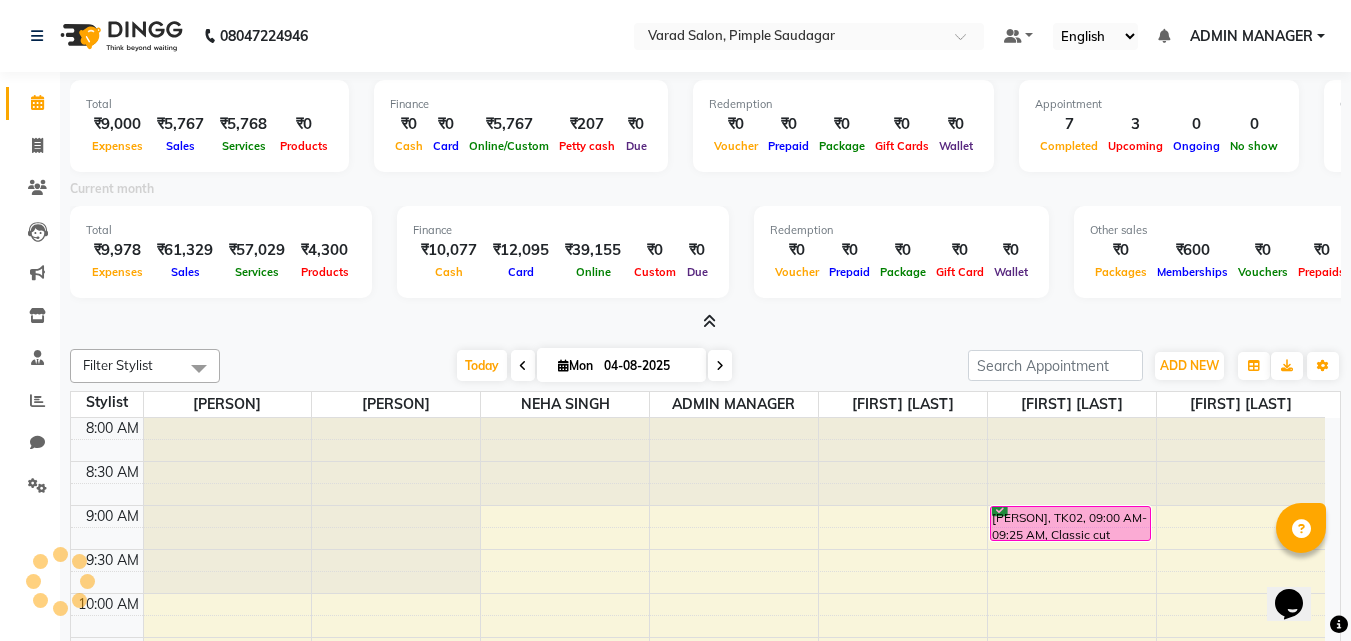 click at bounding box center [709, 321] 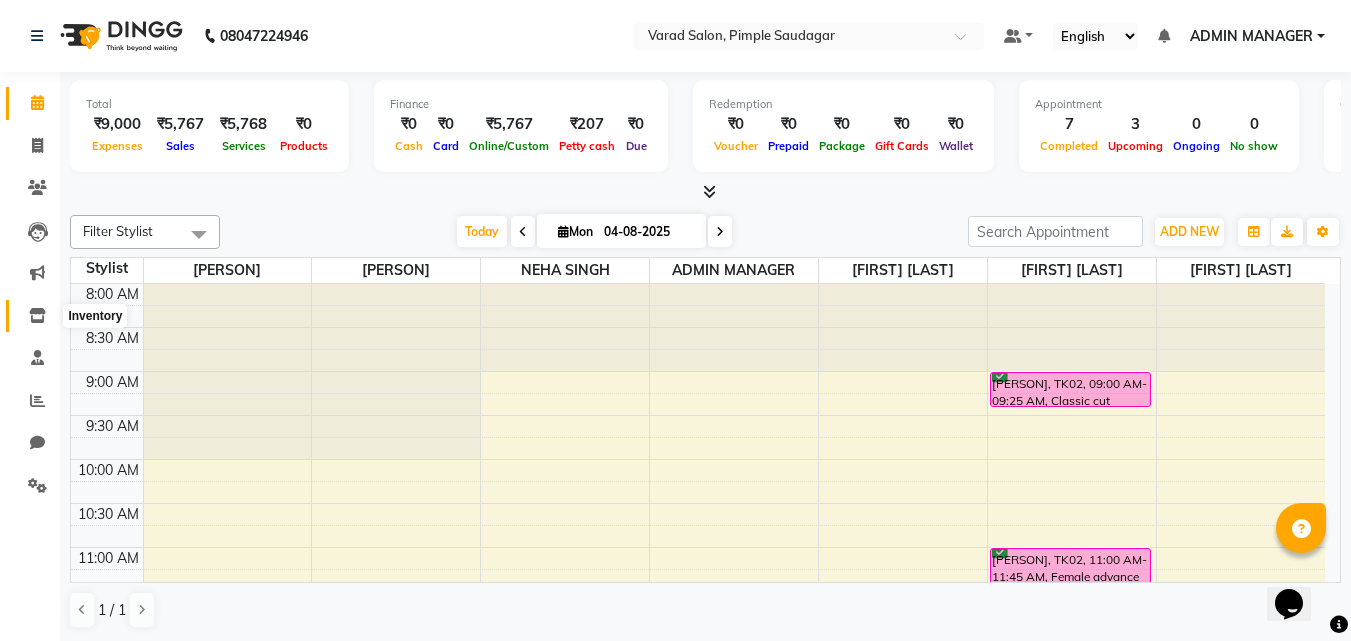 click 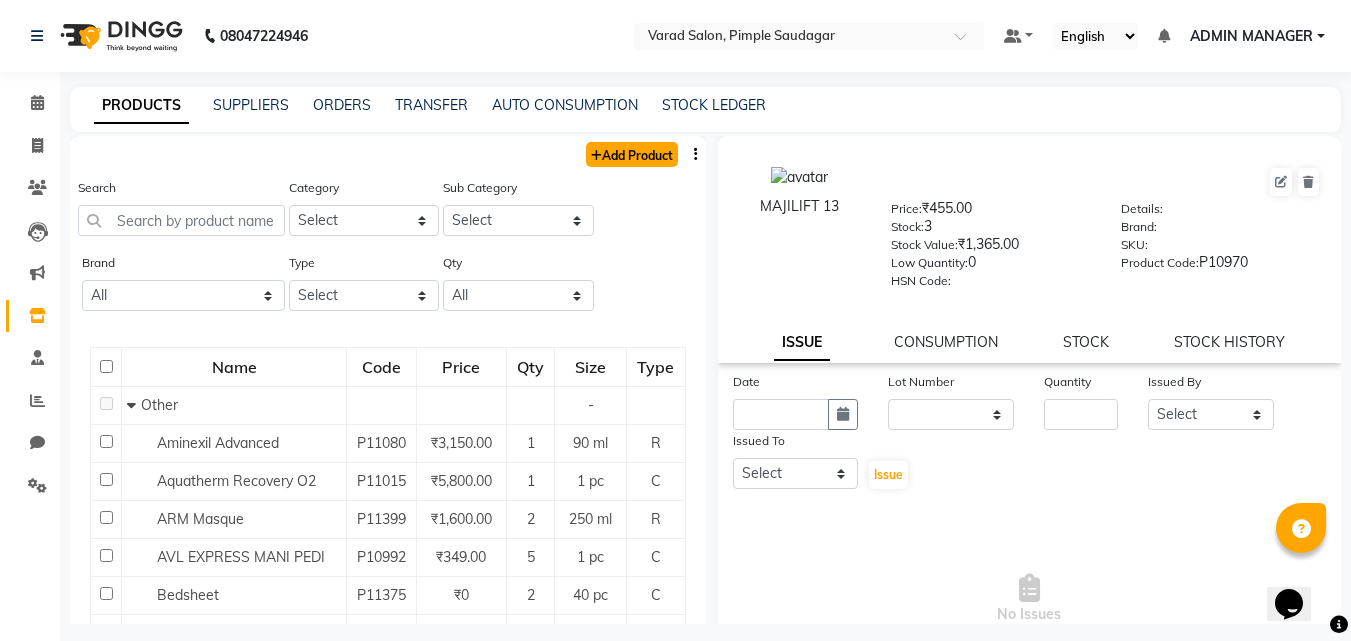 click on "Add Product" 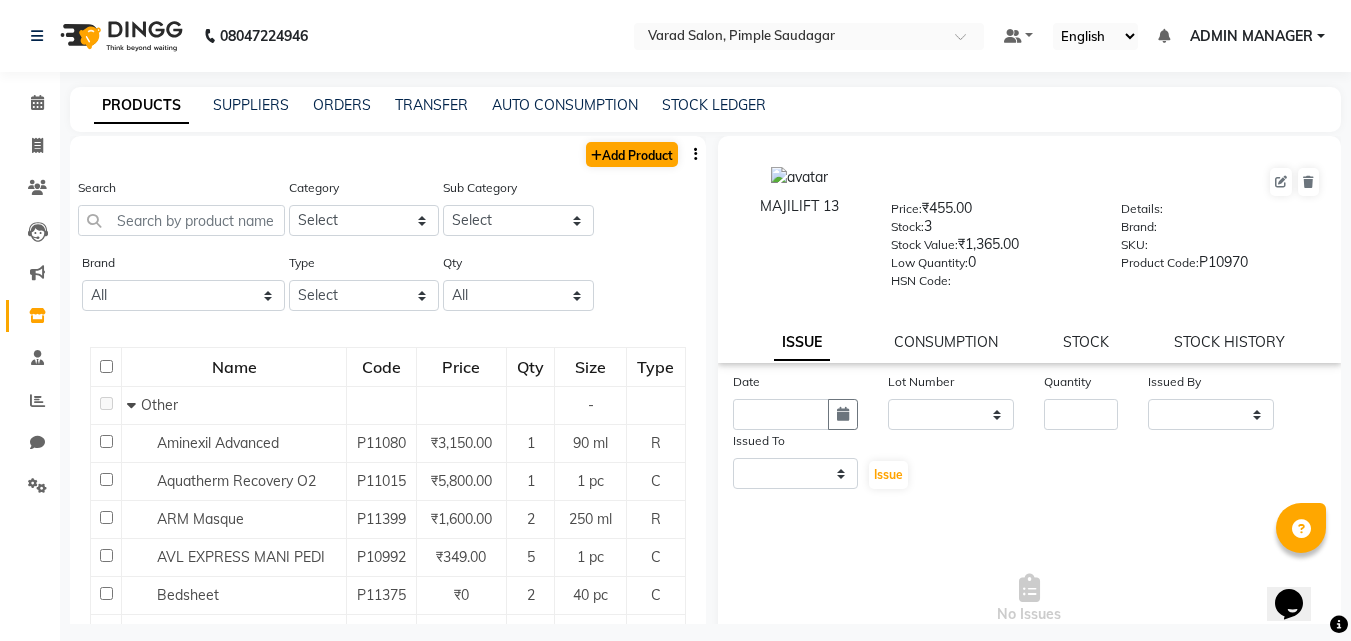 select on "true" 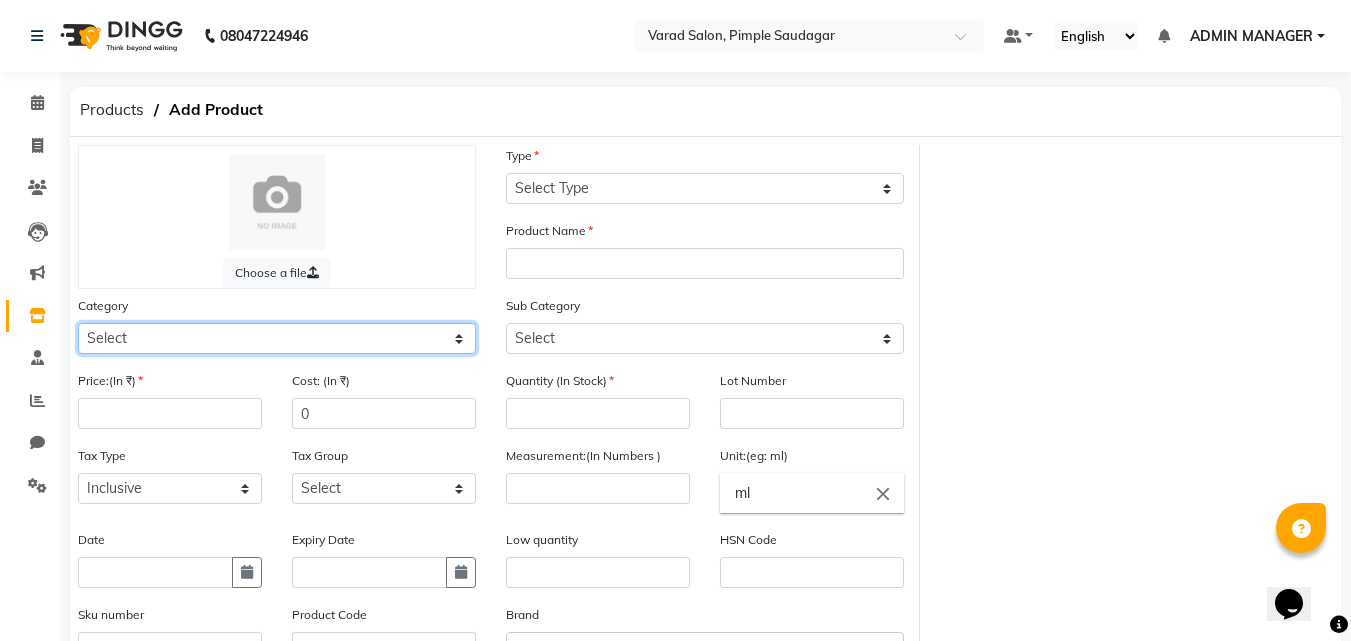 click on "Select Hair Skin Makeup Personal Care Appliances Beard Disposable Threading Hands and Feet Beauty Planet Botox Cadiveu Casmara Cheryls Loreal Olaplex Old Other" 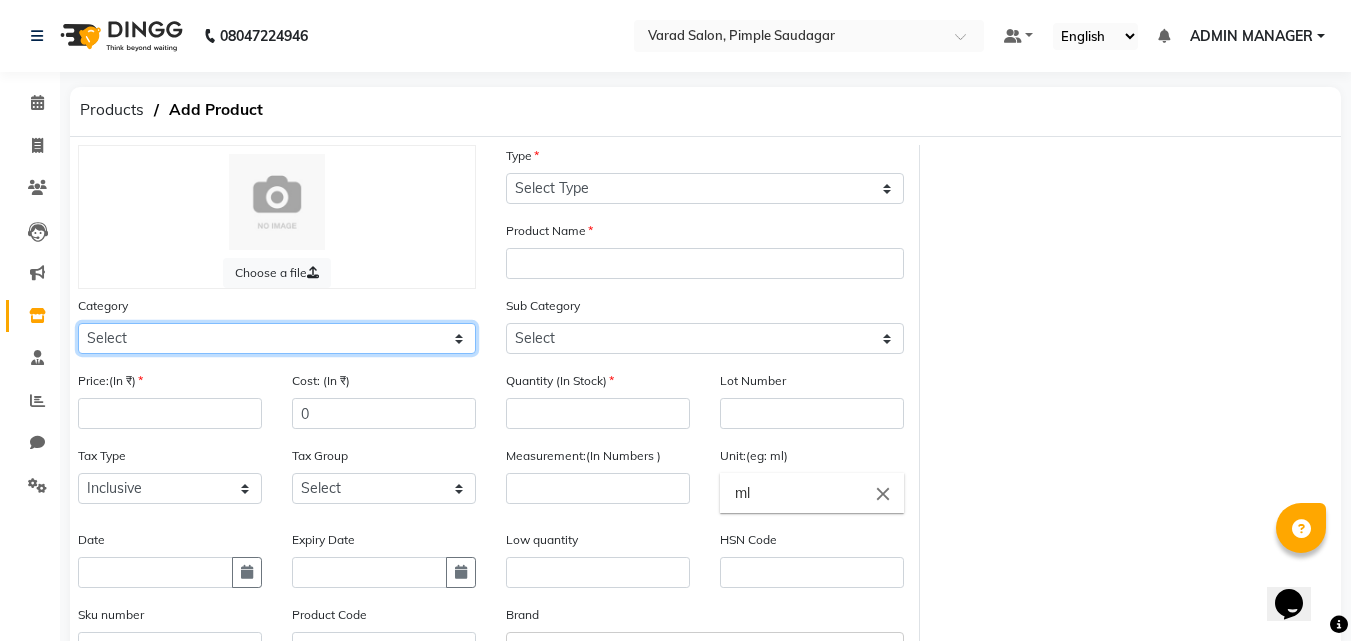 select on "1200601100" 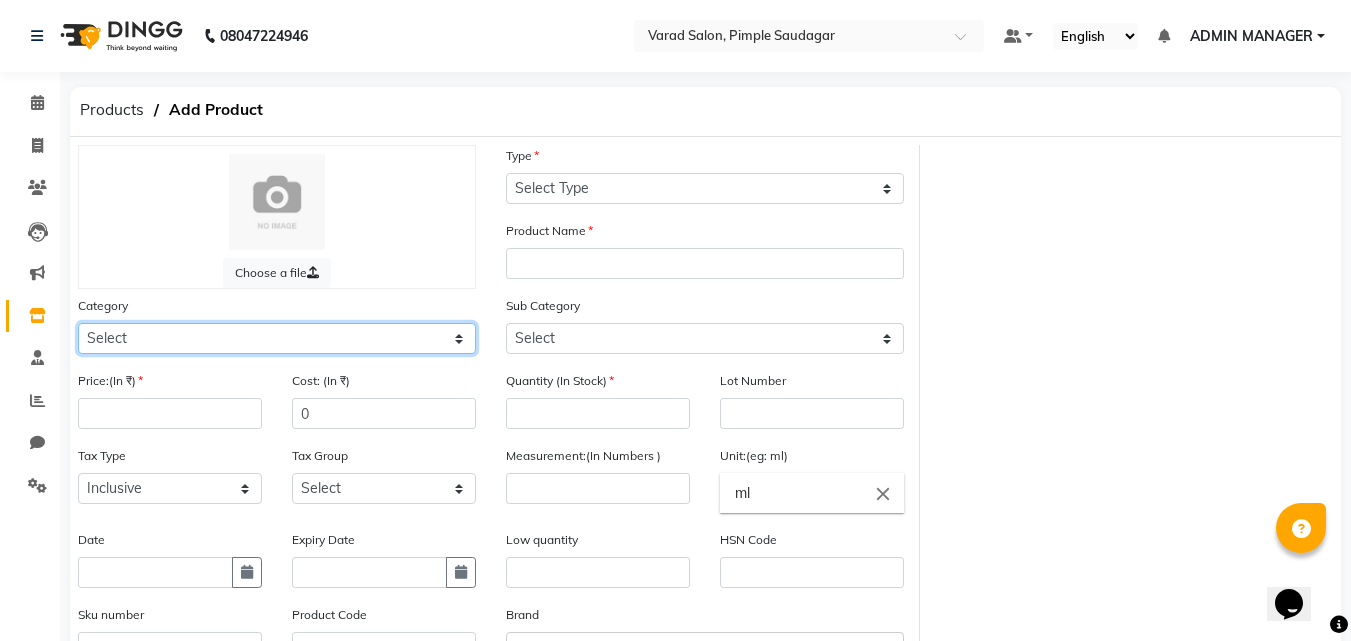 click on "Select Hair Skin Makeup Personal Care Appliances Beard Disposable Threading Hands and Feet Beauty Planet Botox Cadiveu Casmara Cheryls Loreal Olaplex Old Other" 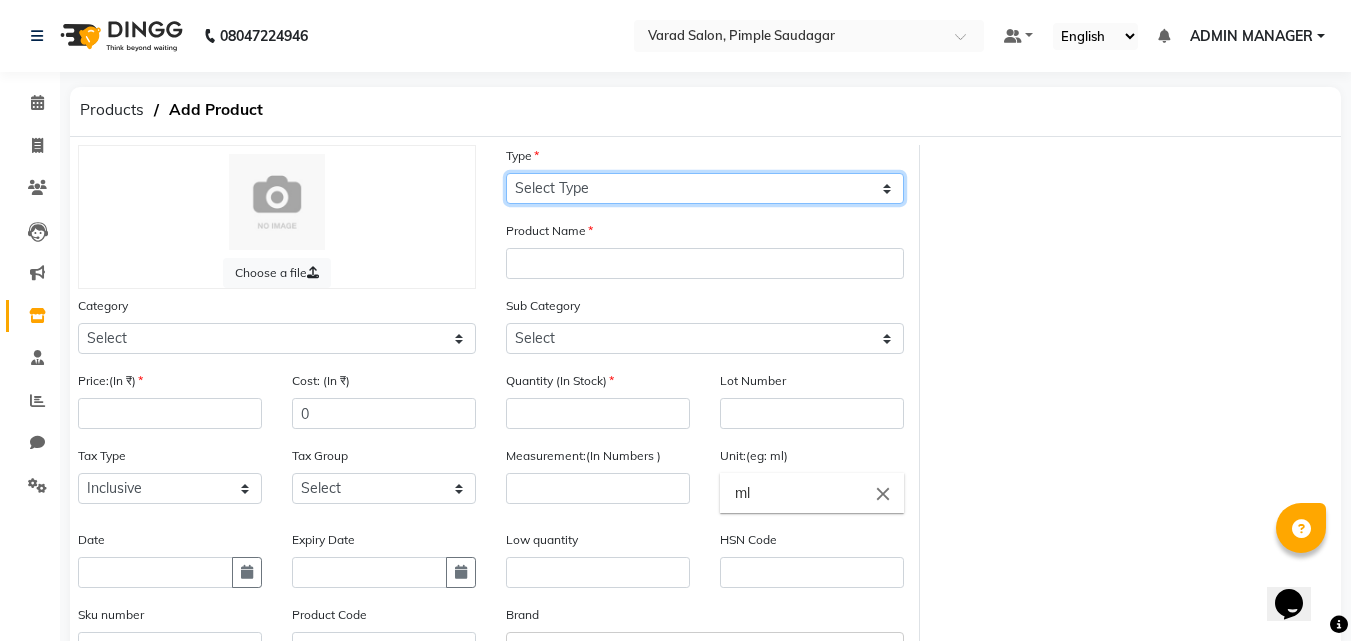 click on "Select Type Both Retail Consumable" 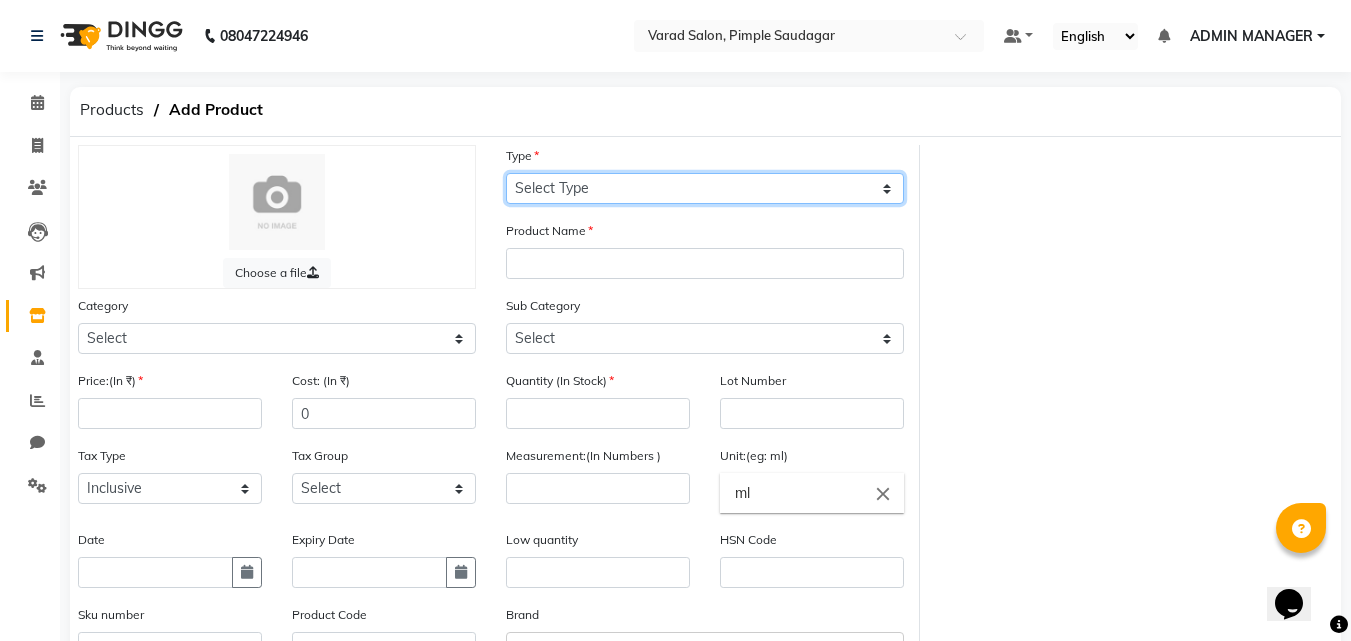 select on "C" 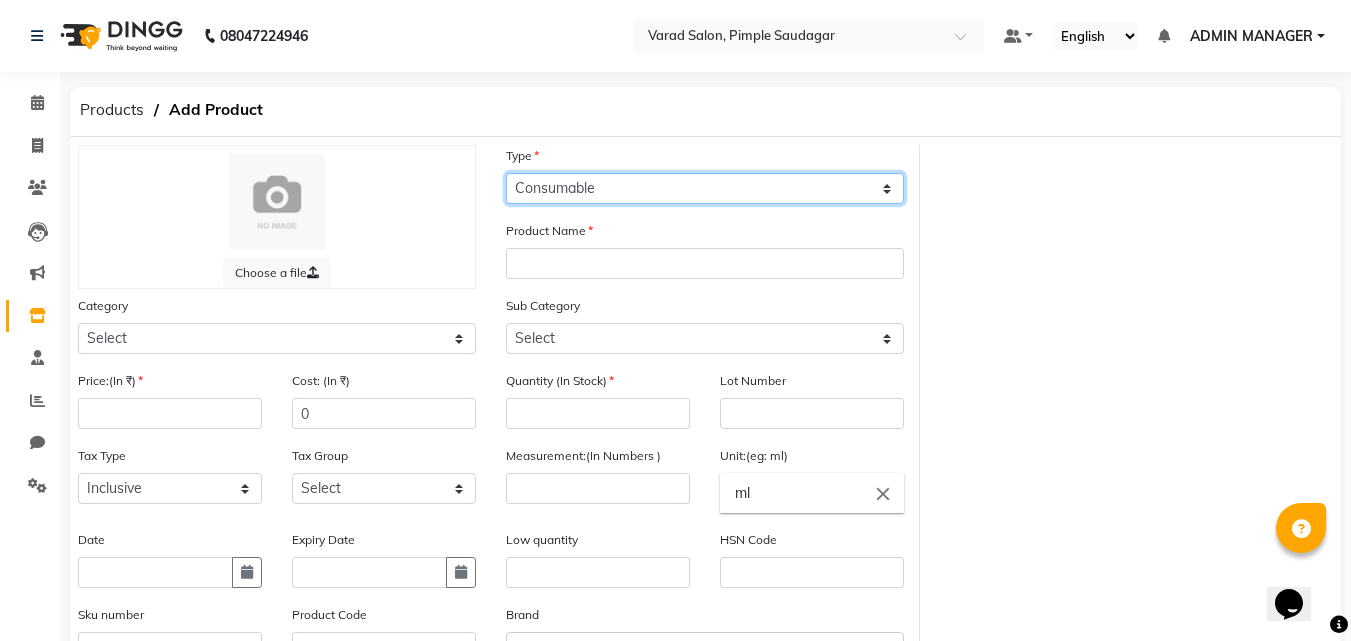 click on "Select Type Both Retail Consumable" 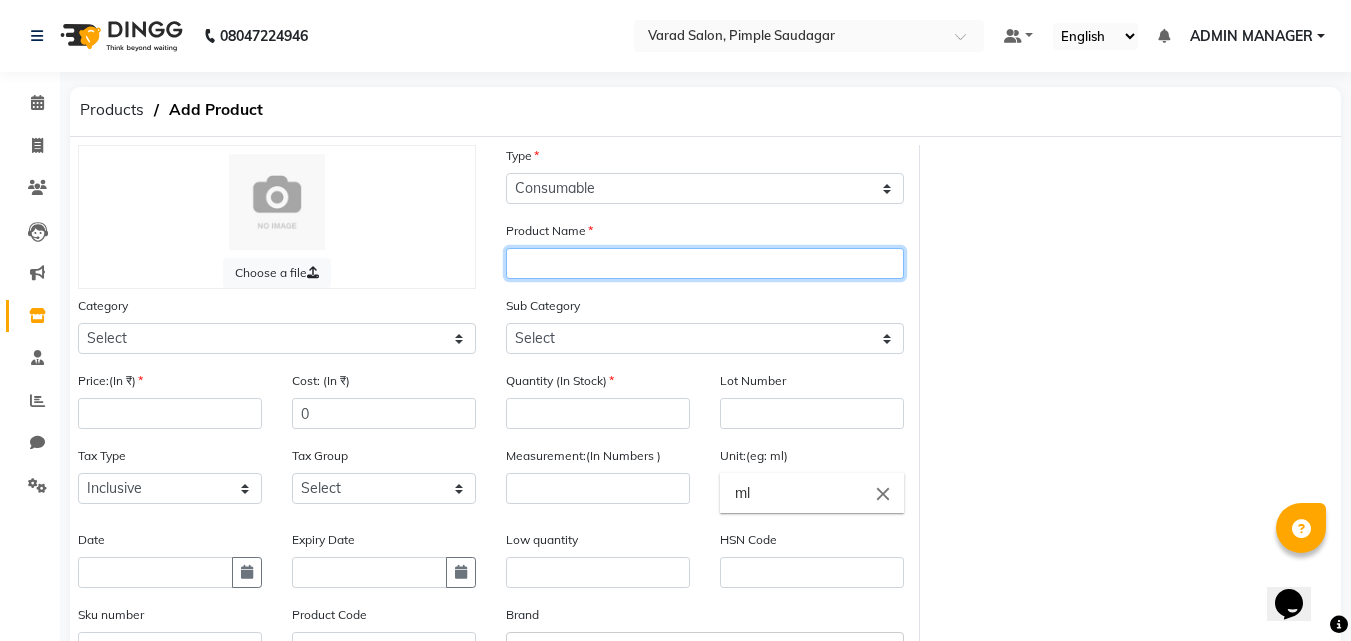 click 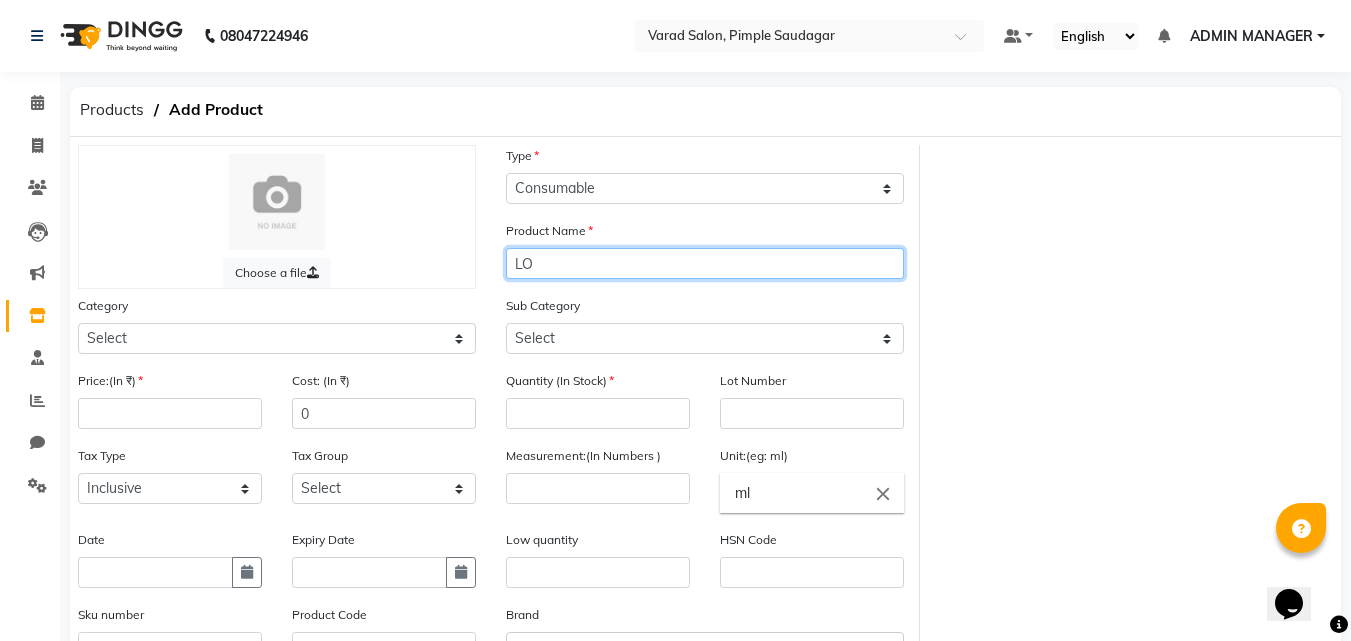 type on "L" 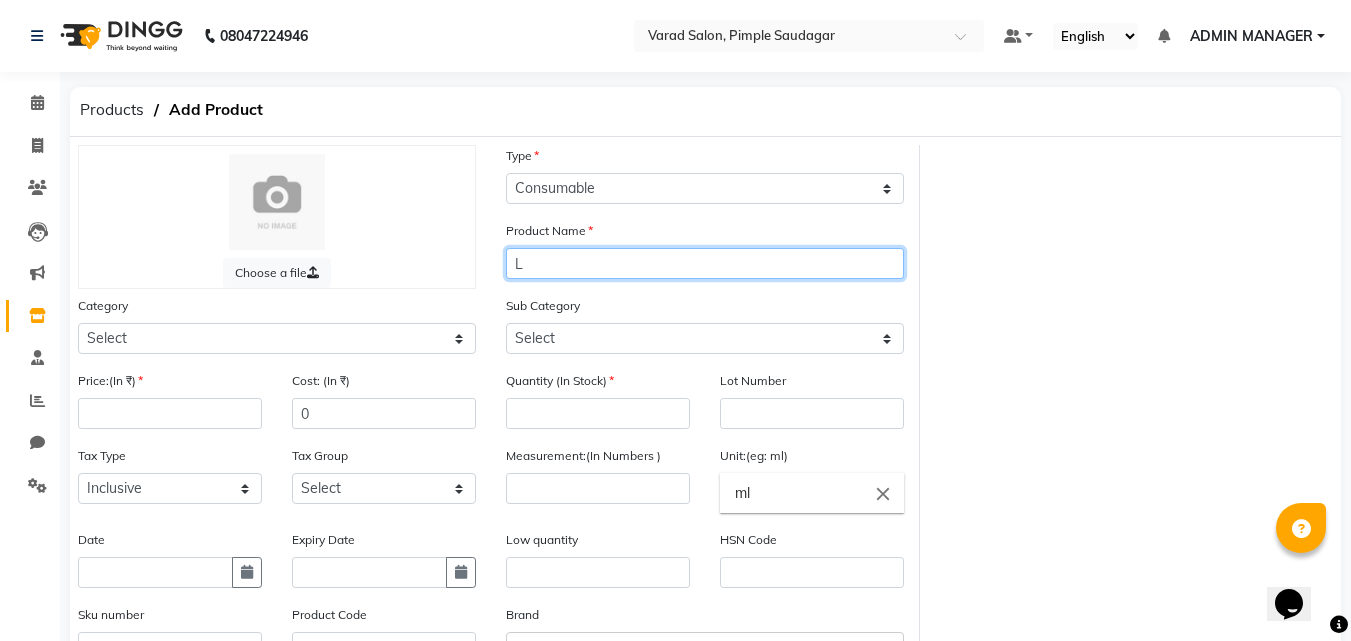 type 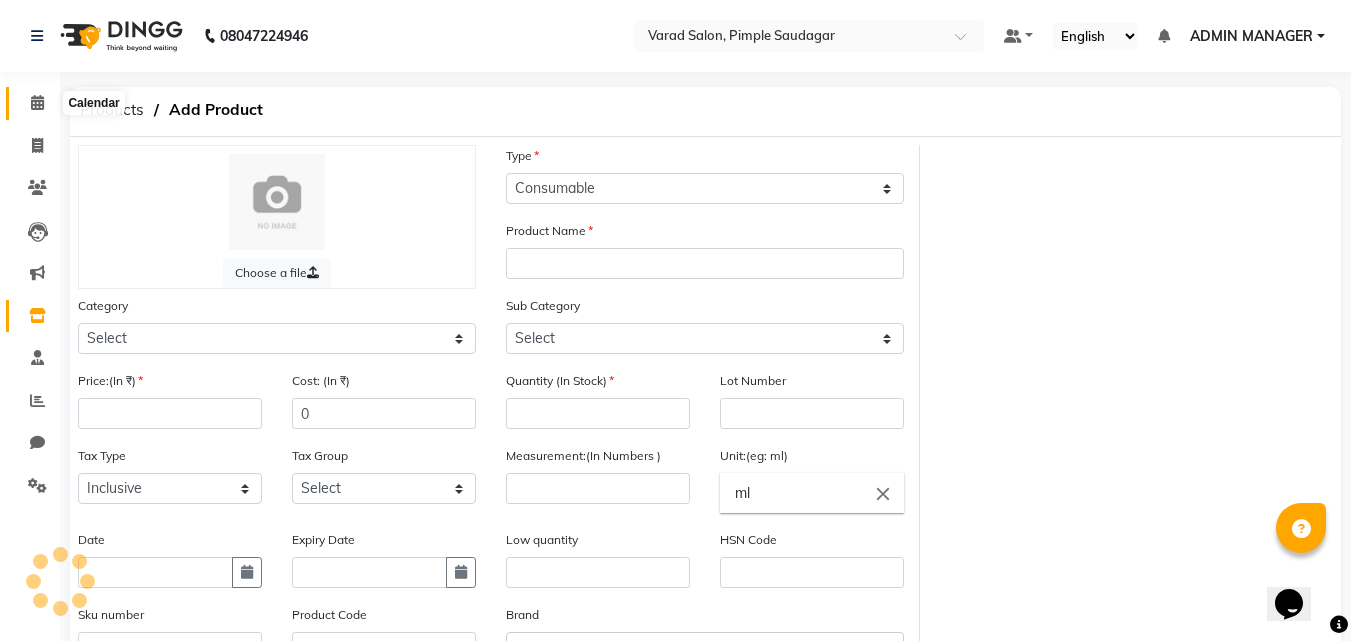 click 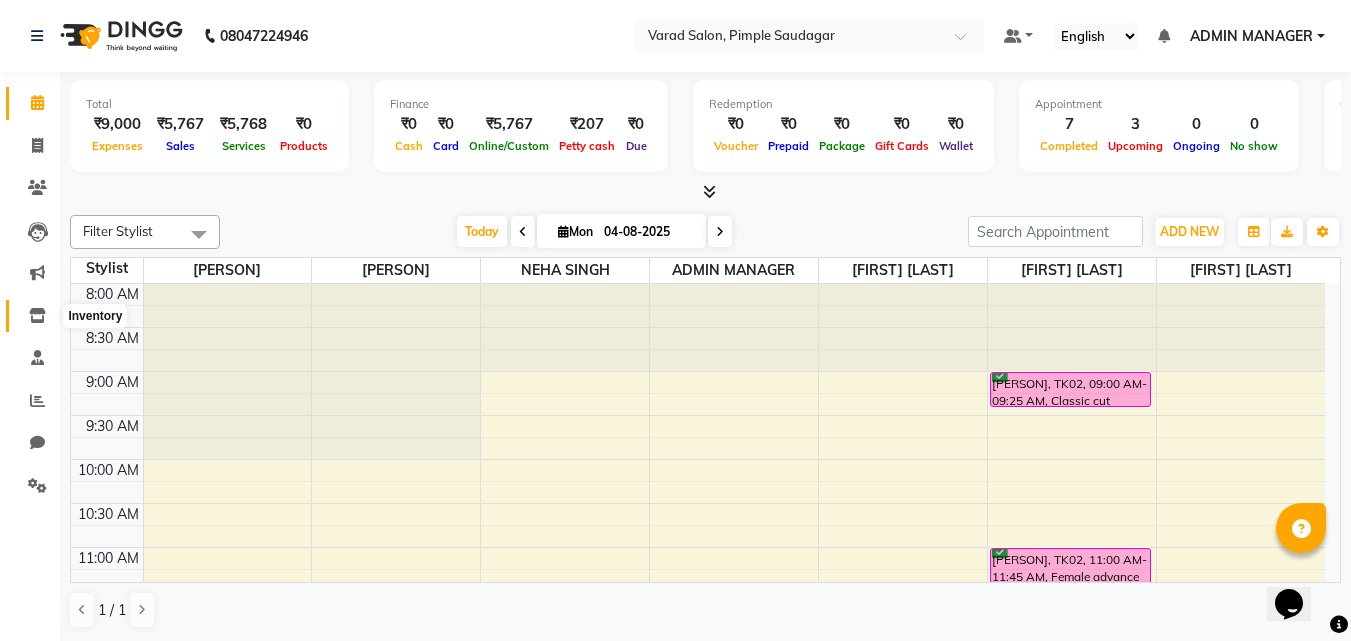 click 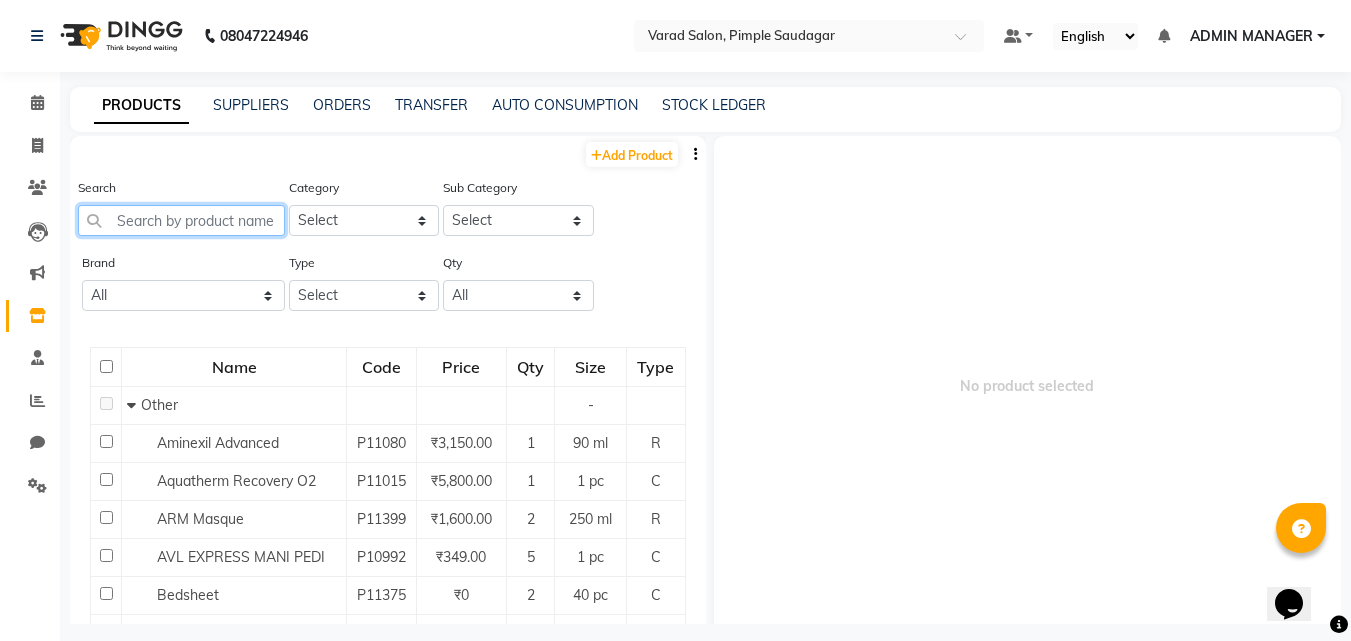 click 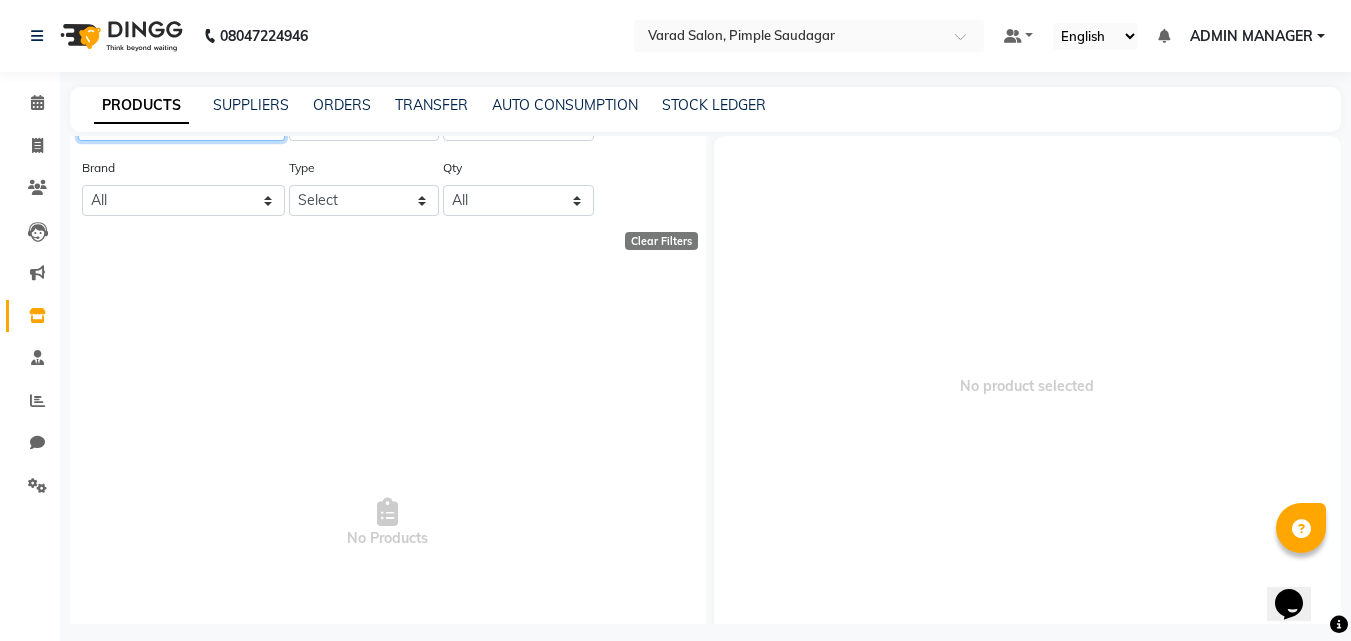 scroll, scrollTop: 0, scrollLeft: 0, axis: both 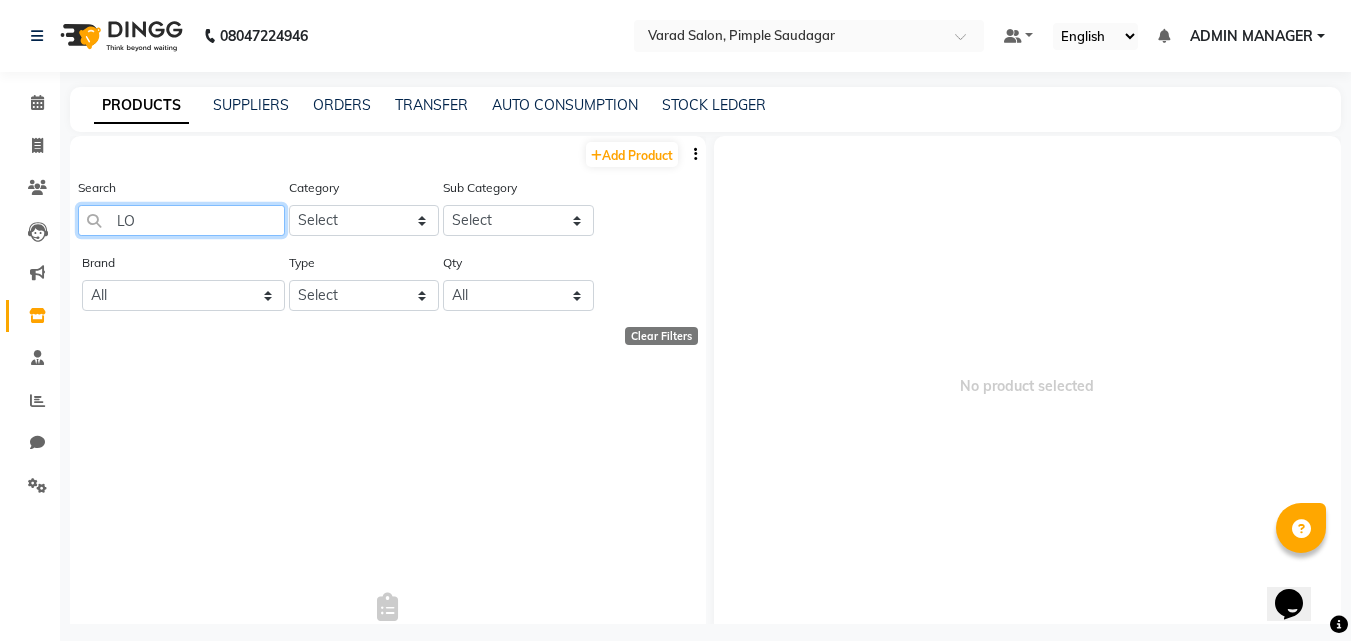 type on "L" 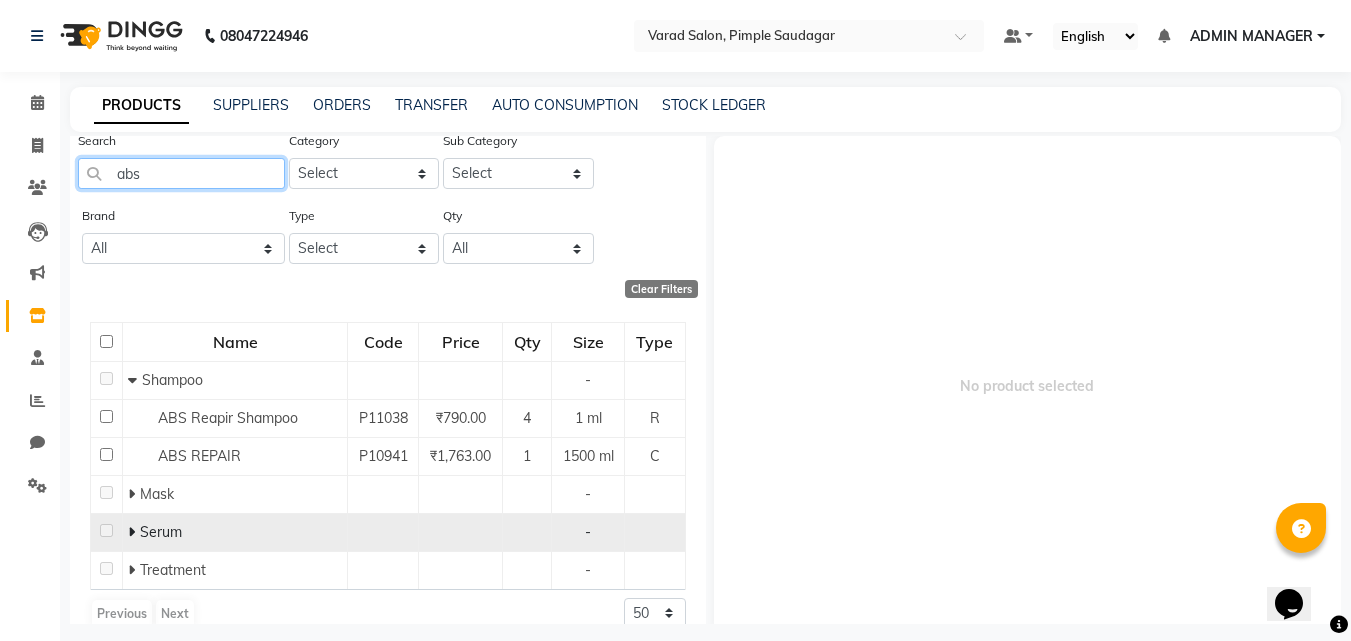 scroll, scrollTop: 73, scrollLeft: 0, axis: vertical 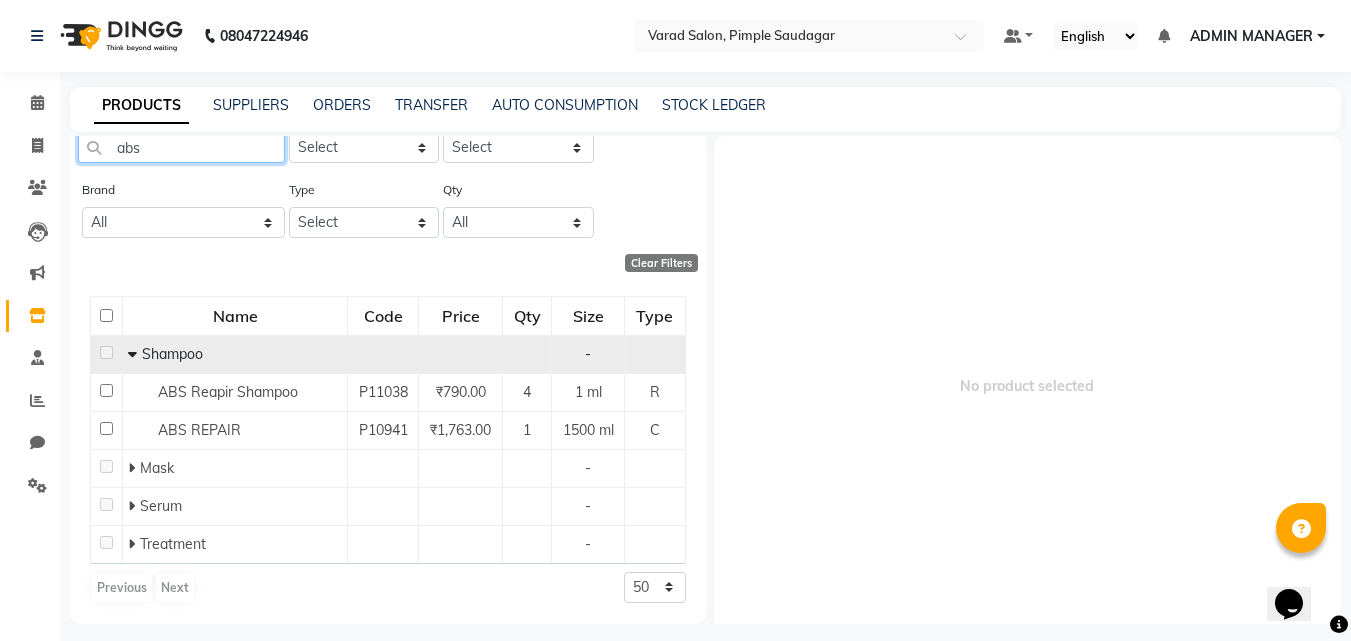 type on "abs" 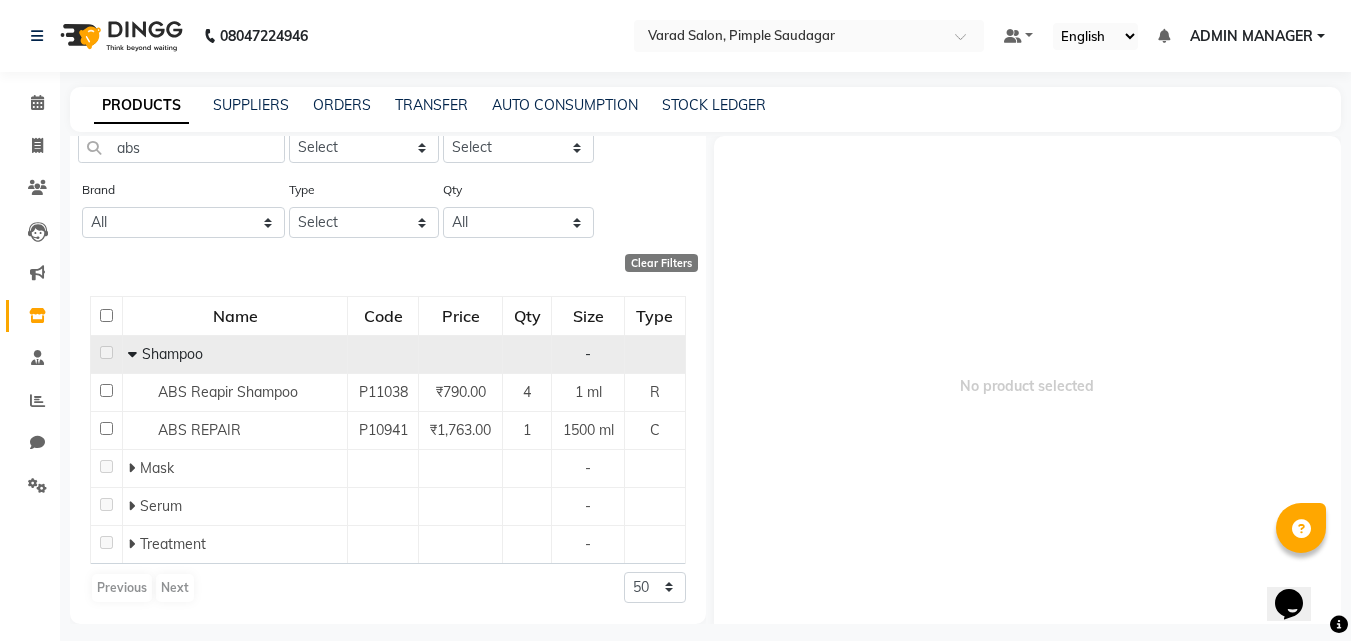 click 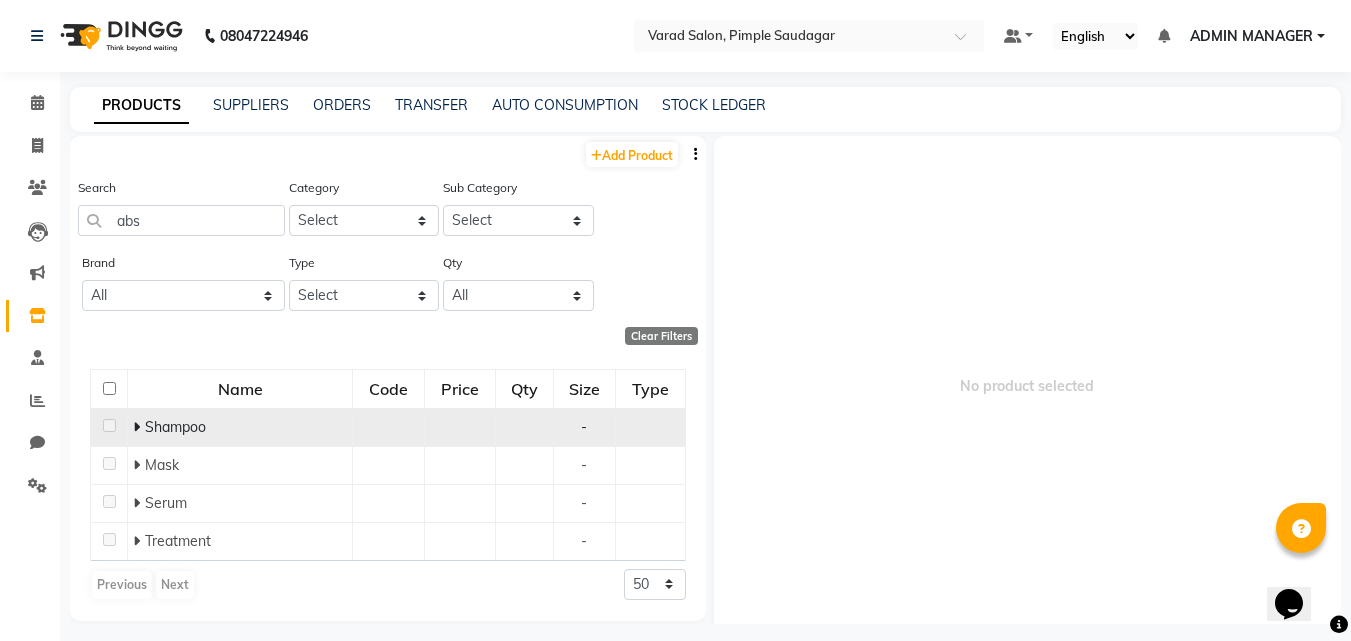 scroll, scrollTop: 0, scrollLeft: 0, axis: both 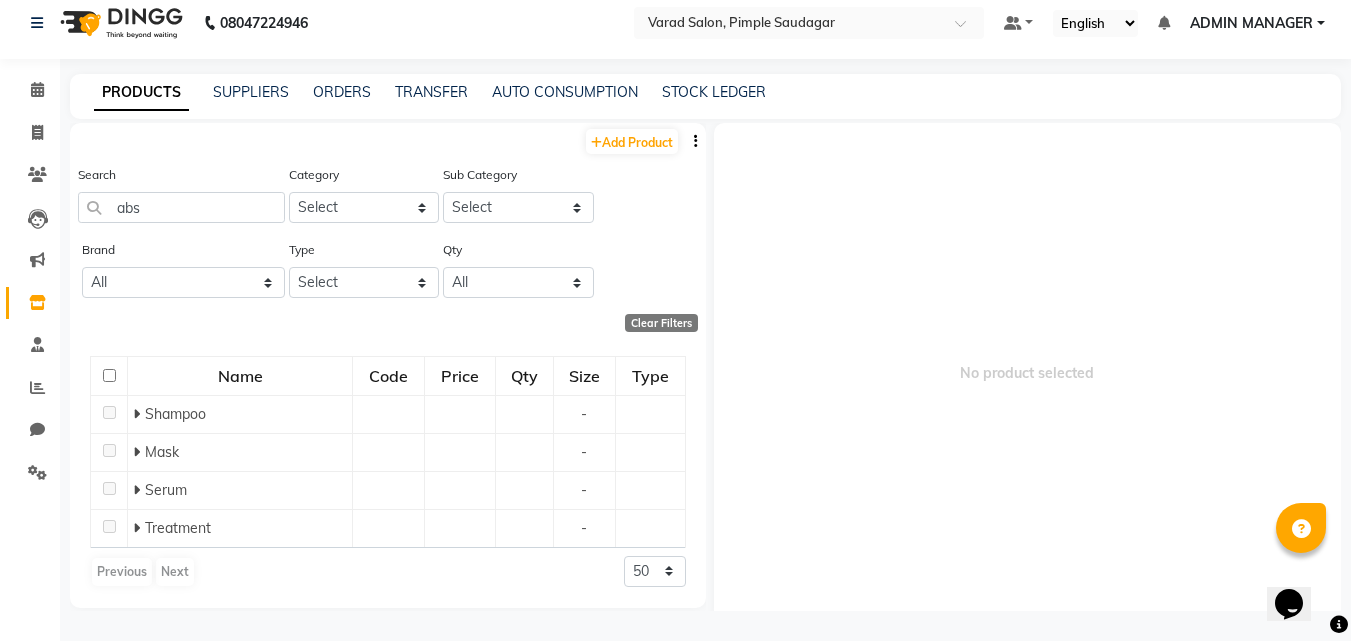 click on "Shampoo" 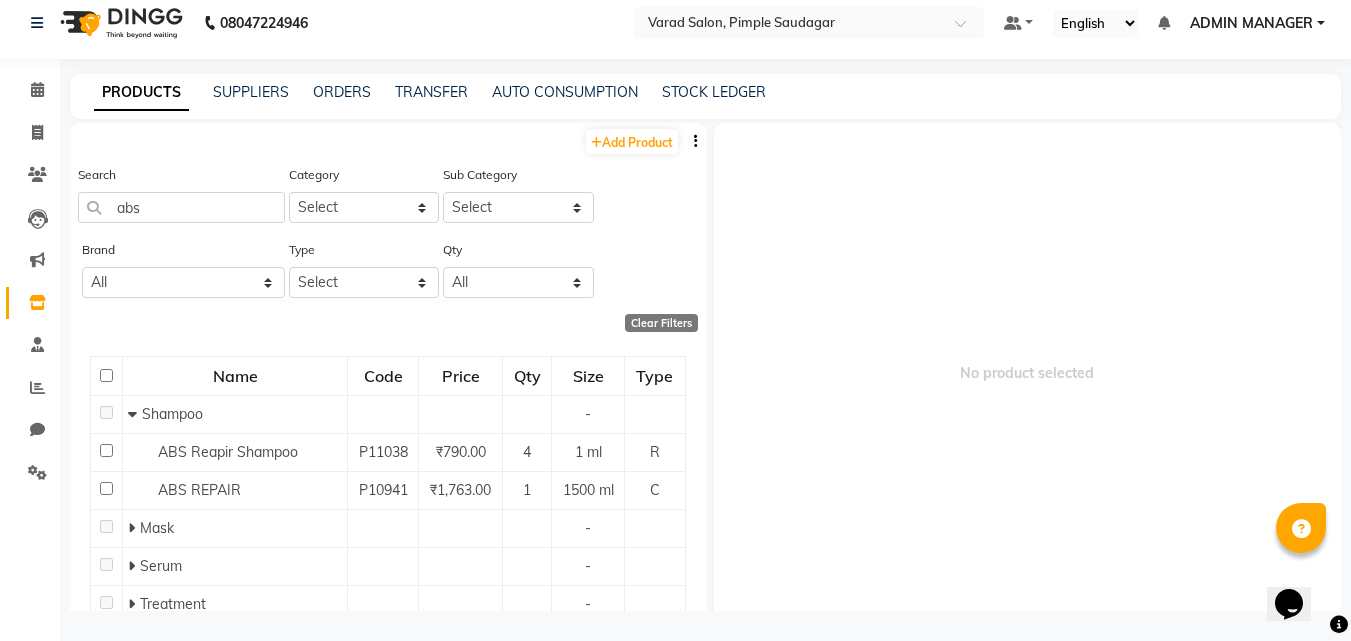 scroll, scrollTop: 73, scrollLeft: 0, axis: vertical 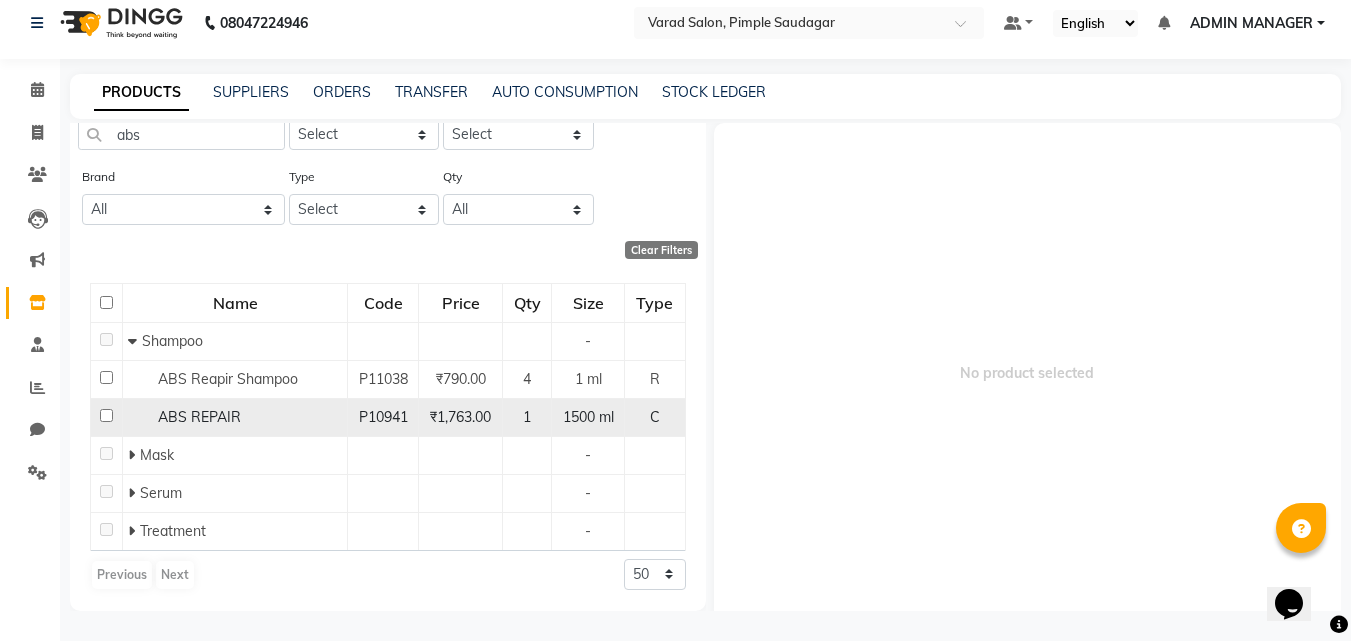 click 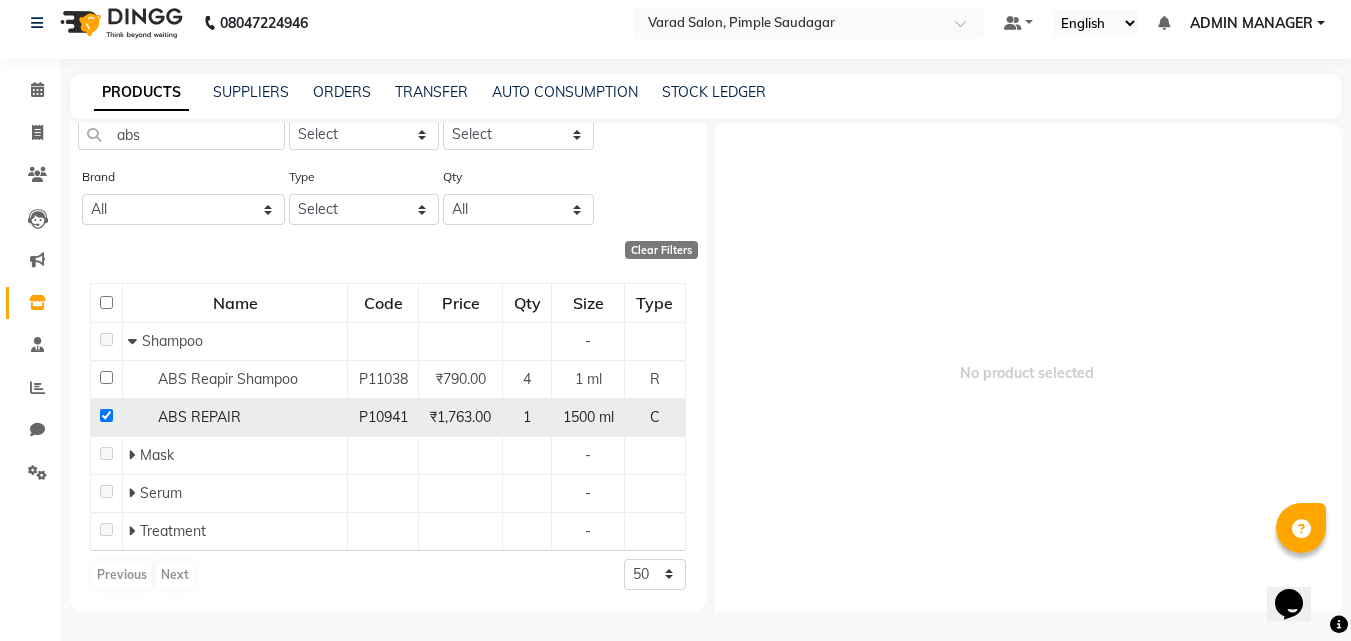 checkbox on "true" 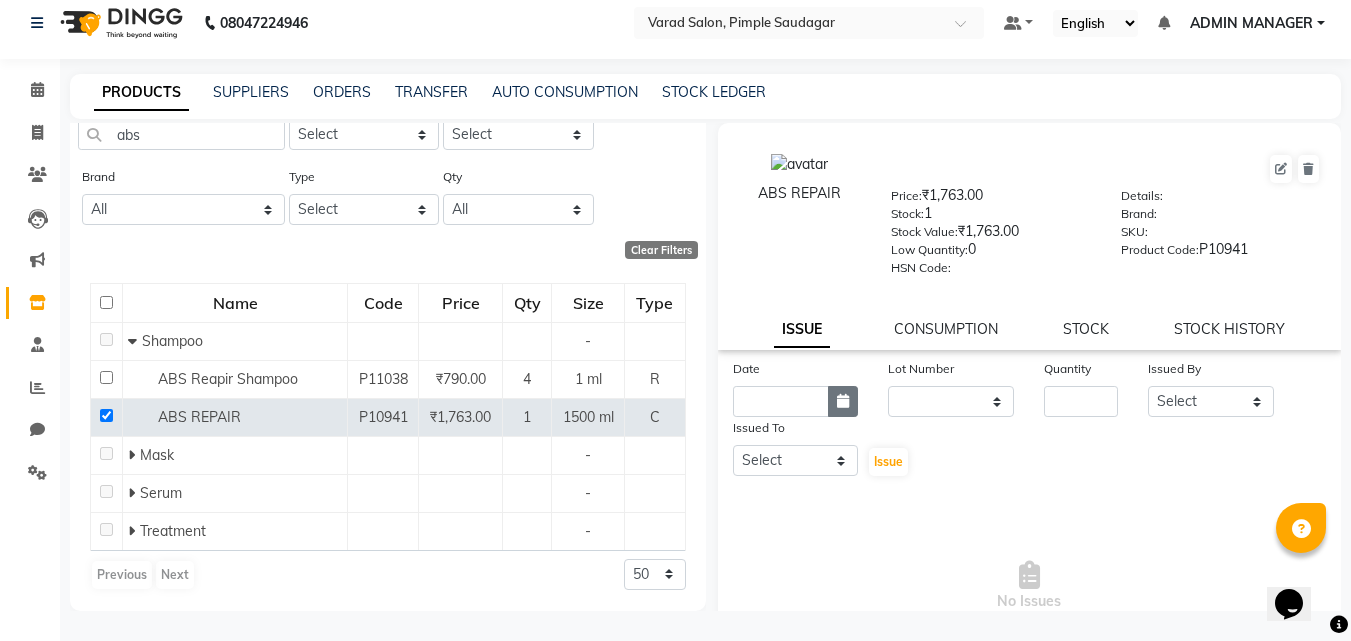 click 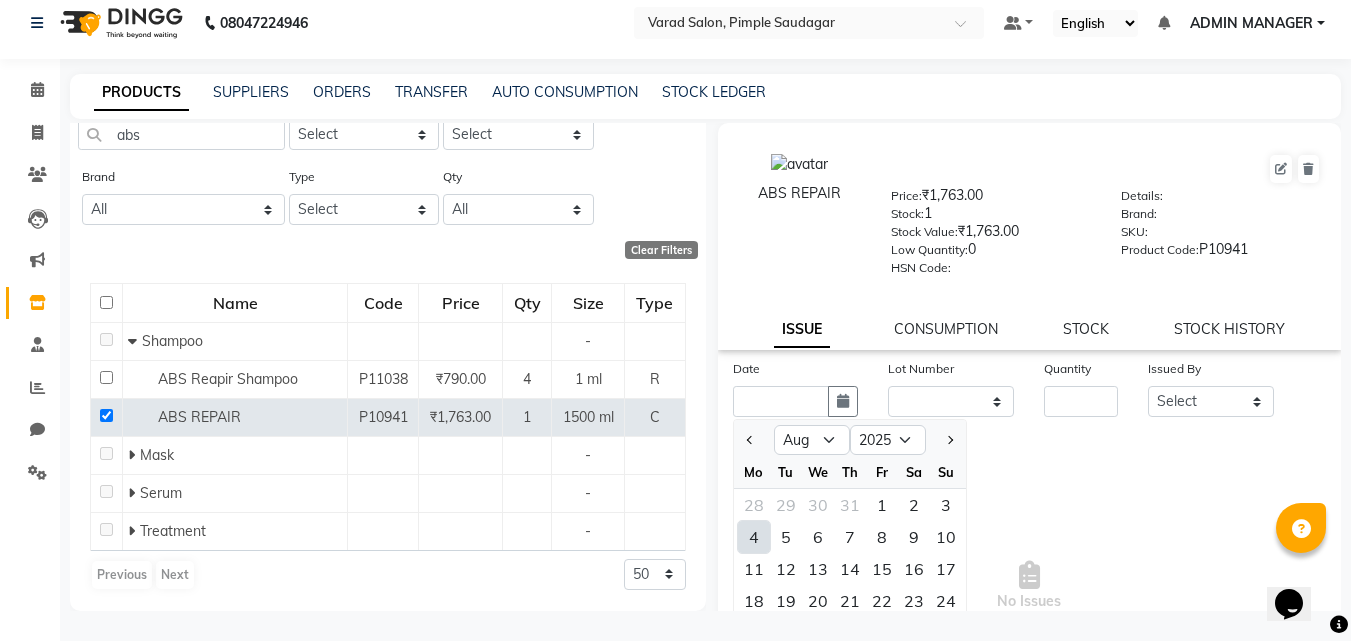click on "4" 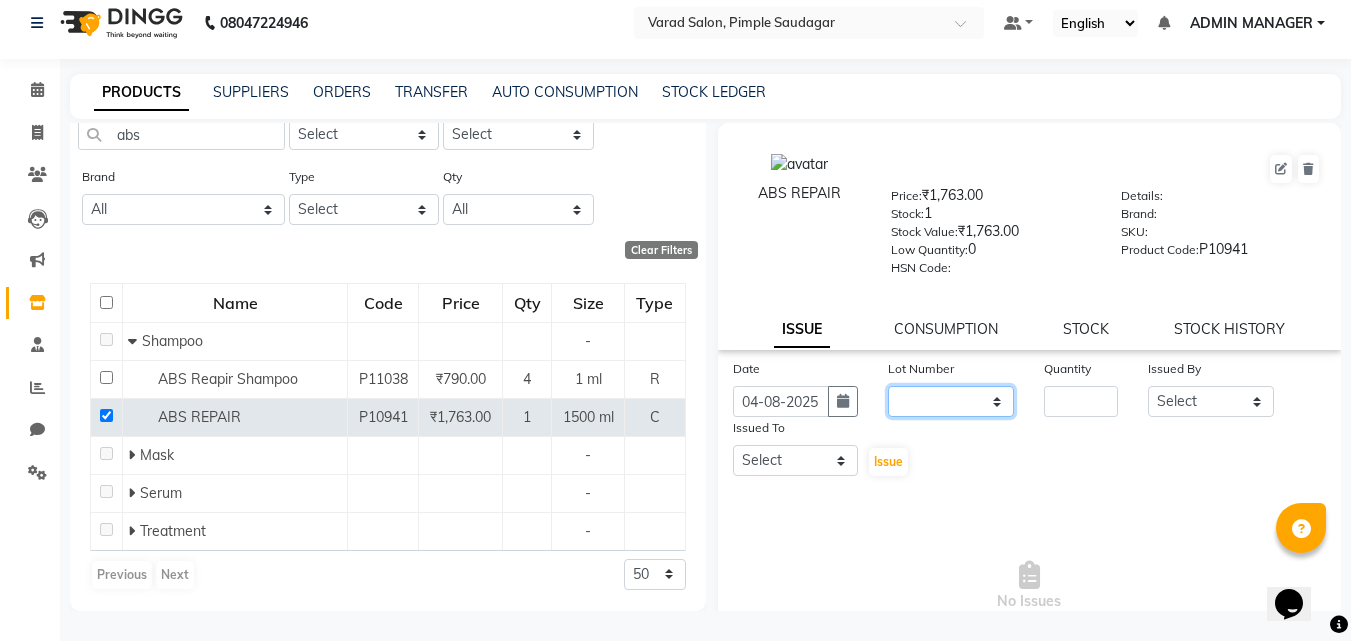 click on "None" 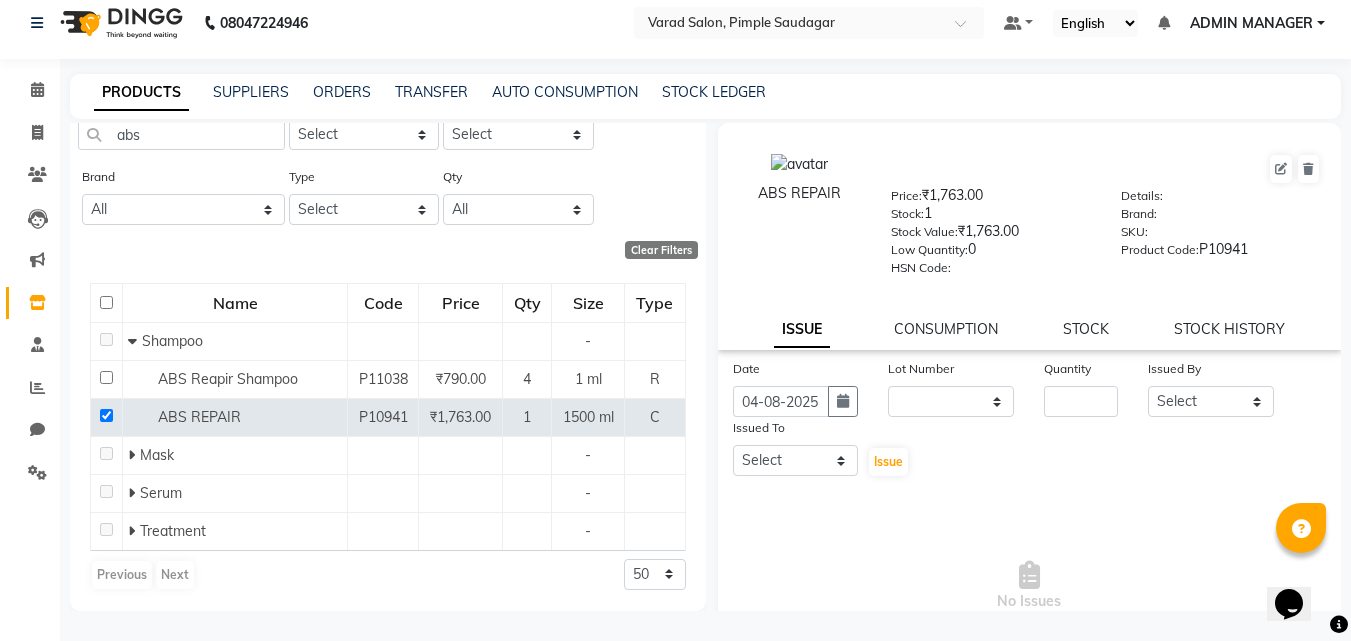 click on "STOCK" 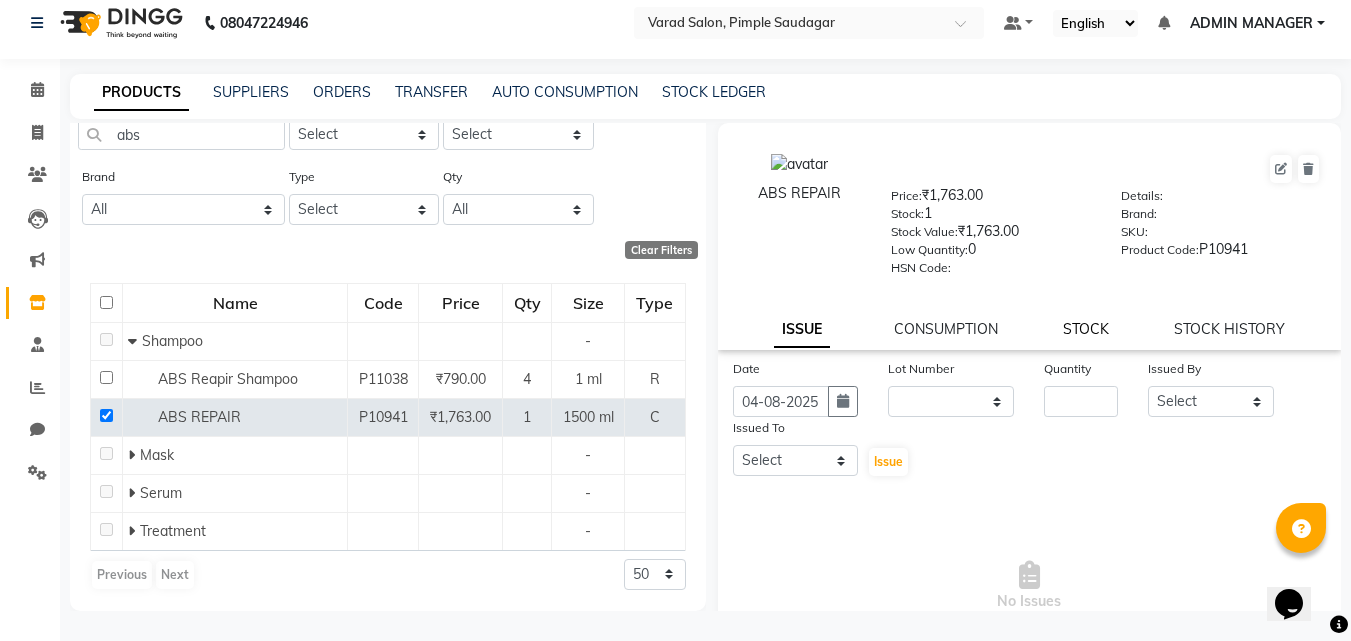 click on "STOCK" 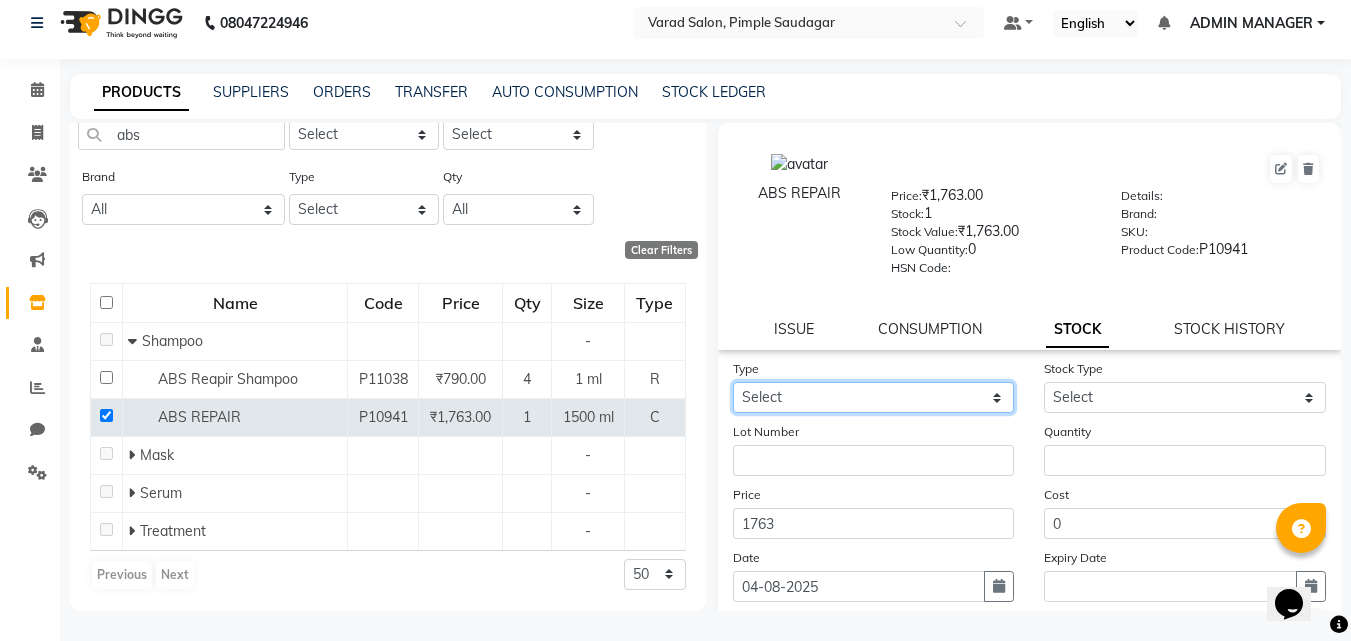 click on "Select In Out" 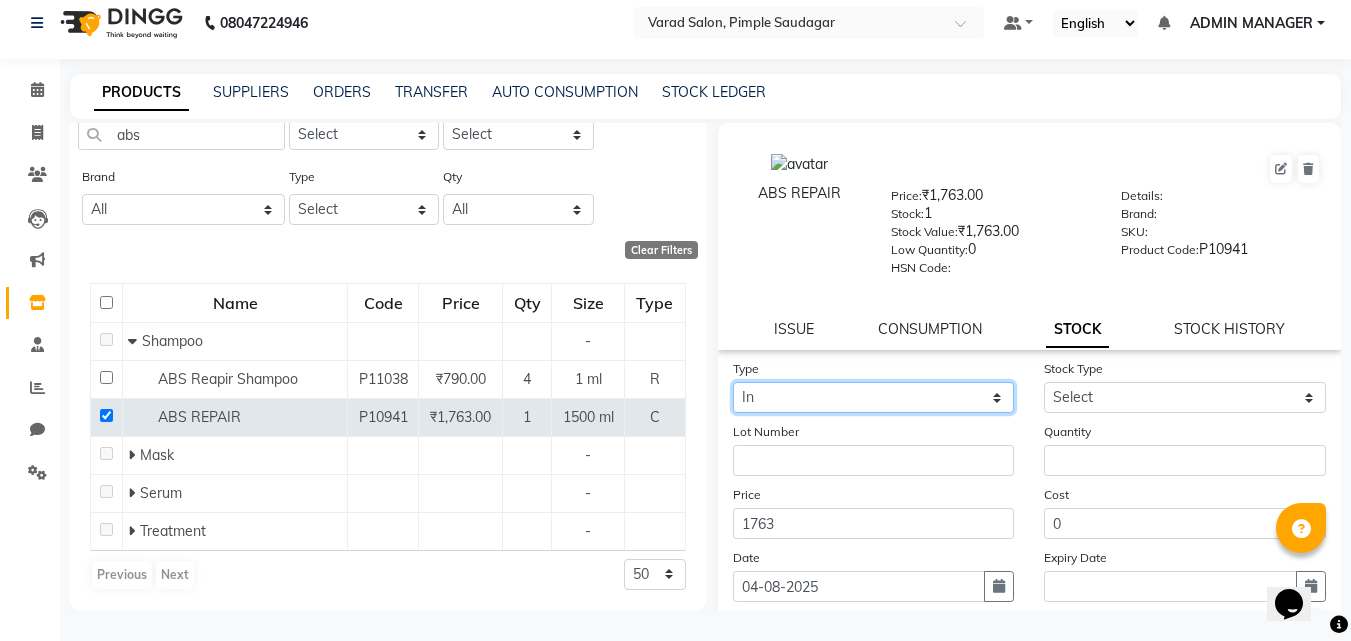 click on "Select In Out" 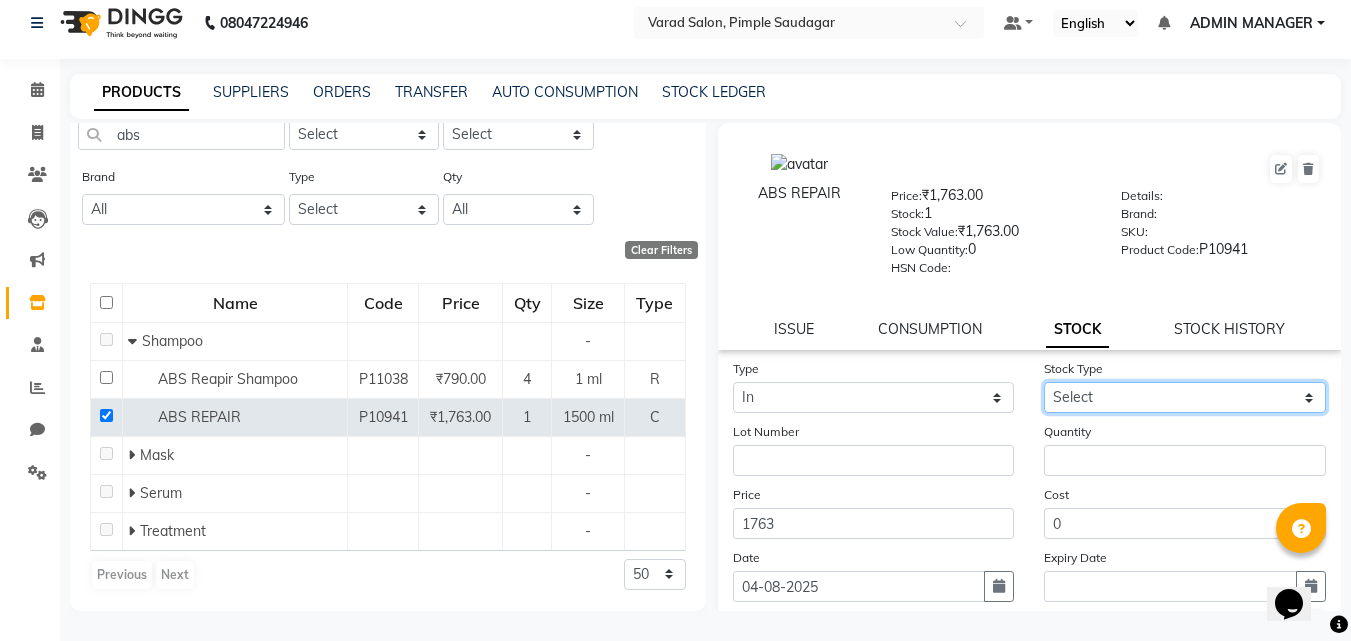 click on "Select New Stock Adjustment Return Other" 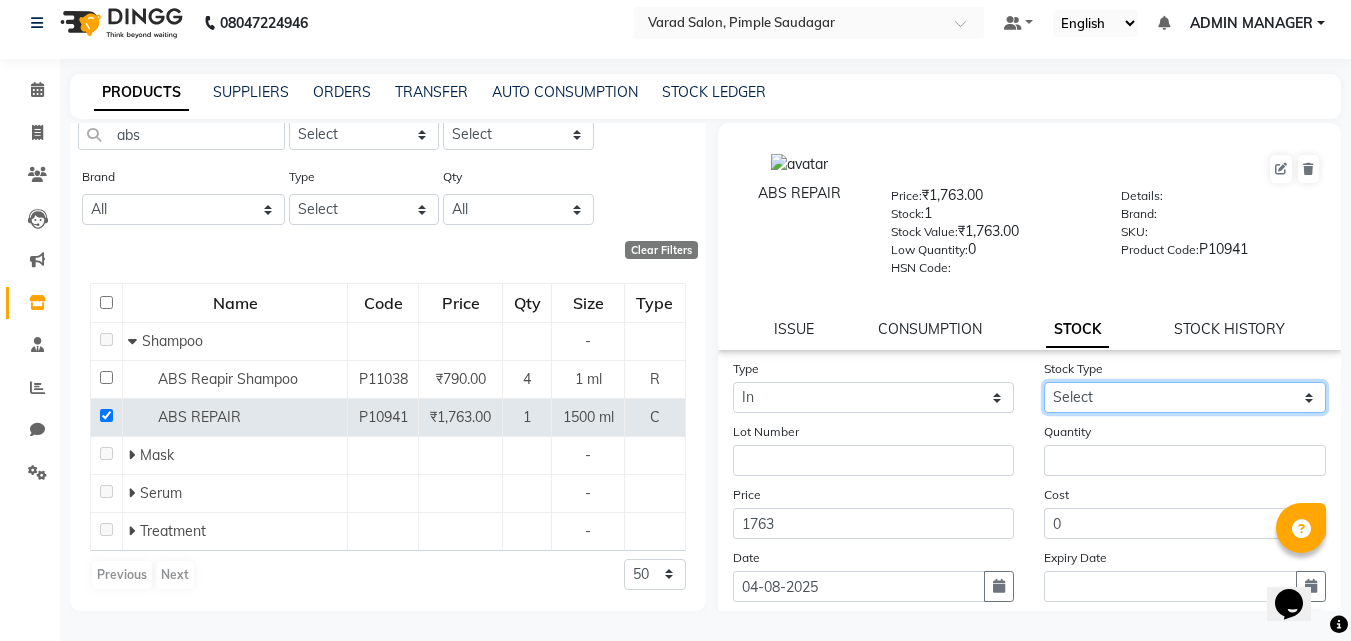 select on "new stock" 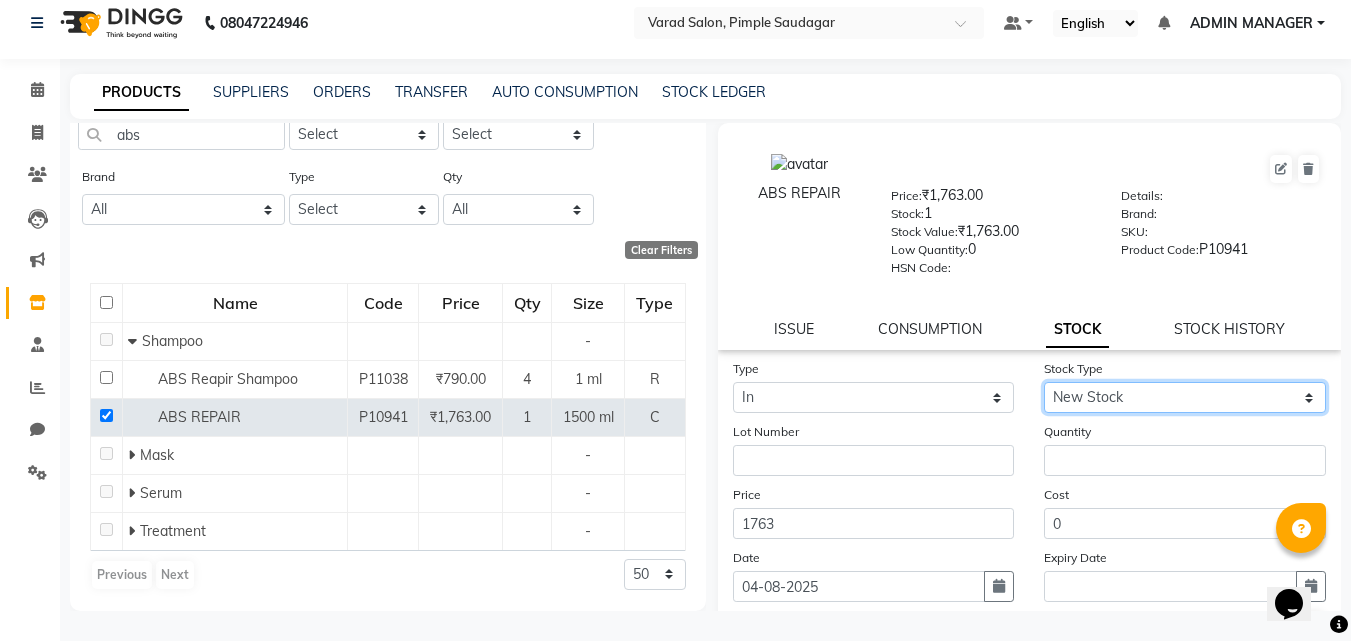 click on "Select New Stock Adjustment Return Other" 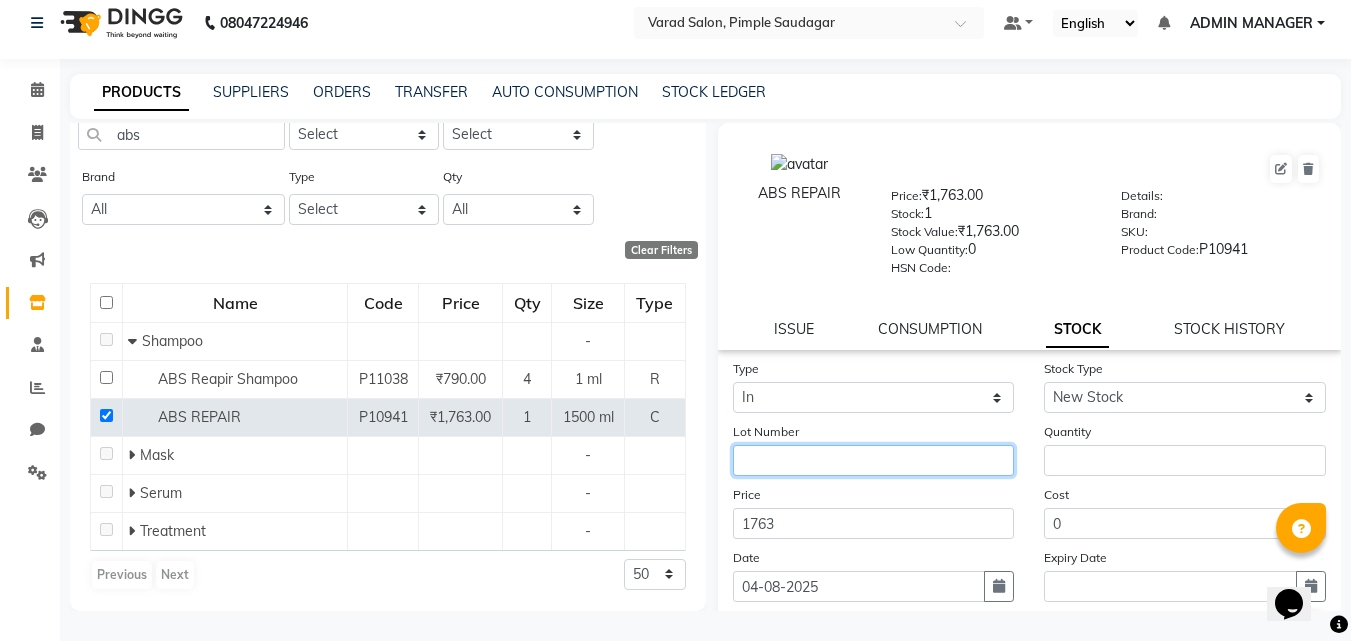 click 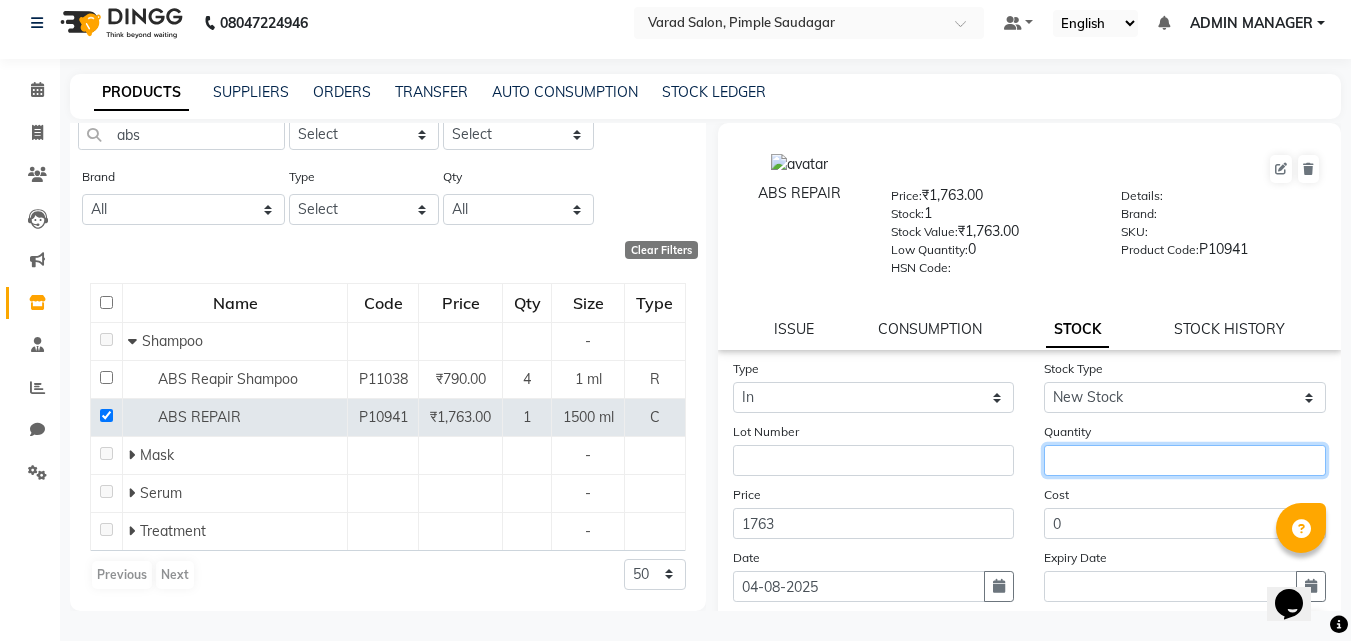 click 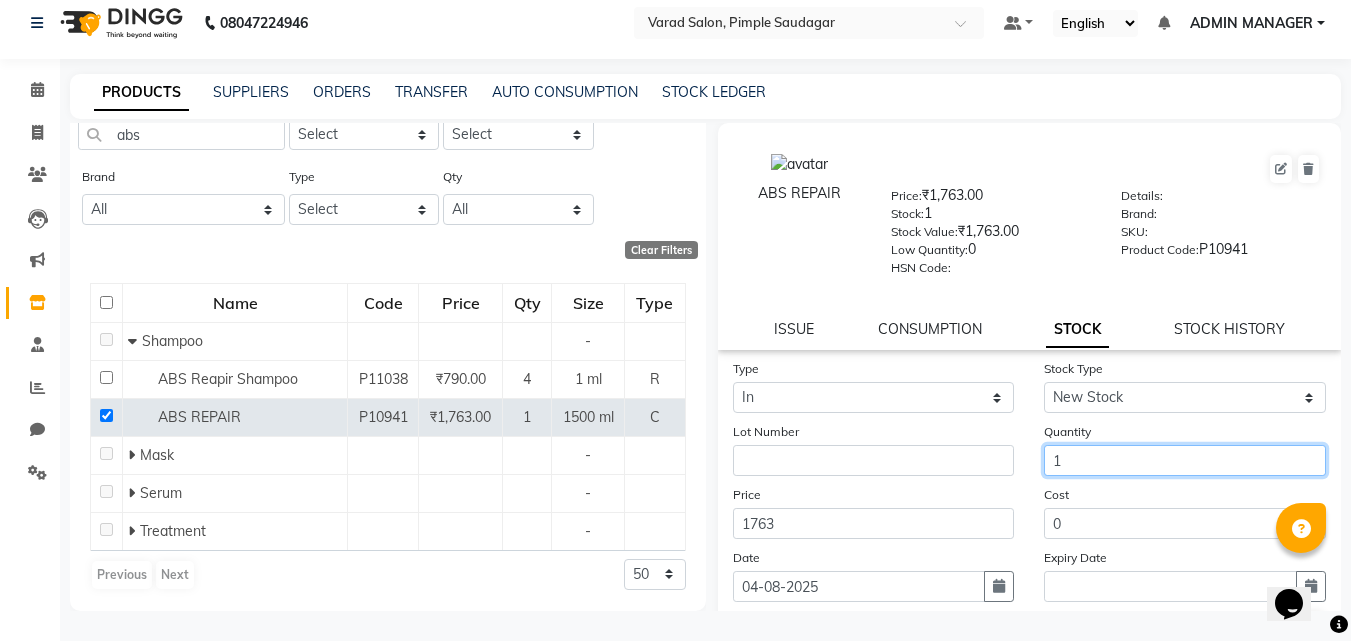 type on "1" 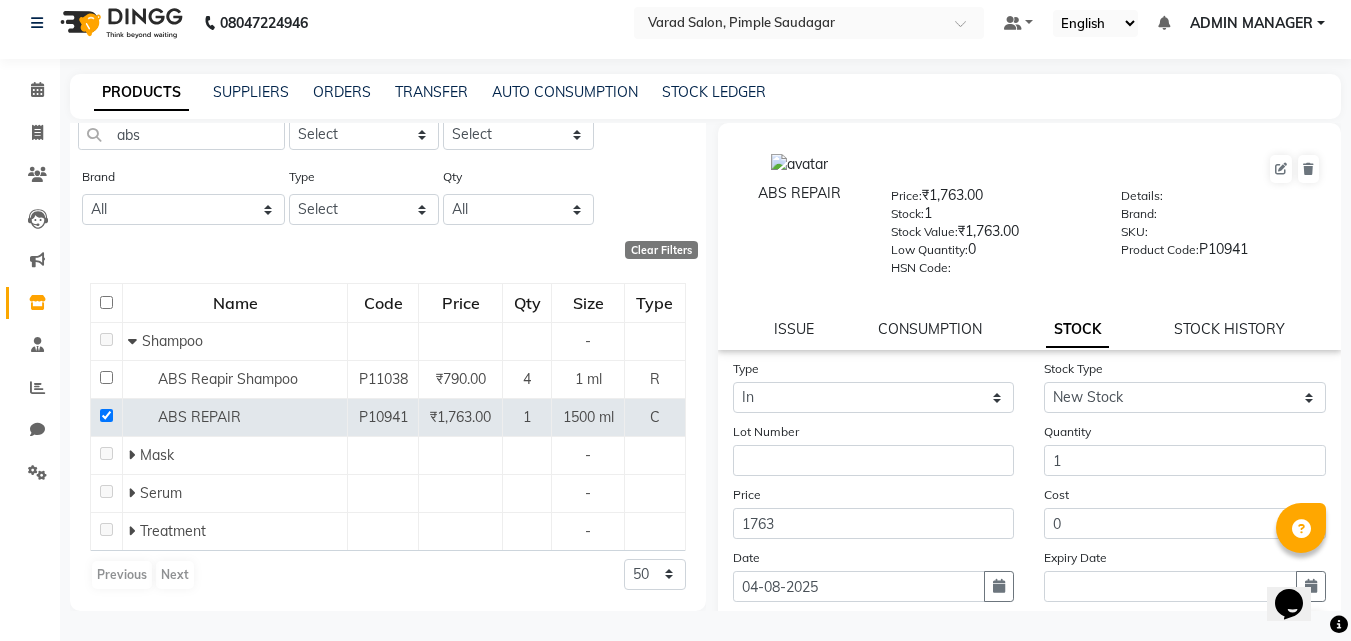 click on "PRODUCTS SUPPLIERS ORDERS TRANSFER AUTO CONSUMPTION STOCK LEDGER  Add Product  Search abs Category Select Hair Skin Makeup Personal Care Appliances Beard Disposable Threading Hands and Feet Beauty Planet Botox Cadiveu Casmara Cheryls Loreal Olaplex Old Other Sub Category Select Brand All Arm Bigen Car Tisuue Kerastase Loreal Neutralizing Straightning Creame Qod Rica Schwarzkopf Skeyndoor Skeyndor Smoothning Cream Xtenso Loreal Type Select Both Retail Consumable Qty All Low Out Of Stock  Clear Filters  Name Code Price Qty Size Type   Shampoo - ABS Reapir Shampoo P11038 ₹790.00 4 1 ml R ABS REPAIR  P10941 ₹1,763.00 1 1500 ml C   Mask -   Serum -   Treatment -  Previous   Next  50 100 500  ABS REPAIR   Price:   ₹1,763.00  Stock:   1  Stock Value:   ₹1,763.00  Low Quantity:  0  HSN Code:    Details:     Brand:     SKU:     Product Code:   P10941  ISSUE CONSUMPTION STOCK STOCK HISTORY Type Select In Out Stock Type Select New Stock Adjustment Return Other Lot Number Quantity 1 Price 1763 Cost 0 Date" 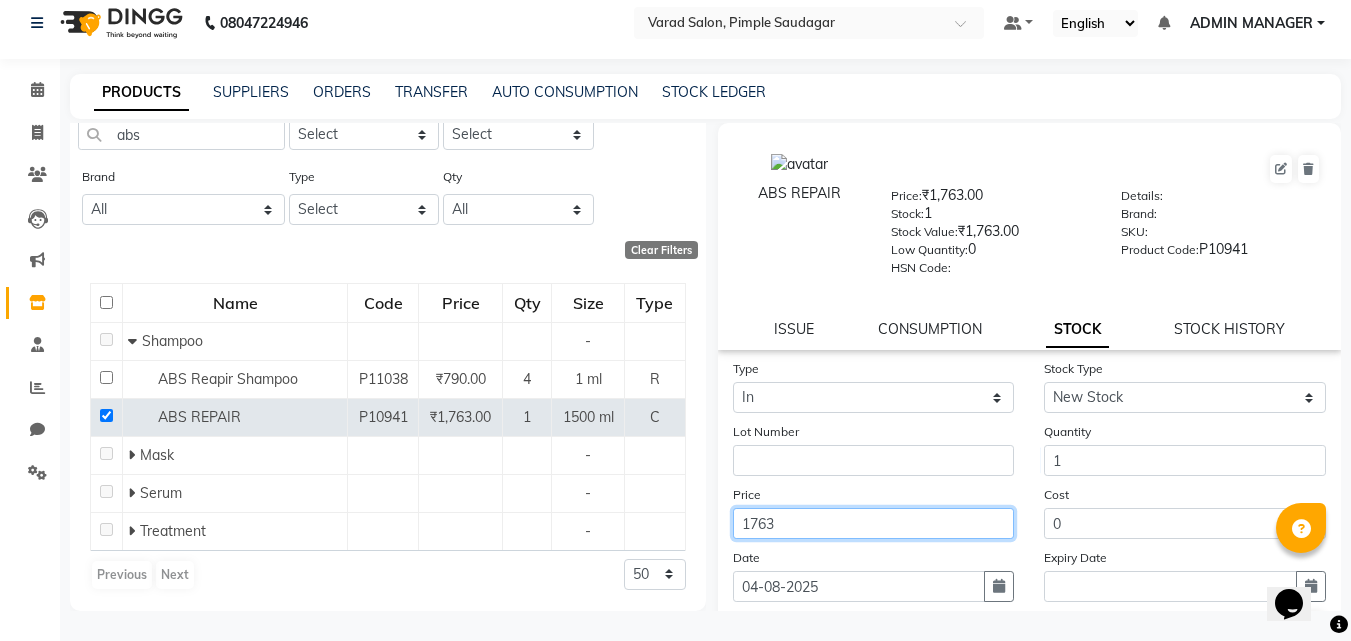 click on "1763" 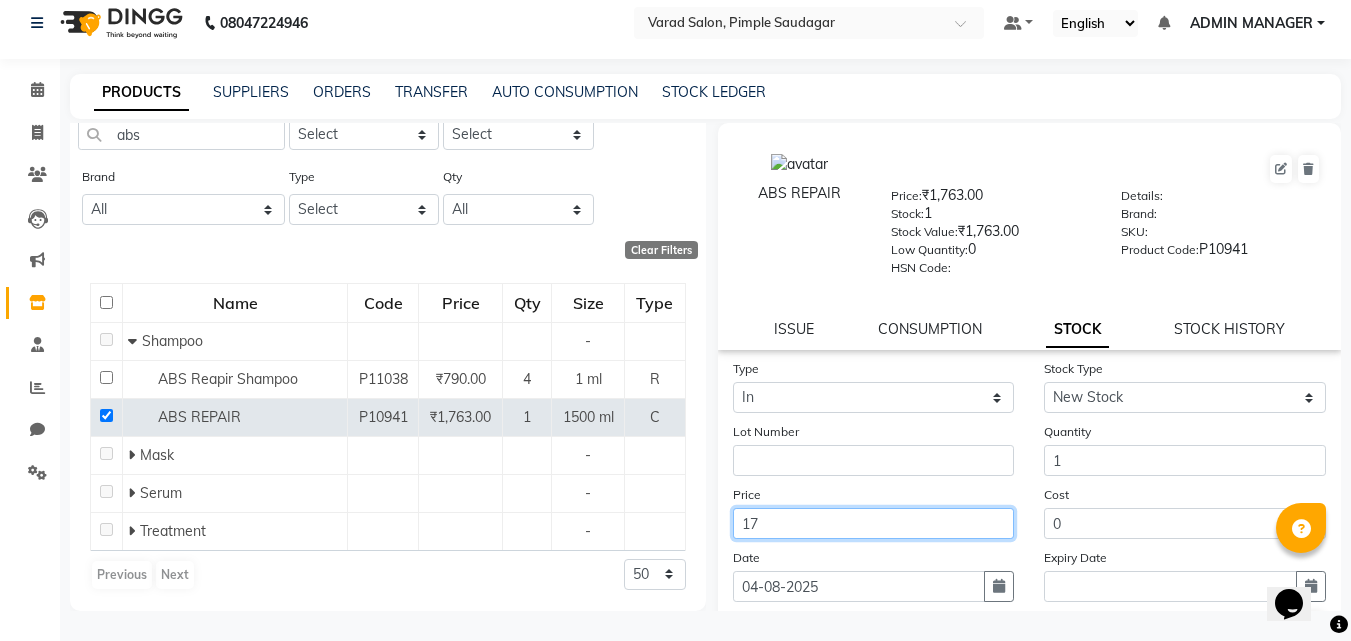 type on "1" 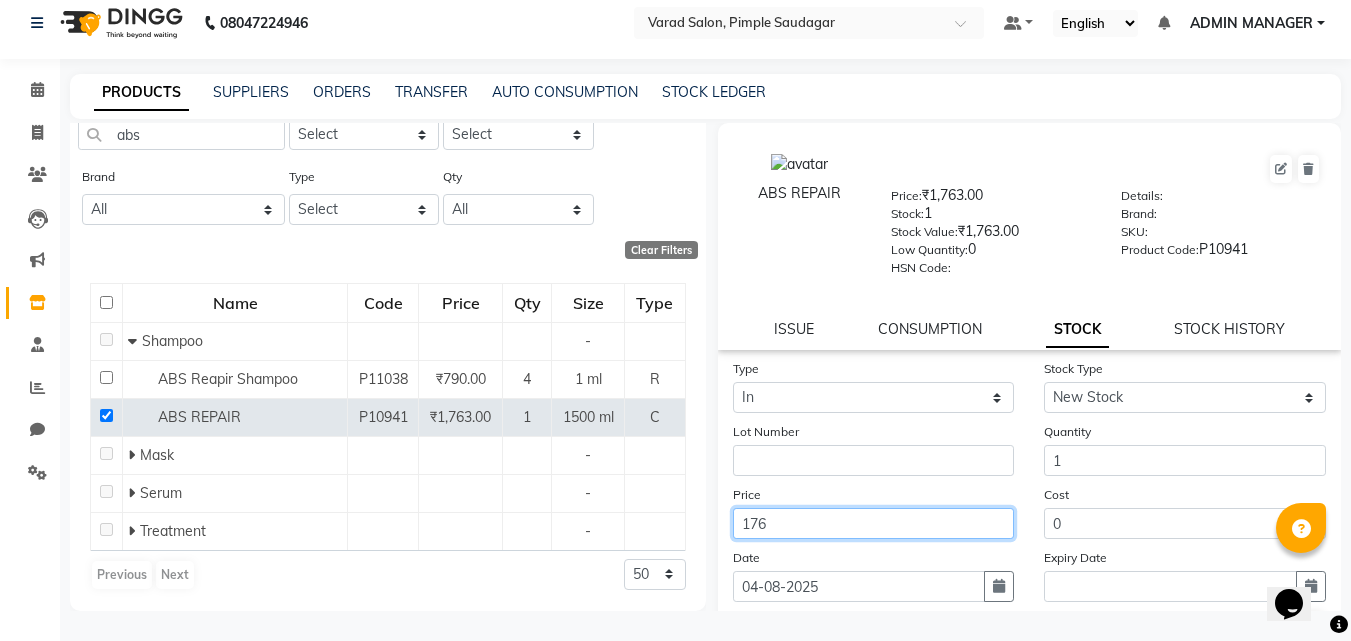 type on "1763" 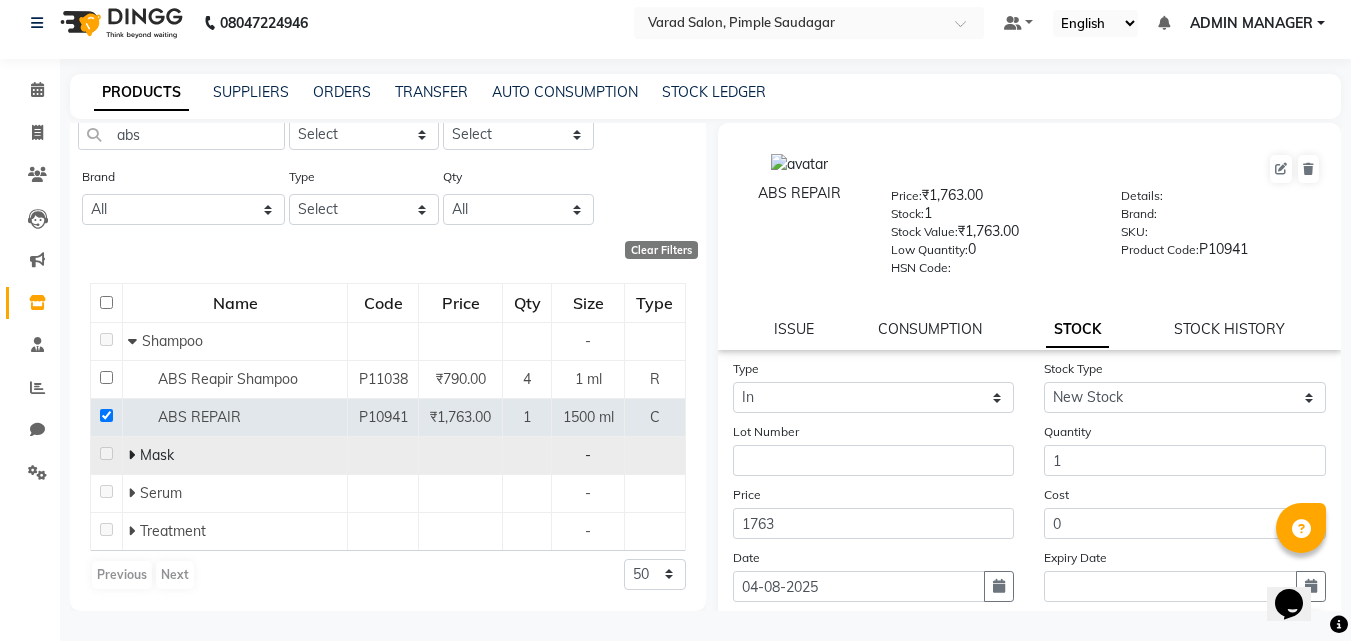 click on "-" 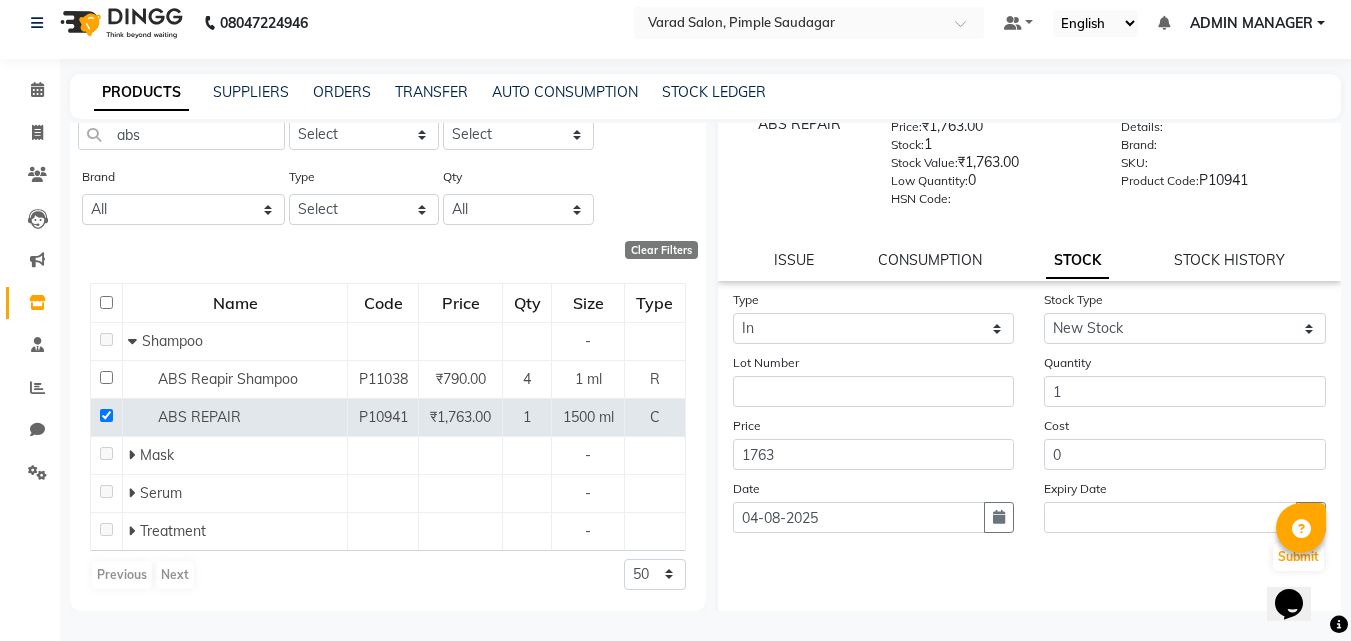 scroll, scrollTop: 147, scrollLeft: 0, axis: vertical 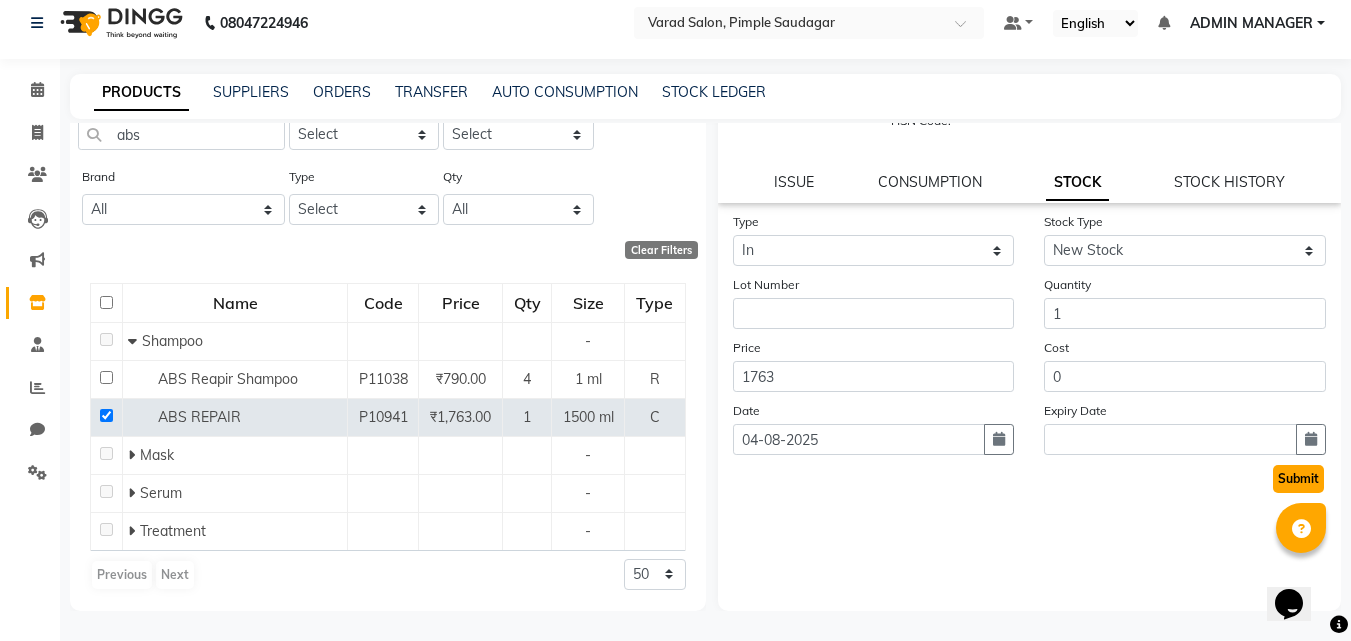 click on "Submit" 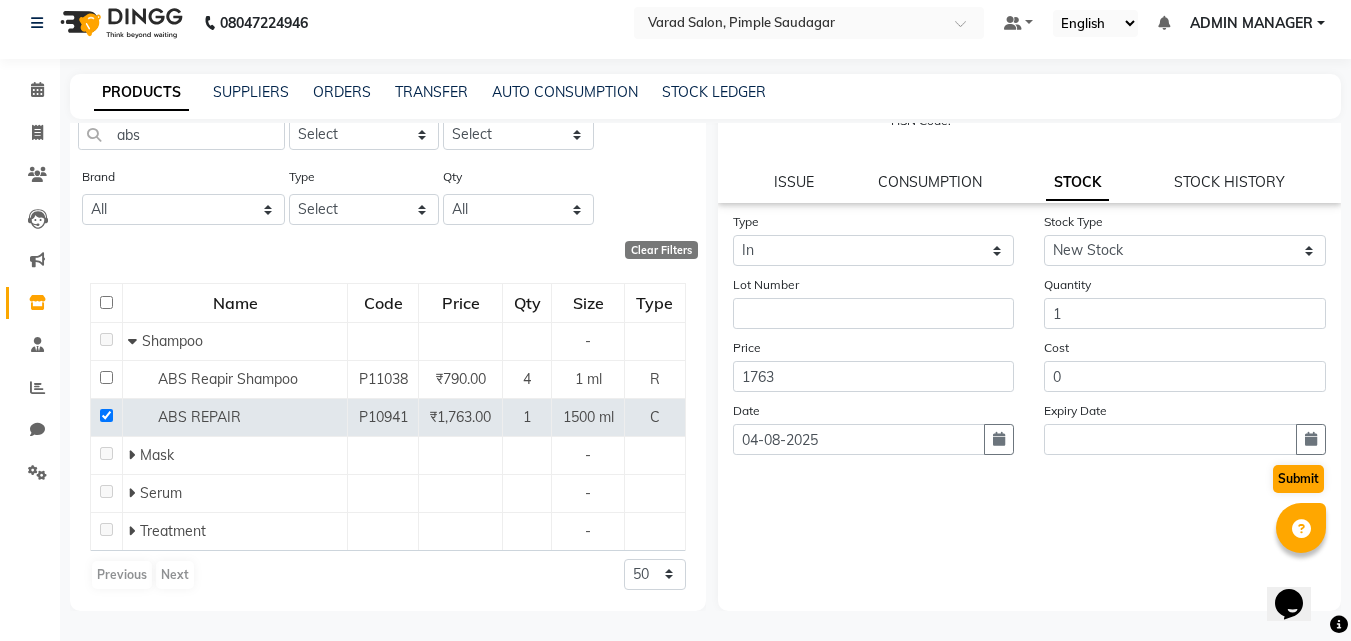 scroll, scrollTop: 0, scrollLeft: 0, axis: both 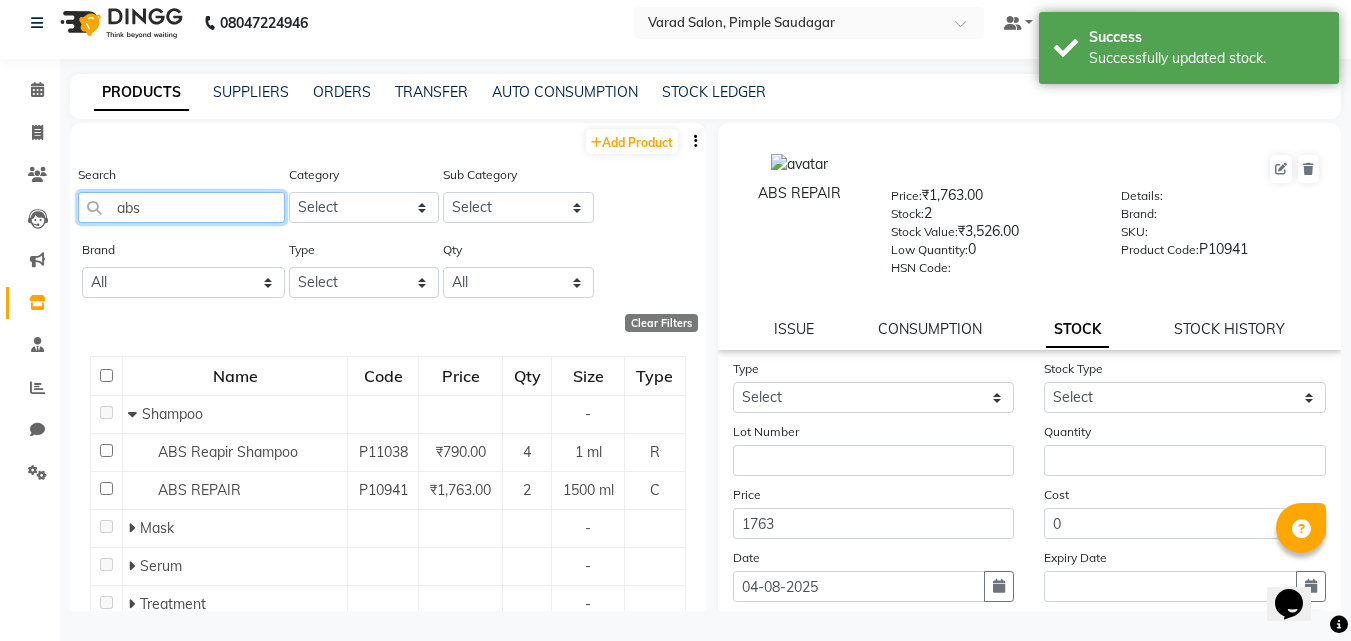 click on "abs" 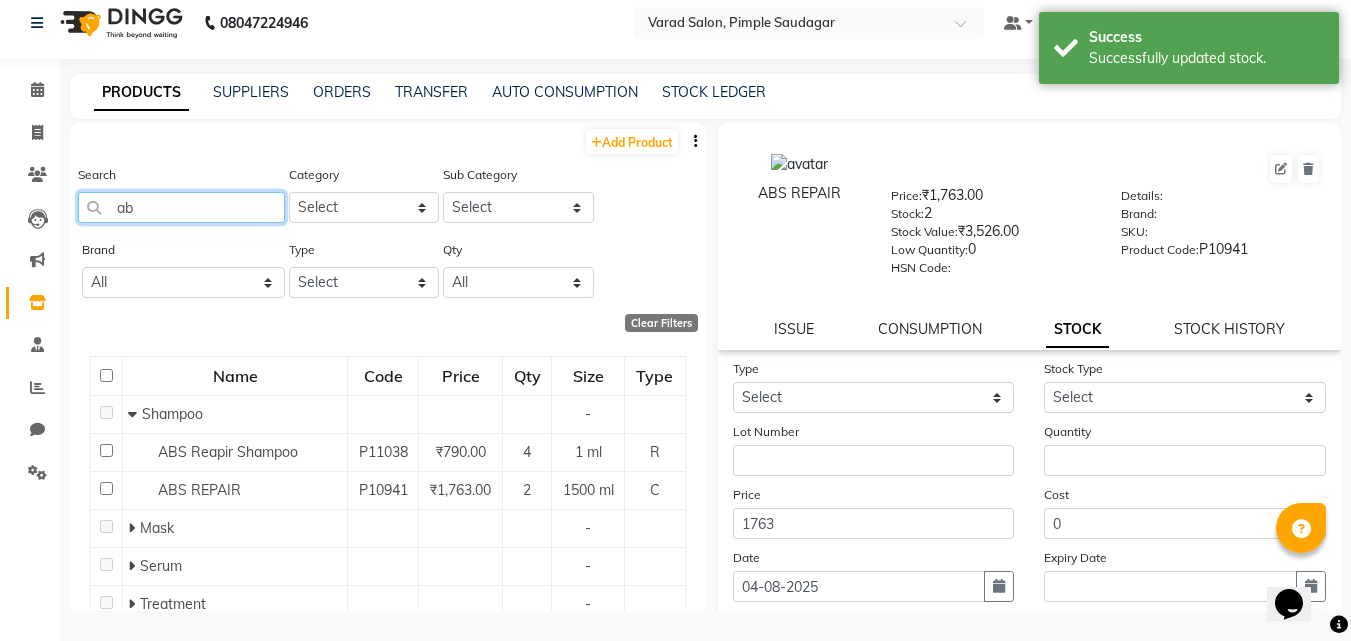 type on "a" 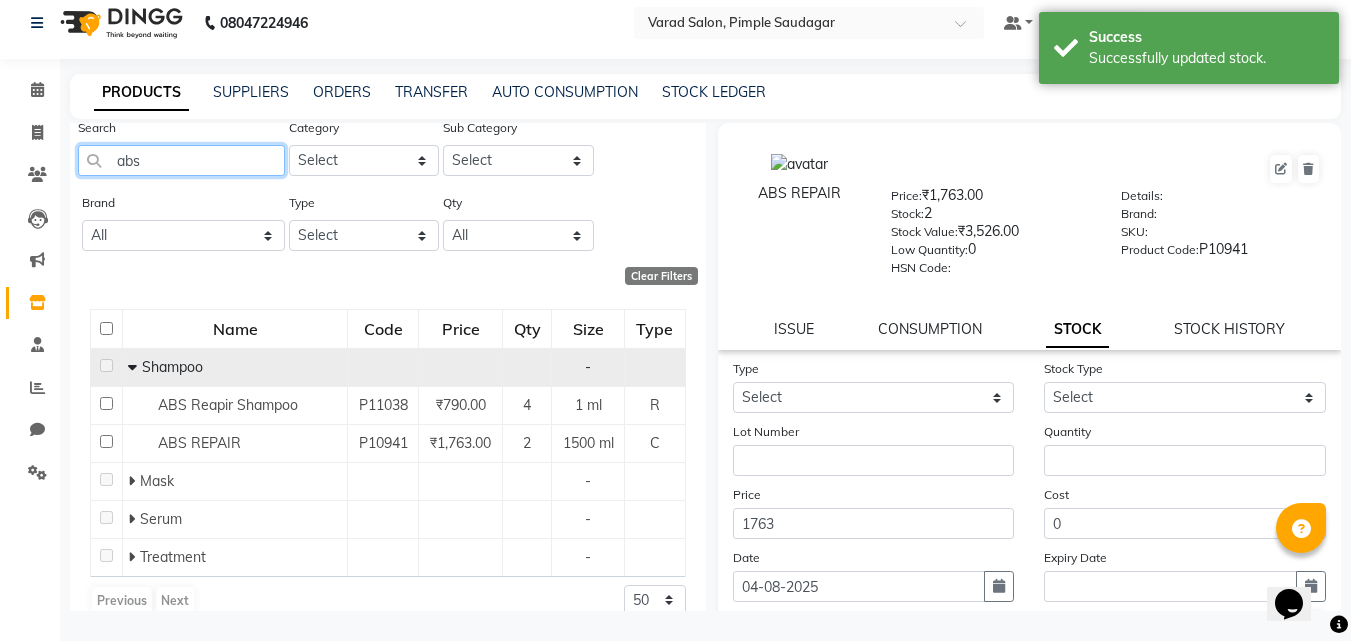 scroll, scrollTop: 73, scrollLeft: 0, axis: vertical 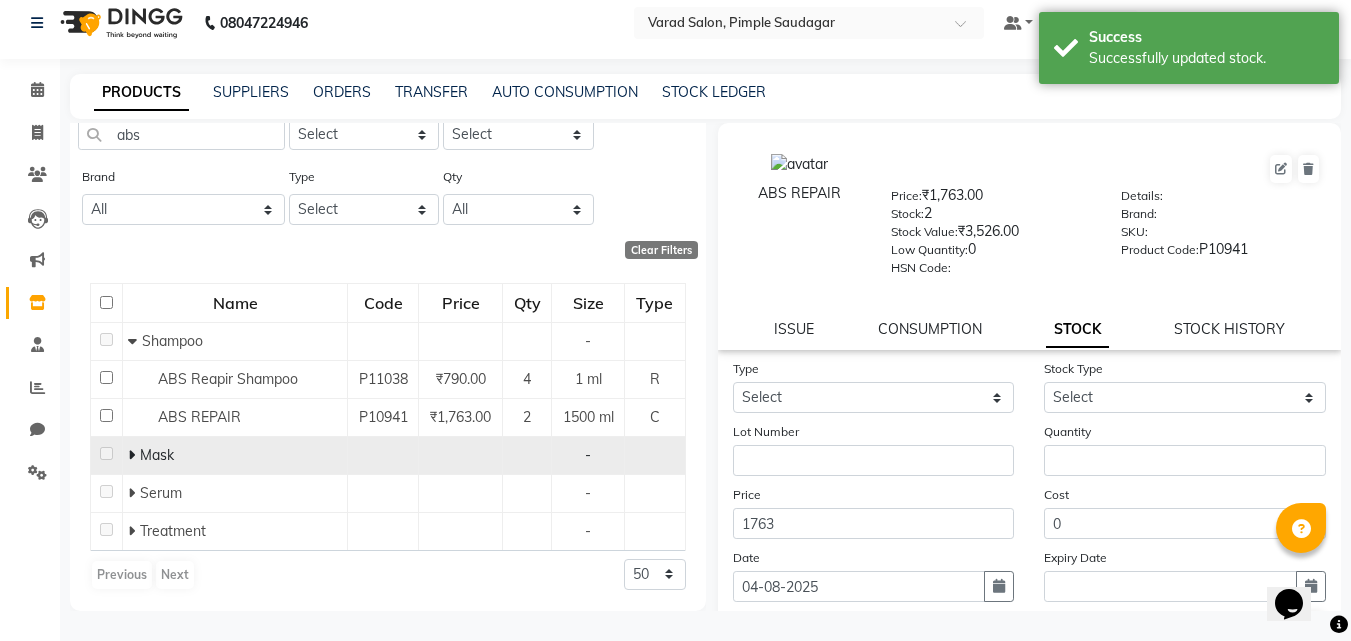 click 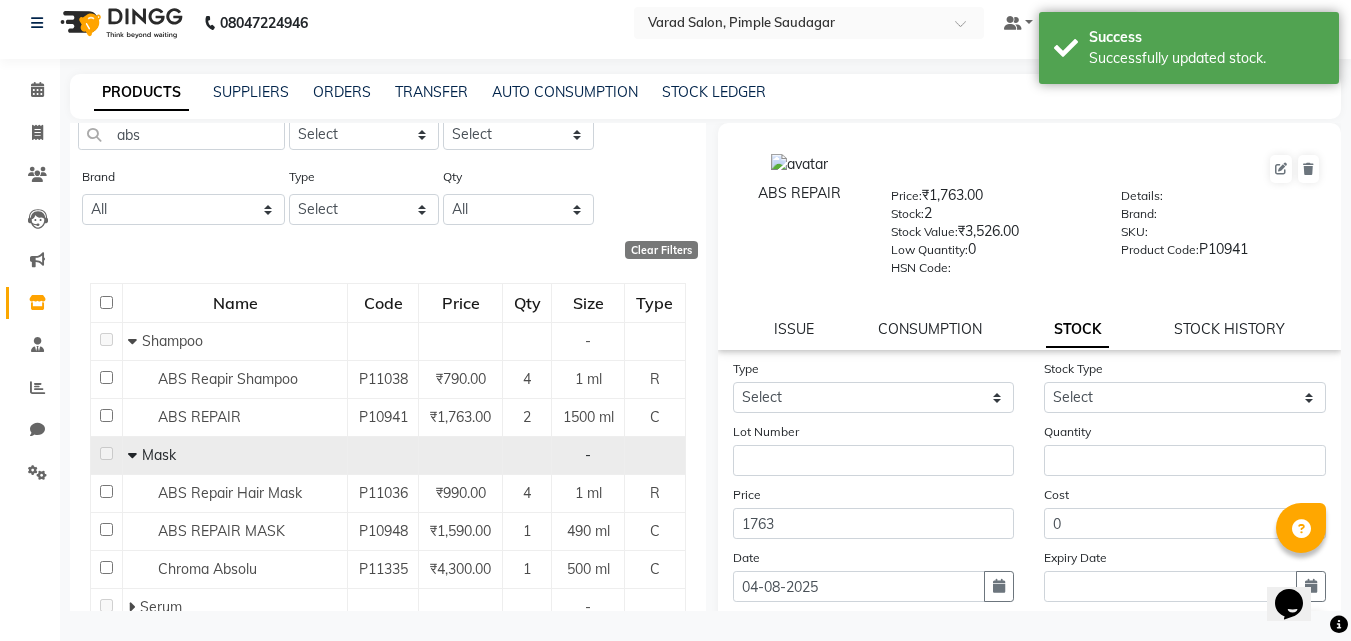 scroll, scrollTop: 173, scrollLeft: 0, axis: vertical 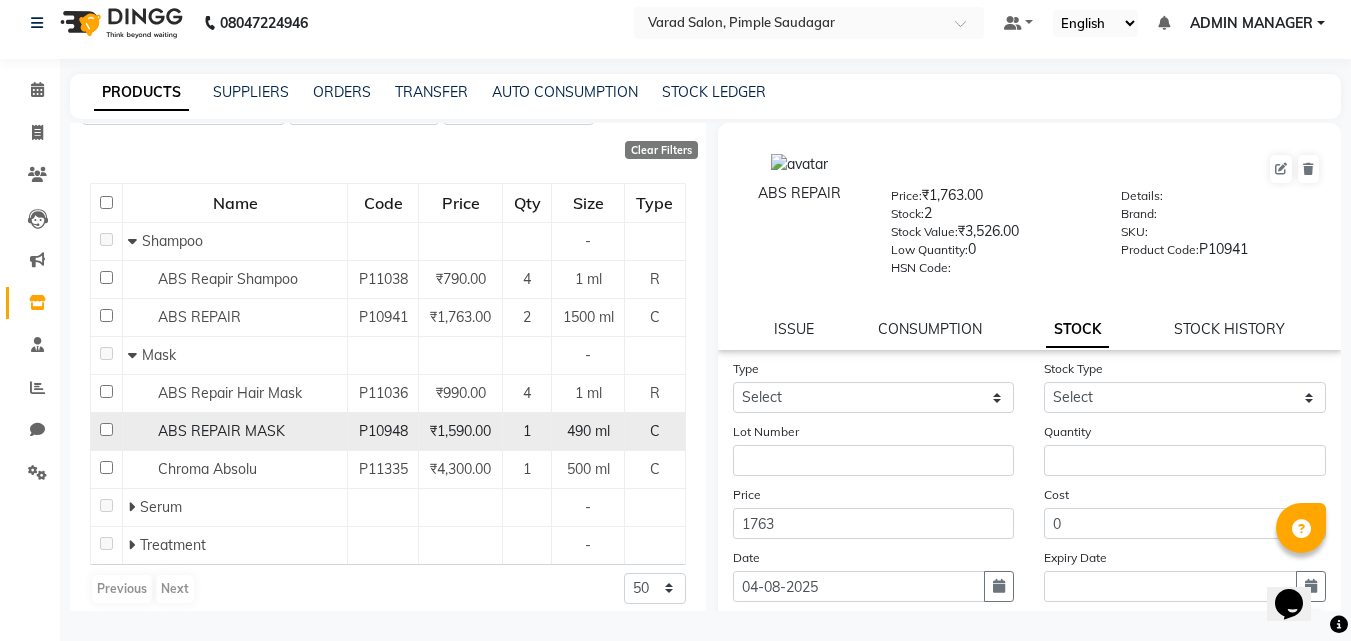 click on "ABS REPAIR MASK" 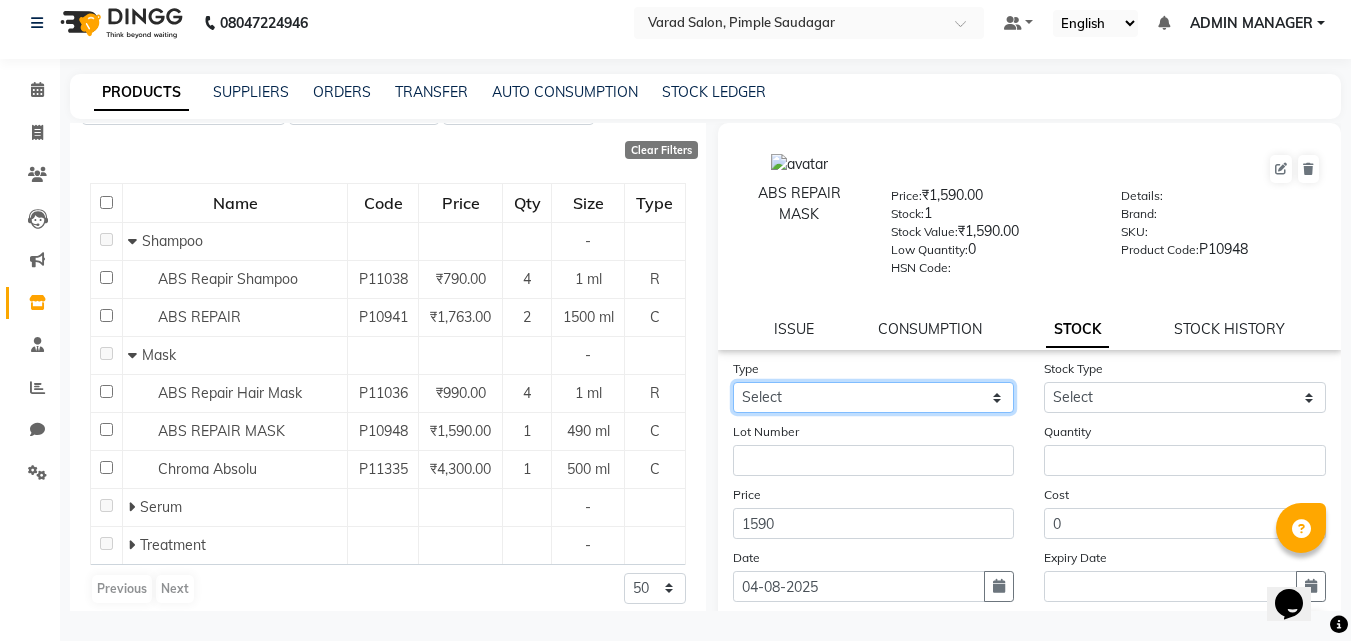 click on "Select In Out" 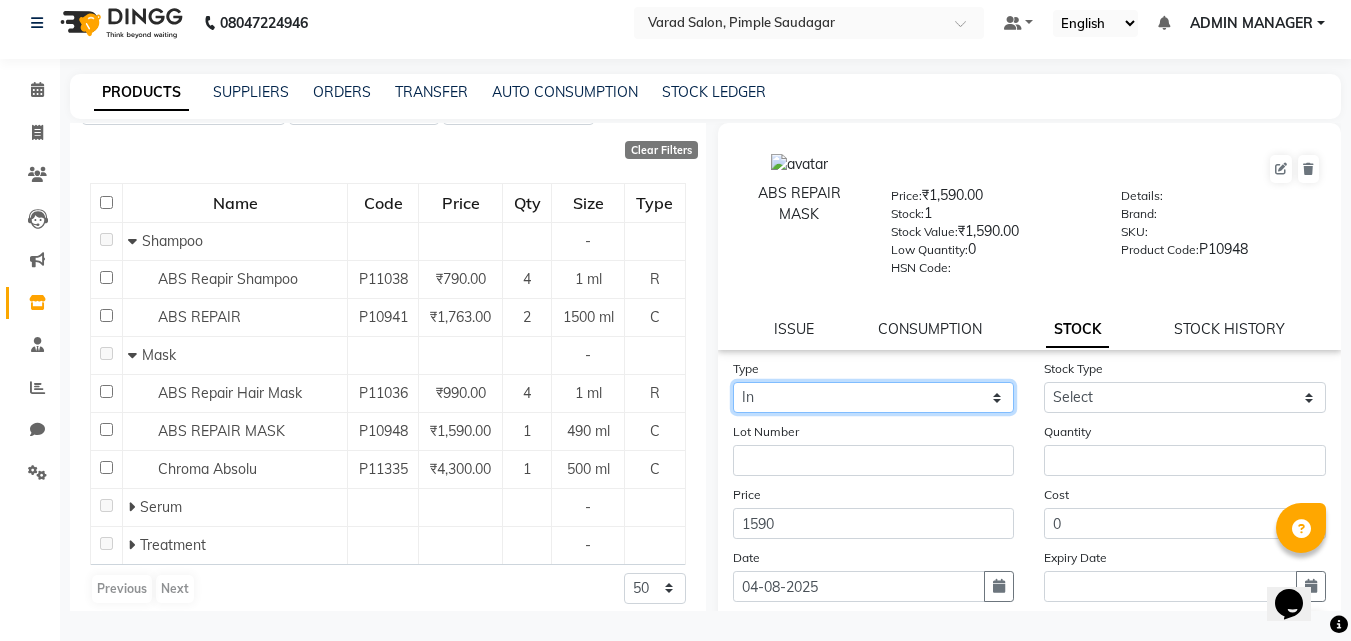 click on "Select In Out" 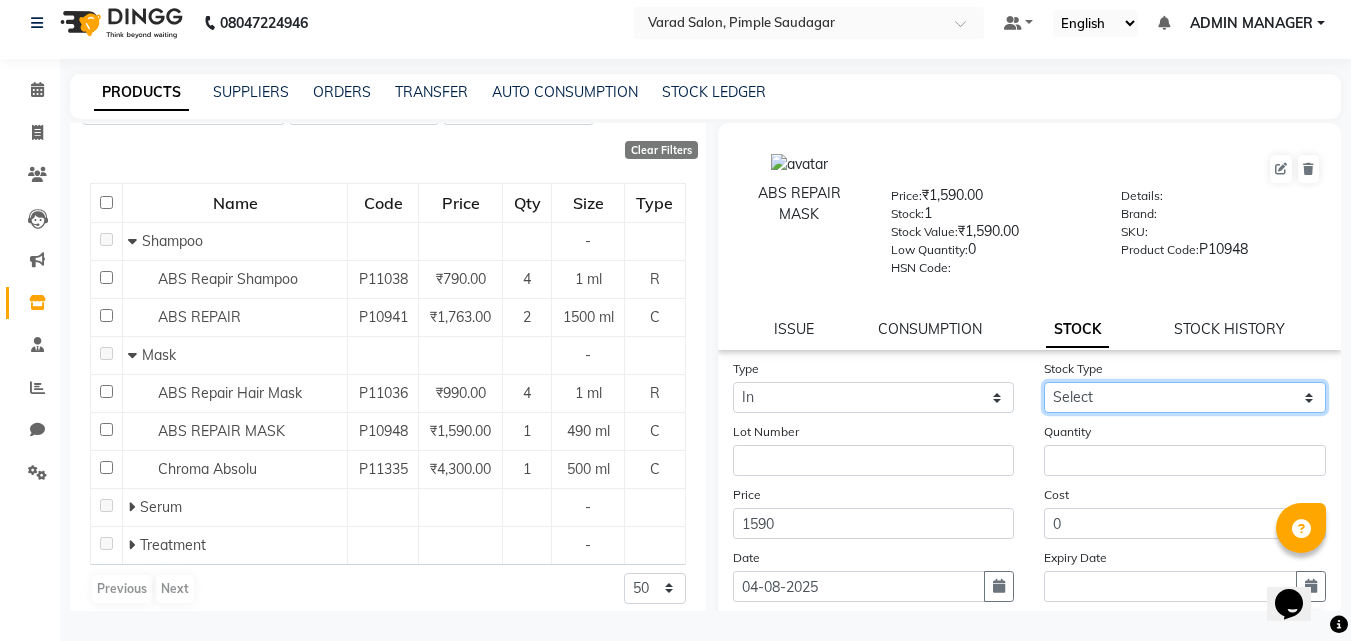 click on "Select New Stock Adjustment Return Other" 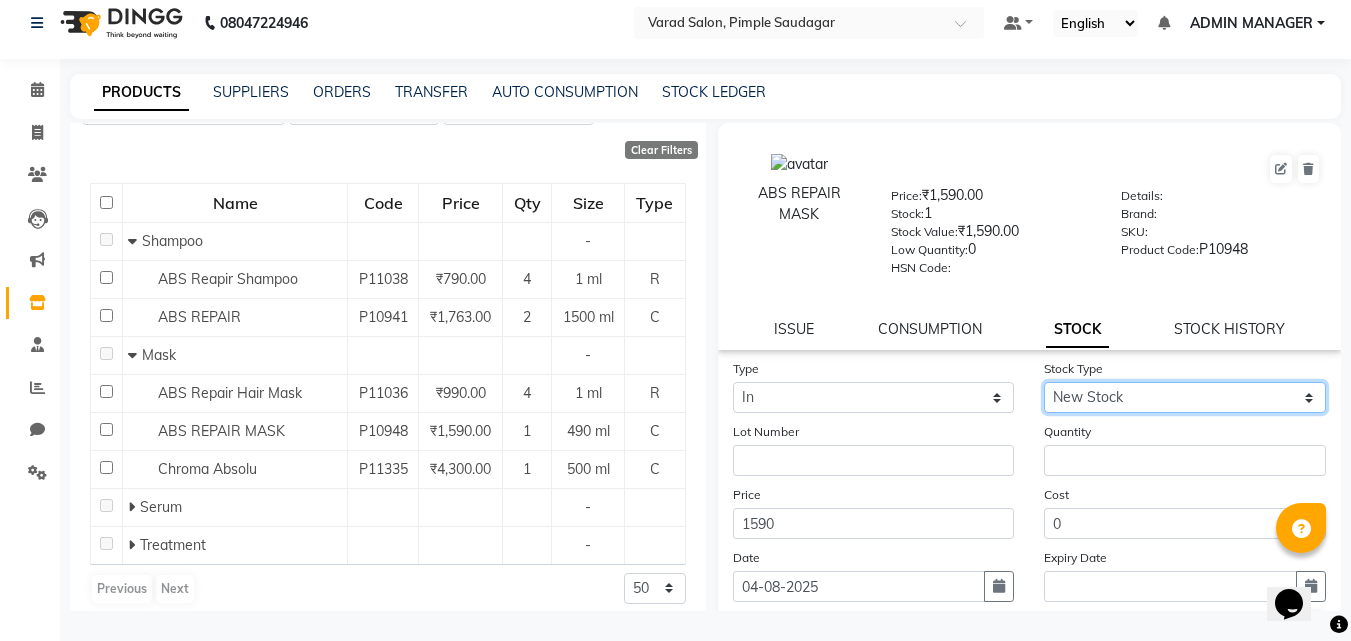 click on "Select New Stock Adjustment Return Other" 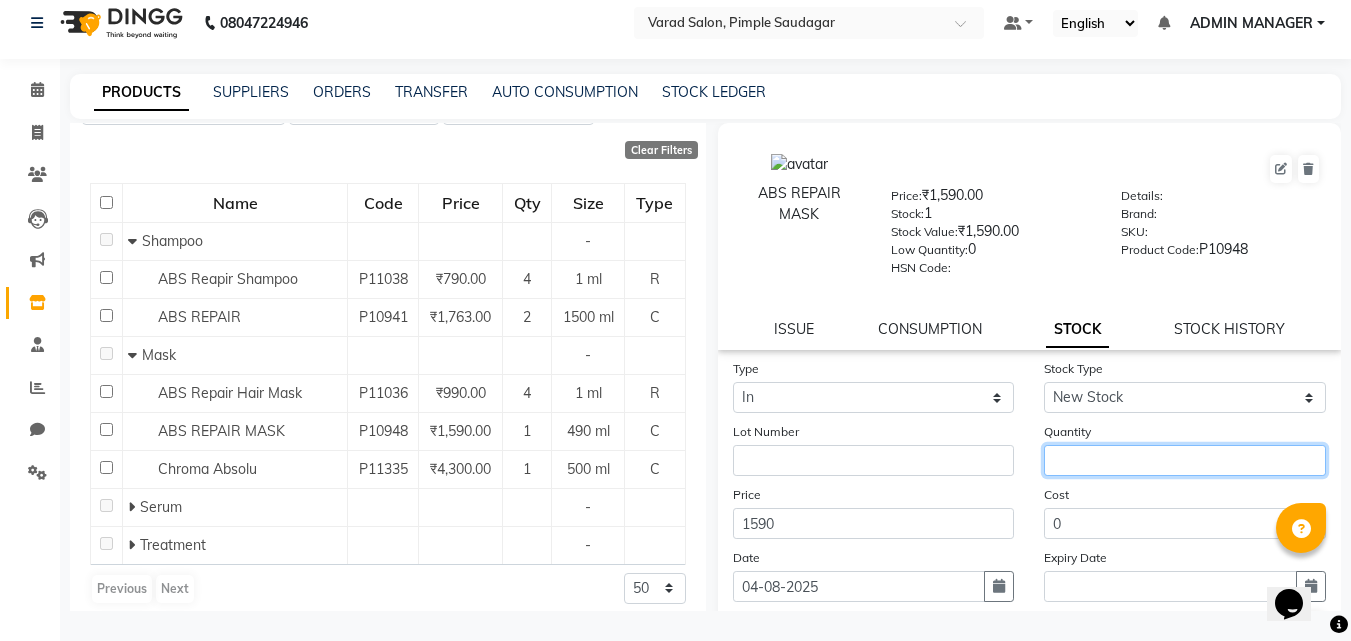click 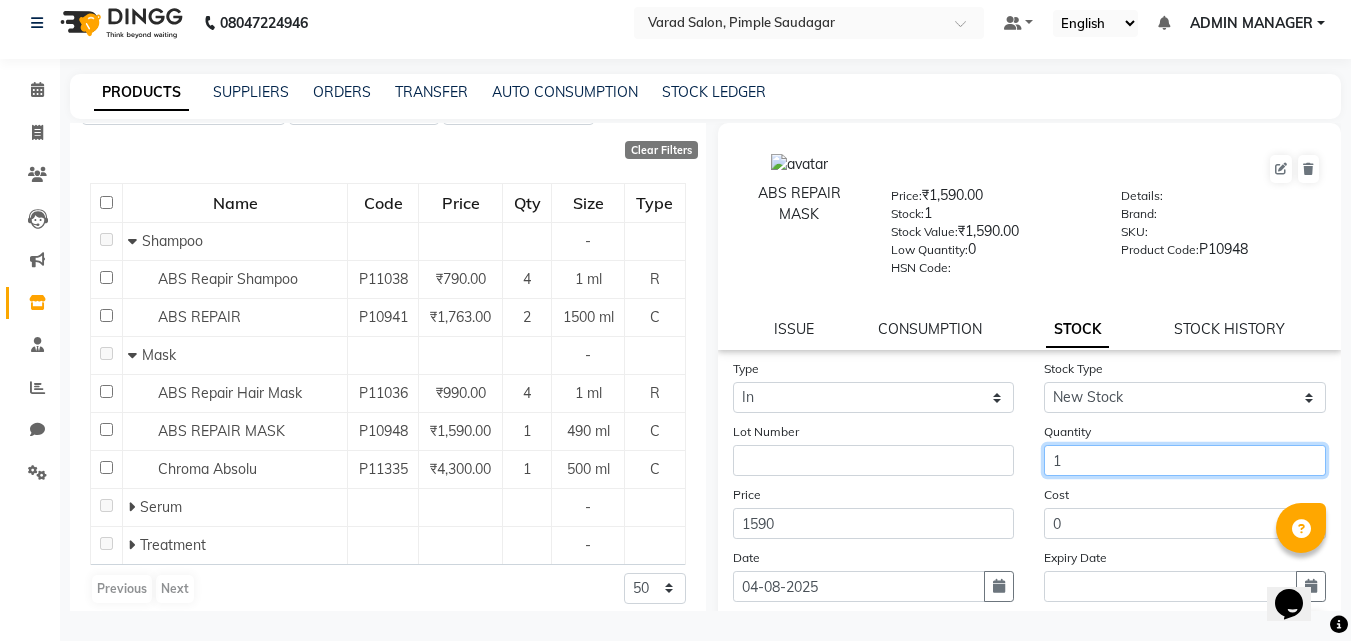 type on "1" 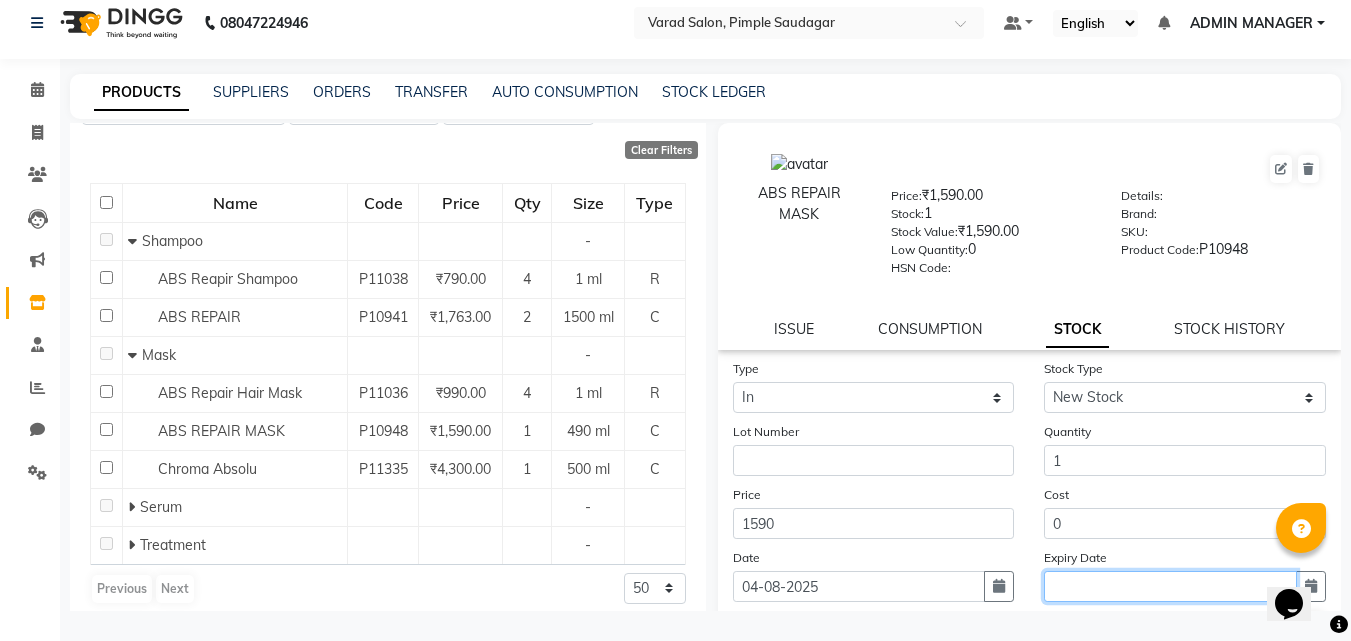 click 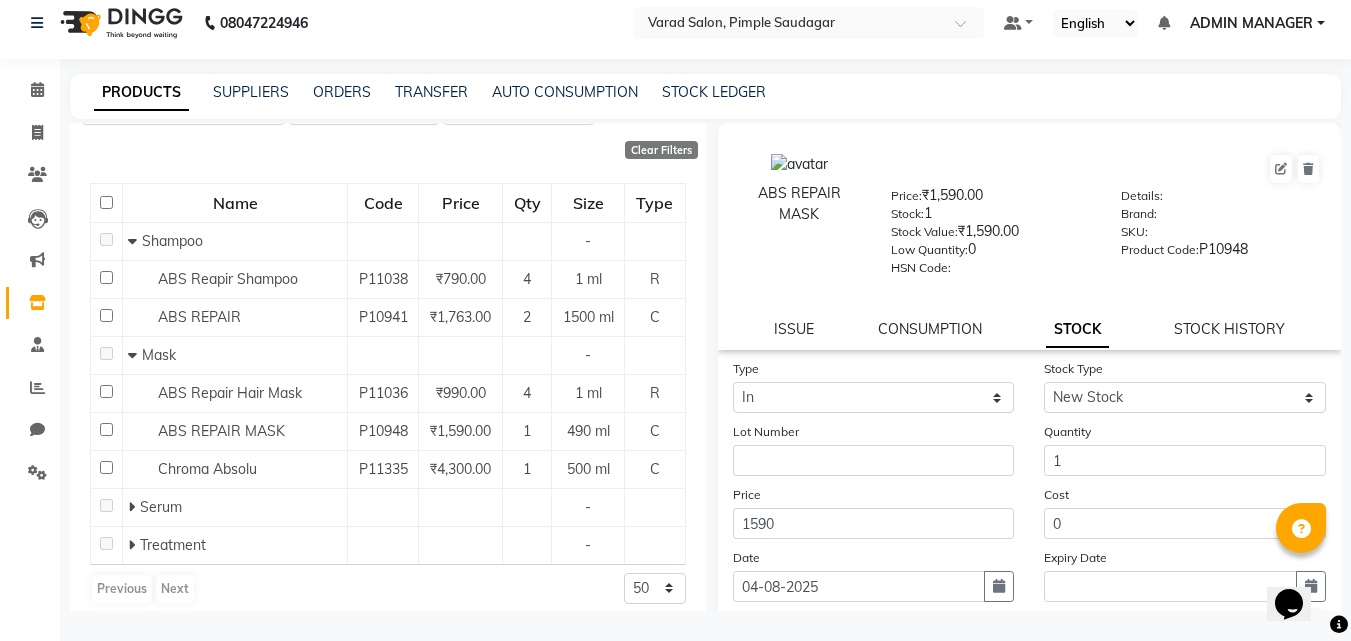 select on "8" 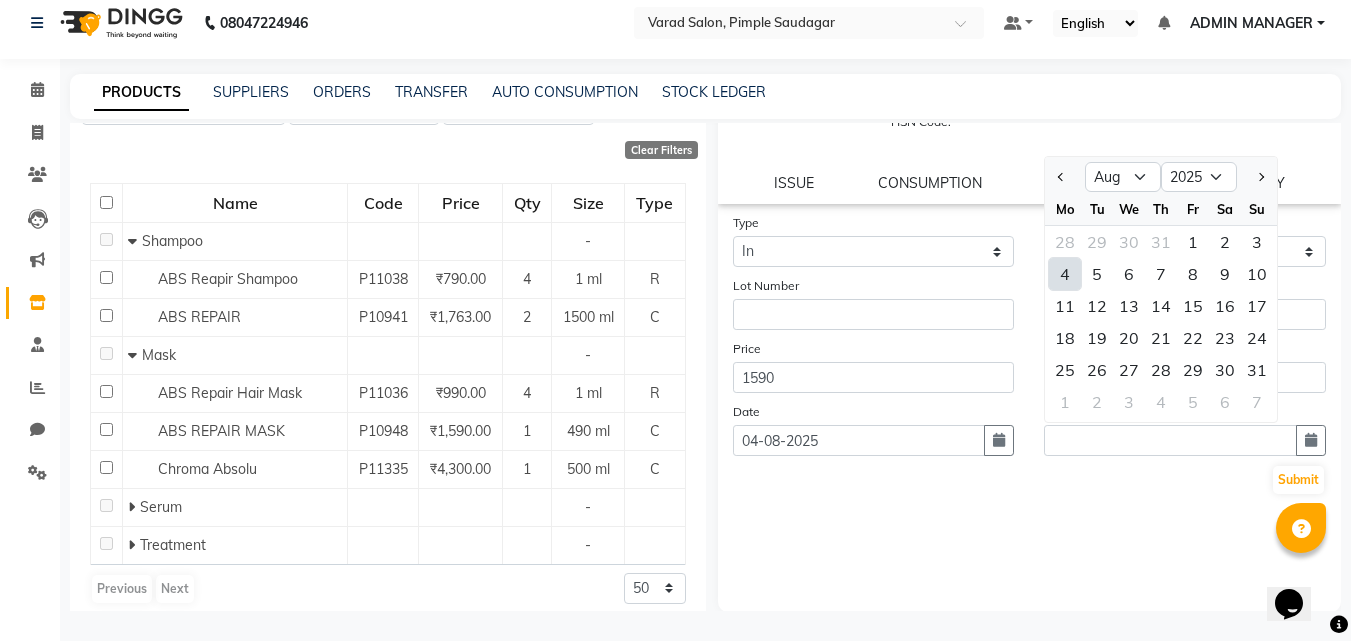scroll, scrollTop: 147, scrollLeft: 0, axis: vertical 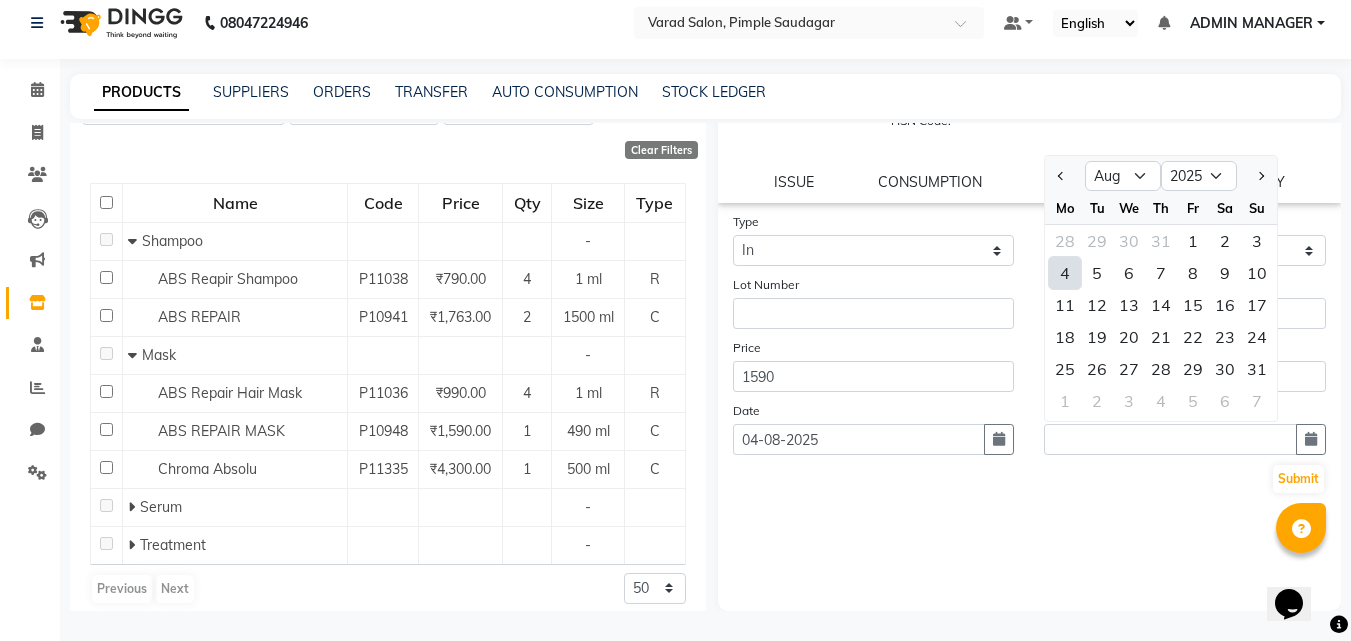 click on "Type Select In Out Stock Type Select New Stock Adjustment Return Other Lot Number Quantity 1 Price 1590 Cost 0 Date 04-08-2025 Expiry Date Jan Feb Mar Apr May Jun Jul Aug Sep Oct Nov Dec 2015 2016 2017 2018 2019 2020 2021 2022 2023 2024 2025 2026 2027 2028 2029 2030 2031 2032 2033 2034 2035 Mo Tu We Th Fr Sa Su 28 29 30 31 1 2 3 4 5 6 7 8 9 10 11 12 13 14 15 16 17 18 19 20 21 22 23 24 25 26 27 28 29 30 31 1 2 3 4 5 6 7  Submit" 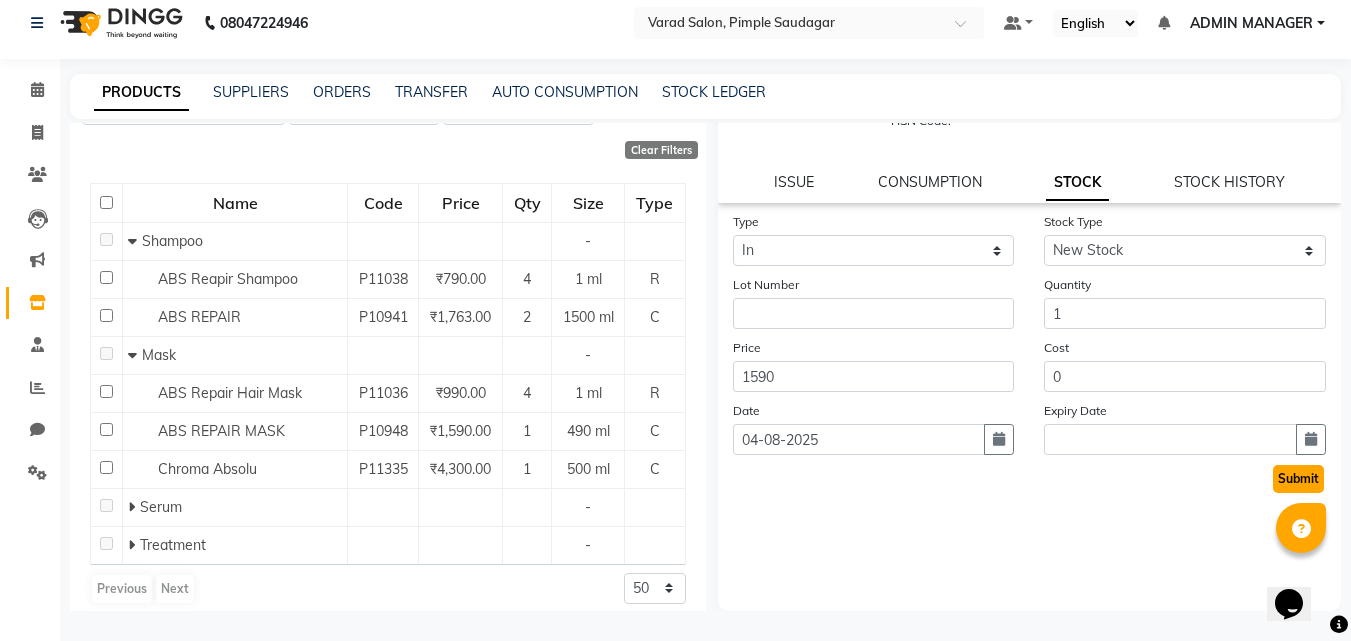 click on "Submit" 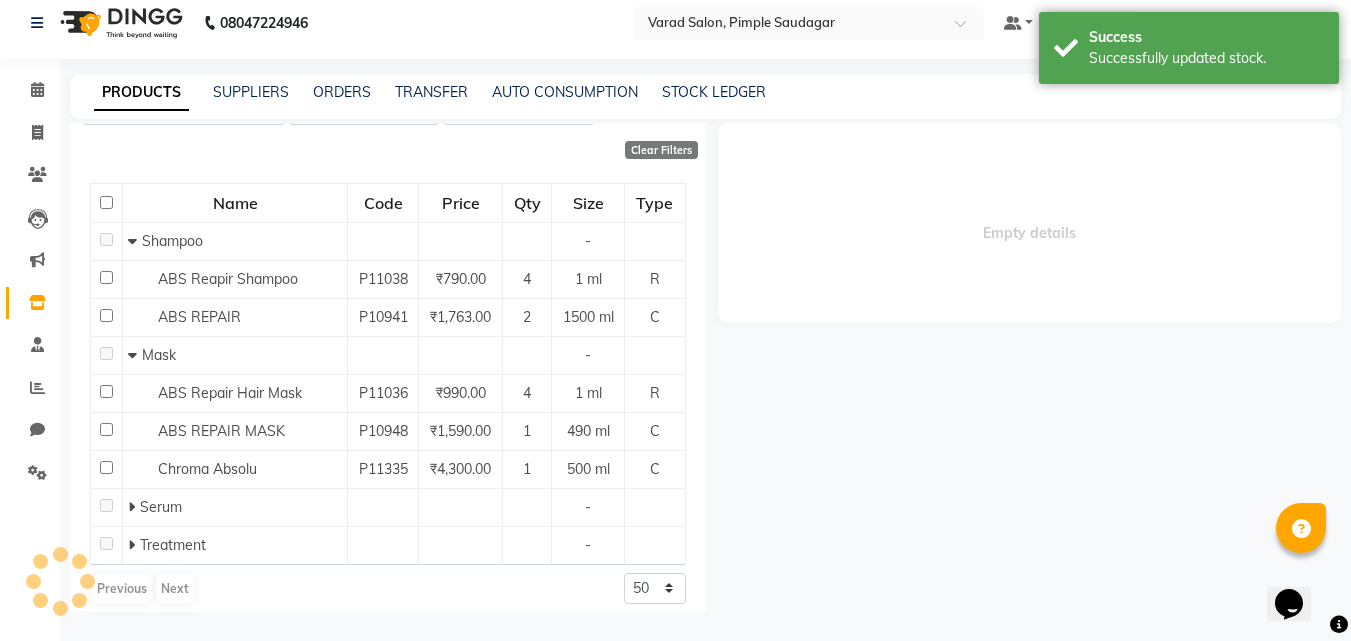 scroll, scrollTop: 0, scrollLeft: 0, axis: both 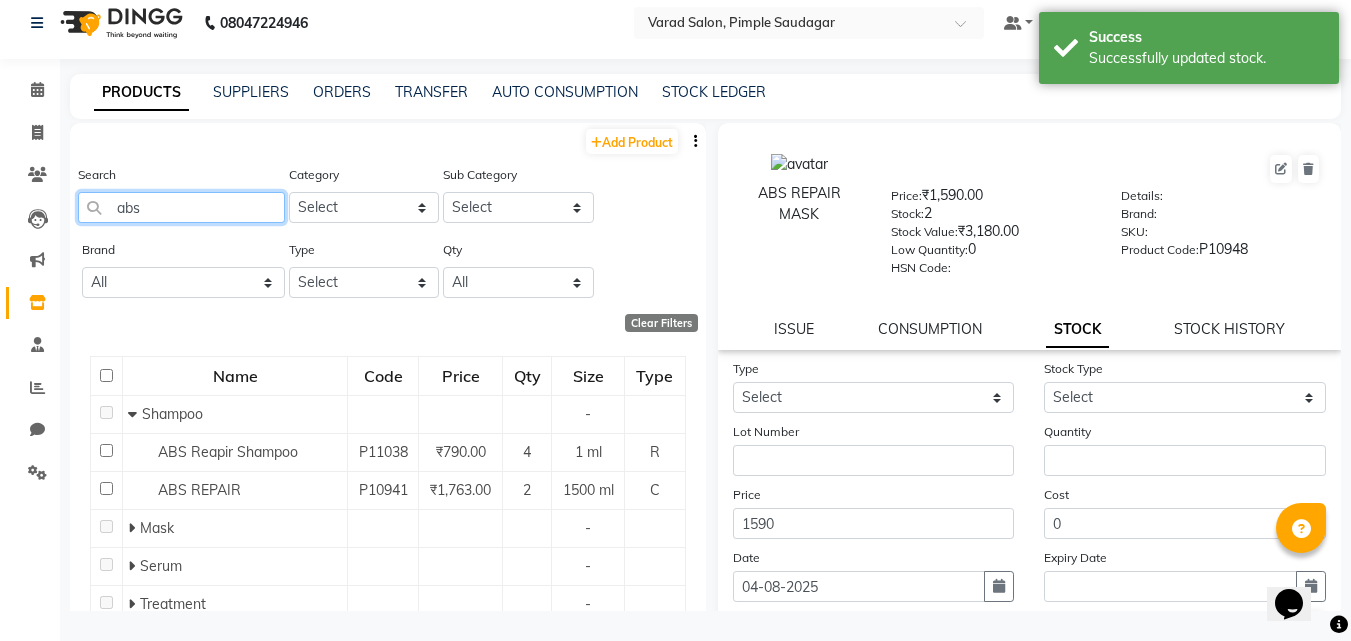 click on "abs" 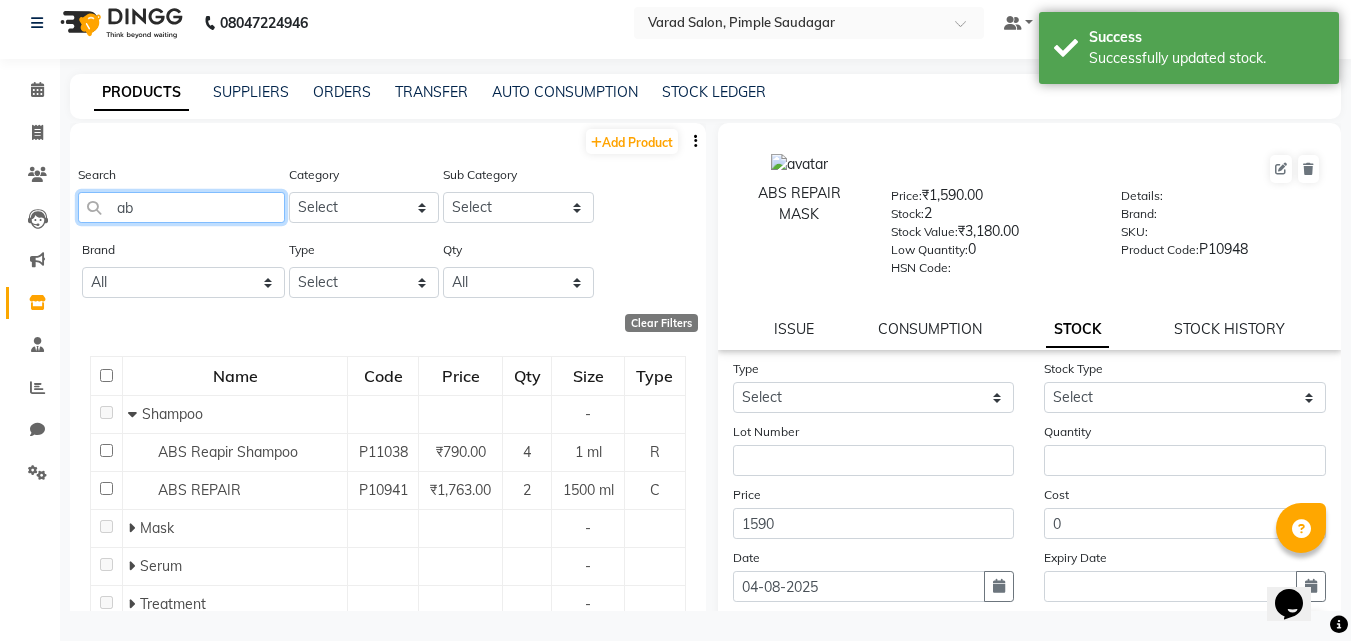 type on "a" 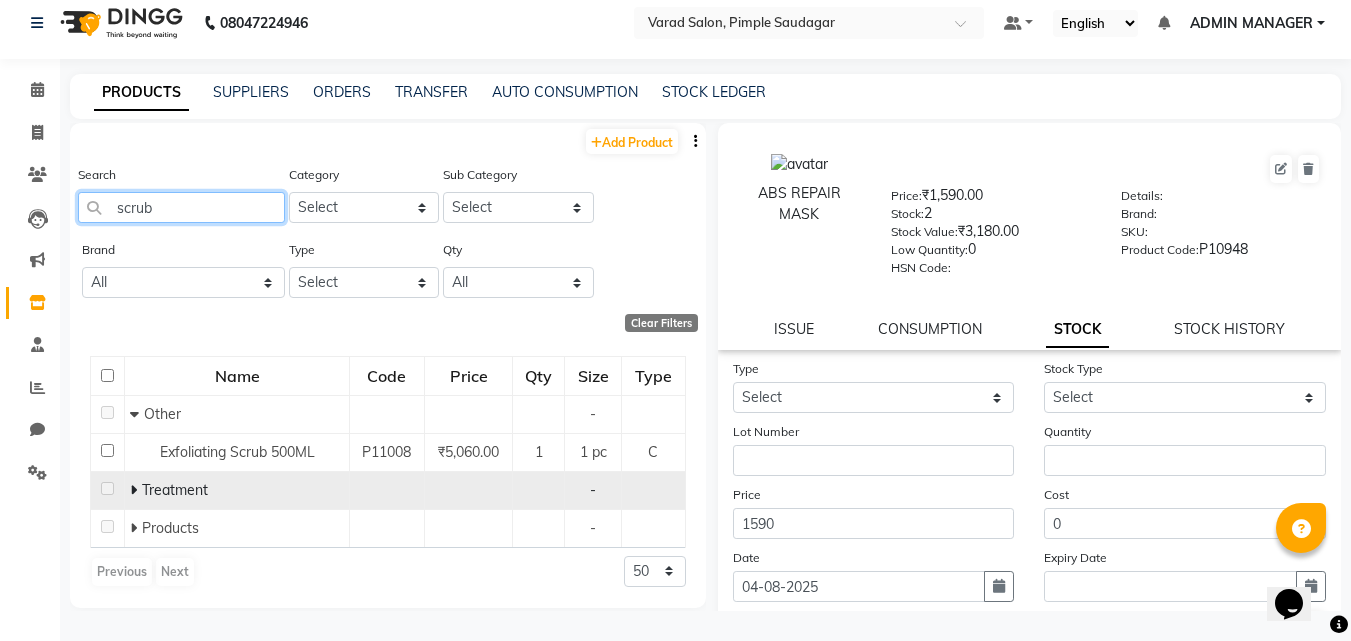 type on "scrub" 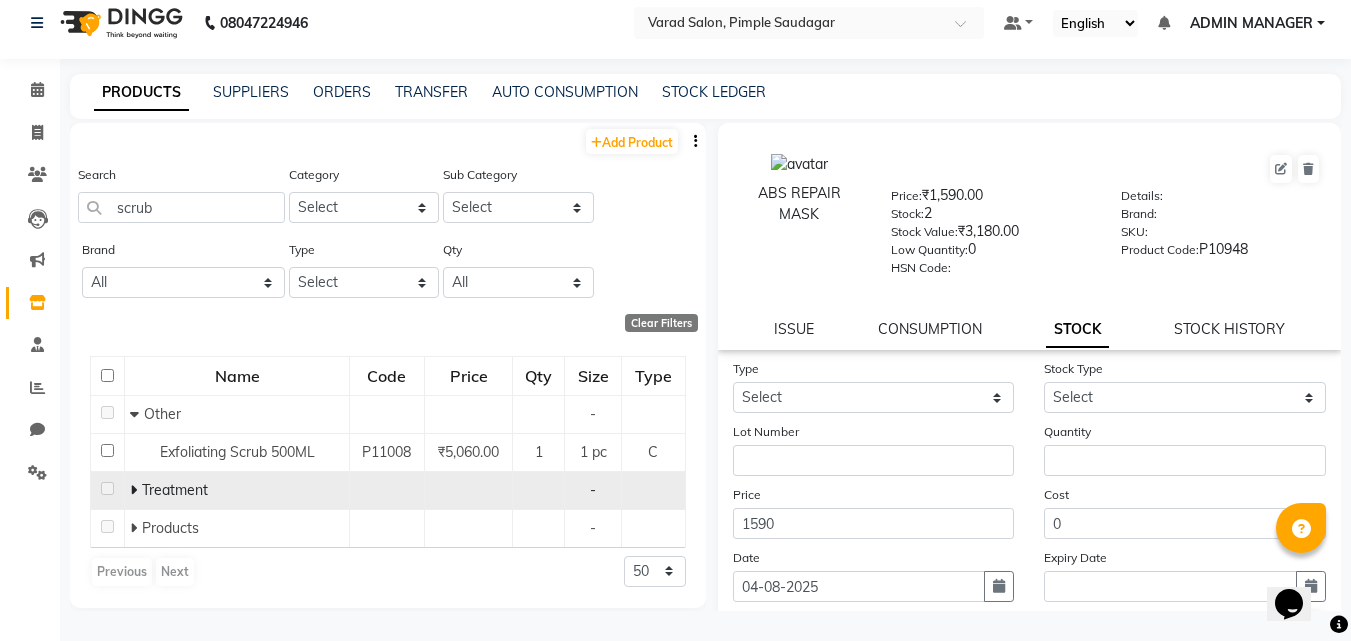 click on "Treatment" 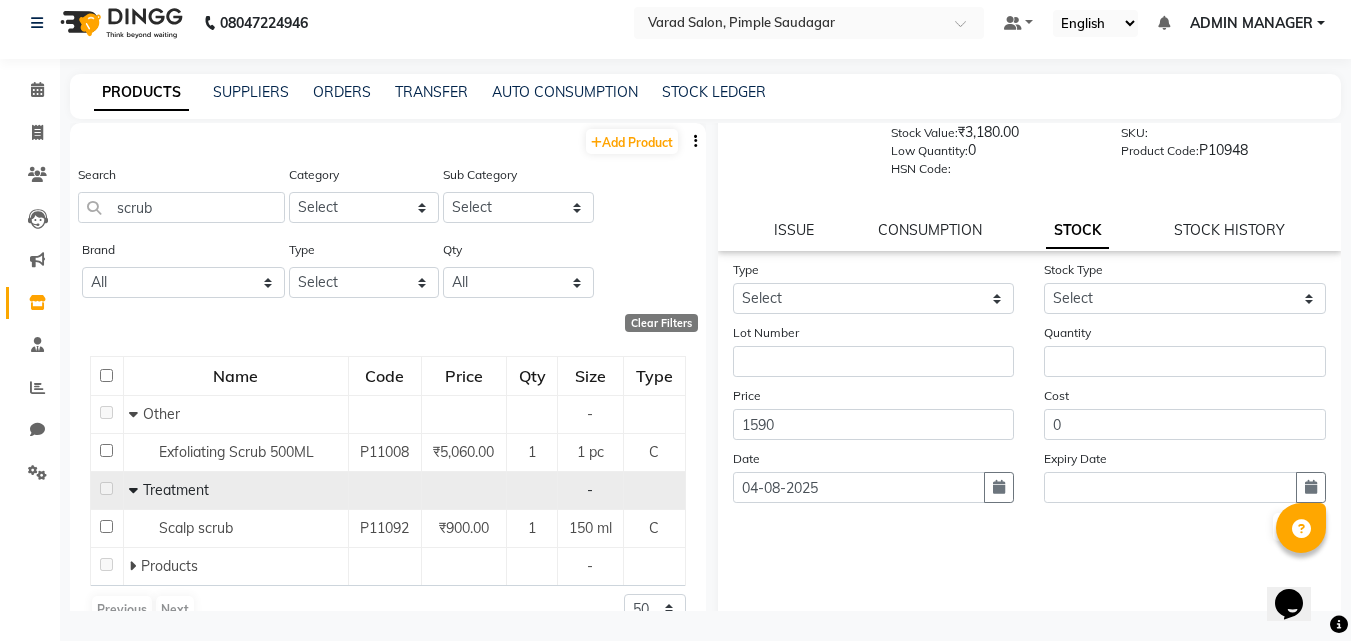 scroll, scrollTop: 100, scrollLeft: 0, axis: vertical 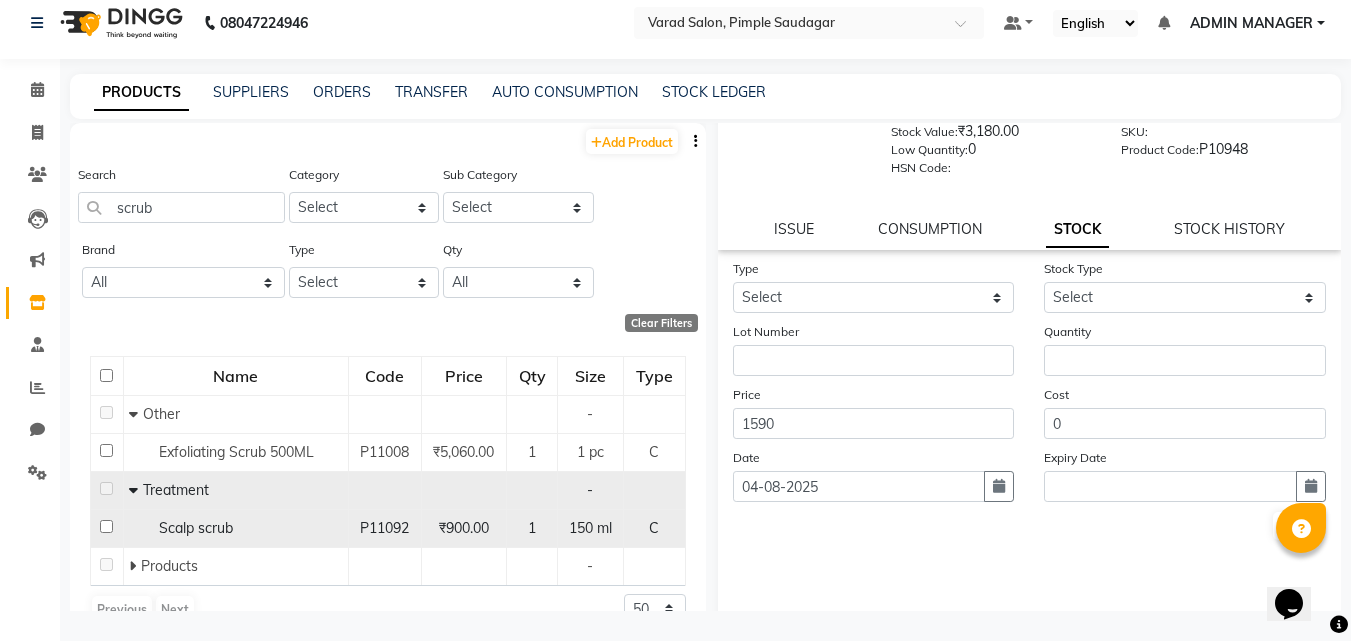 click on "Scalp scrub" 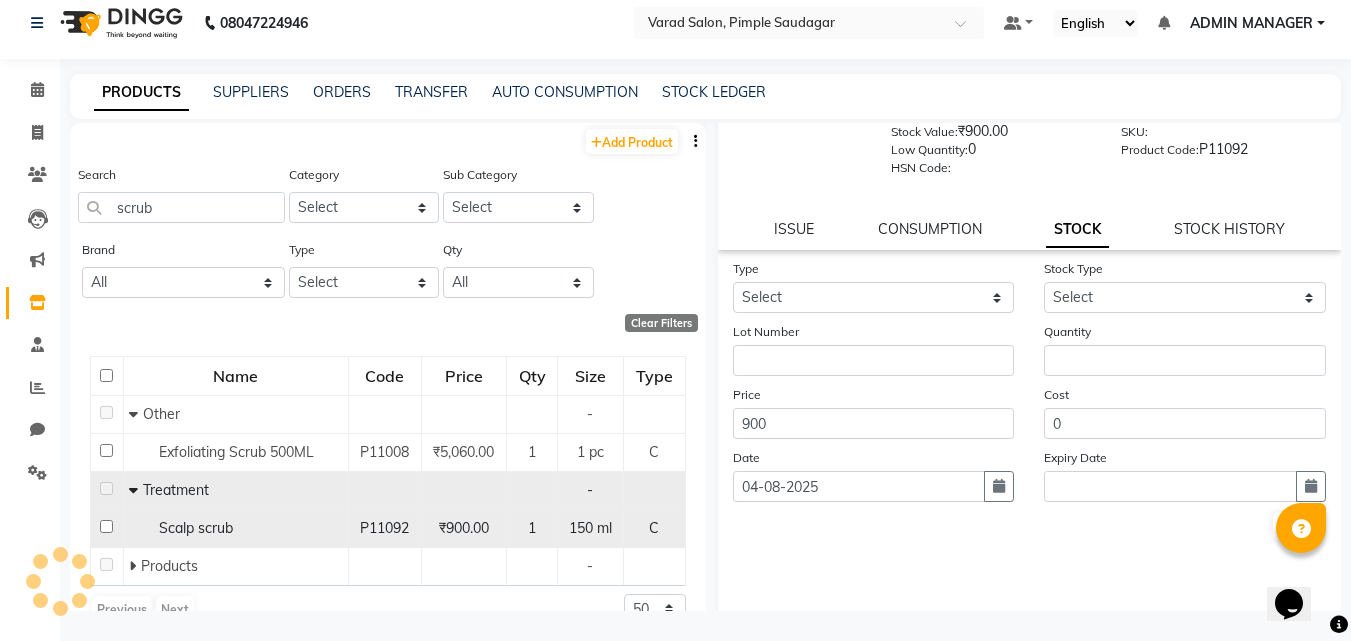 scroll, scrollTop: 0, scrollLeft: 0, axis: both 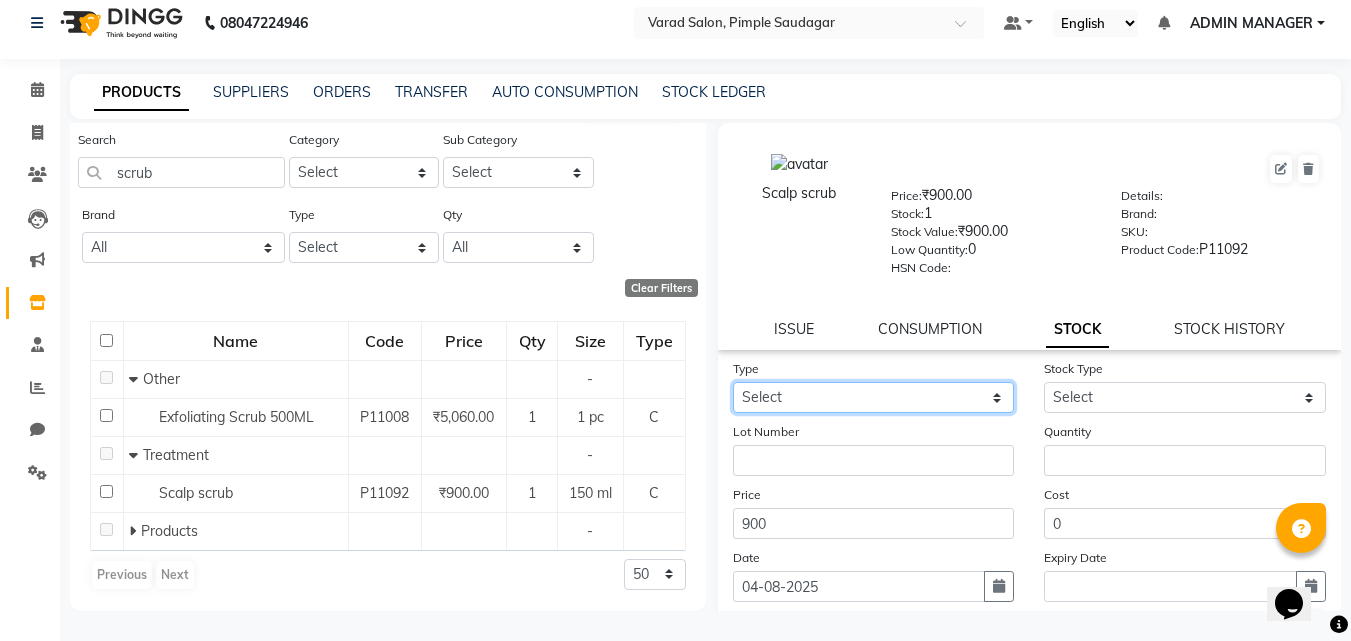 click on "Select In Out" 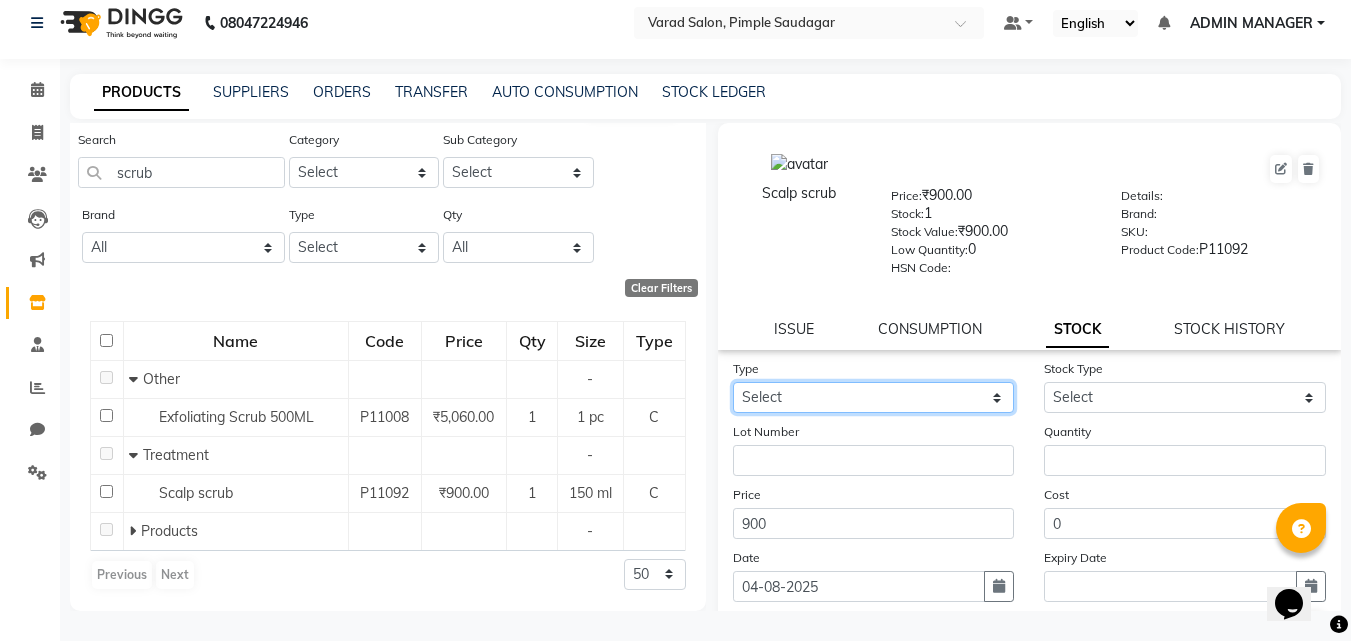 select on "in" 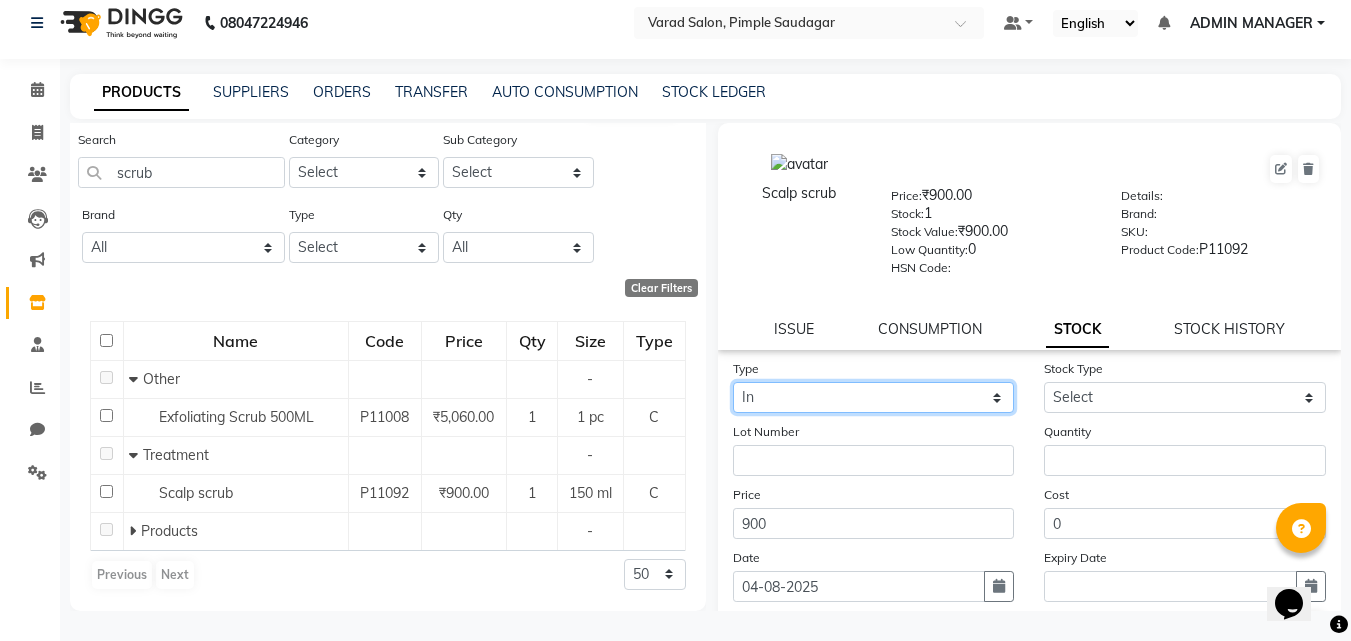 click on "Select In Out" 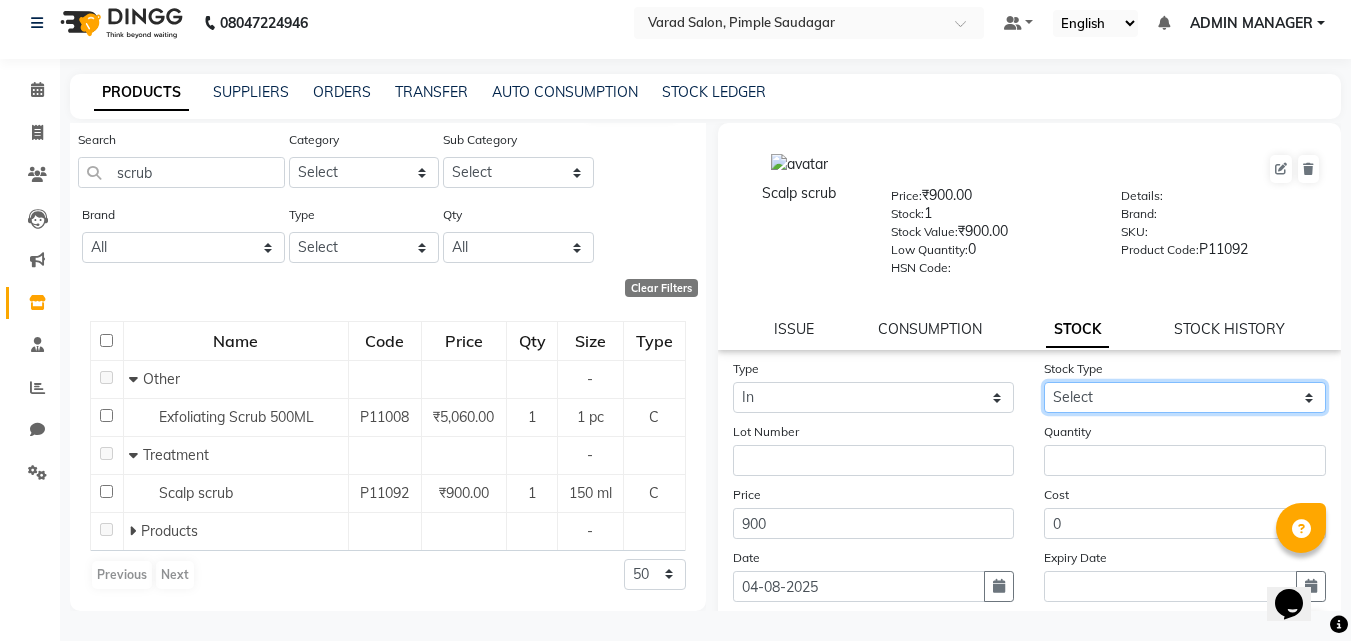 click on "Select New Stock Adjustment Return Other" 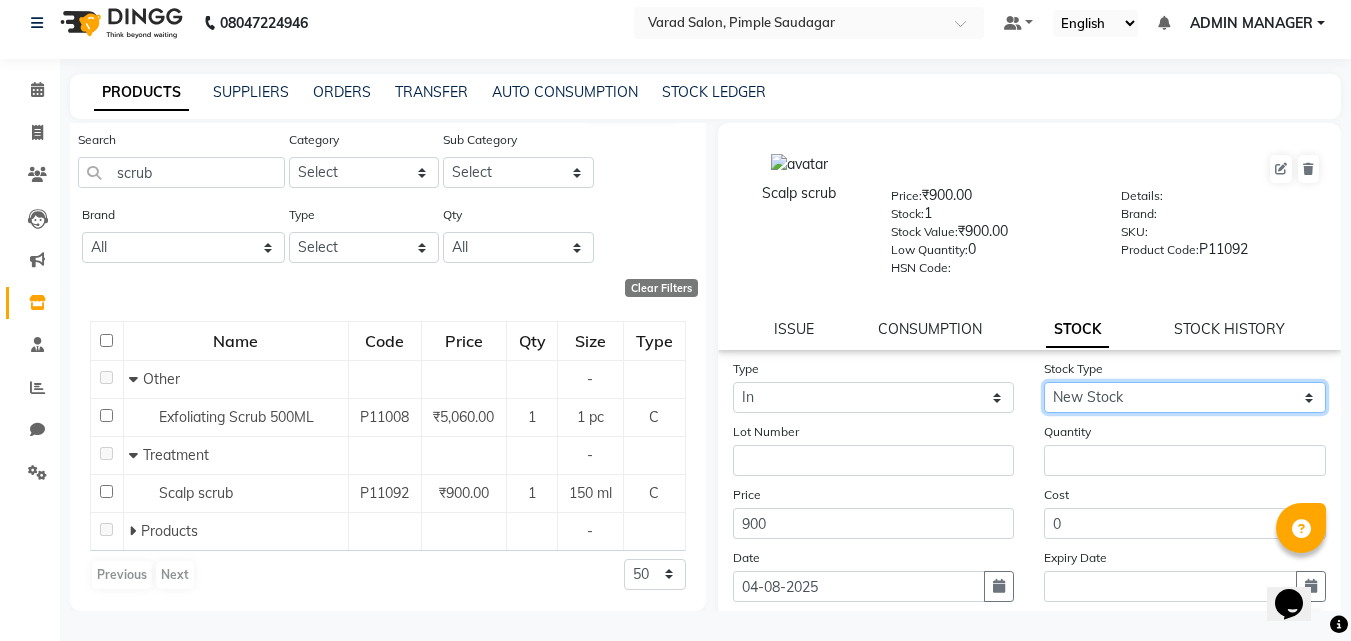 click on "Select New Stock Adjustment Return Other" 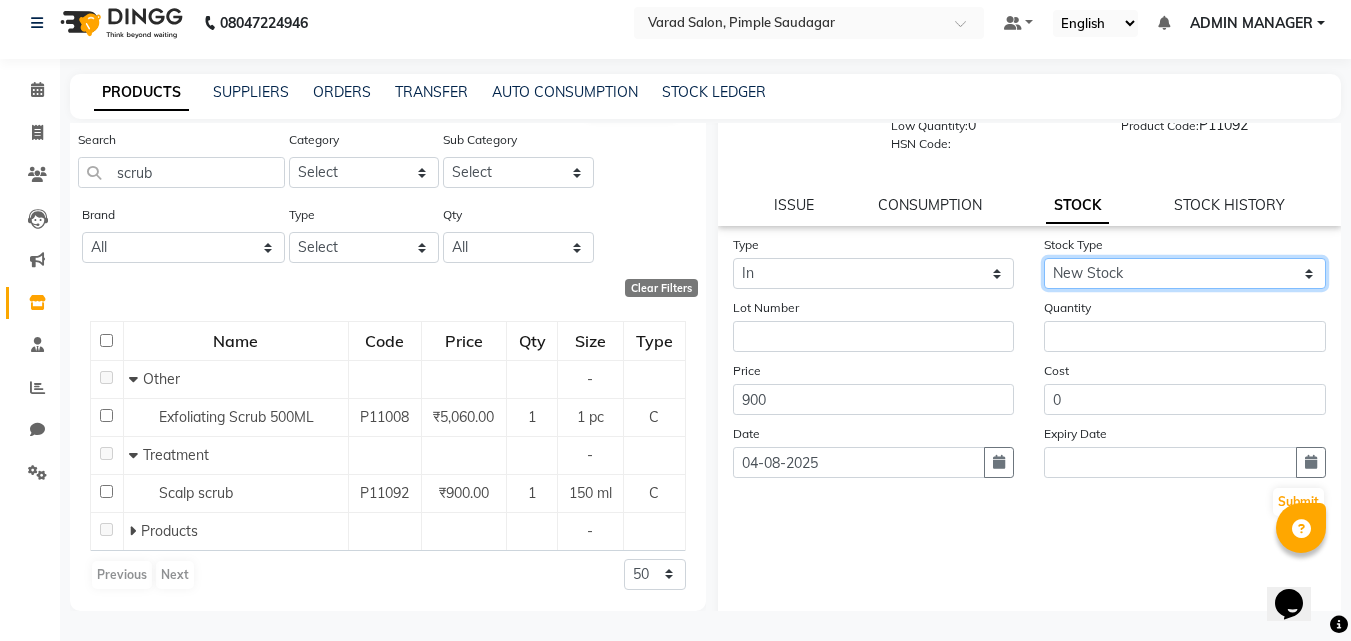 scroll, scrollTop: 147, scrollLeft: 0, axis: vertical 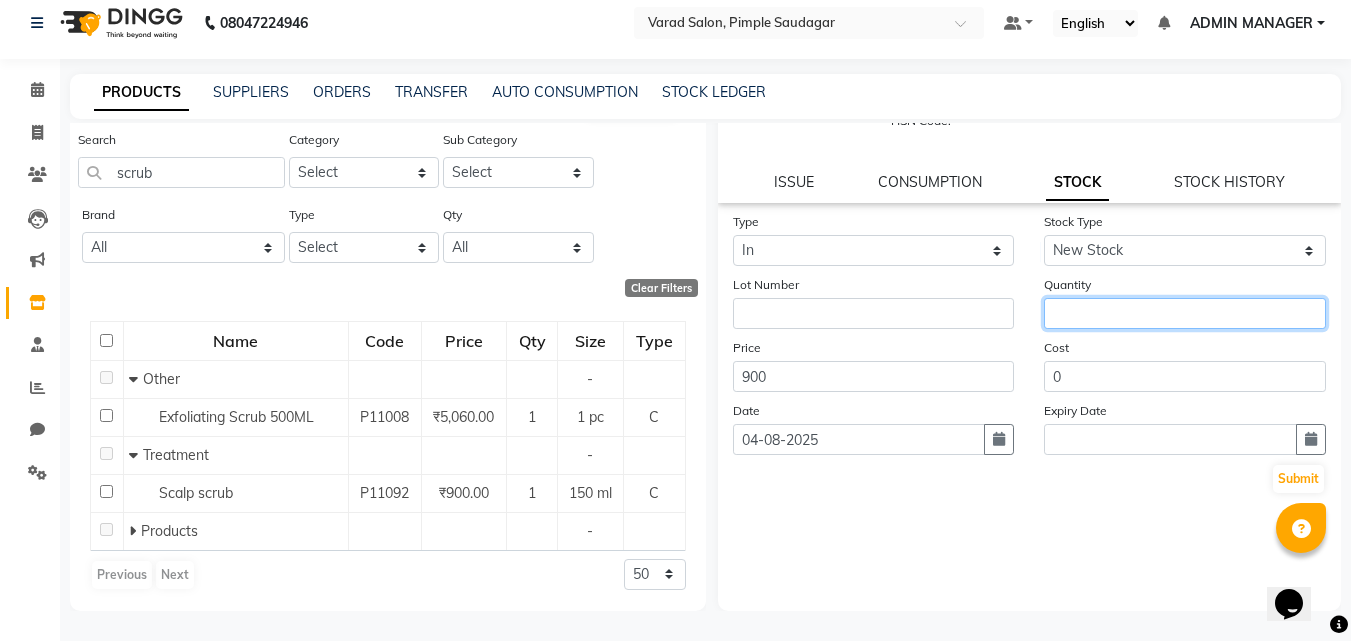 click 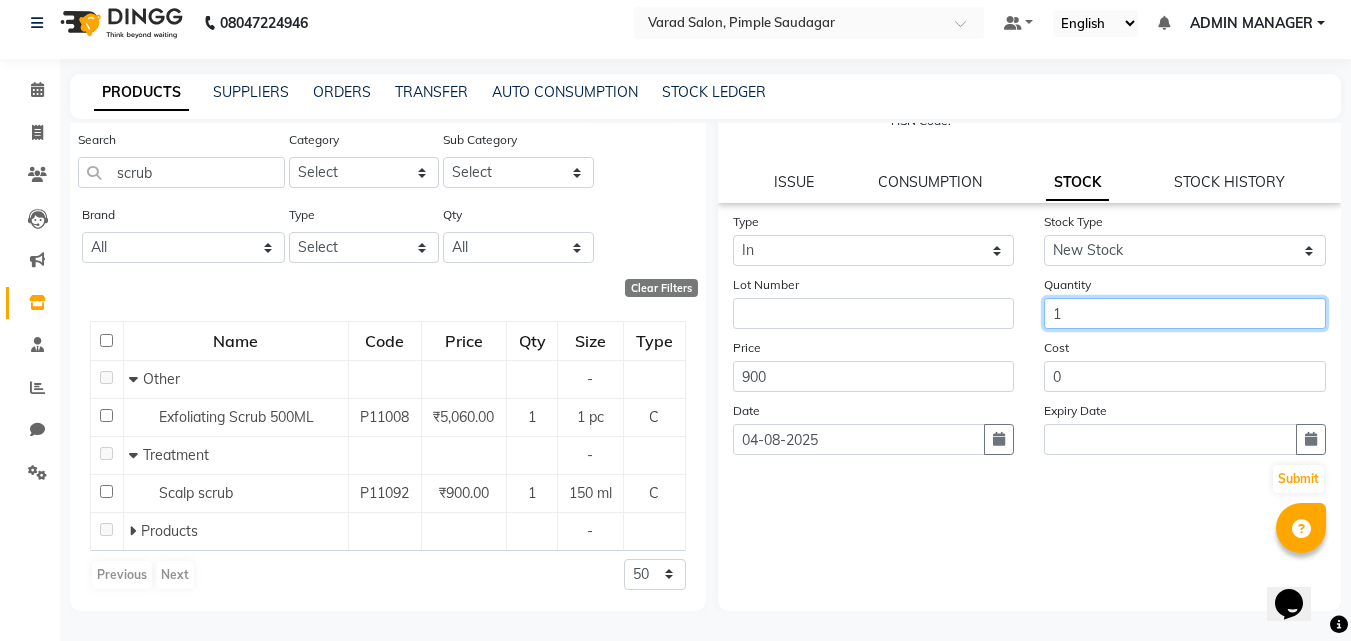 type on "1" 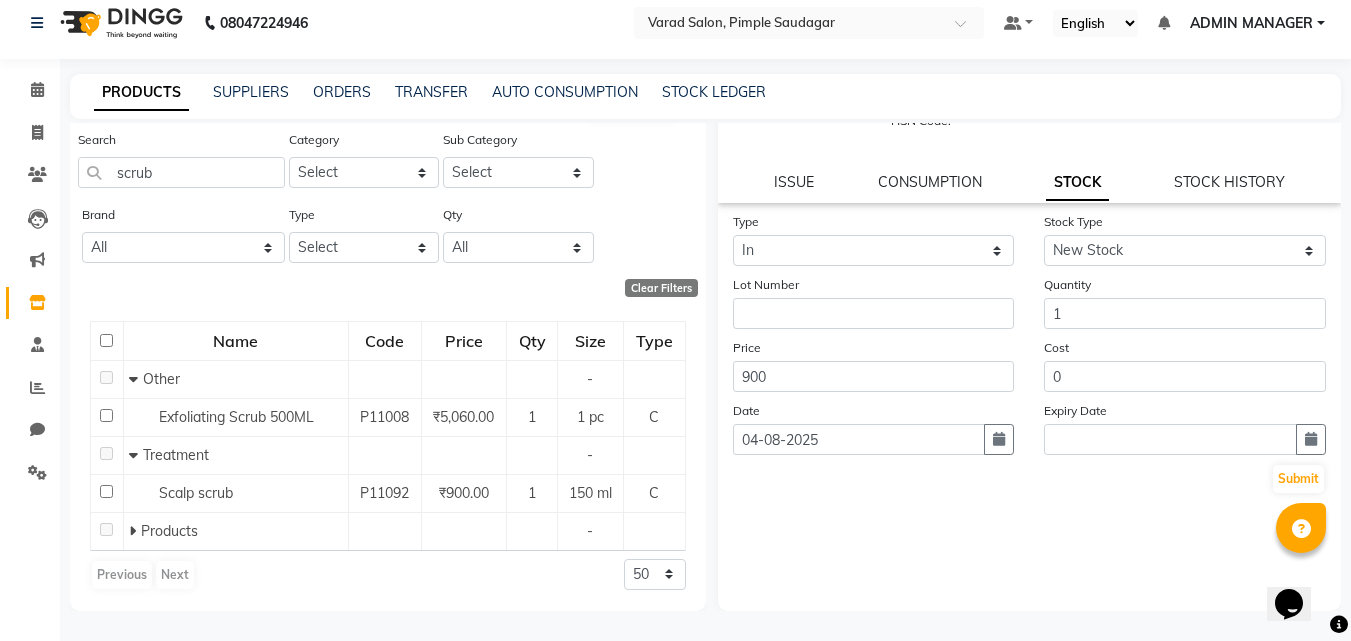 click on "Type Select In Out Stock Type Select New Stock Adjustment Return Other Lot Number Quantity 1 Price 900 Cost 0 Date 04-08-2025 Expiry Date  Submit" 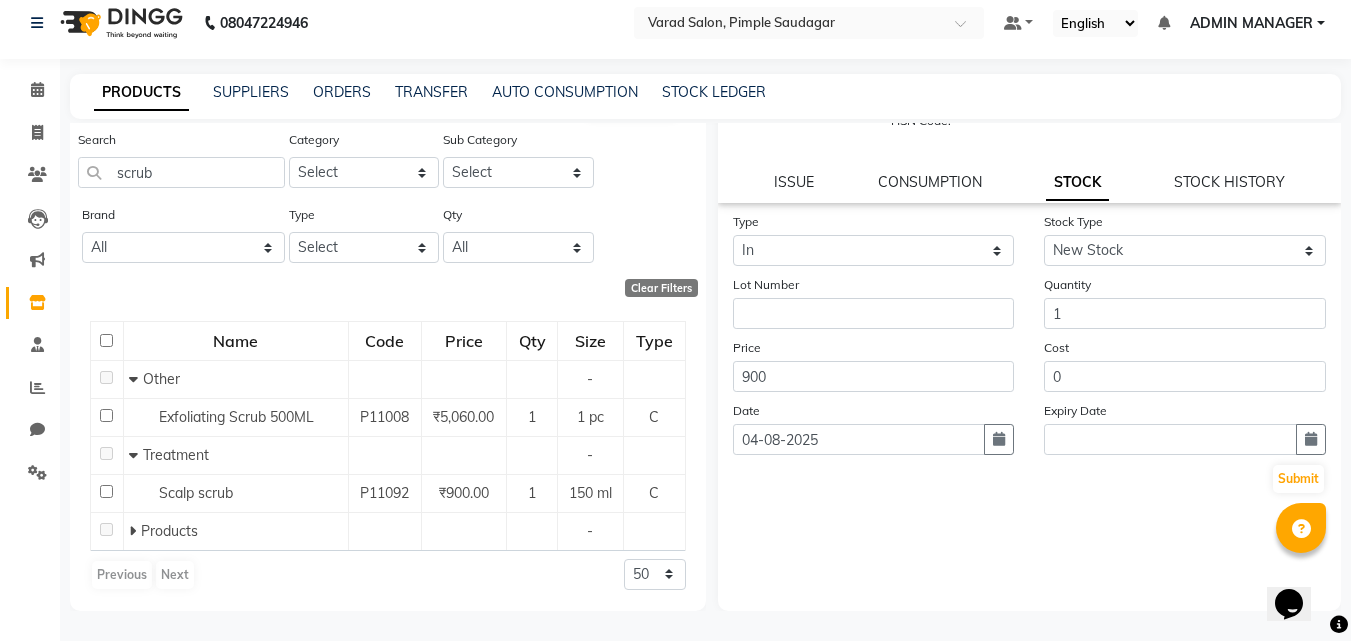 click on "Type Select In Out Stock Type Select New Stock Adjustment Return Other Lot Number Quantity 1 Price 900 Cost 0 Date 04-08-2025 Expiry Date  Submit" 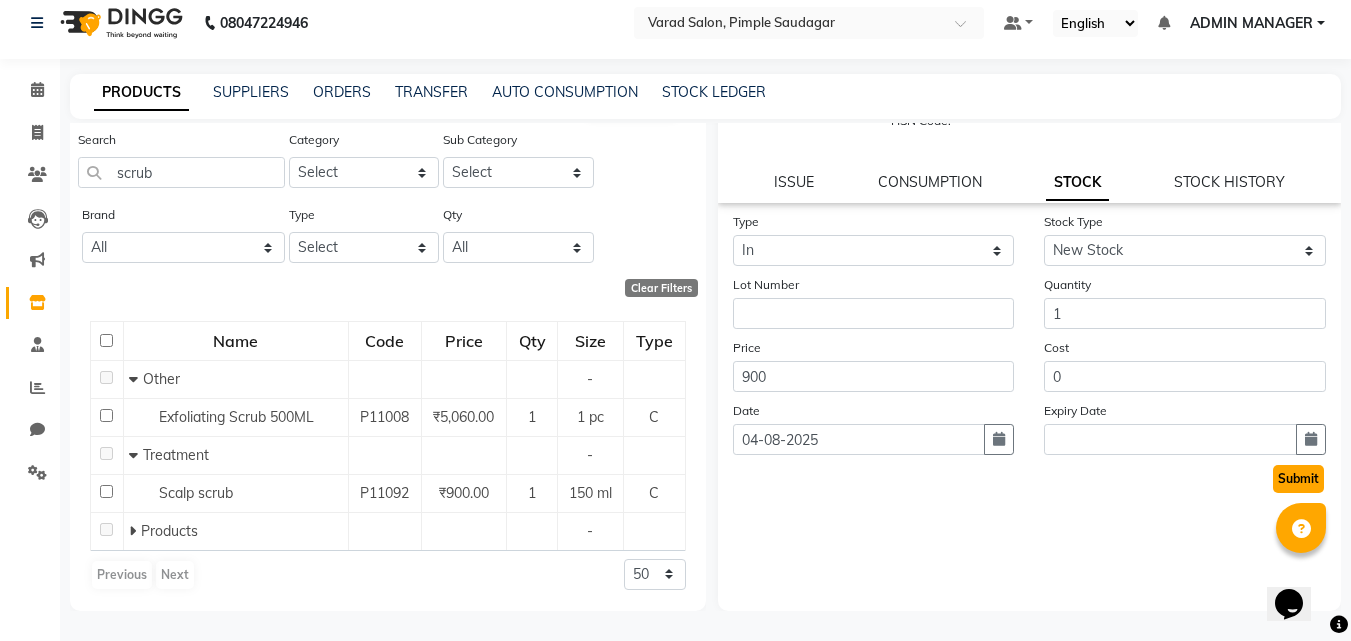 click on "Submit" 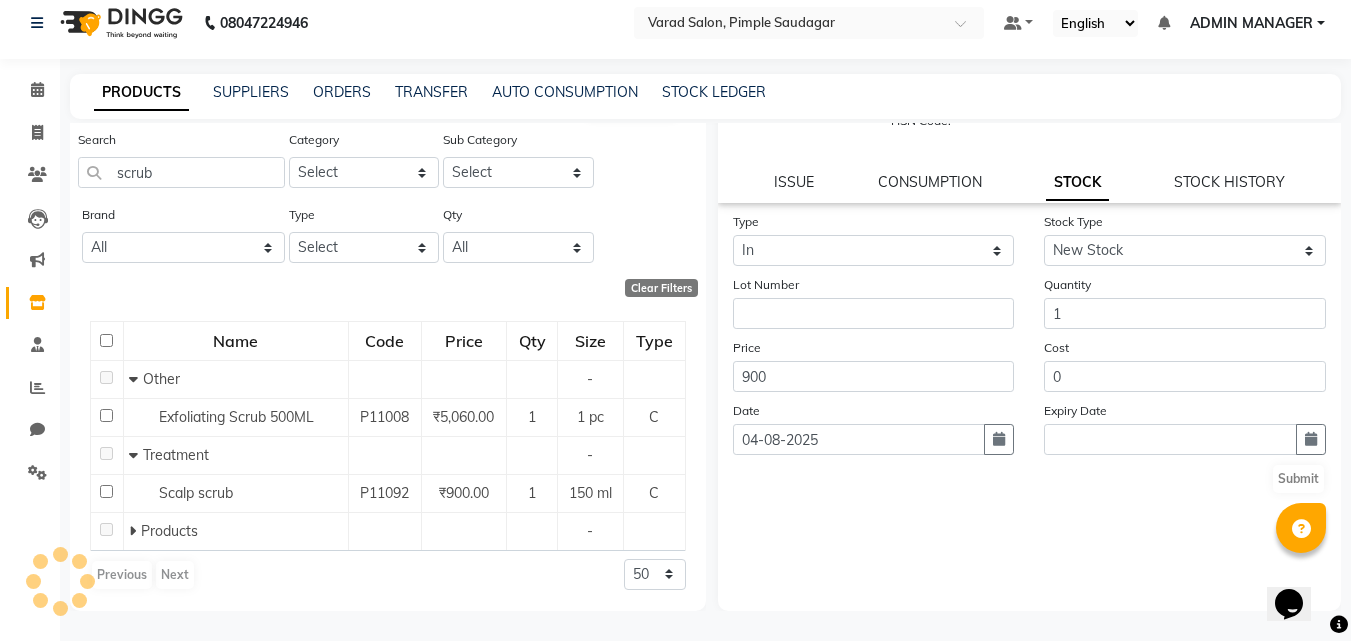 scroll, scrollTop: 0, scrollLeft: 0, axis: both 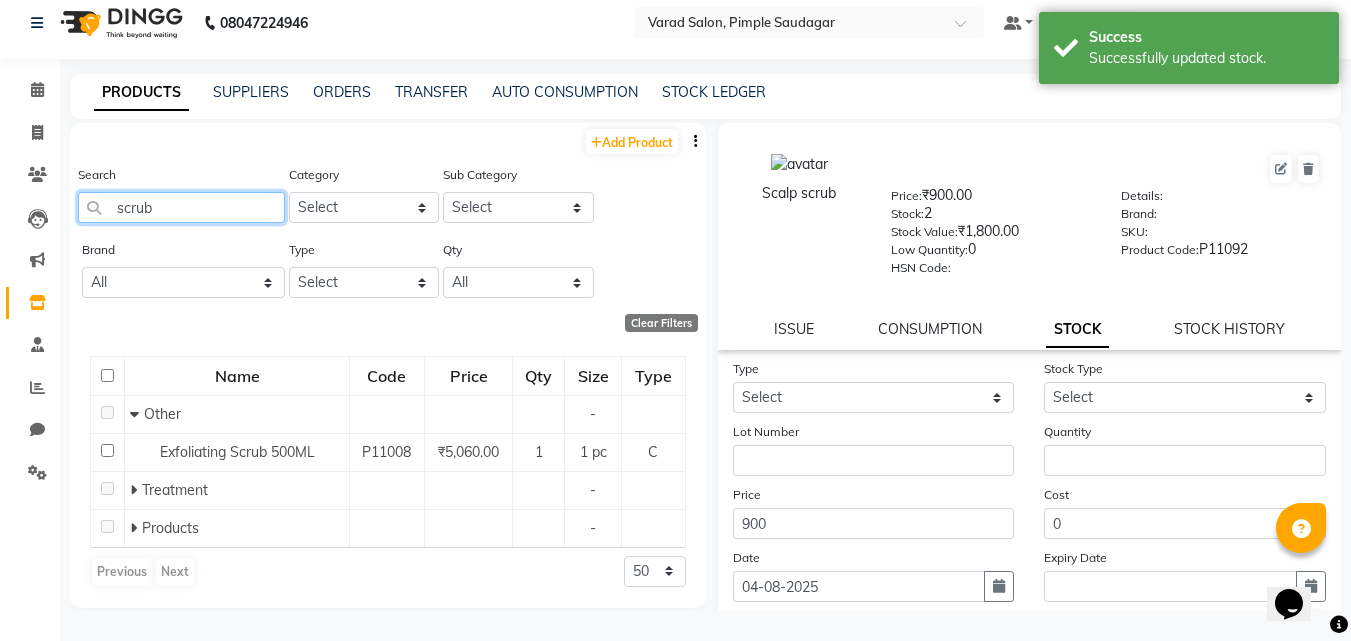 click on "scrub" 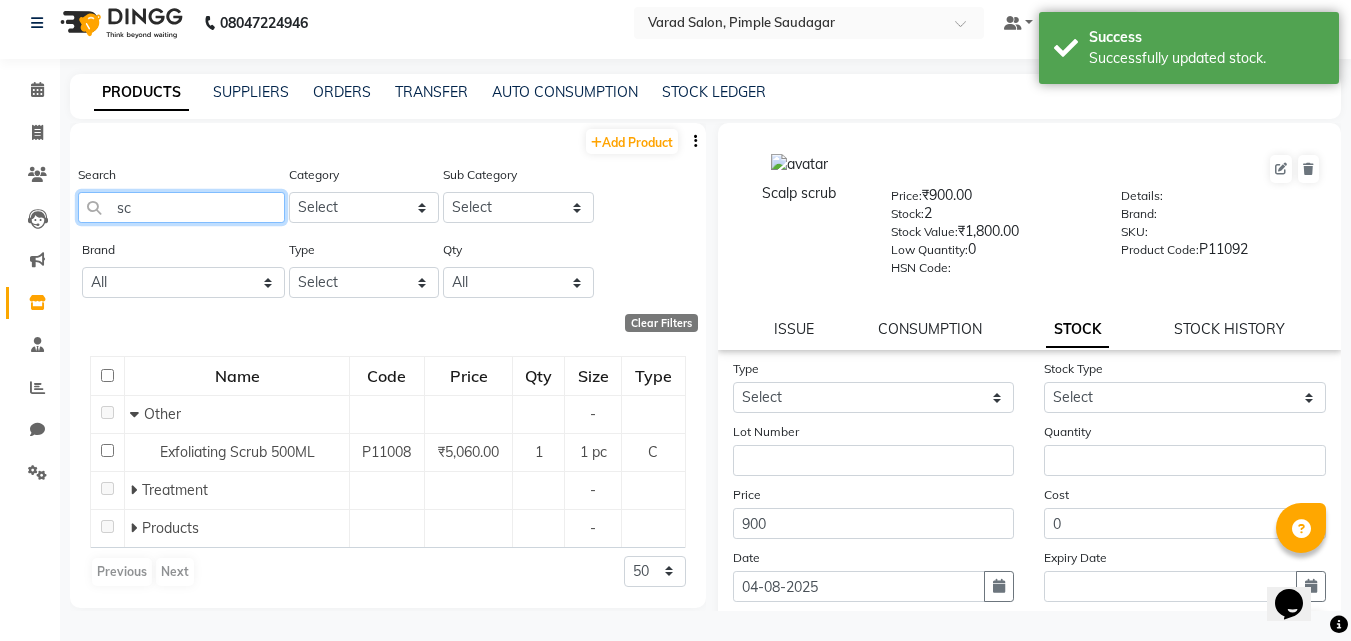 type on "s" 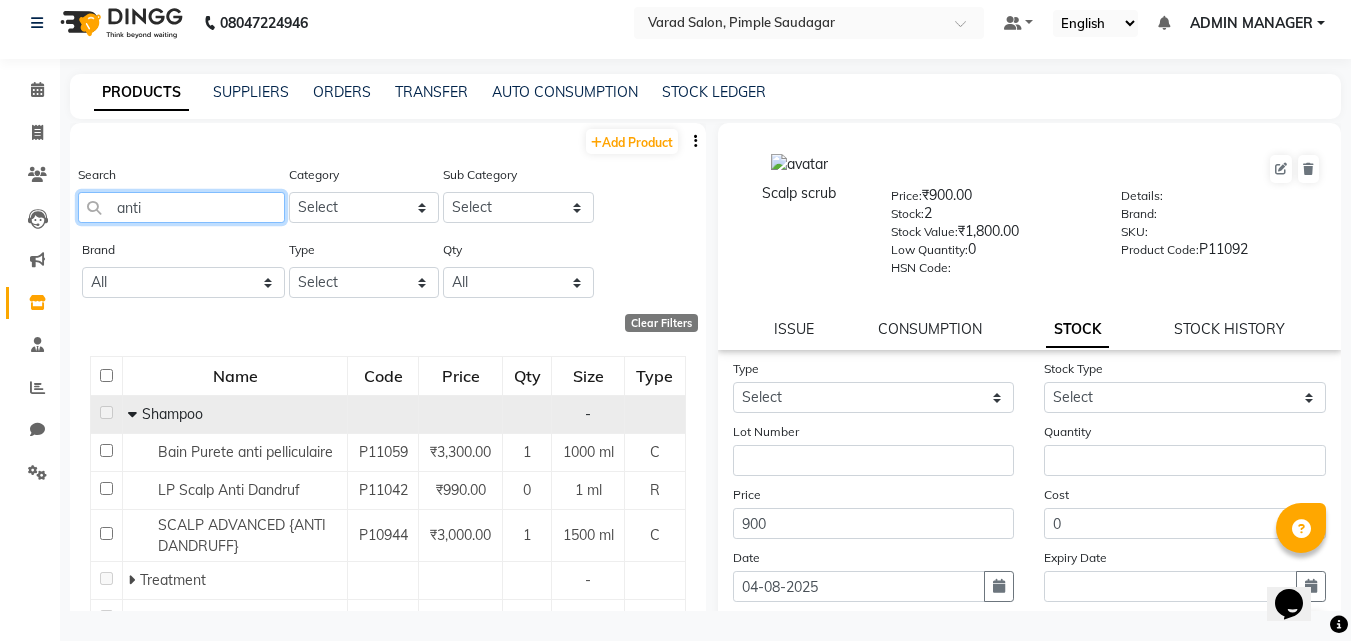 scroll, scrollTop: 87, scrollLeft: 0, axis: vertical 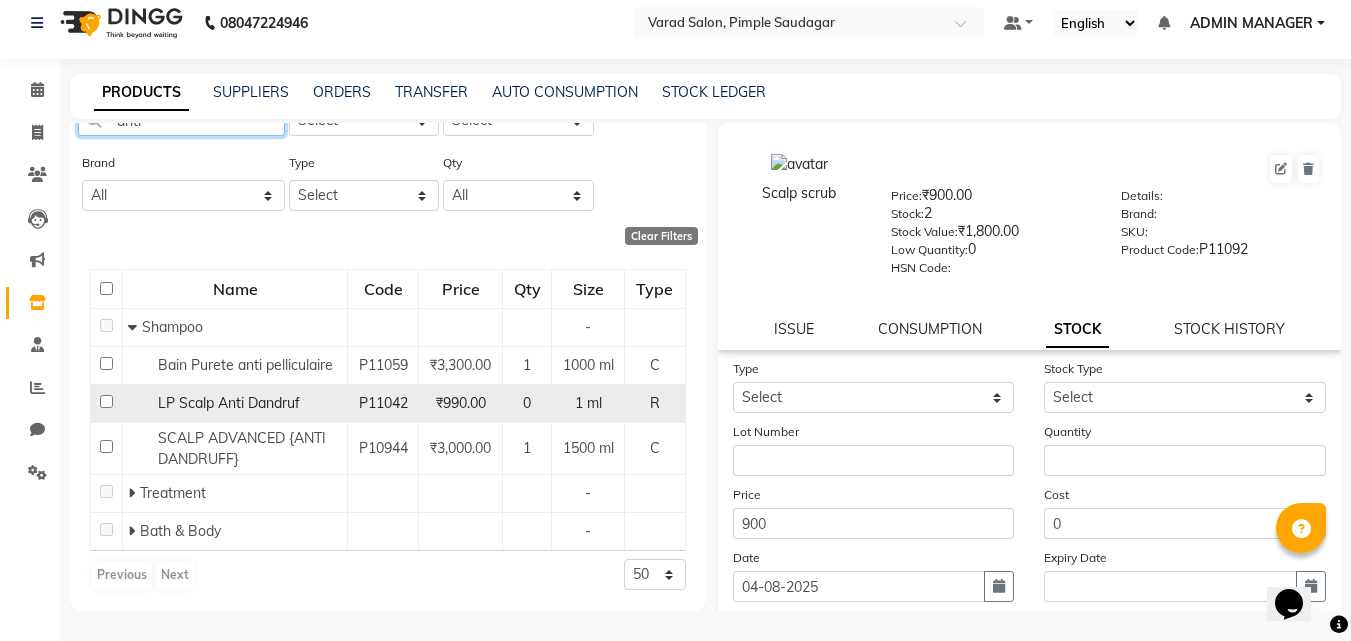 type on "anti" 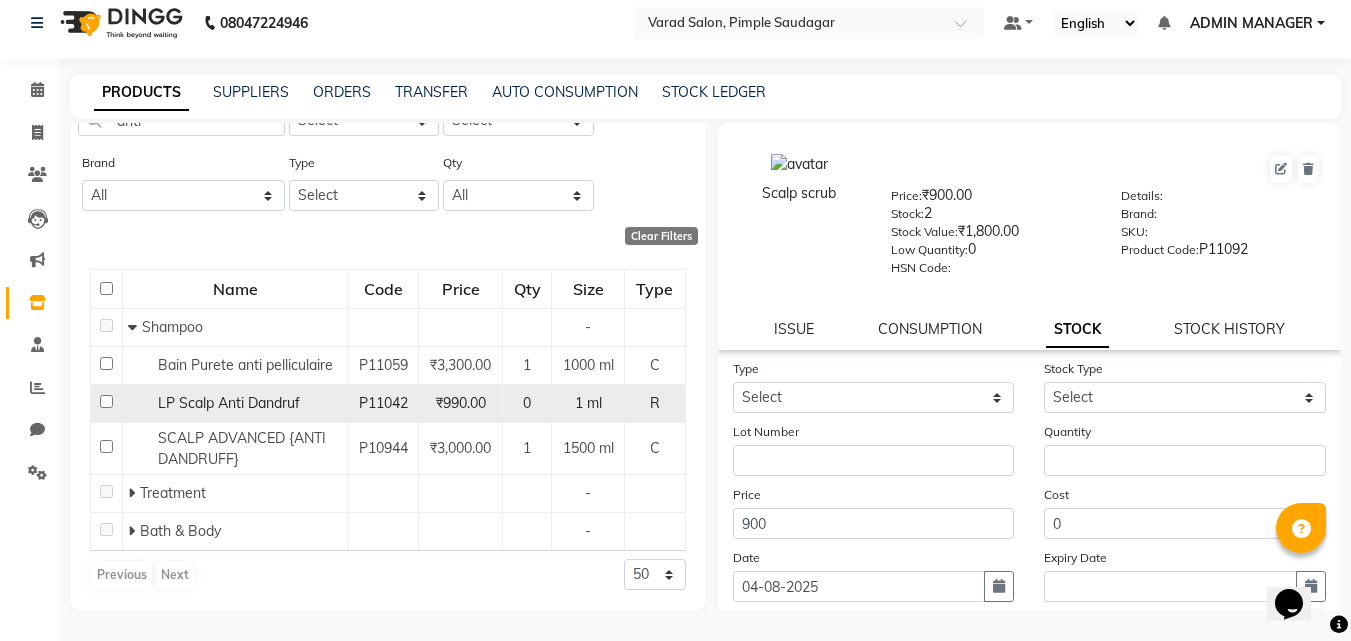 click on "LP Scalp Anti Dandruf" 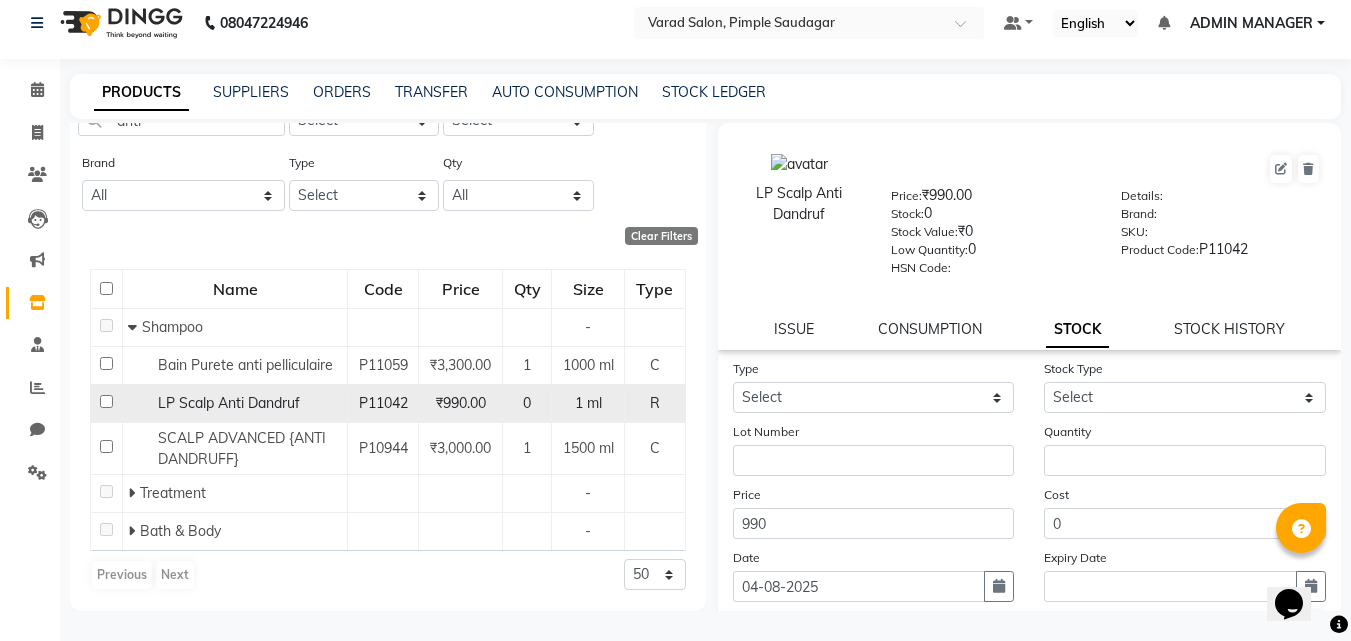 click on "LP Scalp Anti Dandruf" 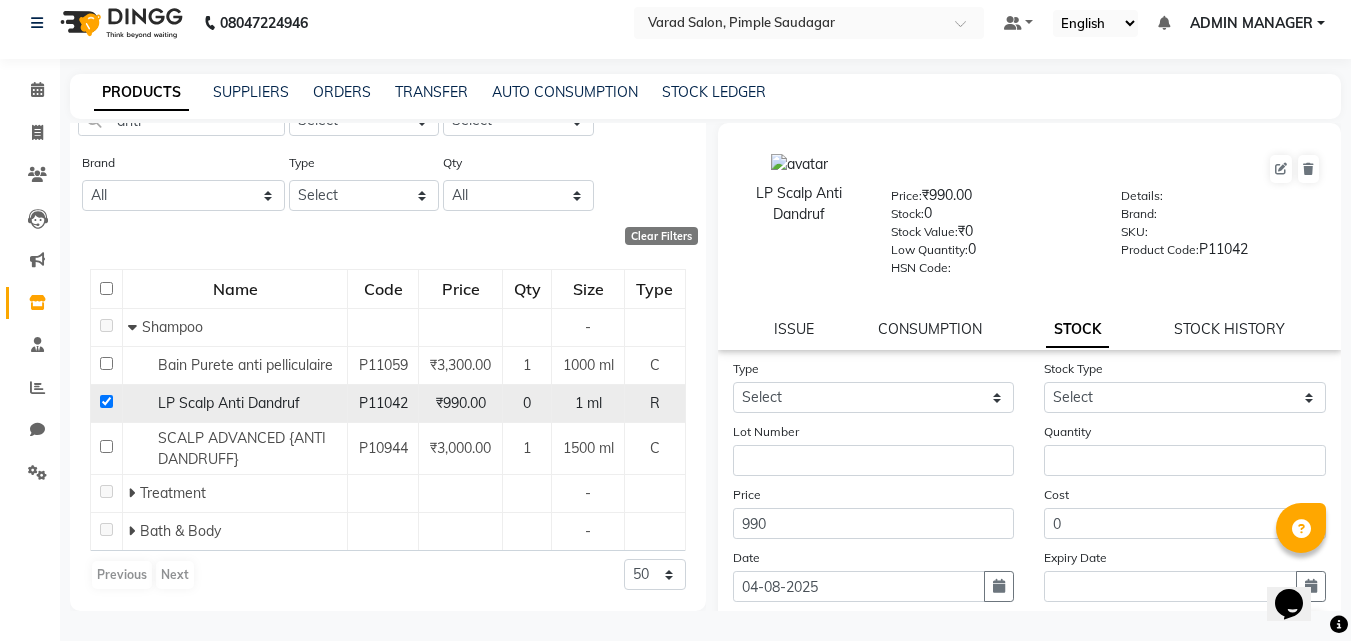 click on "LP Scalp Anti Dandruf" 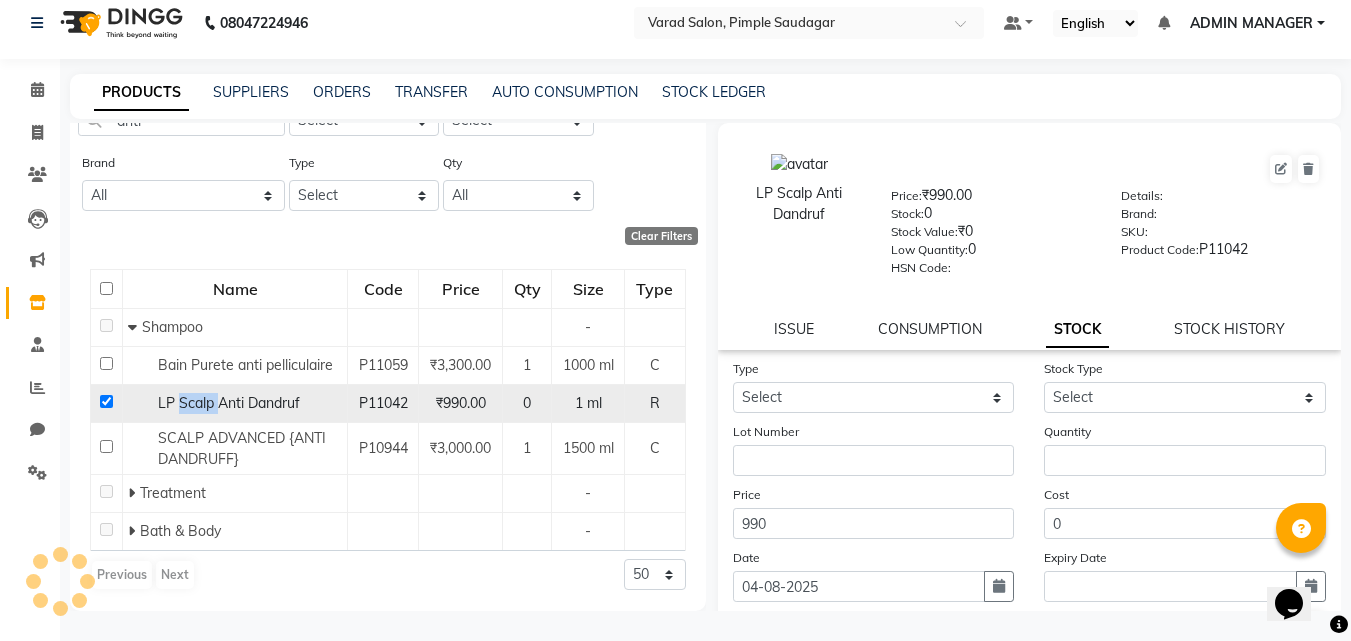 click on "LP Scalp Anti Dandruf" 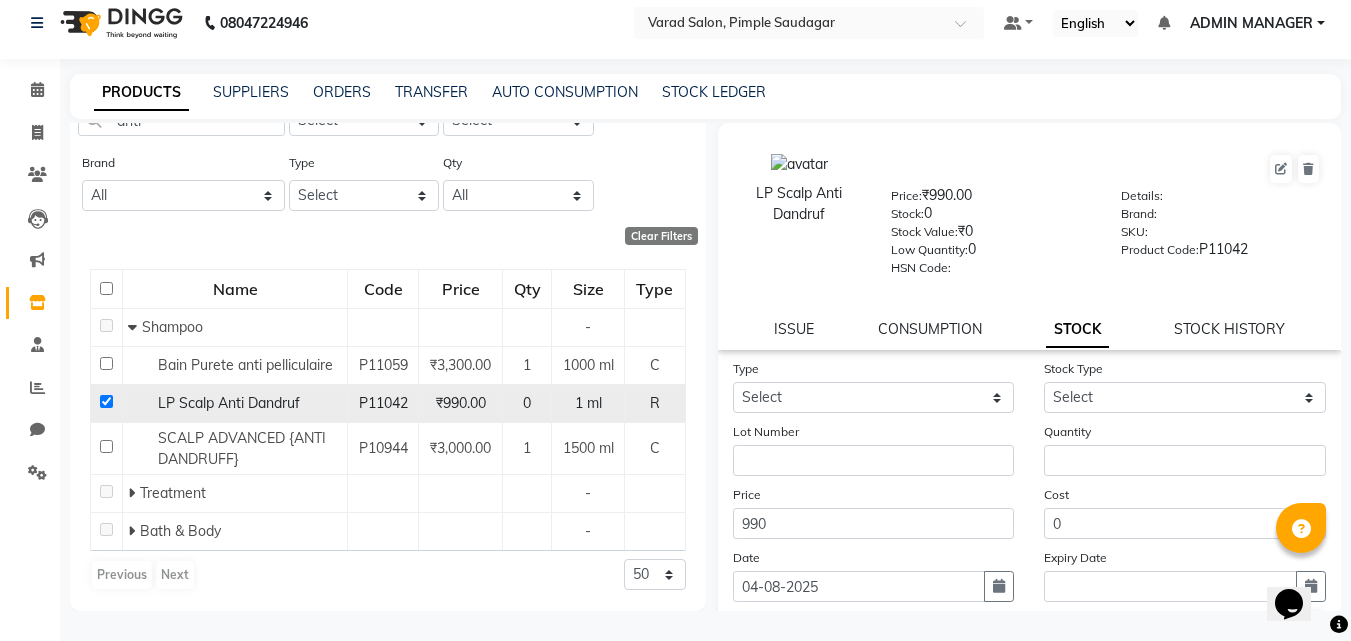 click on "₹990.00" 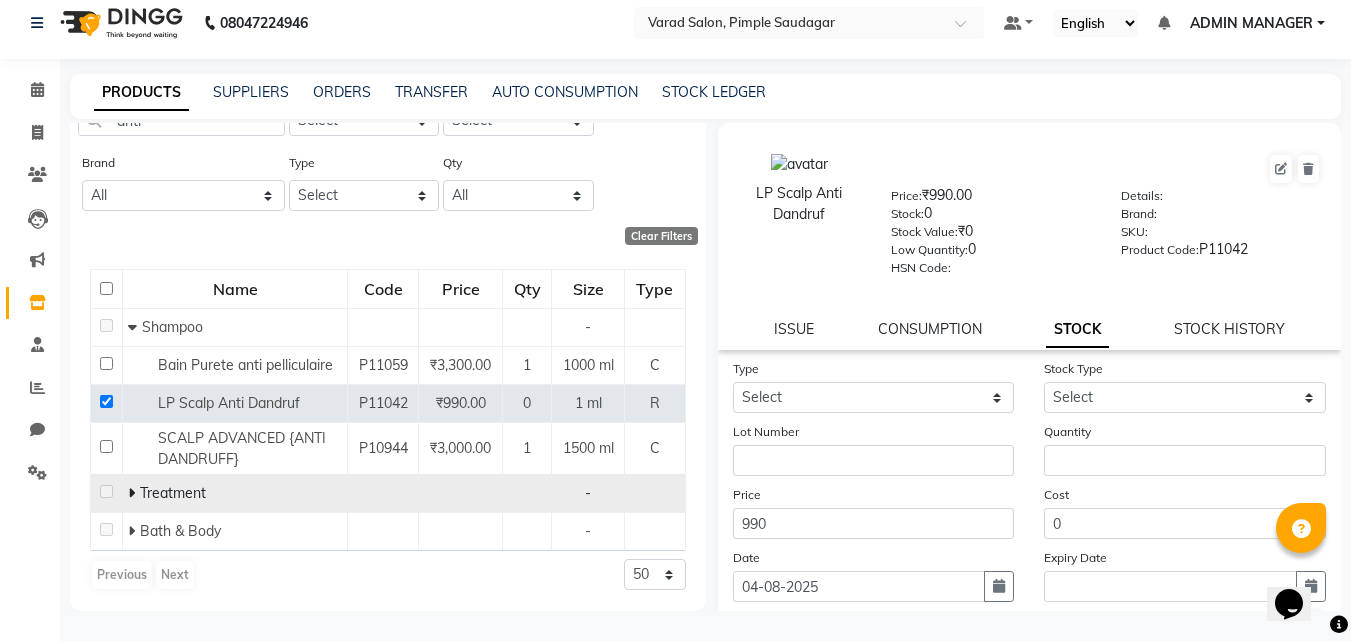 click 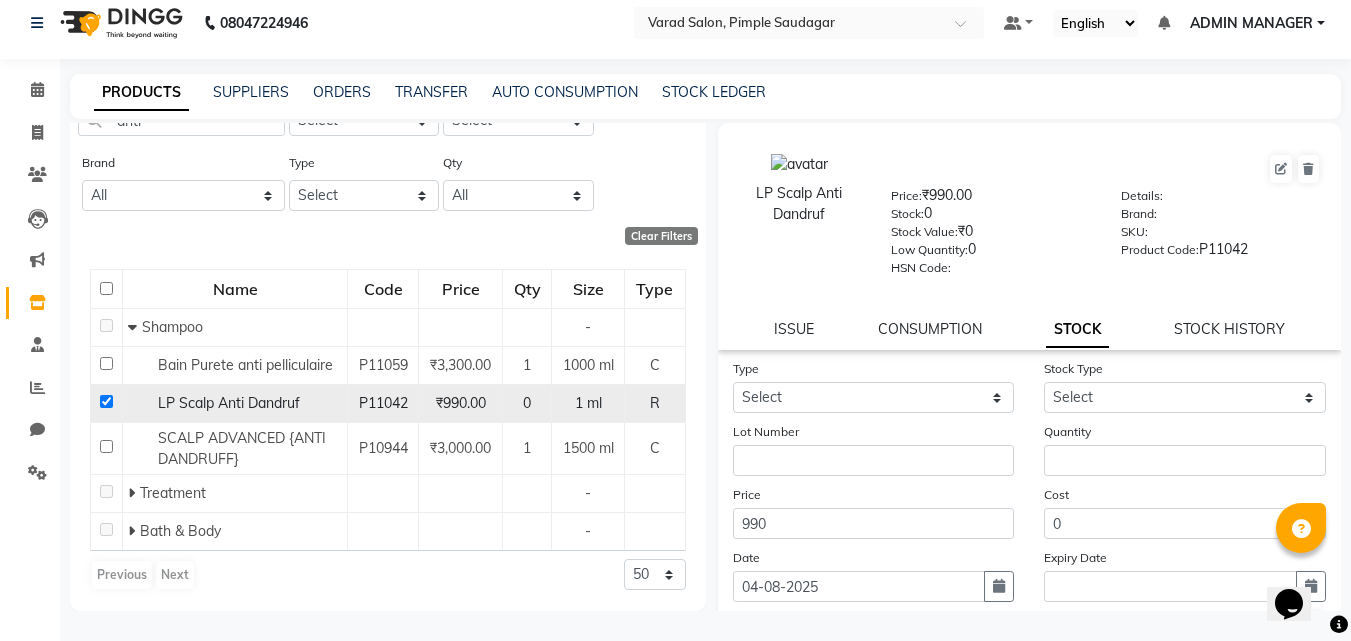 click 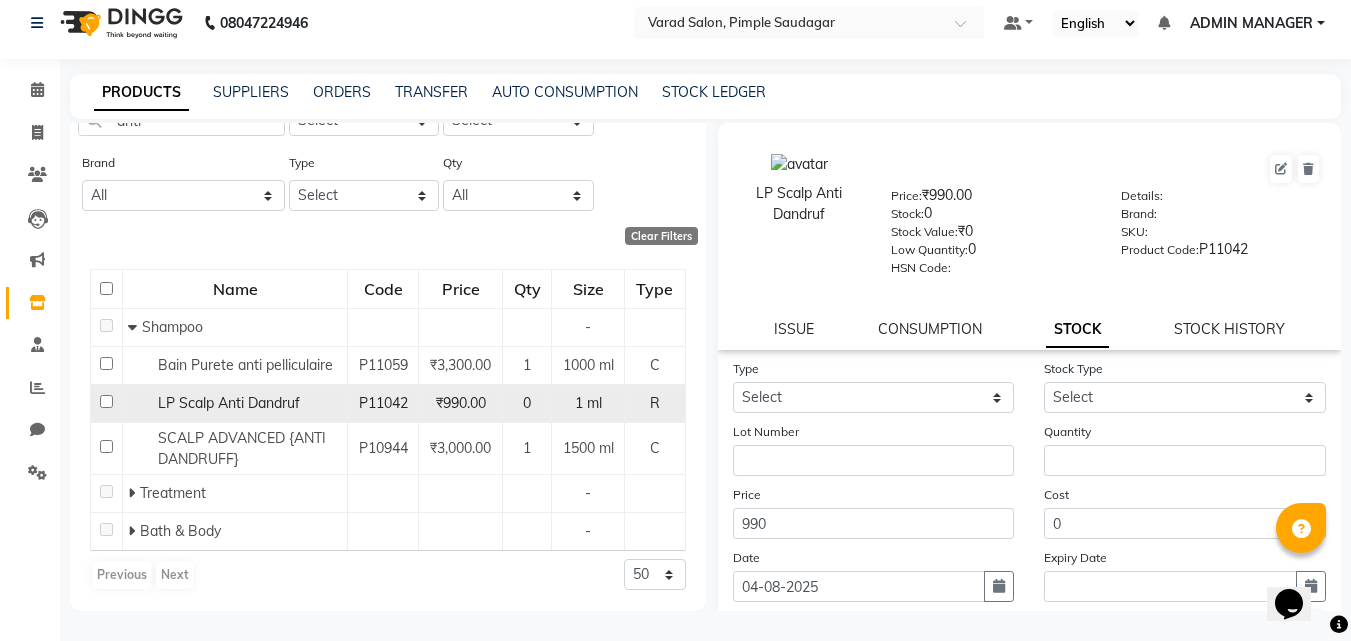 checkbox on "false" 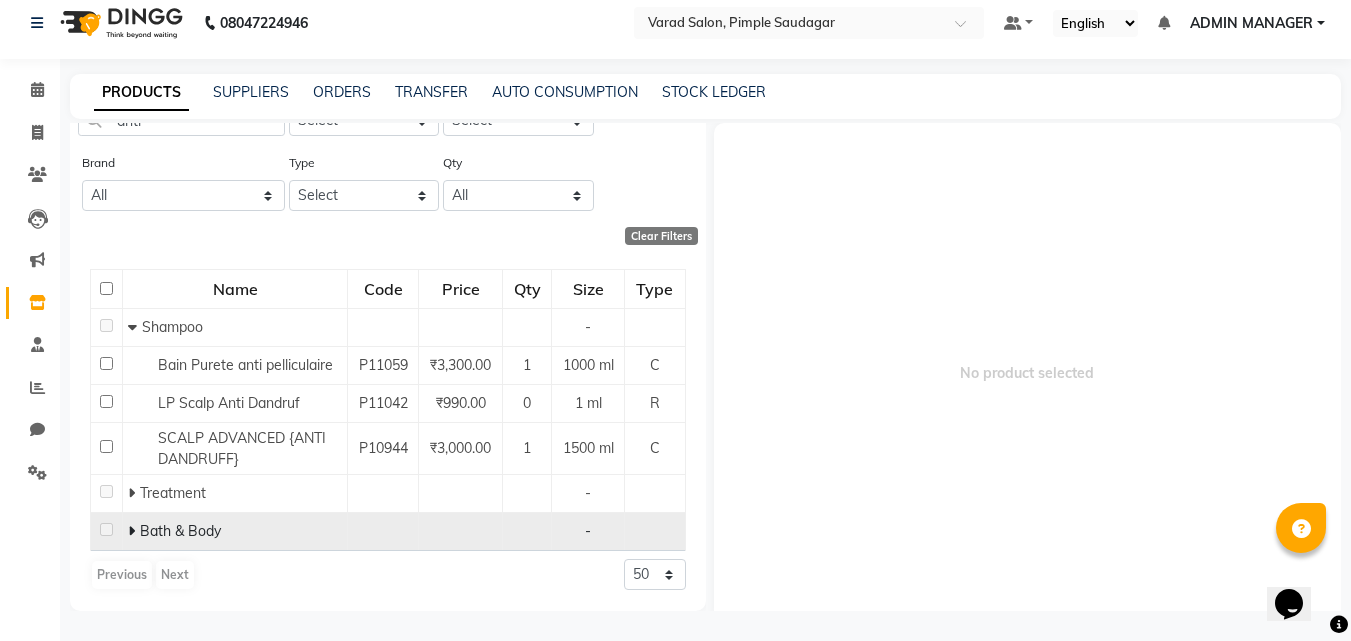 click on "Bath & Body" 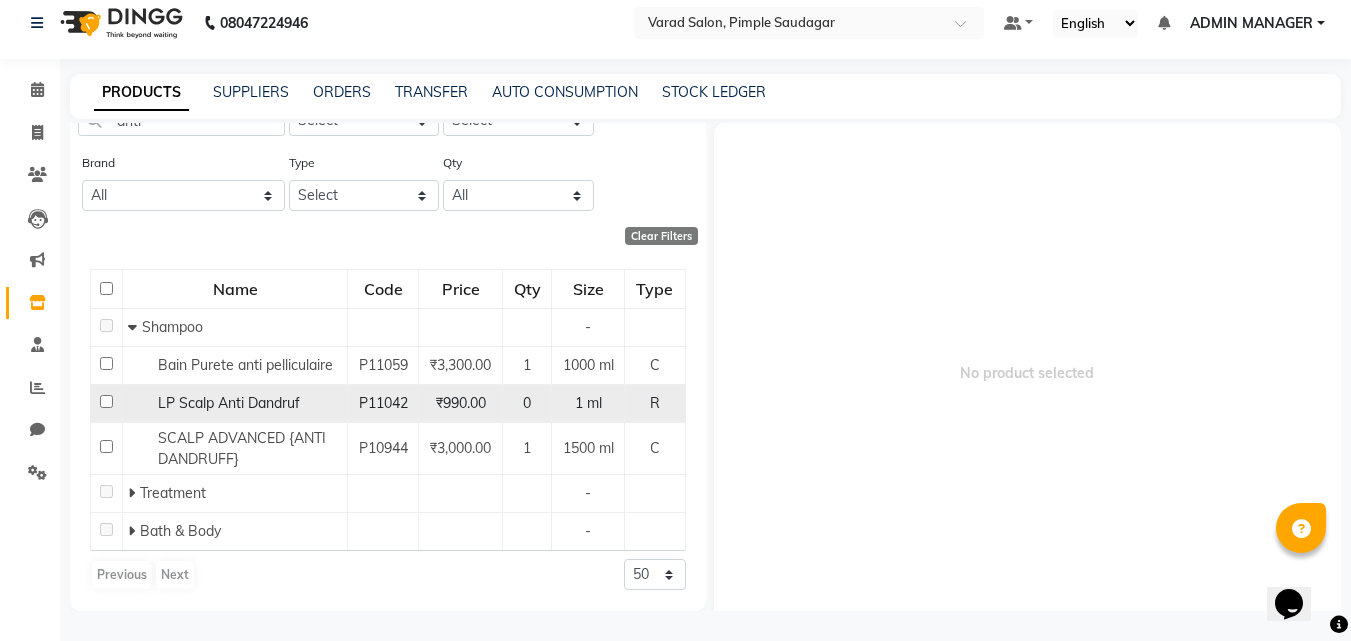 click on "LP Scalp Anti Dandruf" 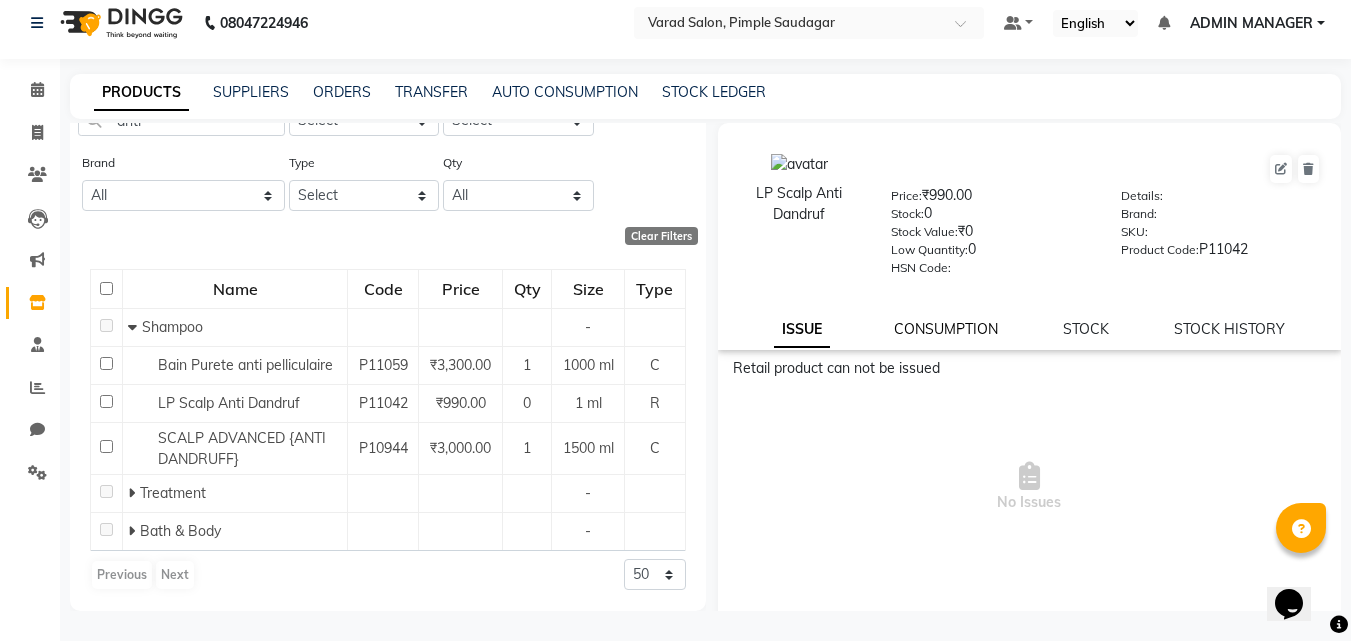 click on "CONSUMPTION" 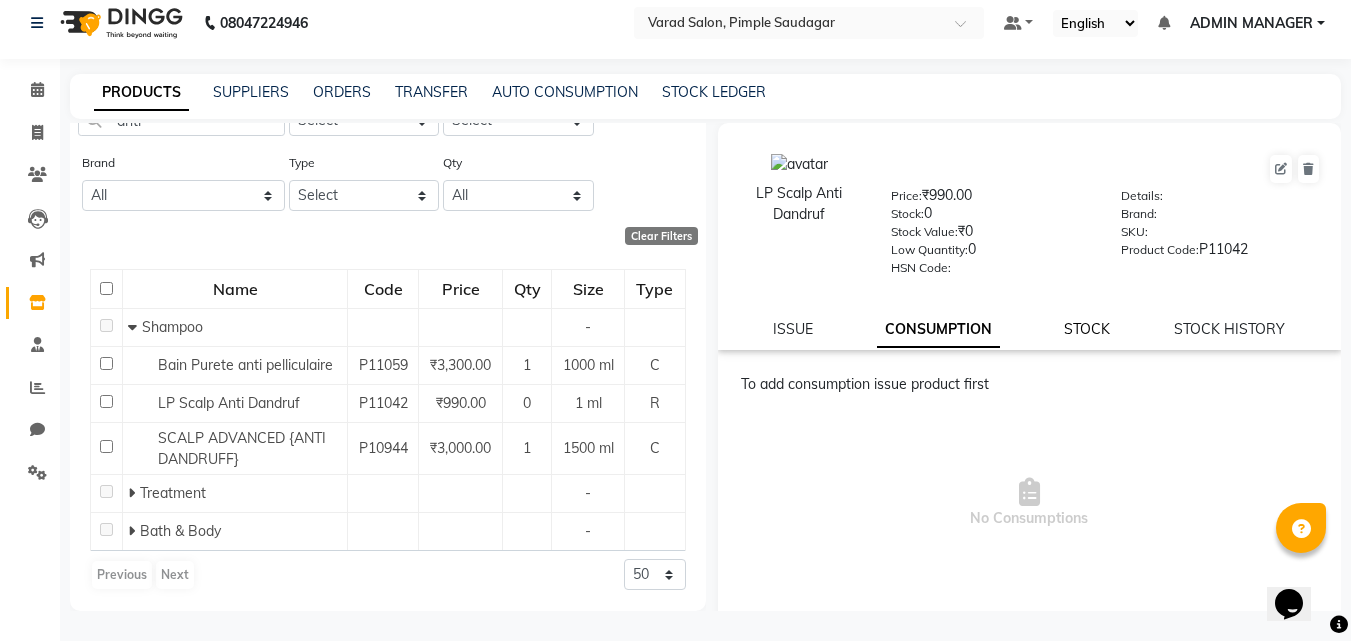 click on "STOCK" 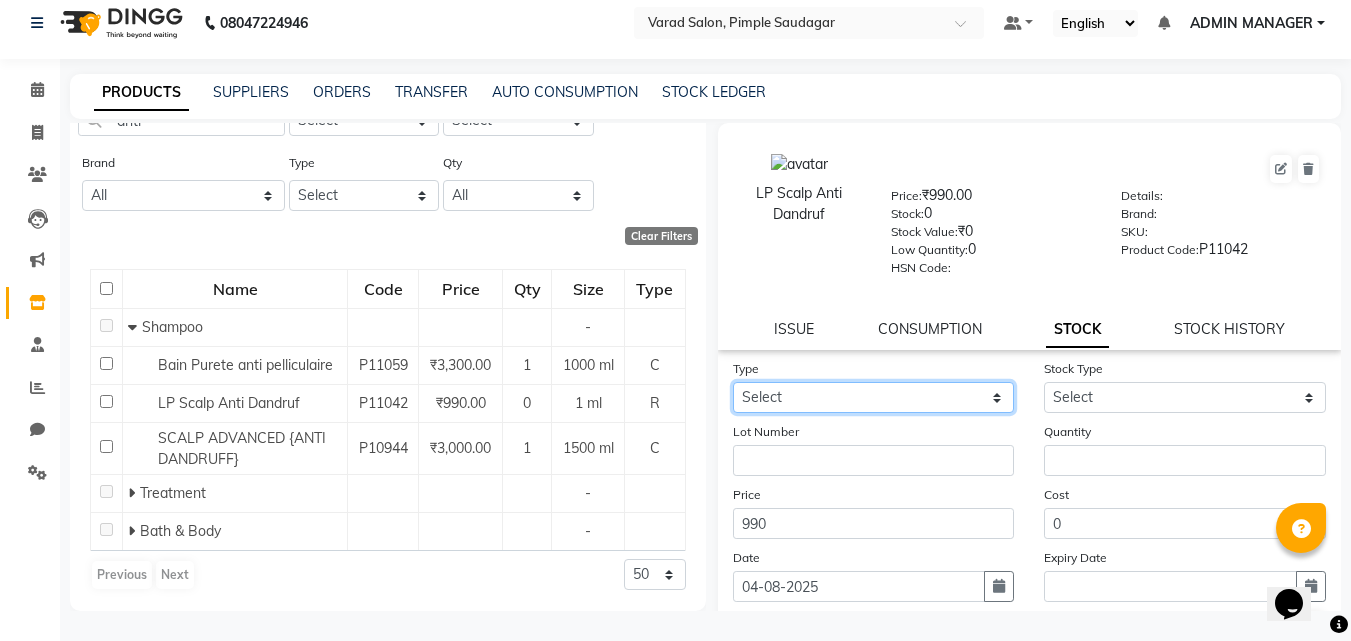 click on "Select In Out" 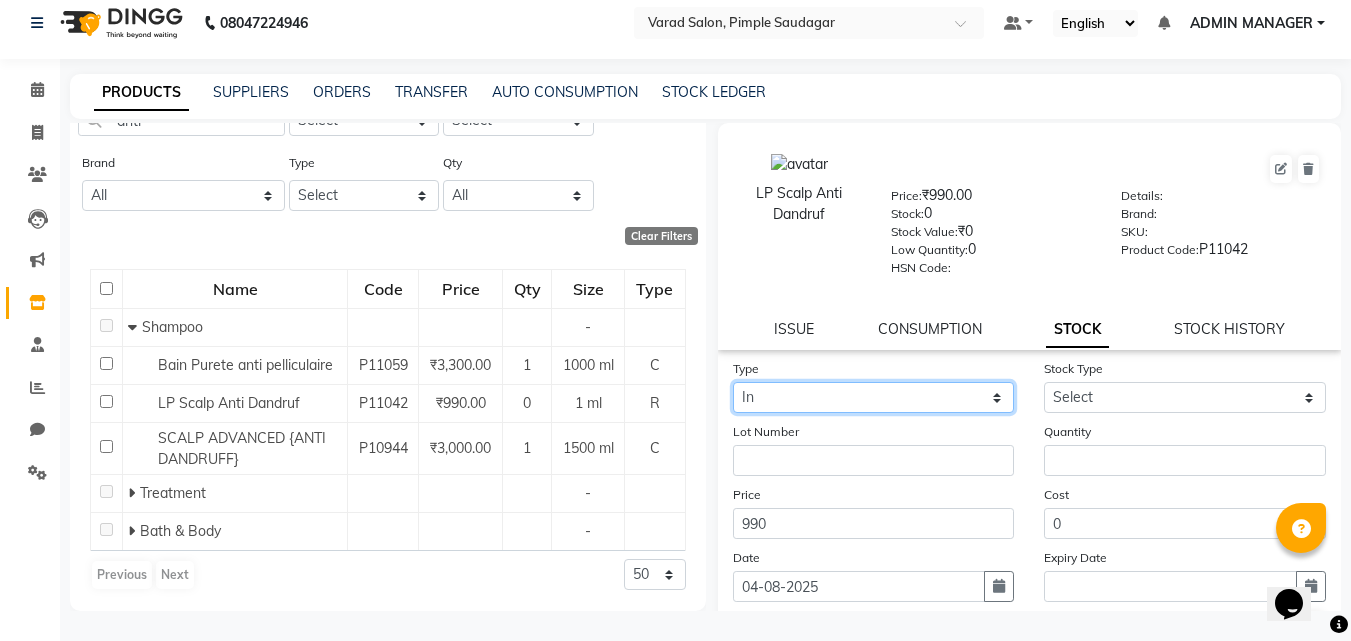 click on "Select In Out" 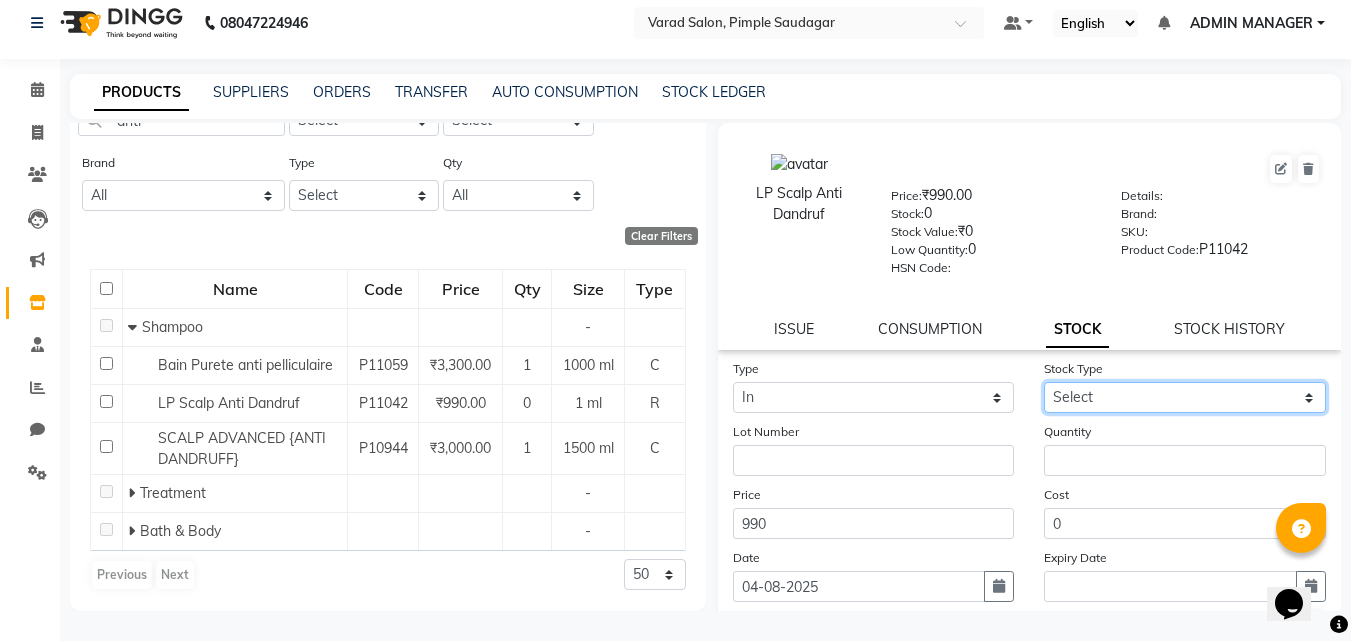 click on "Select New Stock Adjustment Return Other" 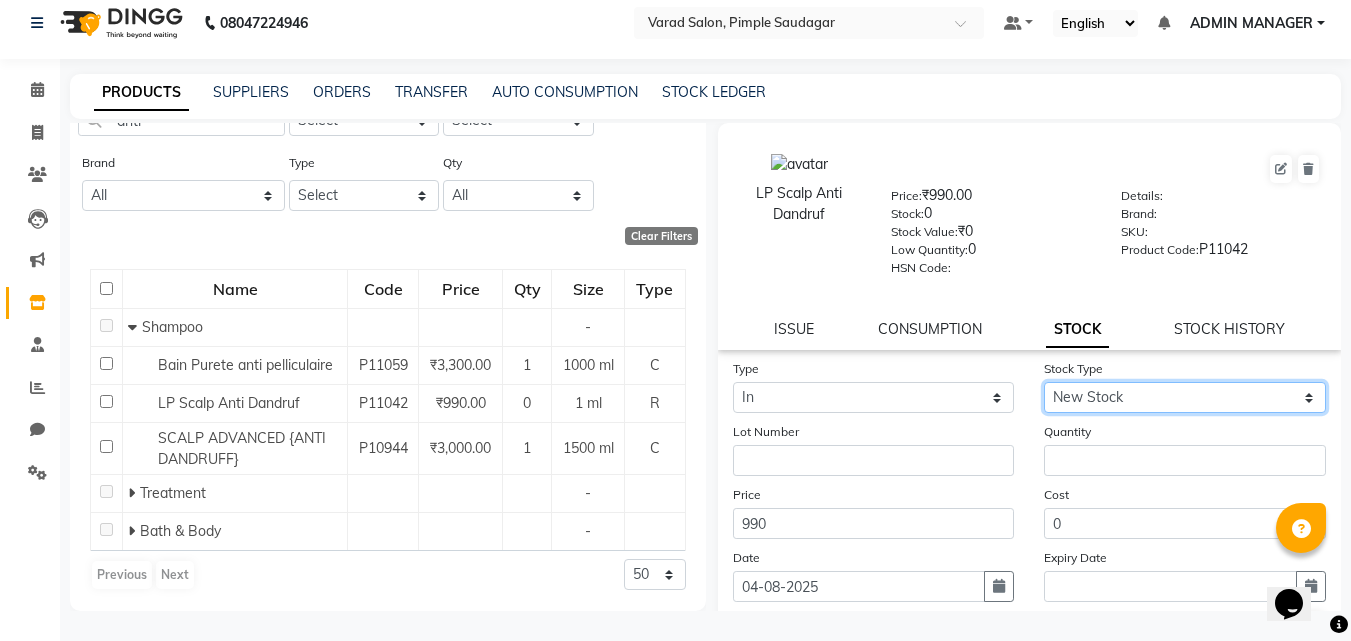 click on "Select New Stock Adjustment Return Other" 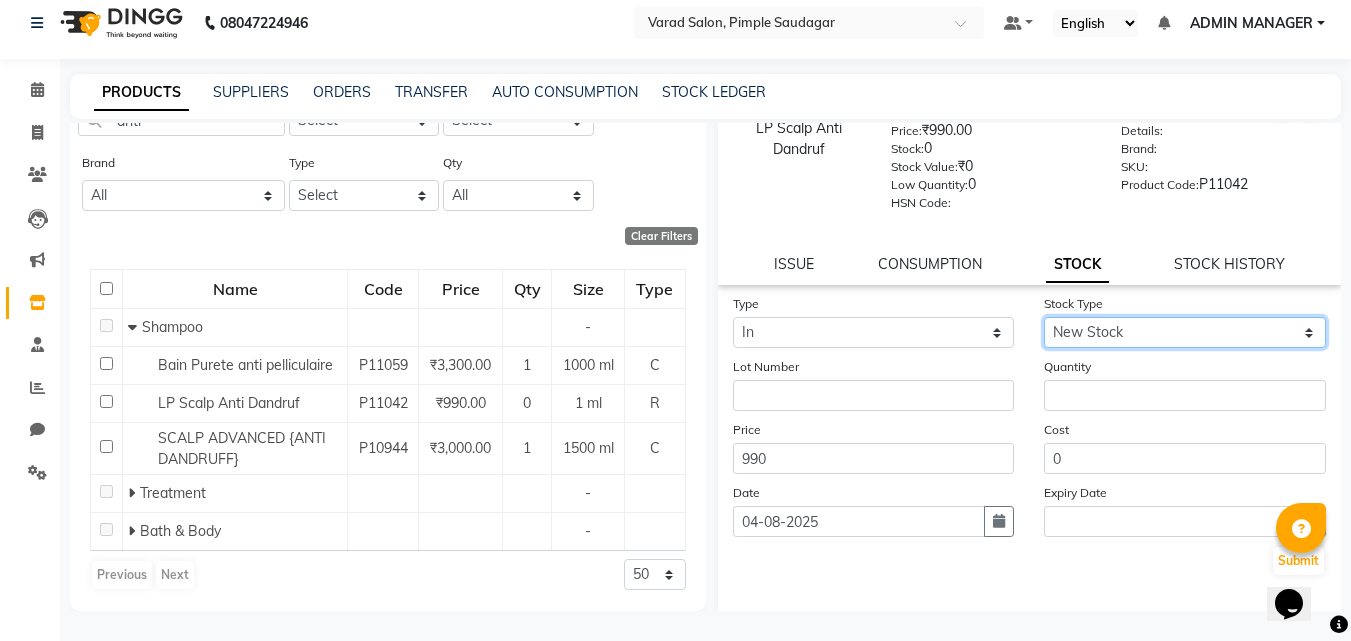 scroll, scrollTop: 100, scrollLeft: 0, axis: vertical 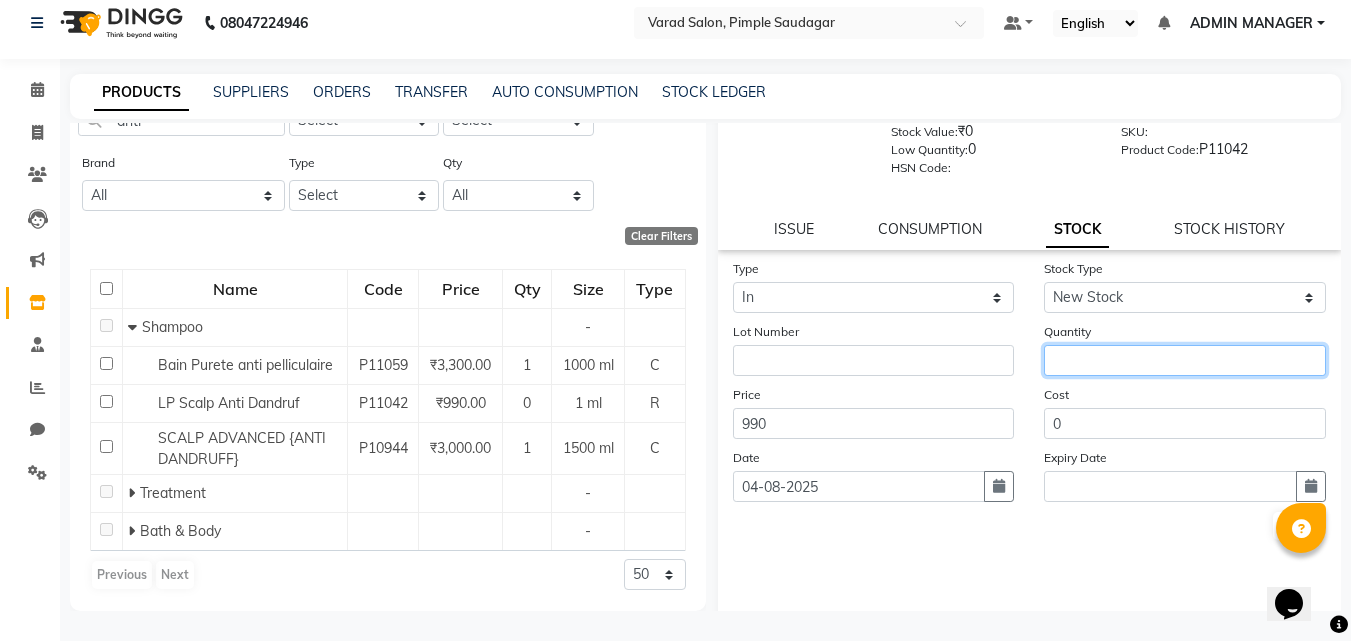 click 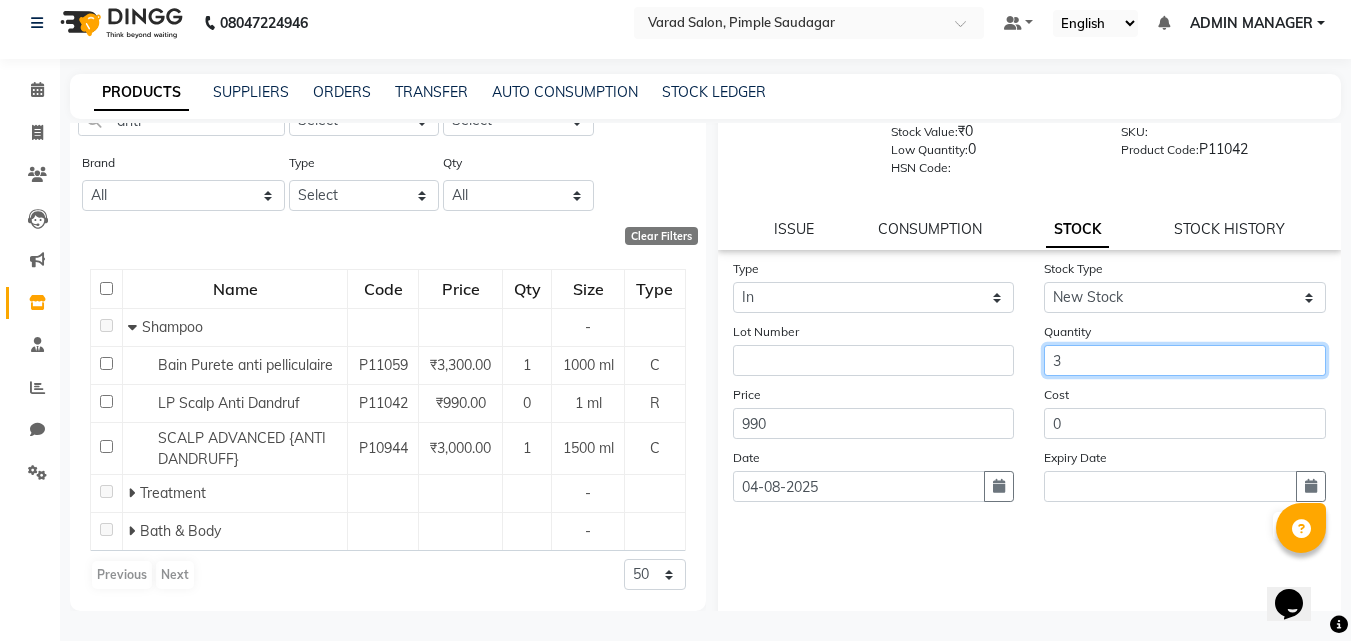 type on "3" 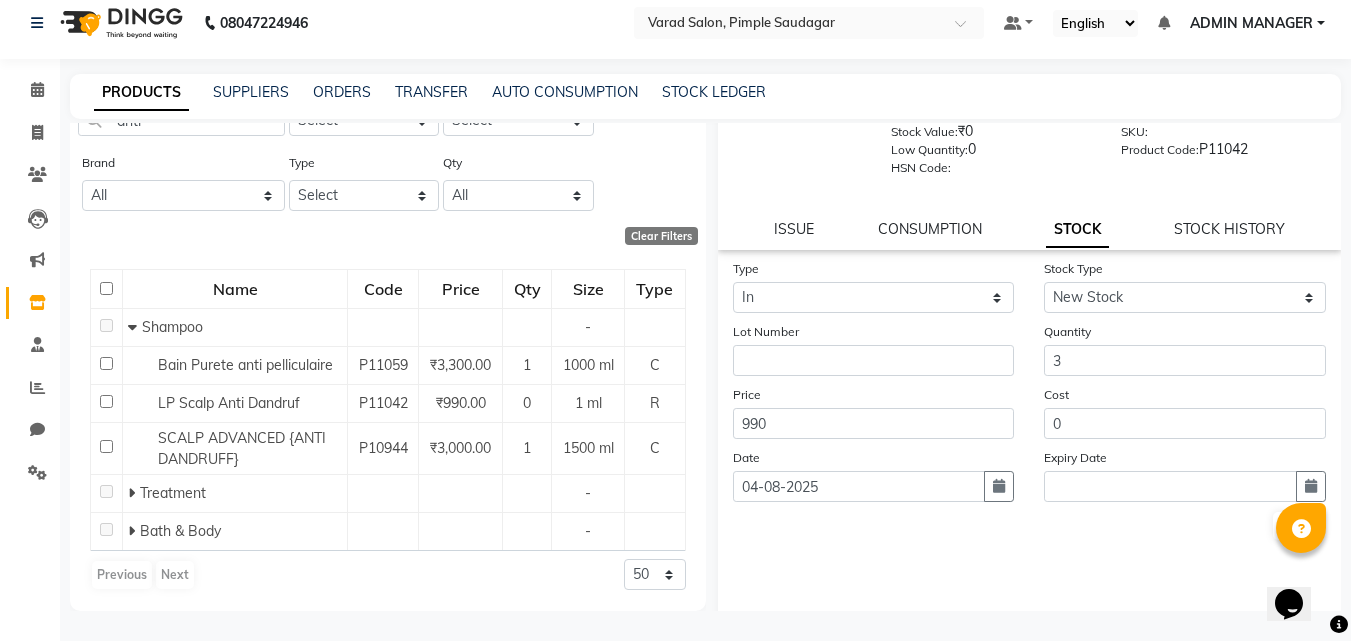 click on "Submit" 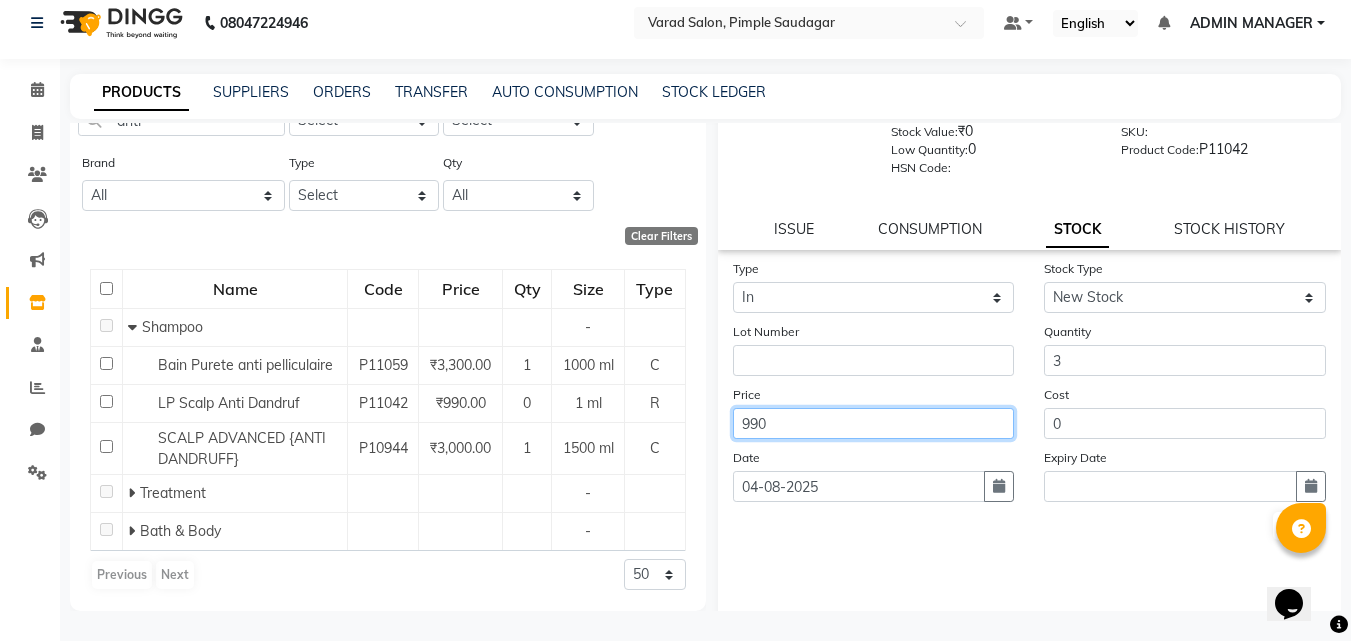 click on "990" 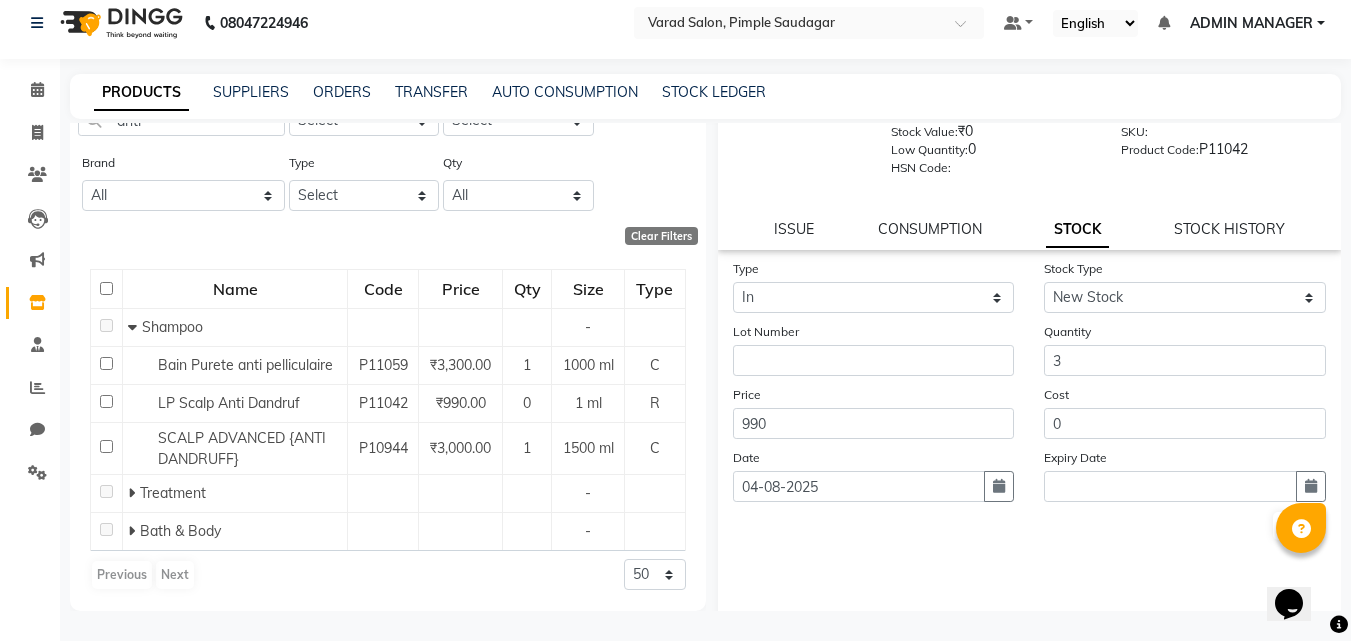 click on "Type Select In Out Stock Type Select New Stock Adjustment Return Other Lot Number Quantity 3 Price 990 Cost 0 Date 04-08-2025 Expiry Date  Submit" 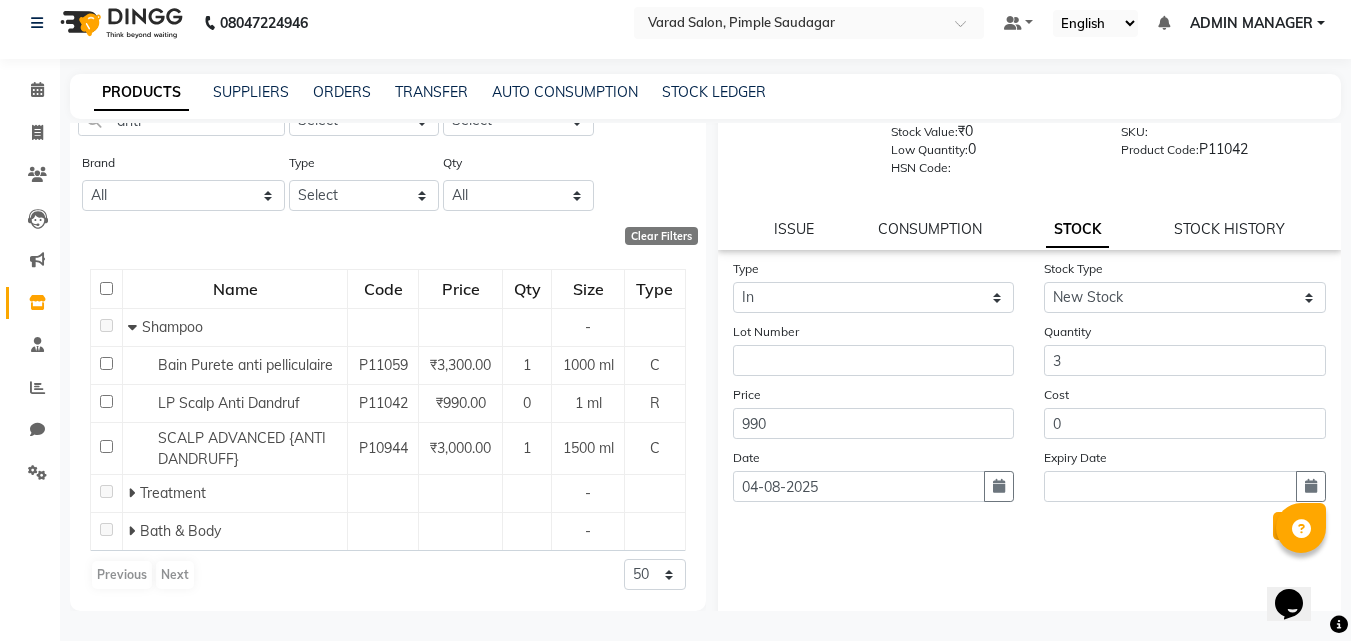 click on "Submit" 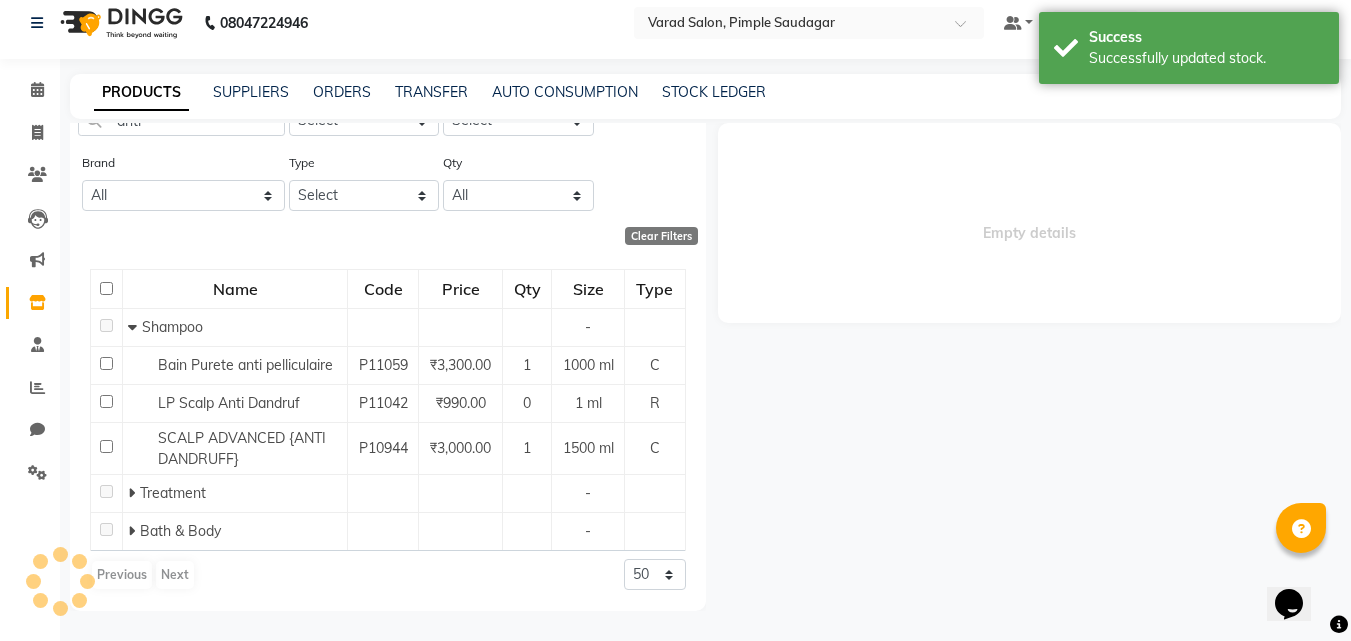 scroll, scrollTop: 0, scrollLeft: 0, axis: both 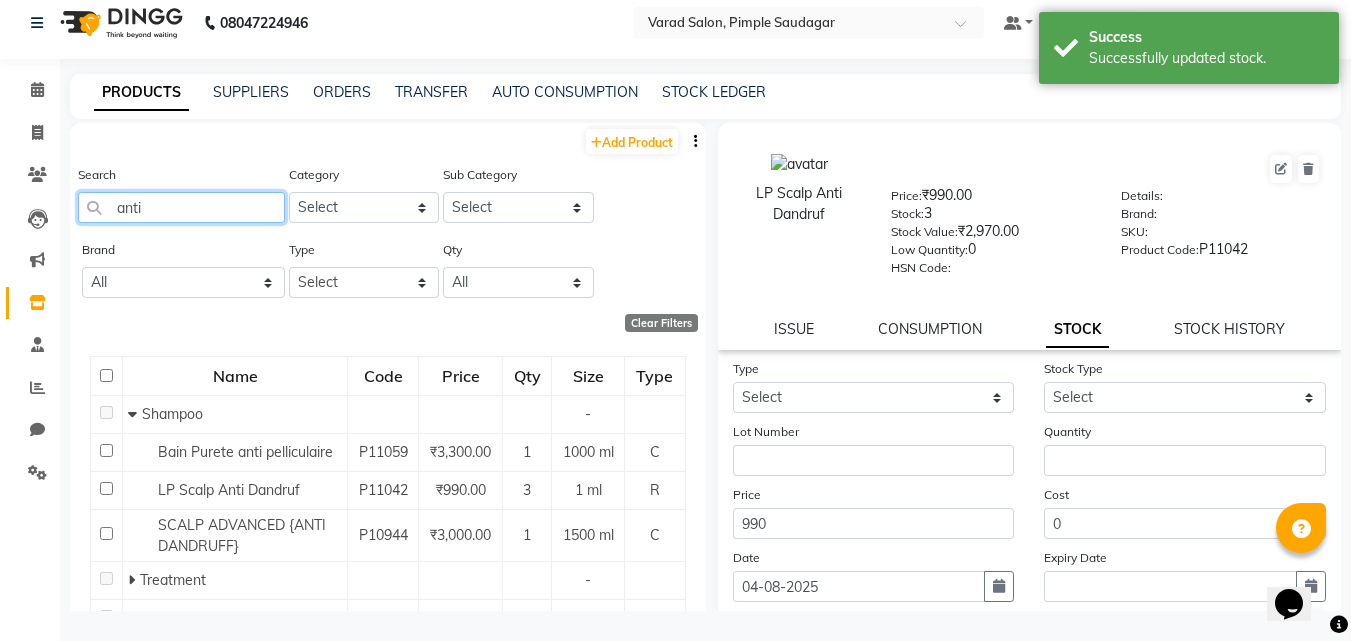 click on "anti" 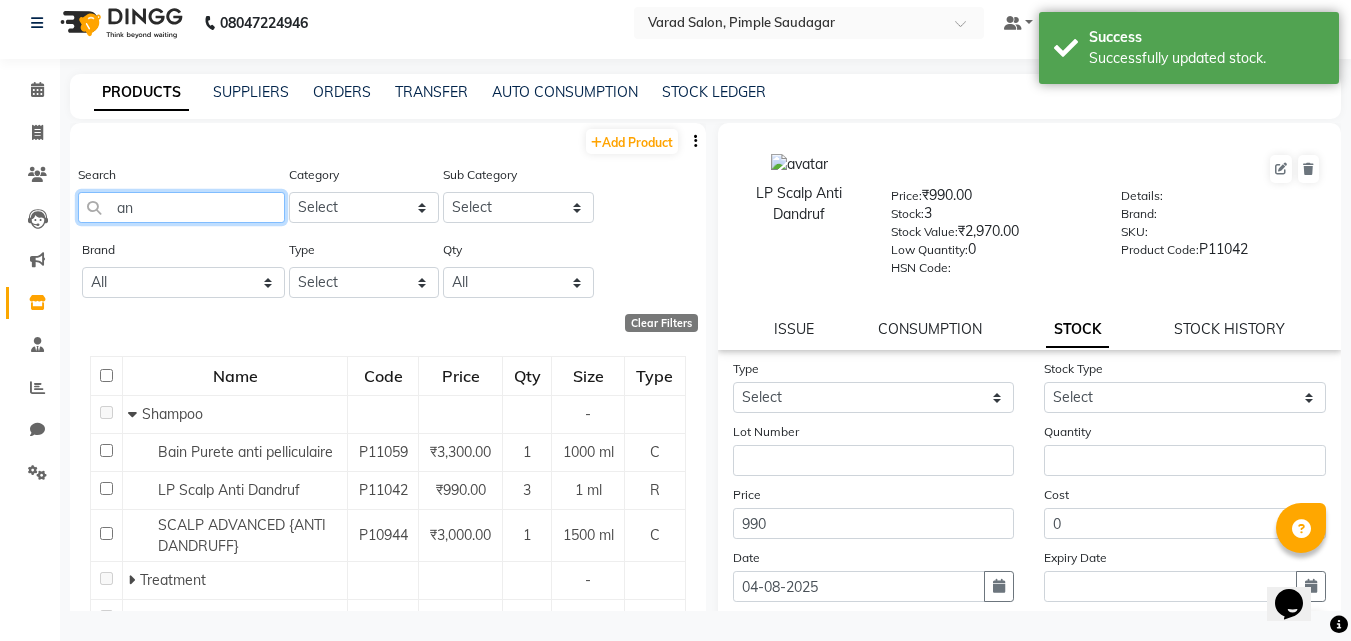 type on "a" 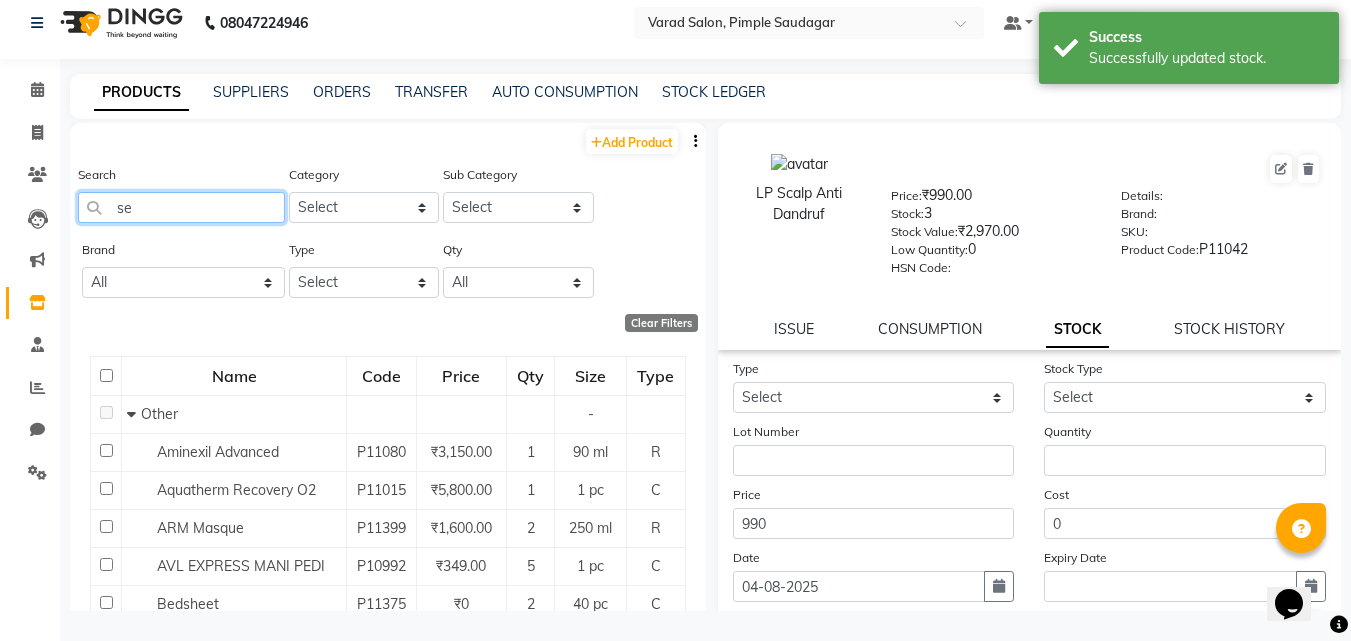 type on "s" 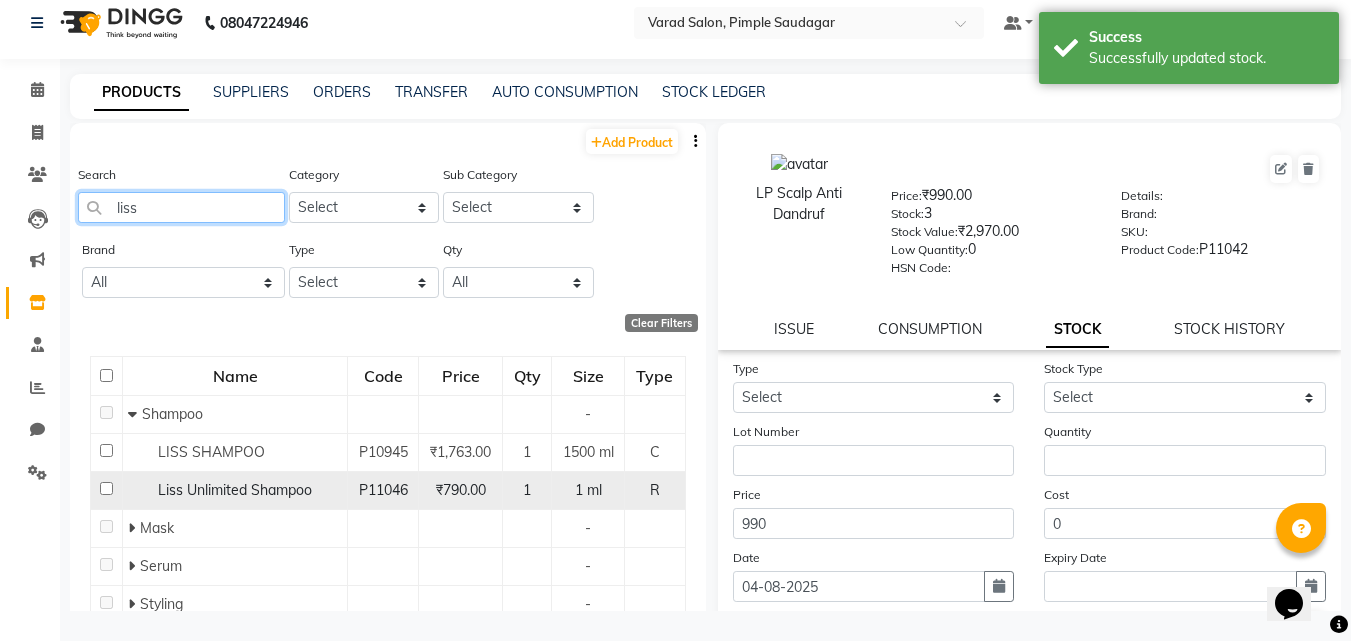 scroll, scrollTop: 73, scrollLeft: 0, axis: vertical 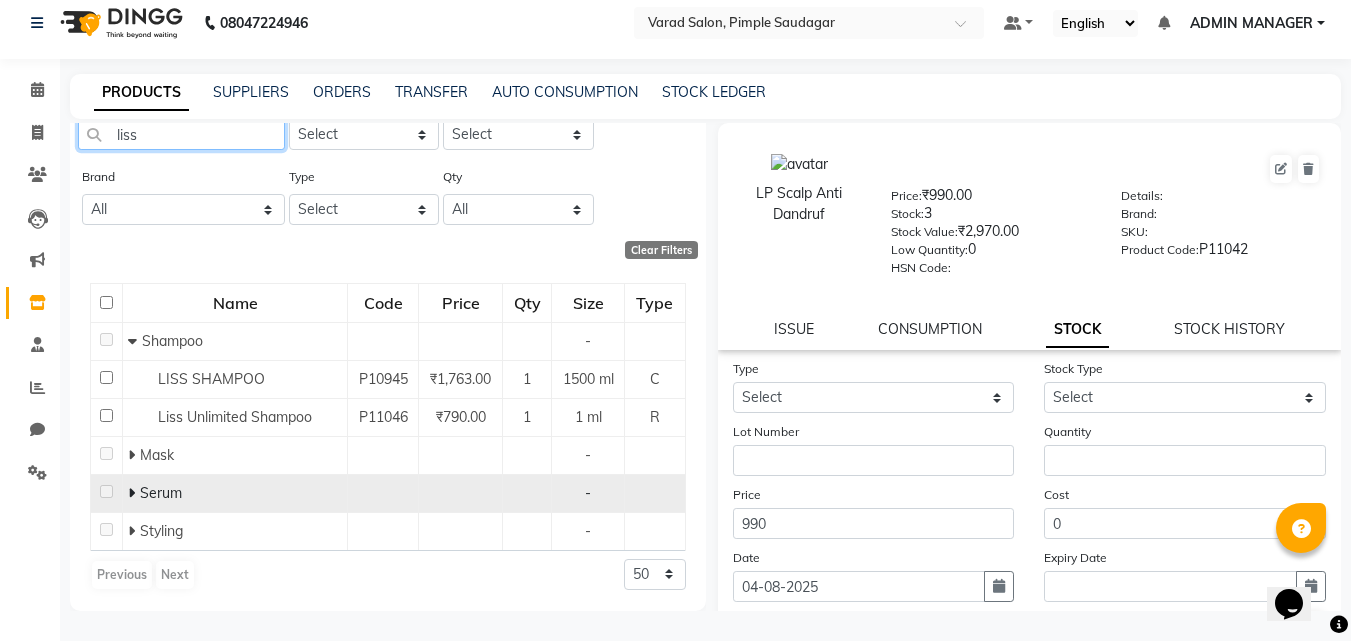type on "liss" 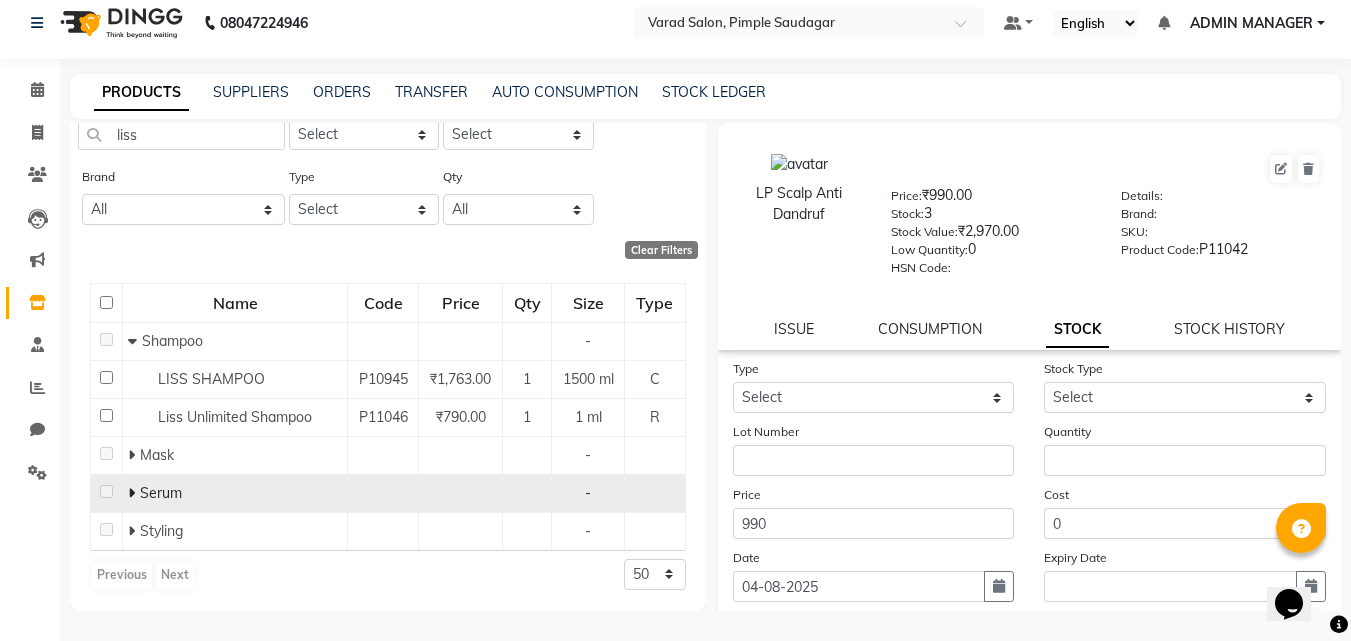 click 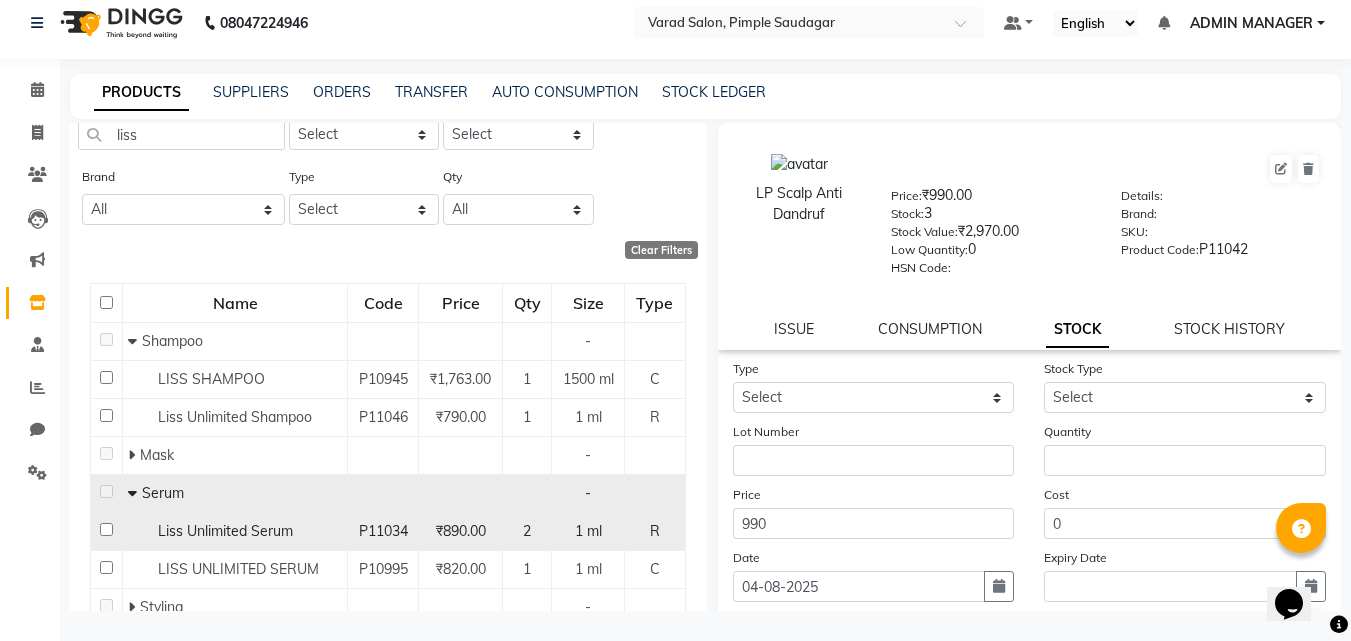 click on "Liss Unlimited Serum" 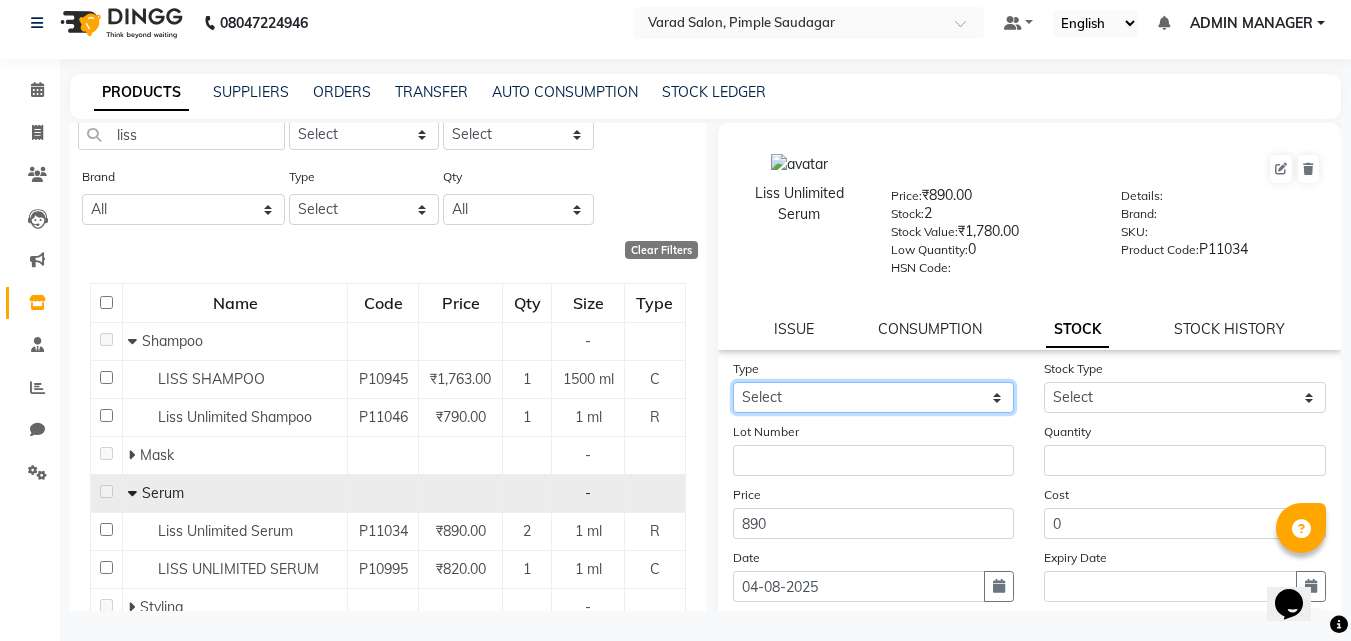 click on "Select In Out" 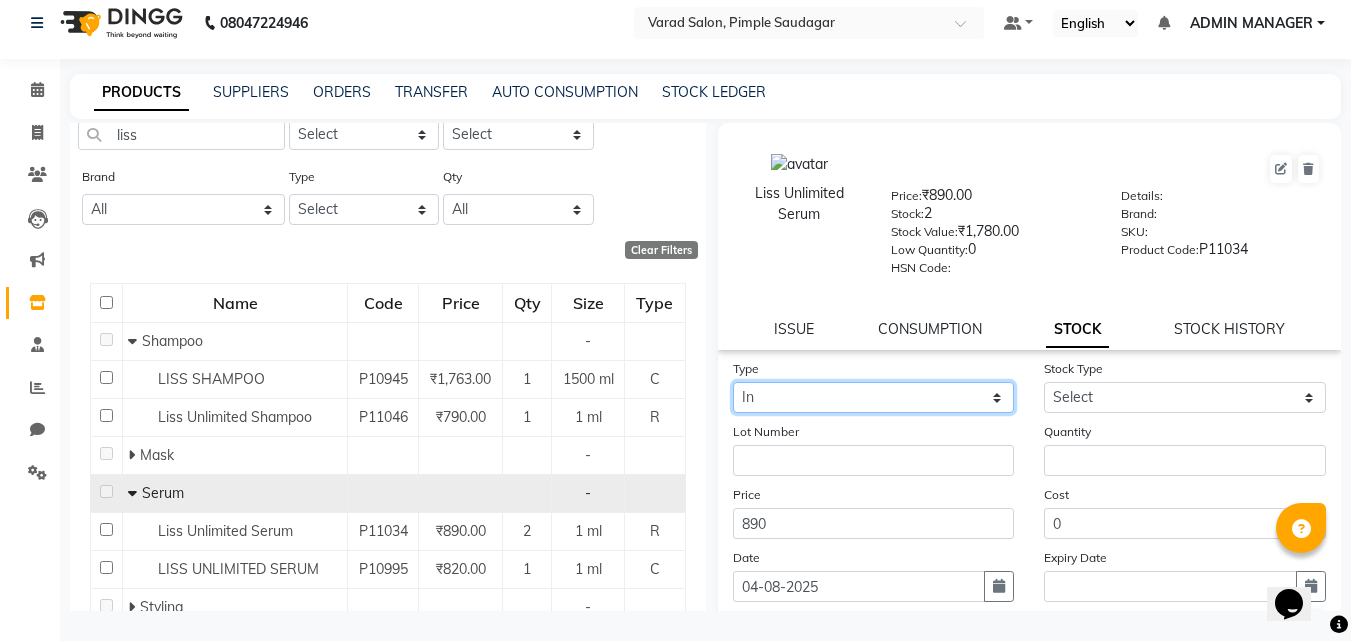 click on "Select In Out" 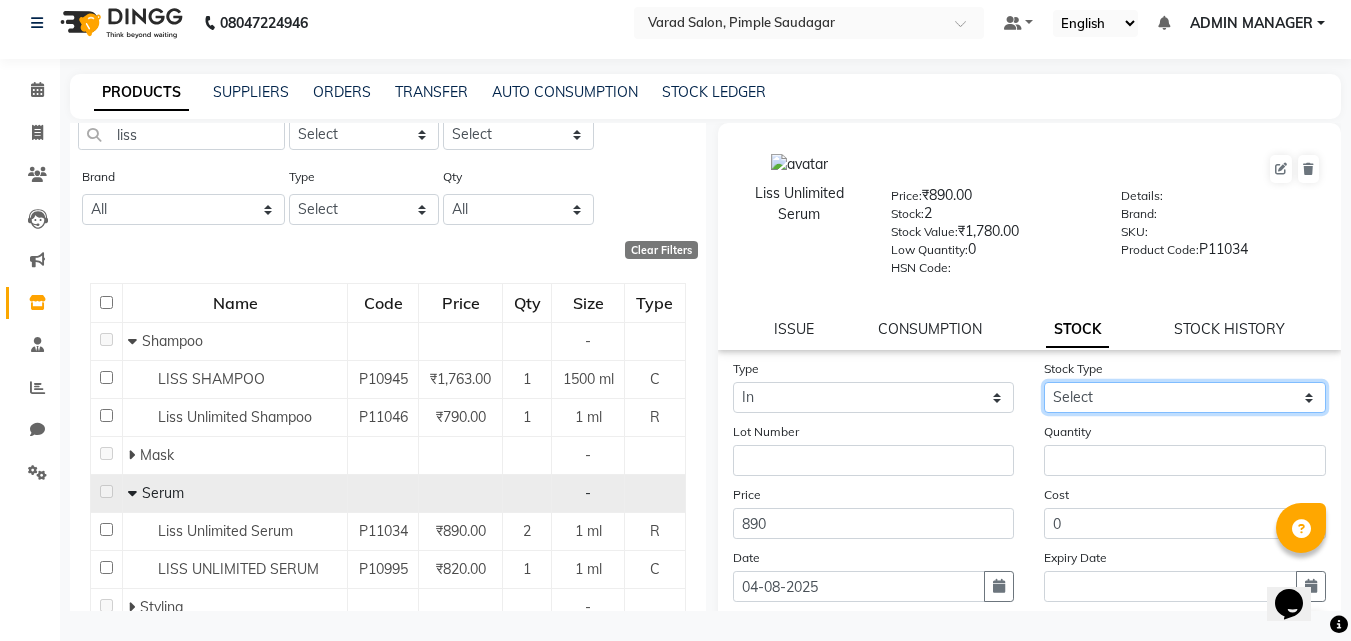 click on "Select New Stock Adjustment Return Other" 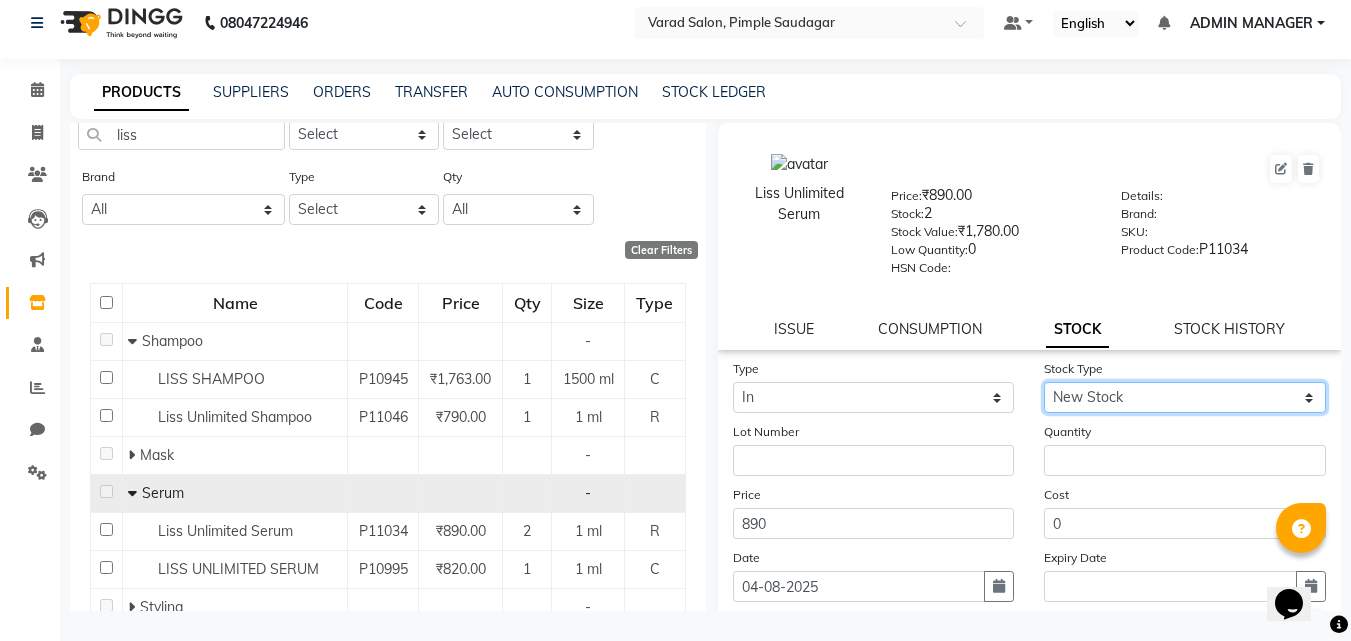 click on "Select New Stock Adjustment Return Other" 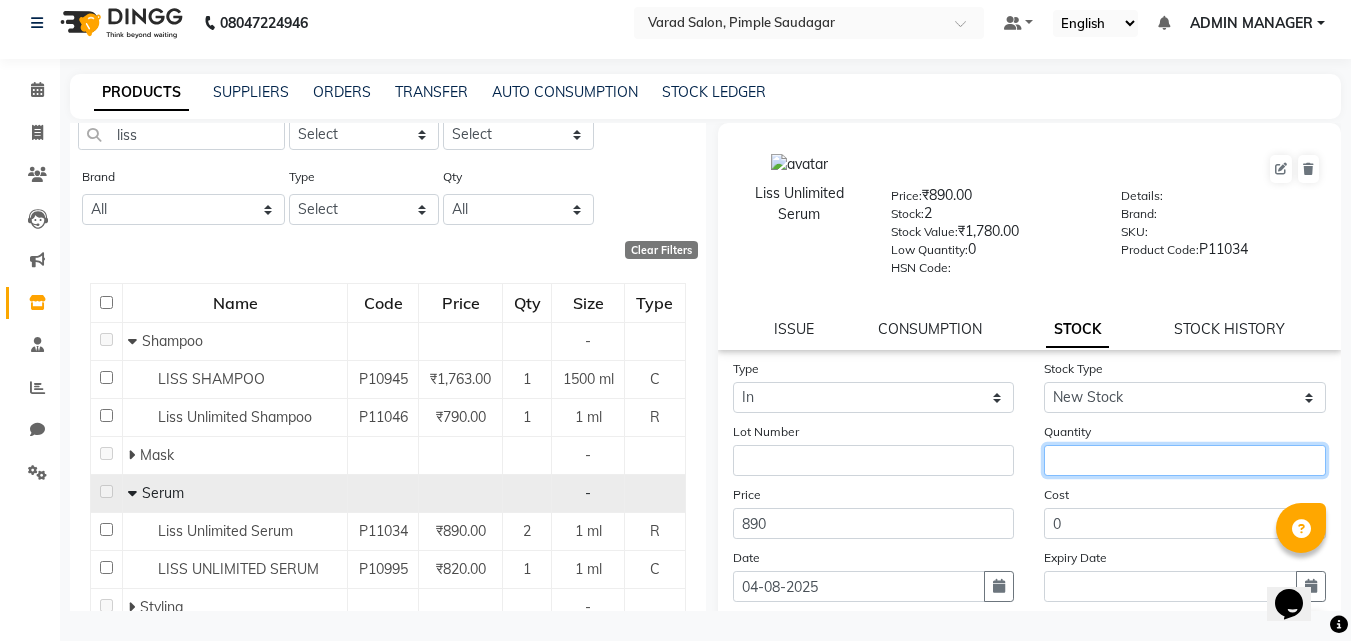 click 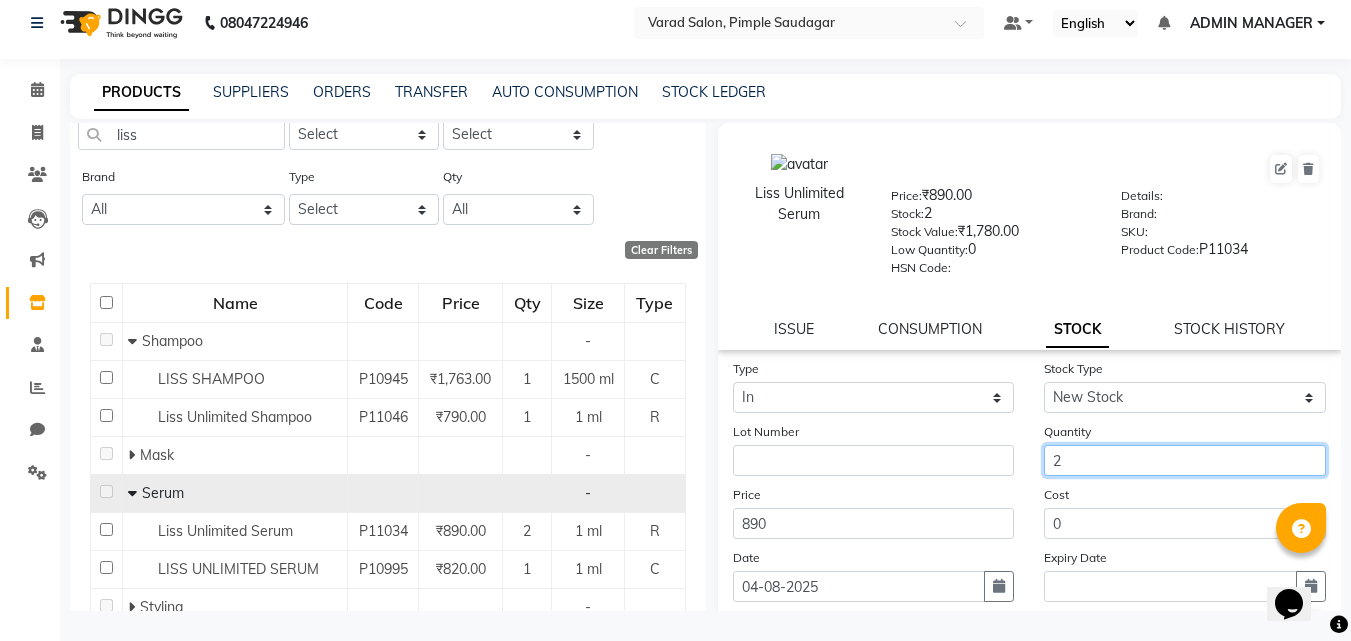 type on "2" 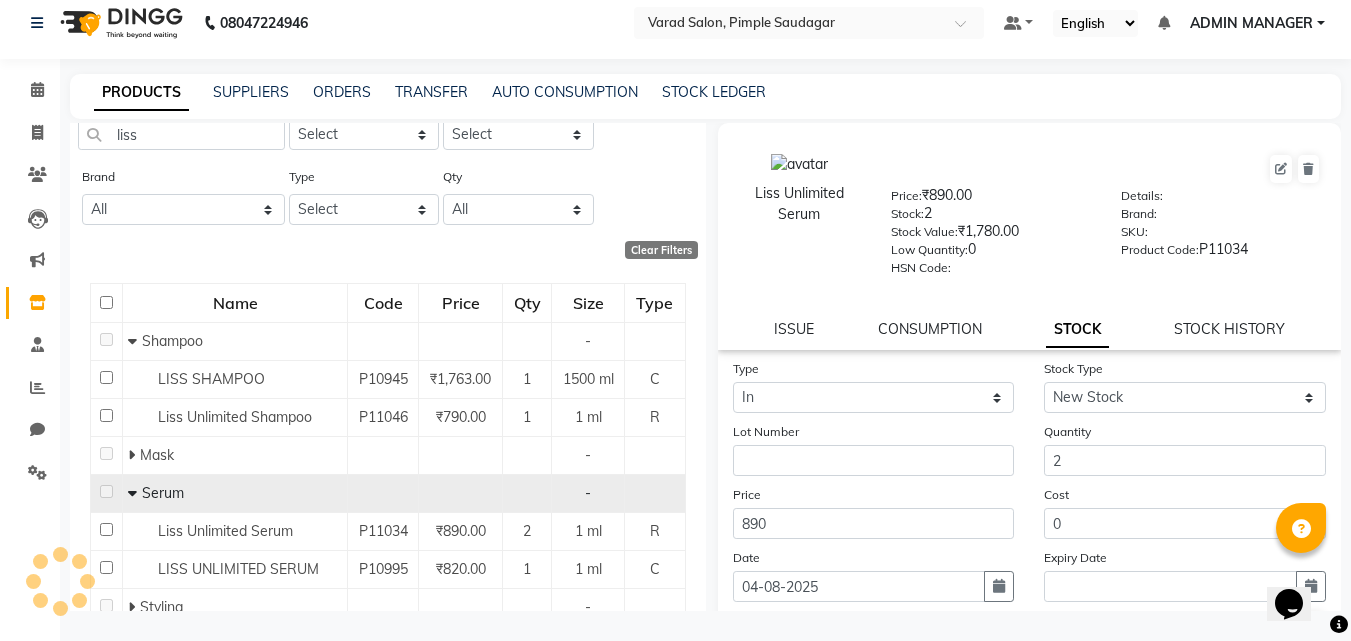 click on "PRODUCTS SUPPLIERS ORDERS TRANSFER AUTO CONSUMPTION STOCK LEDGER  Add Product  Search liss Category Select Hair Skin Makeup Personal Care Appliances Beard Disposable Threading Hands and Feet Beauty Planet Botox Cadiveu Casmara Cheryls Loreal Olaplex Old Other Sub Category Select Brand All Arm Bigen Car Tisuue Kerastase Loreal Neutralizing Straightning Creame Qod Rica Schwarzkopf Skeyndoor Skeyndor Smoothning Cream Xtenso Loreal Type Select Both Retail Consumable Qty All Low Out Of Stock  Clear Filters  Name Code Price Qty Size Type   Shampoo - LISS SHAMPOO P10945 ₹1,763.00 1 1500 ml C Liss Unlimited Shampoo P11046 ₹790.00 1 1 ml R   Mask -   Serum - Liss Unlimited Serum P11034 ₹890.00 2 1 ml R LISS UNLIMITED SERUM P10995 ₹820.00 1 1 ml C   Styling -  Previous   Next  50 100 500  Liss Unlimited Serum  Price:   ₹890.00  Stock:   2  Stock Value:   ₹1,780.00  Low Quantity:  0  HSN Code:    Details:     Brand:     SKU:     Product Code:   P11034  ISSUE CONSUMPTION STOCK STOCK HISTORY Type Select In Out" 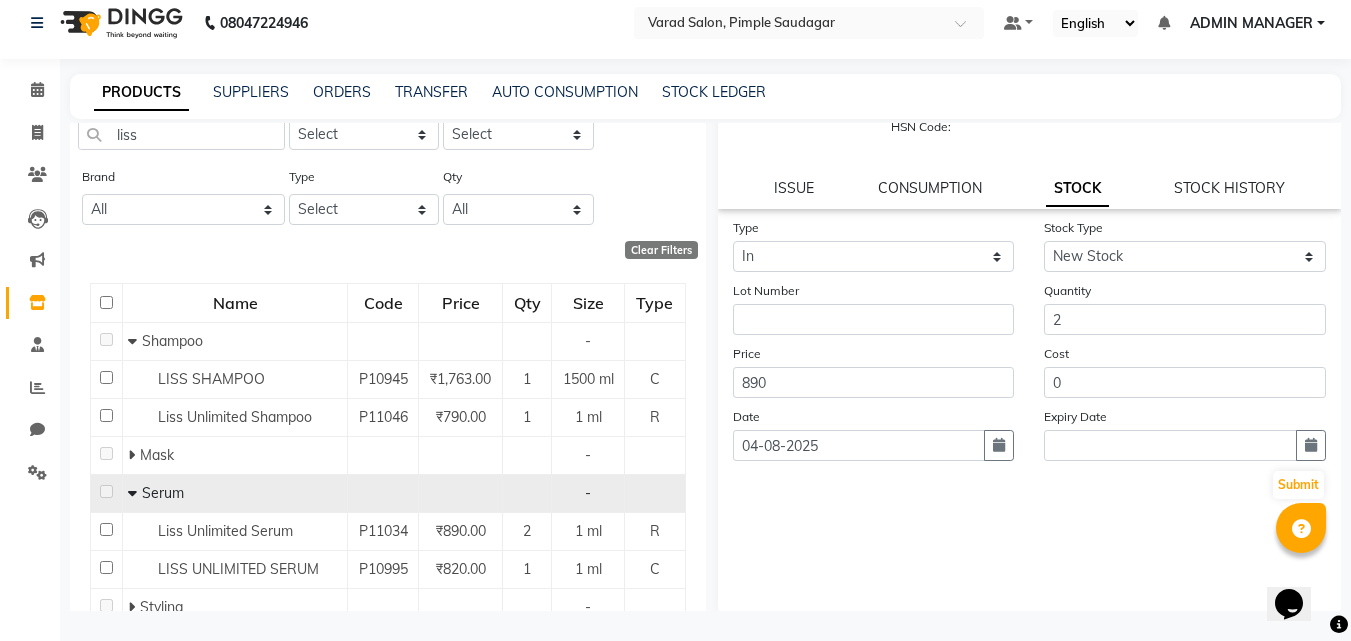 scroll, scrollTop: 147, scrollLeft: 0, axis: vertical 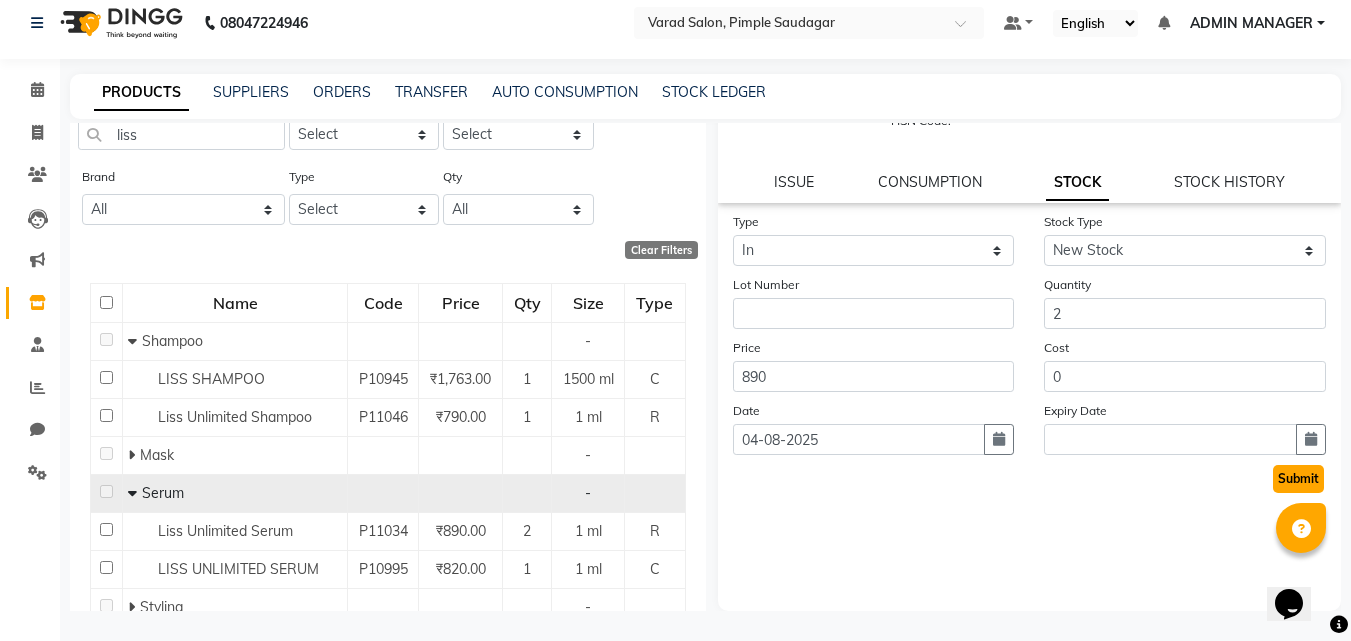 click on "Submit" 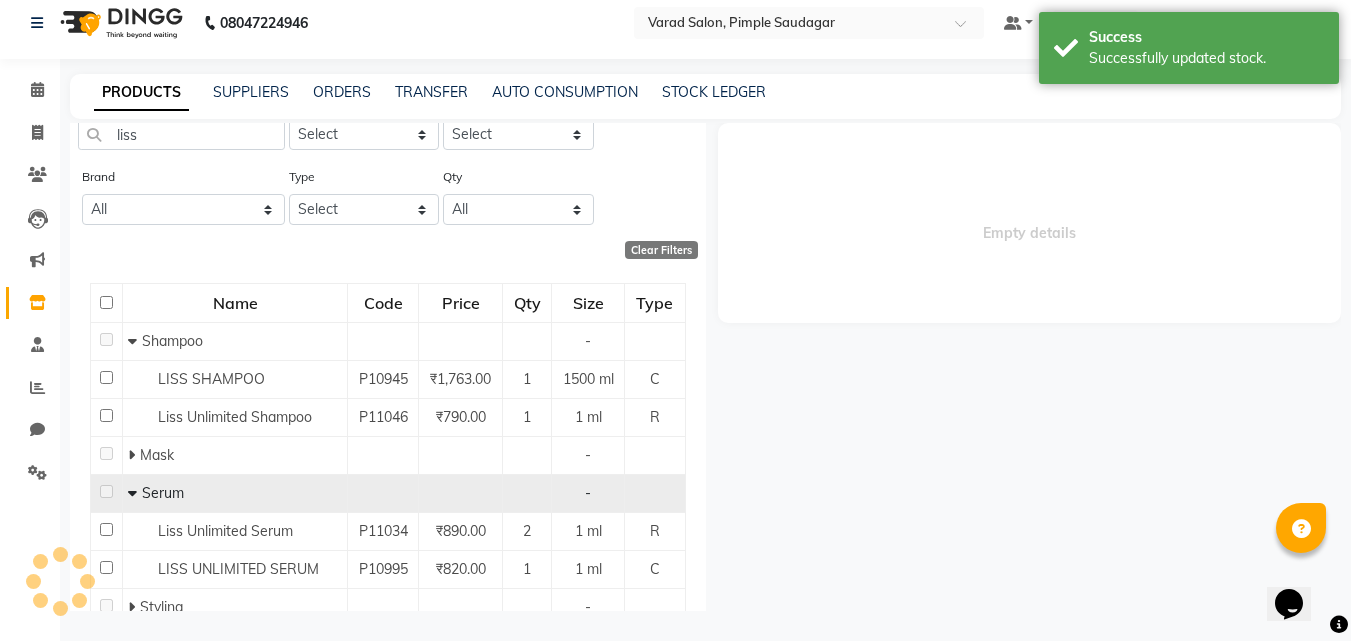 scroll, scrollTop: 0, scrollLeft: 0, axis: both 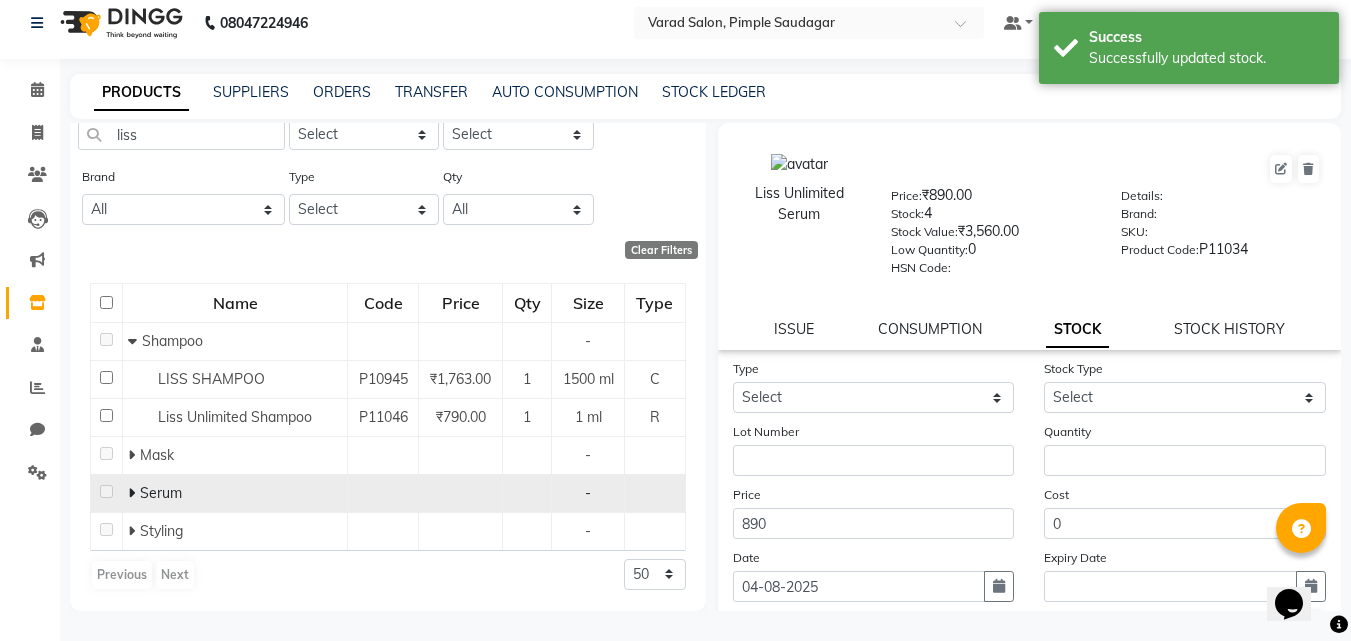 click on "Serum" 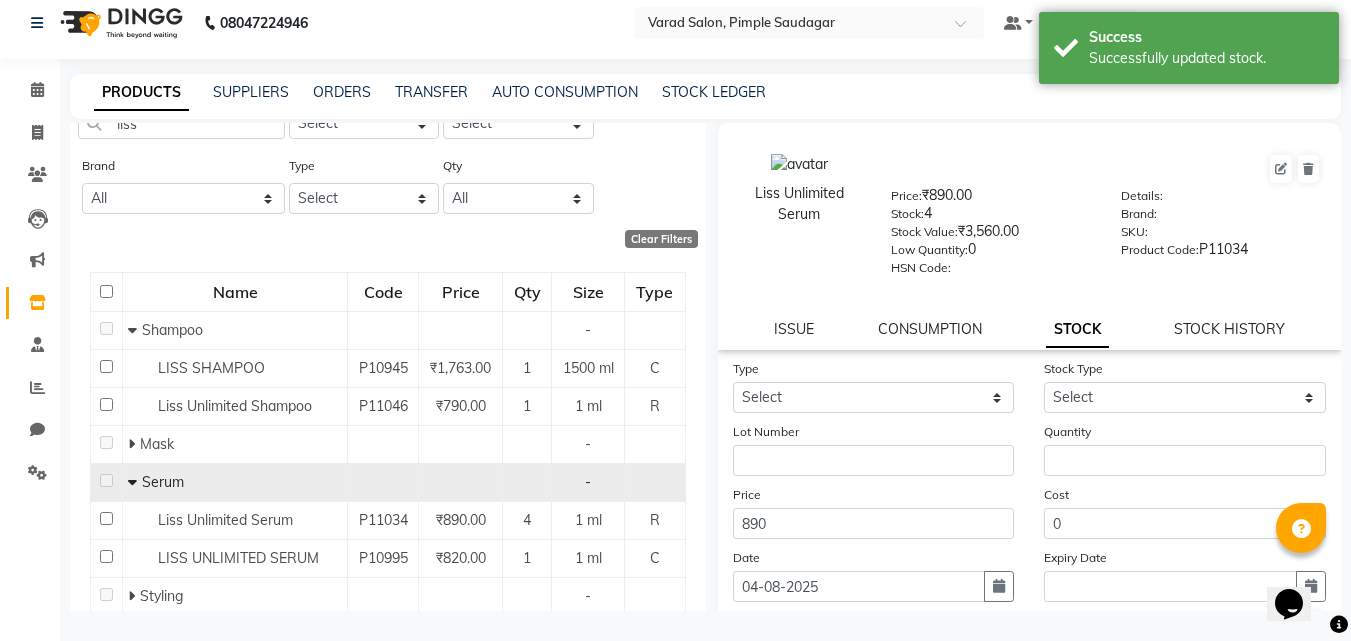 scroll, scrollTop: 0, scrollLeft: 0, axis: both 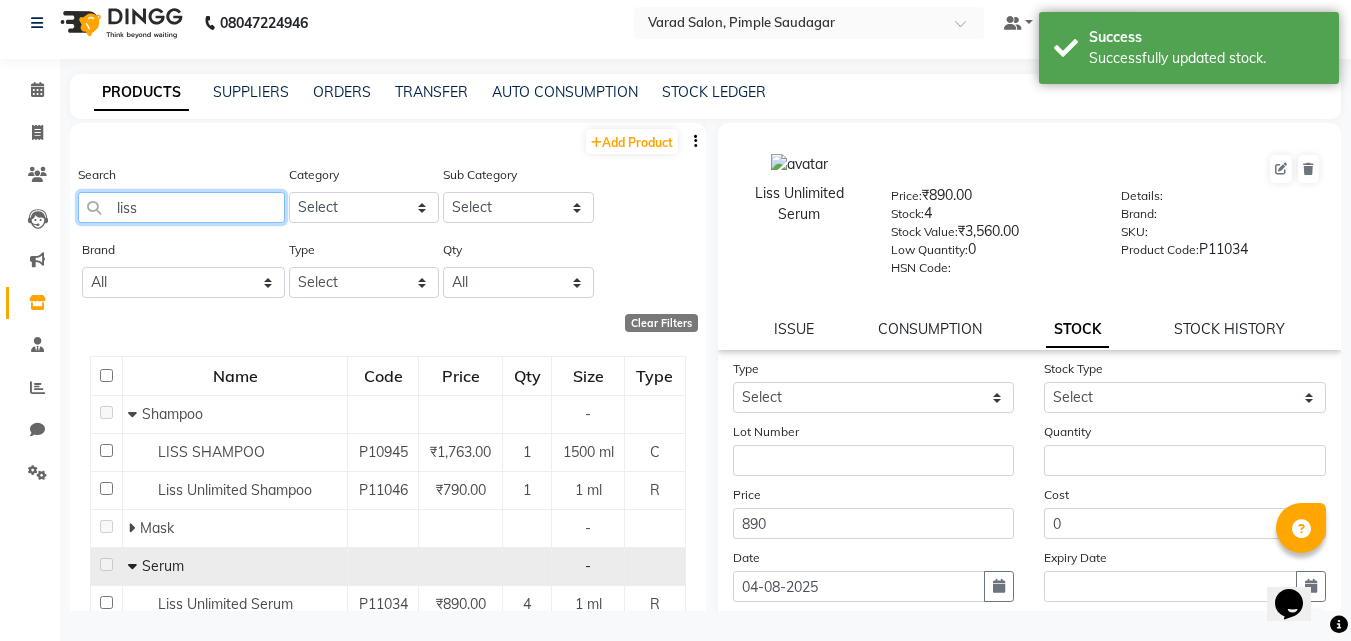 click on "liss" 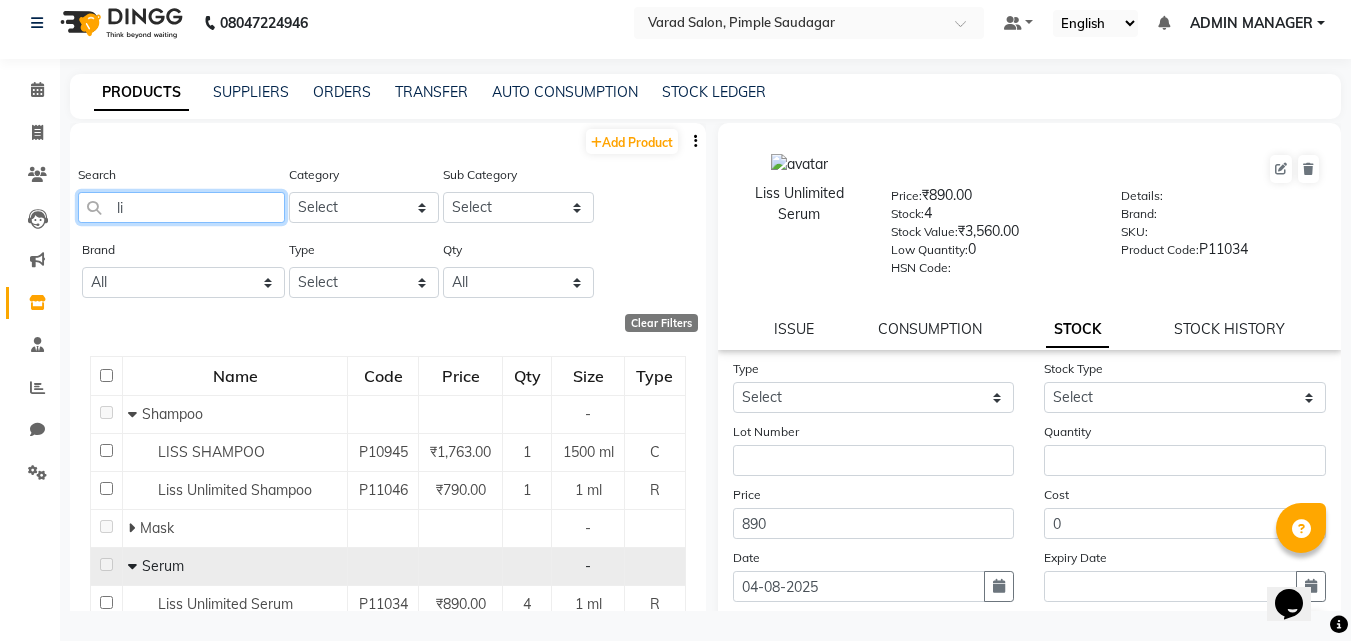 type on "l" 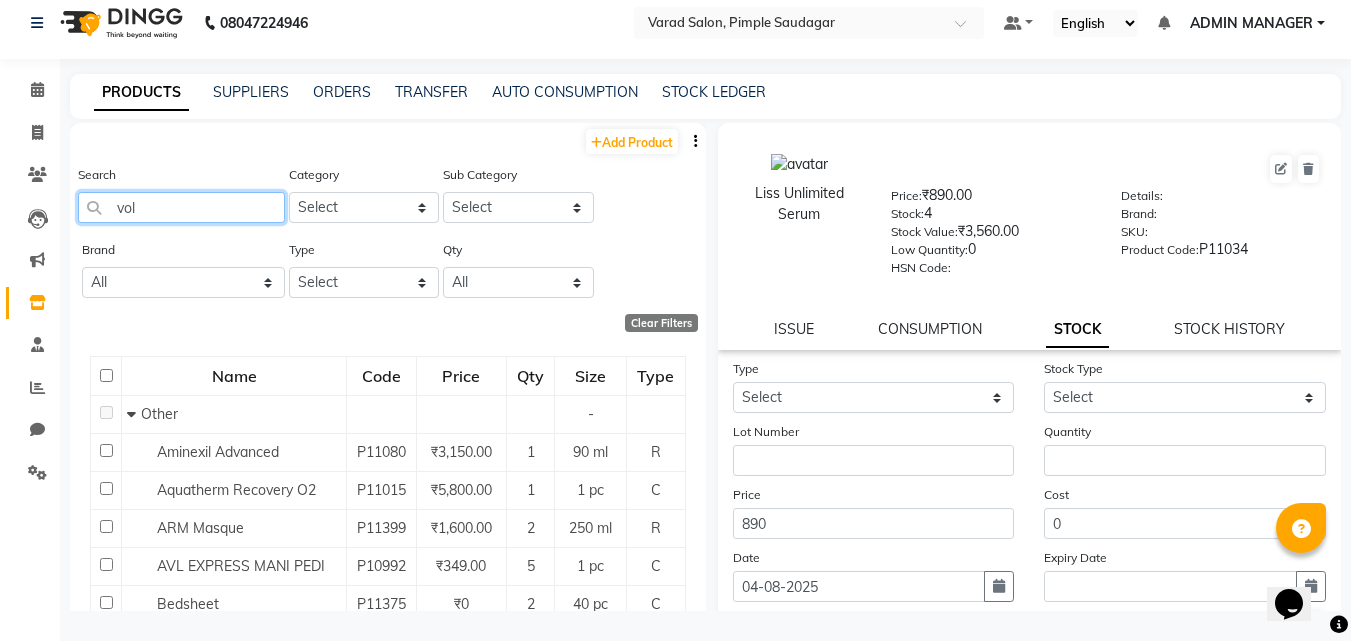 scroll, scrollTop: 0, scrollLeft: 0, axis: both 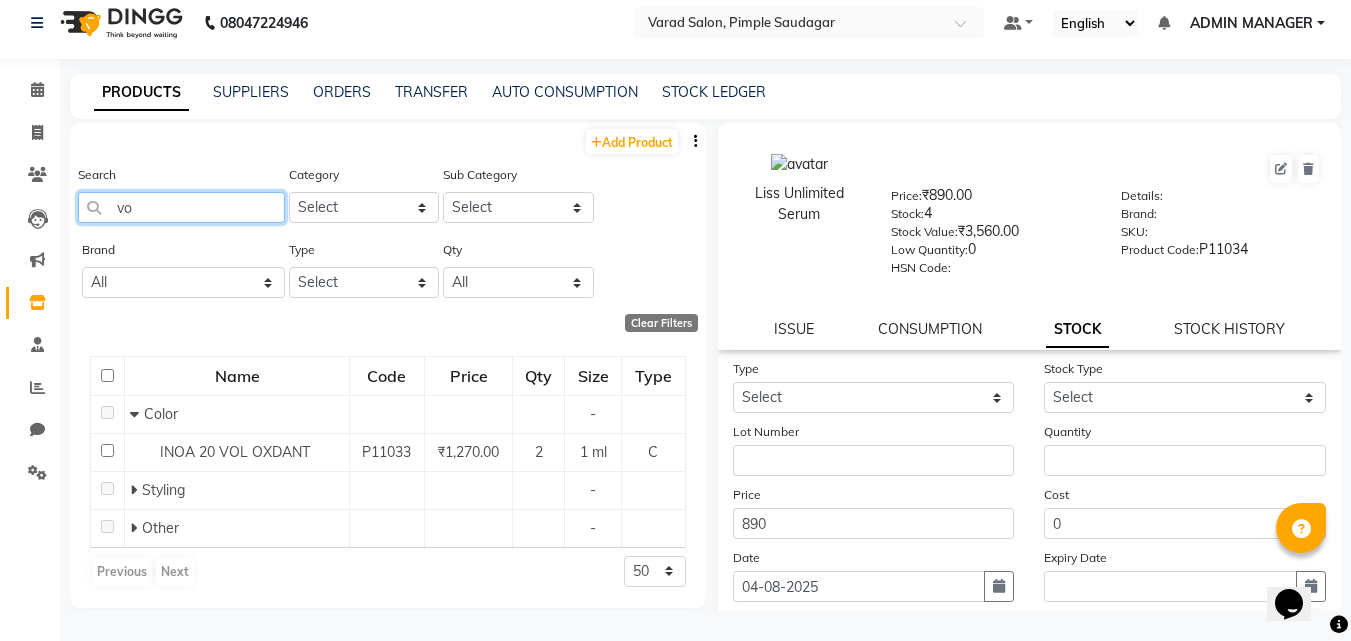 type on "v" 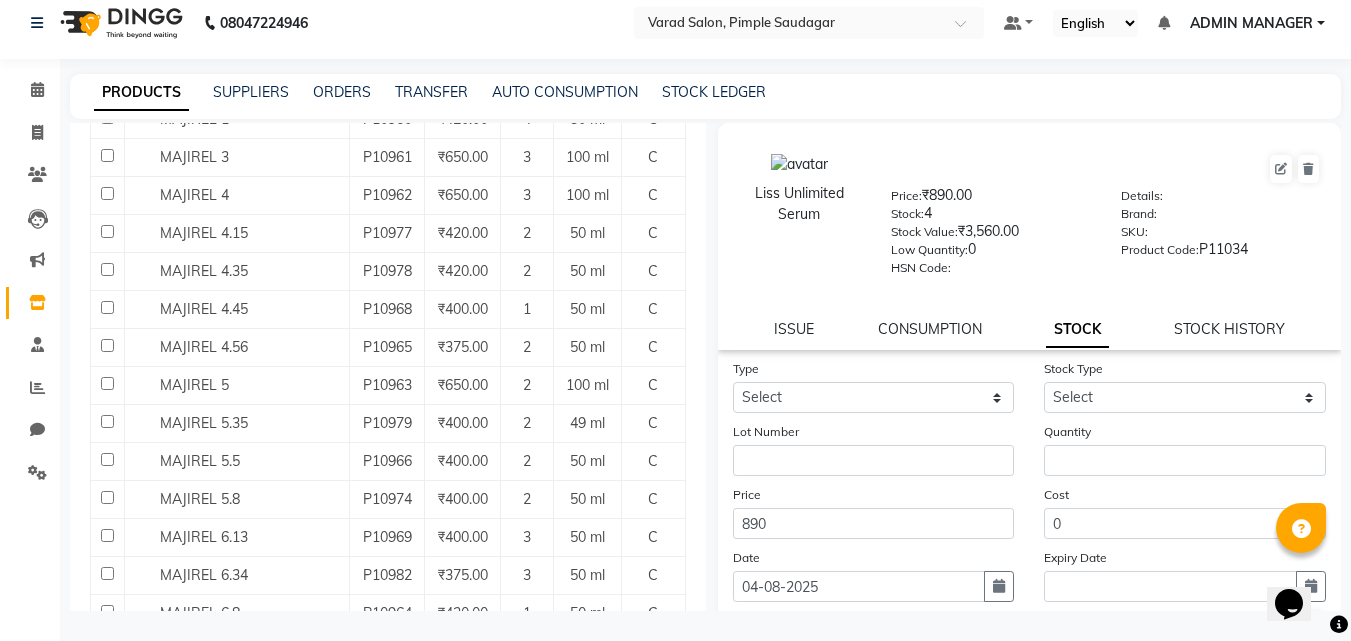scroll, scrollTop: 0, scrollLeft: 0, axis: both 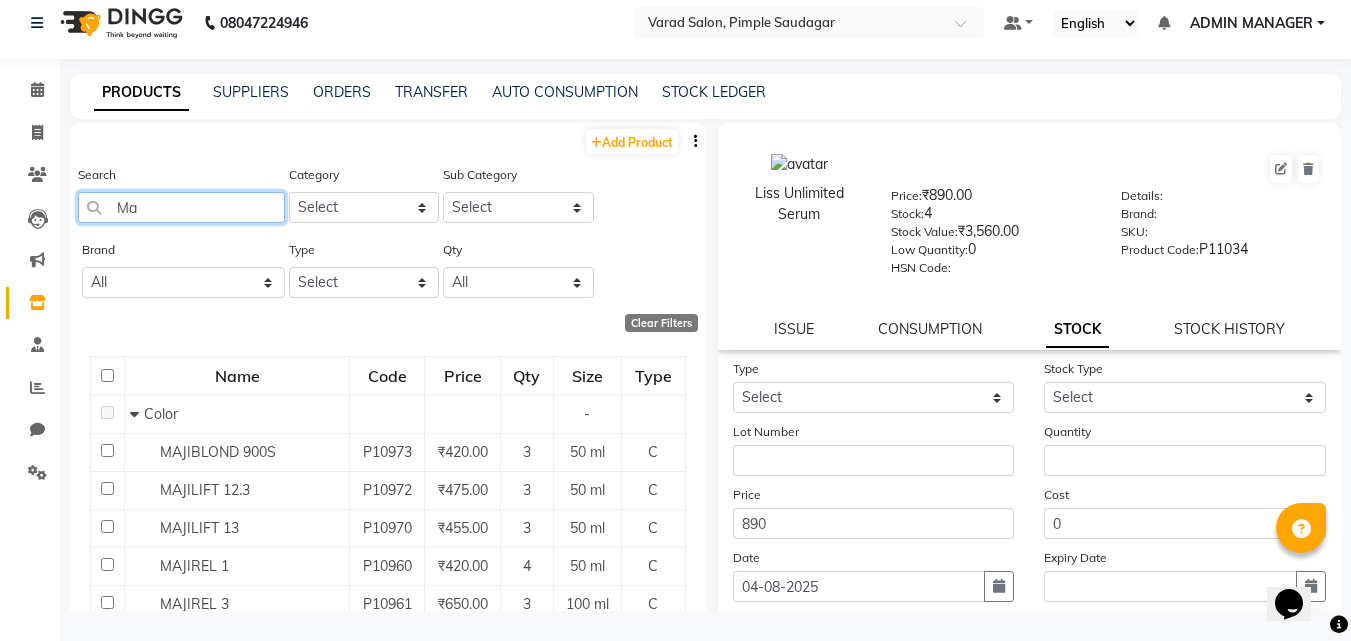 type on "M" 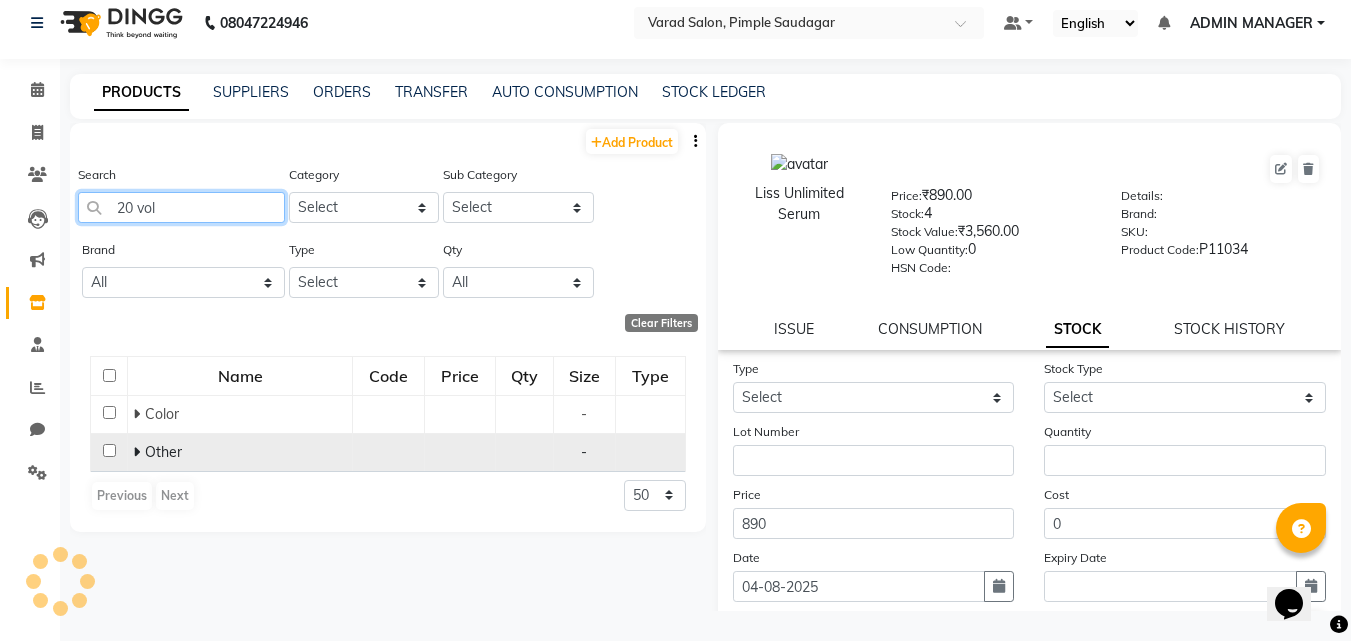 scroll, scrollTop: 0, scrollLeft: 0, axis: both 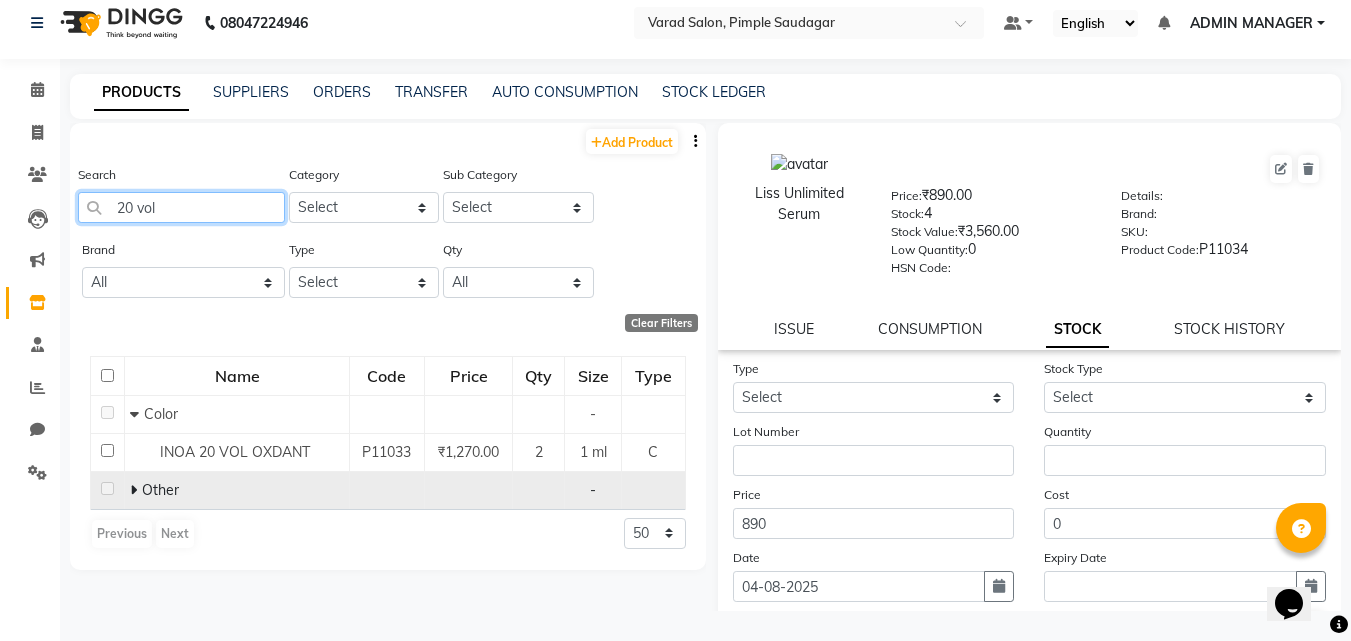 type on "20 vol" 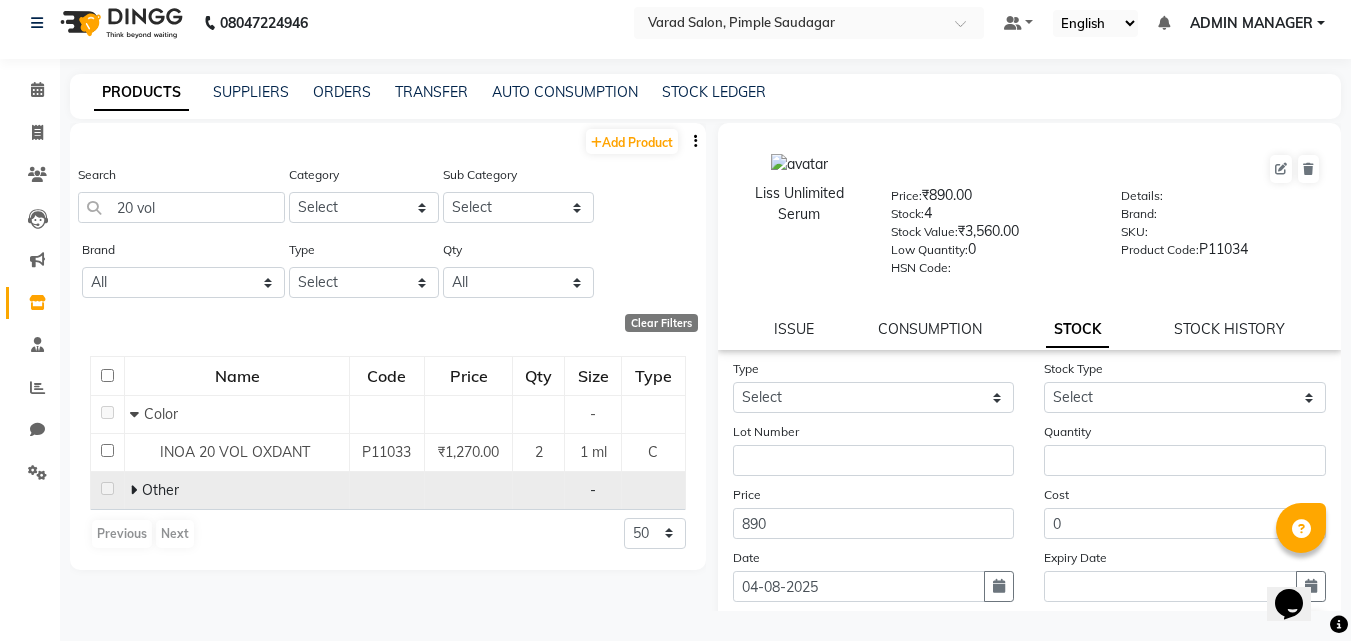 click 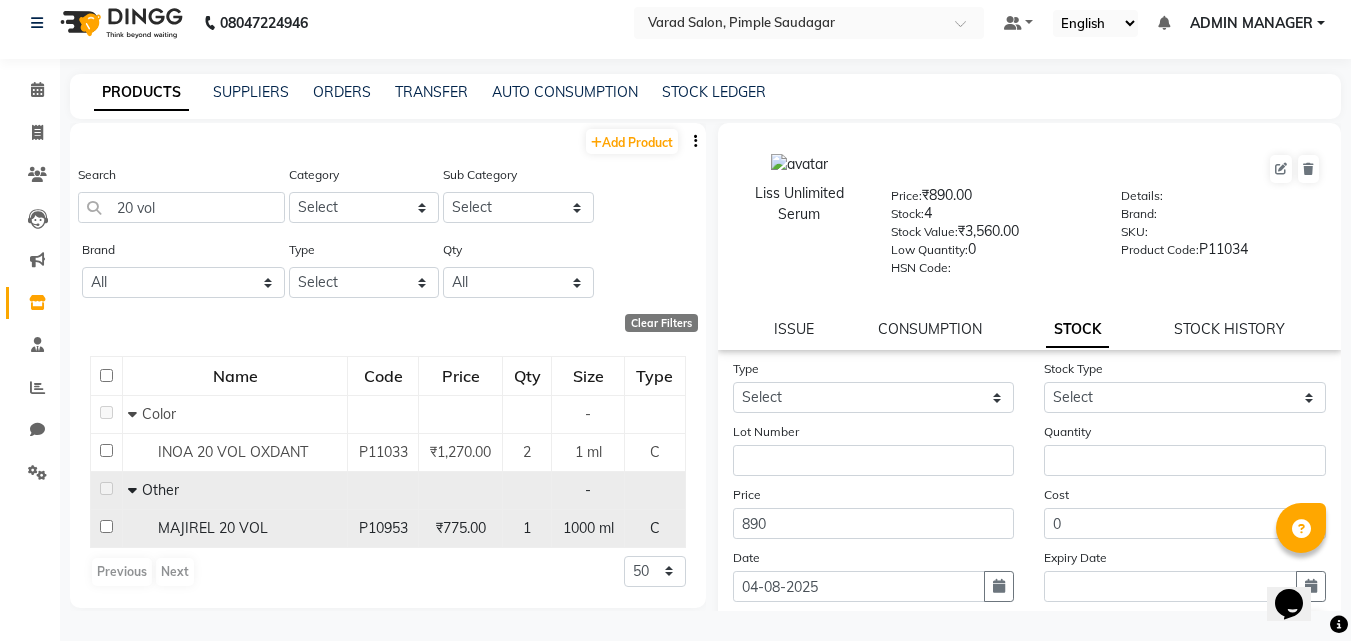 click on "MAJIREL 20 VOL" 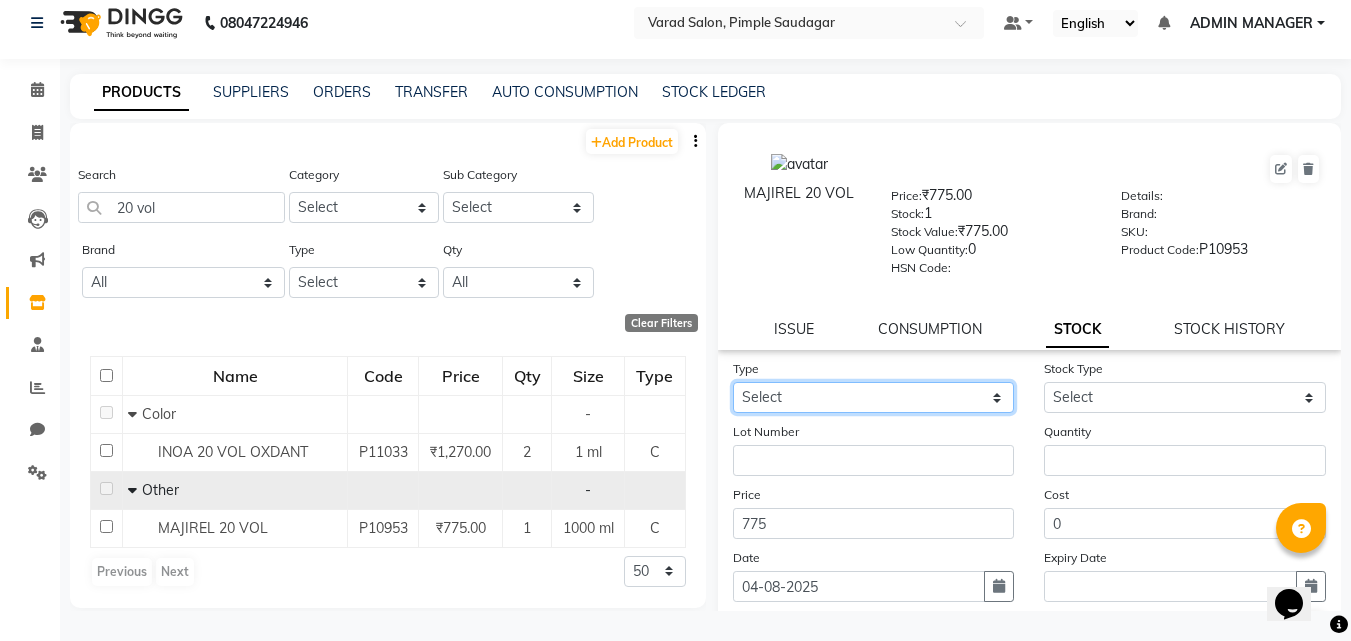 click on "Select In Out" 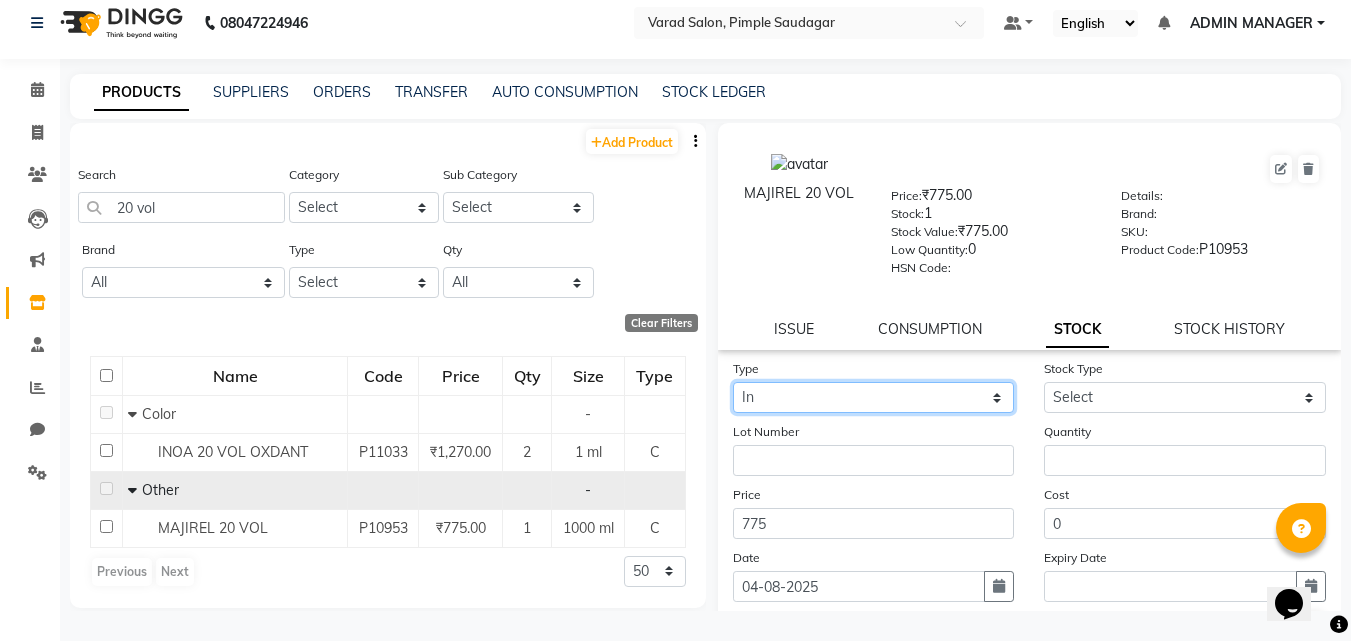 click on "Select In Out" 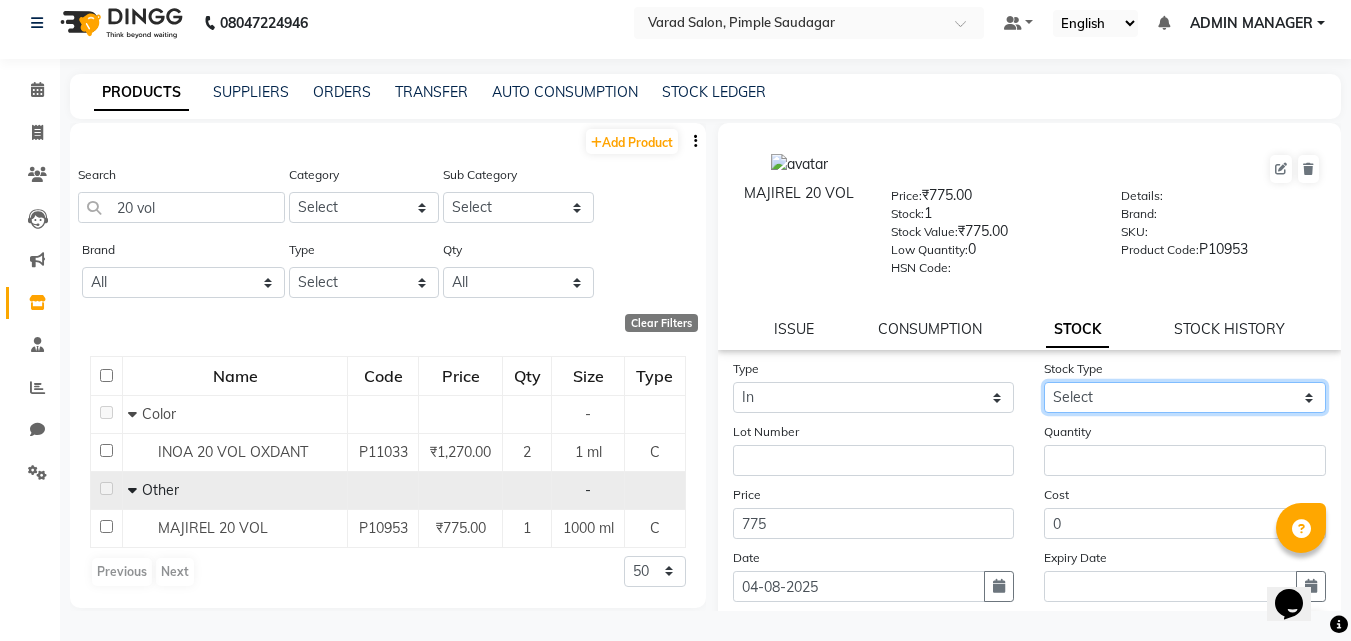 click on "Select New Stock Adjustment Return Other" 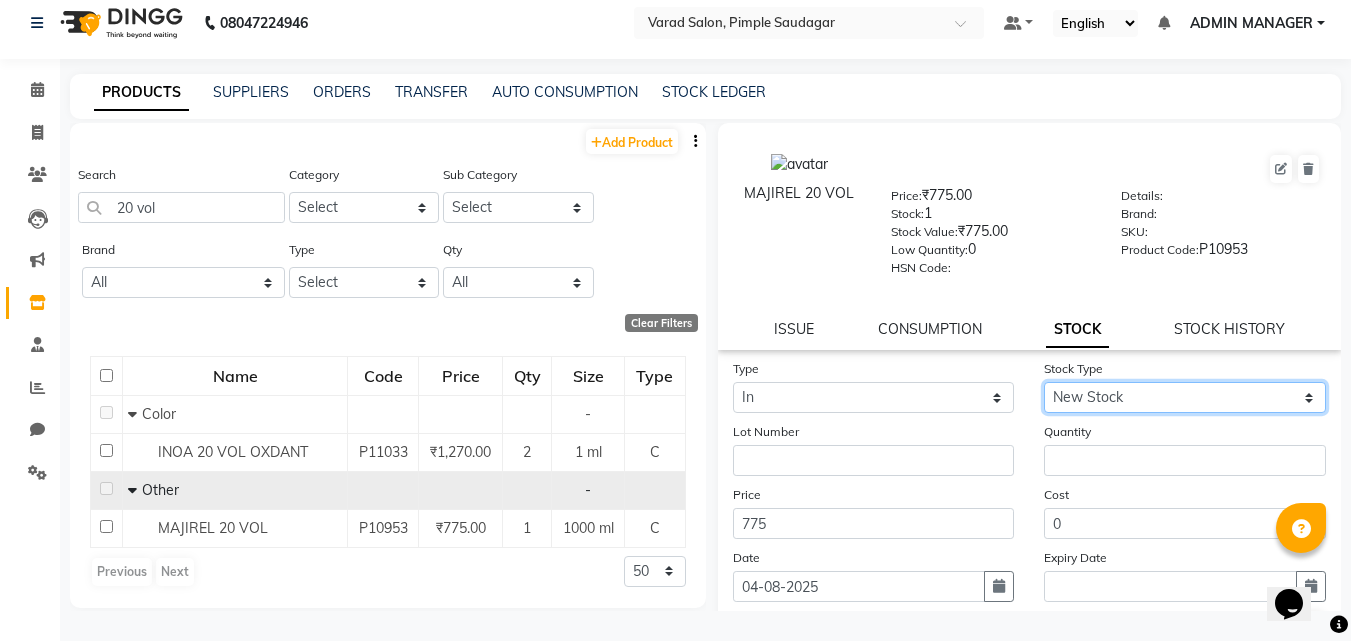 click on "Select New Stock Adjustment Return Other" 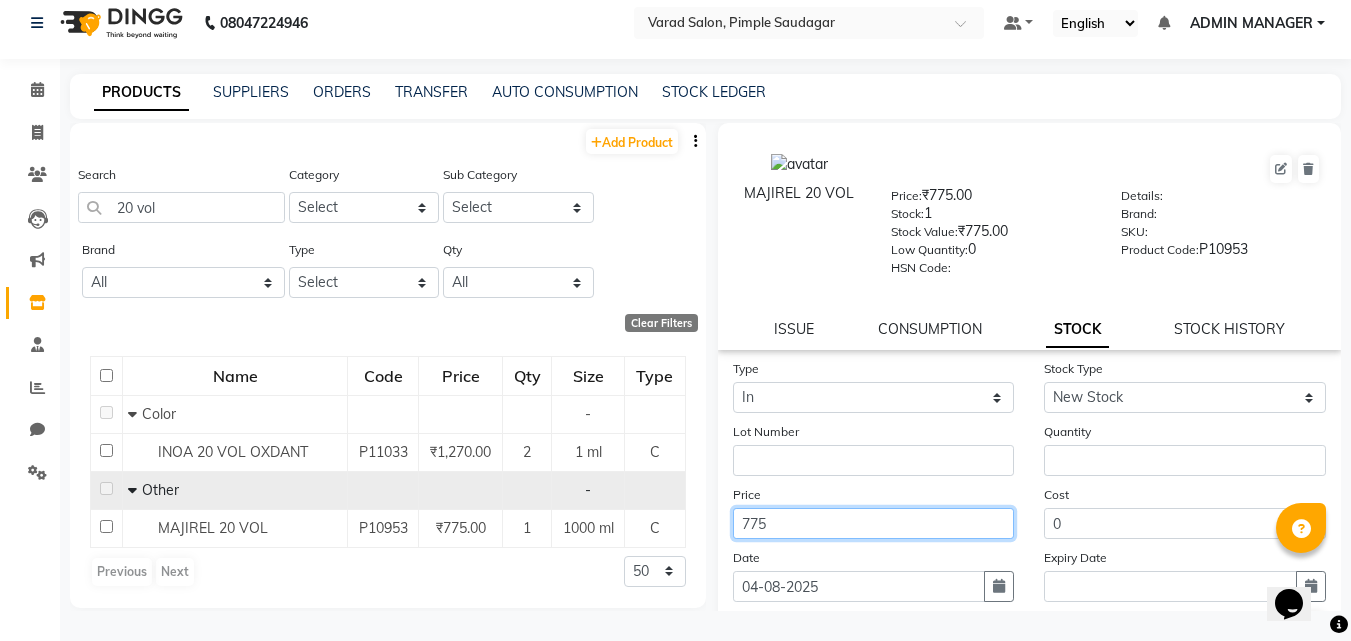 click on "775" 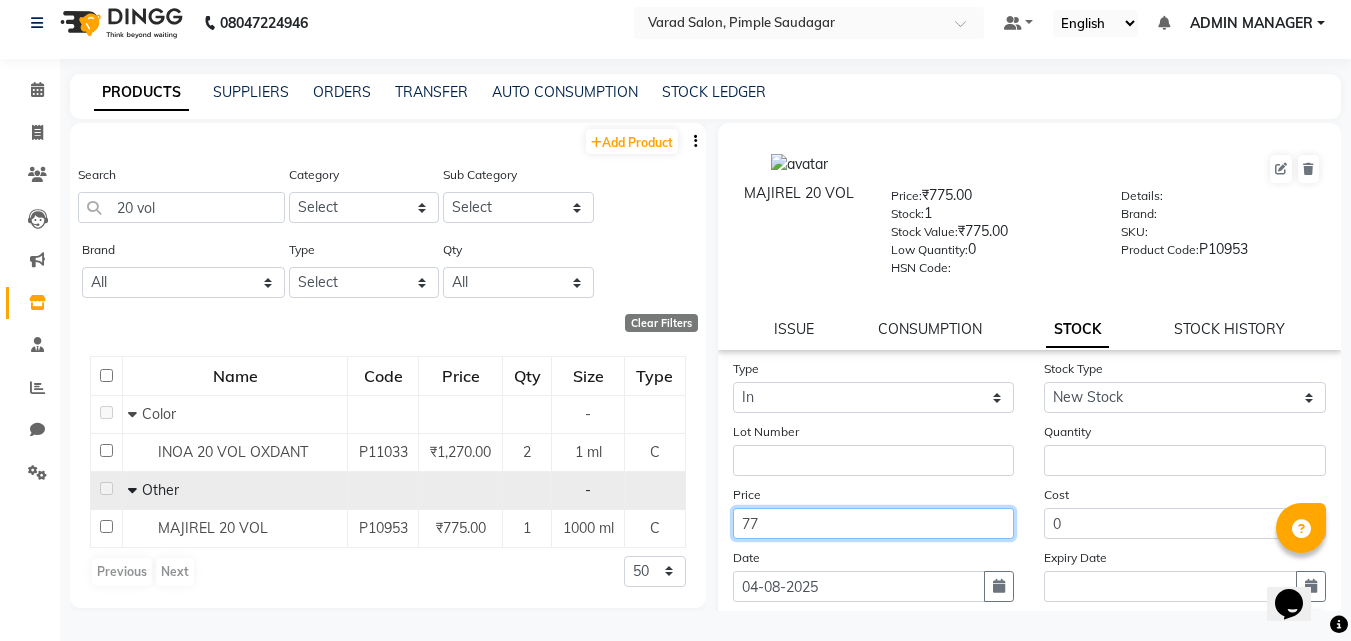type on "7" 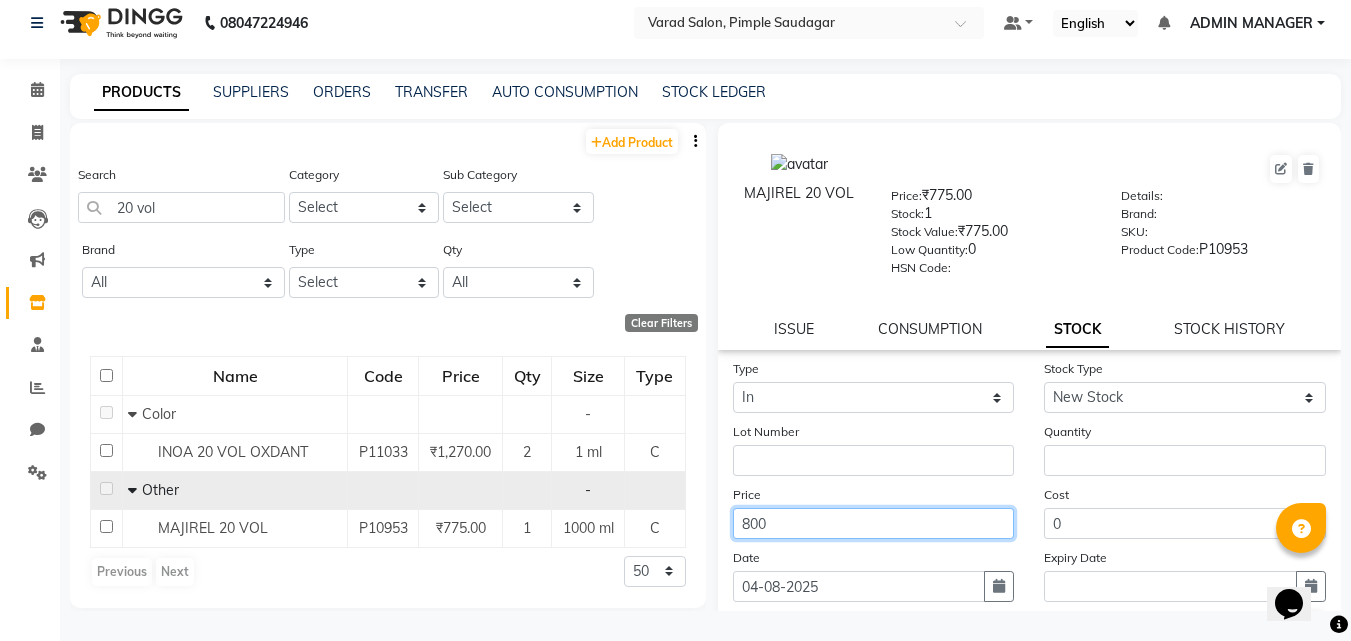 type on "800" 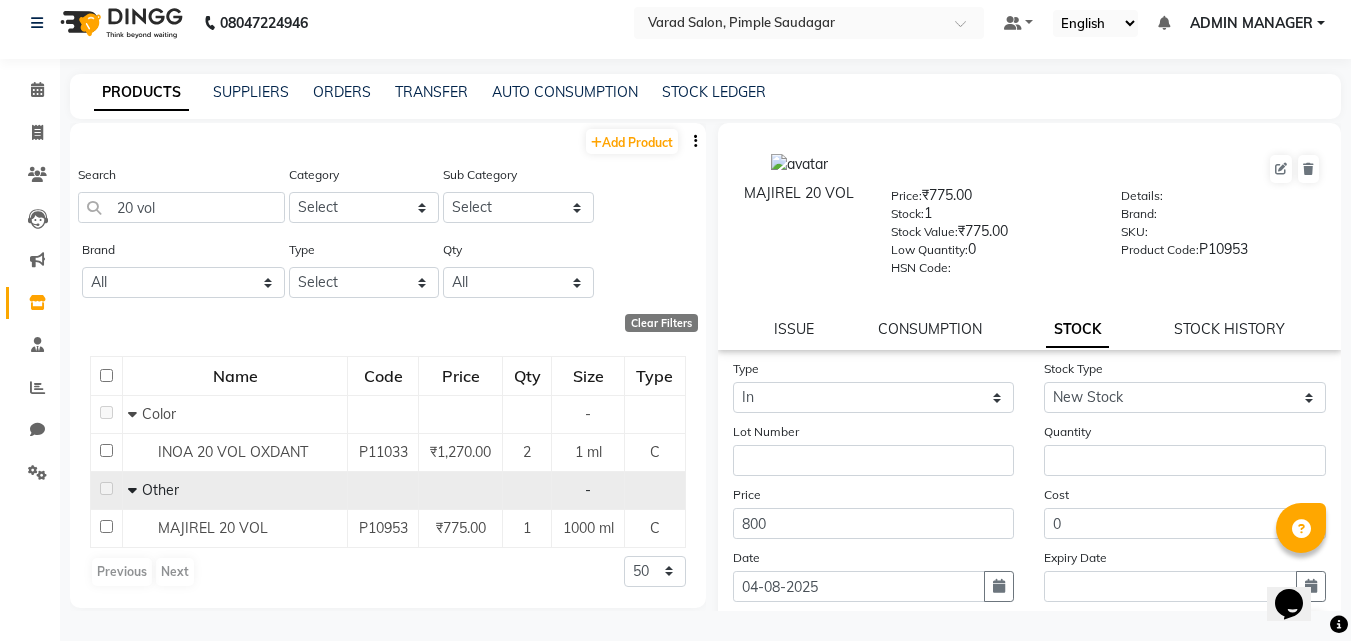 click on "Previous   Next  50 100 500" 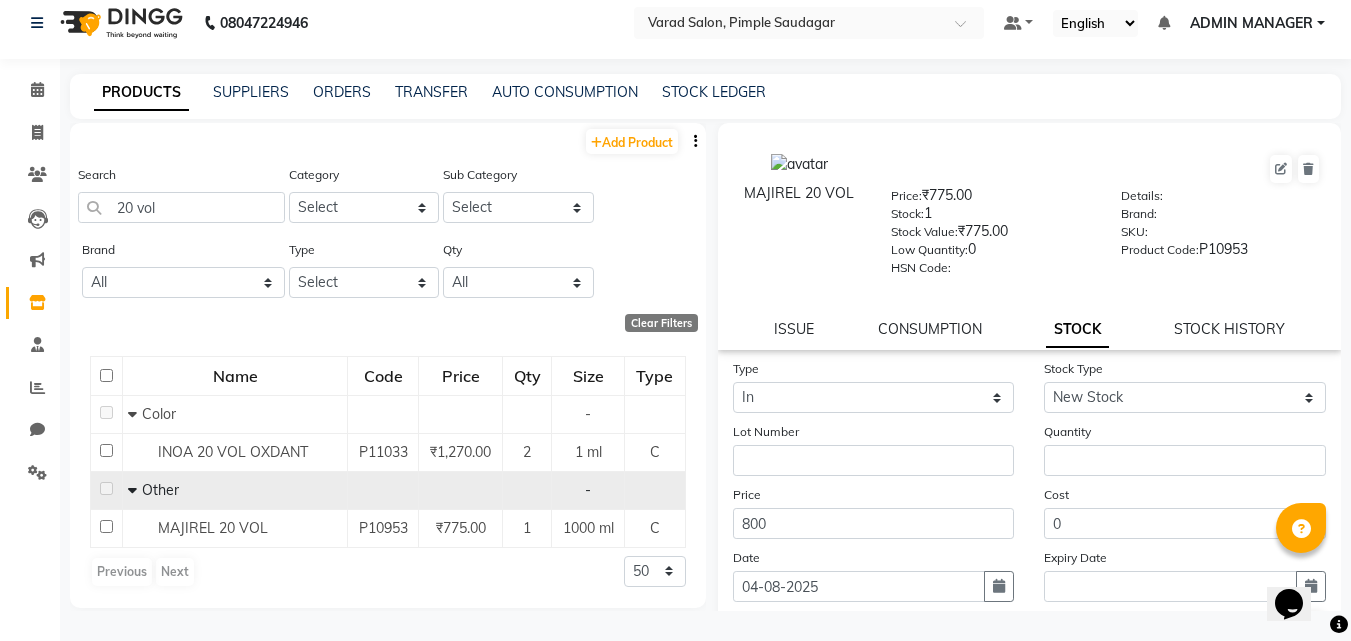 scroll, scrollTop: 100, scrollLeft: 0, axis: vertical 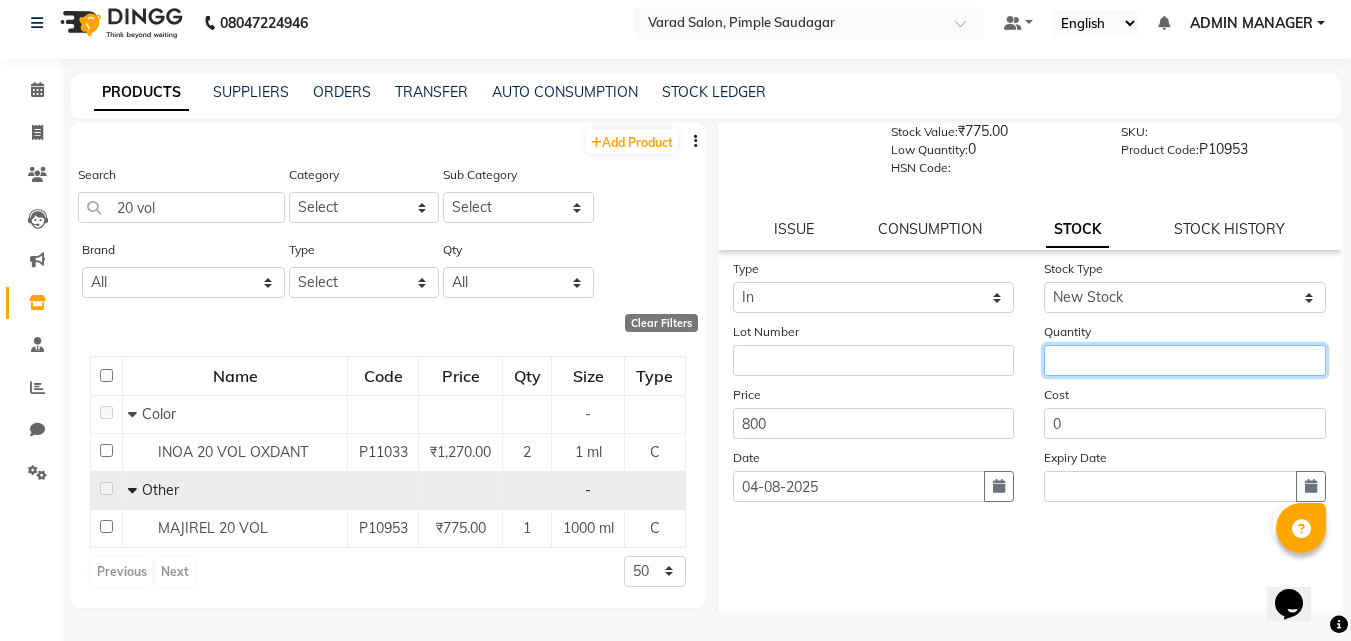 click 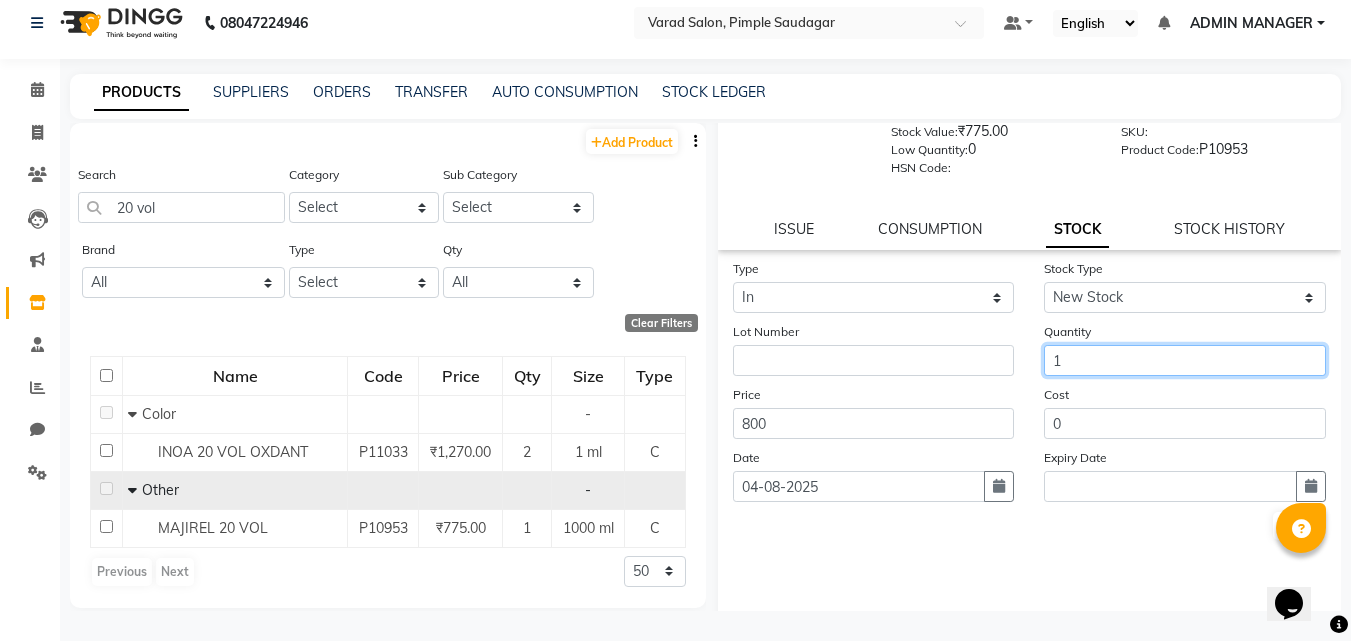 type on "1" 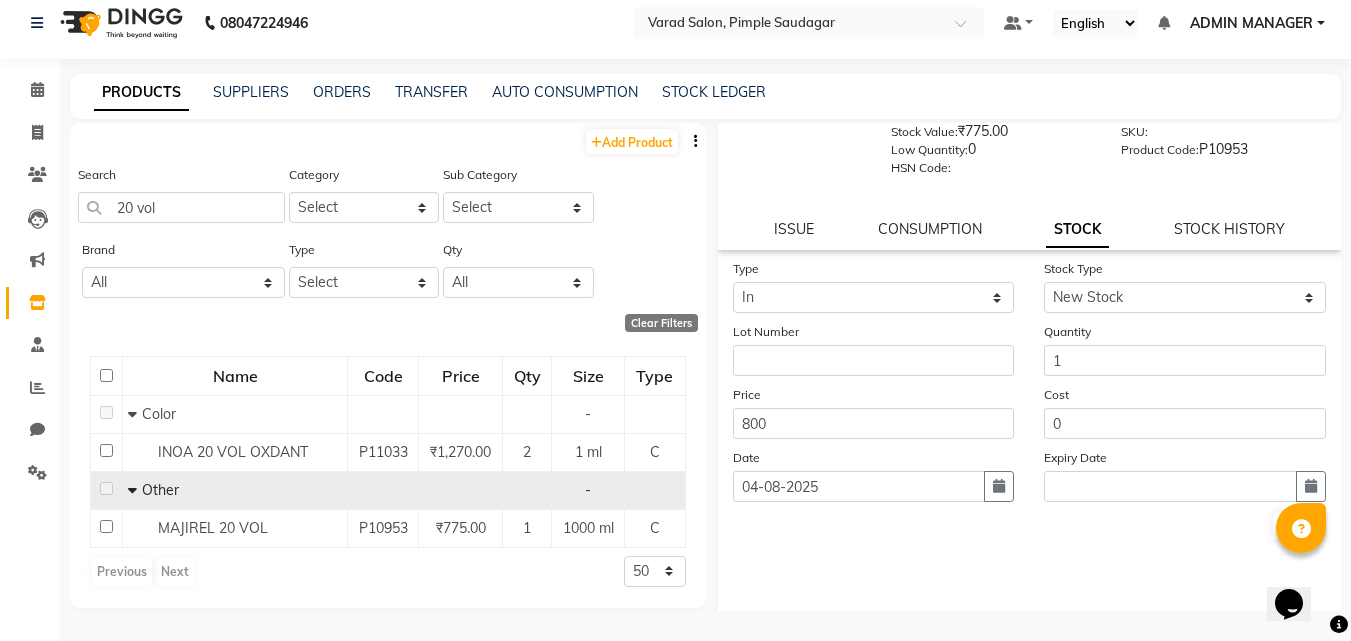 click on "Submit" 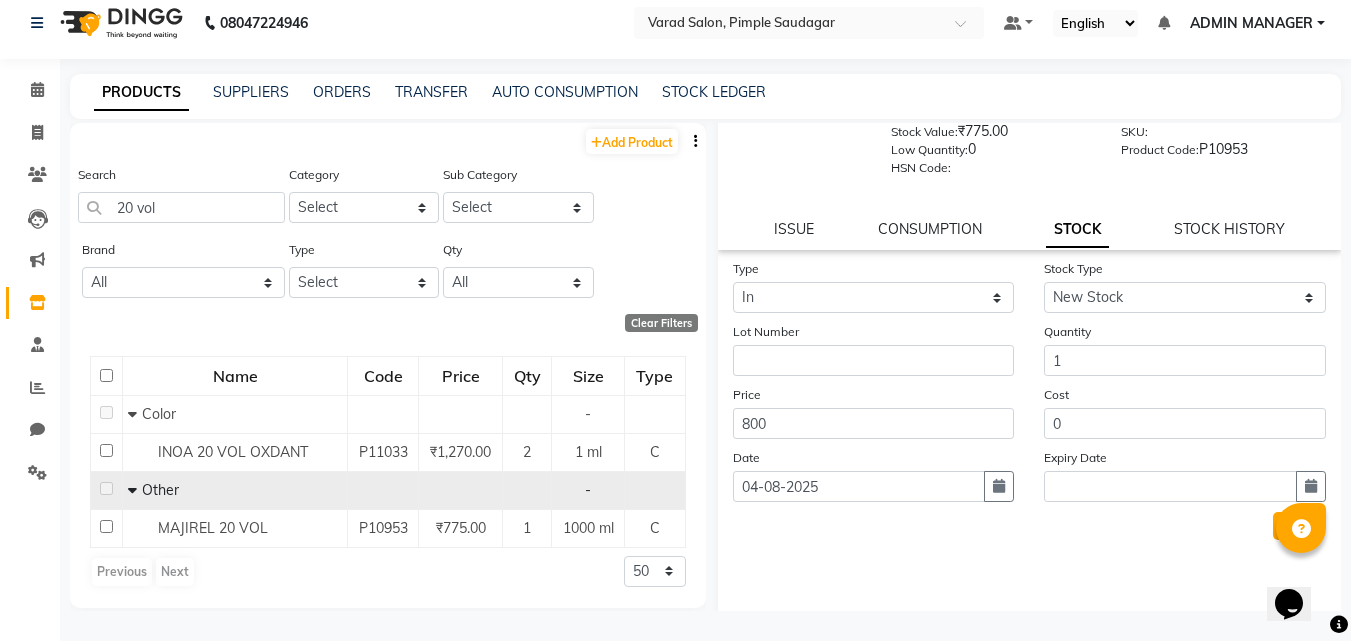 click on "Submit" 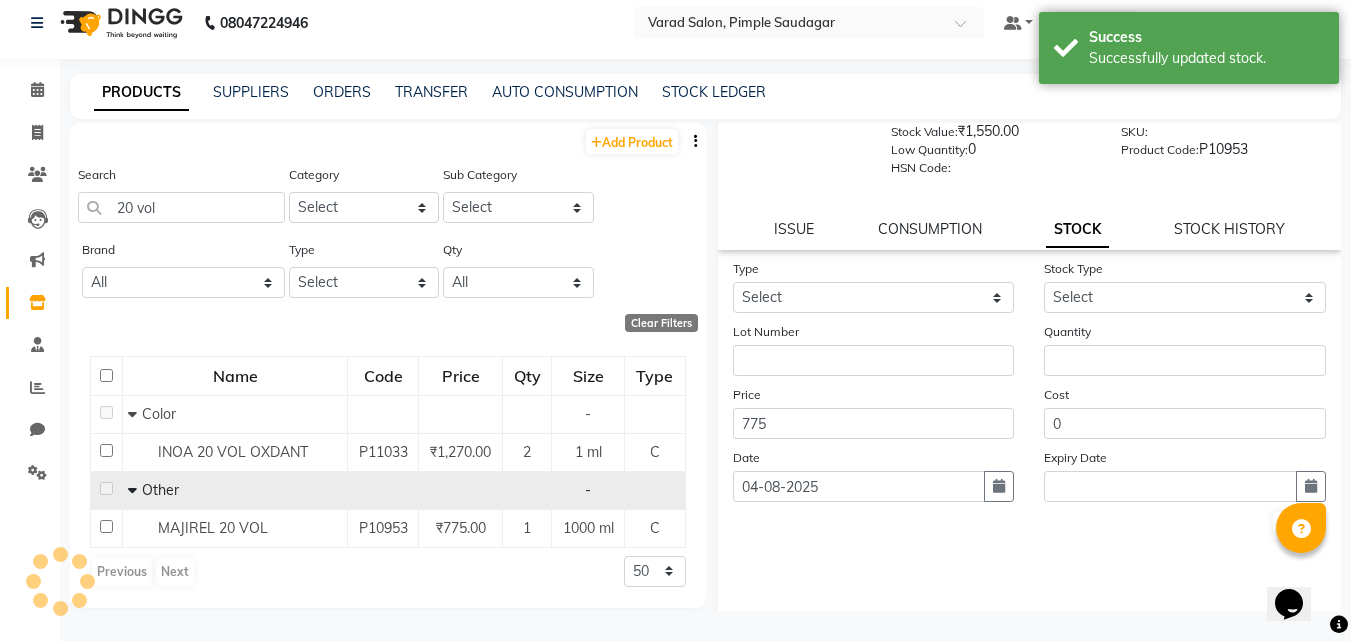 scroll, scrollTop: 0, scrollLeft: 0, axis: both 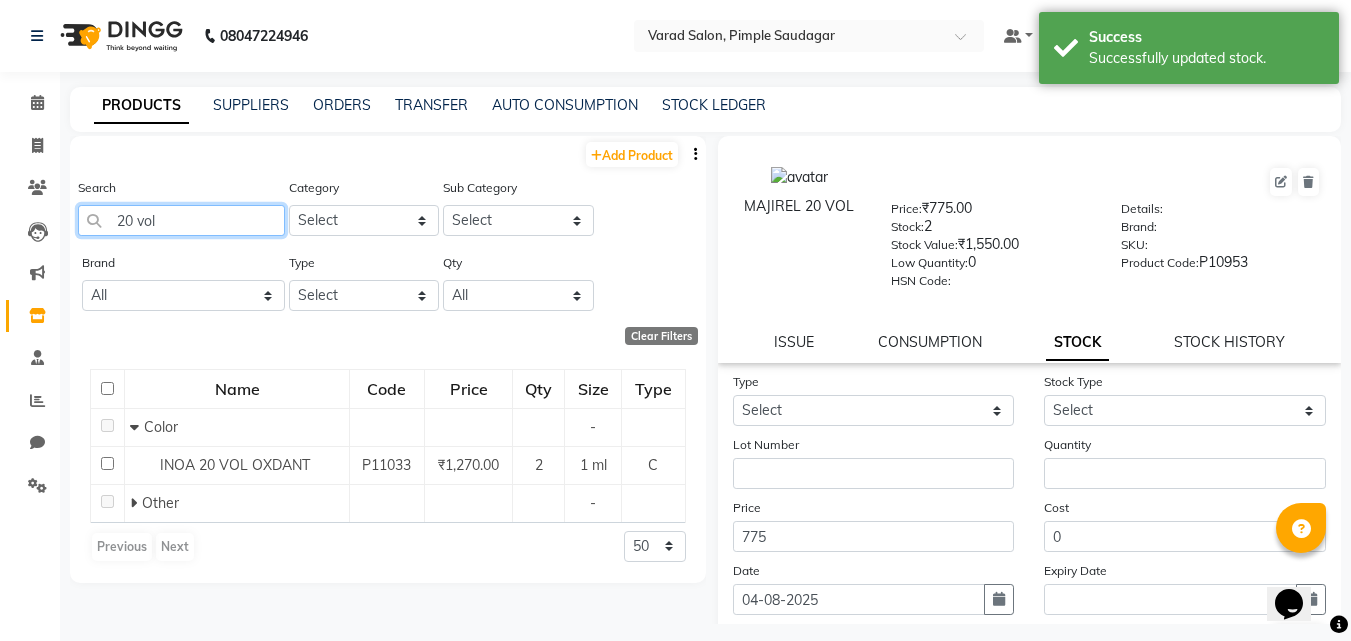 click on "20 vol" 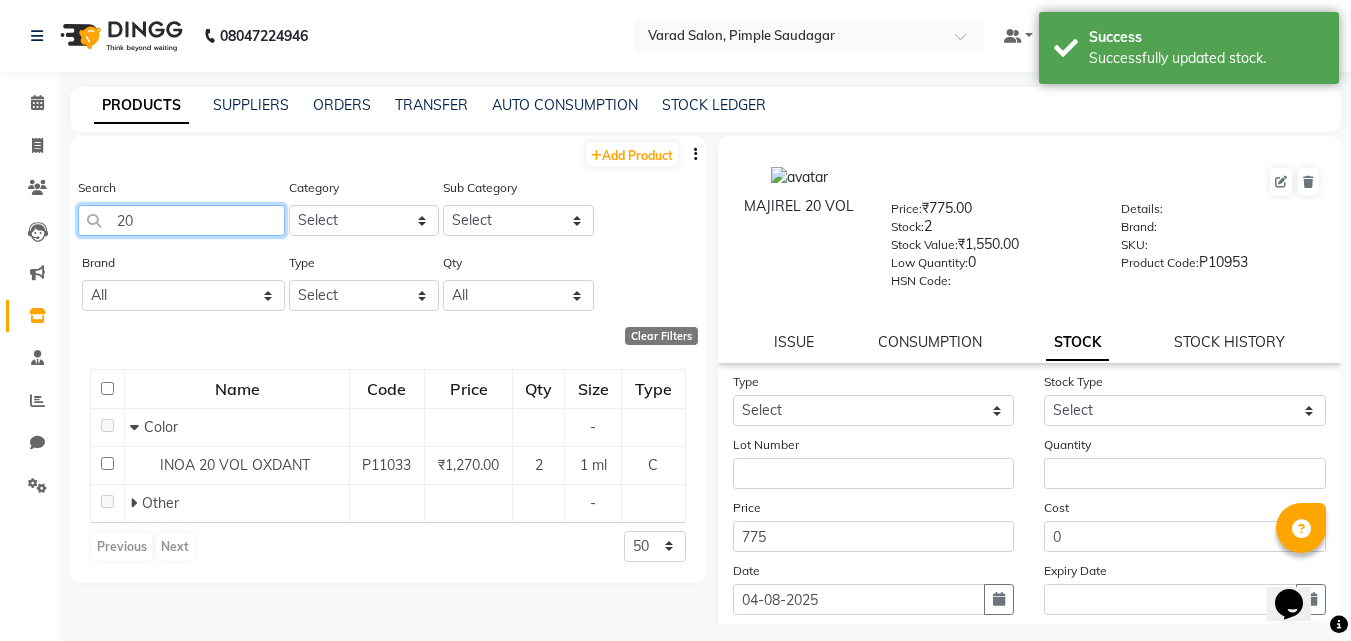 type on "2" 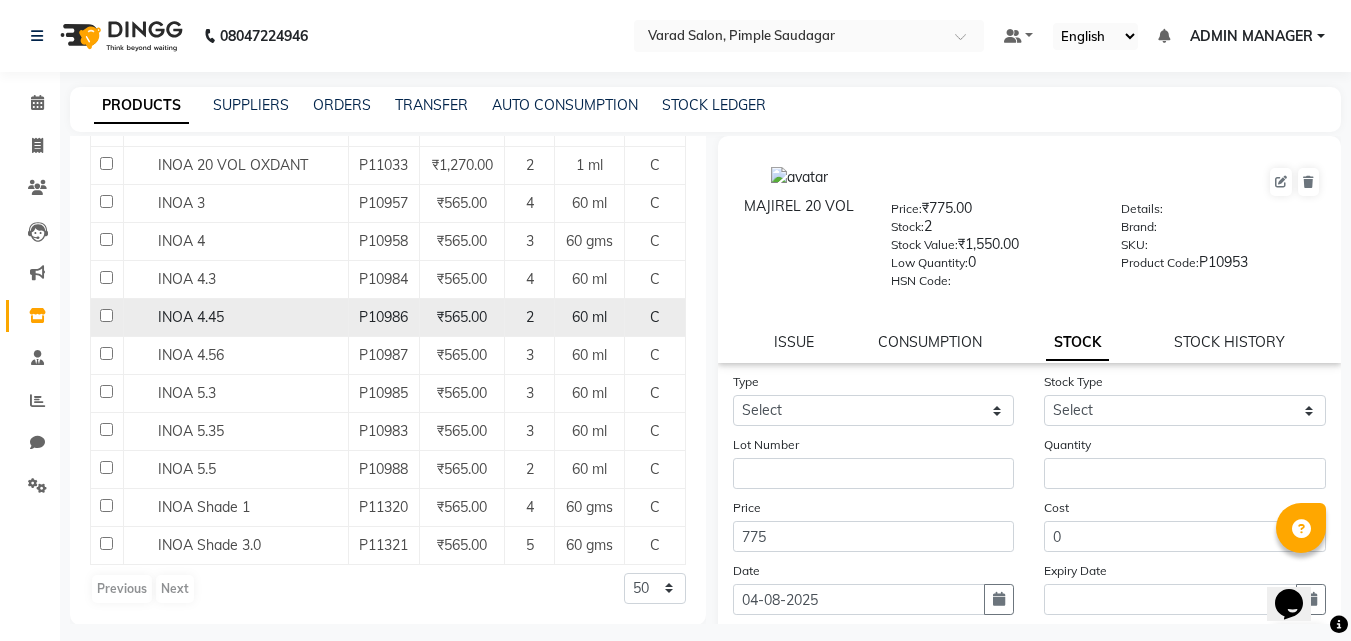 scroll, scrollTop: 301, scrollLeft: 0, axis: vertical 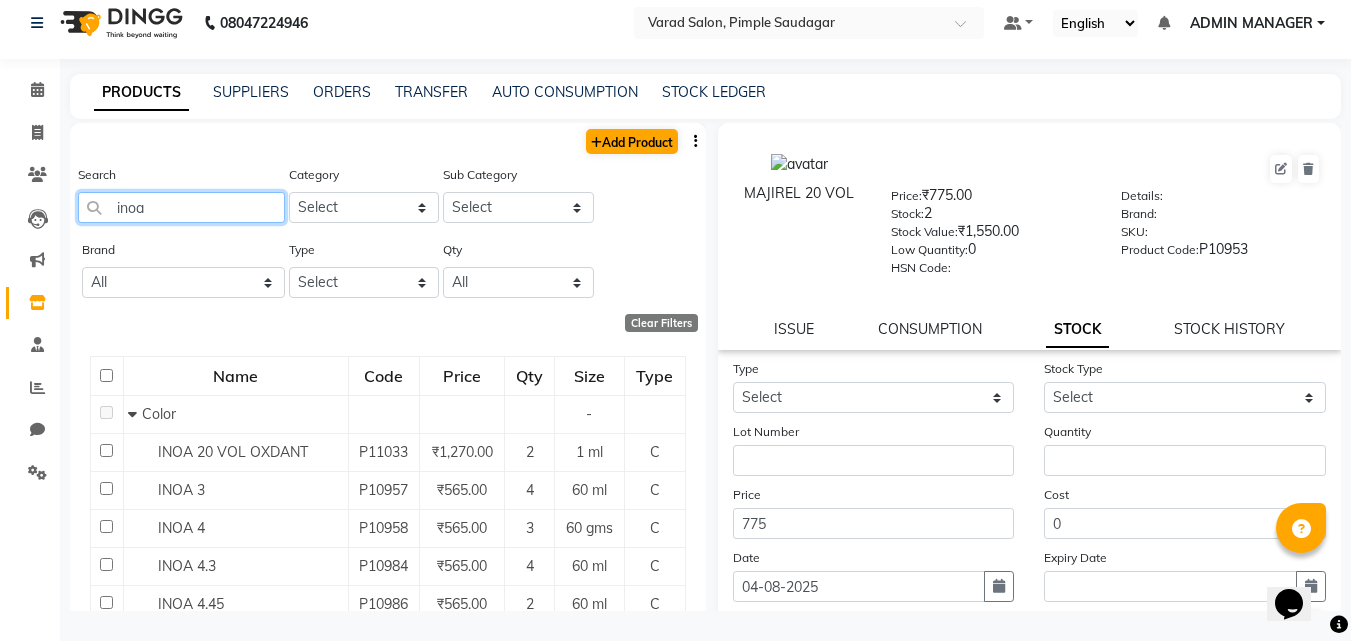 type on "inoa" 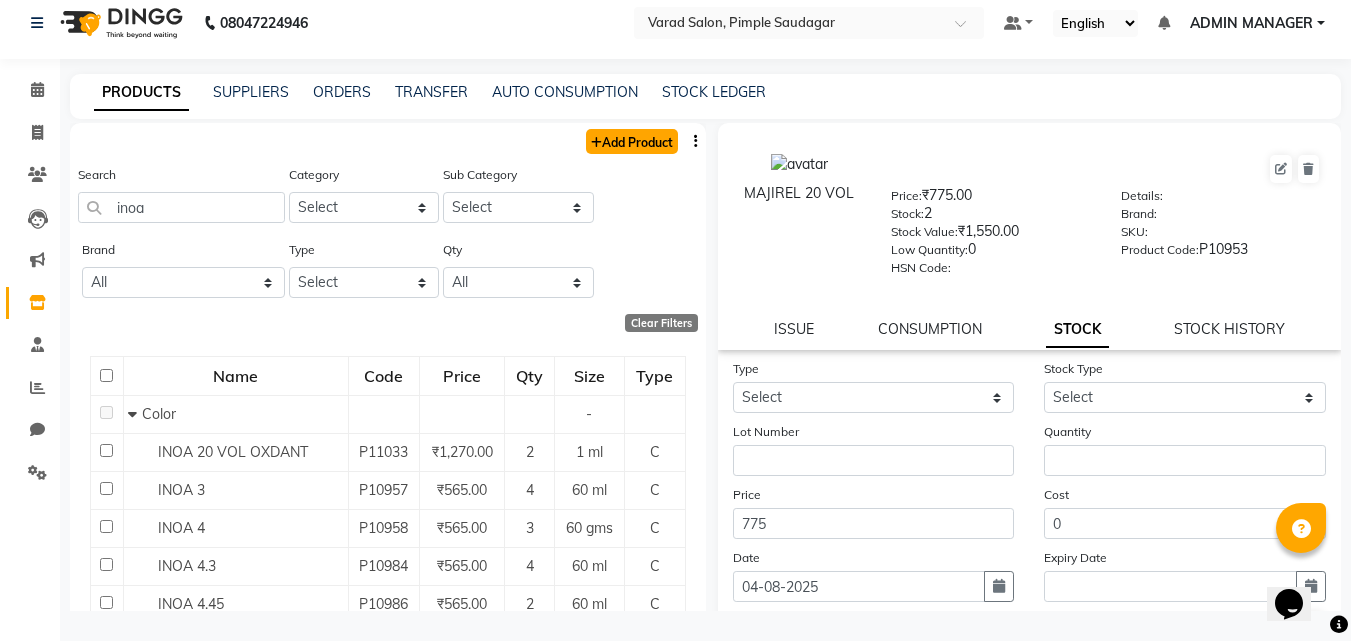 click on "Add Product" 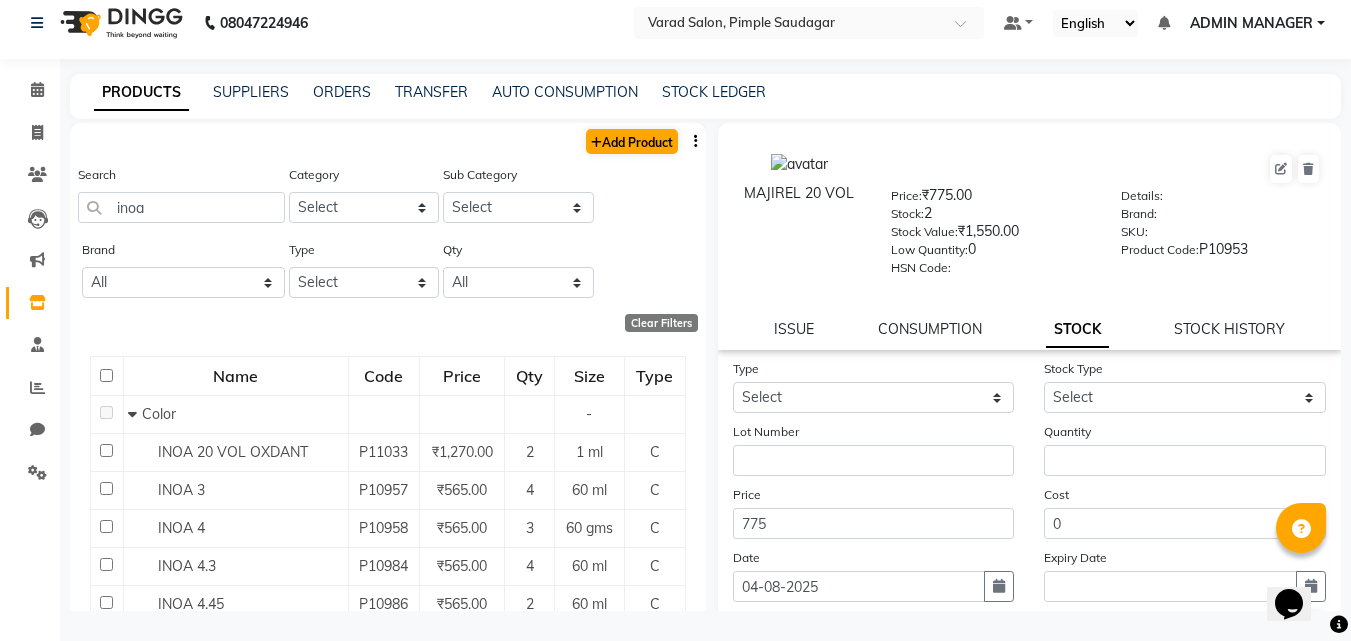 select on "true" 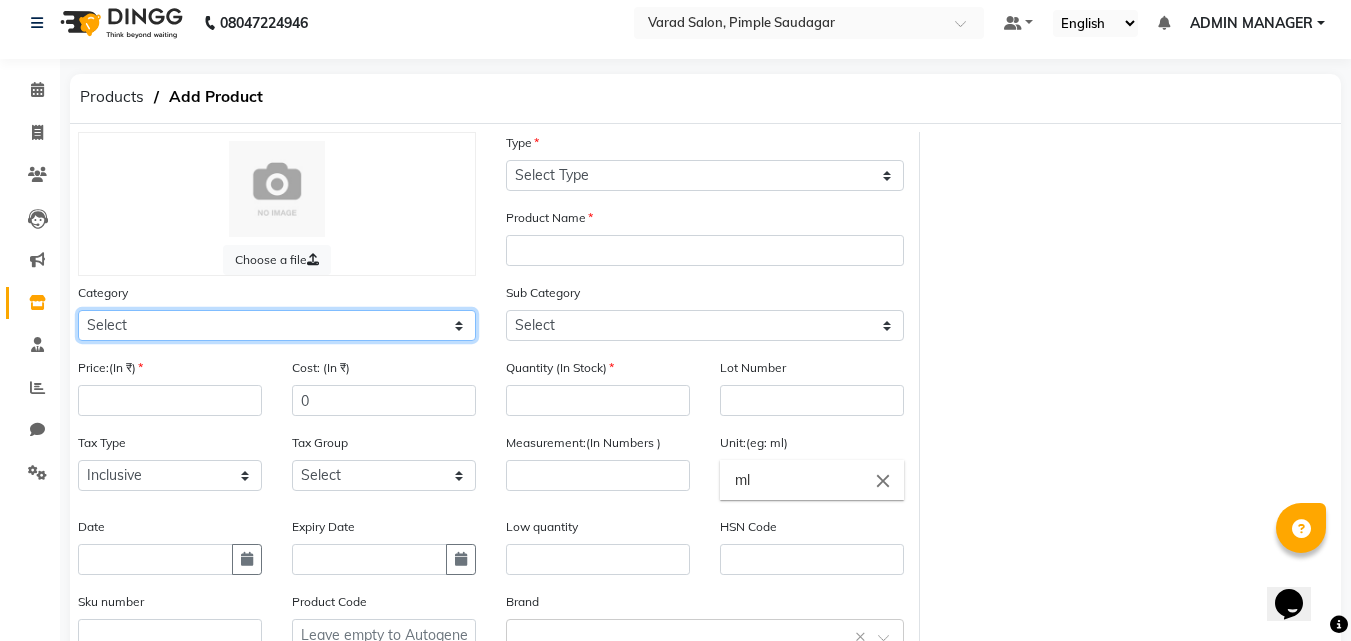 click on "Select Hair Skin Makeup Personal Care Appliances Beard Disposable Threading Hands and Feet Beauty Planet Botox Cadiveu Casmara Cheryls Loreal Olaplex Old Other" 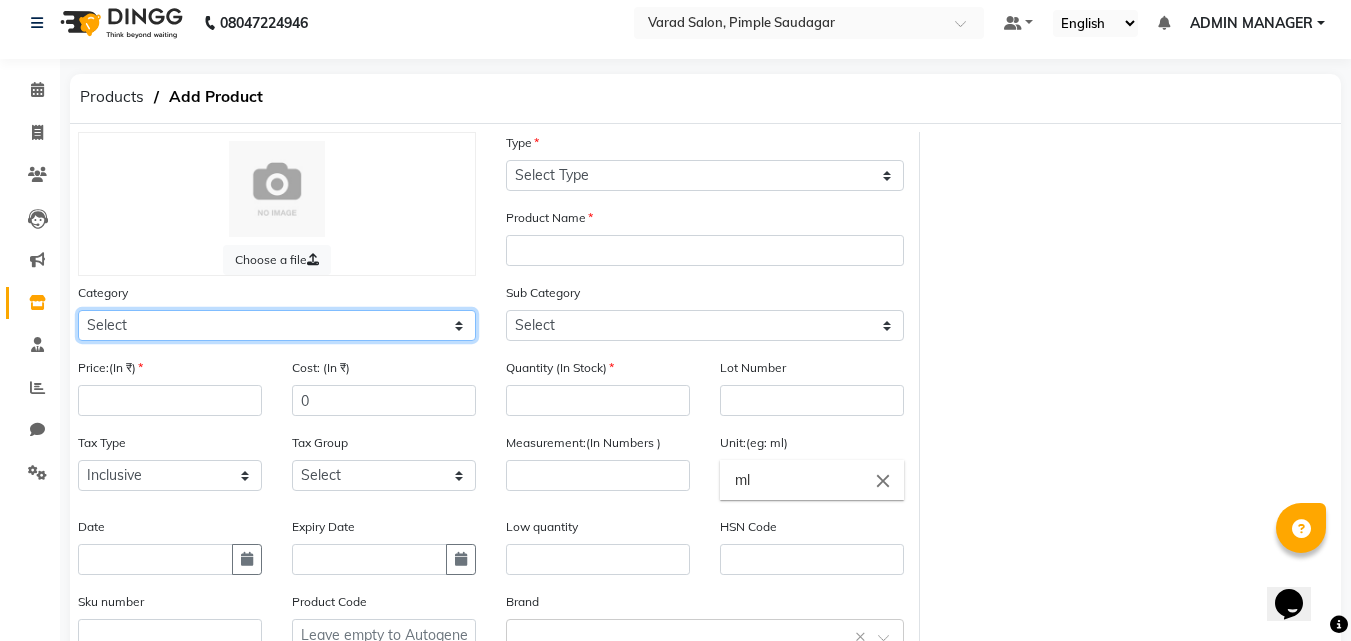 select on "1200601100" 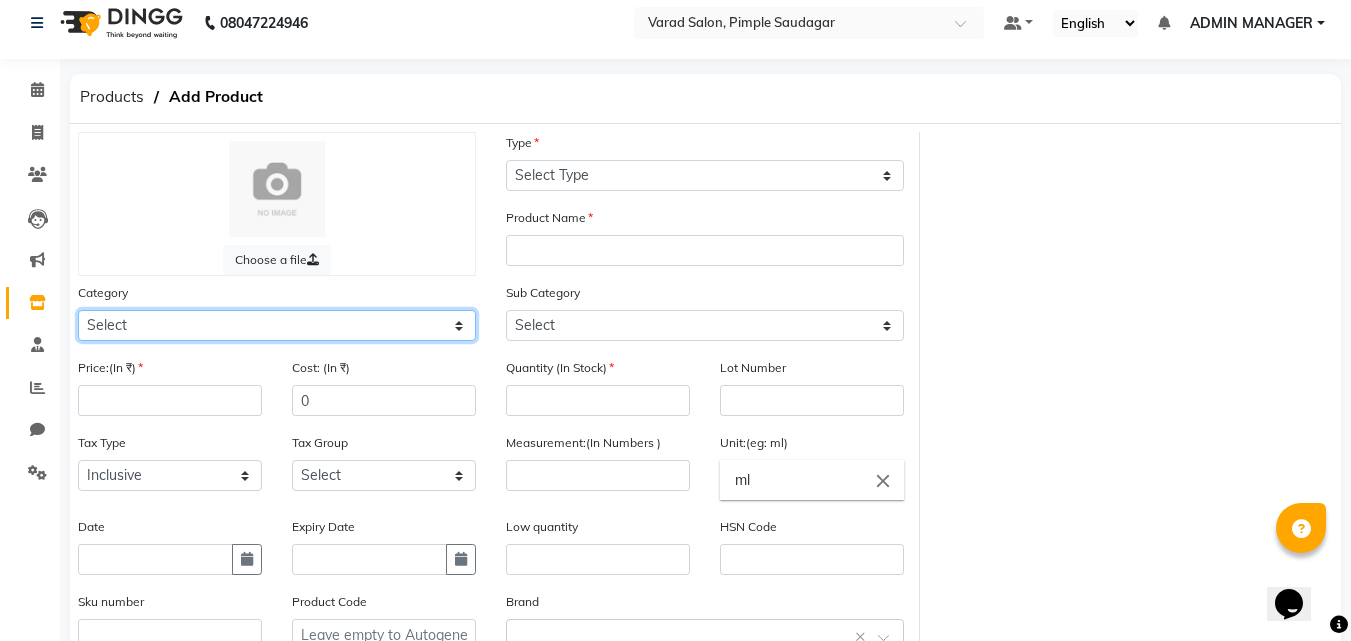 click on "Select Hair Skin Makeup Personal Care Appliances Beard Disposable Threading Hands and Feet Beauty Planet Botox Cadiveu Casmara Cheryls Loreal Olaplex Old Other" 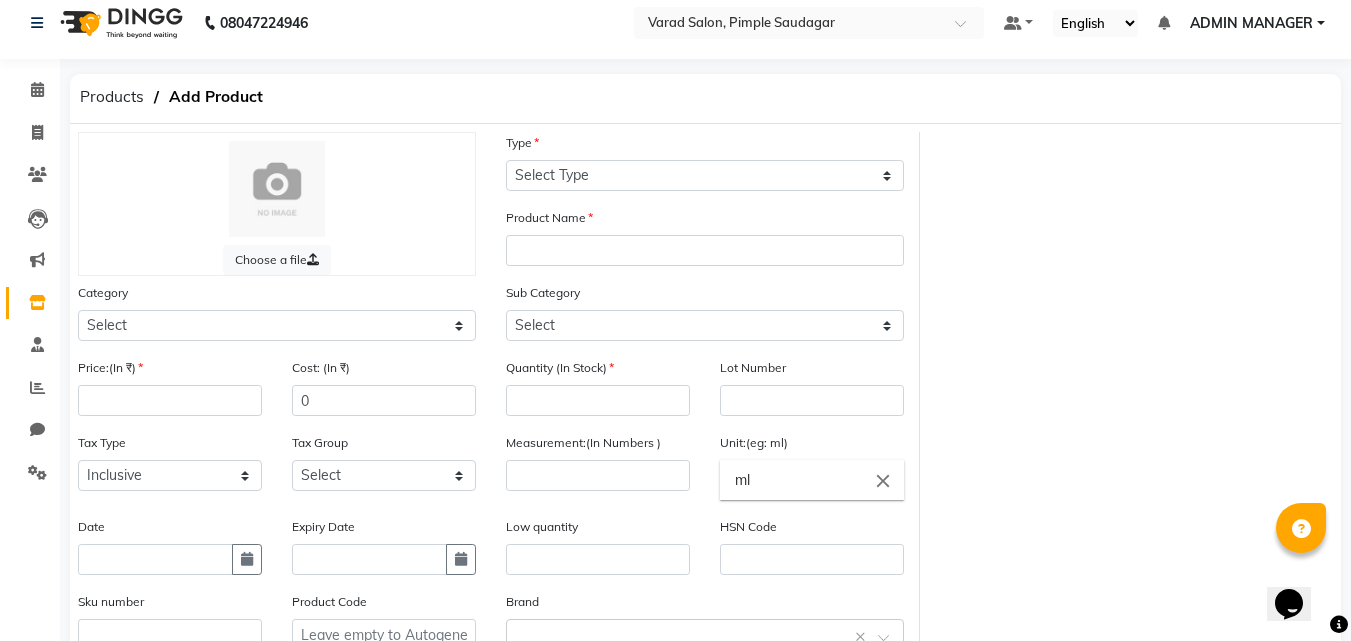 click on "Type Select Type Both Retail Consumable" 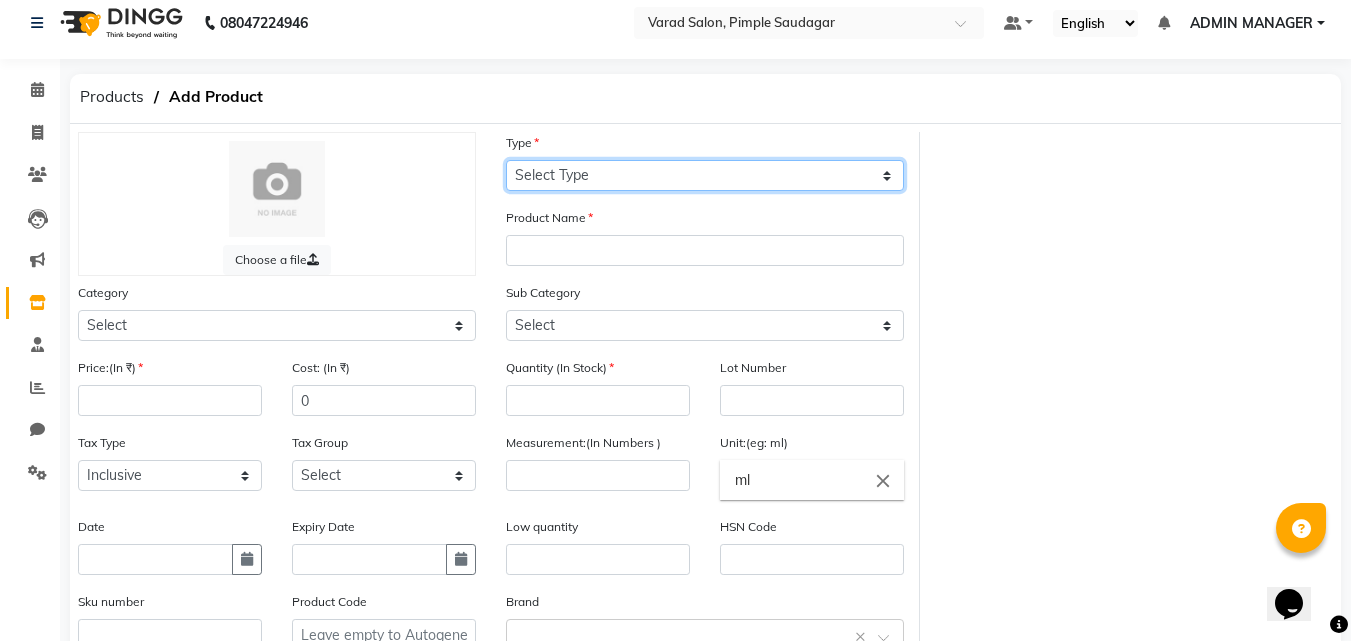 click on "Select Type Both Retail Consumable" 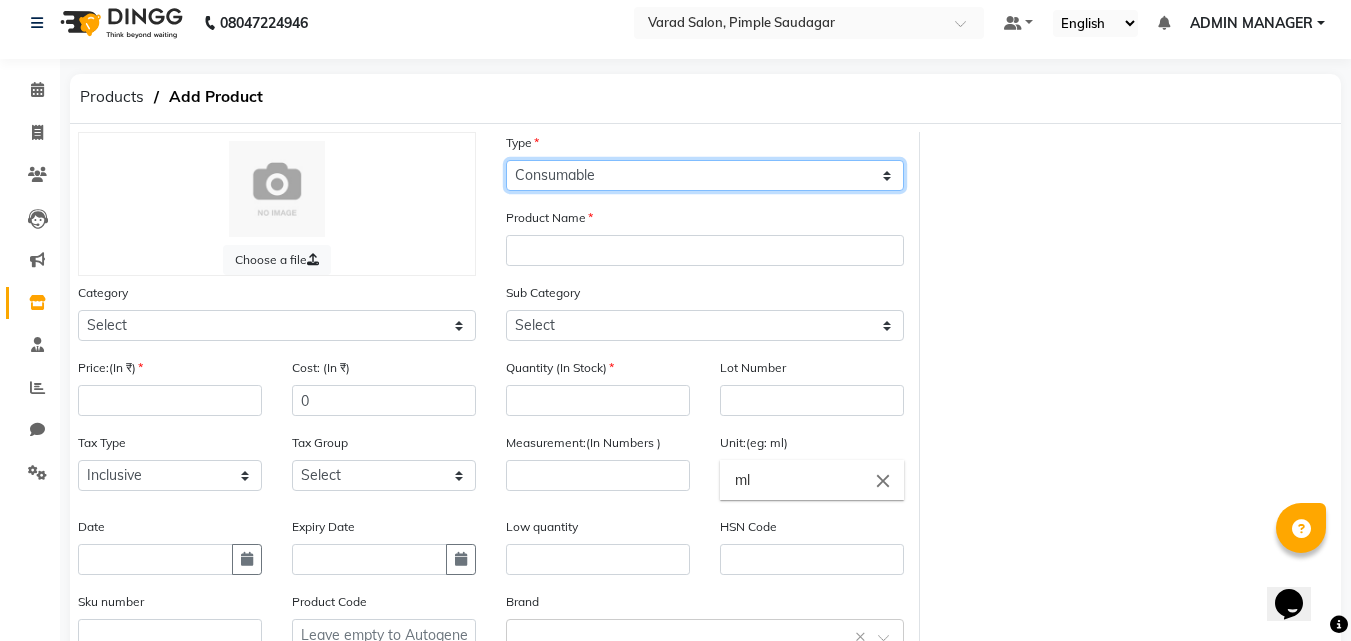 click on "Select Type Both Retail Consumable" 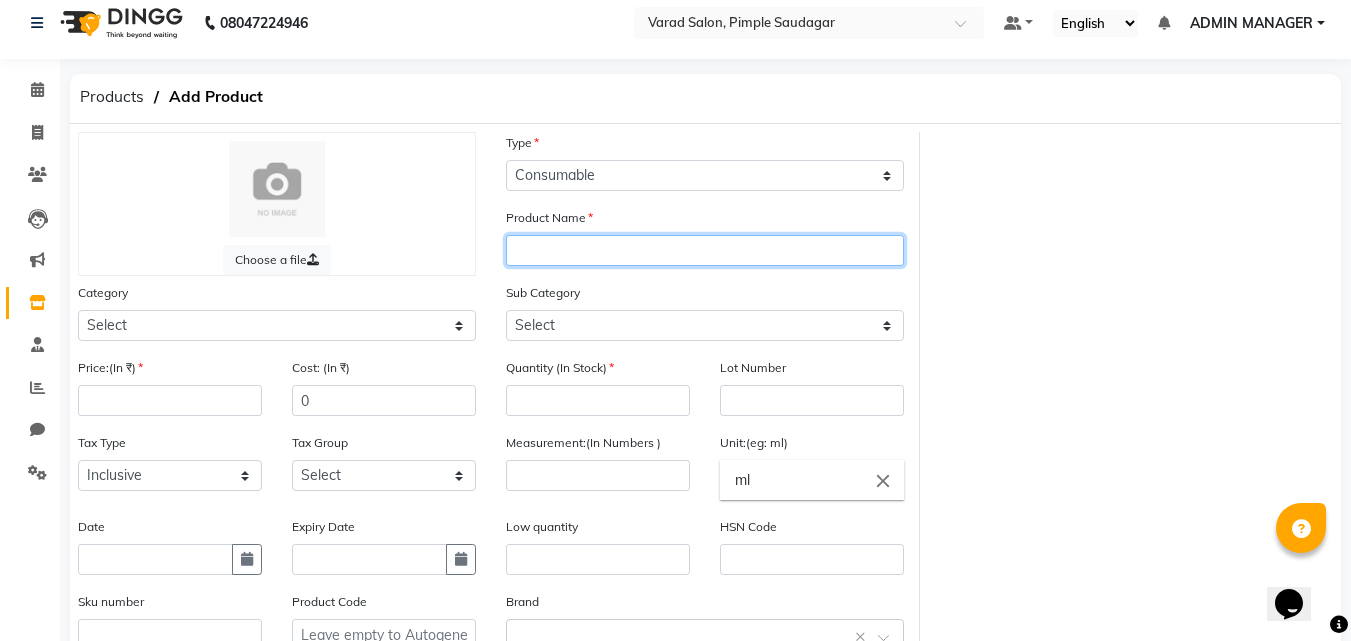 click 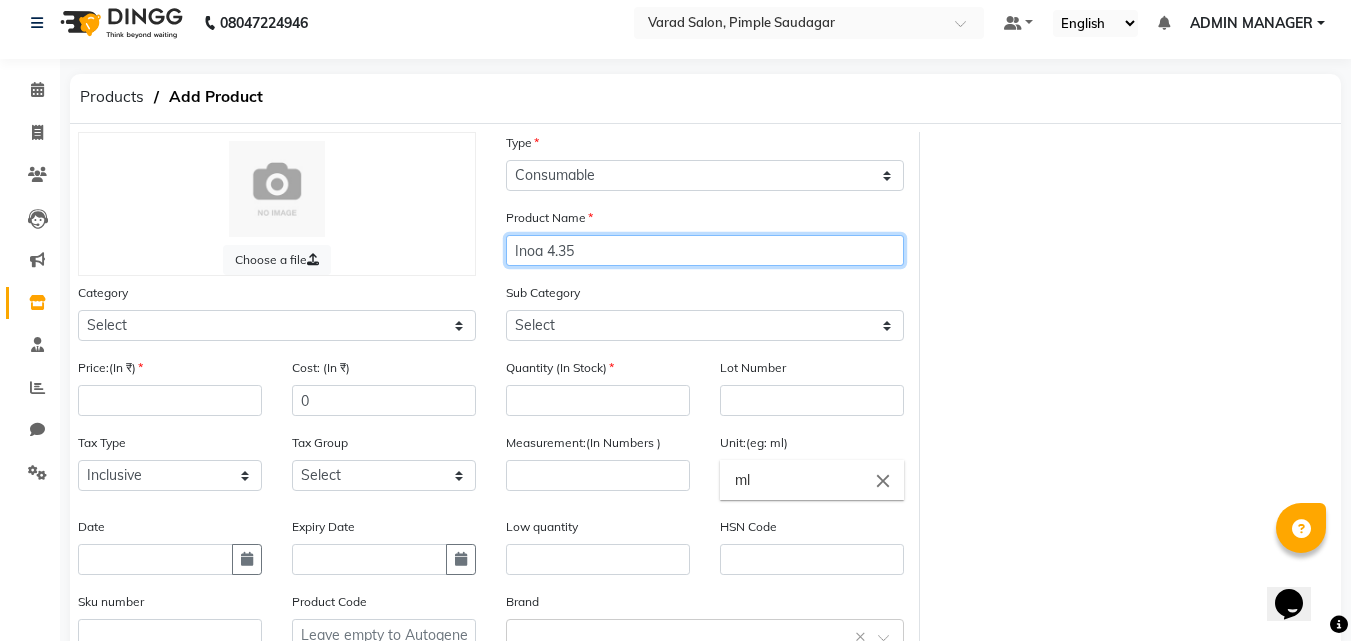 type on "Inoa 4.35" 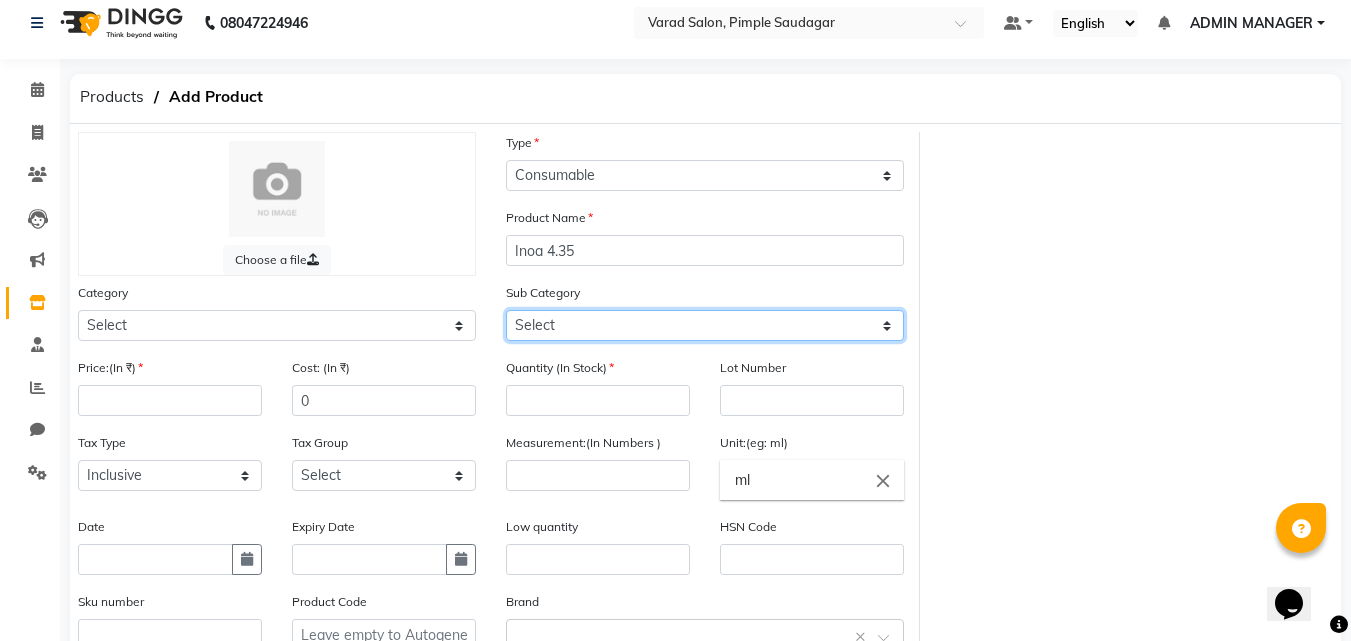click on "Select Shampoo Conditioner Cream Mask Oil Serum Color Appliances Treatment Styling Kit & Combo Other" 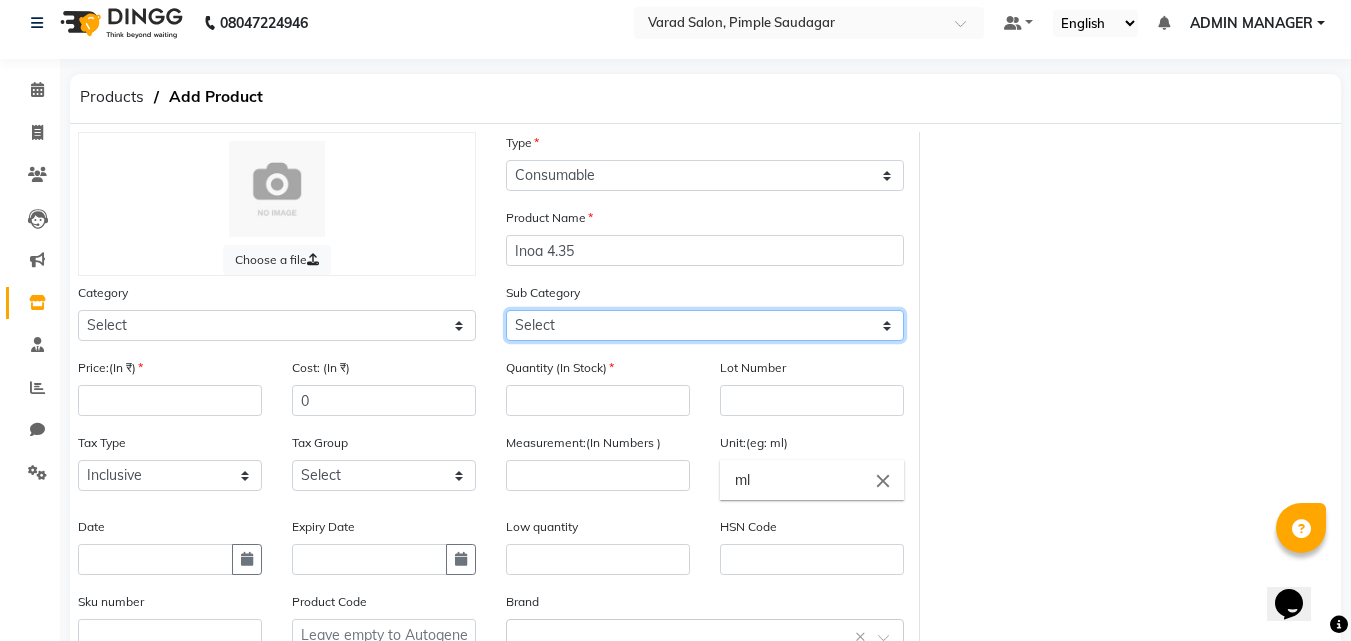 select on "1200601107" 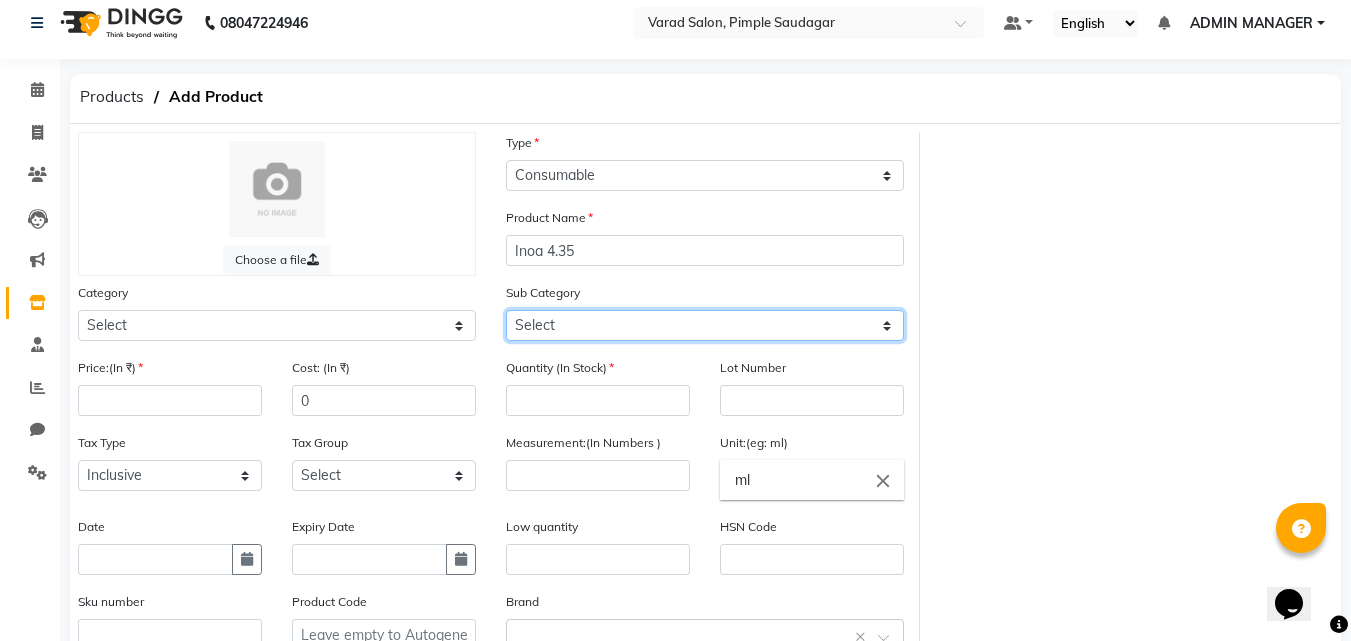 click on "Select Shampoo Conditioner Cream Mask Oil Serum Color Appliances Treatment Styling Kit & Combo Other" 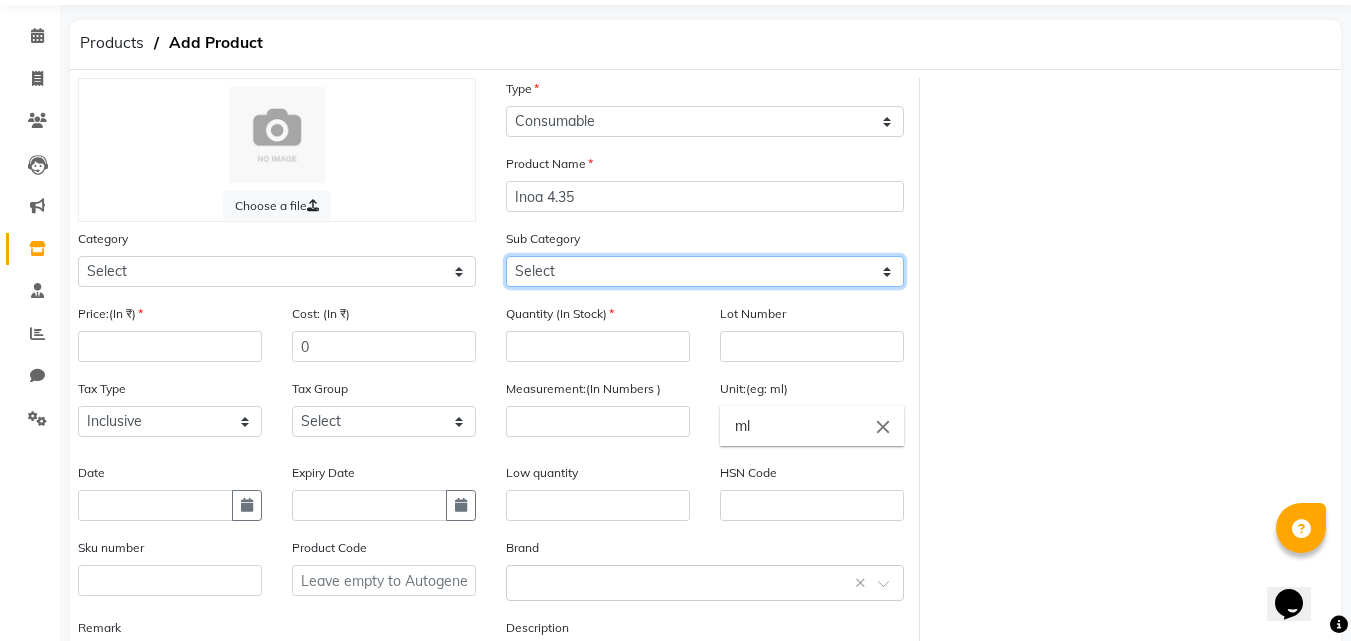 scroll, scrollTop: 113, scrollLeft: 0, axis: vertical 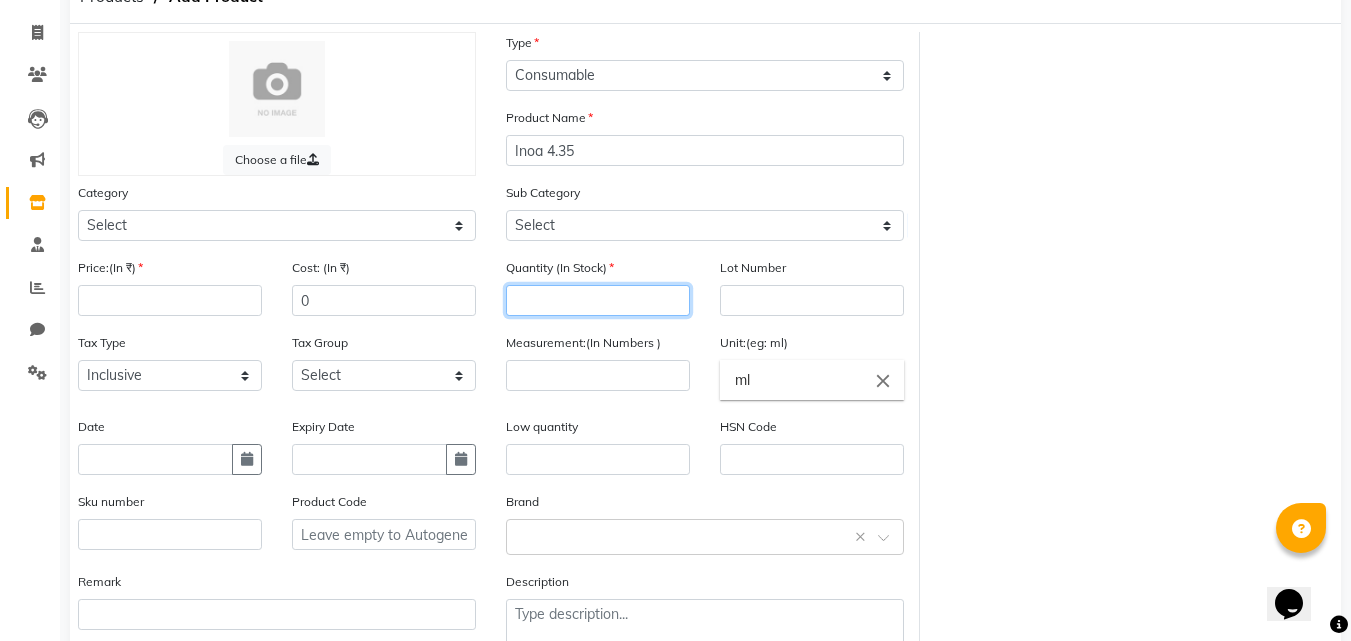 click 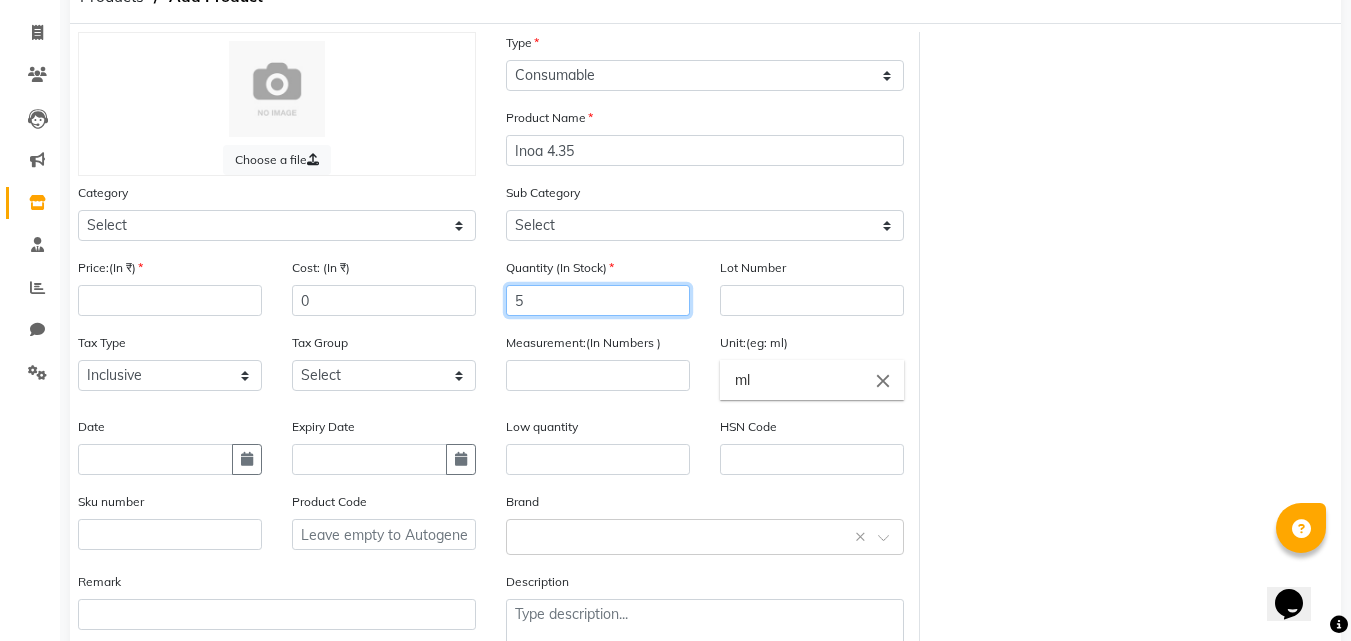 type on "5" 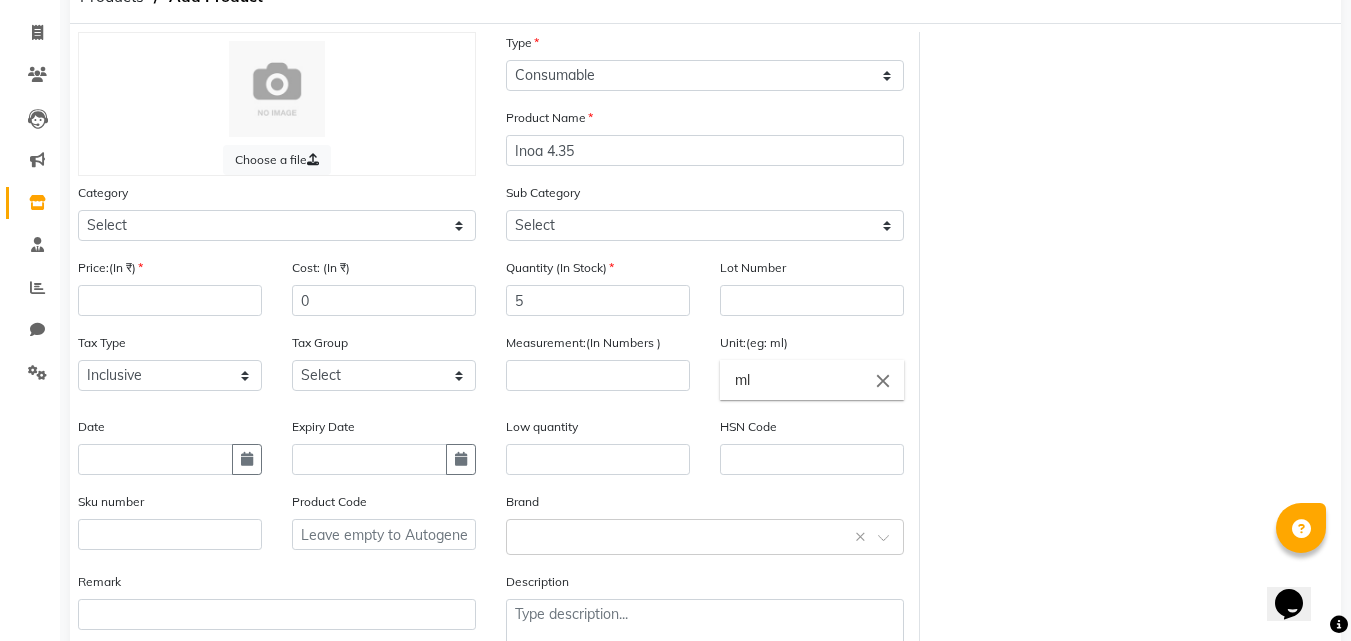 drag, startPoint x: 1039, startPoint y: 296, endPoint x: 504, endPoint y: 306, distance: 535.09344 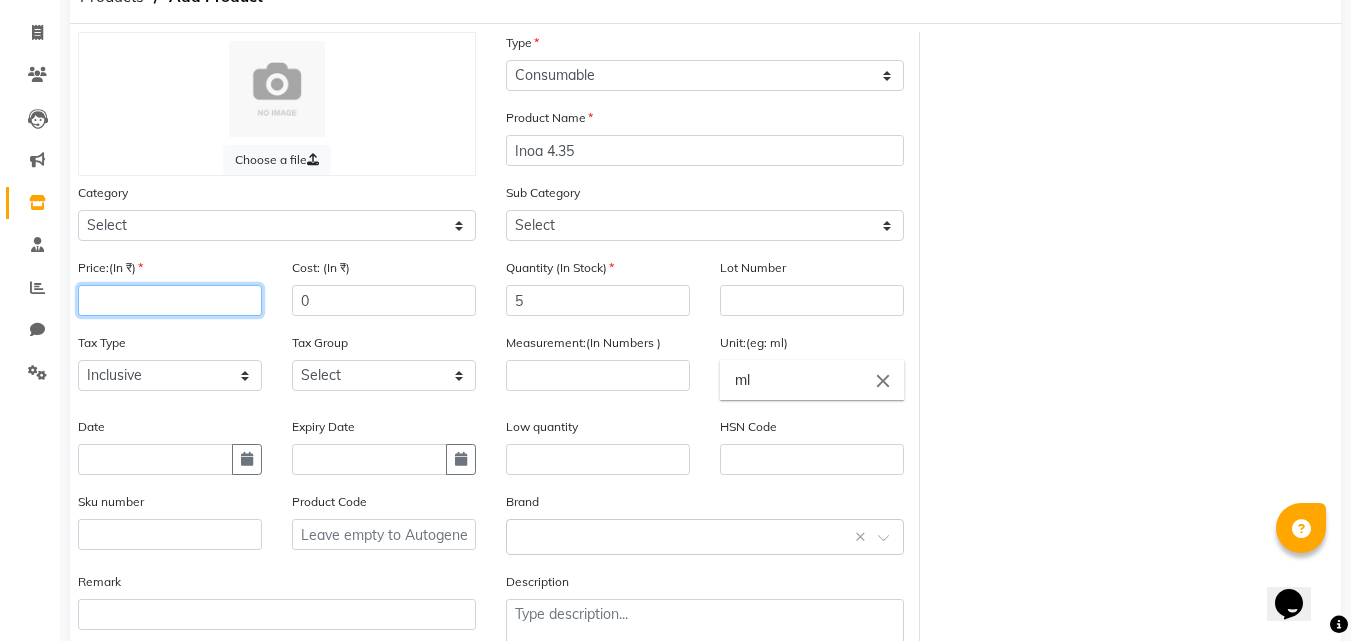 click 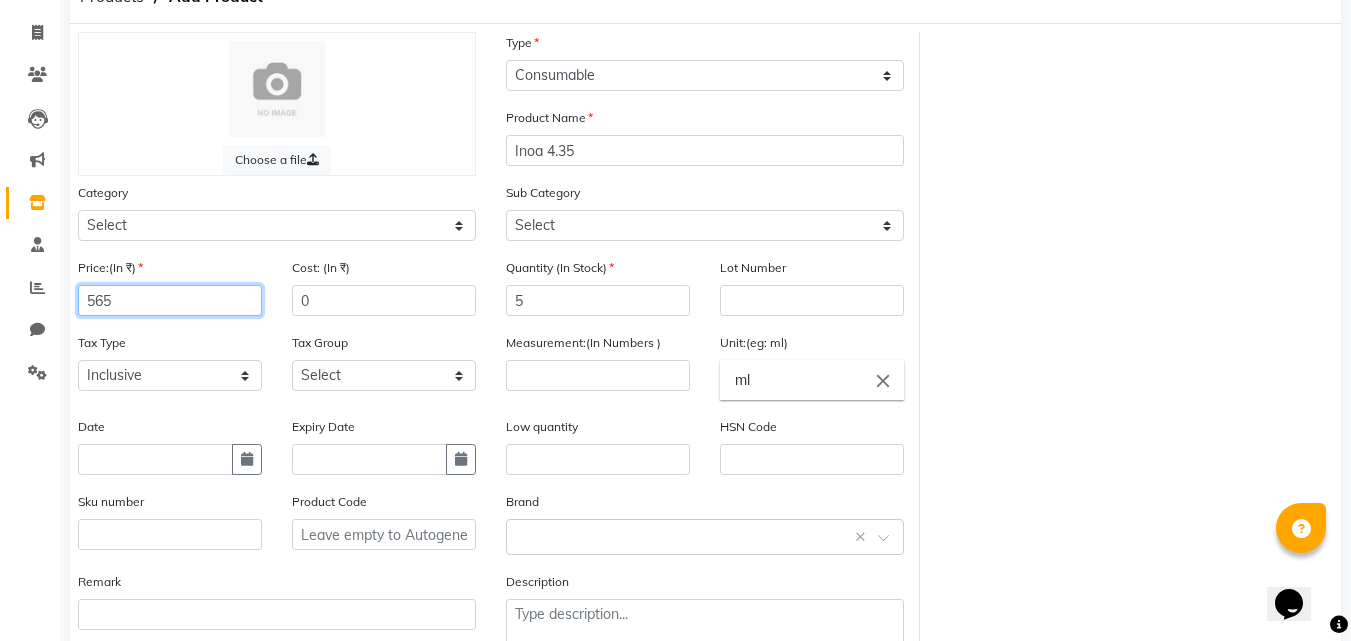 type on "565" 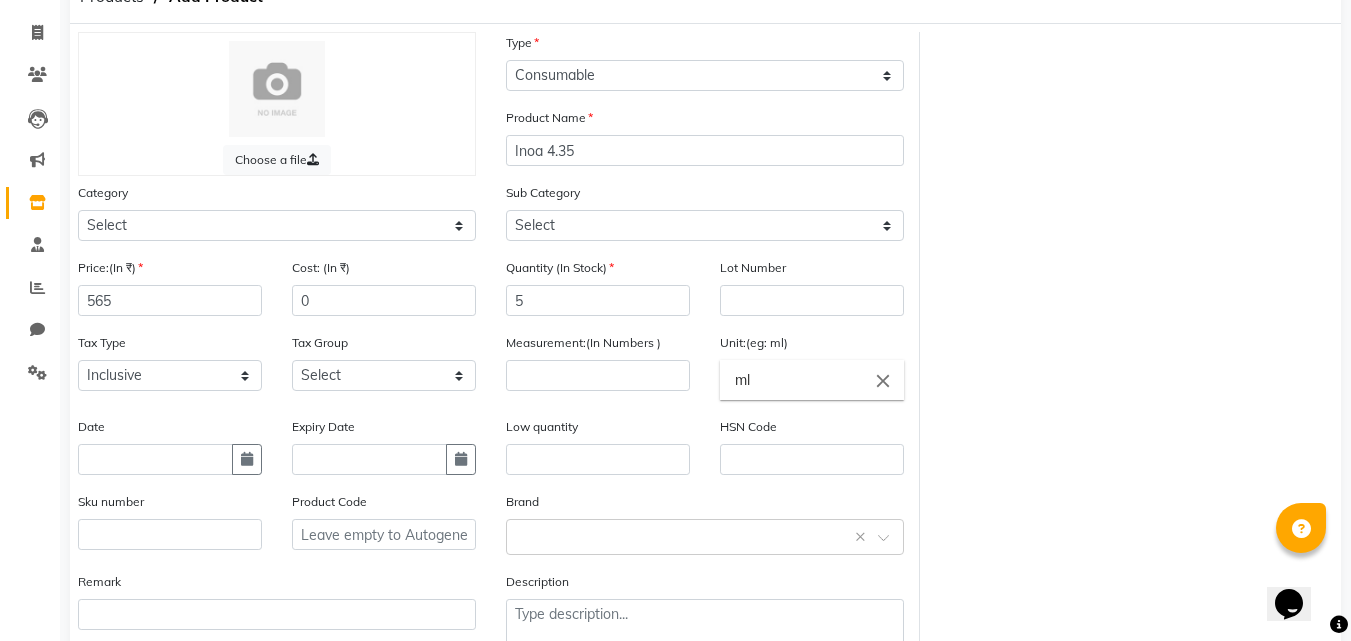 drag, startPoint x: 1122, startPoint y: 259, endPoint x: 1029, endPoint y: 293, distance: 99.0202 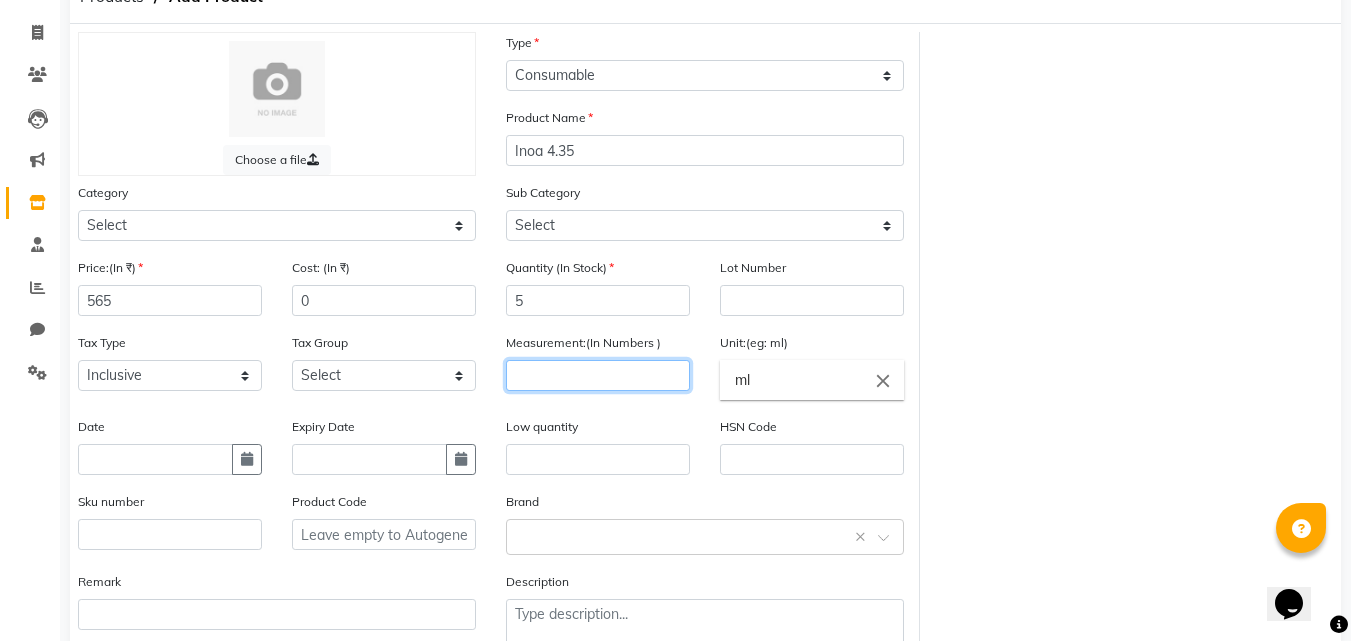 click 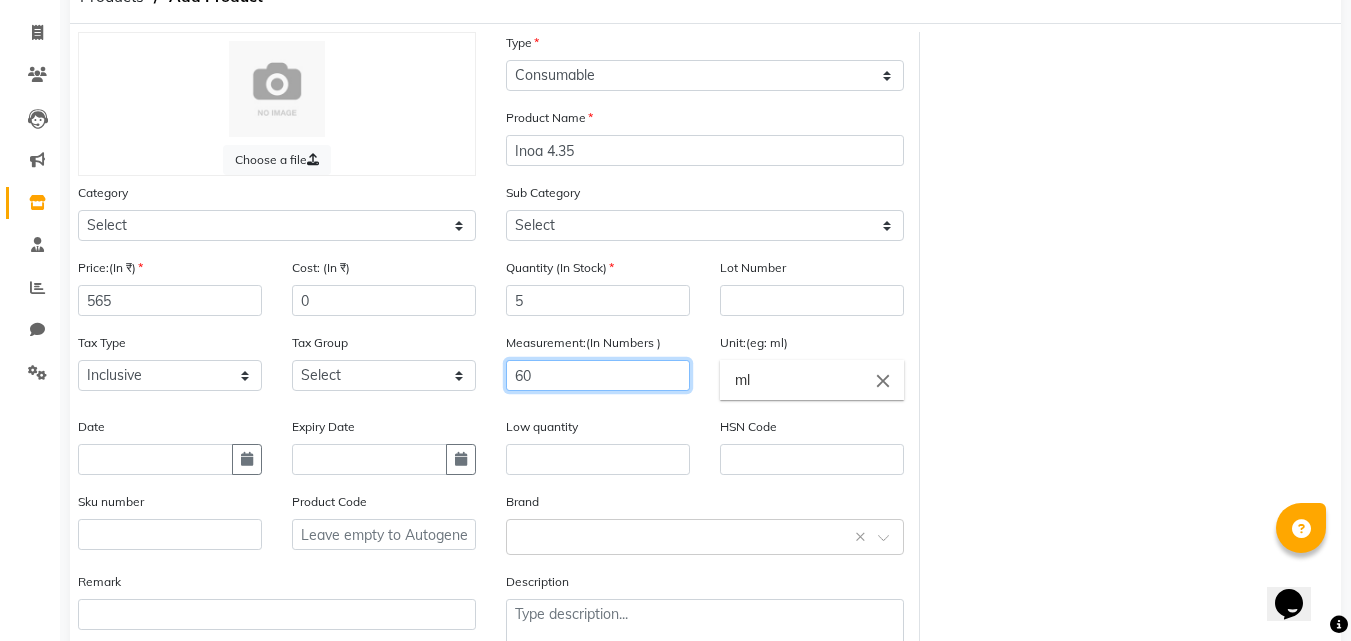 type on "60" 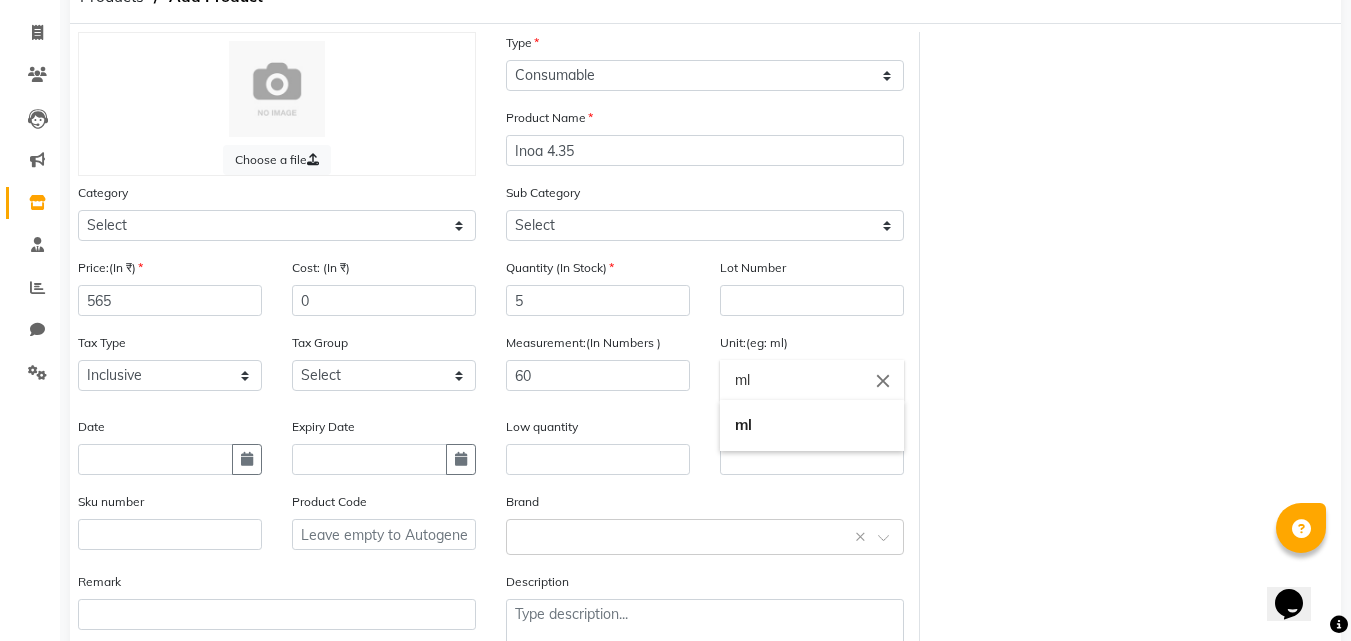 click on "ml" 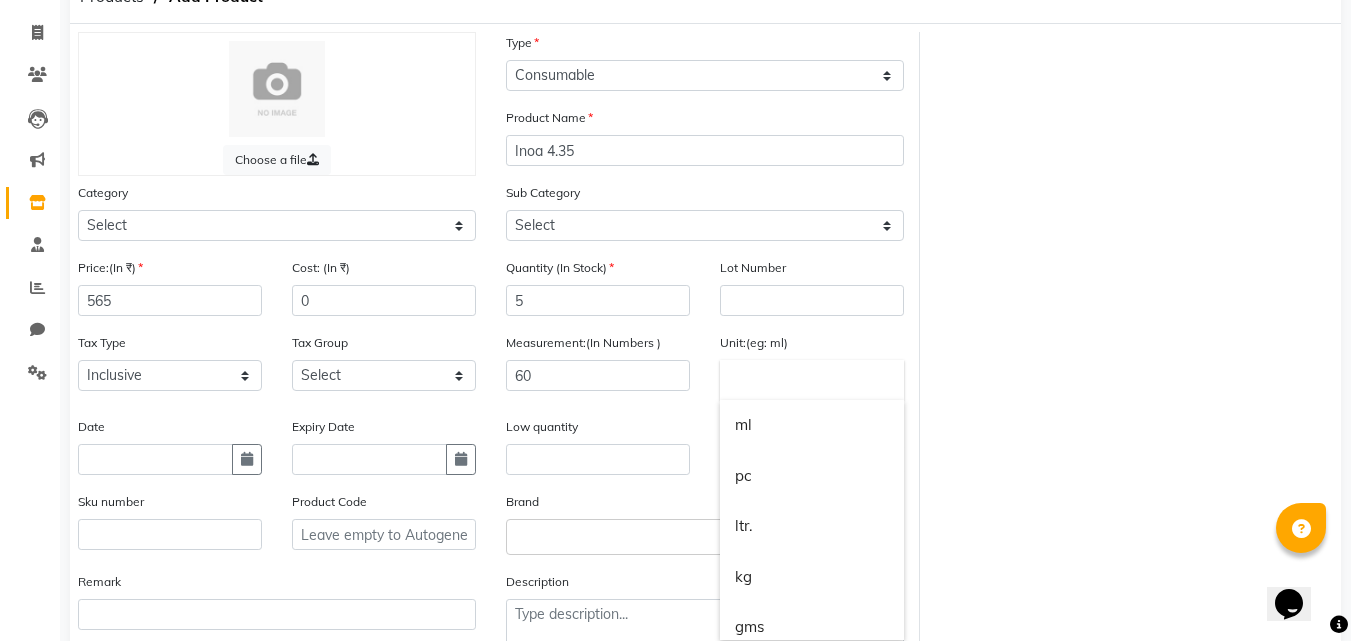 click 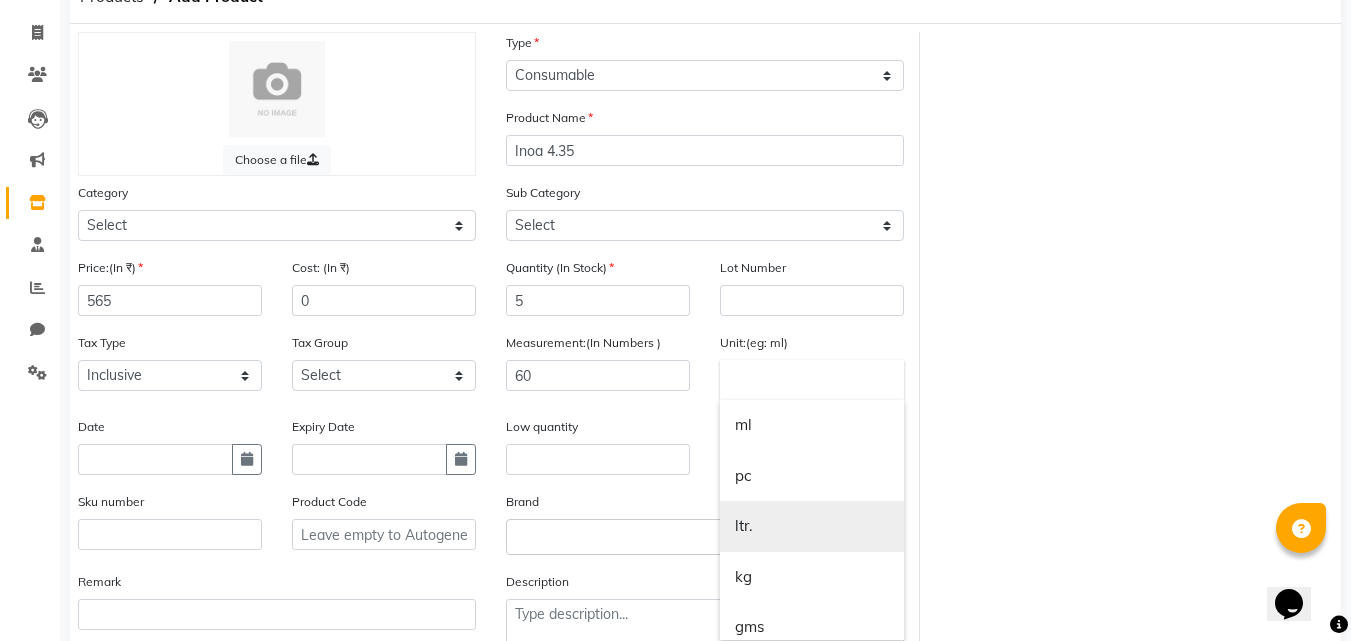 scroll, scrollTop: 13, scrollLeft: 0, axis: vertical 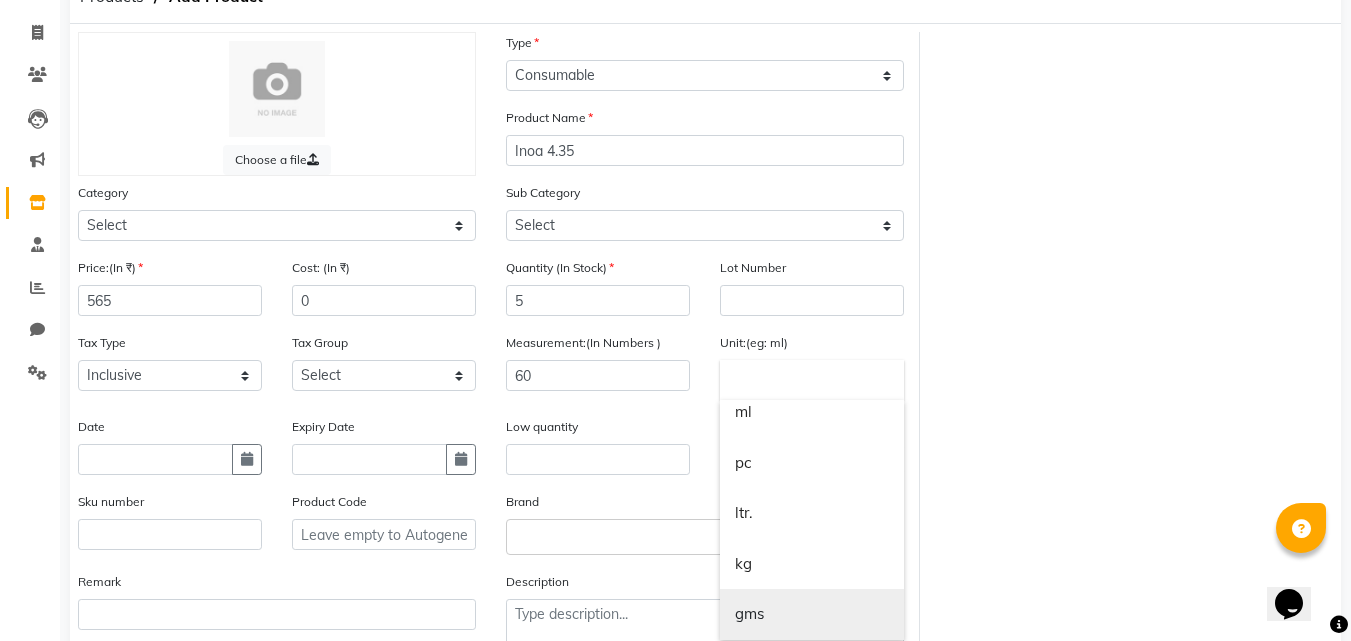 click on "gms" at bounding box center [812, 614] 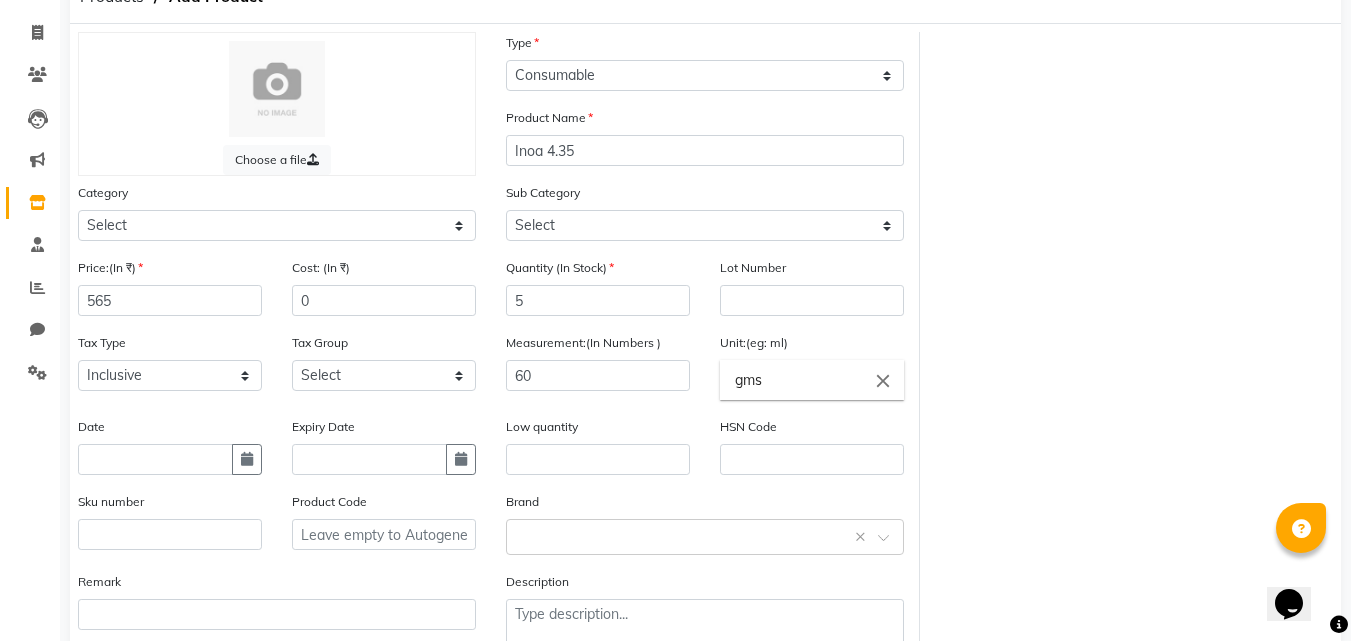 scroll, scrollTop: 0, scrollLeft: 0, axis: both 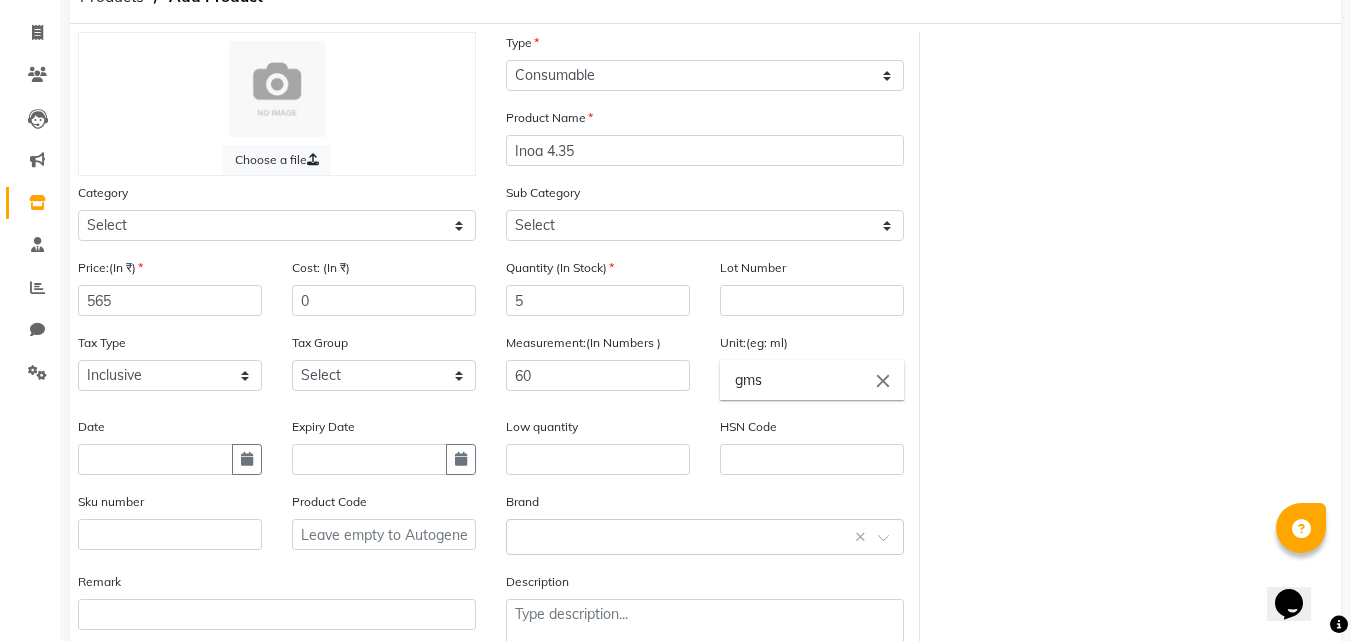 click on "Choose a file Type Select Type Both Retail Consumable Product Name Inoa 4.35 Category Select Hair Skin Makeup Personal Care Appliances Beard Disposable Threading Hands and Feet Beauty Planet Botox Cadiveu Casmara Cheryls Loreal Olaplex Old Other Sub Category Select Shampoo Conditioner Cream Mask Oil Serum Color Appliances Treatment Styling Kit & Combo Other Price:(In ₹) 565 Cost: (In ₹) 0 Quantity (In Stock) 5 Lot Number Tax Type Select Inclusive Exclusive Tax Group Select GST Measurement:(In Numbers ) 60 Unit:(eg: ml) gms close Date Expiry Date Low quantity HSN Code Sku number Product Code Brand Select brand or add custom brand    × Remark Description" 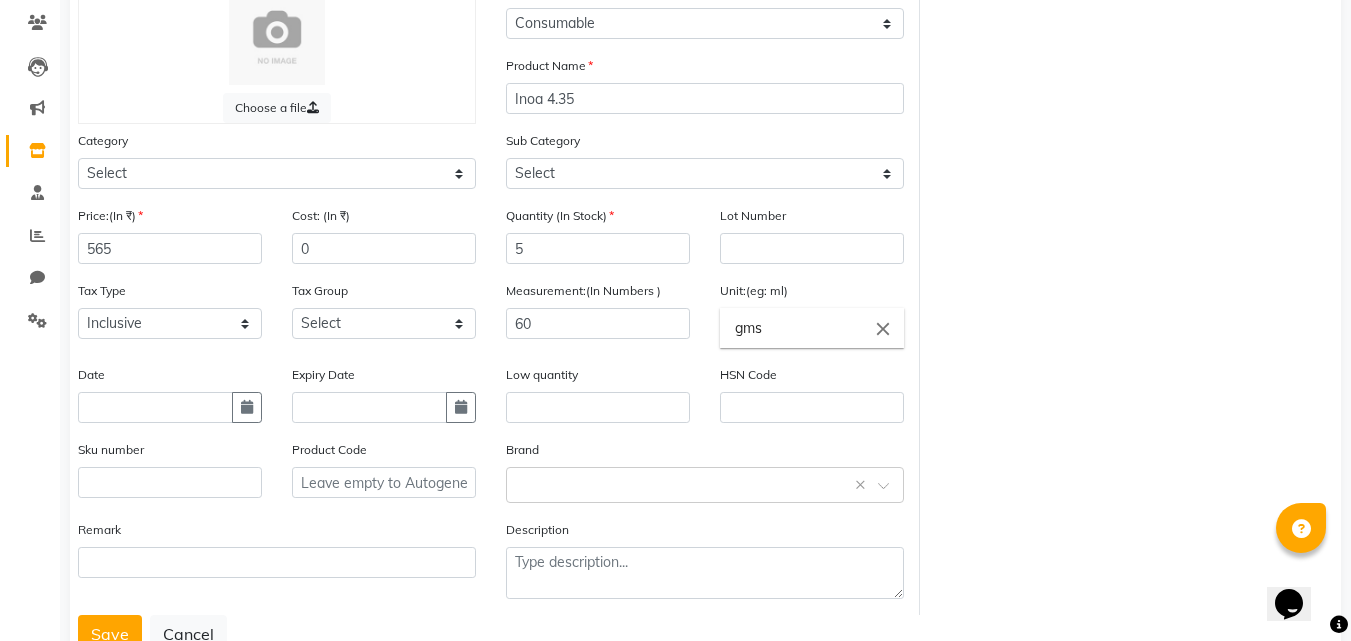scroll, scrollTop: 213, scrollLeft: 0, axis: vertical 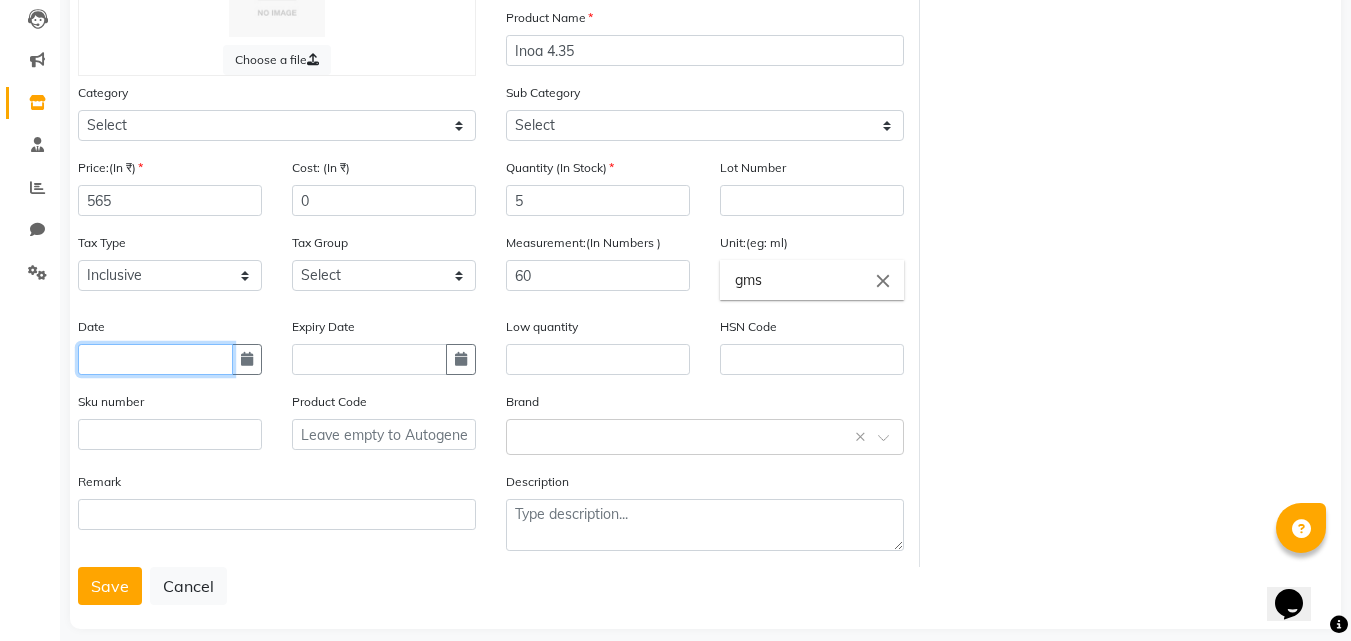 drag, startPoint x: 182, startPoint y: 354, endPoint x: 168, endPoint y: 345, distance: 16.643316 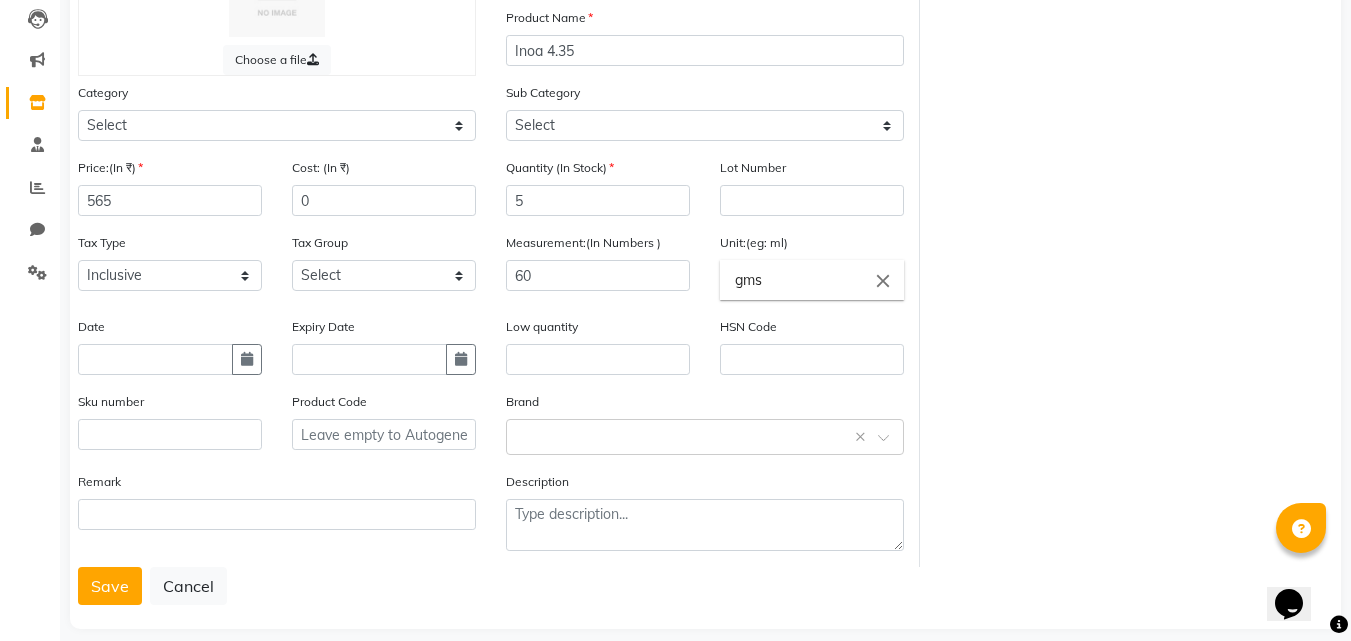 select on "8" 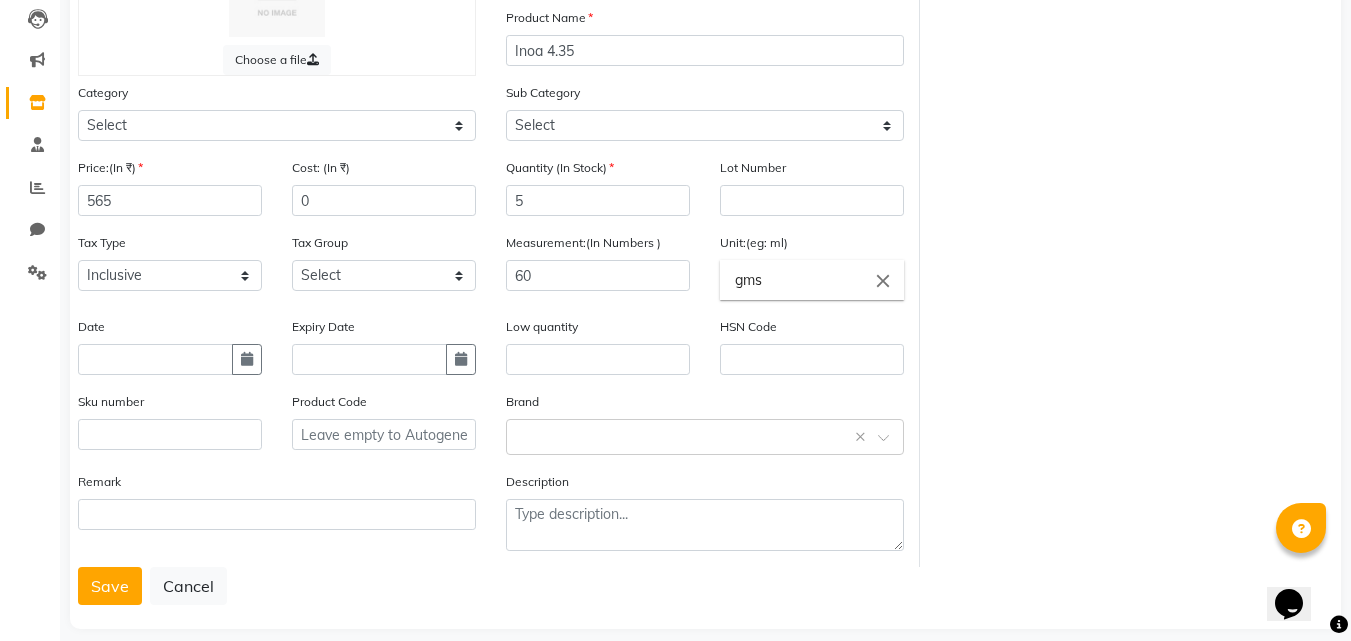select on "2025" 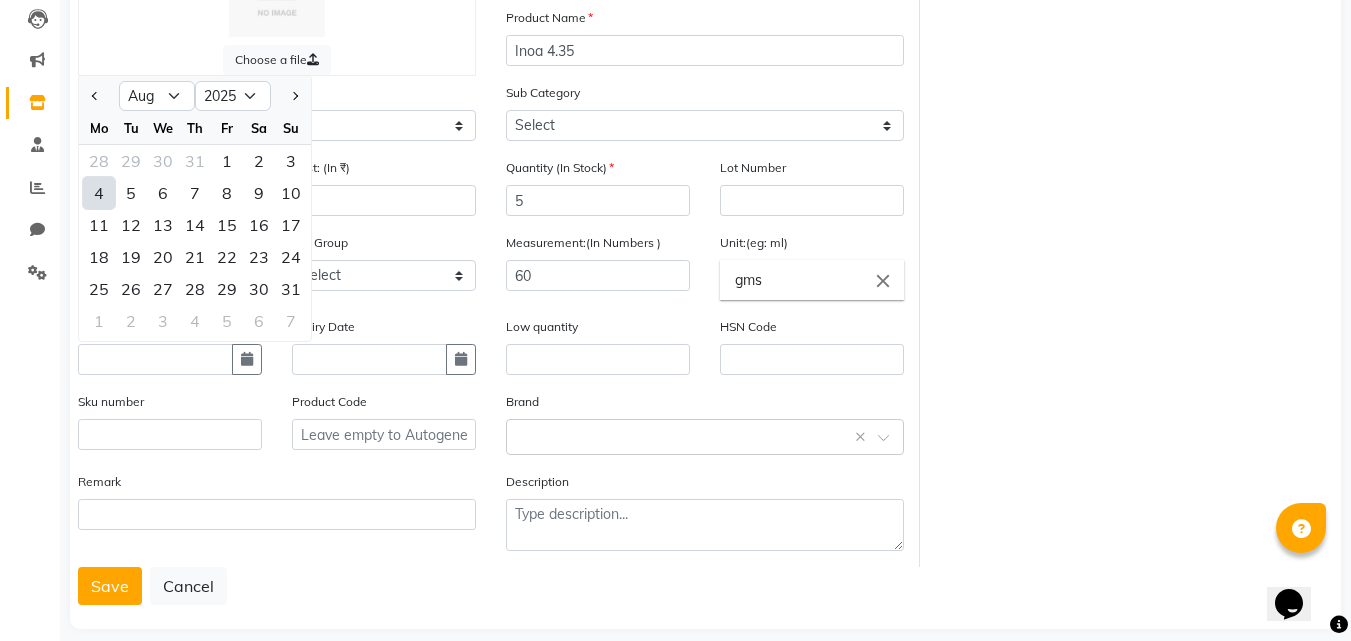 click on "4" 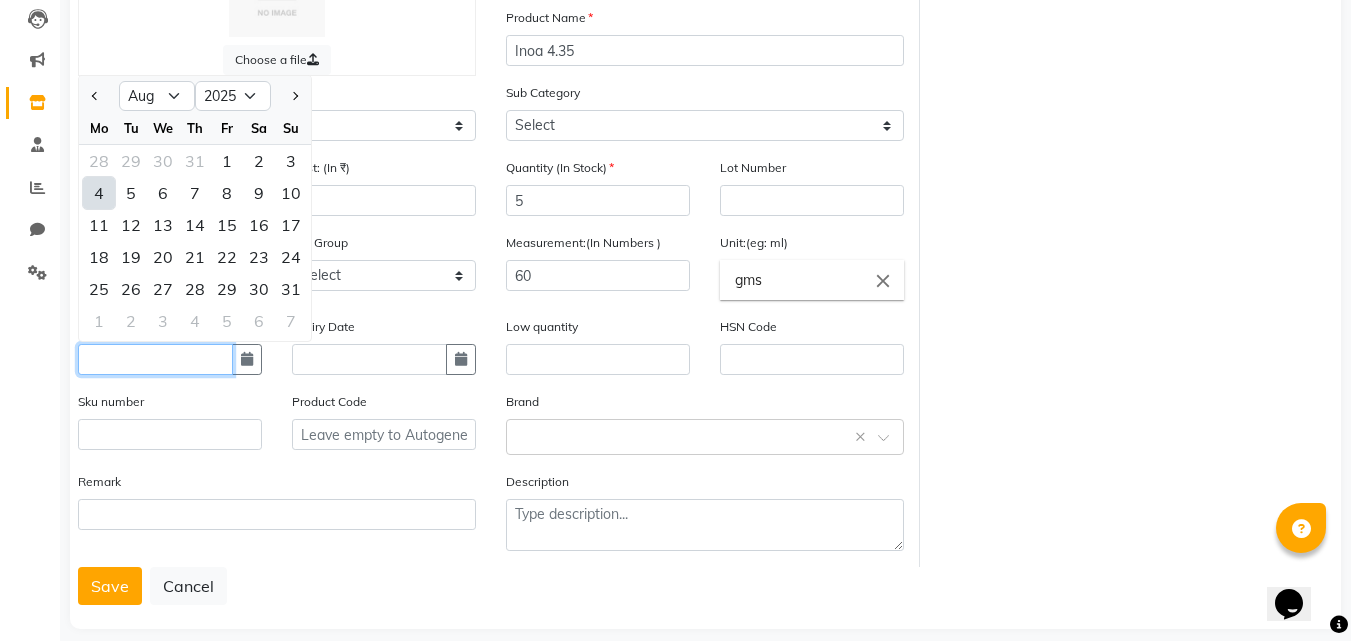 type on "04-08-2025" 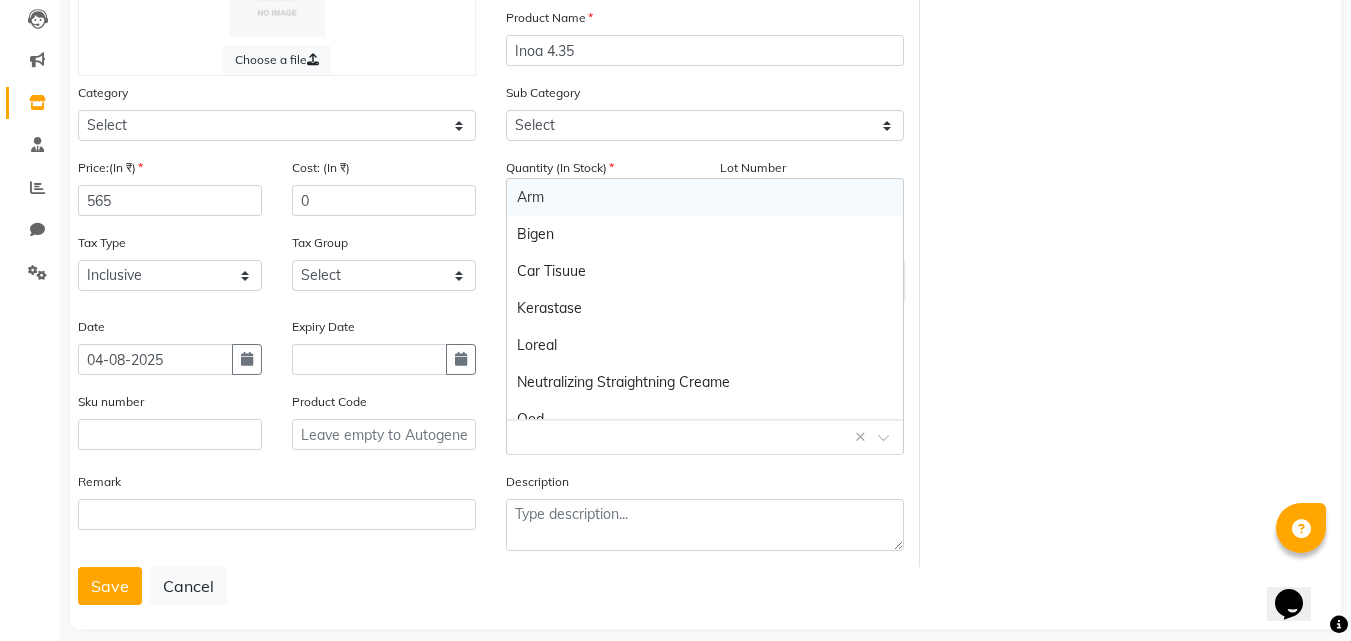 drag, startPoint x: 656, startPoint y: 446, endPoint x: 632, endPoint y: 441, distance: 24.5153 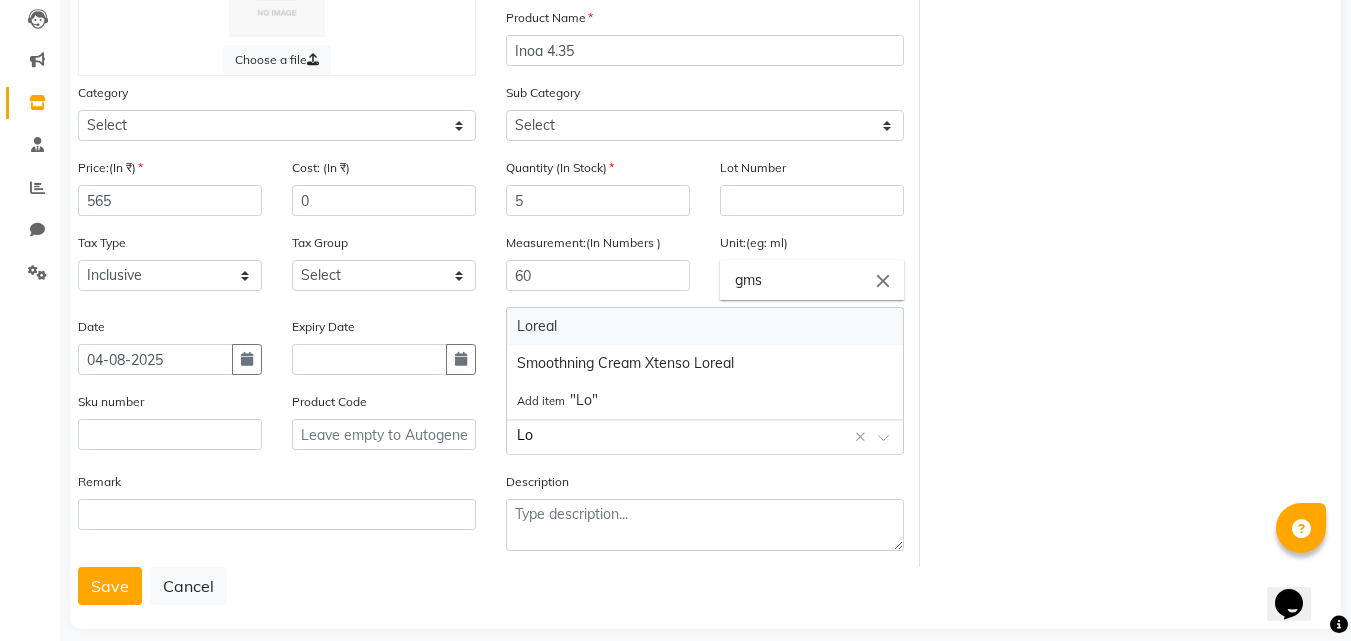 type on "L" 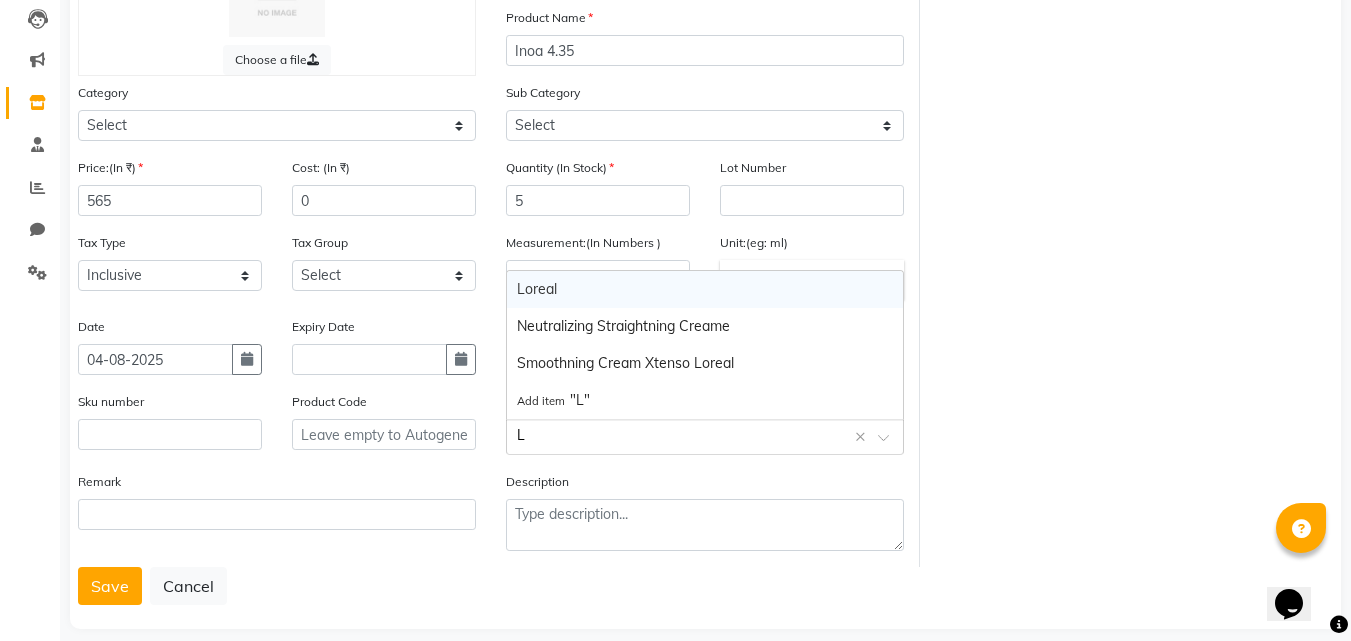 type 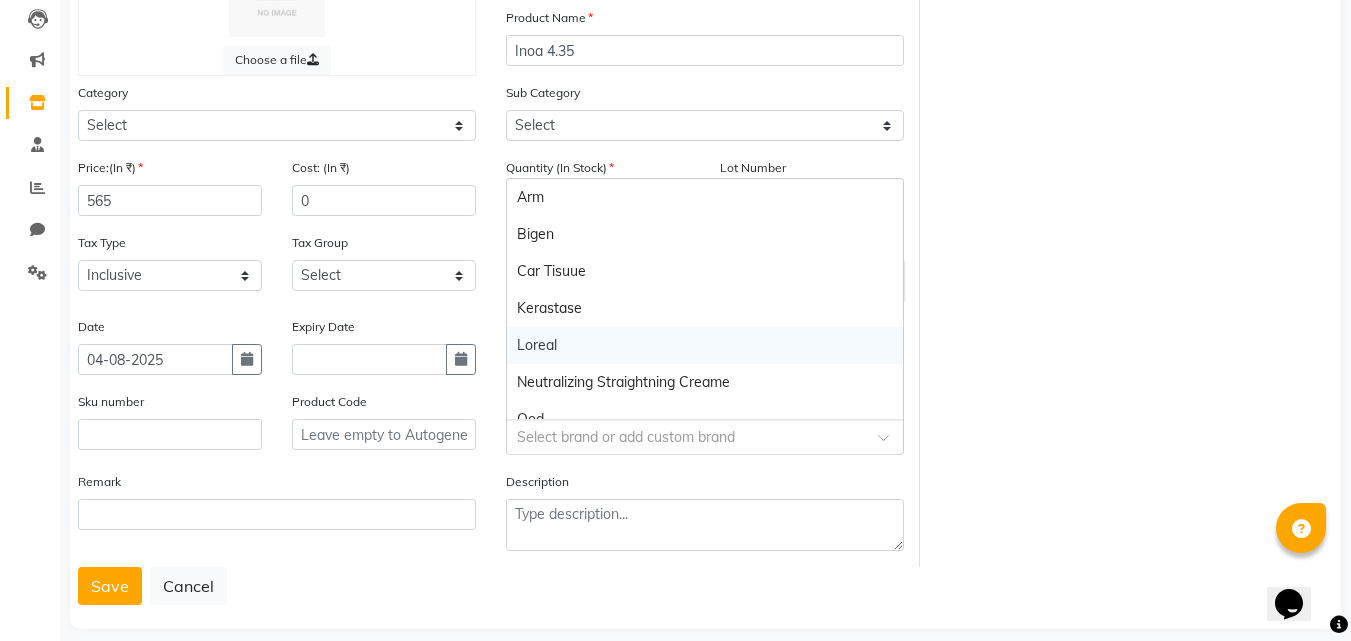 click on "Loreal" at bounding box center (705, 345) 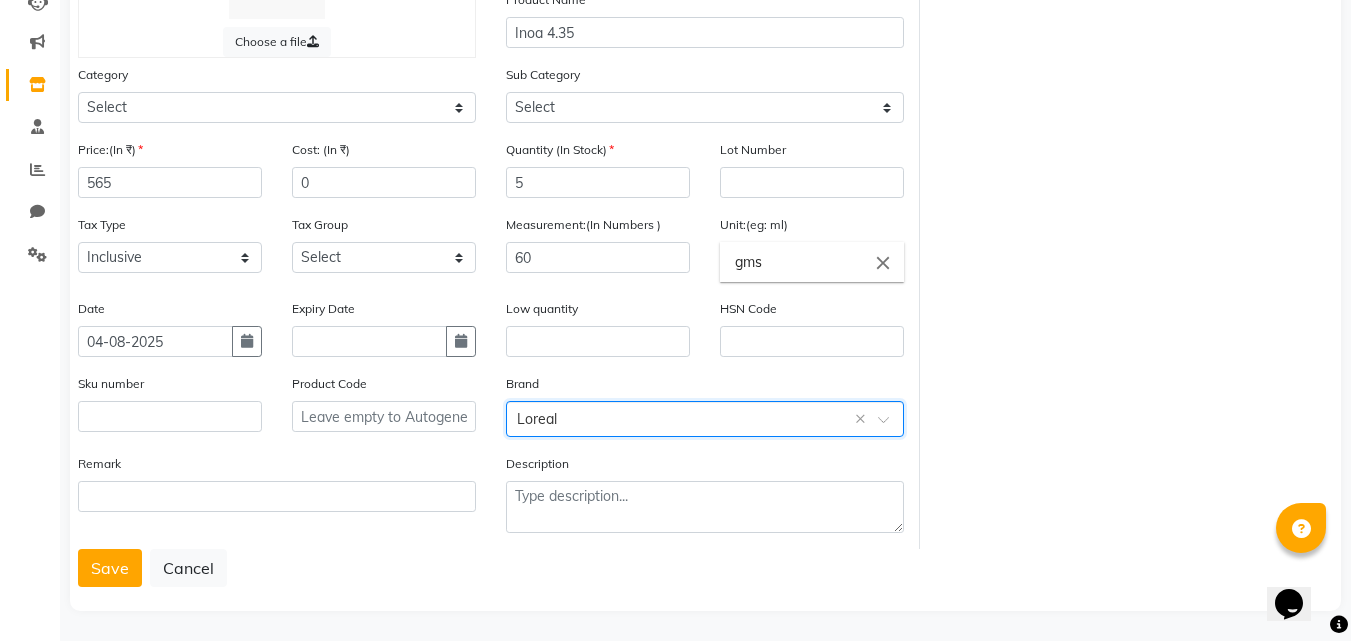 scroll, scrollTop: 235, scrollLeft: 0, axis: vertical 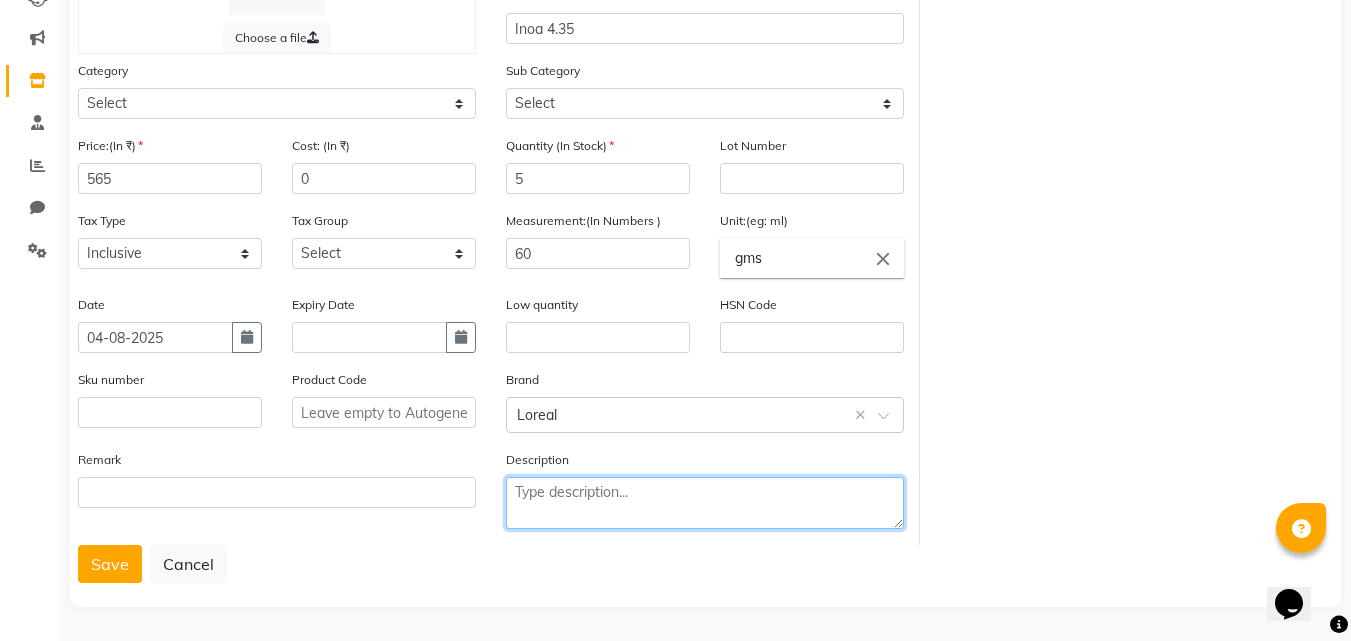 click 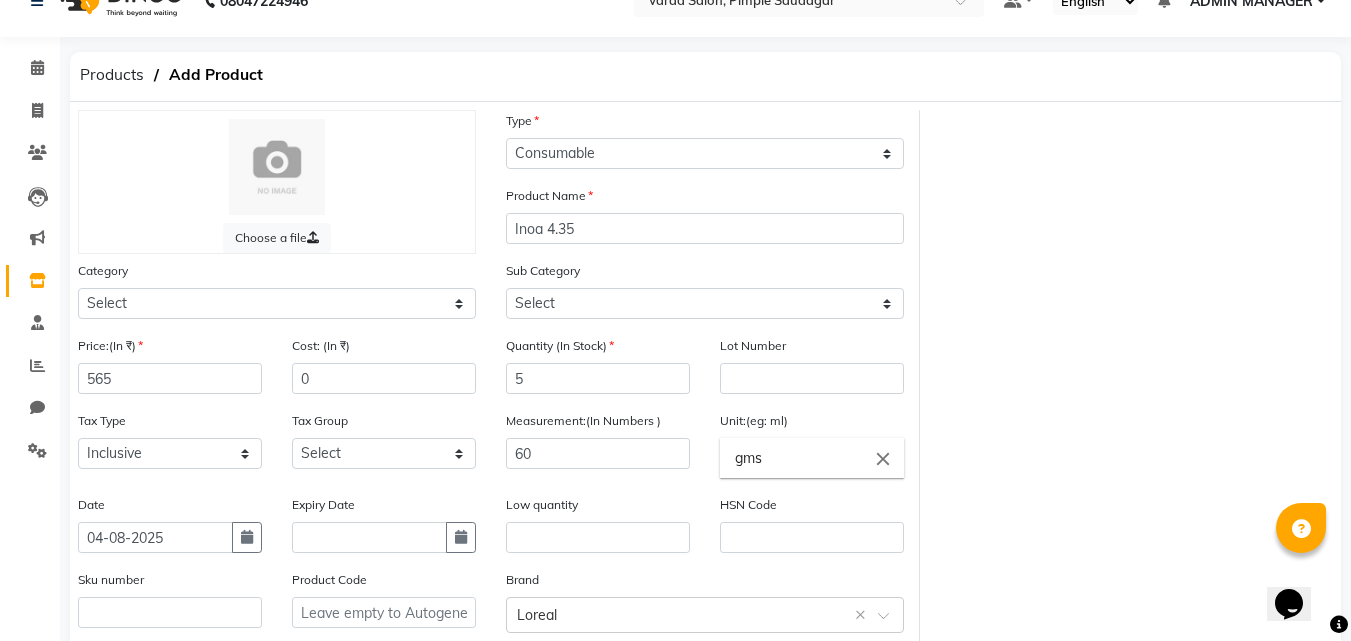 scroll, scrollTop: 235, scrollLeft: 0, axis: vertical 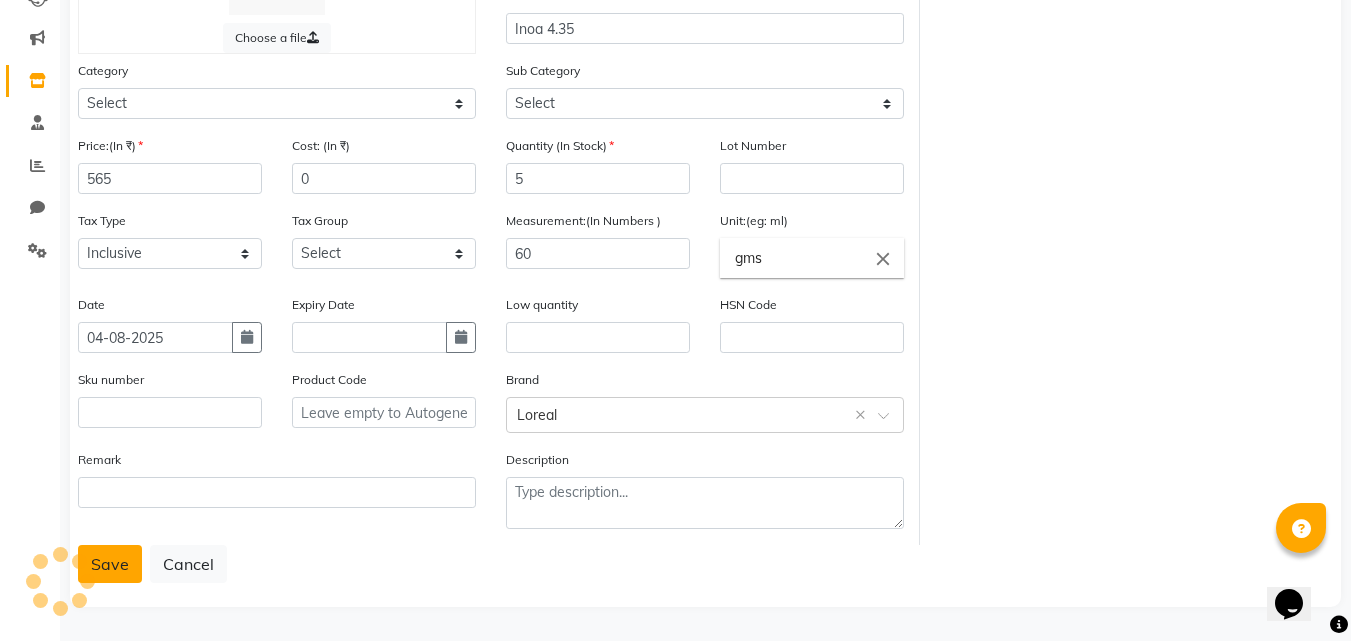 click on "Save" 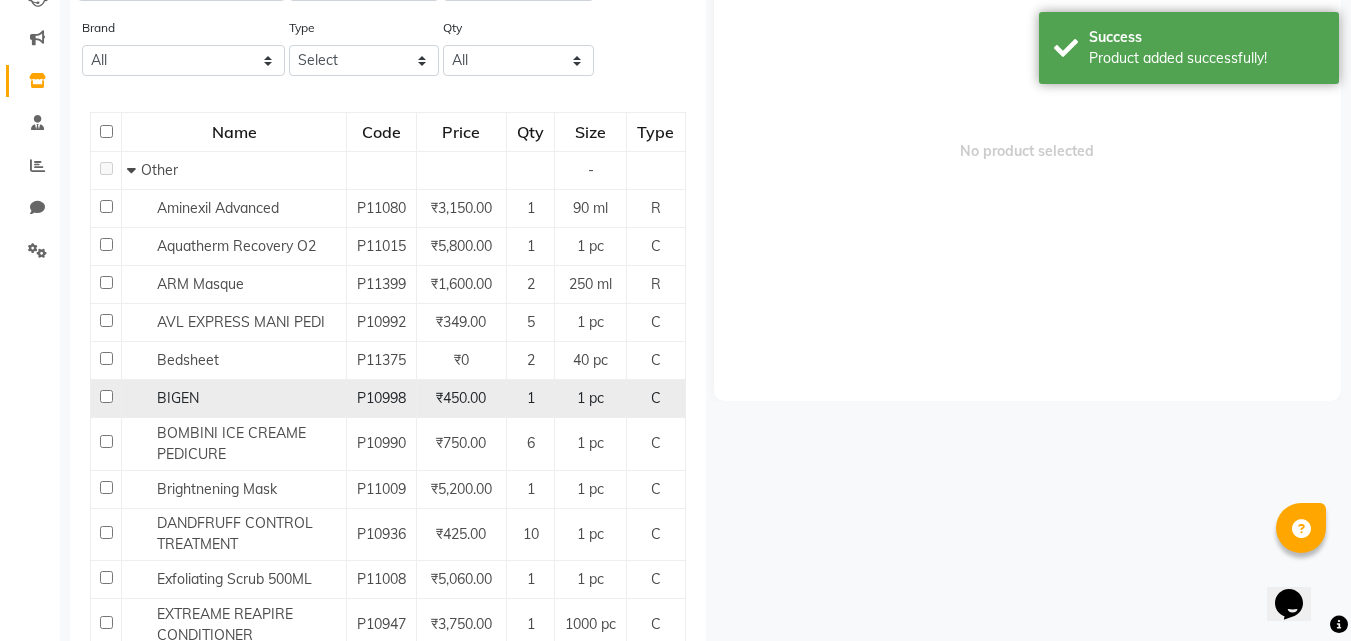scroll, scrollTop: 13, scrollLeft: 0, axis: vertical 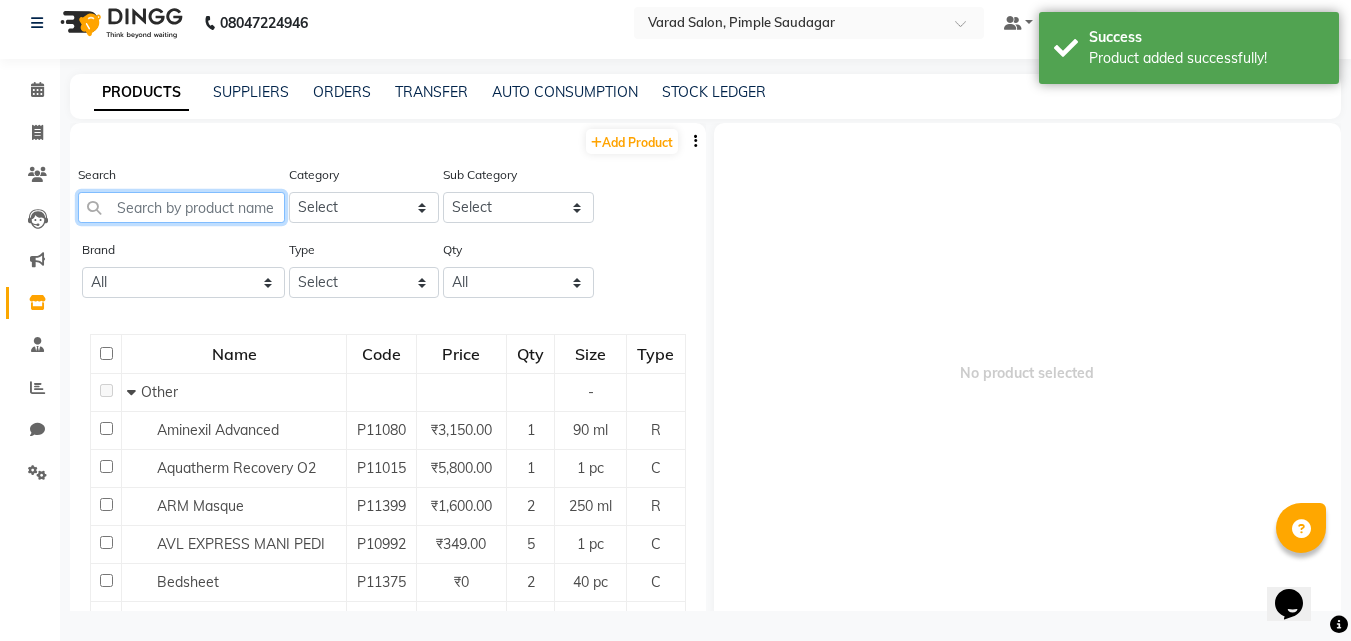 click 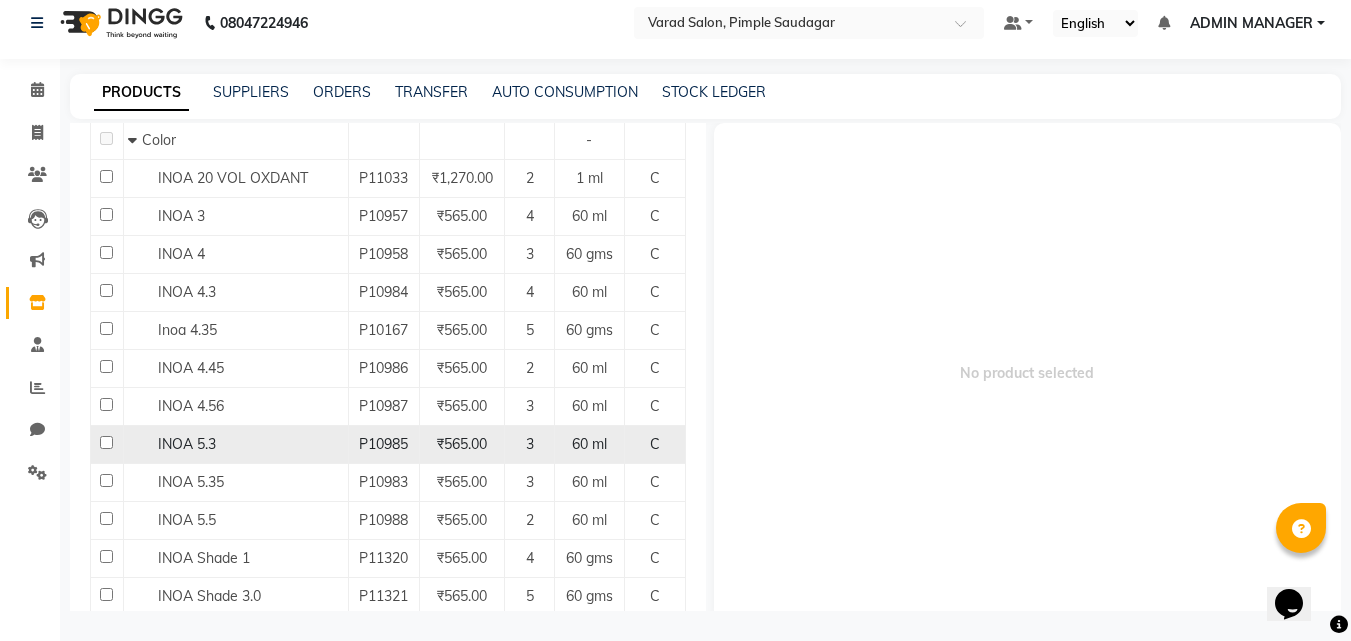 scroll, scrollTop: 300, scrollLeft: 0, axis: vertical 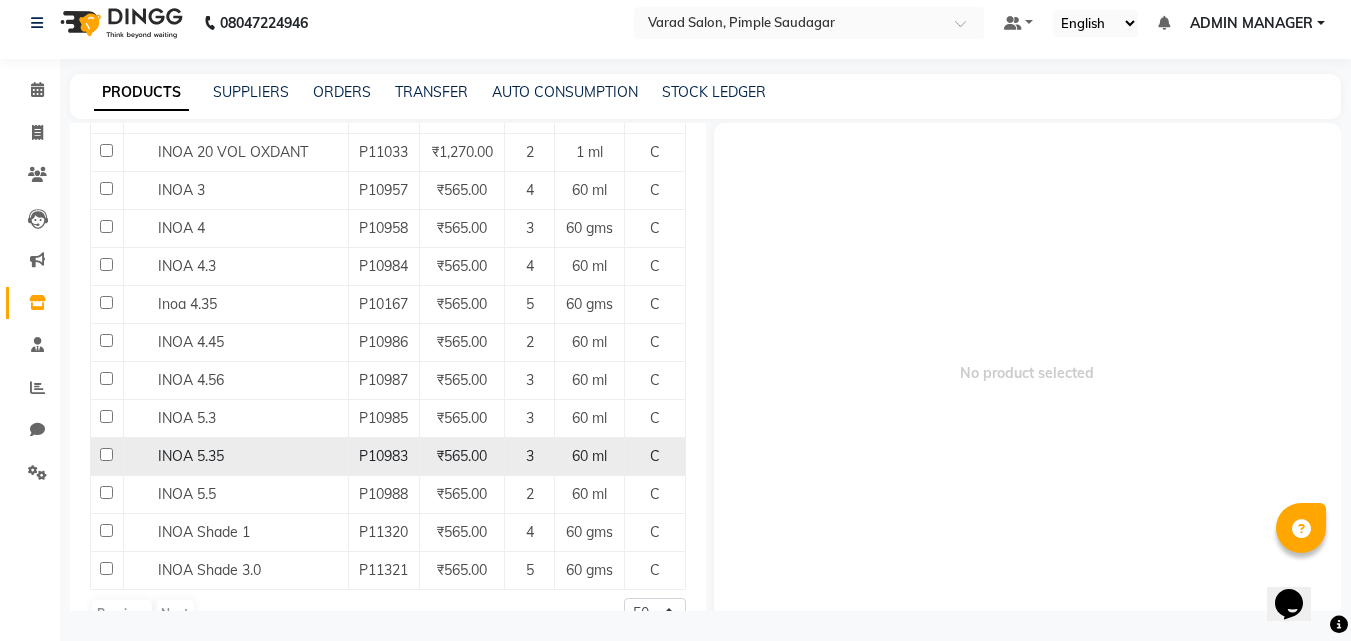type on "inoa" 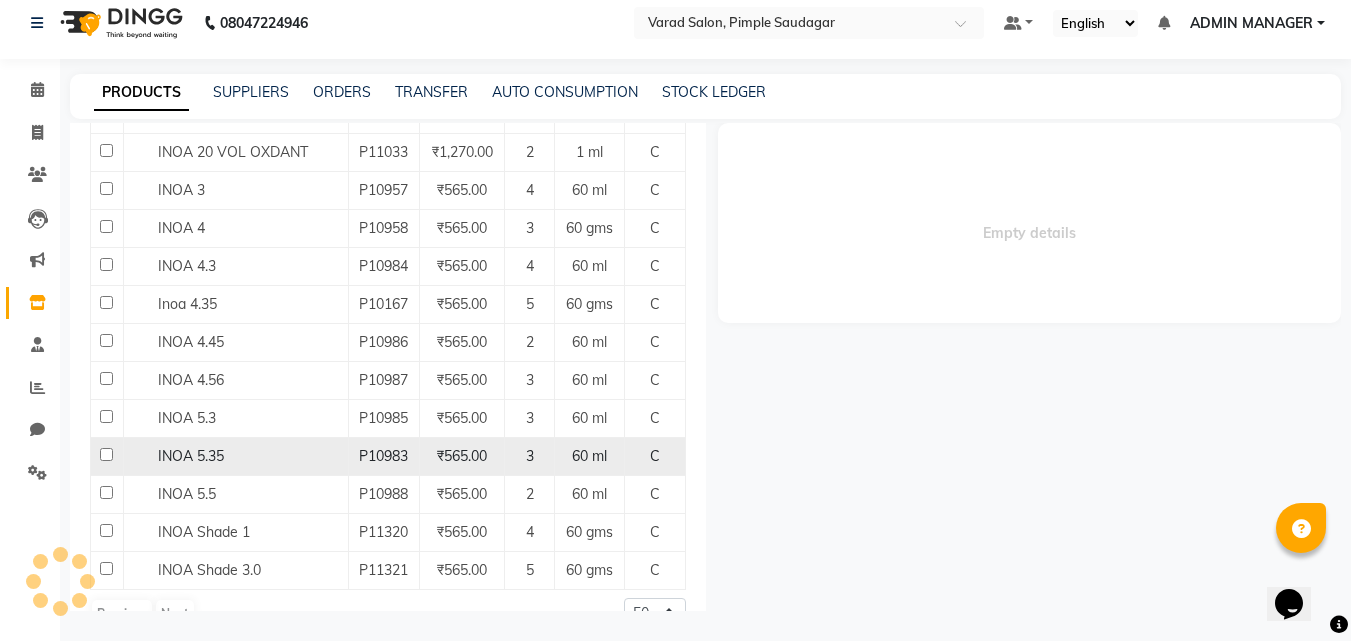 click 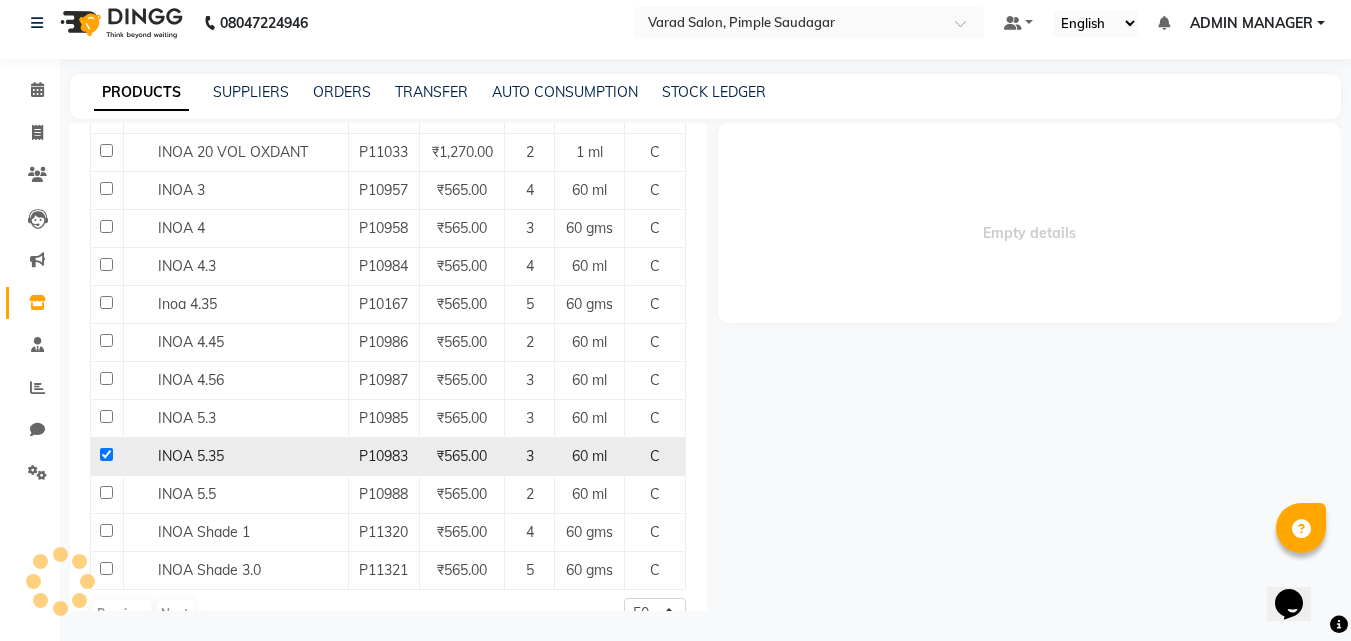 checkbox on "true" 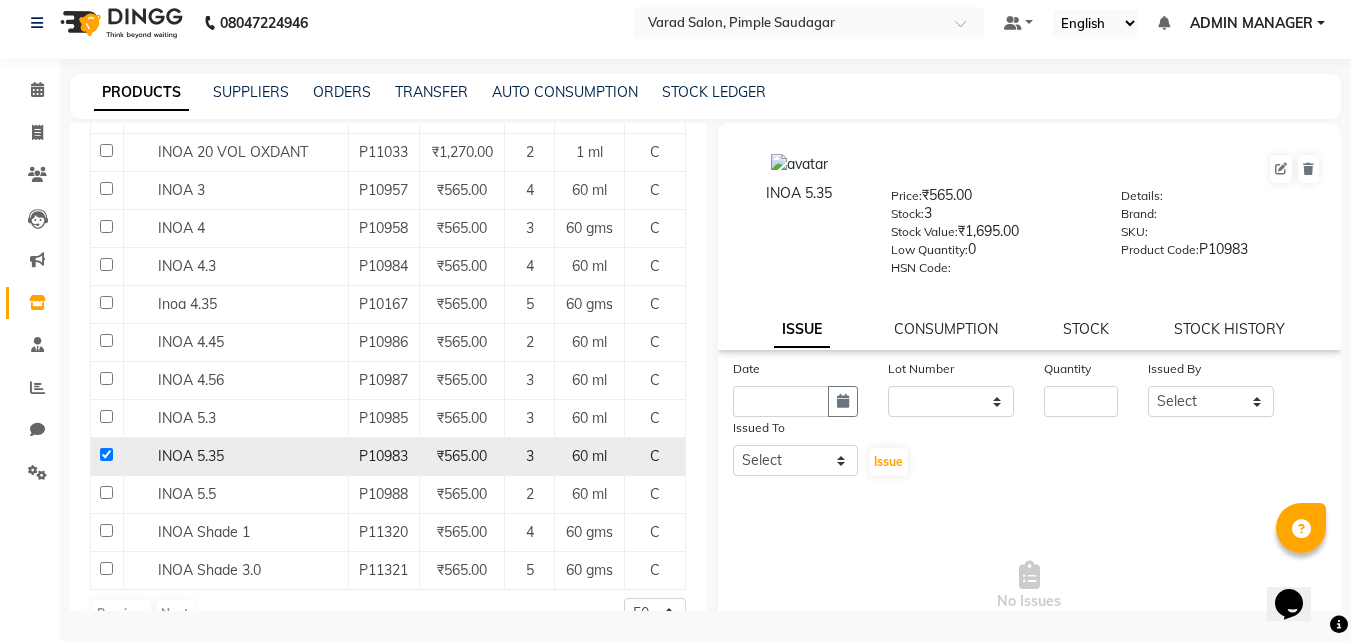 click on "INOA 5.35" 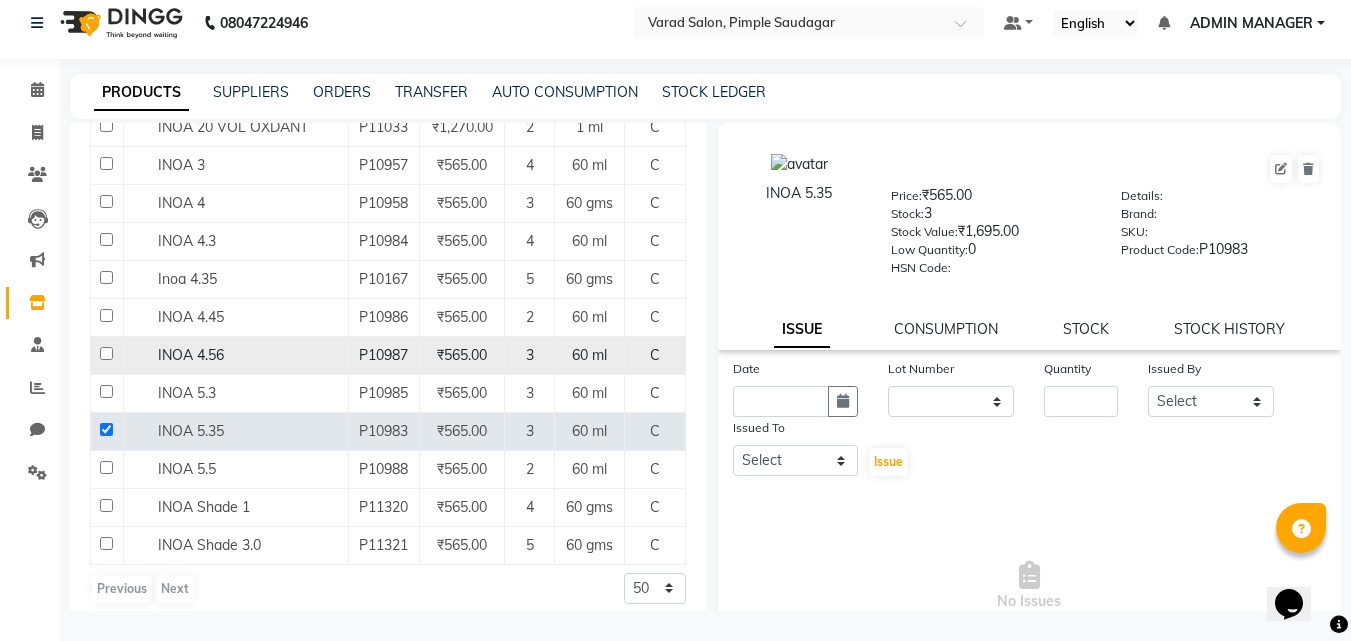 scroll, scrollTop: 339, scrollLeft: 0, axis: vertical 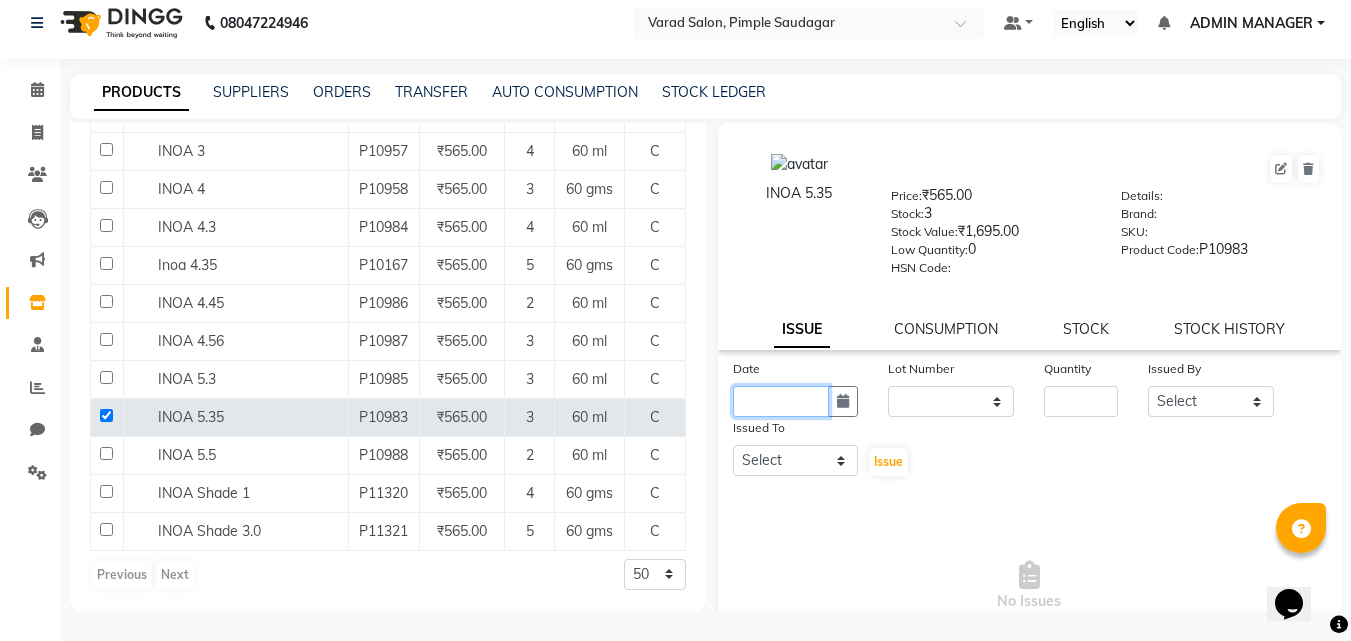 click 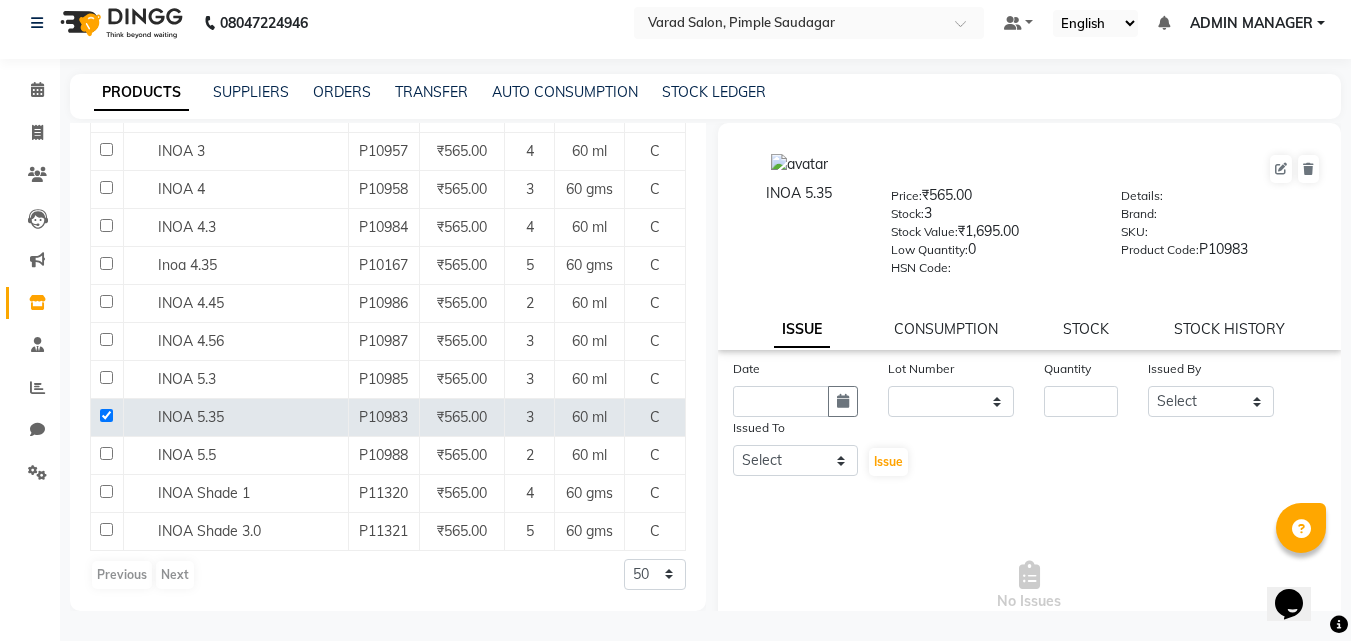 select on "8" 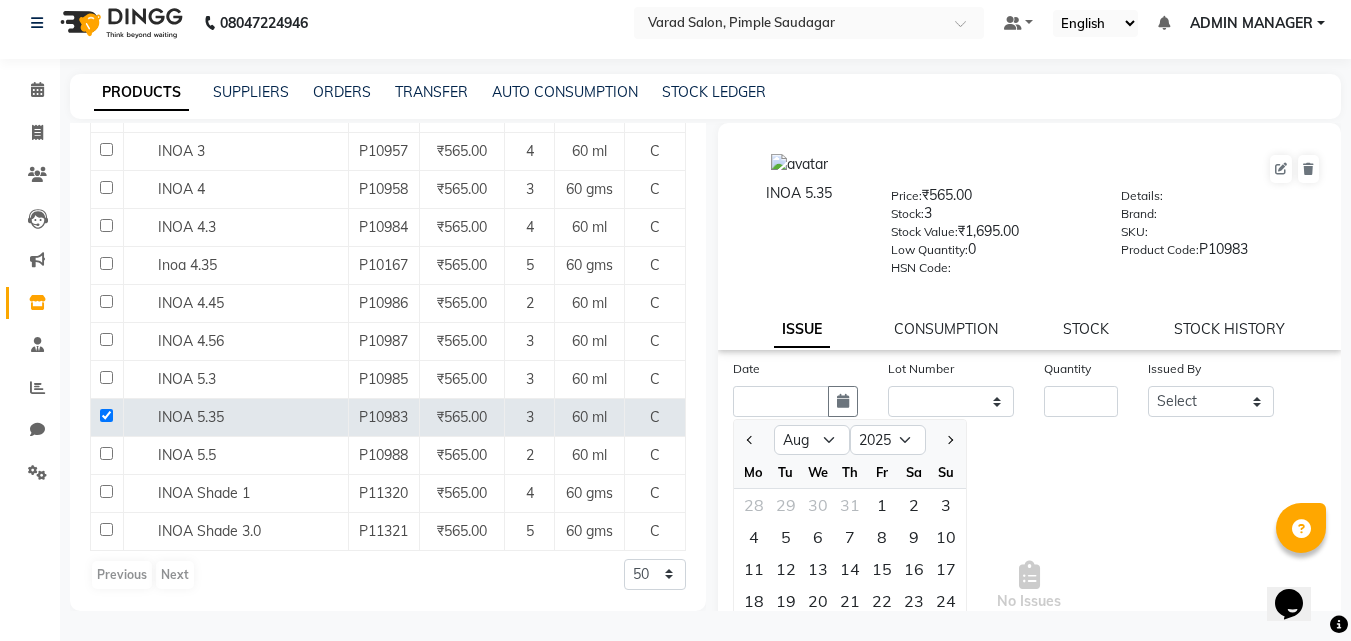drag, startPoint x: 1029, startPoint y: 467, endPoint x: 977, endPoint y: 439, distance: 59.05929 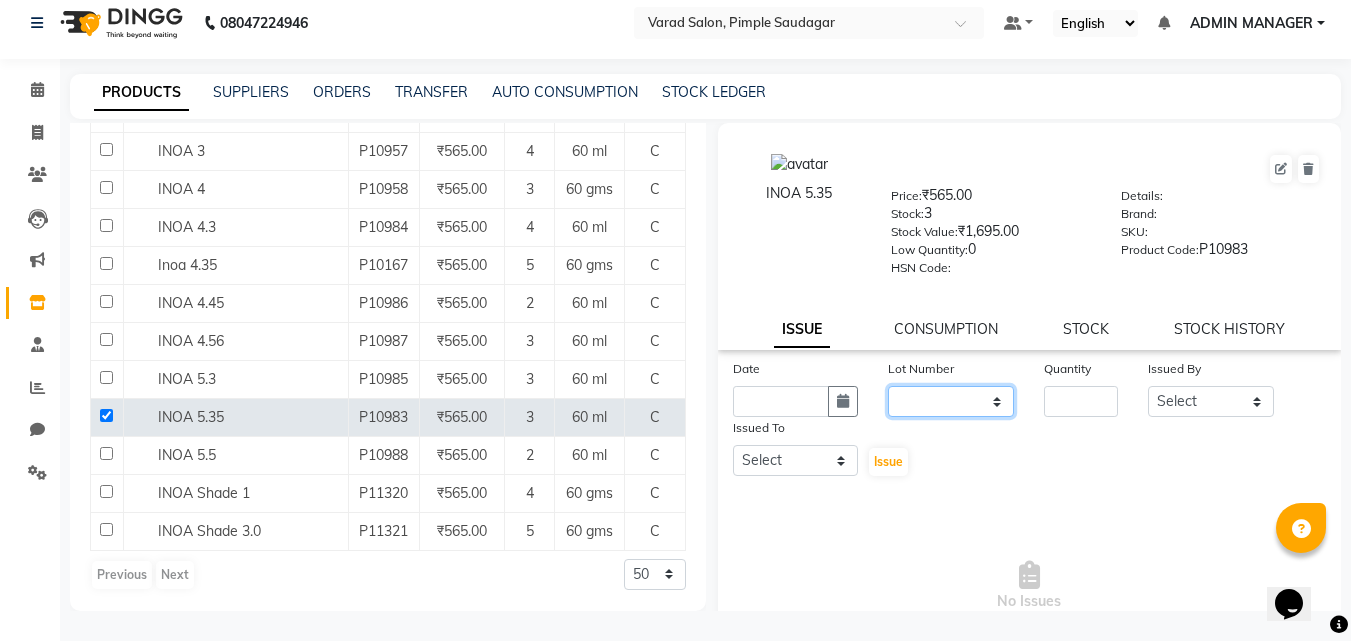 click on "None" 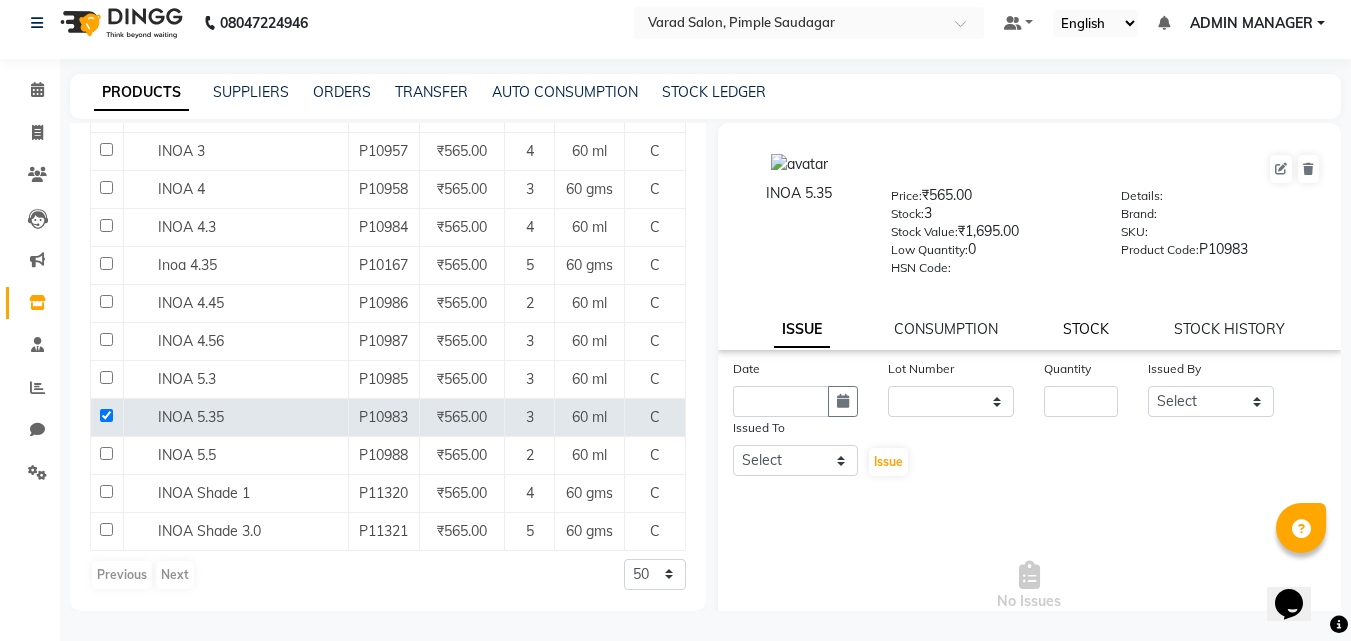 click on "STOCK" 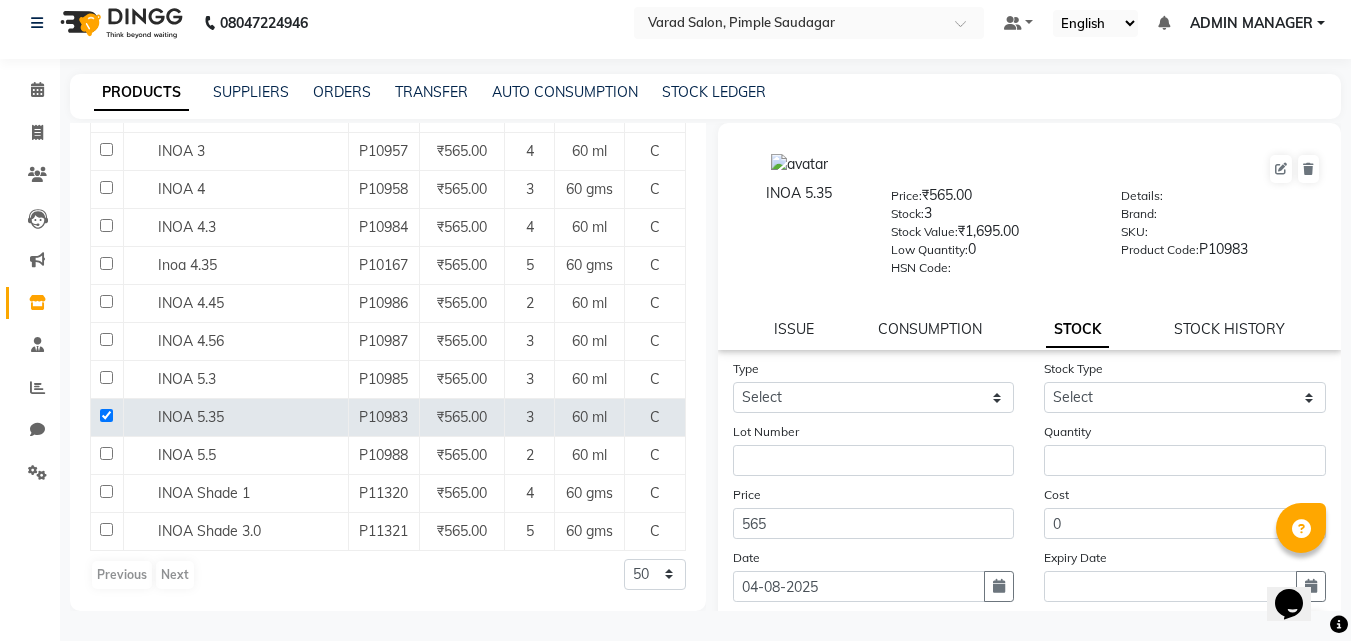 scroll, scrollTop: 100, scrollLeft: 0, axis: vertical 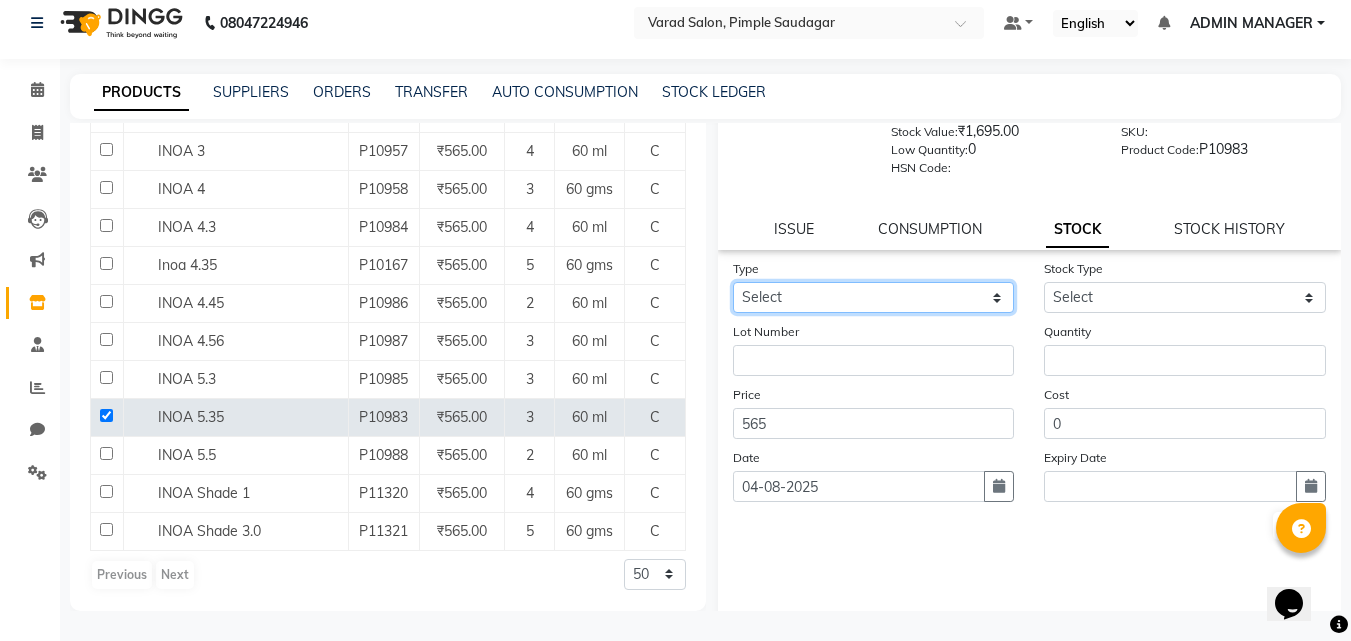 click on "Select In Out" 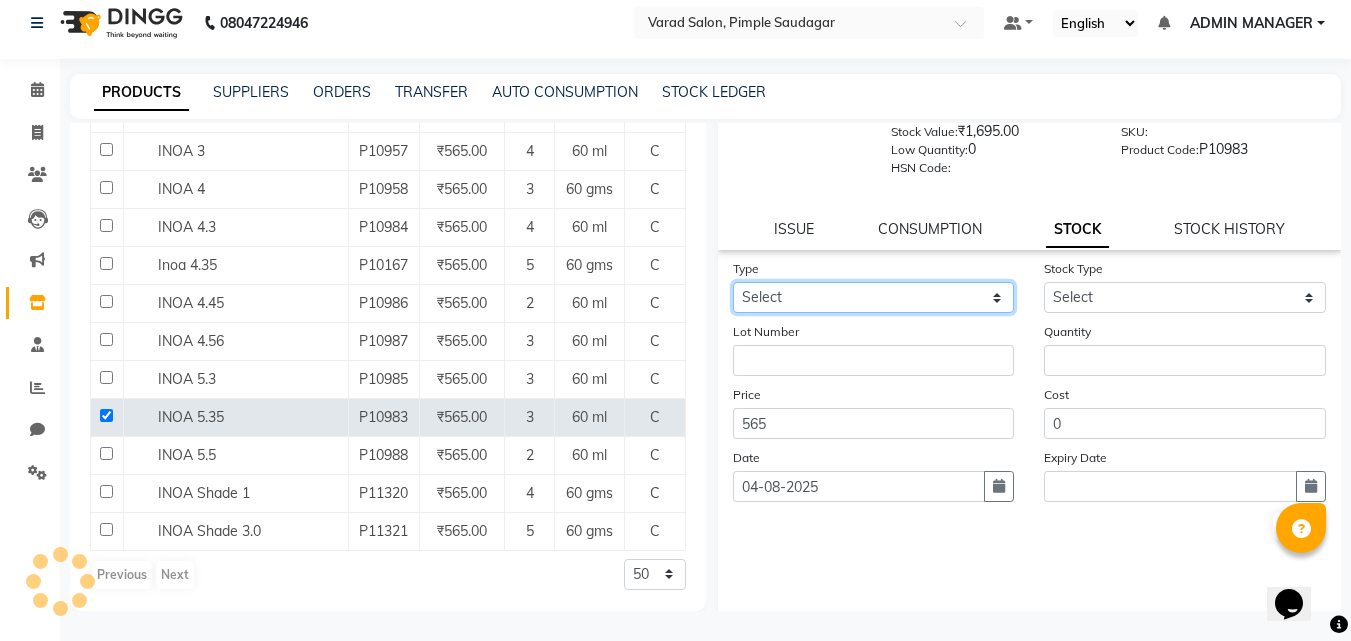 select on "in" 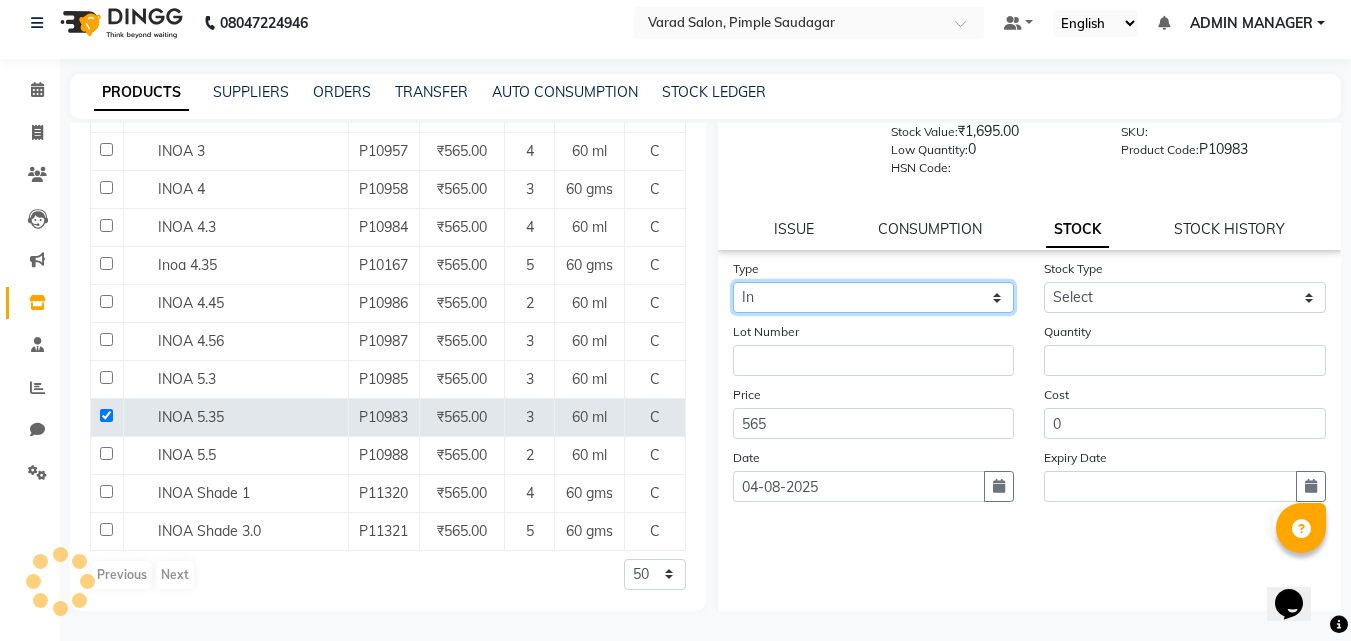 click on "Select In Out" 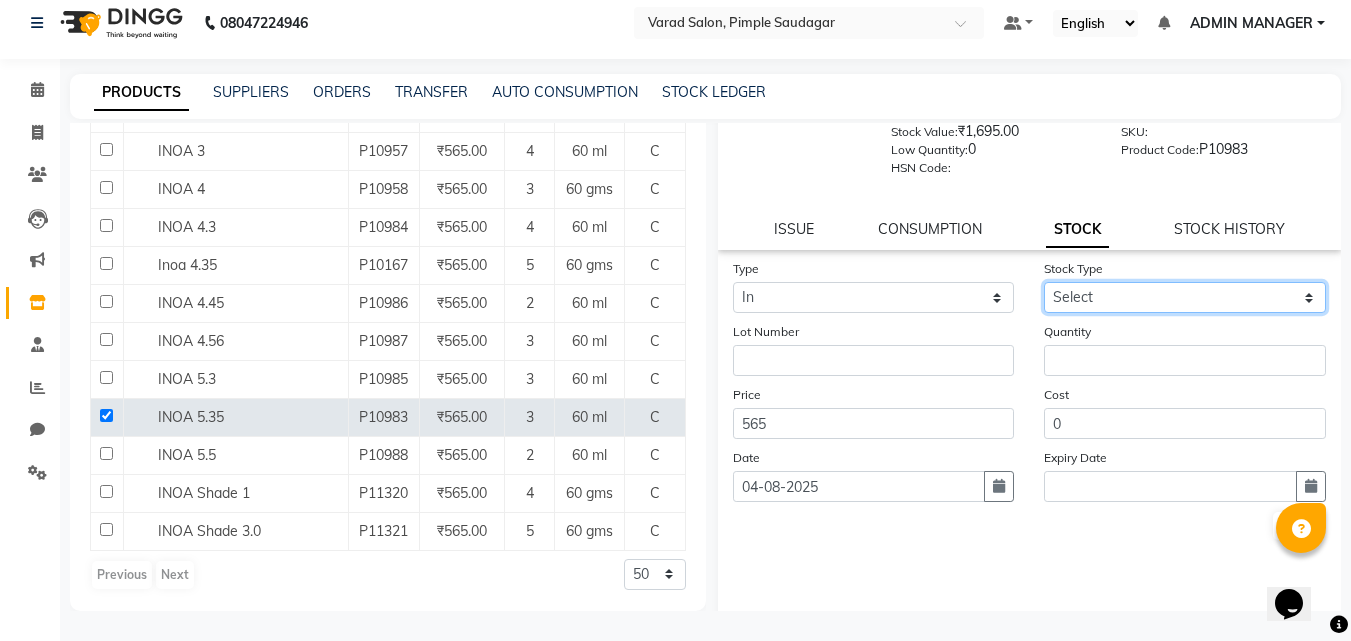 click on "Select New Stock Adjustment Return Other" 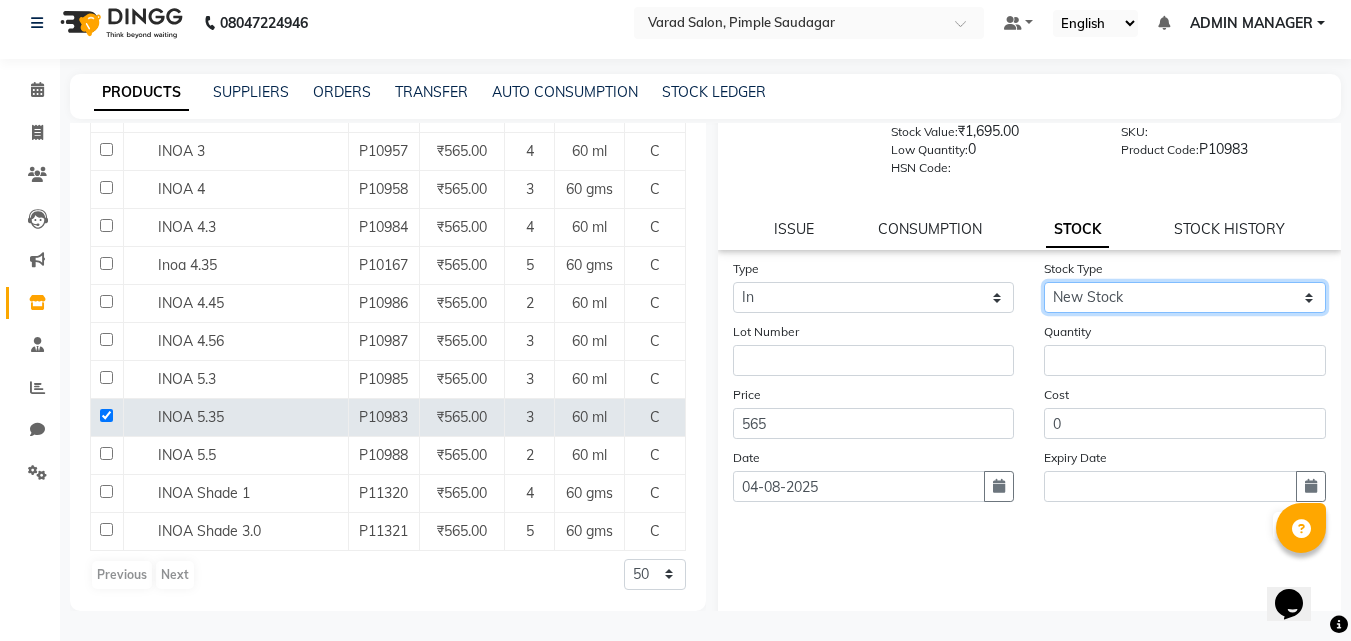 click on "Select New Stock Adjustment Return Other" 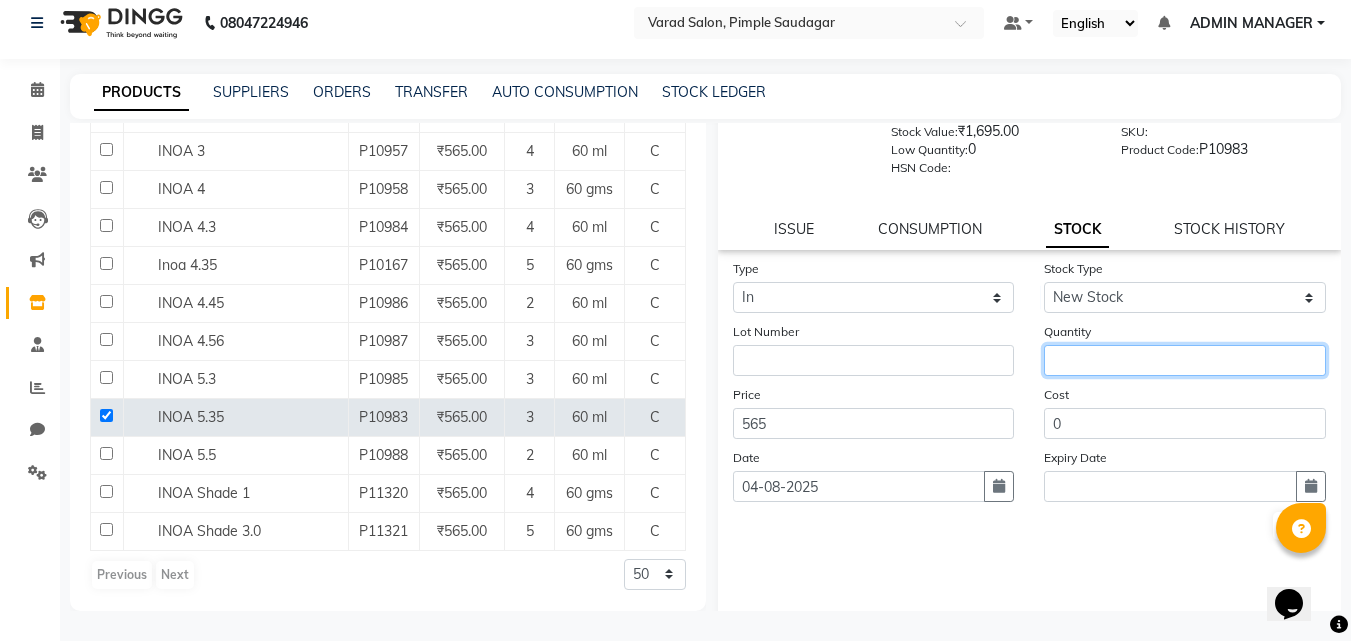 click 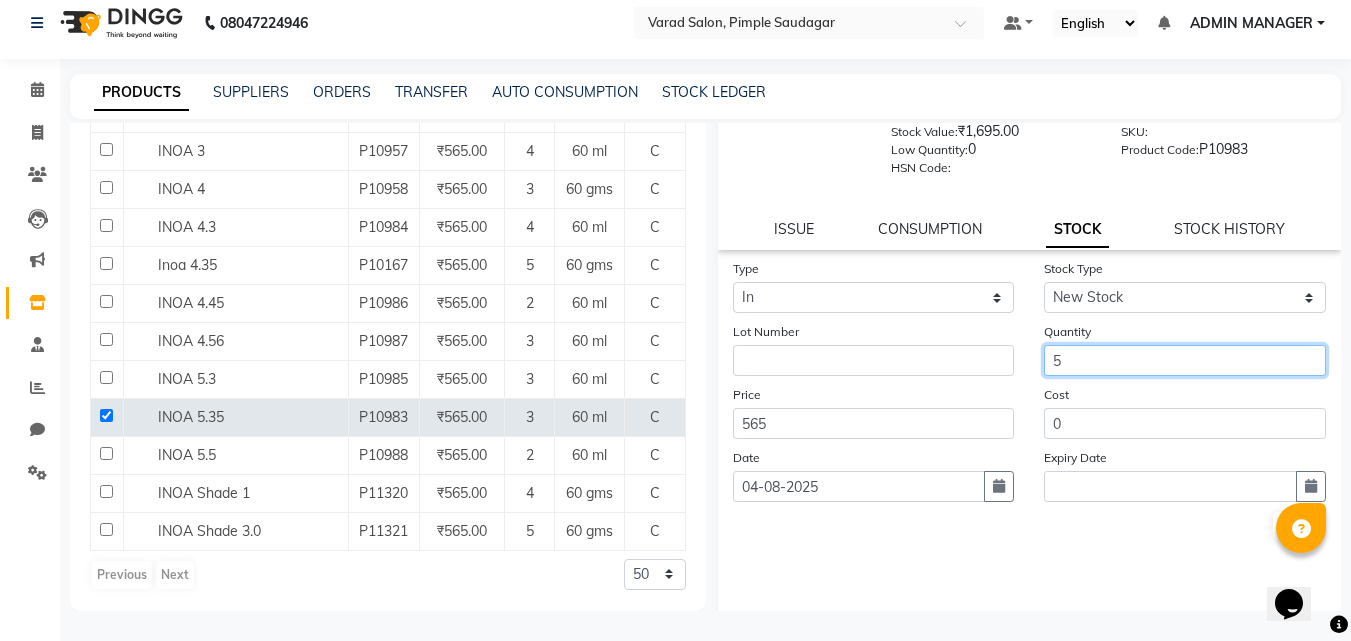 type on "5" 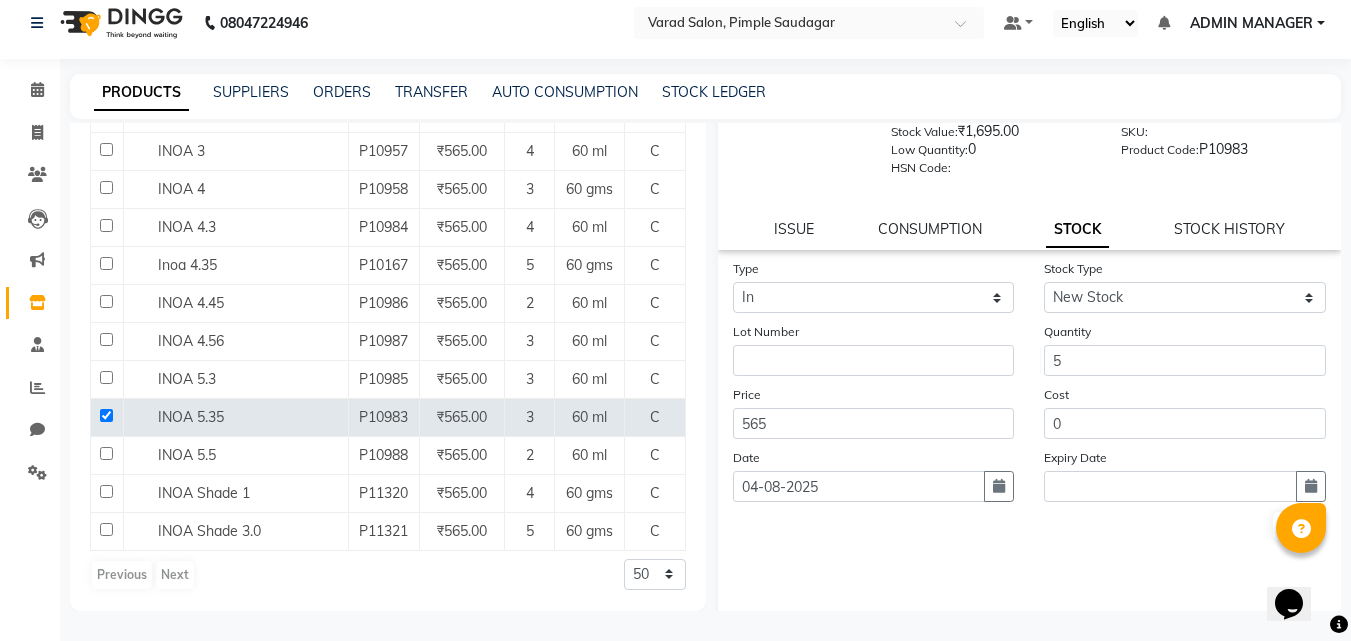 click on "Type Select In Out Stock Type Select New Stock Adjustment Return Other Lot Number Quantity 5 Price 565 Cost 0 Date 04-08-2025 Expiry Date  Submit" 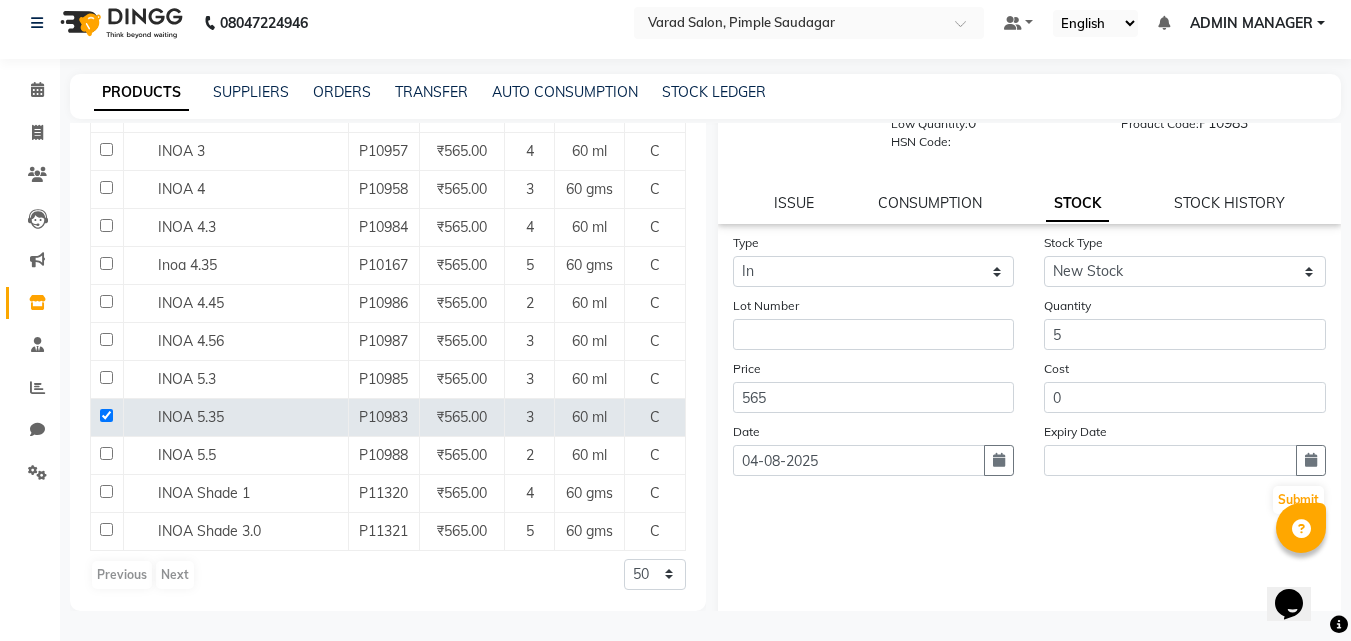 scroll, scrollTop: 147, scrollLeft: 0, axis: vertical 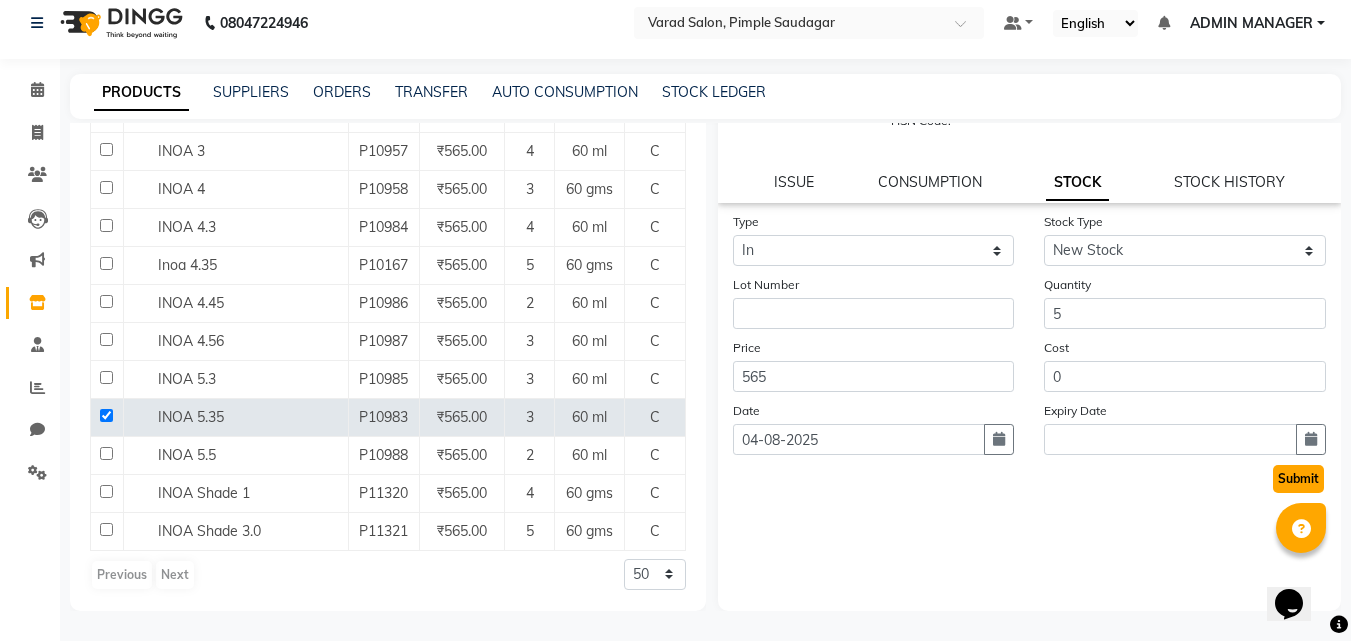 click on "Submit" 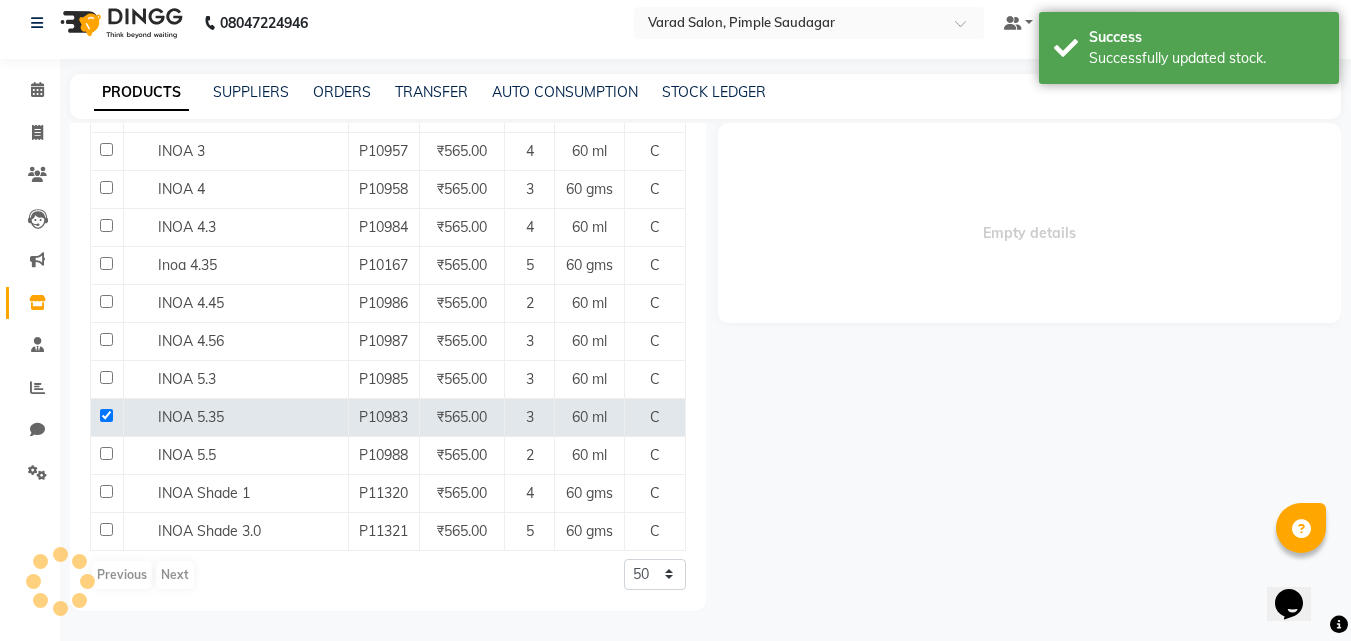 scroll, scrollTop: 0, scrollLeft: 0, axis: both 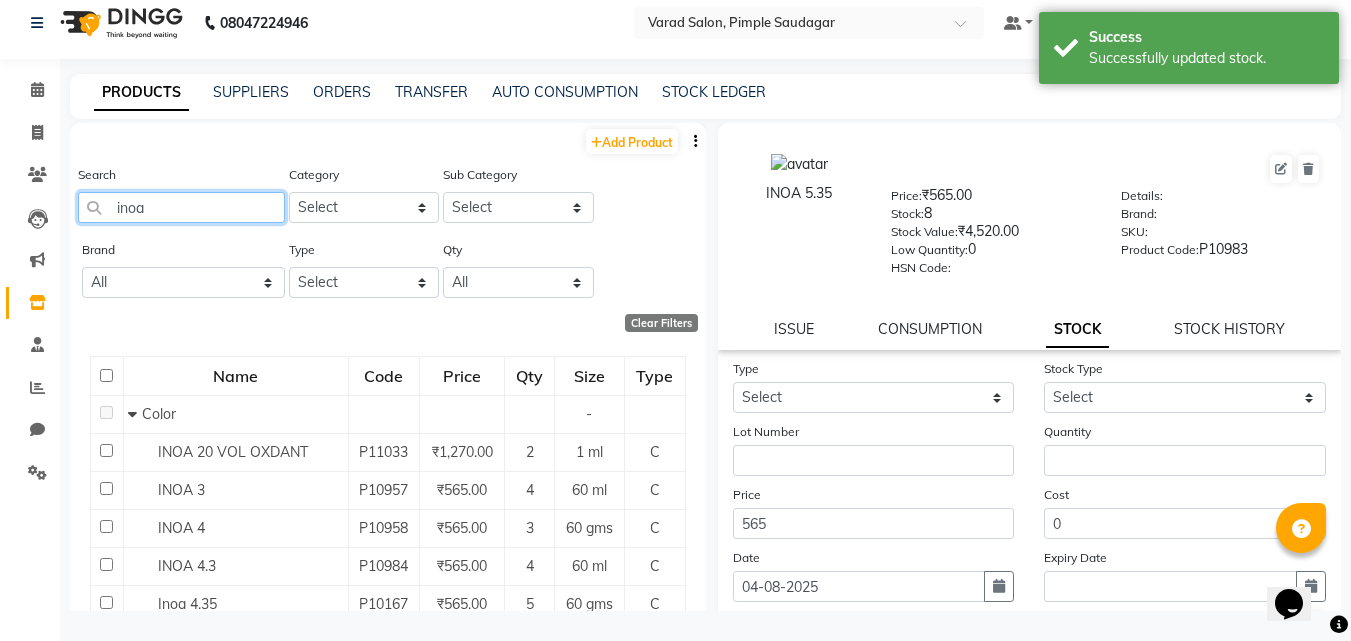 click on "inoa" 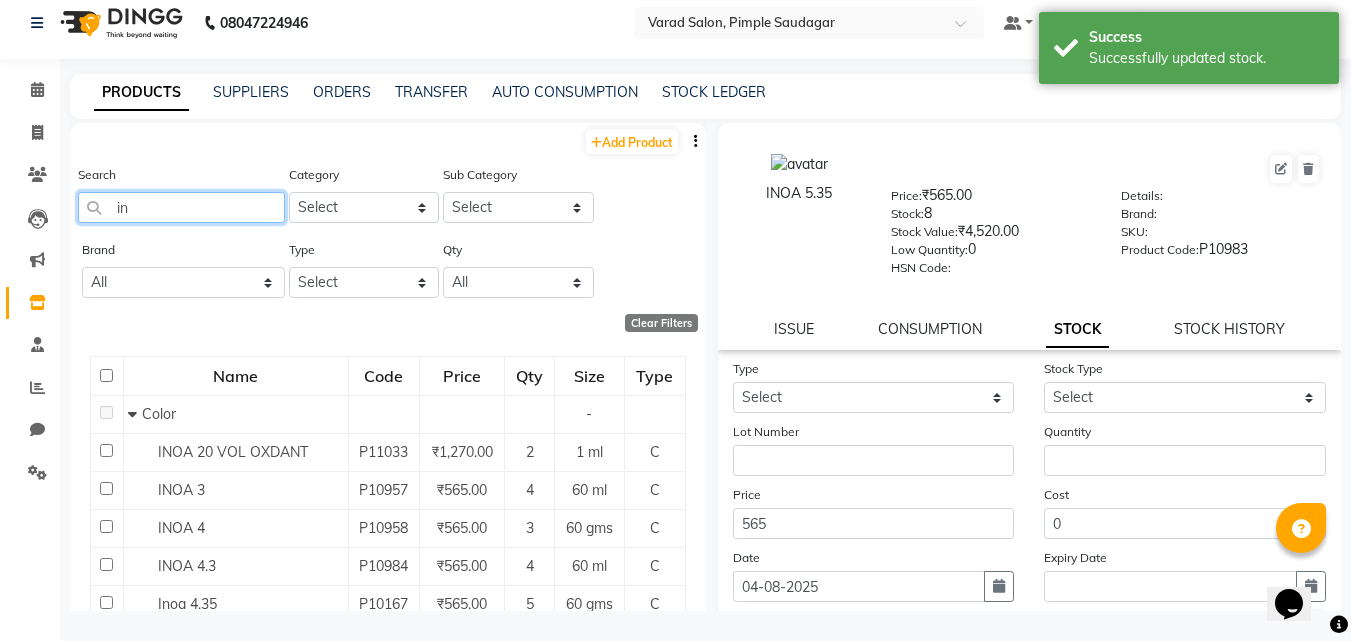 type on "i" 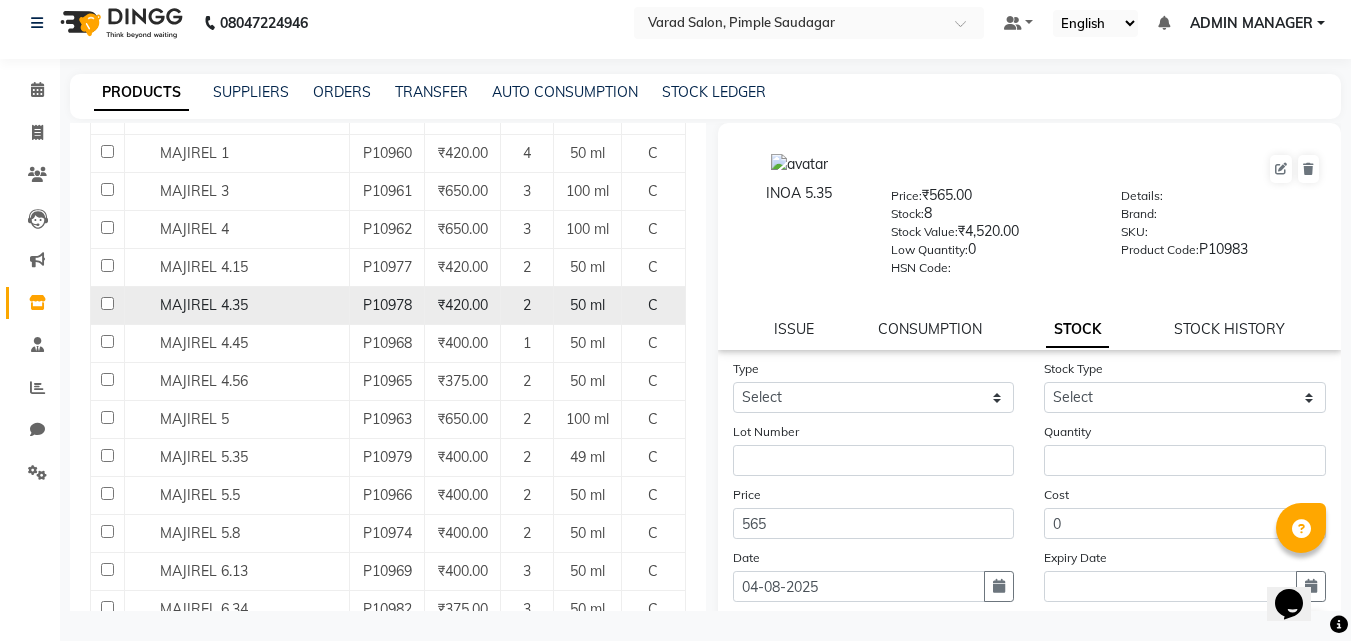 scroll, scrollTop: 300, scrollLeft: 0, axis: vertical 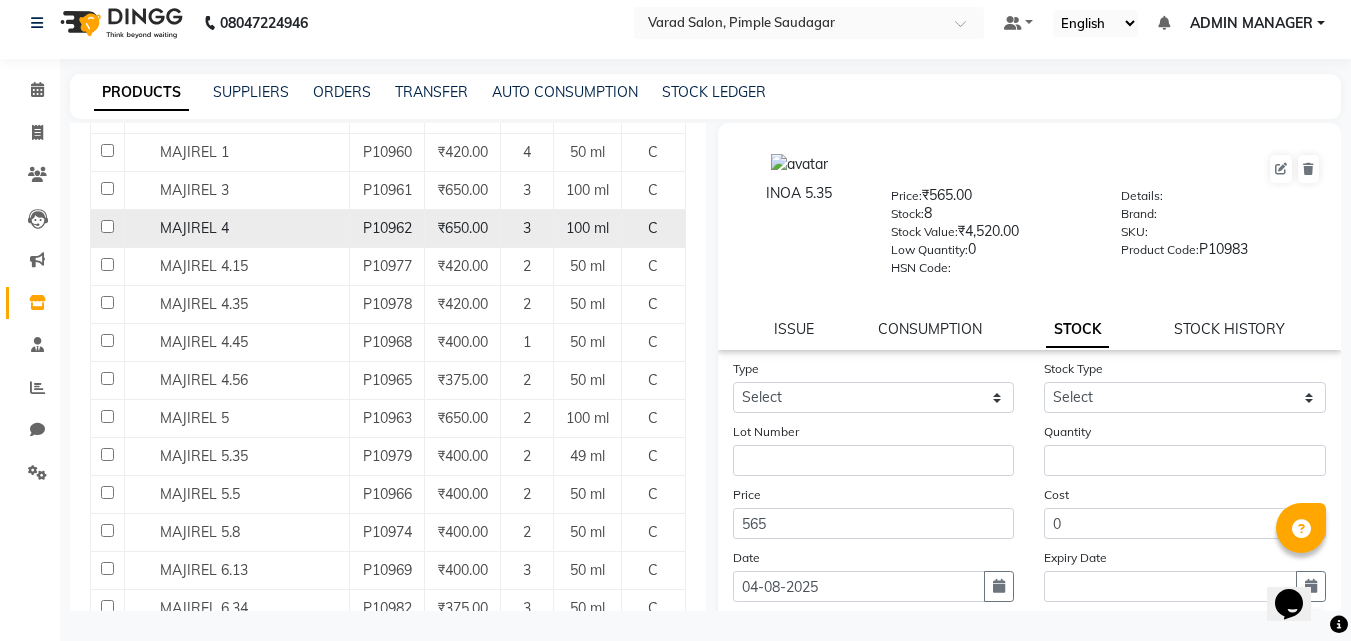 type on "majir" 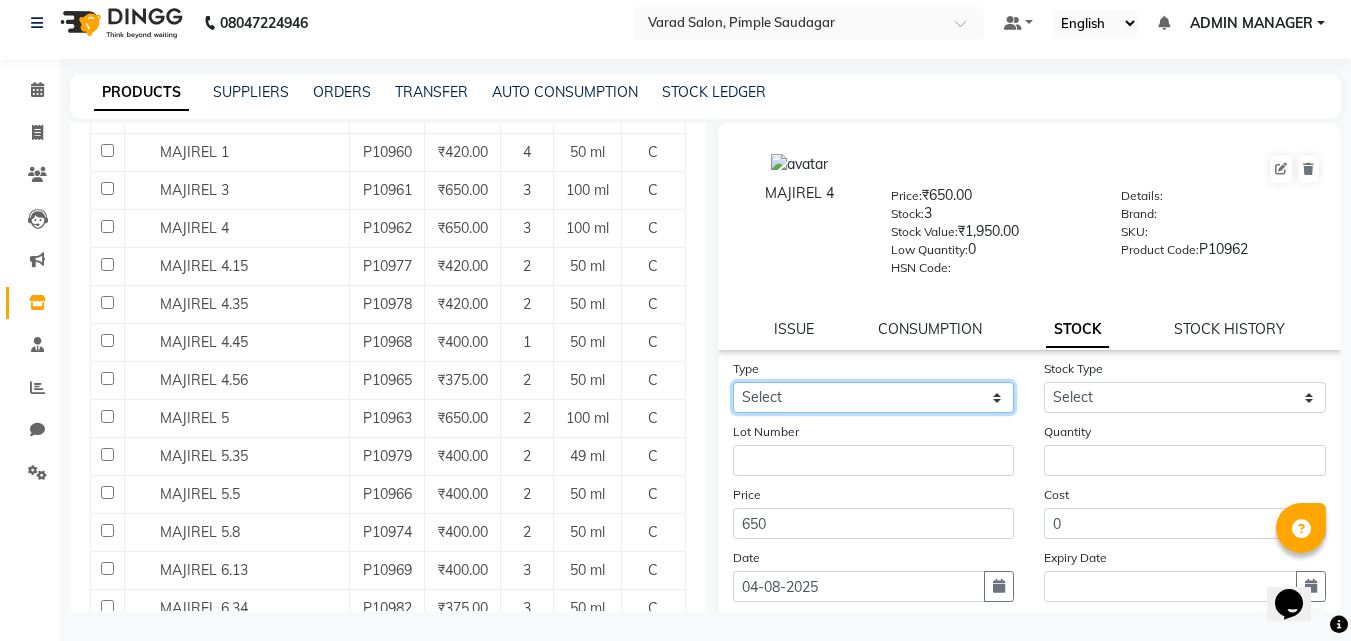 click on "Select In Out" 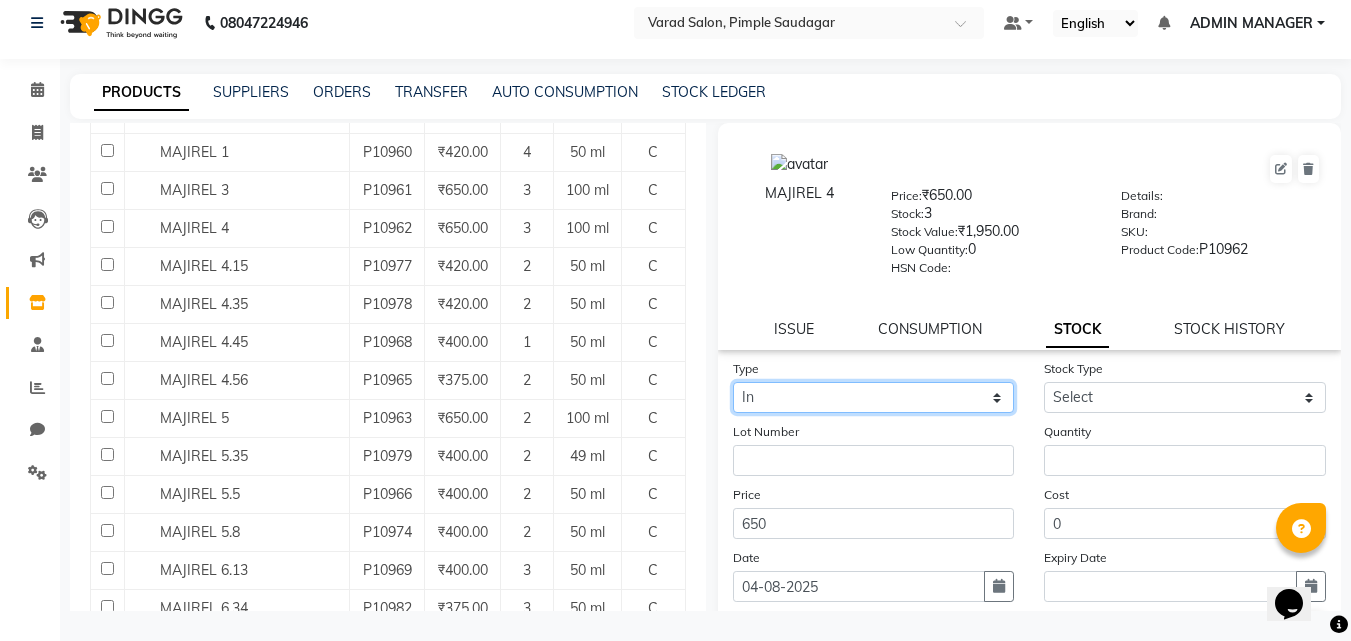 click on "Select In Out" 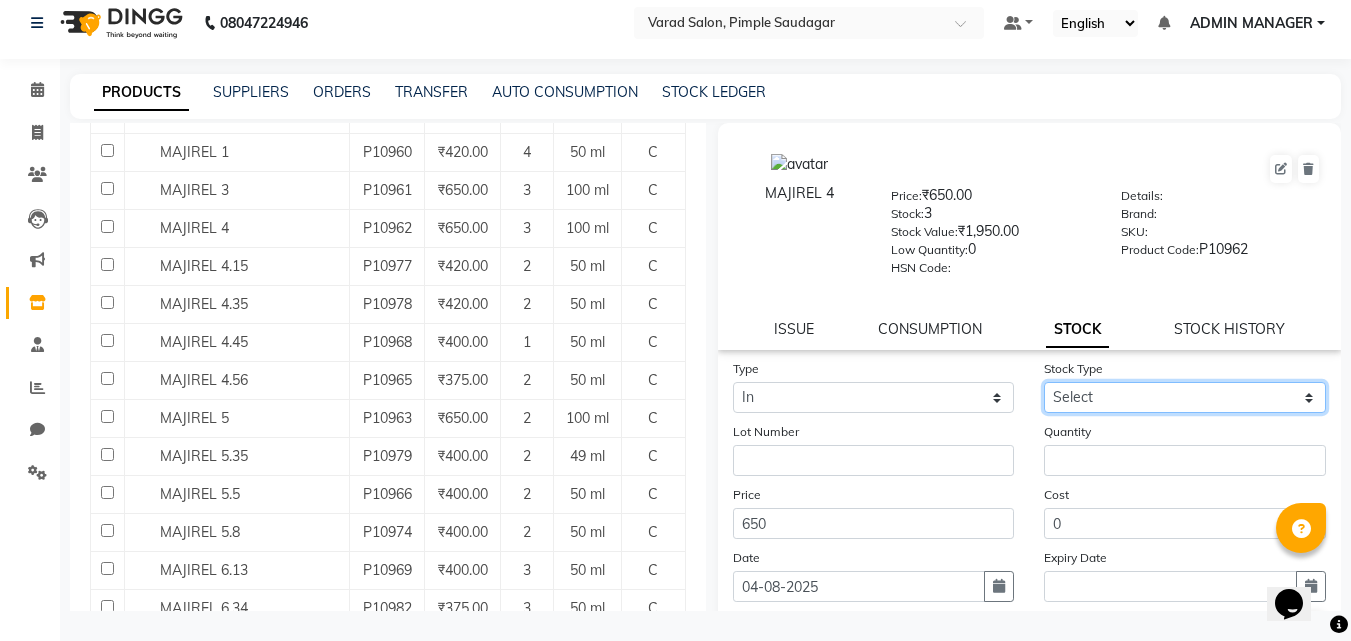 click on "Select New Stock Adjustment Return Other" 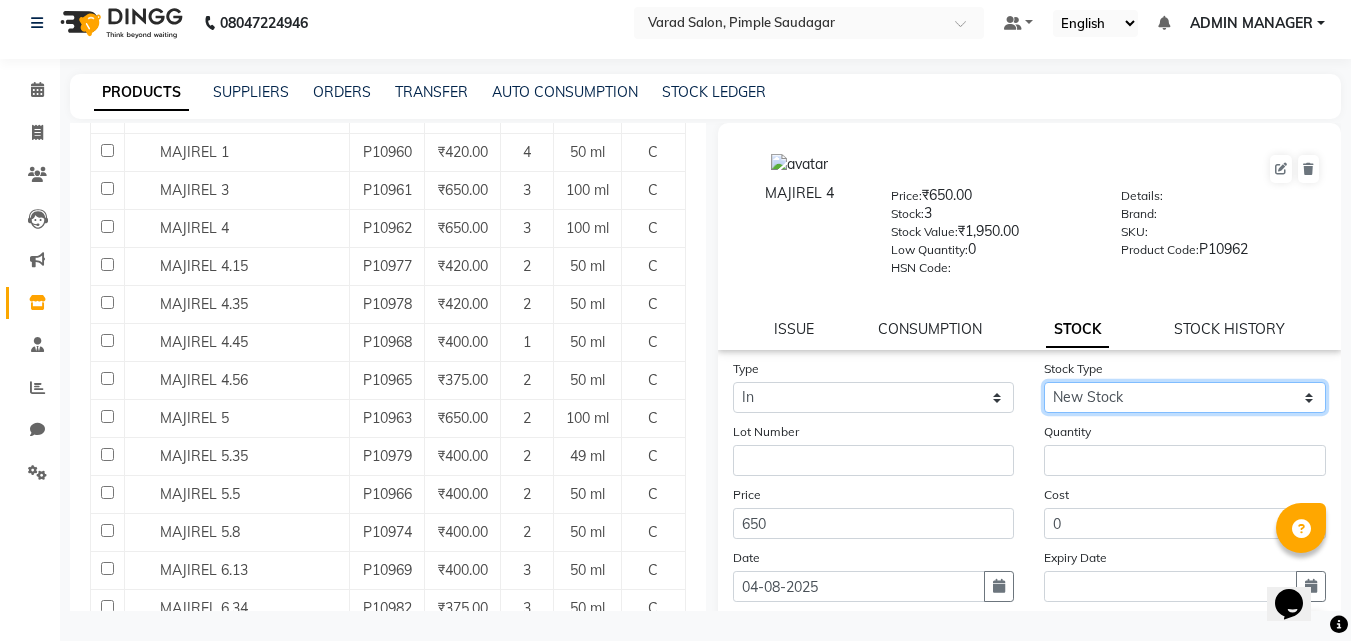 click on "Select New Stock Adjustment Return Other" 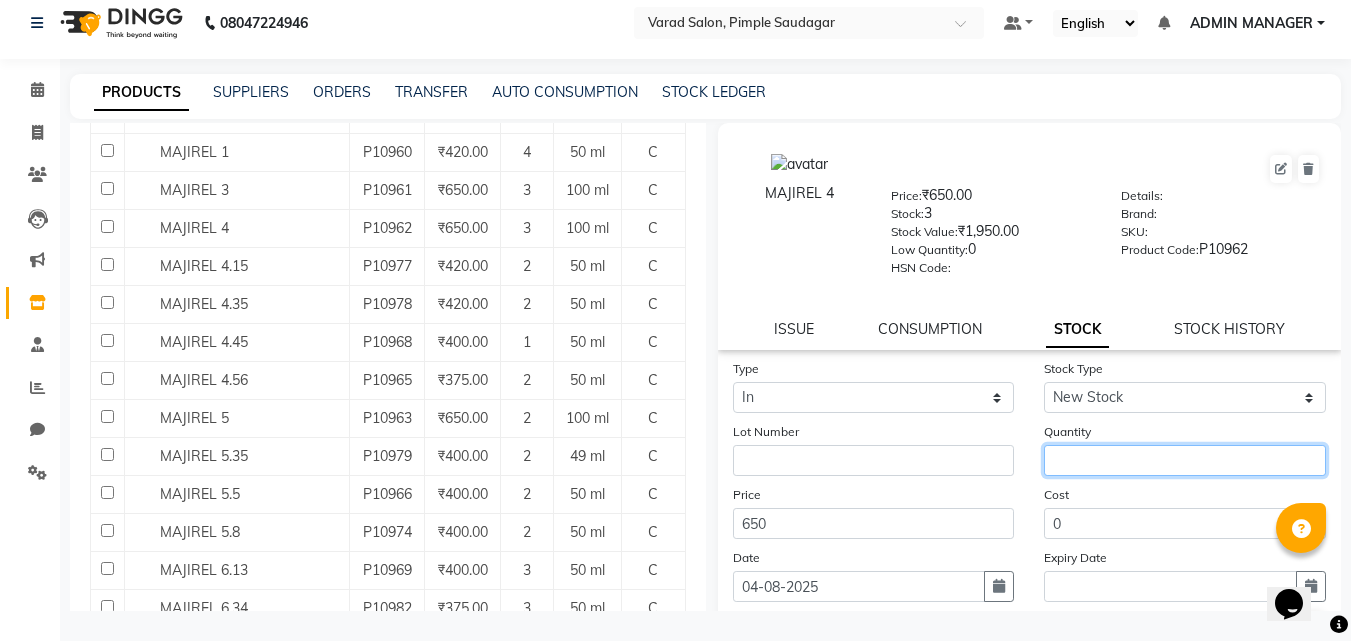 click 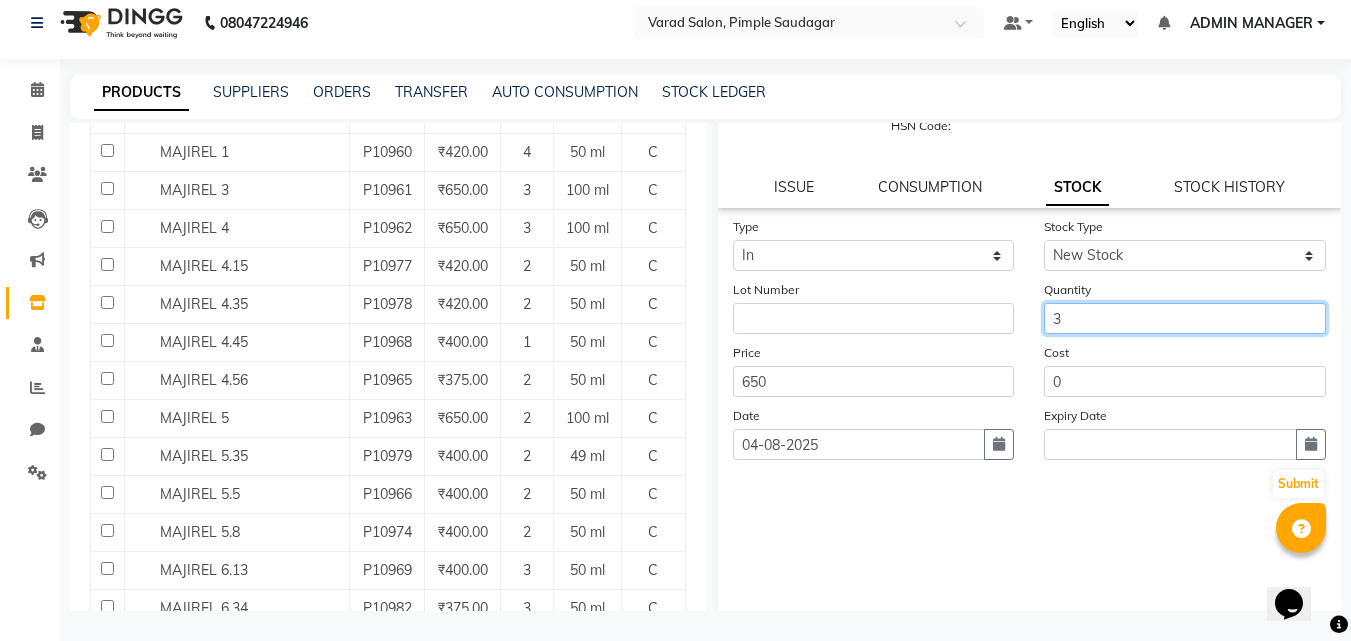 scroll, scrollTop: 147, scrollLeft: 0, axis: vertical 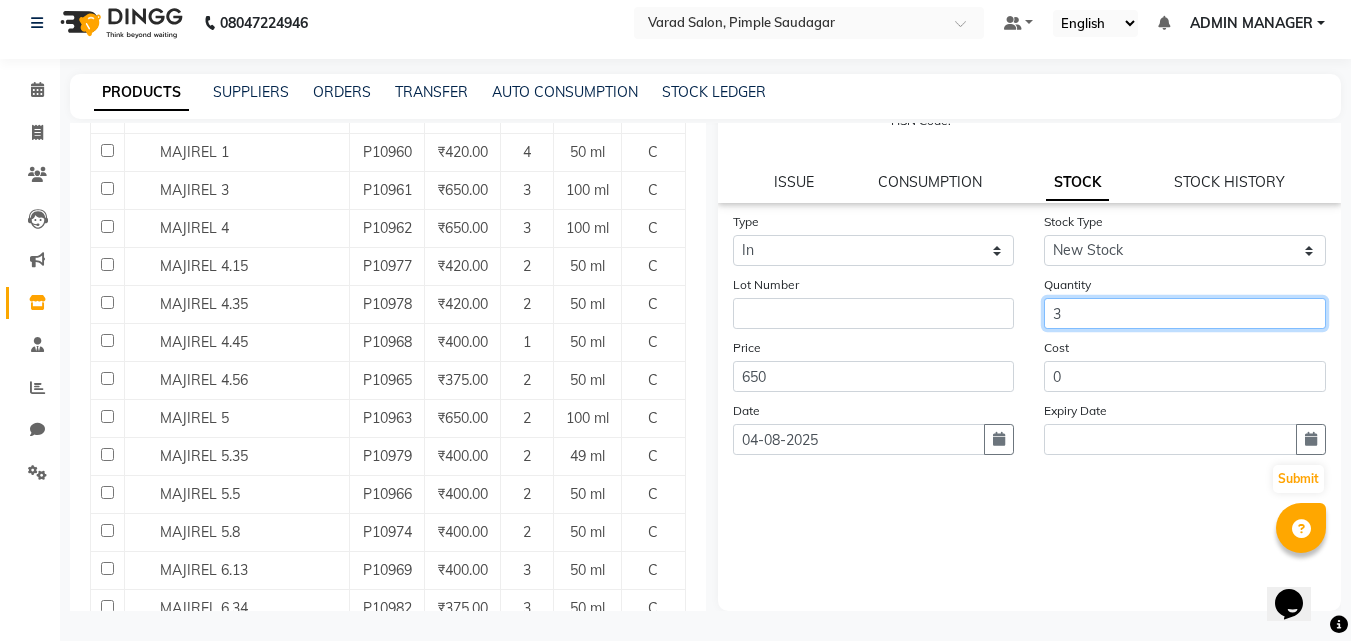 type on "3" 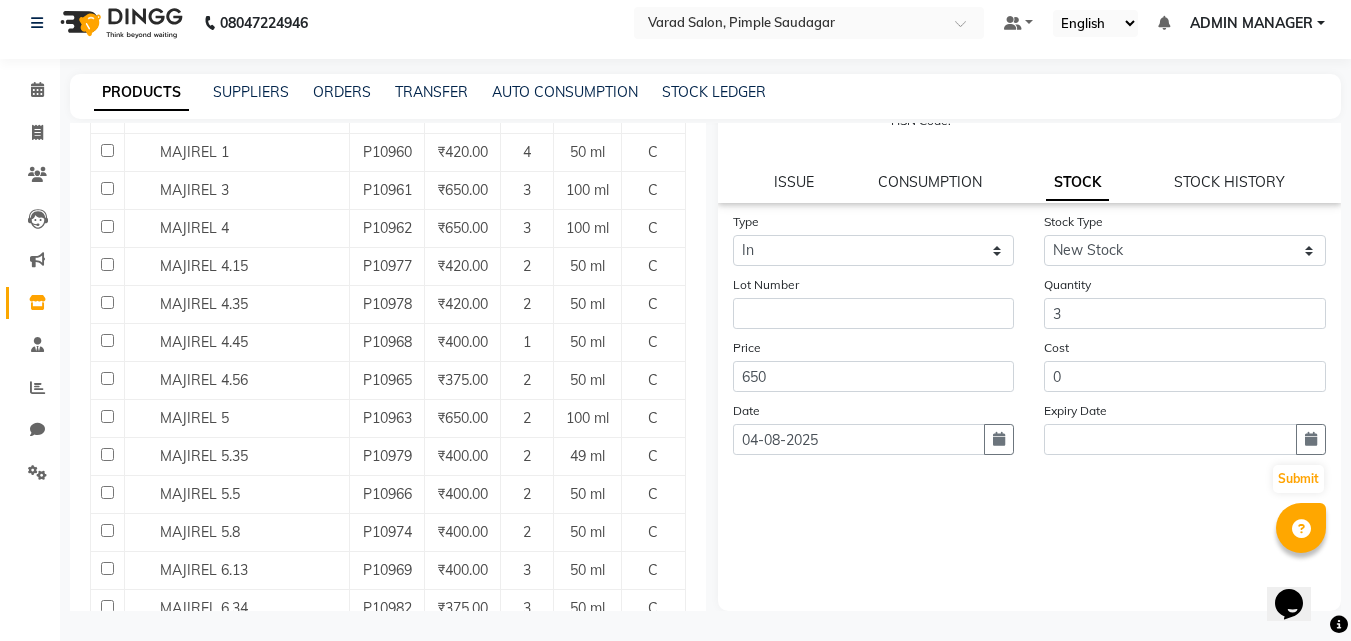 drag, startPoint x: 1064, startPoint y: 550, endPoint x: 1356, endPoint y: 505, distance: 295.4471 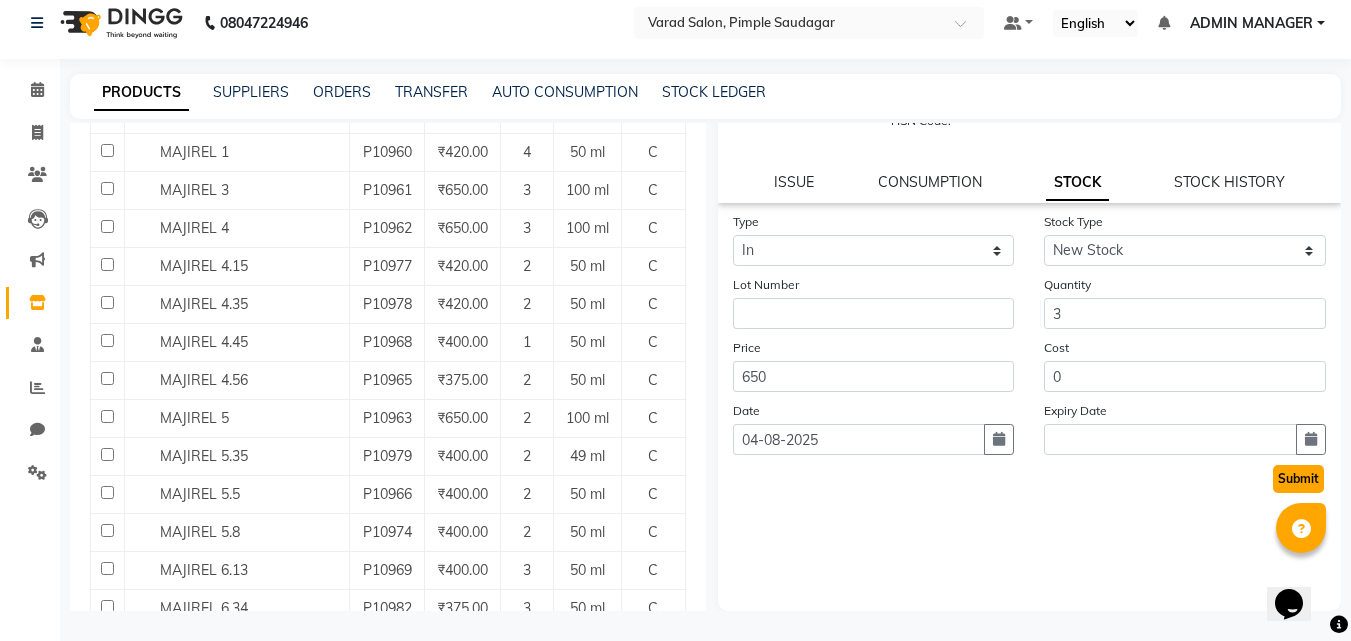 click on "Submit" 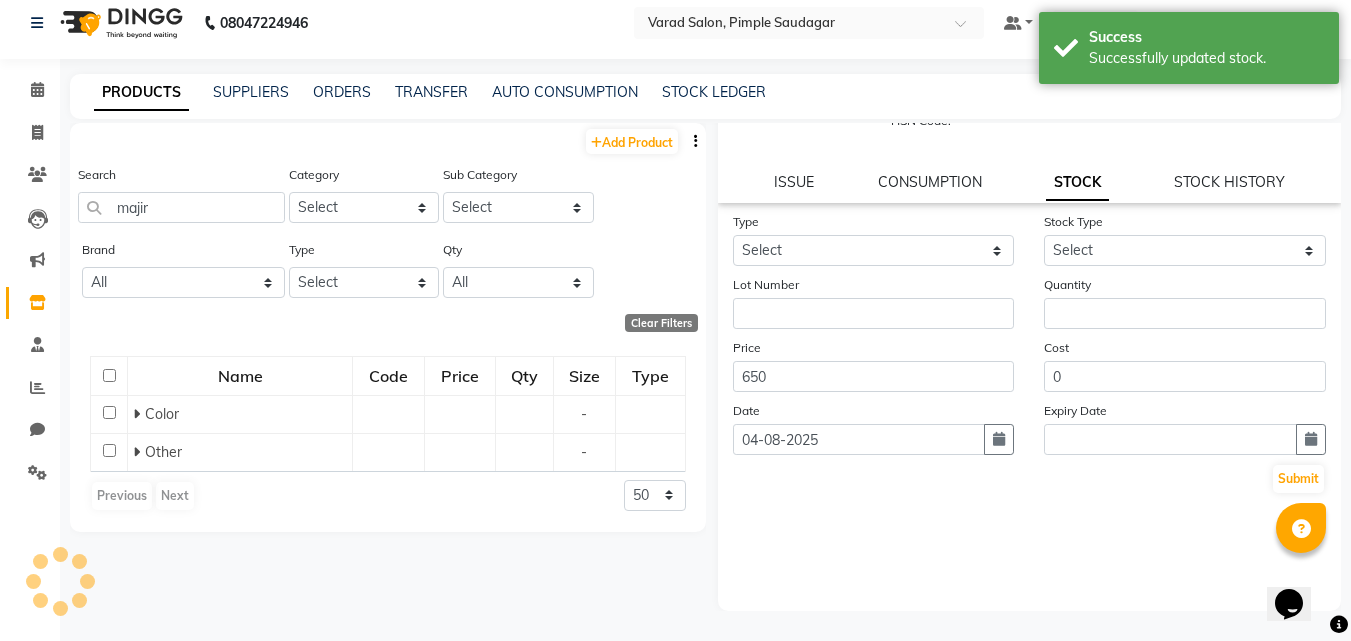 scroll, scrollTop: 0, scrollLeft: 0, axis: both 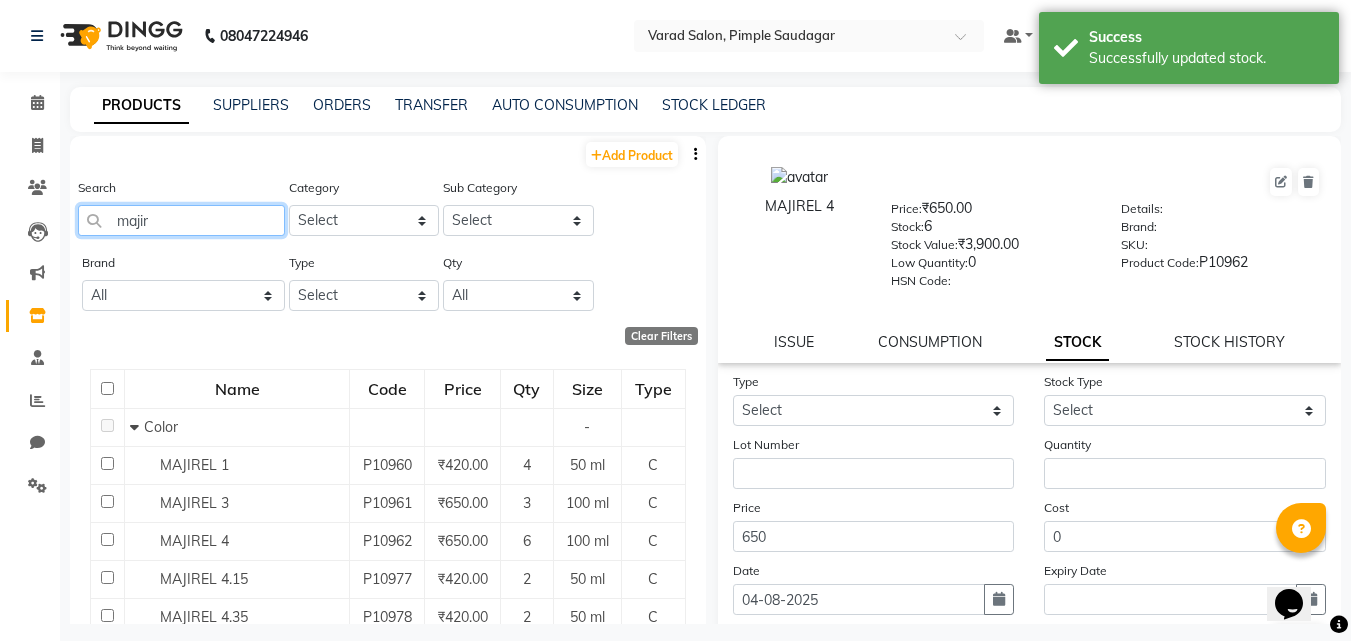 click on "majir" 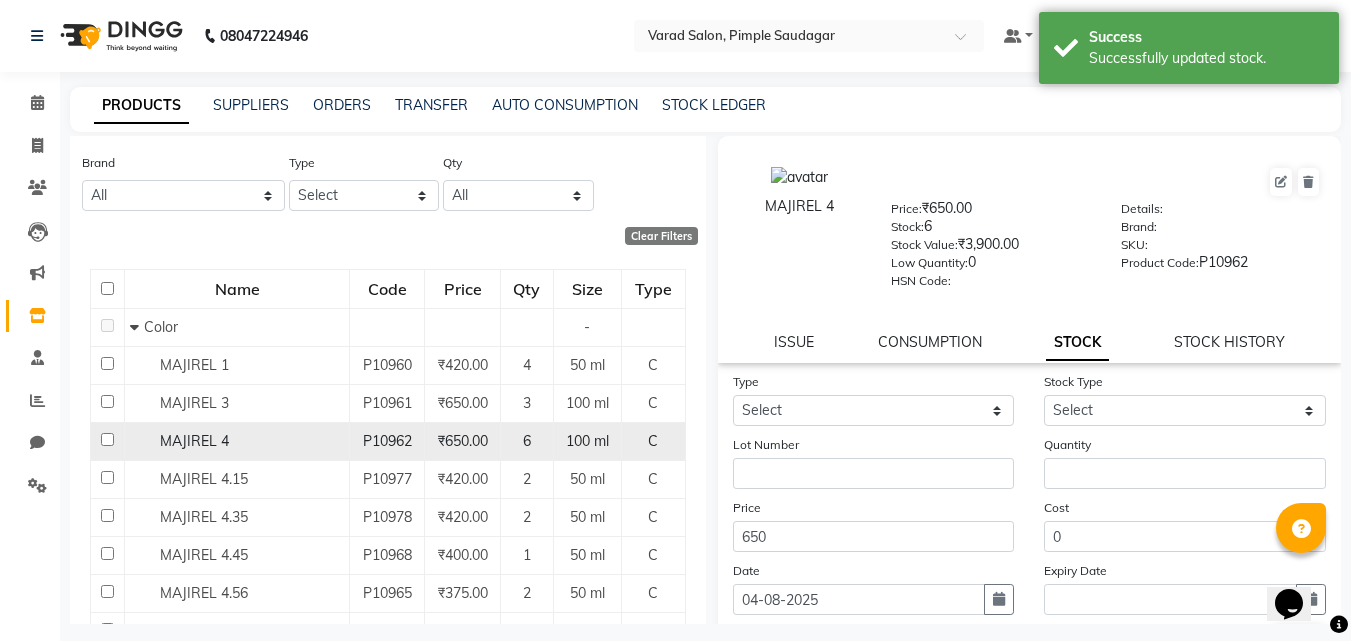 click on "MAJIREL 4" 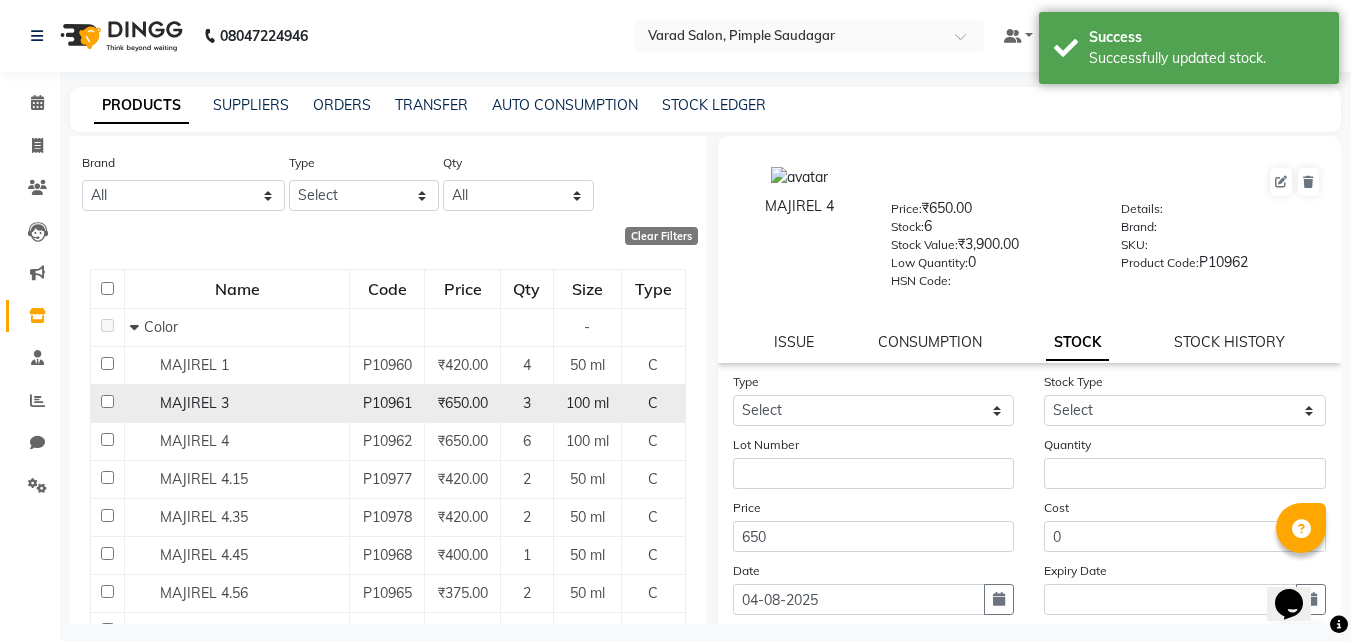 click on "MAJIREL 3" 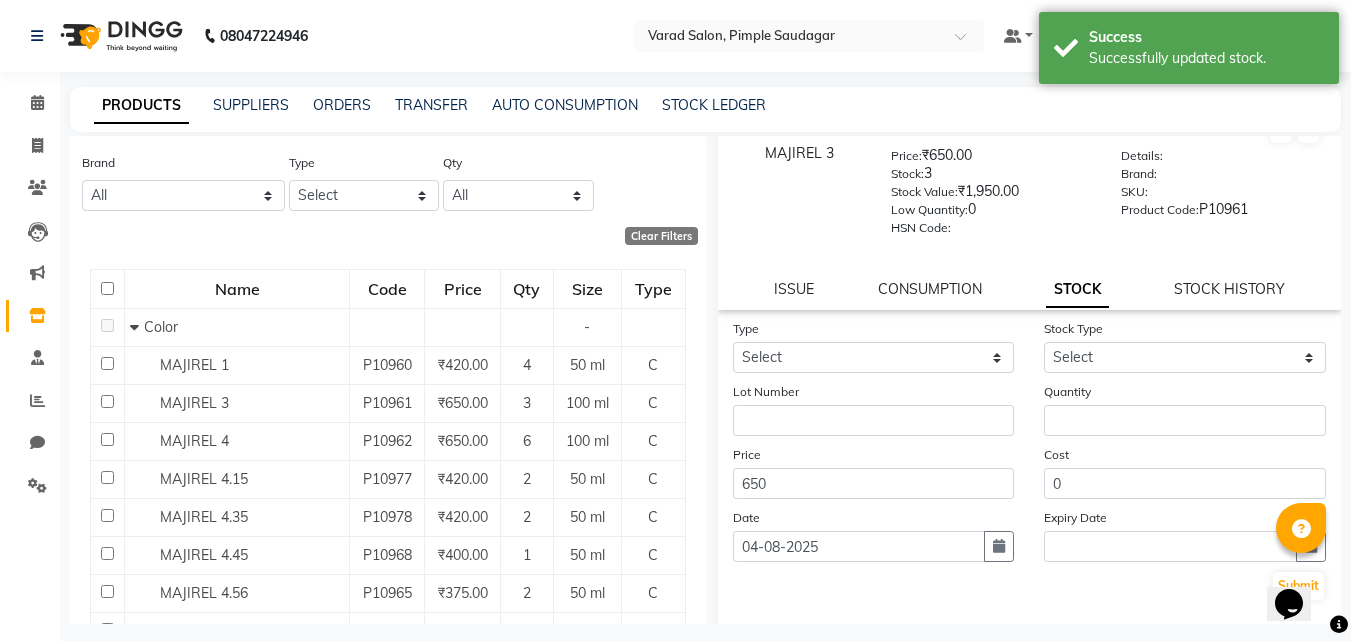 scroll, scrollTop: 147, scrollLeft: 0, axis: vertical 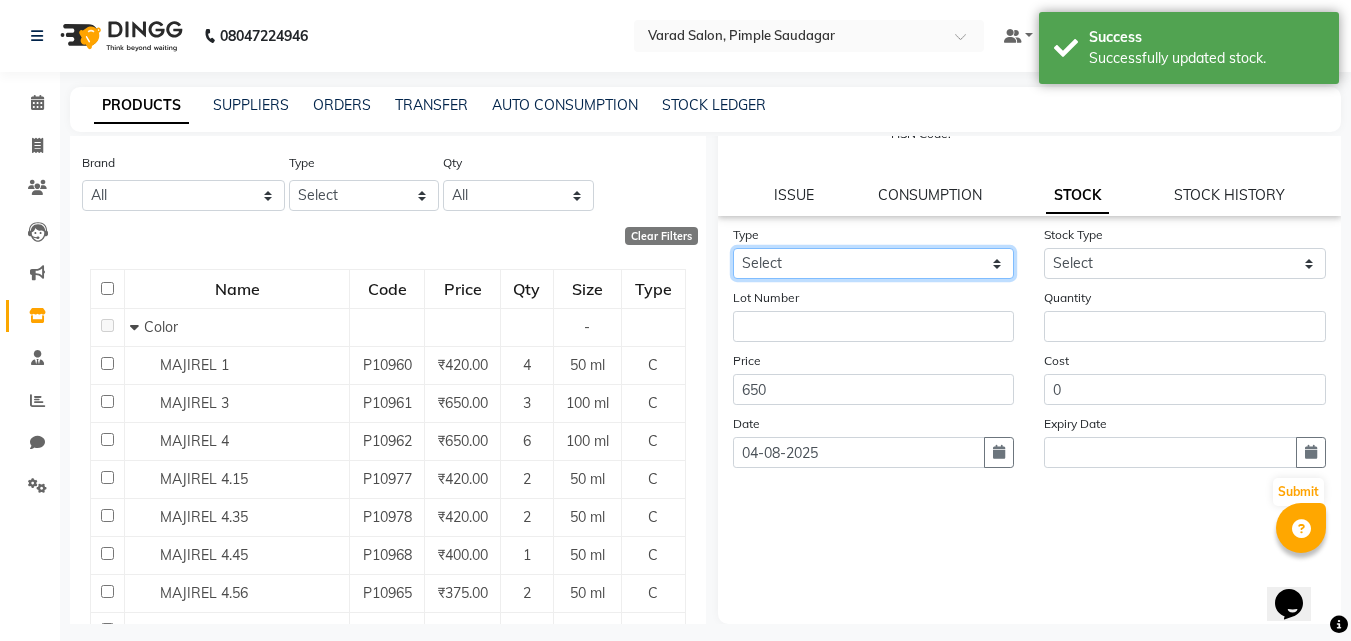 click on "Select In Out" 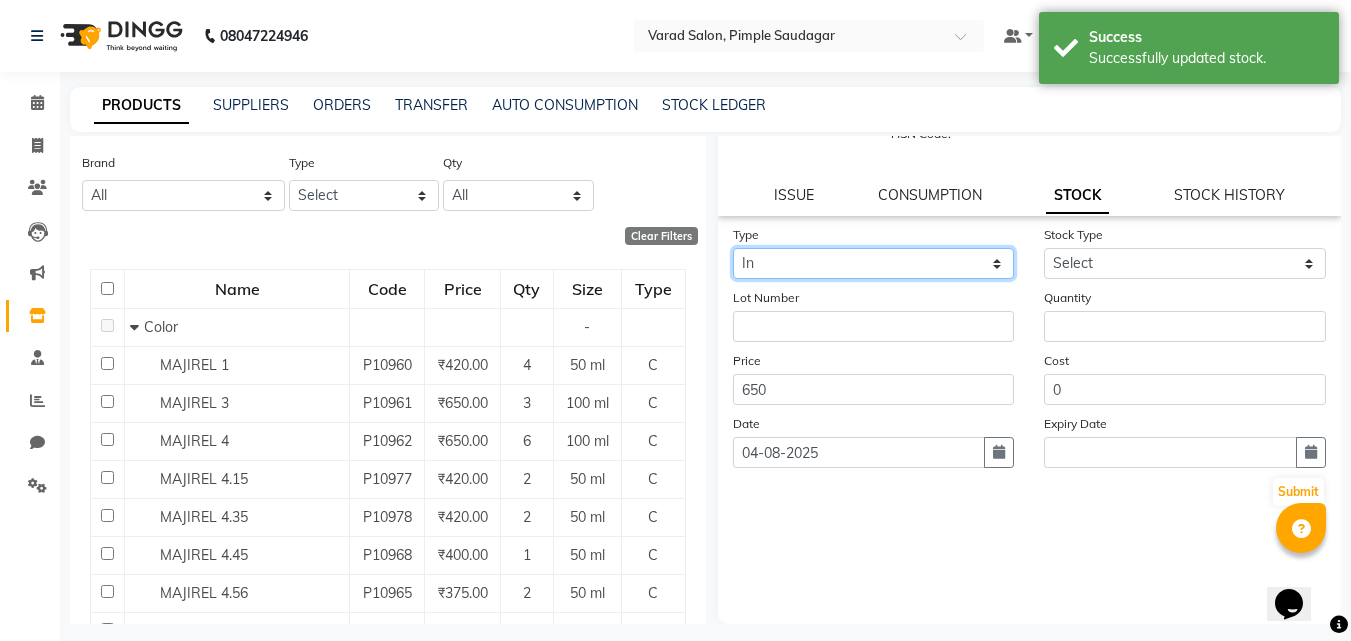 click on "Select In Out" 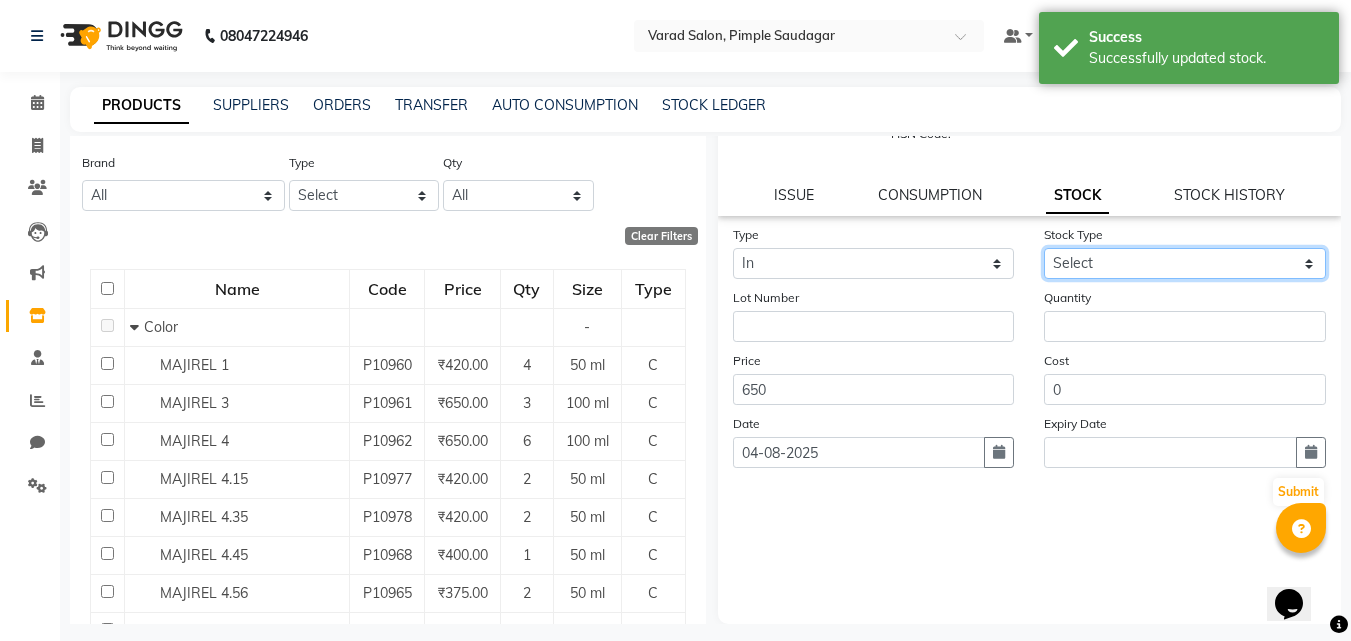 click on "Select New Stock Adjustment Return Other" 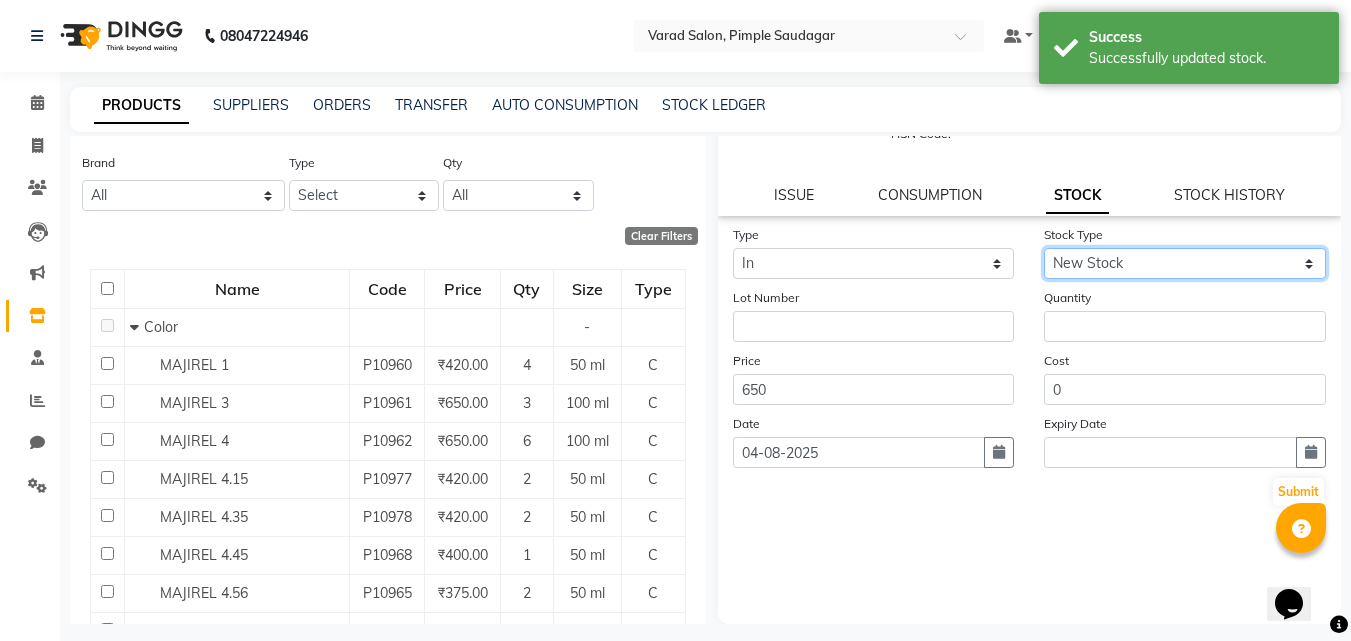 click on "Select New Stock Adjustment Return Other" 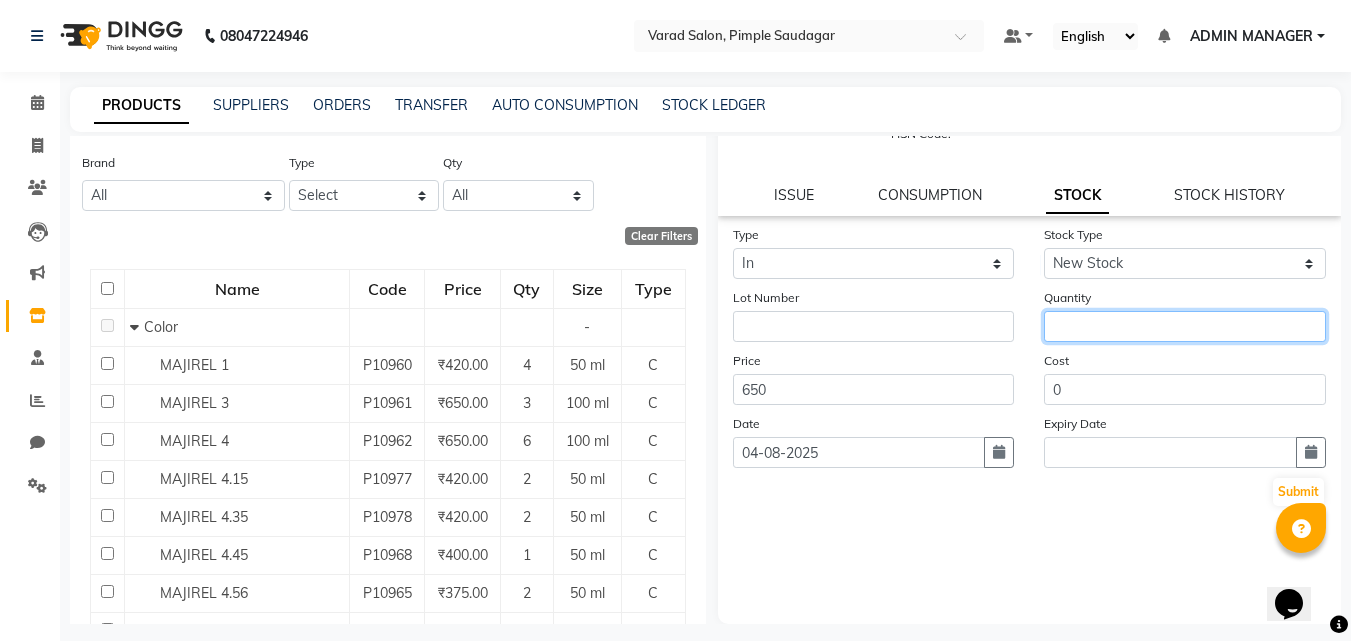 click 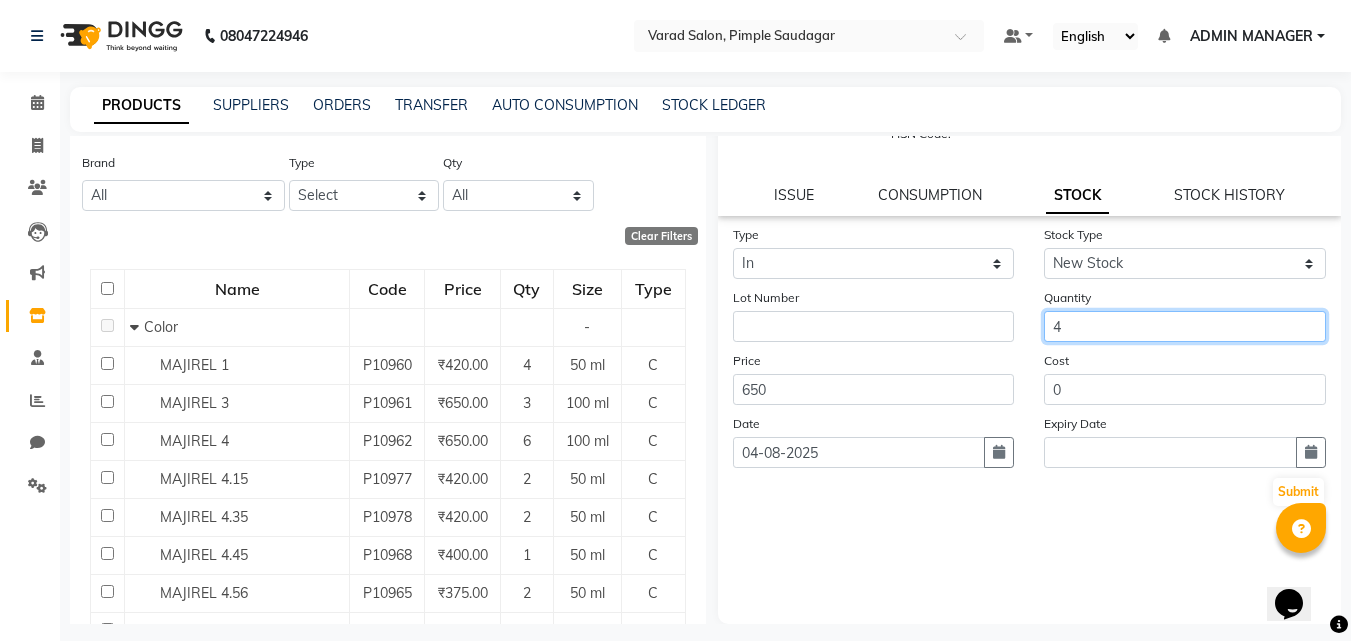 type on "4" 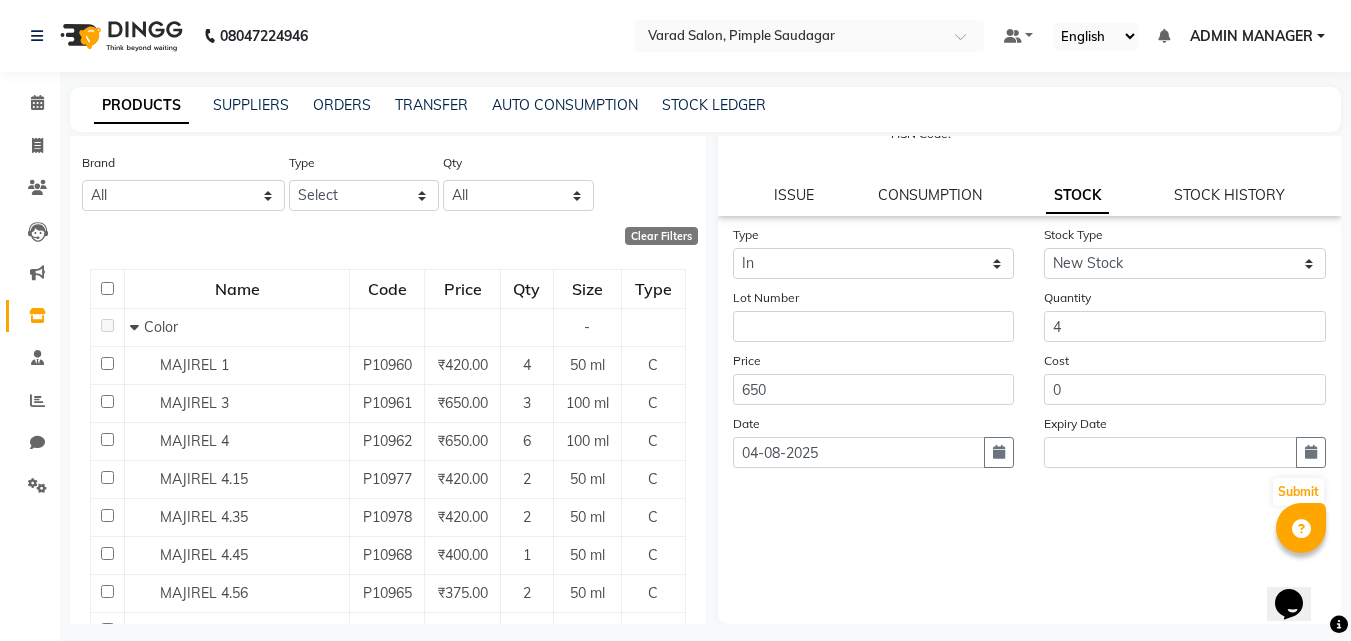 click on "Type Select In Out Stock Type Select New Stock Adjustment Return Other Lot Number Quantity 4 Price 650 Cost 0 Date 04-08-2025 Expiry Date  Submit" 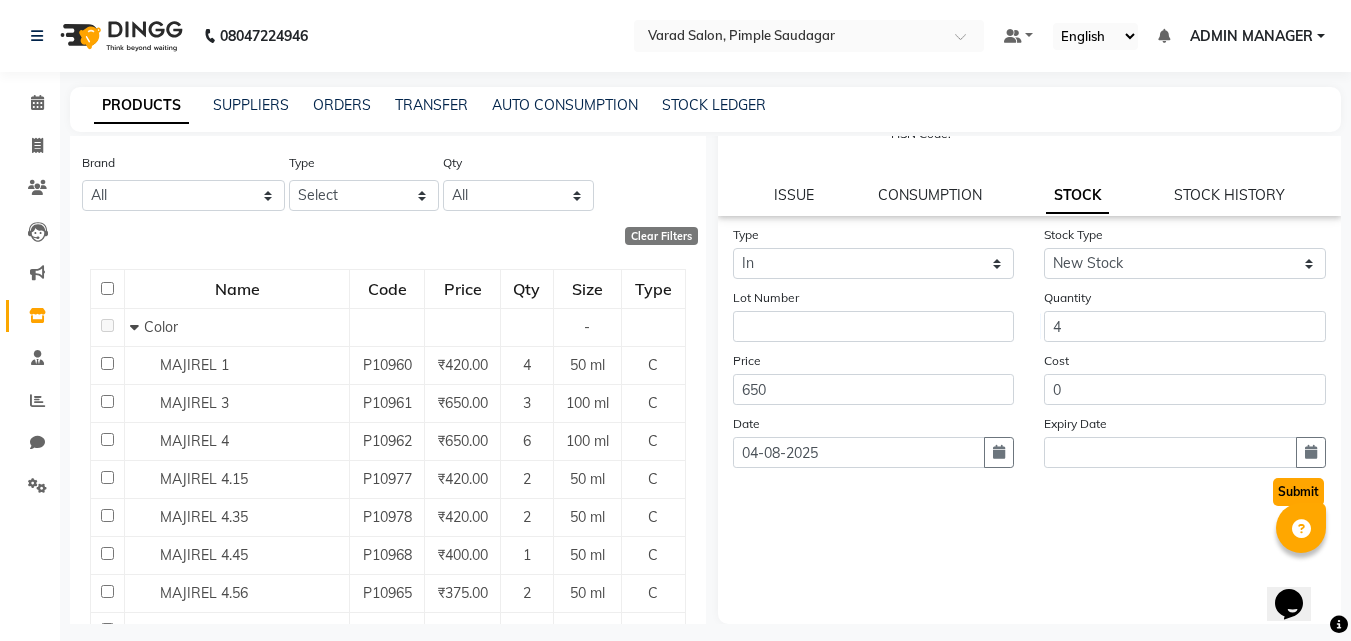 click on "Submit" 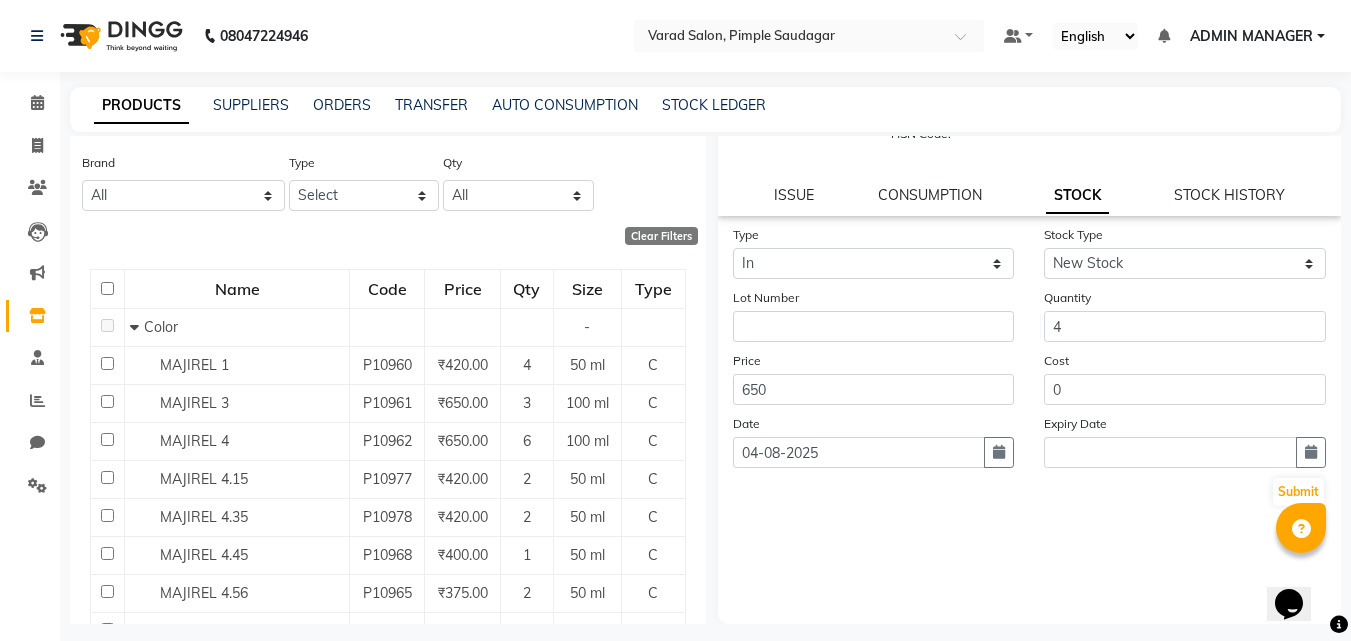 scroll, scrollTop: 0, scrollLeft: 0, axis: both 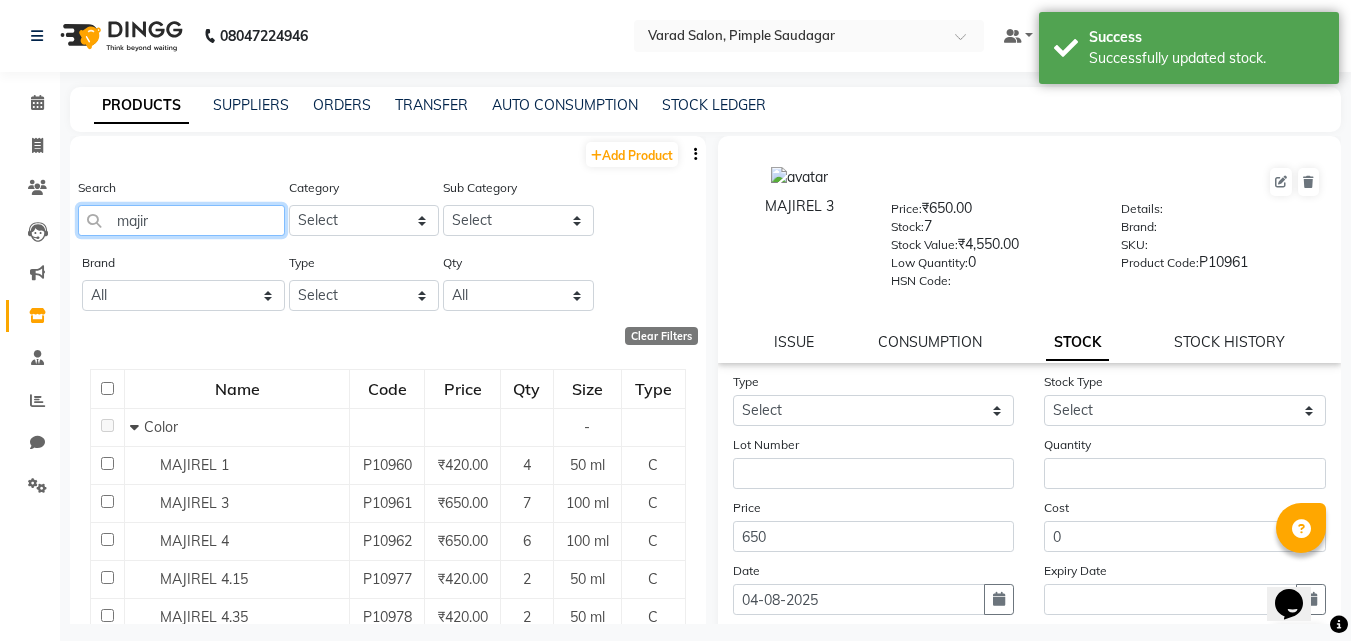 click on "majir" 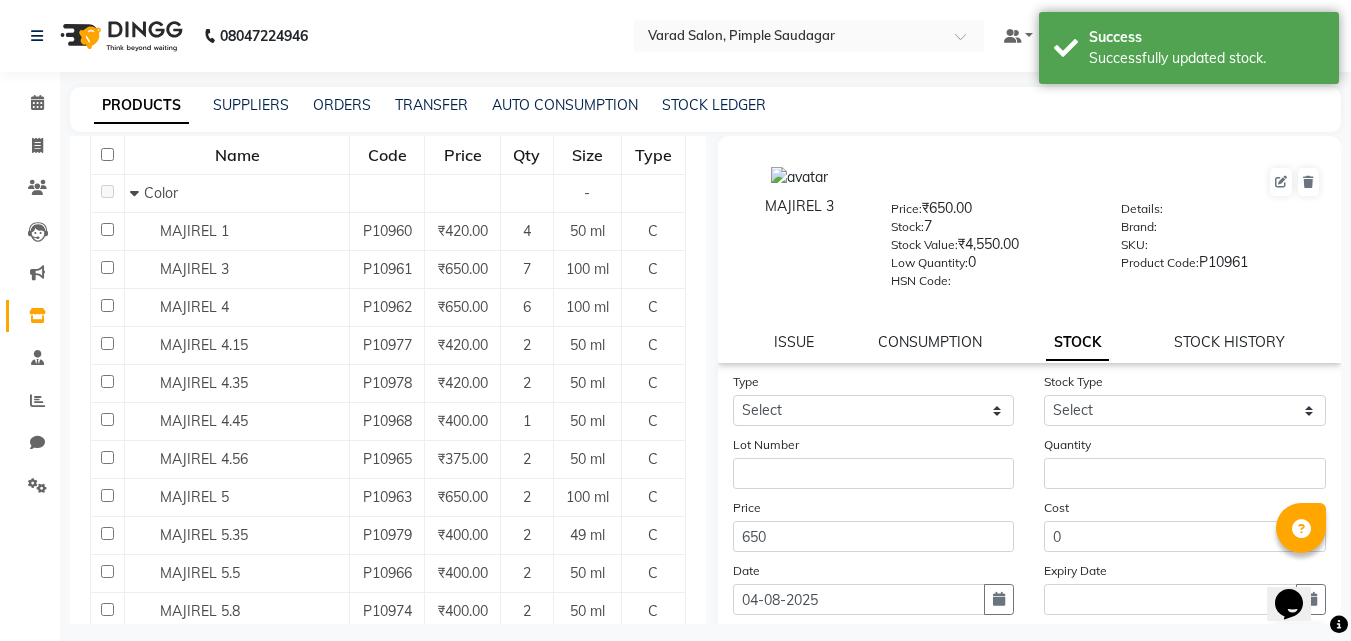 scroll, scrollTop: 300, scrollLeft: 0, axis: vertical 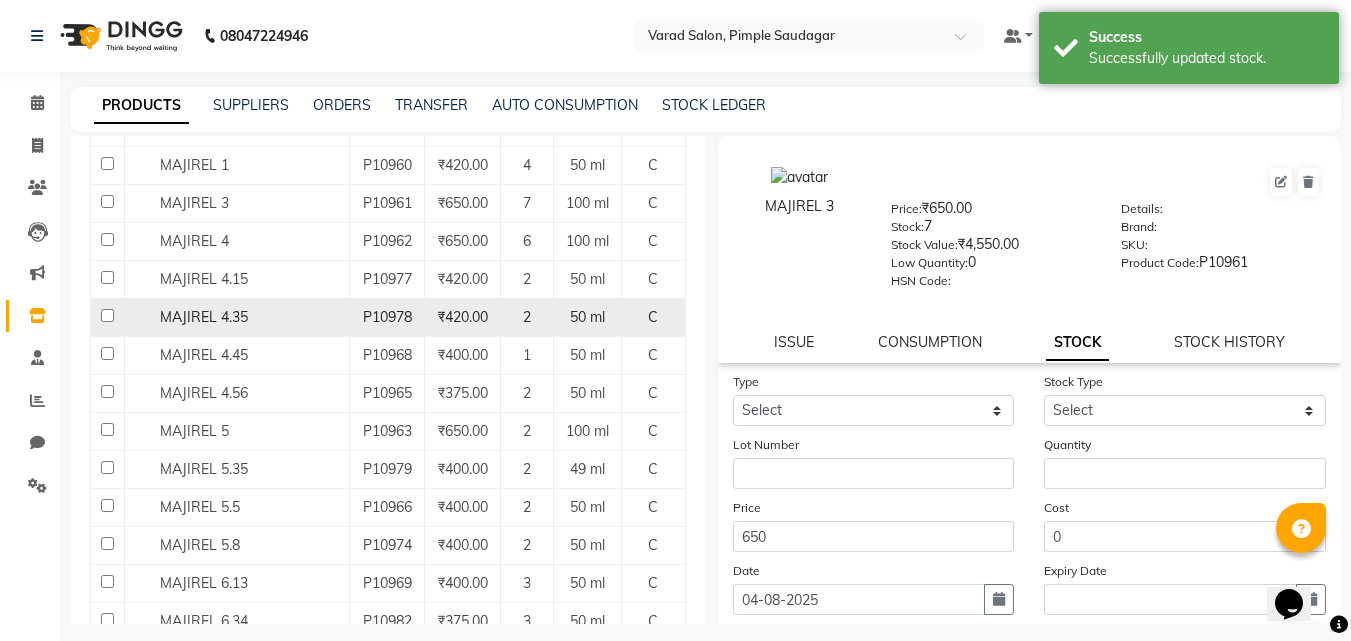 click on "MAJIREL 4.35" 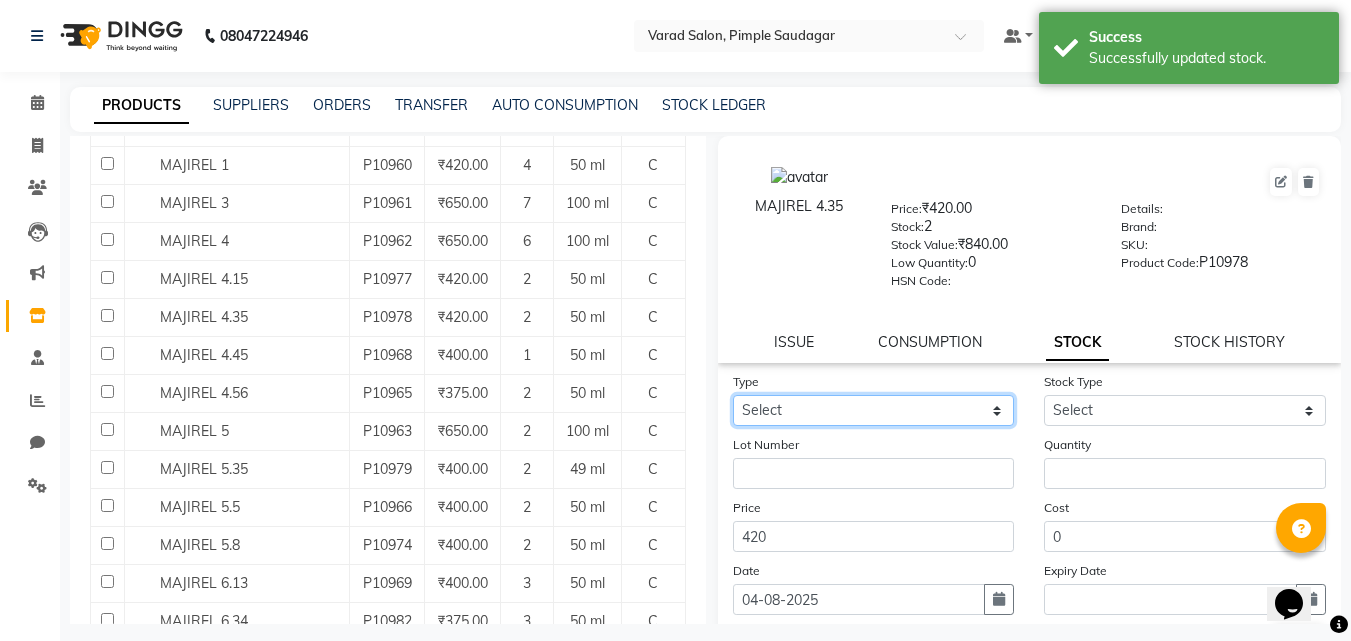 click on "Select In Out" 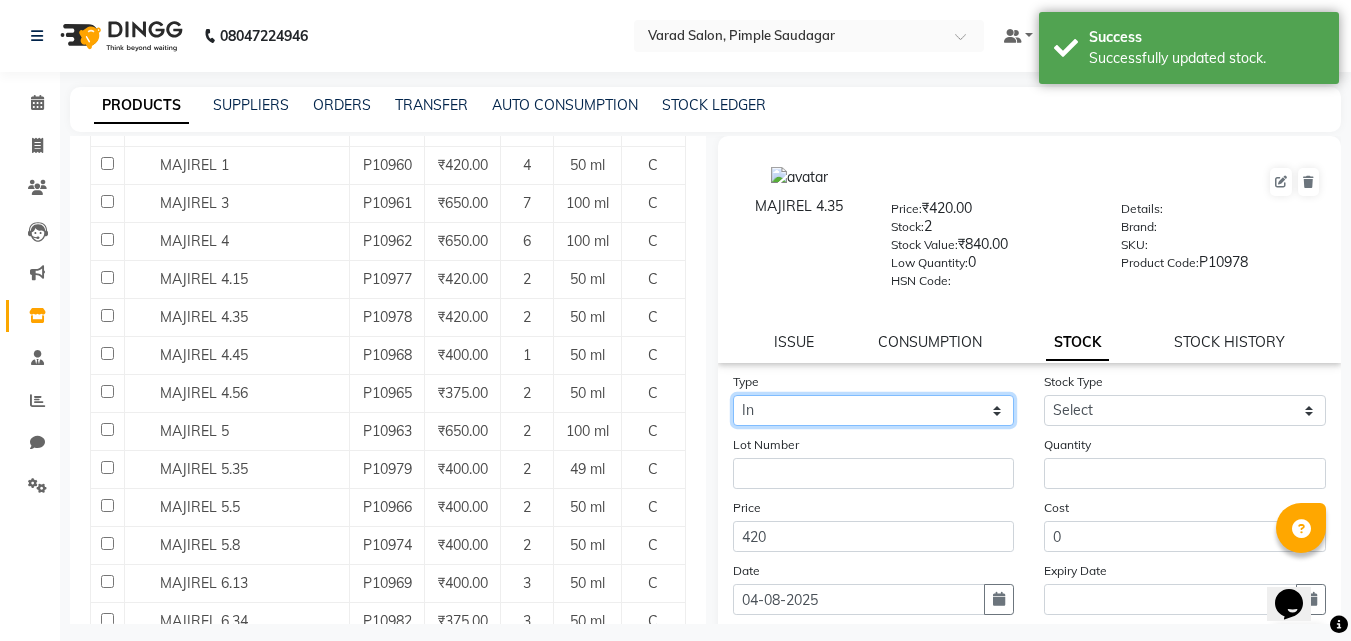 click on "Select In Out" 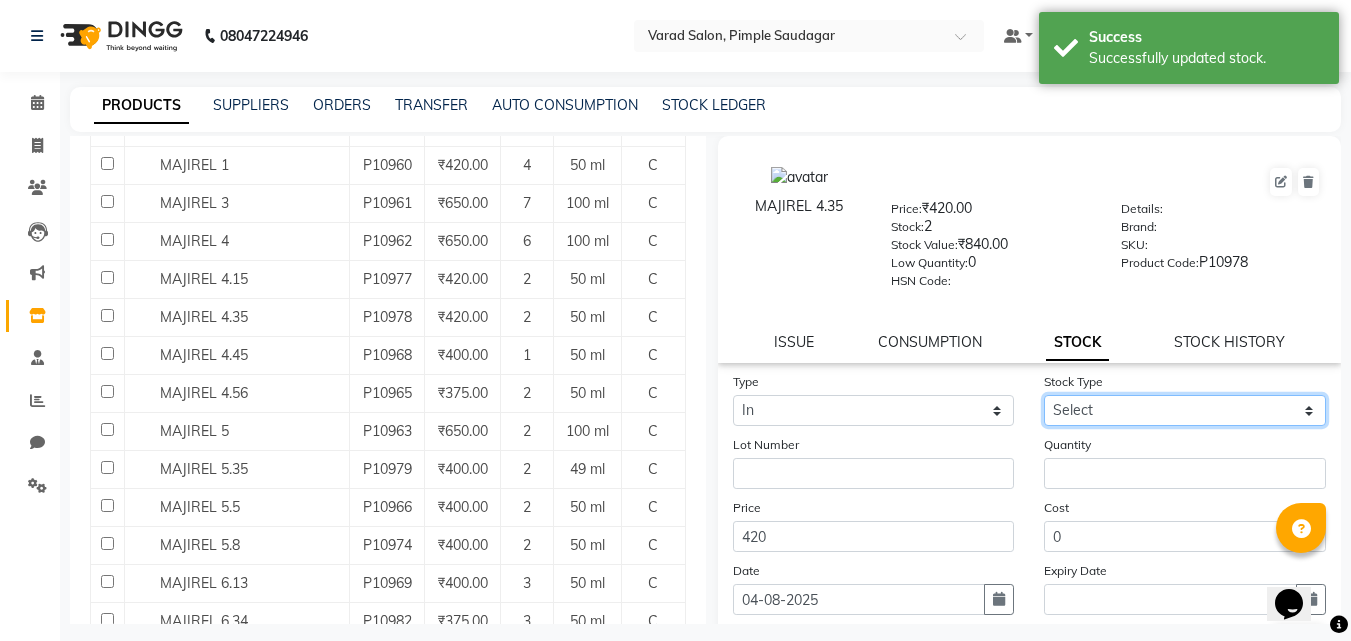 click on "Select New Stock Adjustment Return Other" 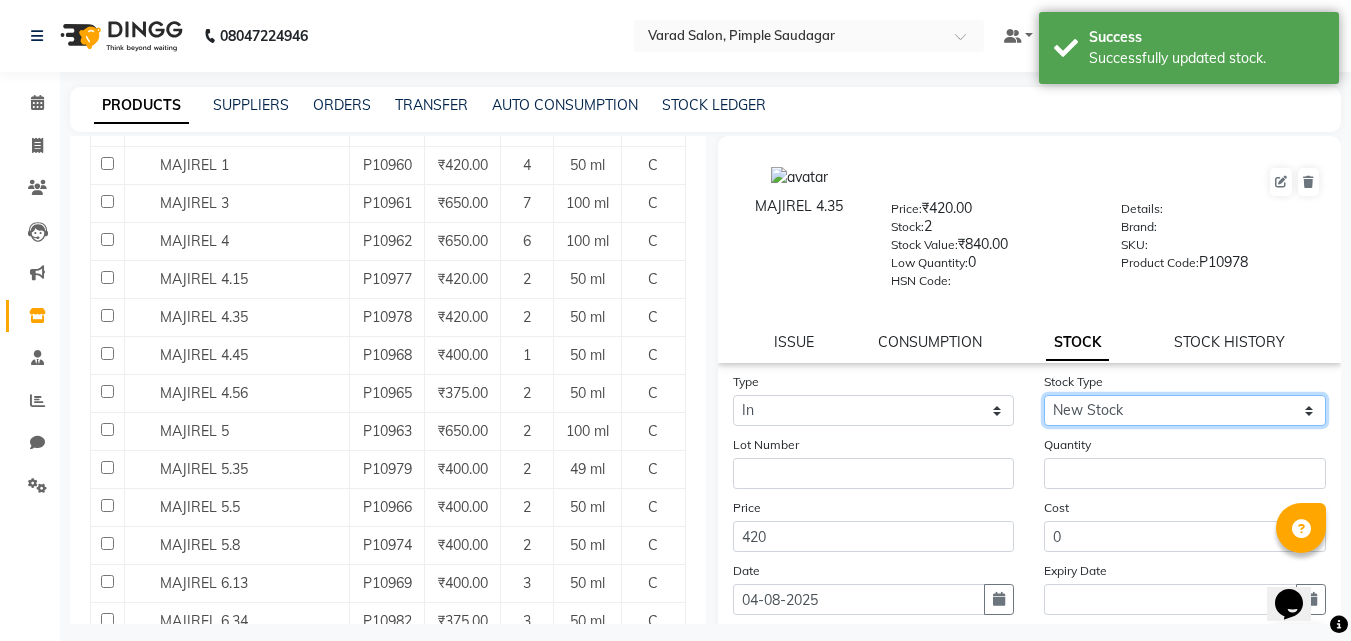 click on "Select New Stock Adjustment Return Other" 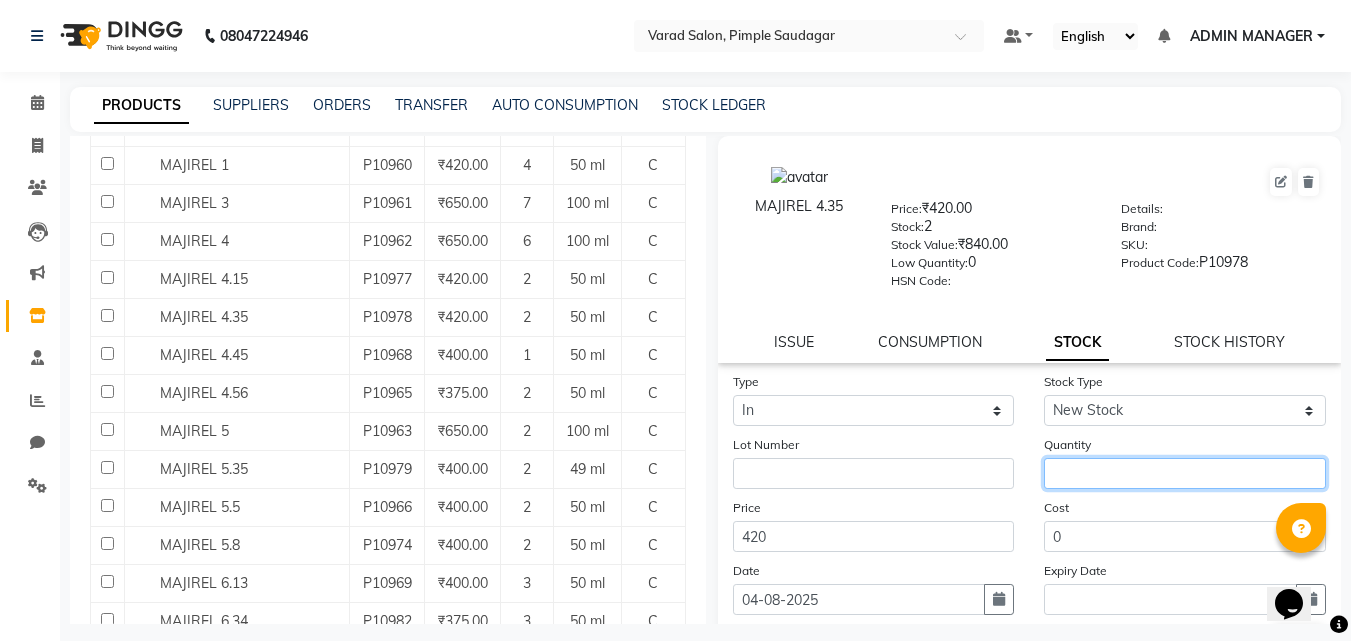click 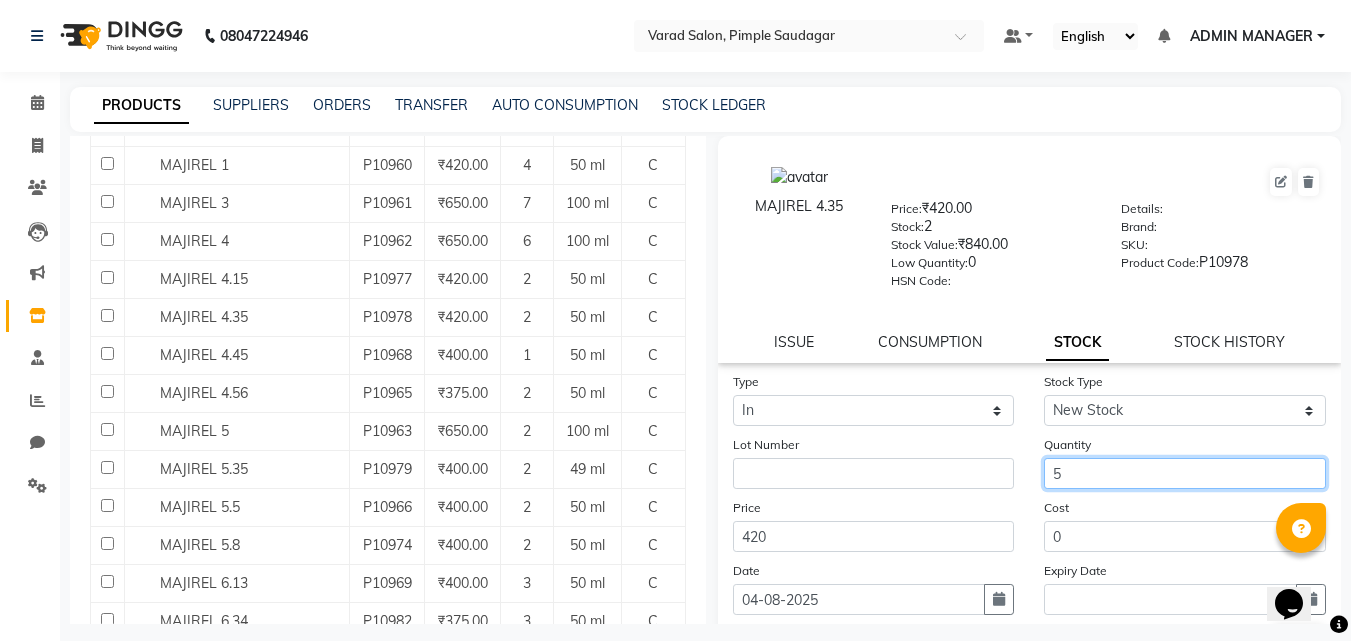 scroll, scrollTop: 147, scrollLeft: 0, axis: vertical 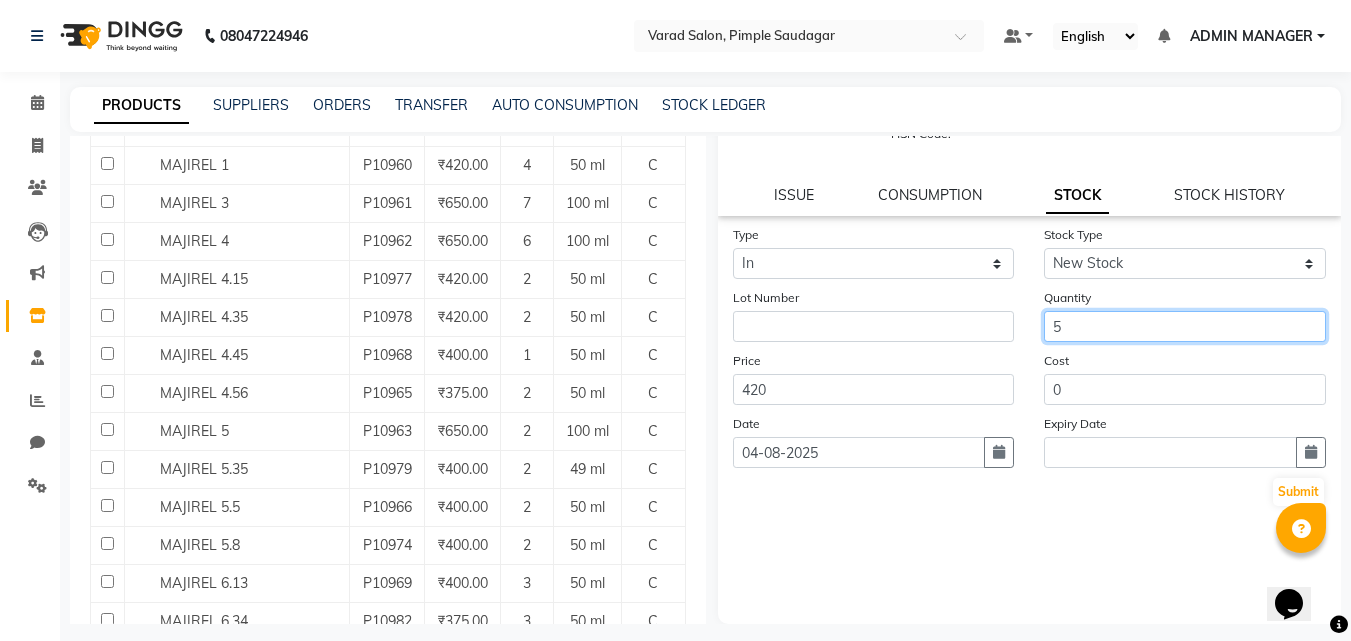 type on "5" 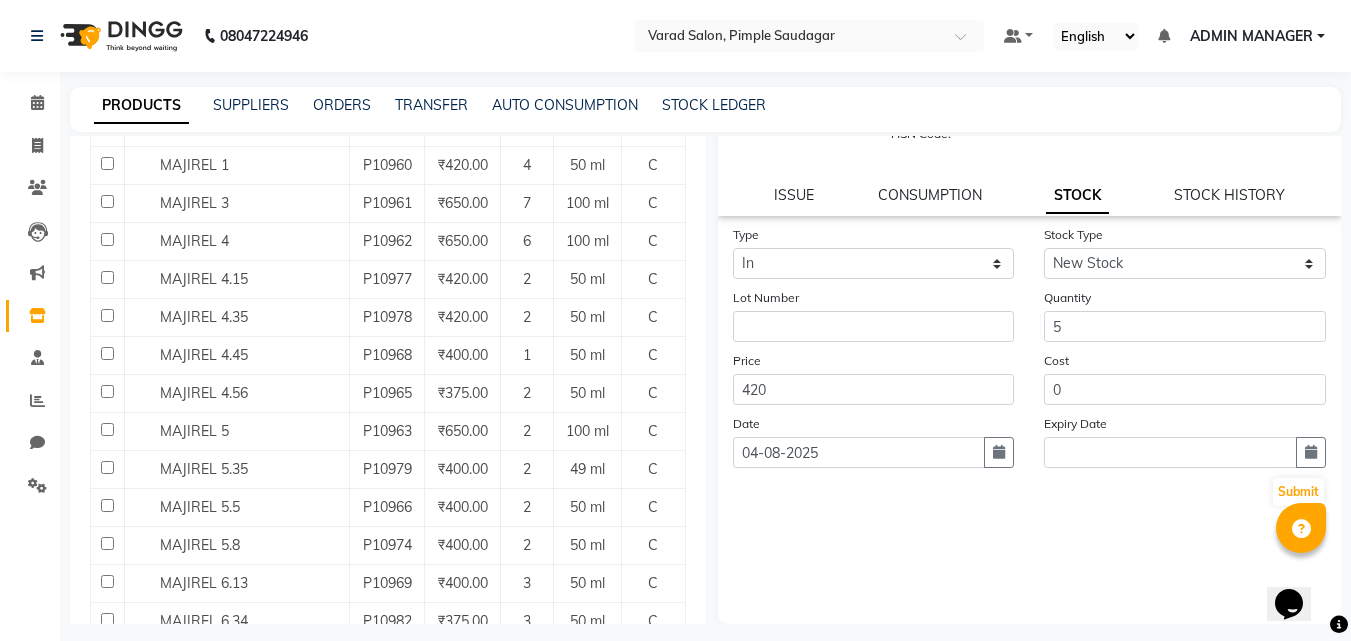 click on "Type Select In Out Stock Type Select New Stock Adjustment Return Other Lot Number Quantity 5 Price 420 Cost 0 Date 04-08-2025 Expiry Date  Submit" 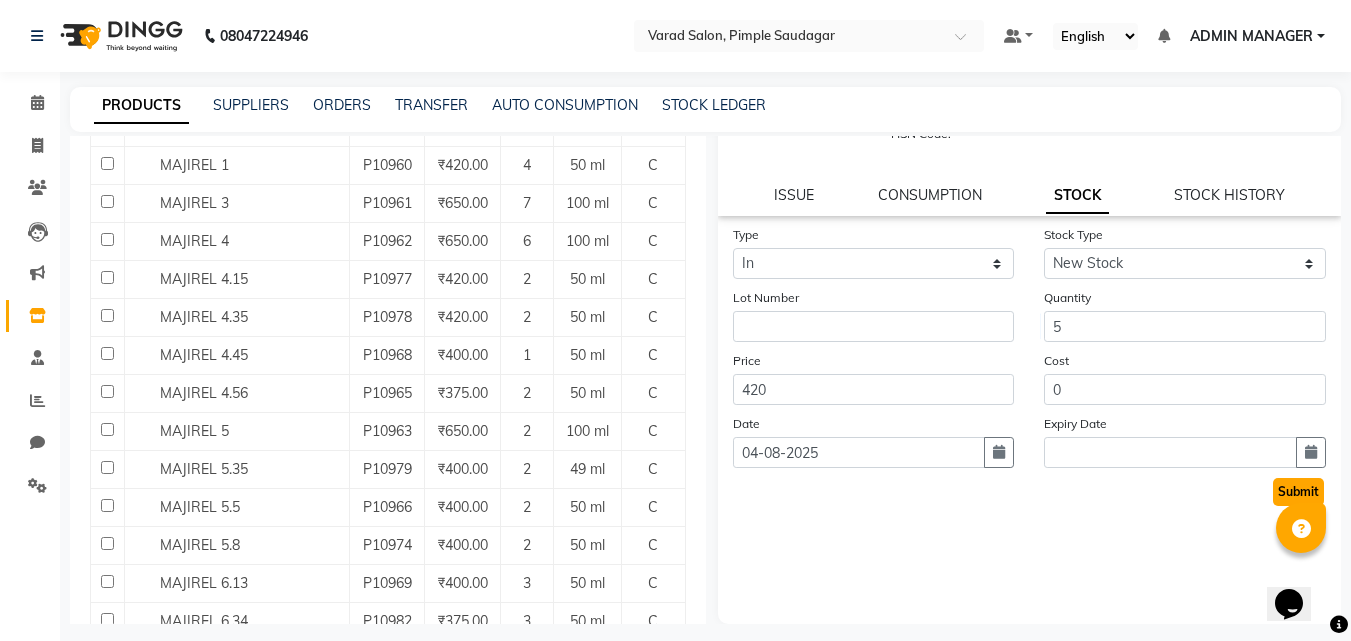 click on "Submit" 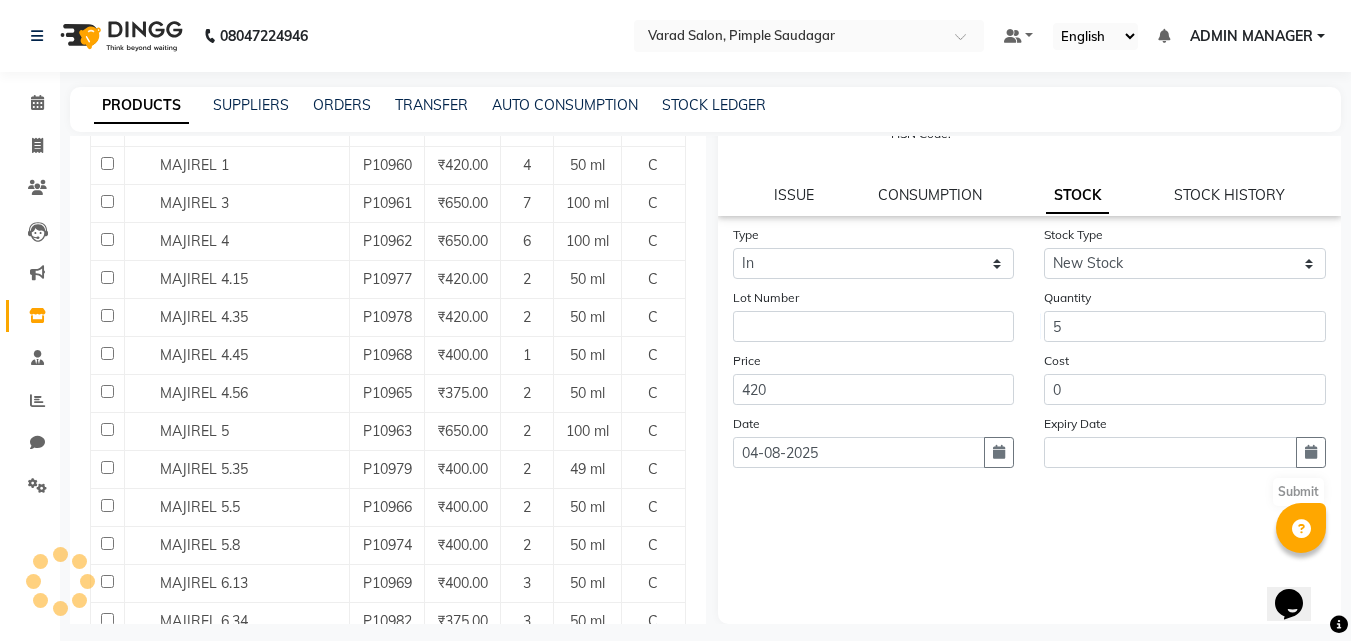 scroll, scrollTop: 0, scrollLeft: 0, axis: both 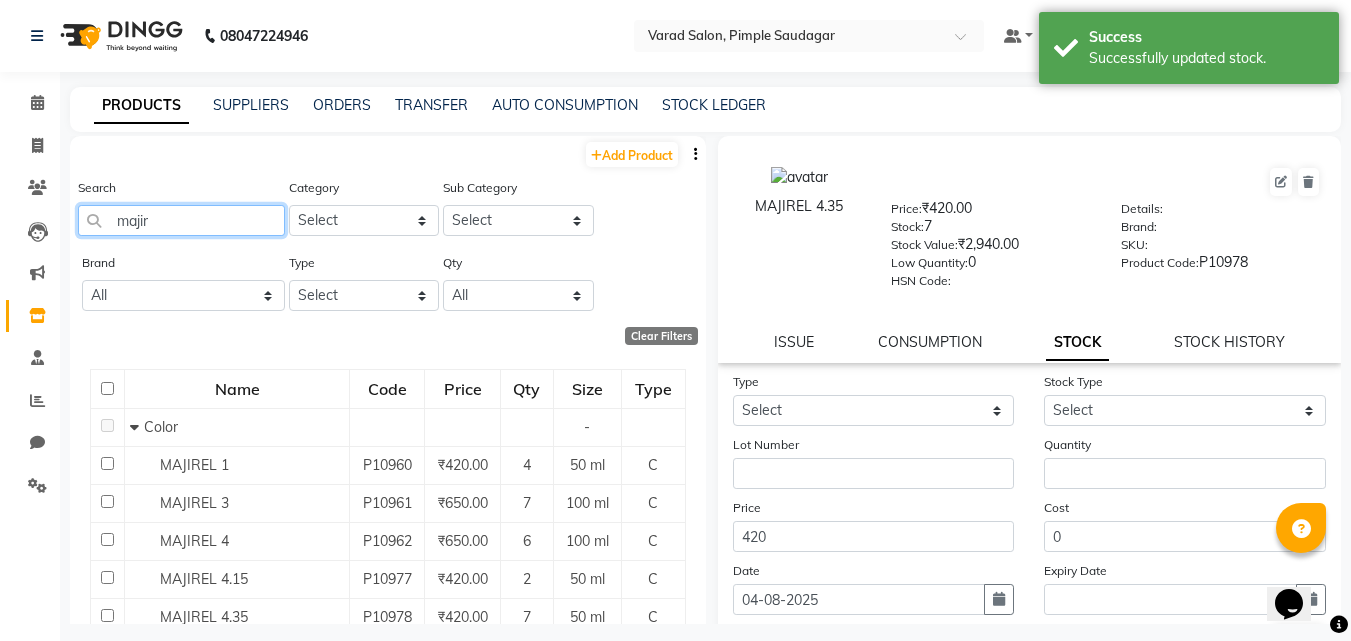 click on "majir" 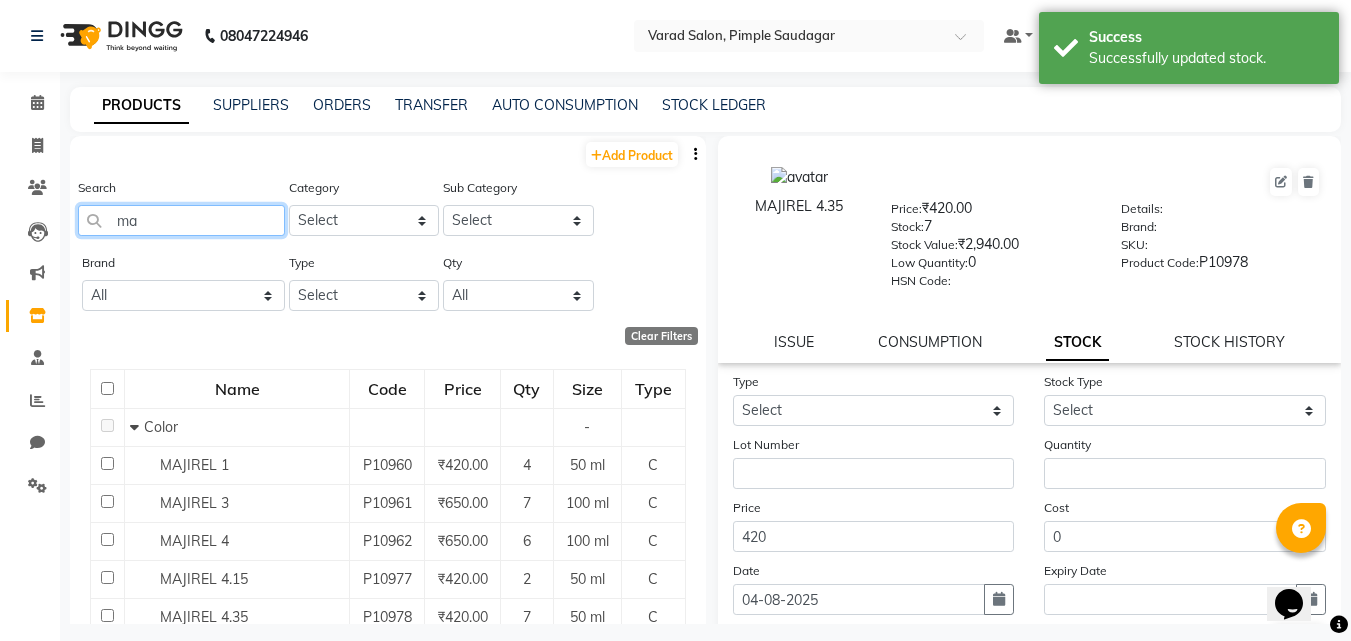 type on "m" 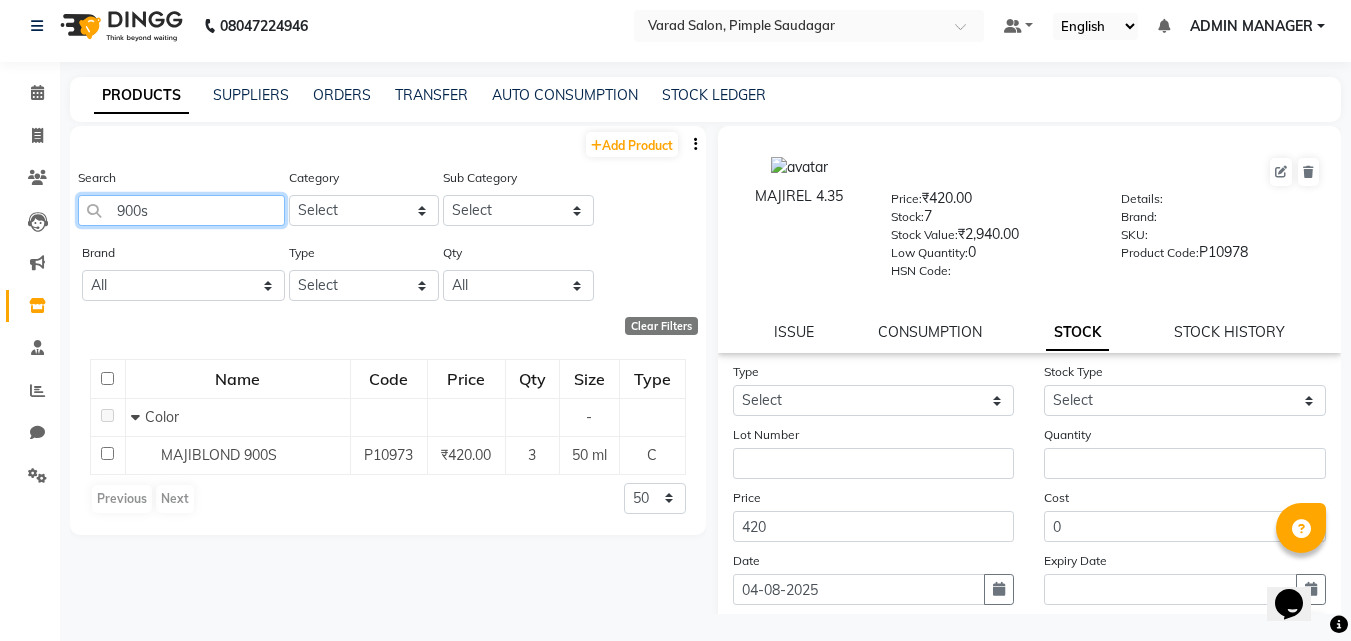 scroll, scrollTop: 13, scrollLeft: 0, axis: vertical 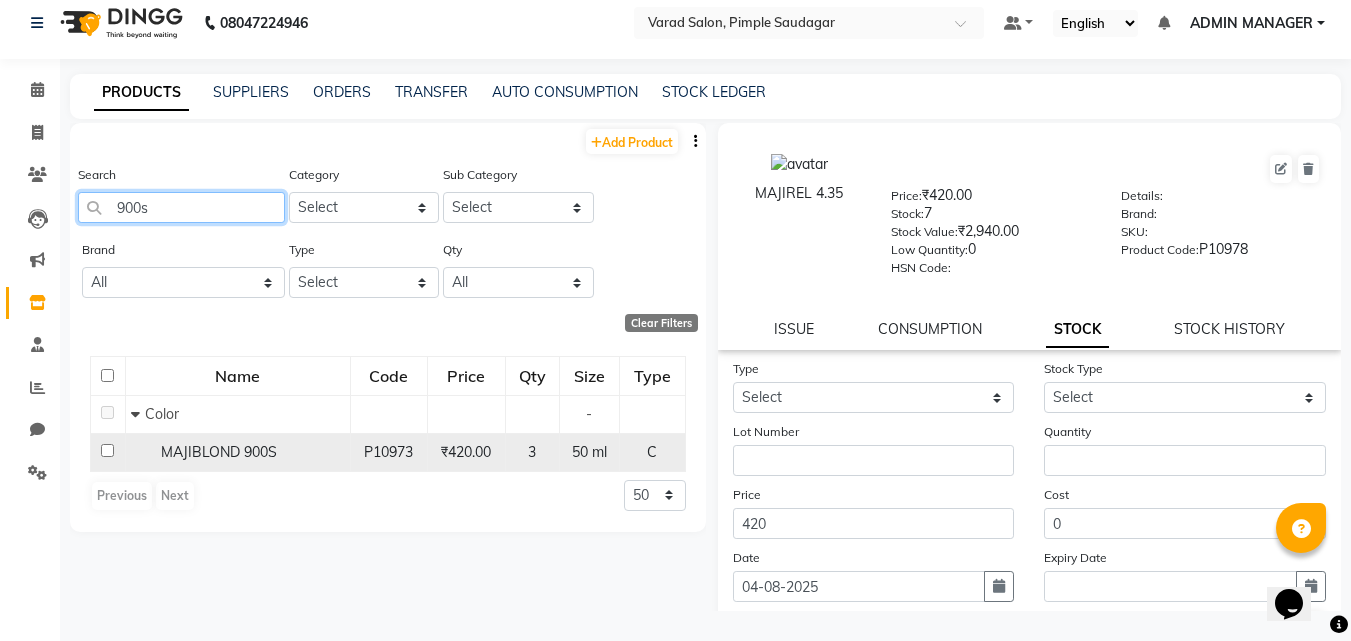 type on "900s" 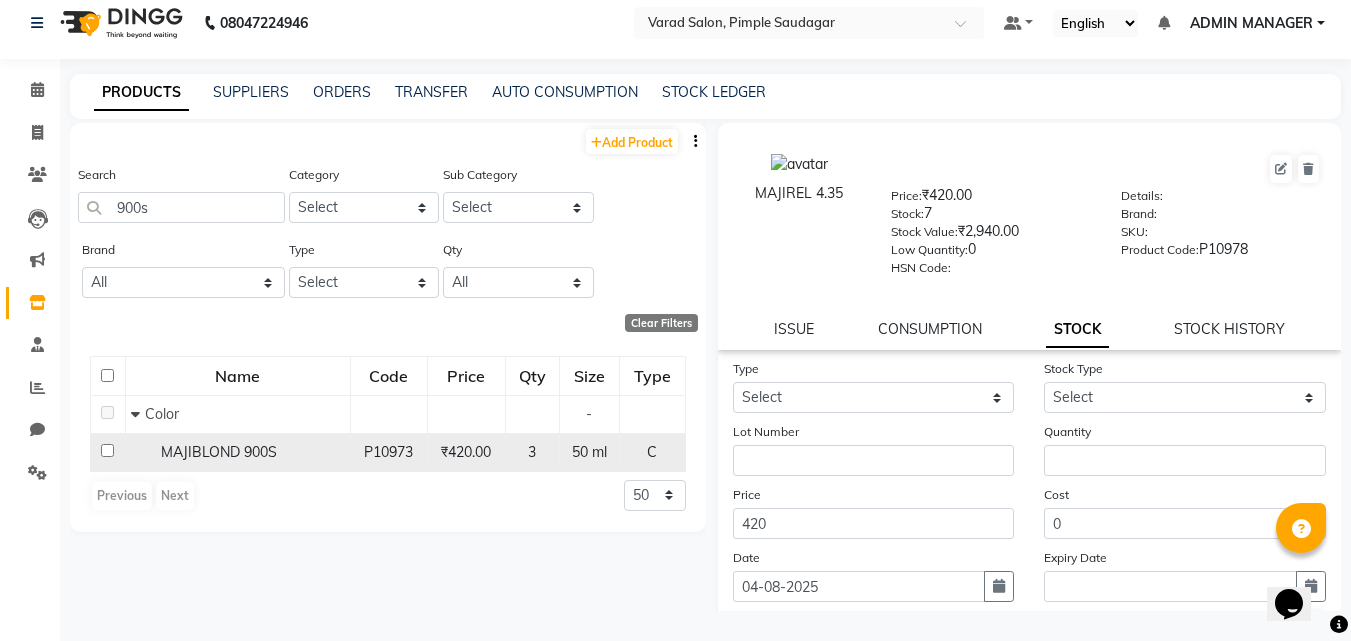 click on "MAJIBLOND 900S" 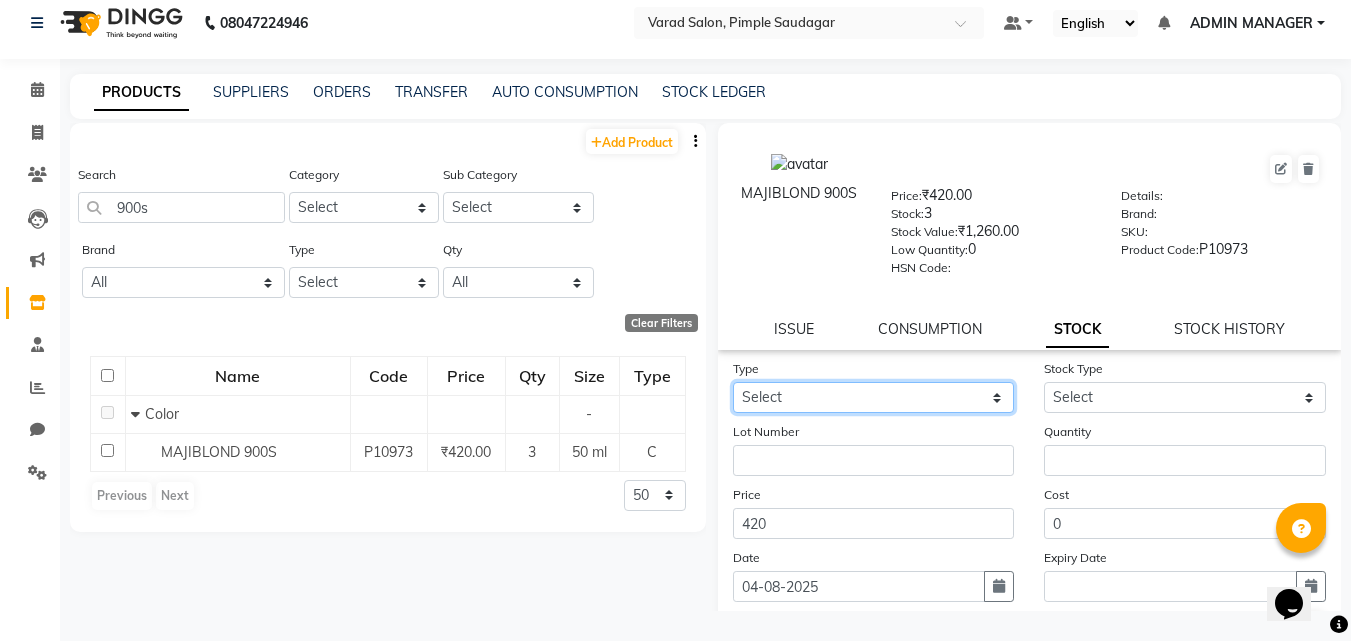 click on "Select In Out" 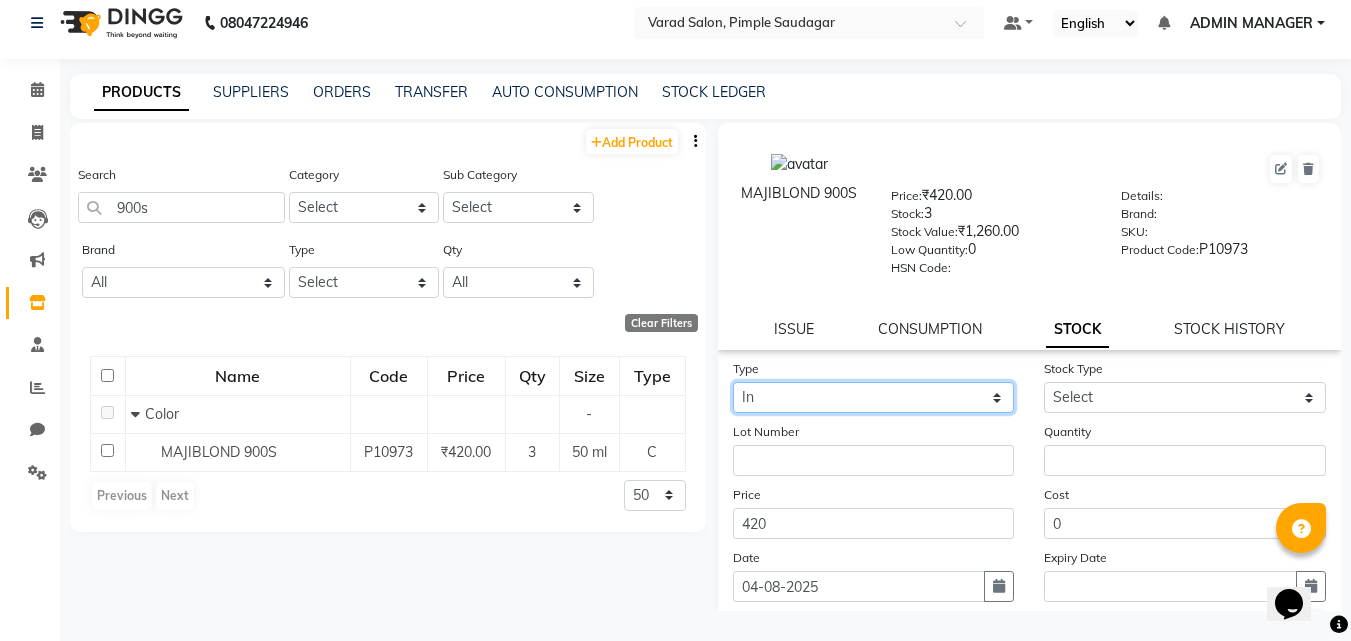 click on "Select In Out" 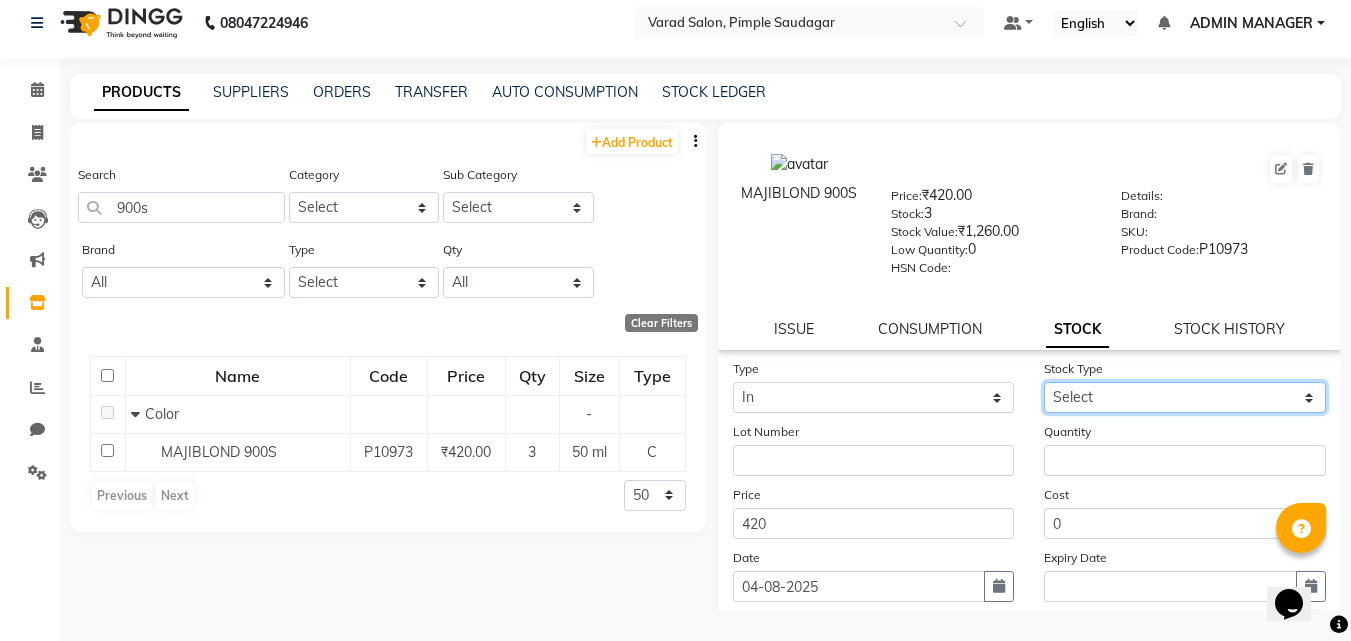 click on "Select New Stock Adjustment Return Other" 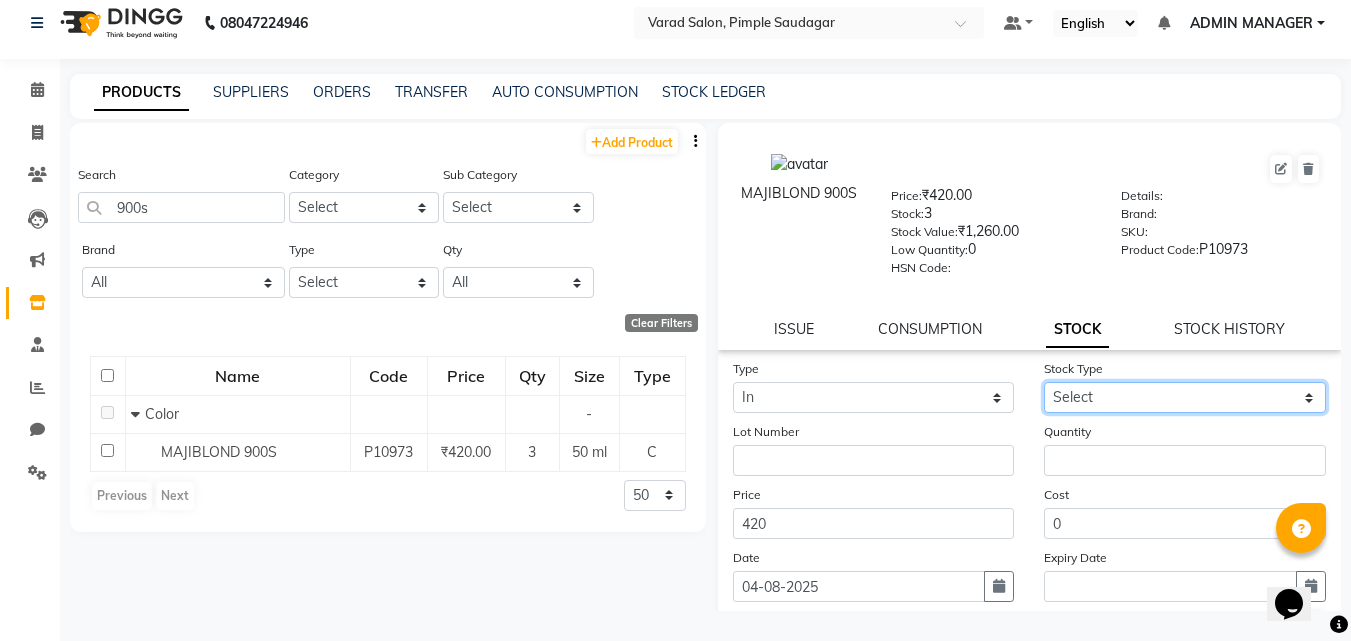 select on "new stock" 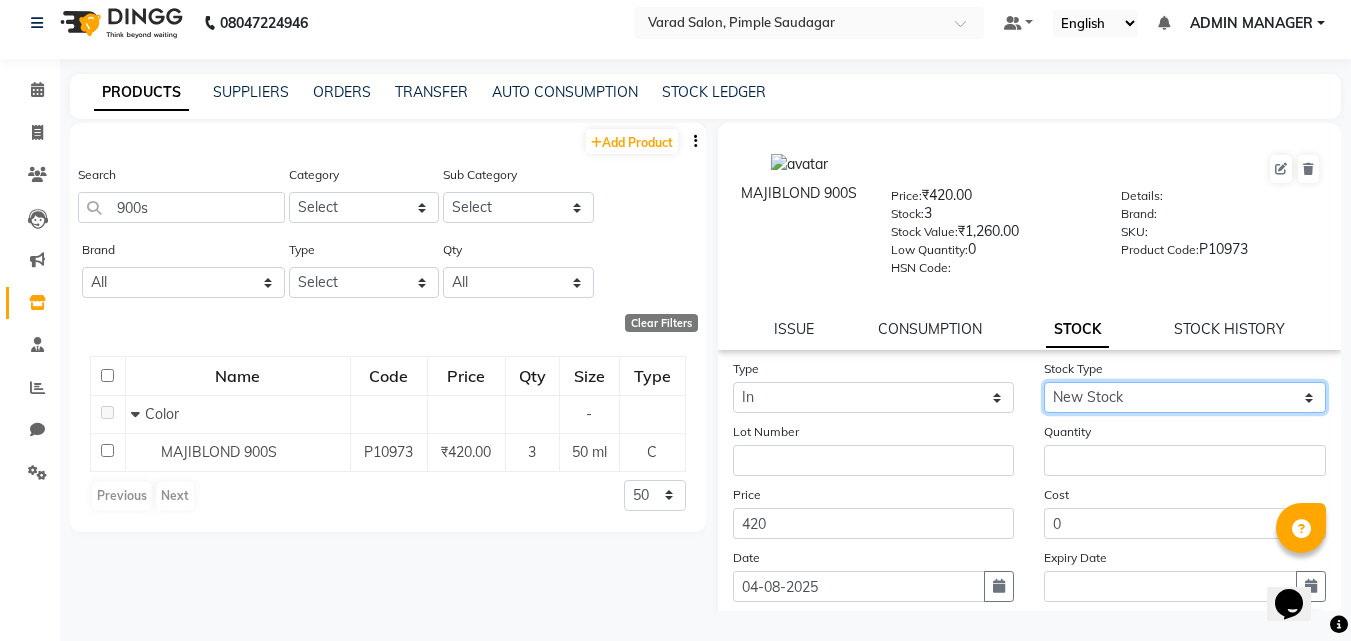 click on "Select New Stock Adjustment Return Other" 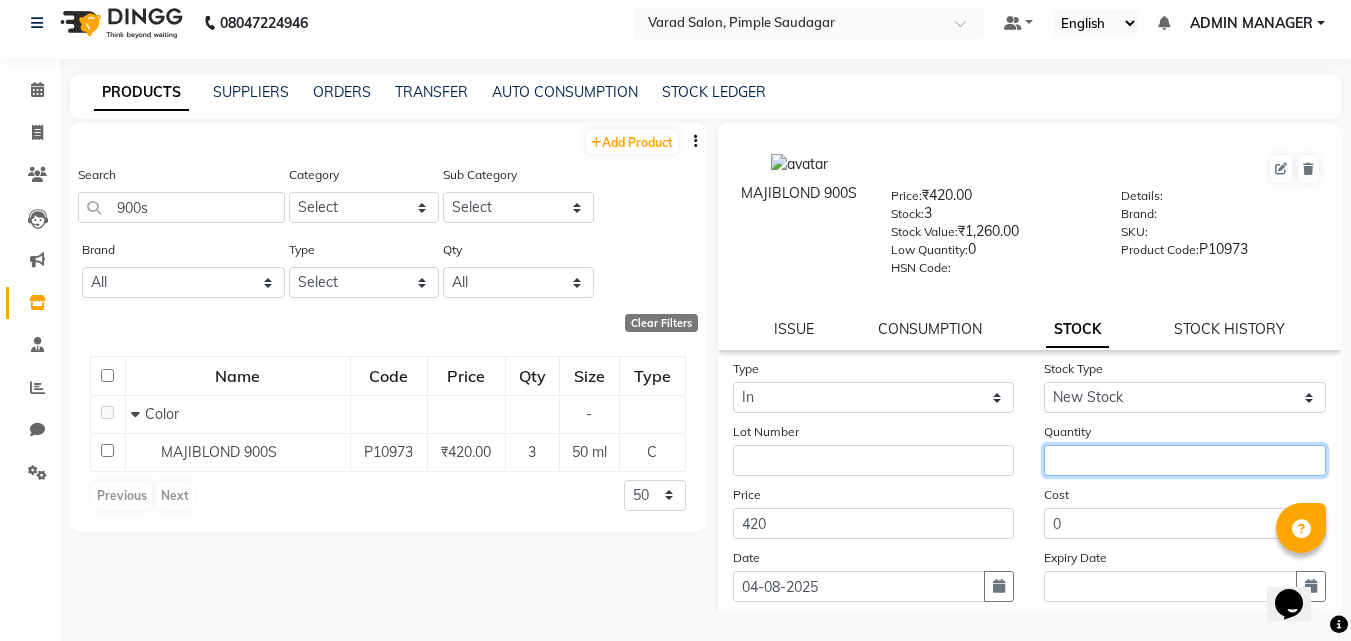 click 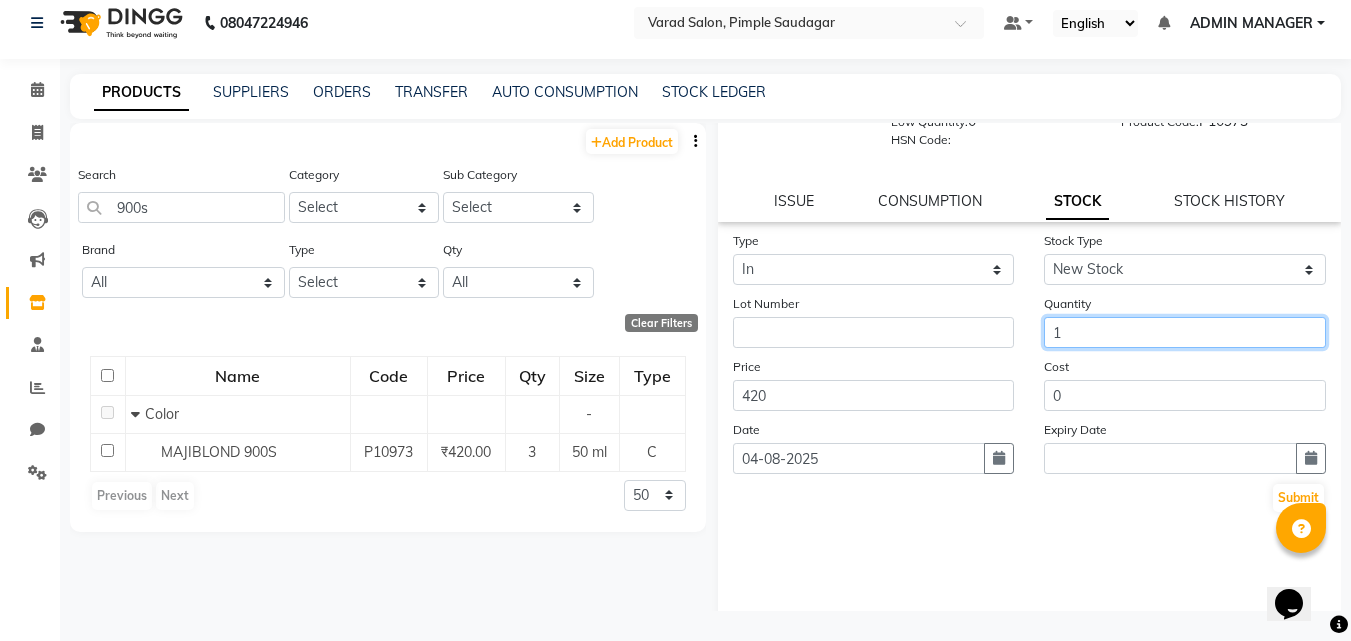 scroll, scrollTop: 147, scrollLeft: 0, axis: vertical 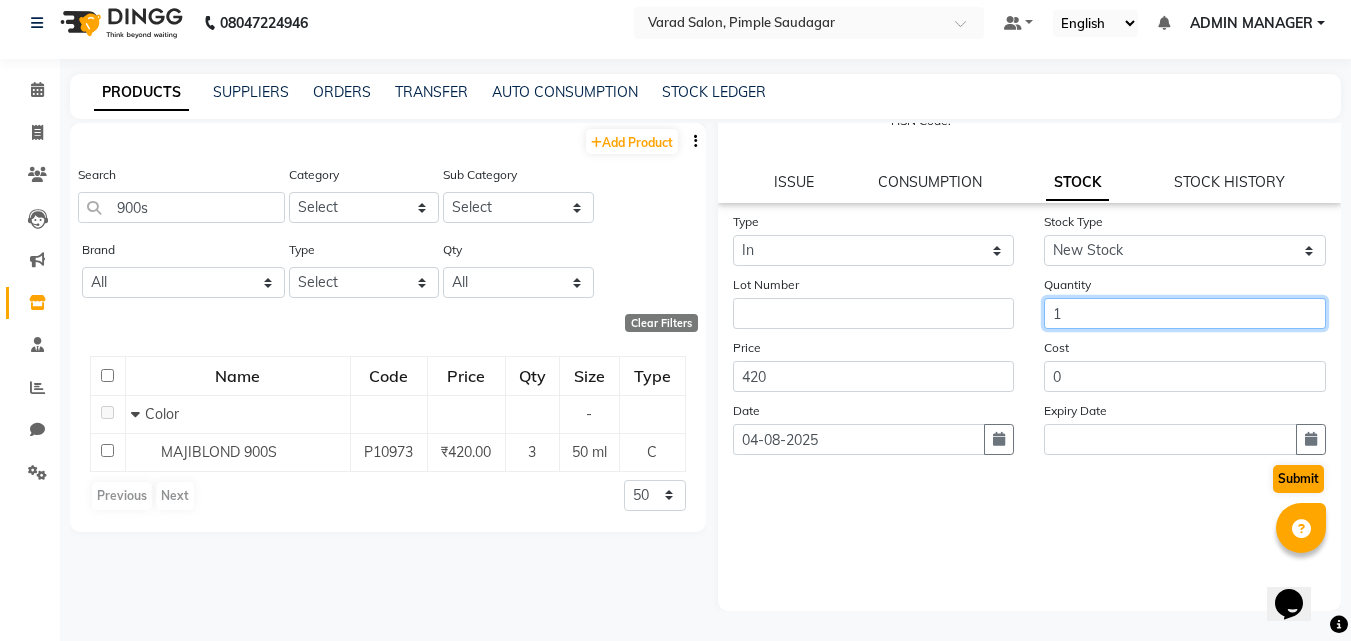 type on "1" 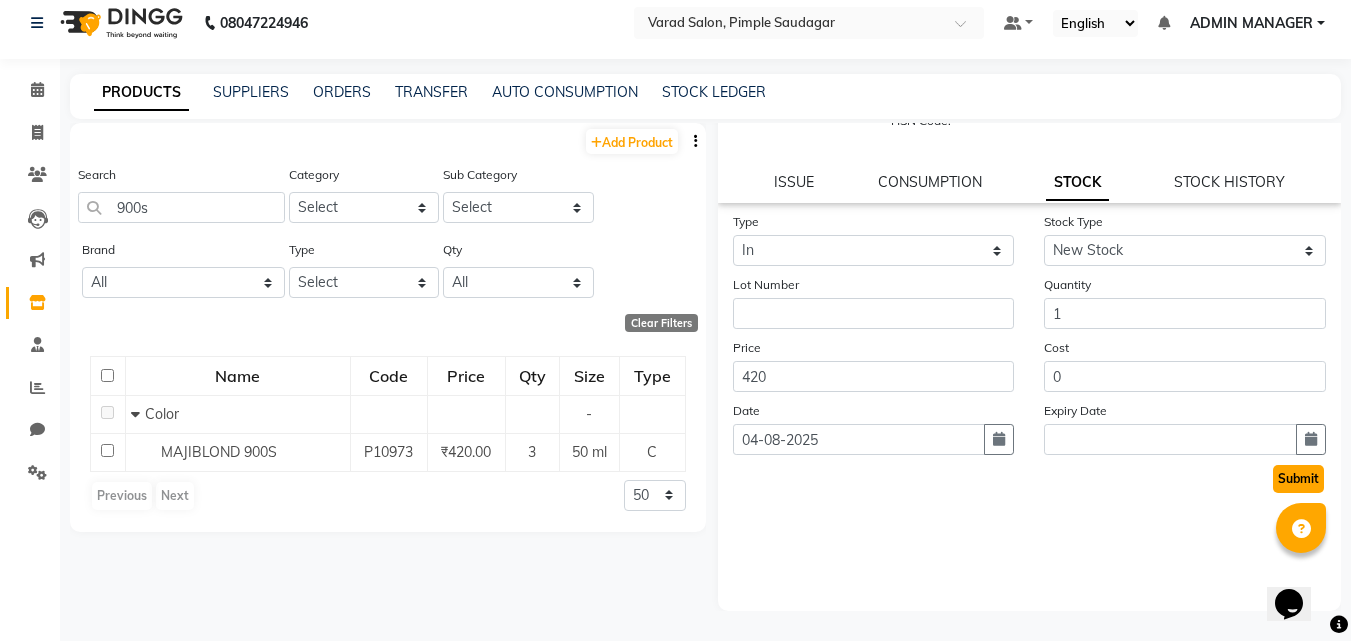 click on "Submit" 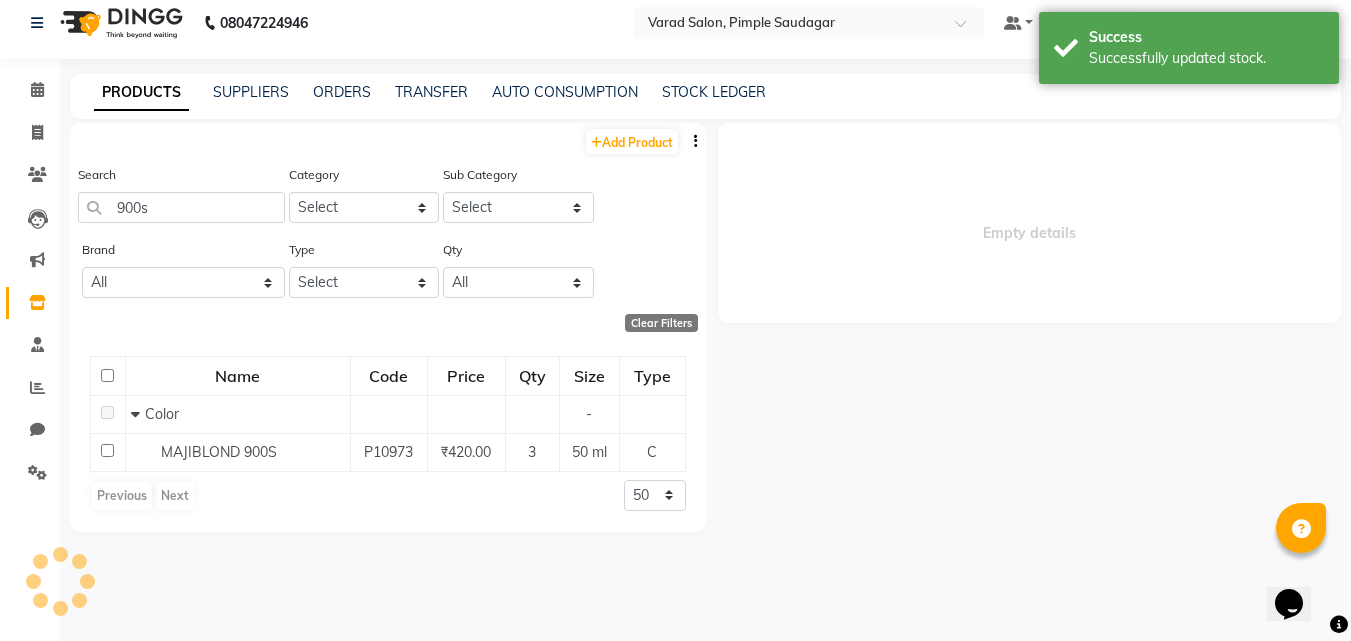 scroll, scrollTop: 0, scrollLeft: 0, axis: both 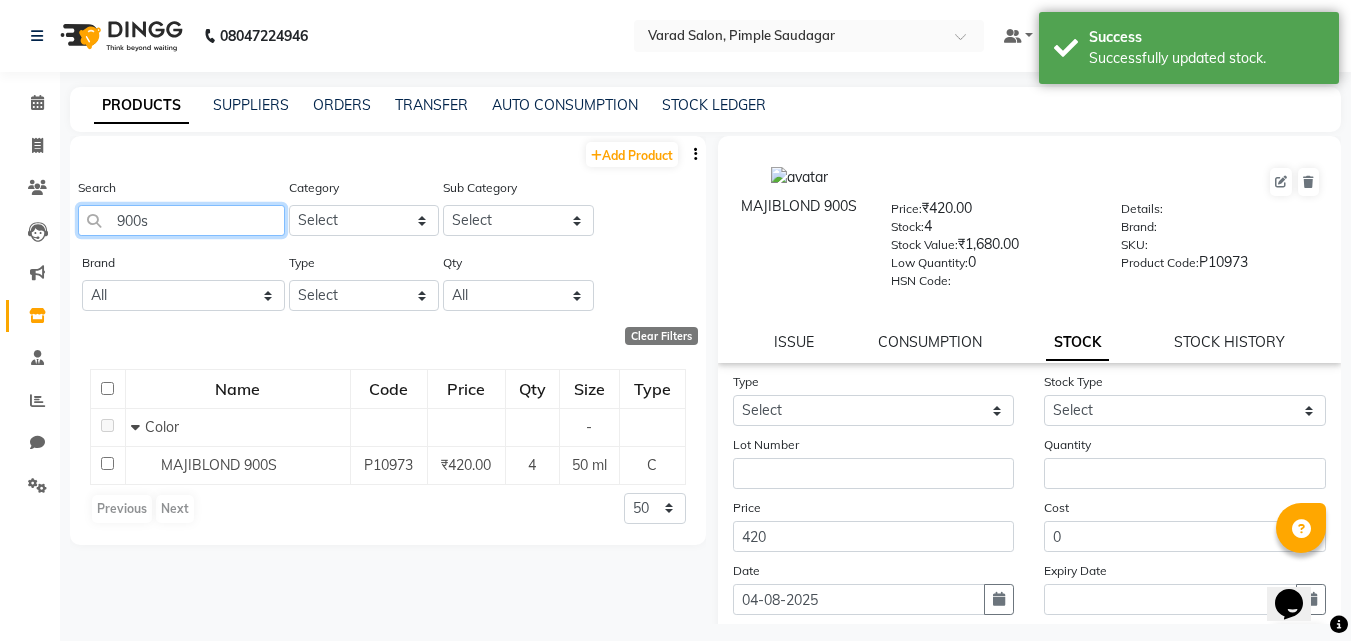 click on "900s" 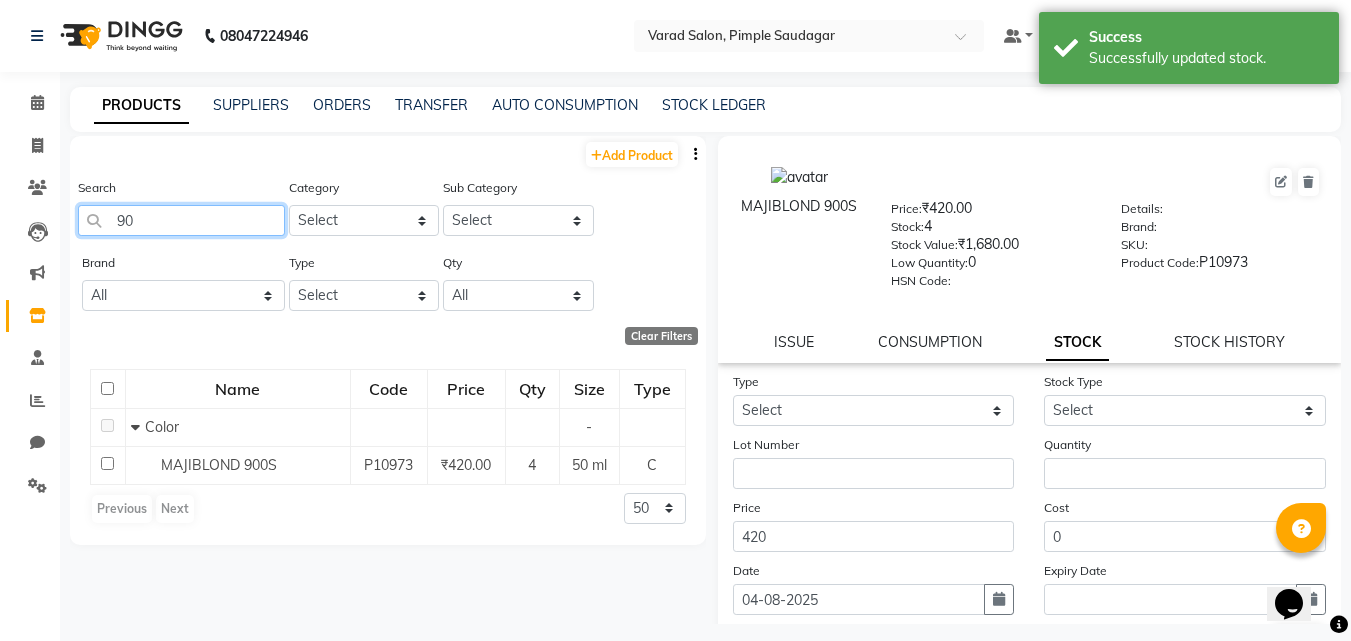 type on "9" 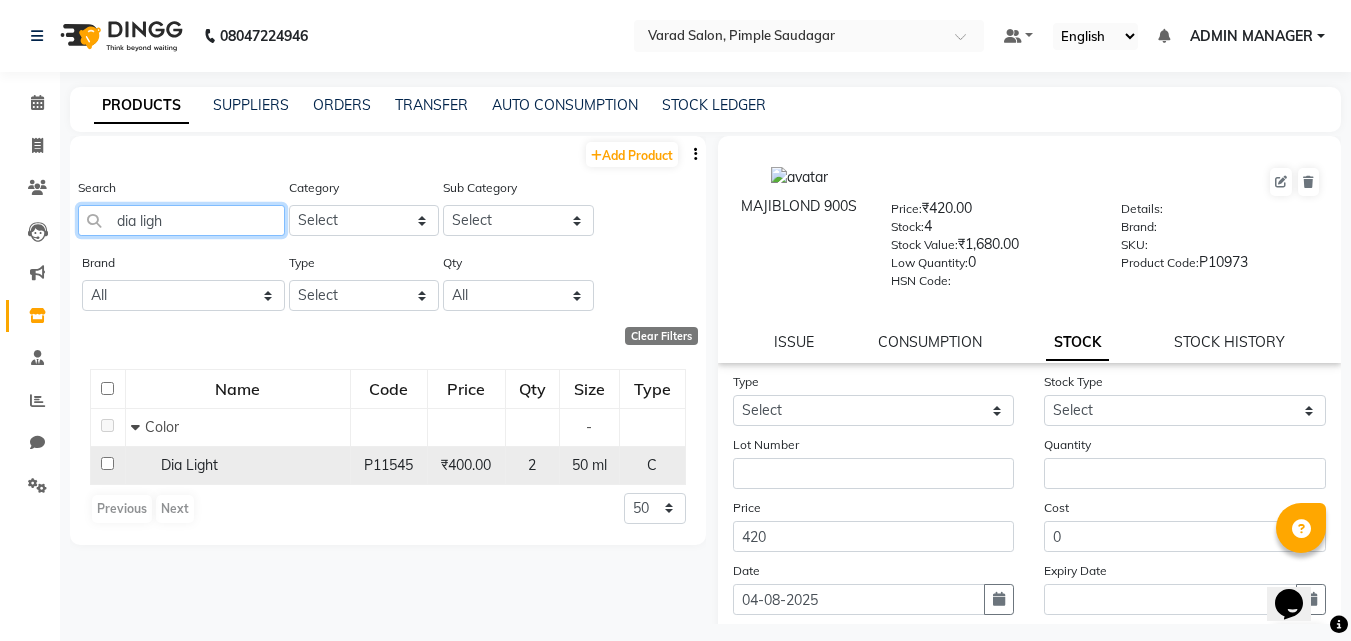 type on "dia ligh" 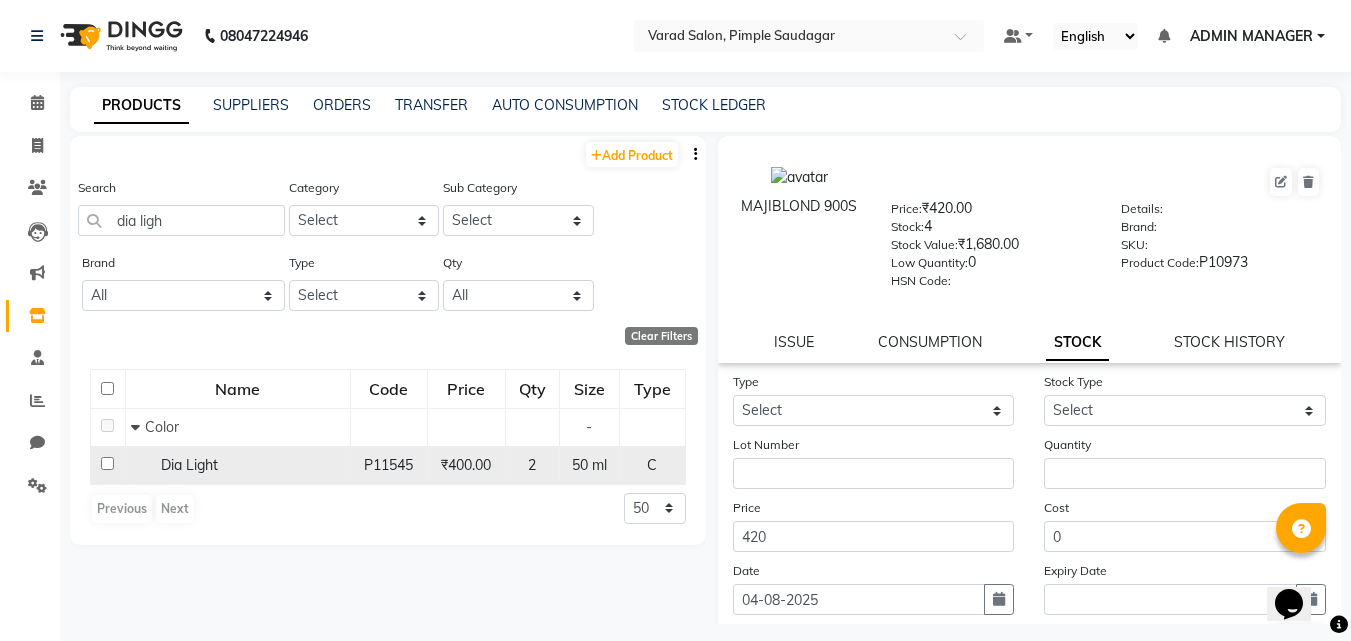 click on "Dia Light" 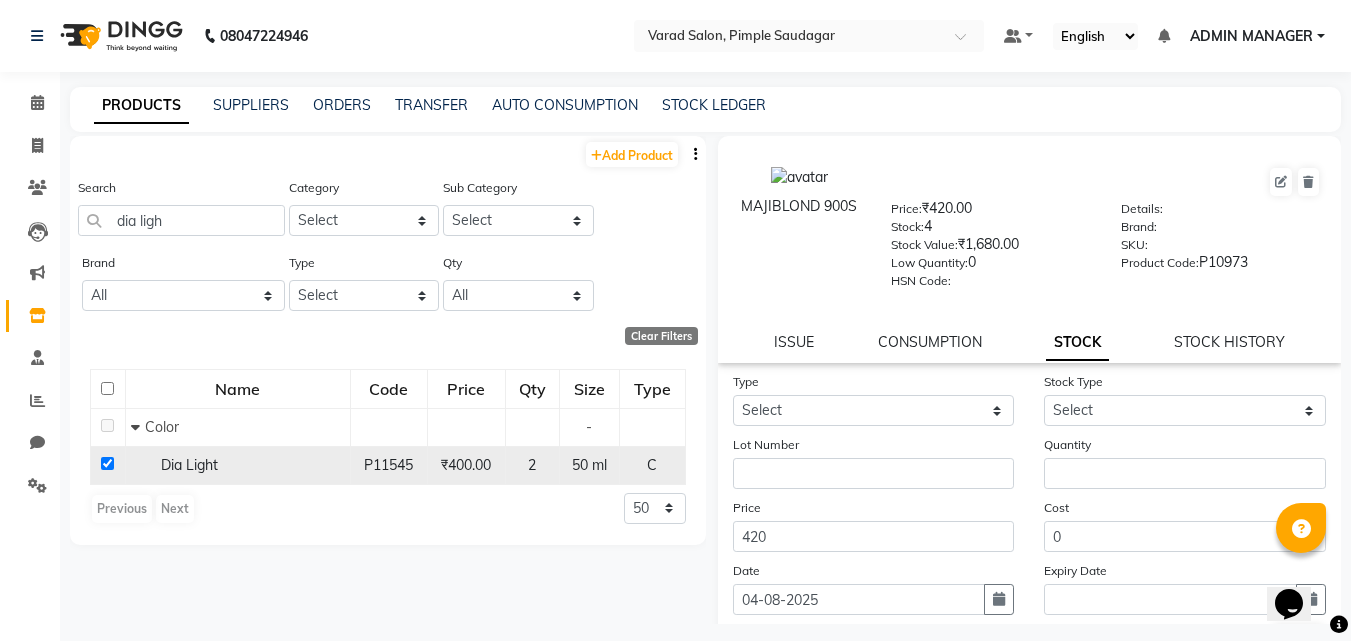 checkbox on "true" 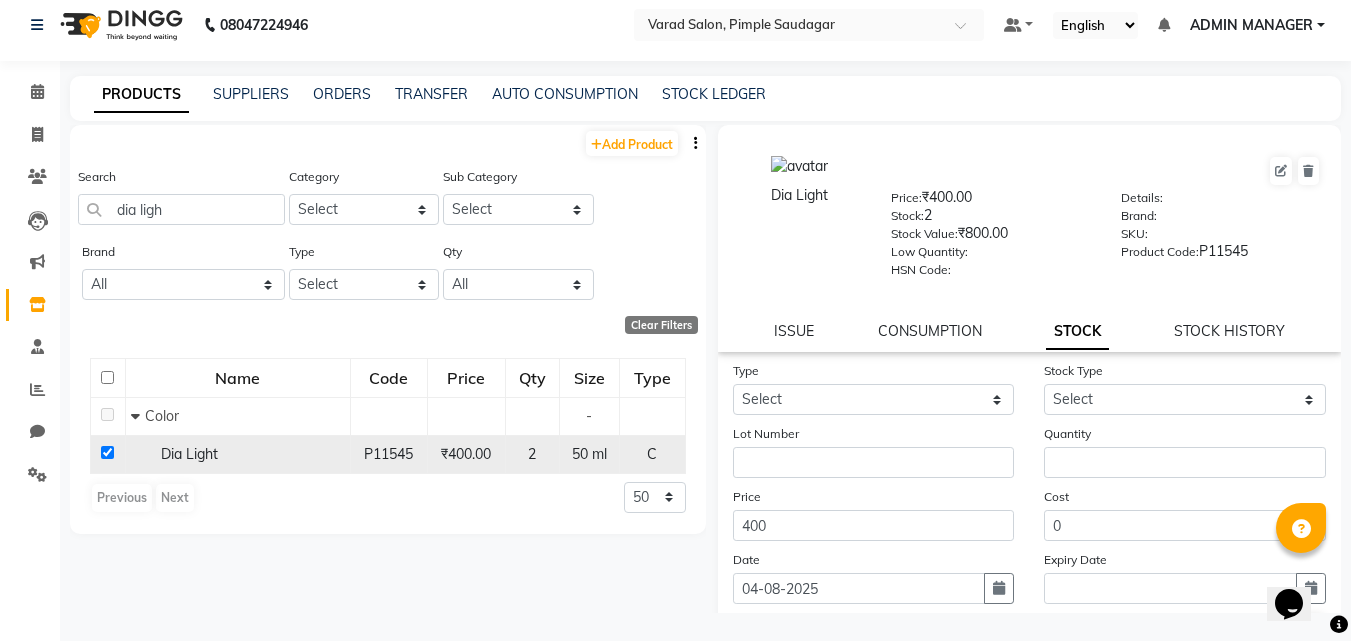 scroll, scrollTop: 13, scrollLeft: 0, axis: vertical 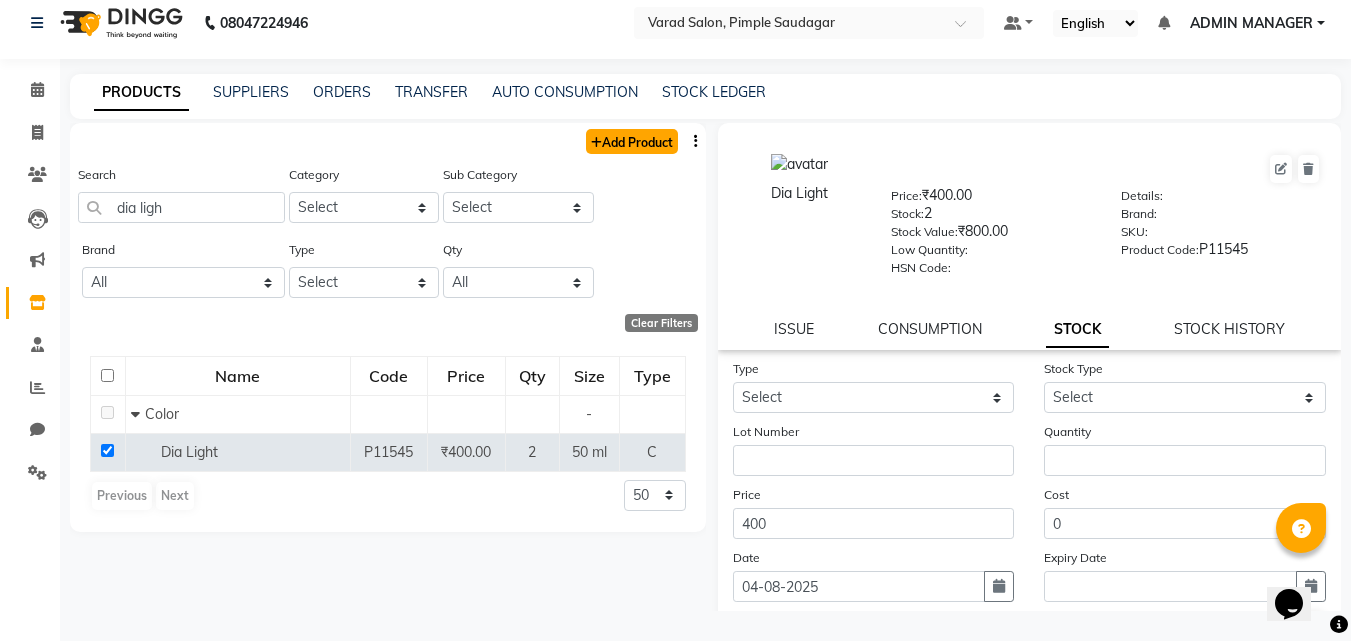 click on "Add Product" 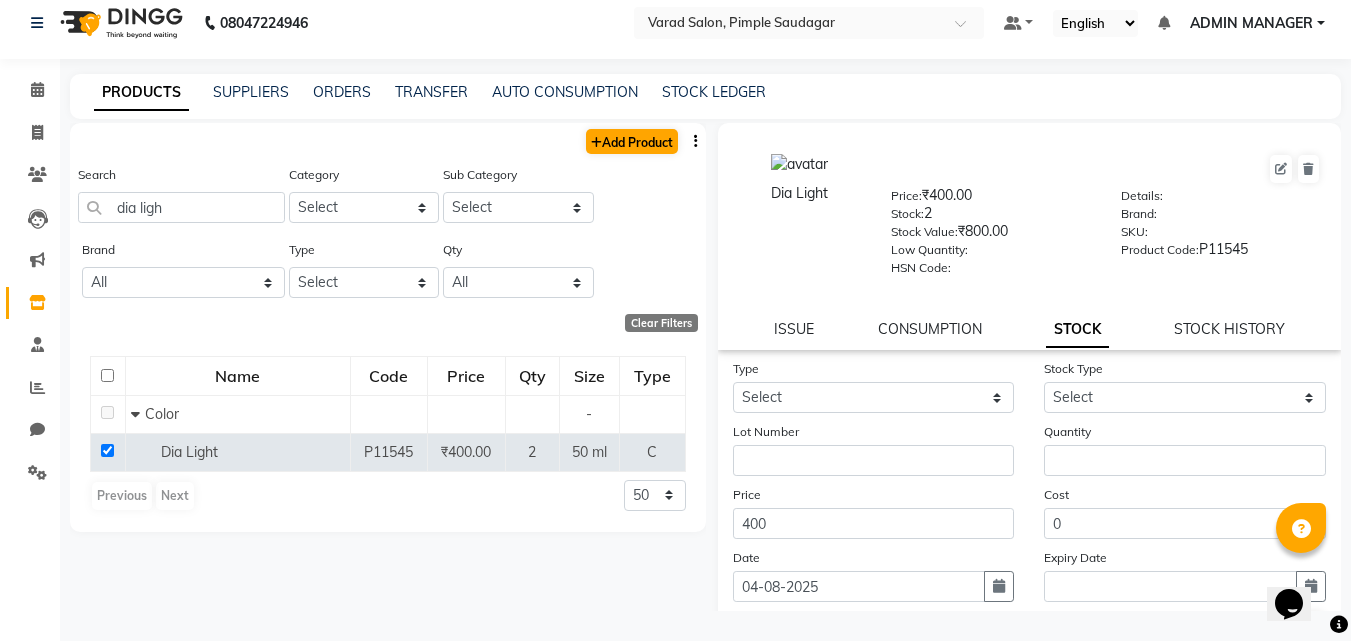 select on "true" 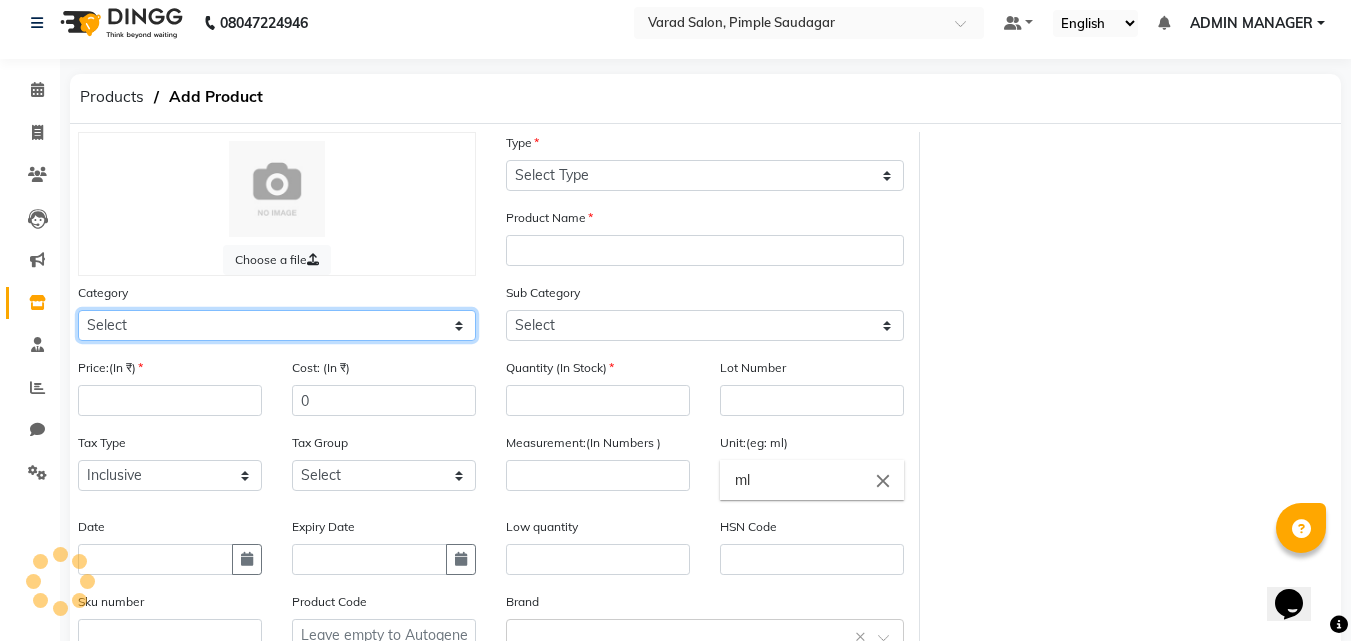 click on "Select Hair Skin Makeup Personal Care Appliances Beard Disposable Threading Hands and Feet Beauty Planet Botox Cadiveu Casmara Cheryls Loreal Olaplex Old Other" 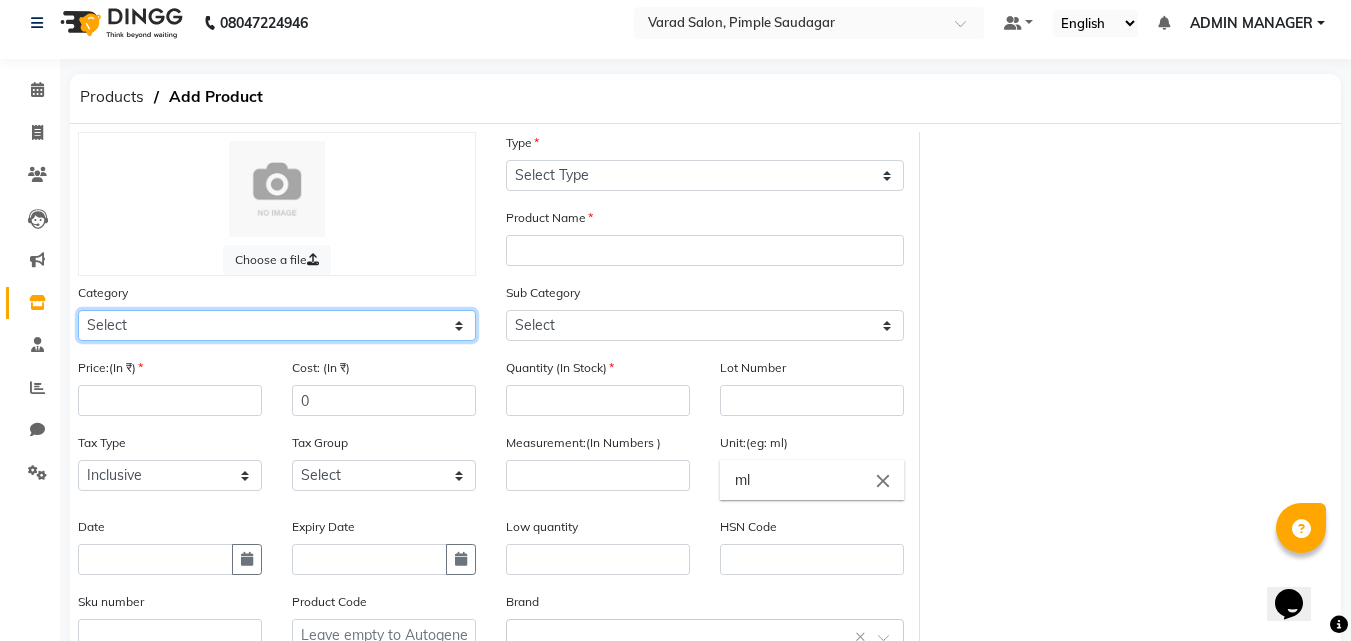 select on "1200601100" 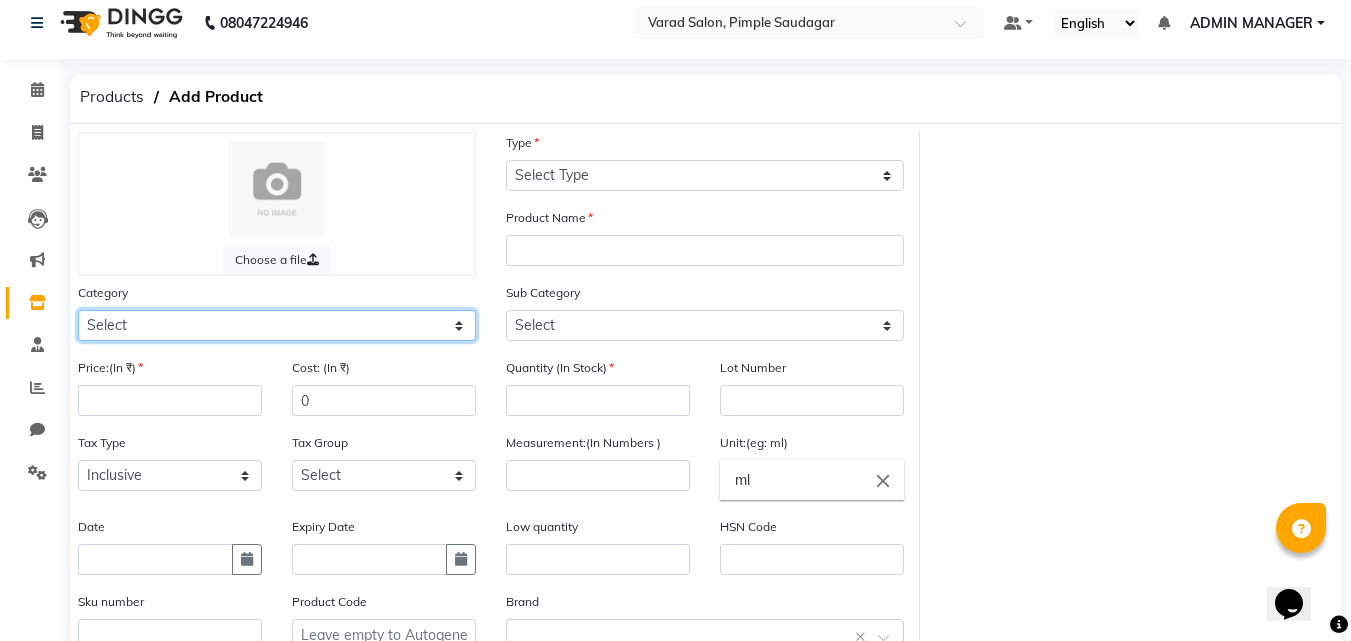 click on "Select Hair Skin Makeup Personal Care Appliances Beard Disposable Threading Hands and Feet Beauty Planet Botox Cadiveu Casmara Cheryls Loreal Olaplex Old Other" 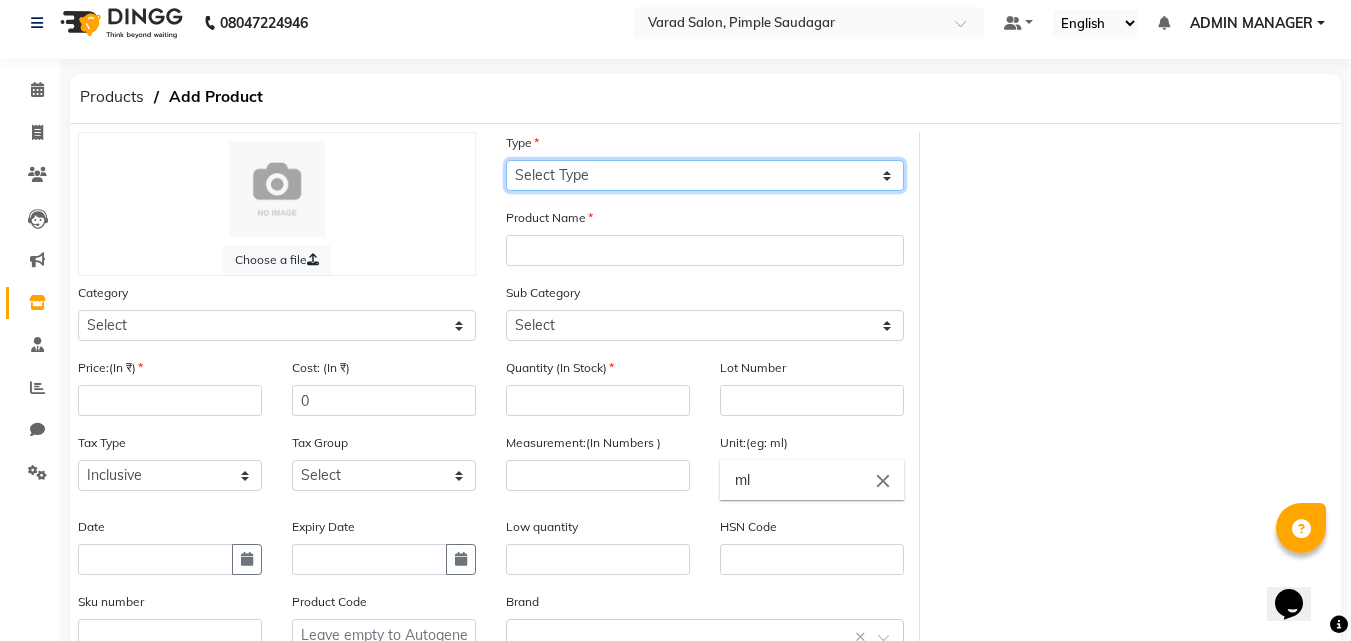 click on "Select Type Both Retail Consumable" 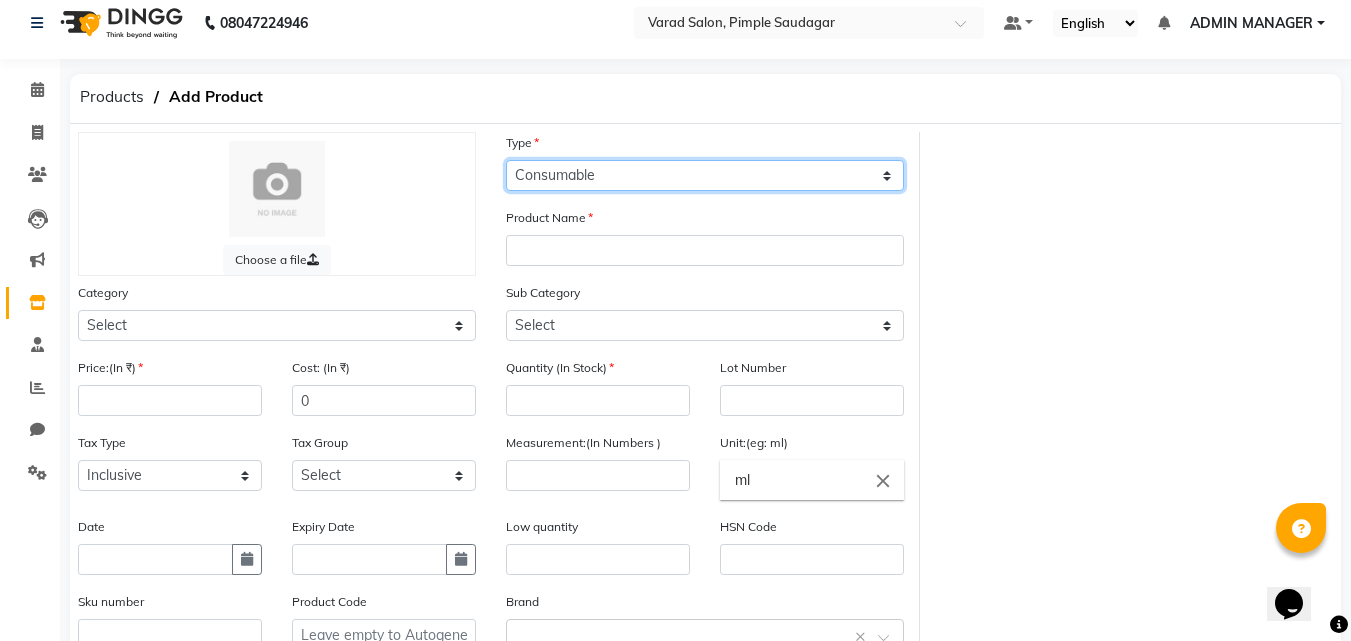 click on "Select Type Both Retail Consumable" 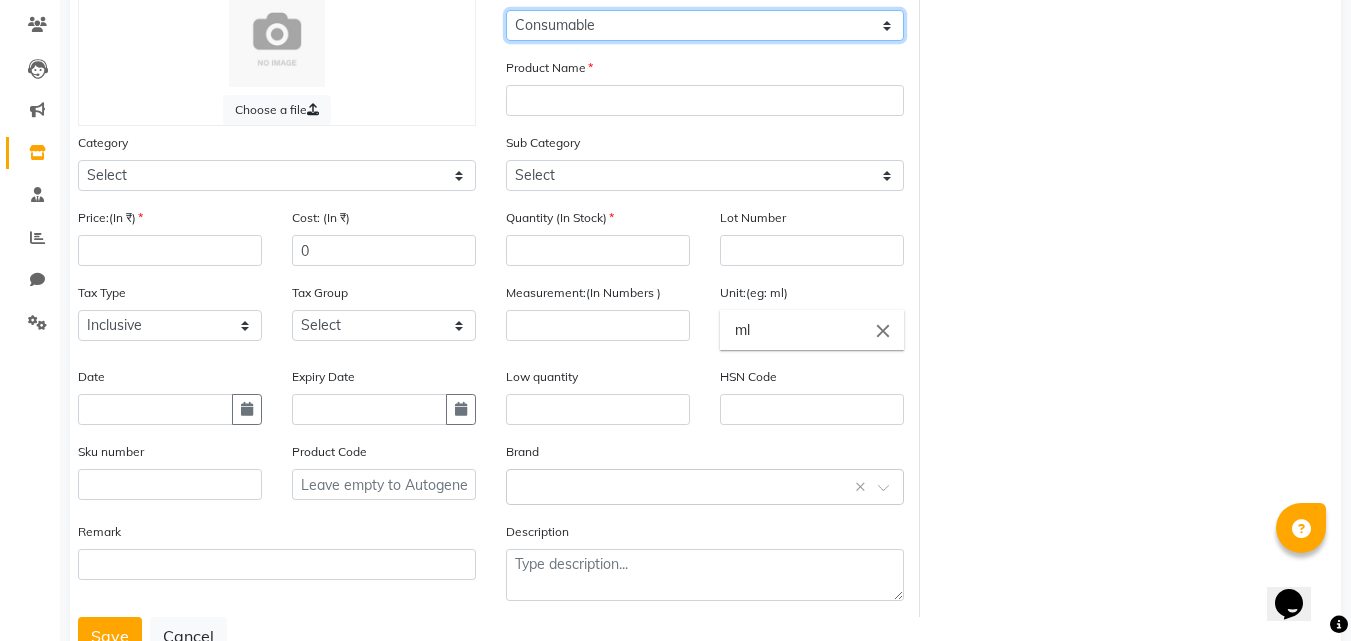 scroll, scrollTop: 35, scrollLeft: 0, axis: vertical 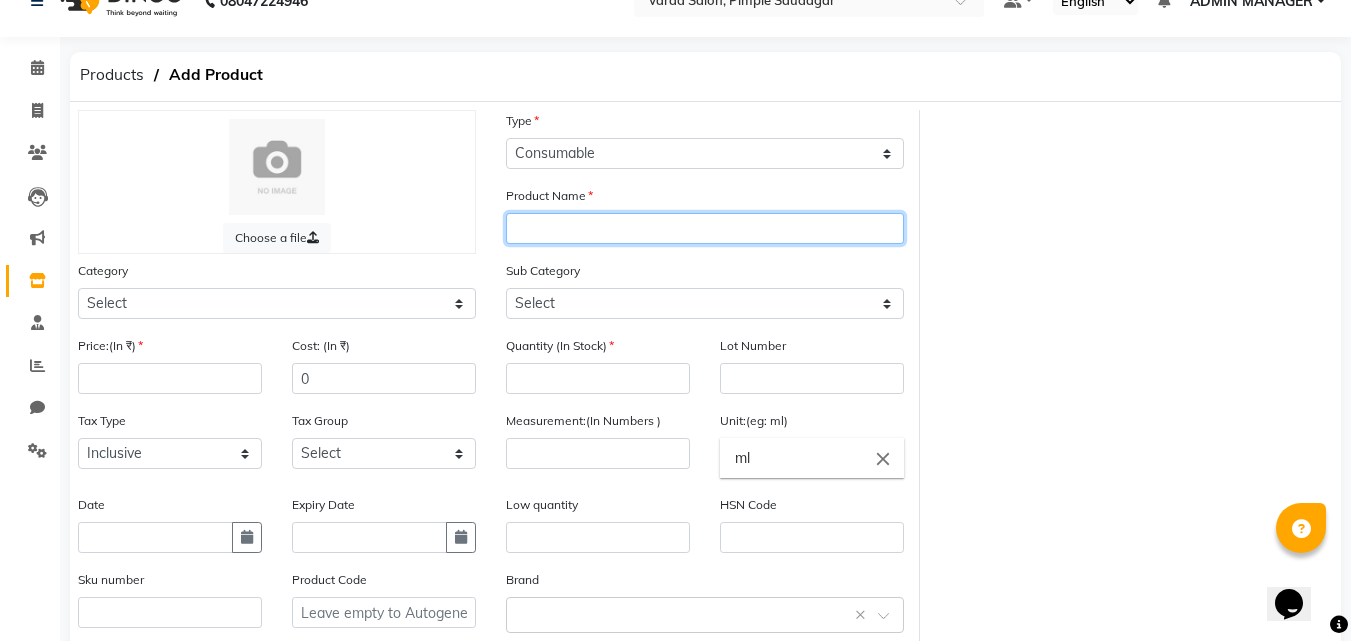 click 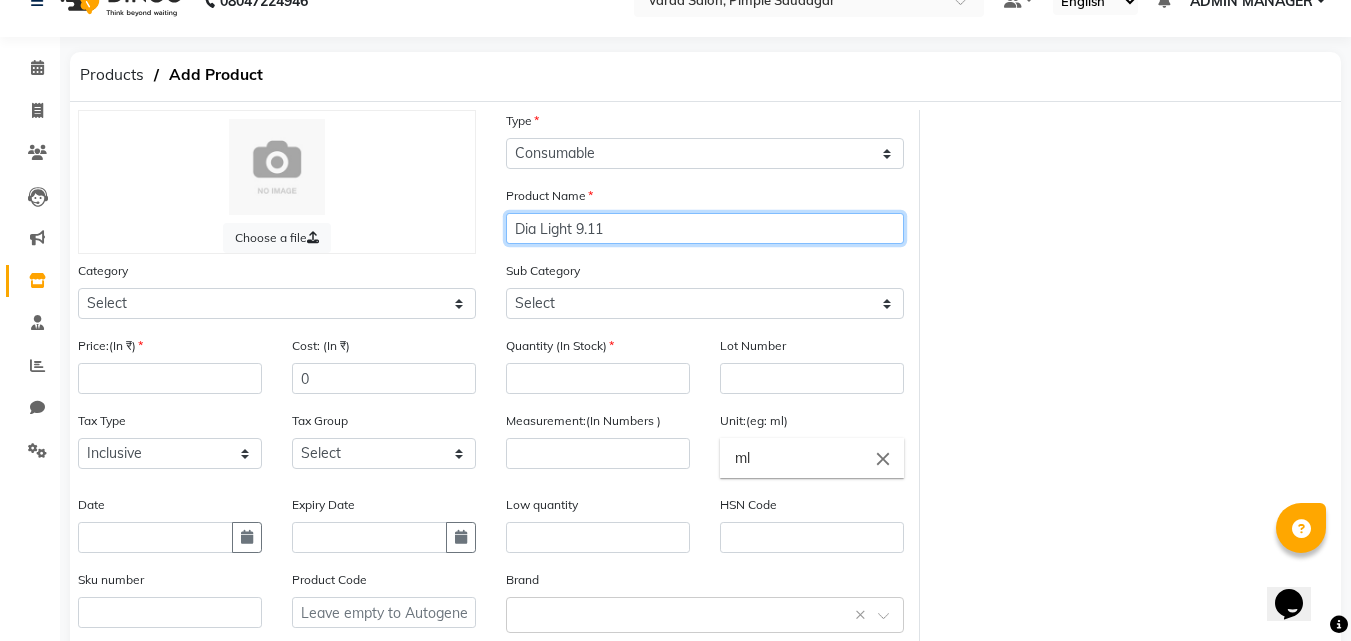 type on "Dia Light 9.11" 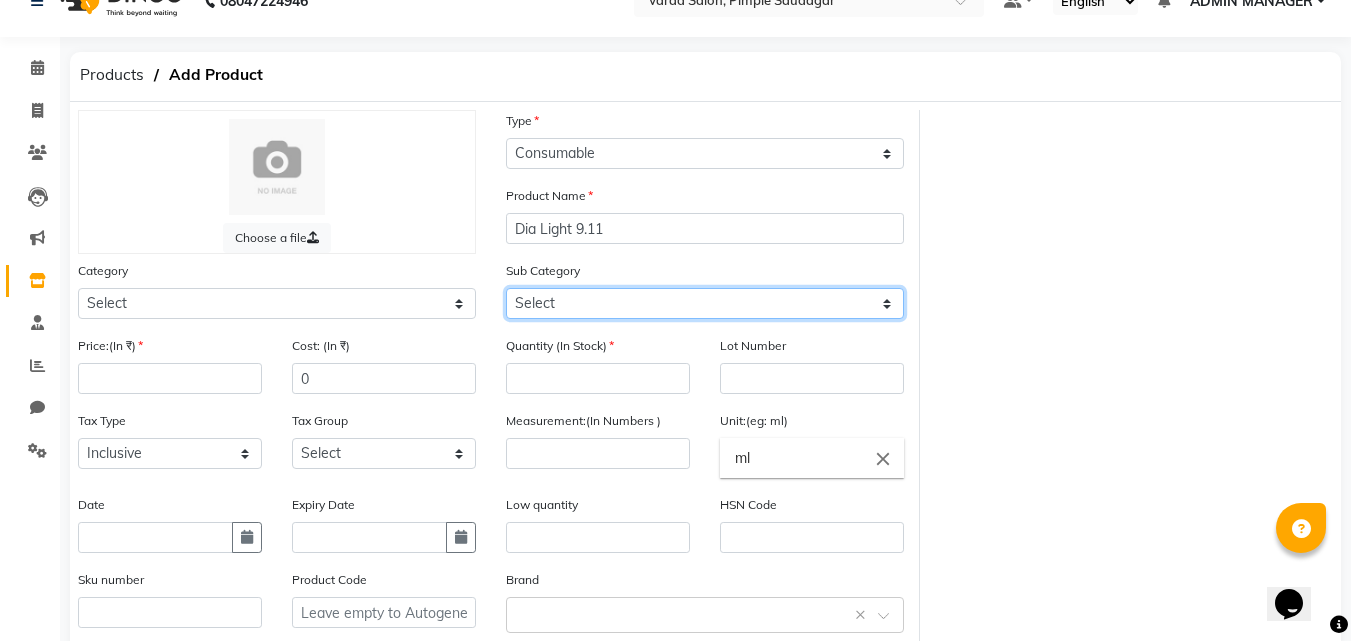 click on "Select Shampoo Conditioner Cream Mask Oil Serum Color Appliances Treatment Styling Kit & Combo Other" 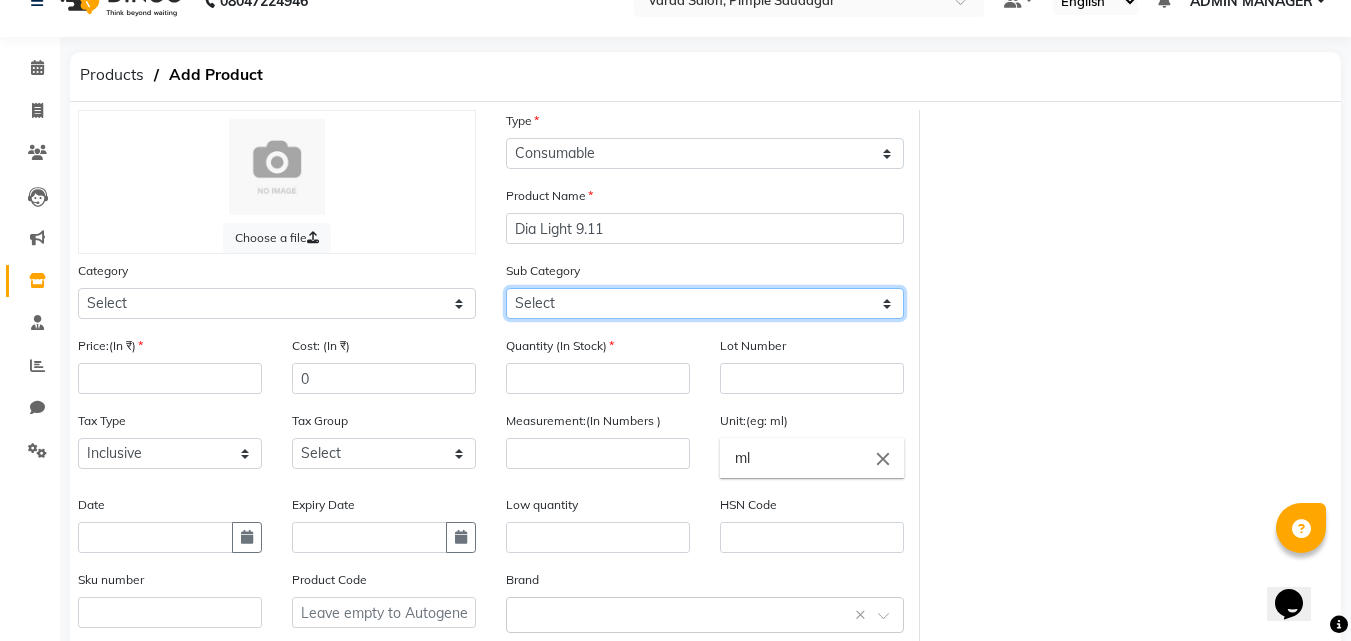 select on "1200601107" 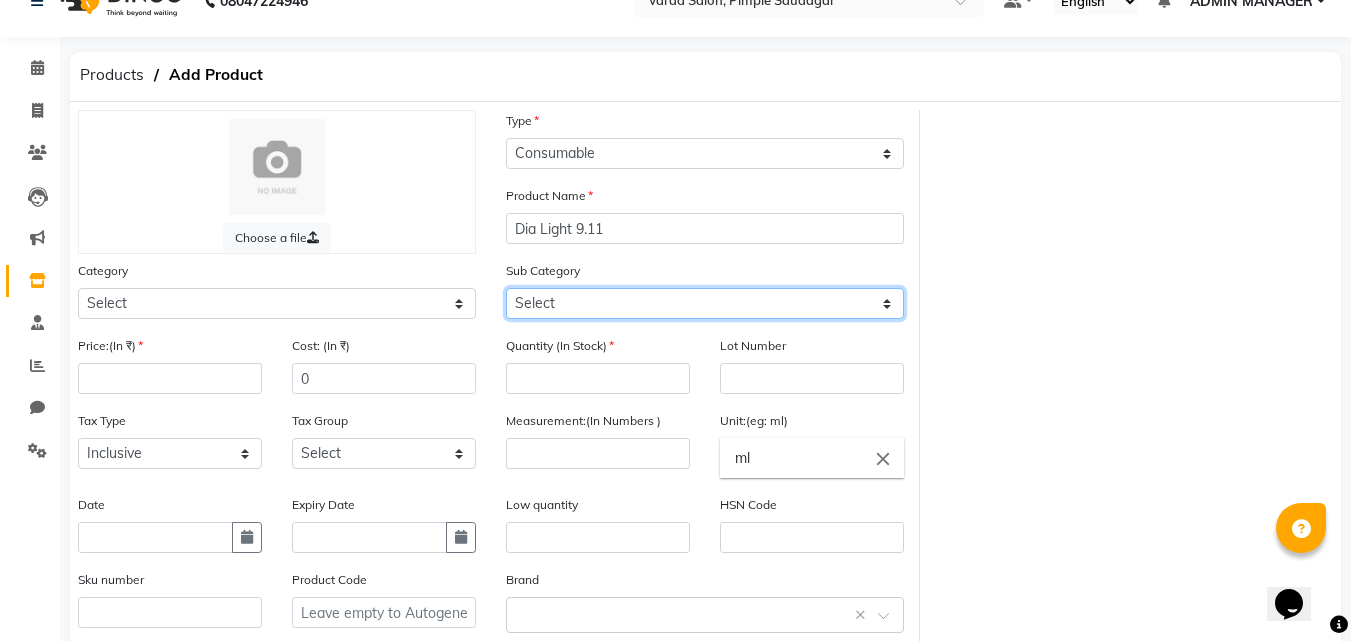 click on "Select Shampoo Conditioner Cream Mask Oil Serum Color Appliances Treatment Styling Kit & Combo Other" 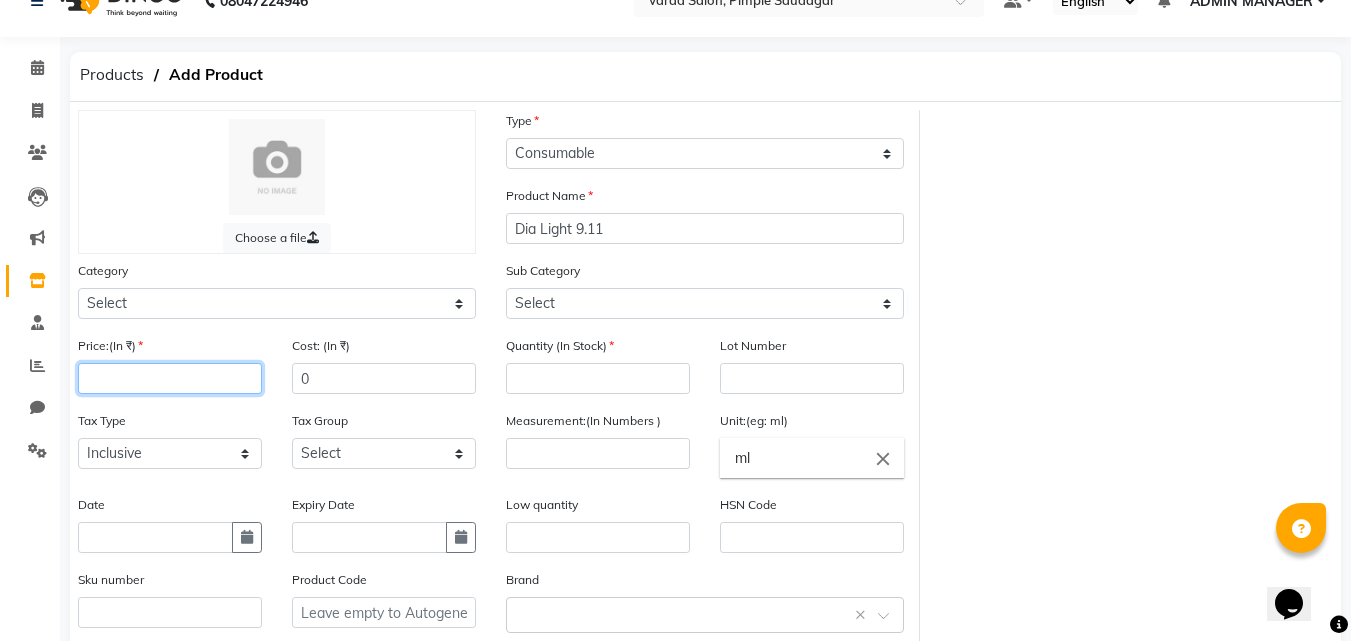 click 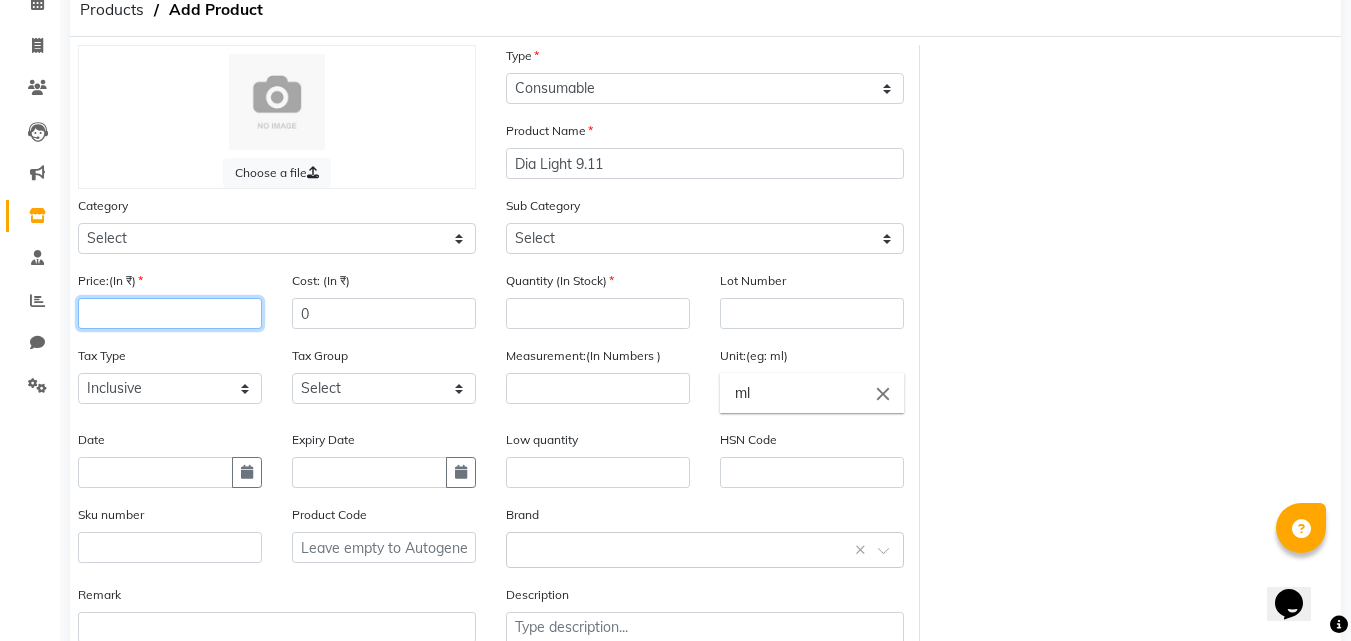 scroll, scrollTop: 135, scrollLeft: 0, axis: vertical 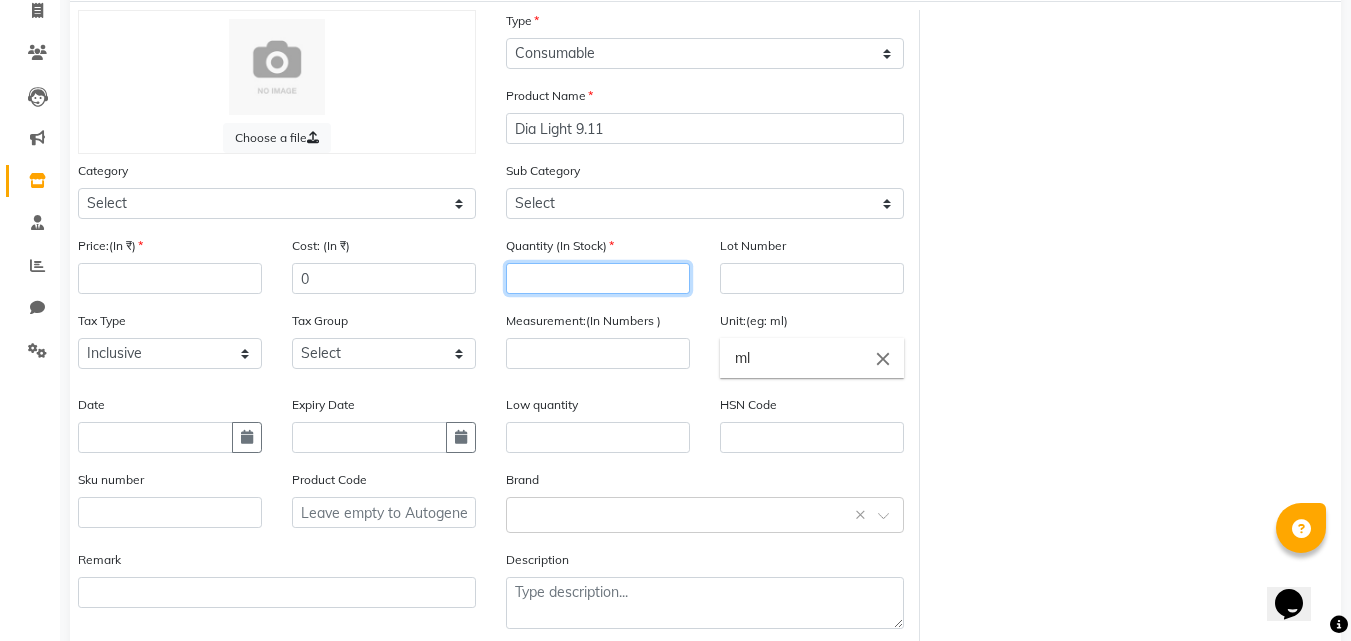 click 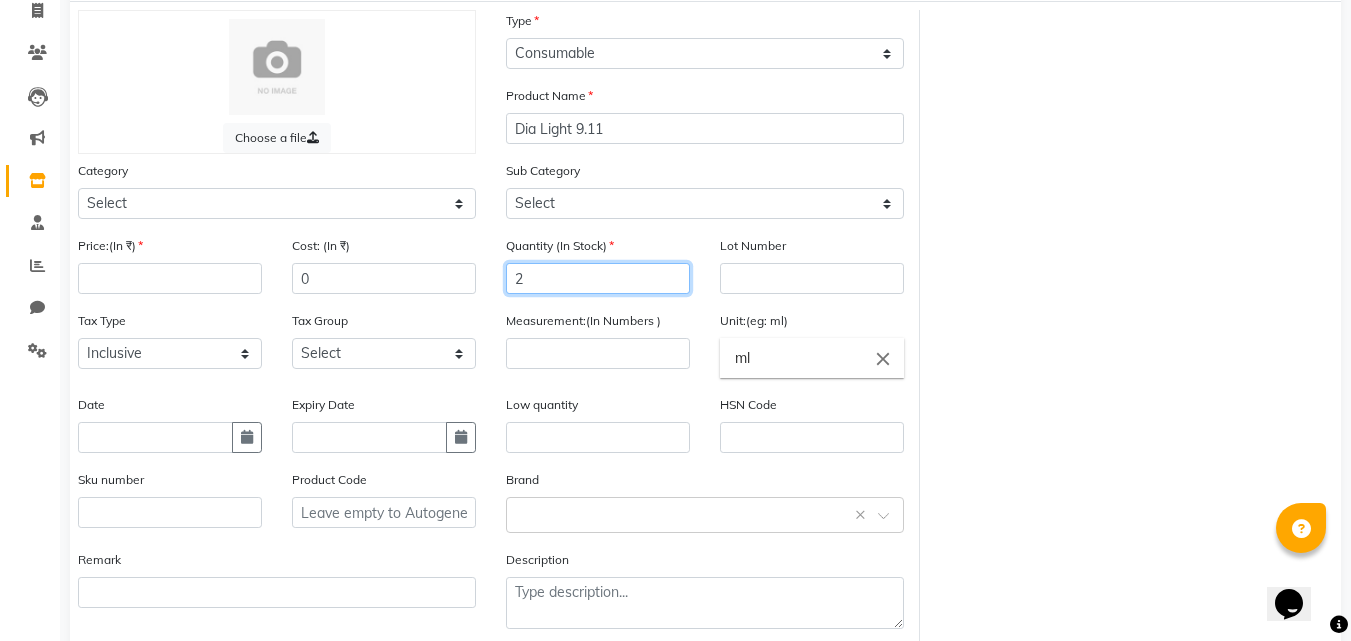 type on "2" 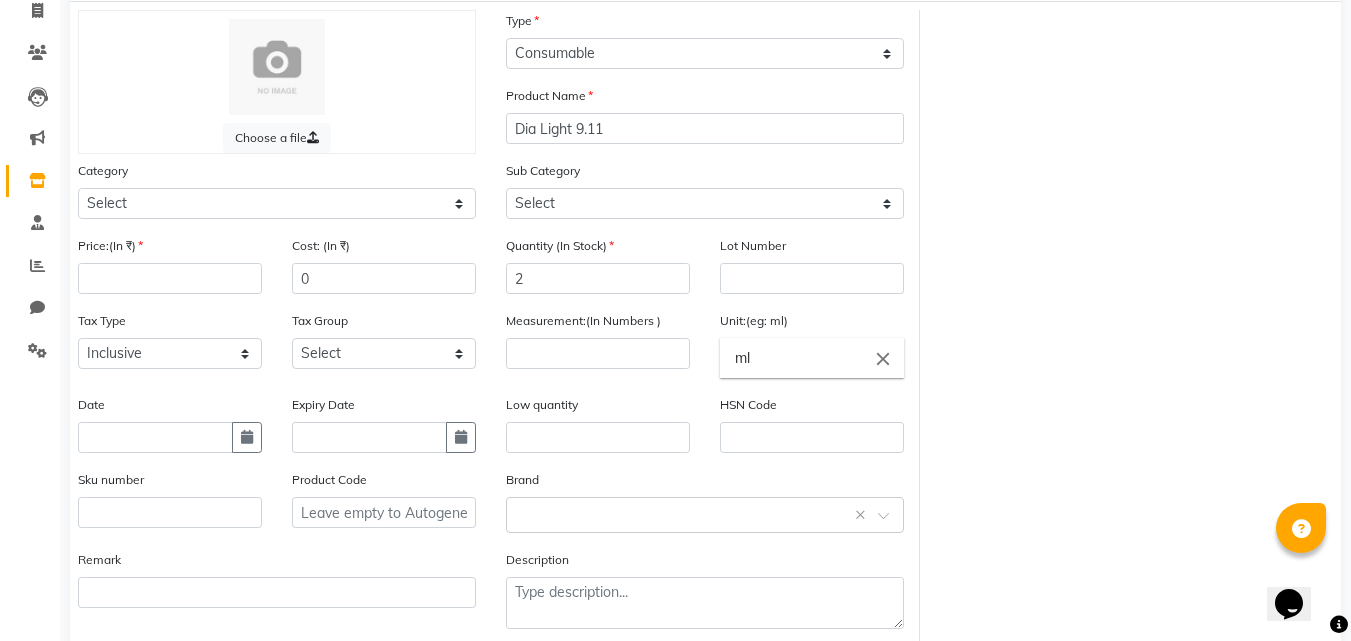 drag, startPoint x: 1146, startPoint y: 280, endPoint x: 74, endPoint y: 372, distance: 1075.9406 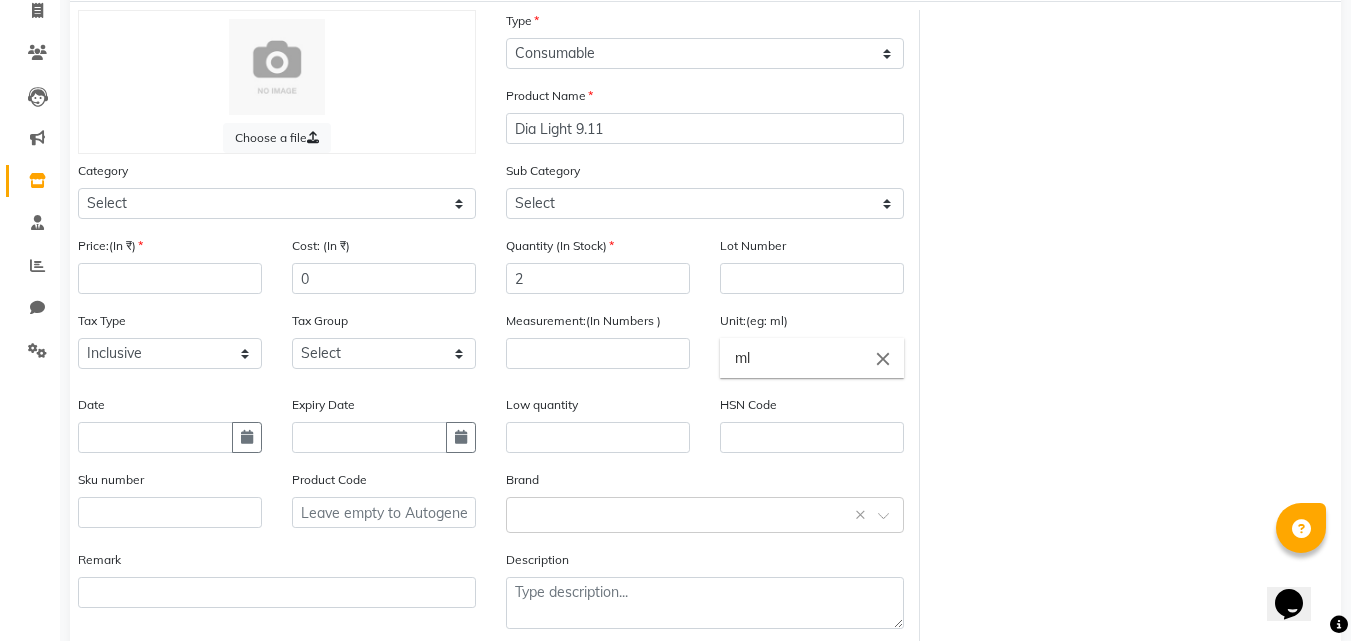 click on "Choose a file Type Select Type Both Retail Consumable Product Name Dia Light 9.11 Category Select Hair Skin Makeup Personal Care Appliances Beard Disposable Threading Hands and Feet Beauty Planet Botox Cadiveu Casmara Cheryls Loreal Olaplex Old Other Sub Category Select Shampoo Conditioner Cream Mask Oil Serum Color Appliances Treatment Styling Kit & Combo Other Price:(In ₹) Cost: (In ₹) 0 Quantity (In Stock) 2 Lot Number Tax Type Select Inclusive Exclusive Tax Group Select GST Measurement:(In Numbers ) Unit:(eg: ml) ml close Date Expiry Date Low quantity HSN Code Sku number Product Code Brand Select brand or add custom brand    × Remark Description" 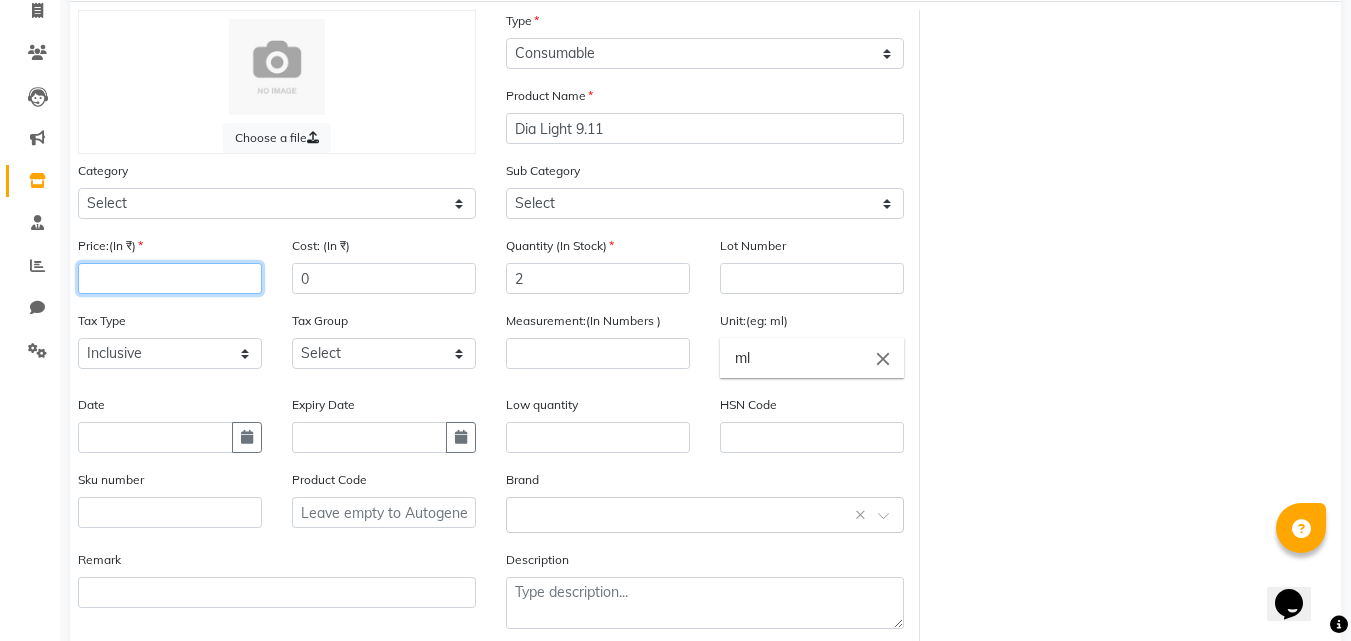 click 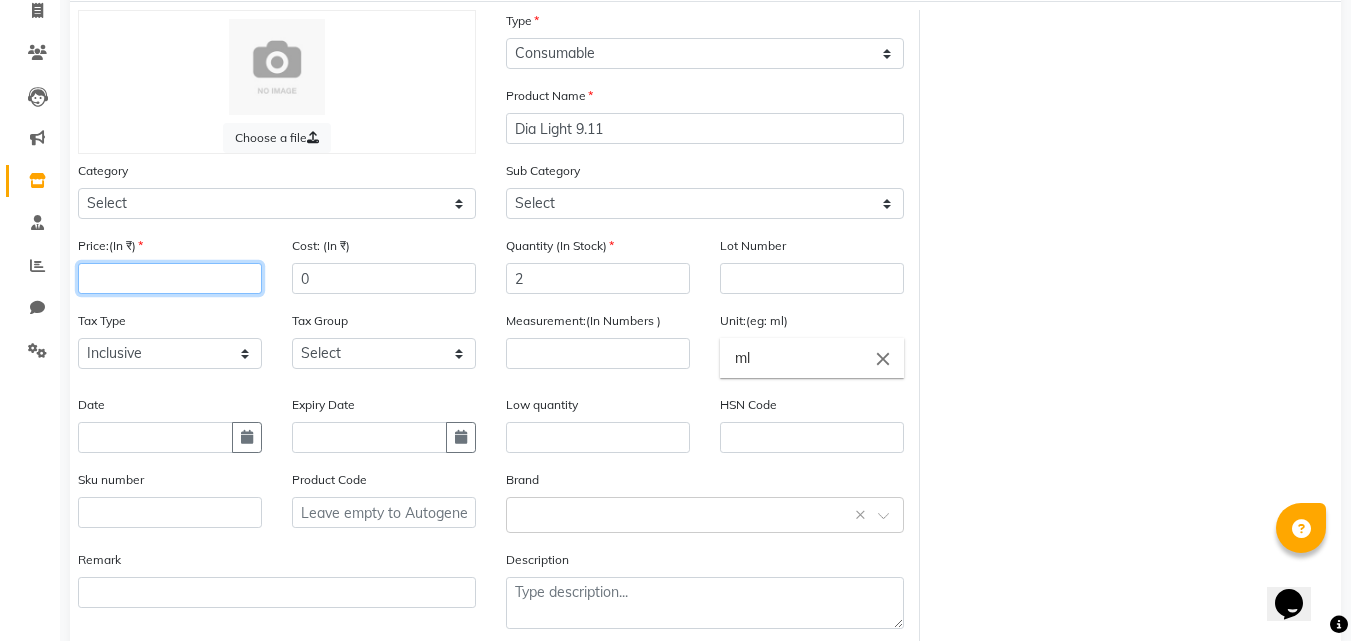 scroll, scrollTop: 235, scrollLeft: 0, axis: vertical 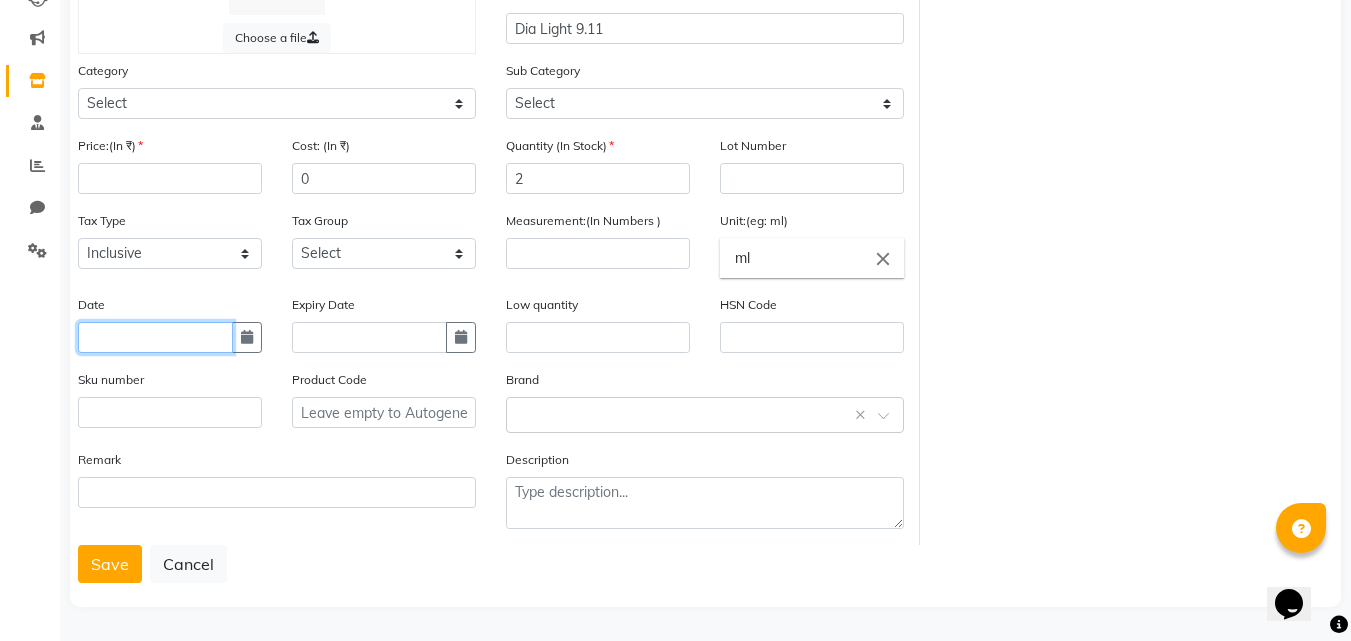 click 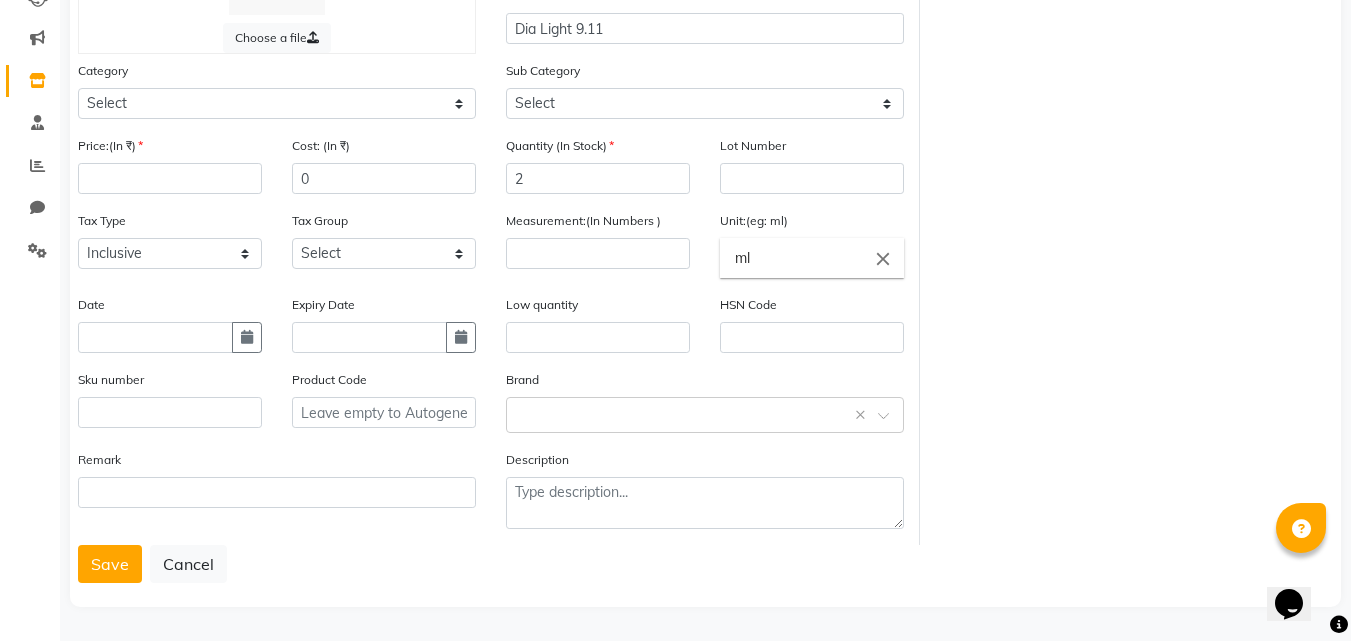 select on "8" 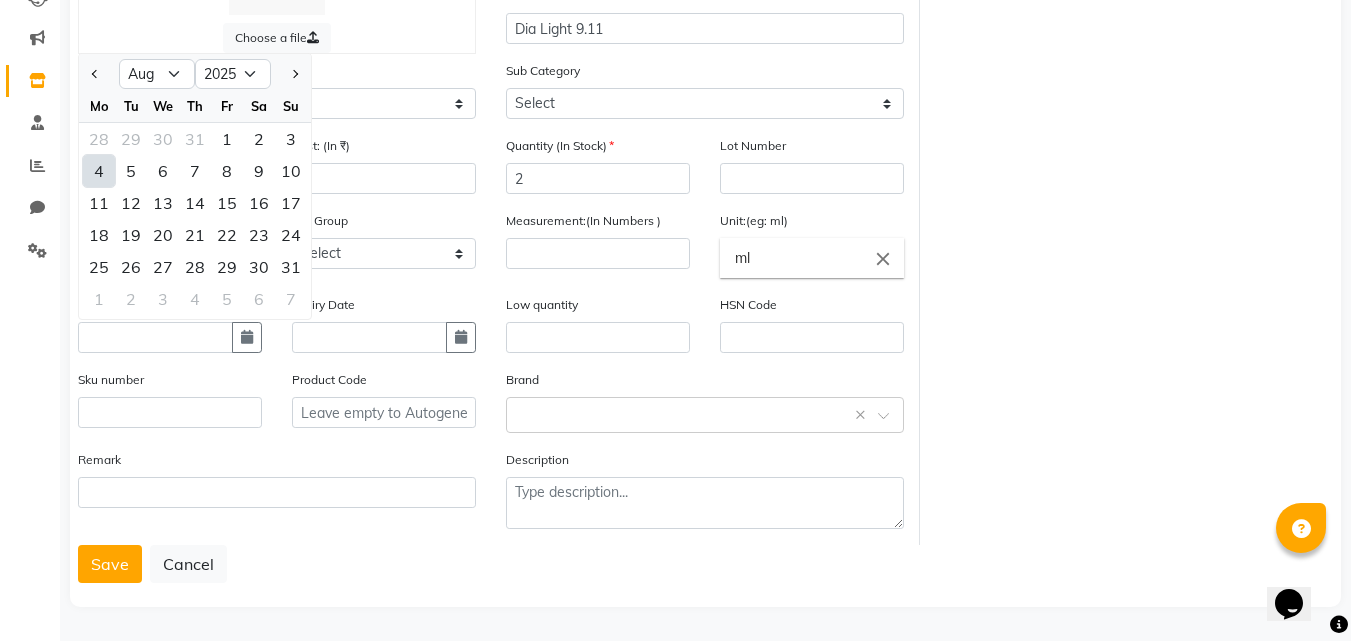 click on "4" 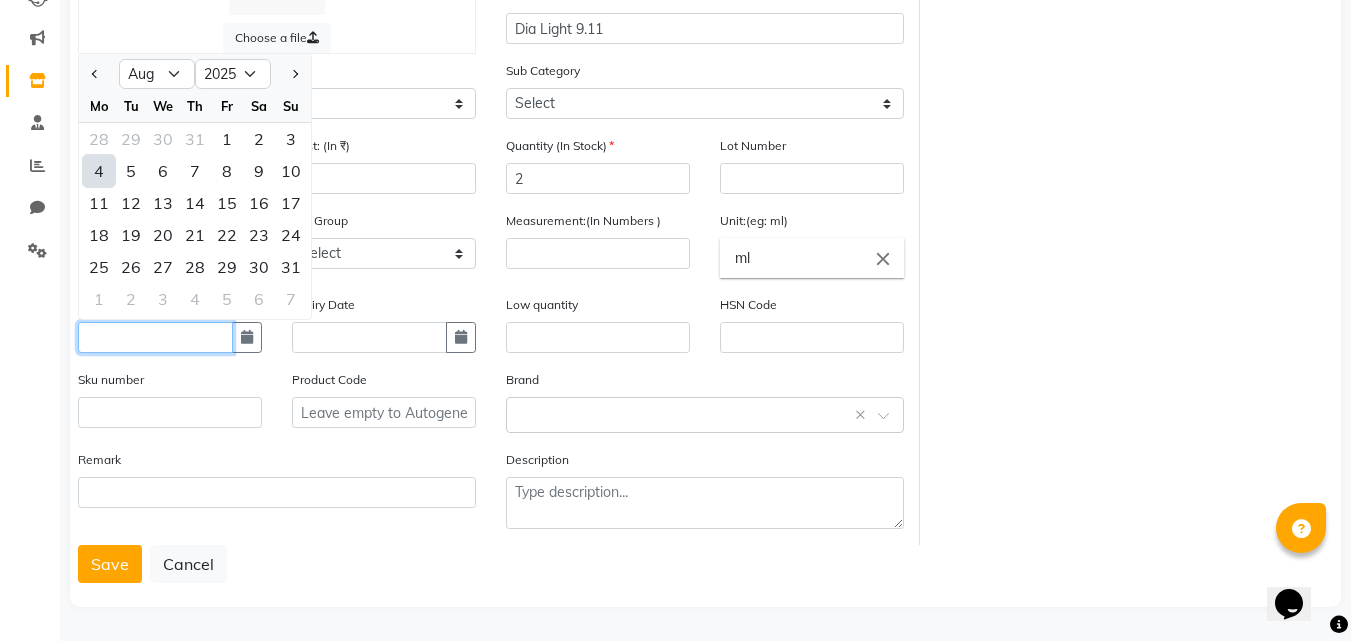 type on "04-08-2025" 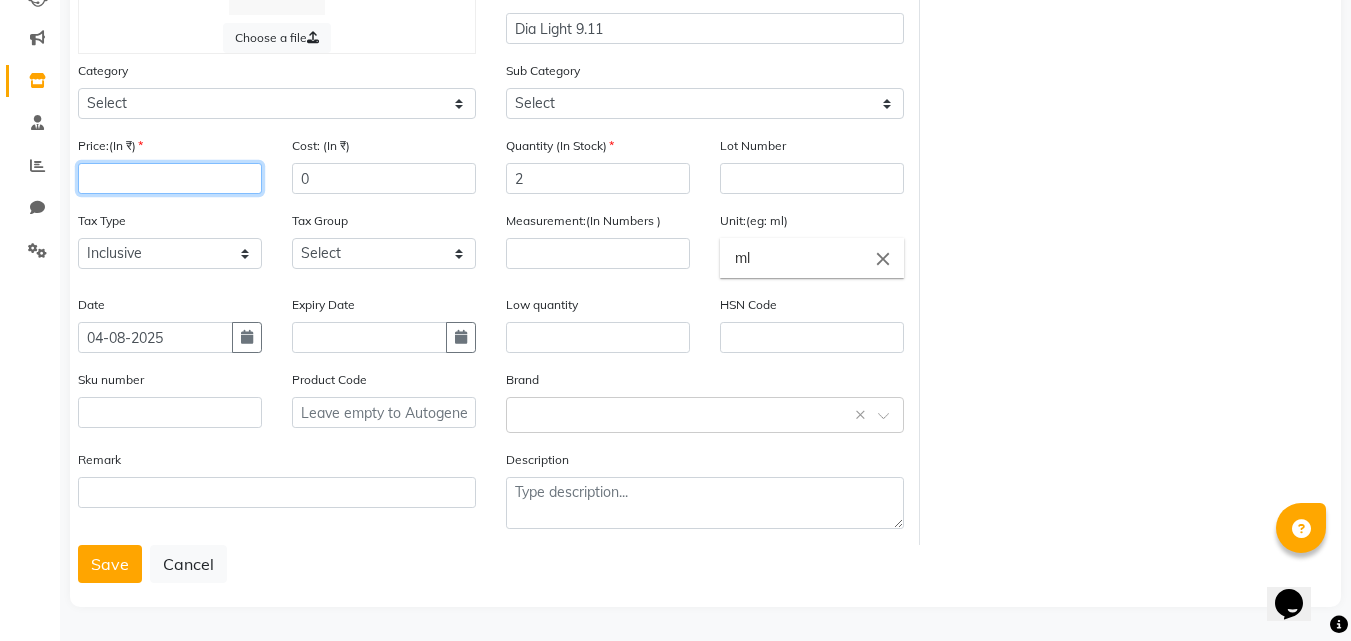 click 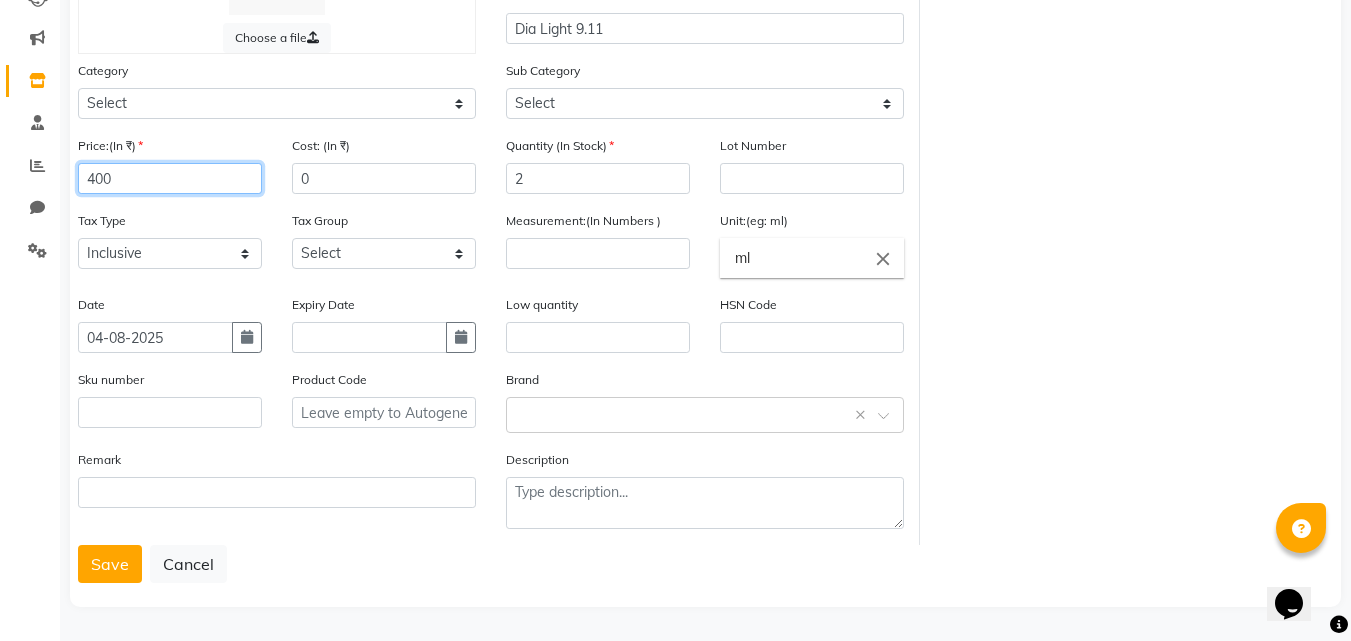 type on "400" 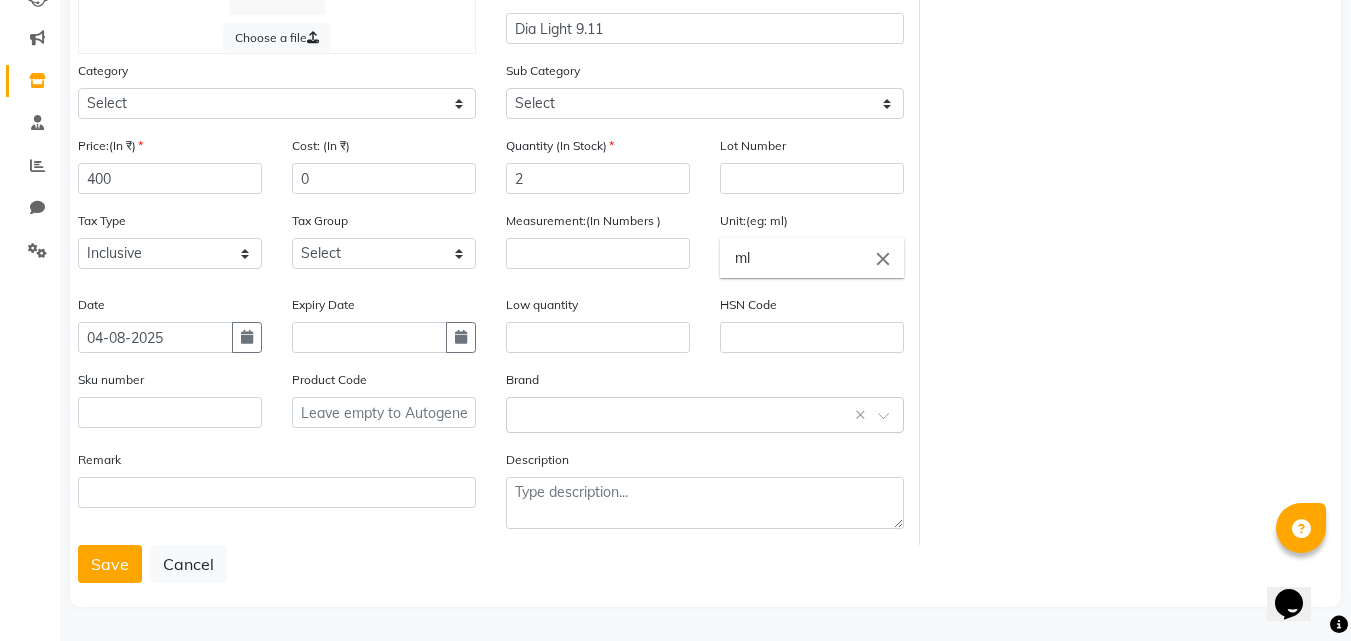 drag, startPoint x: 1072, startPoint y: 221, endPoint x: 822, endPoint y: 285, distance: 258.062 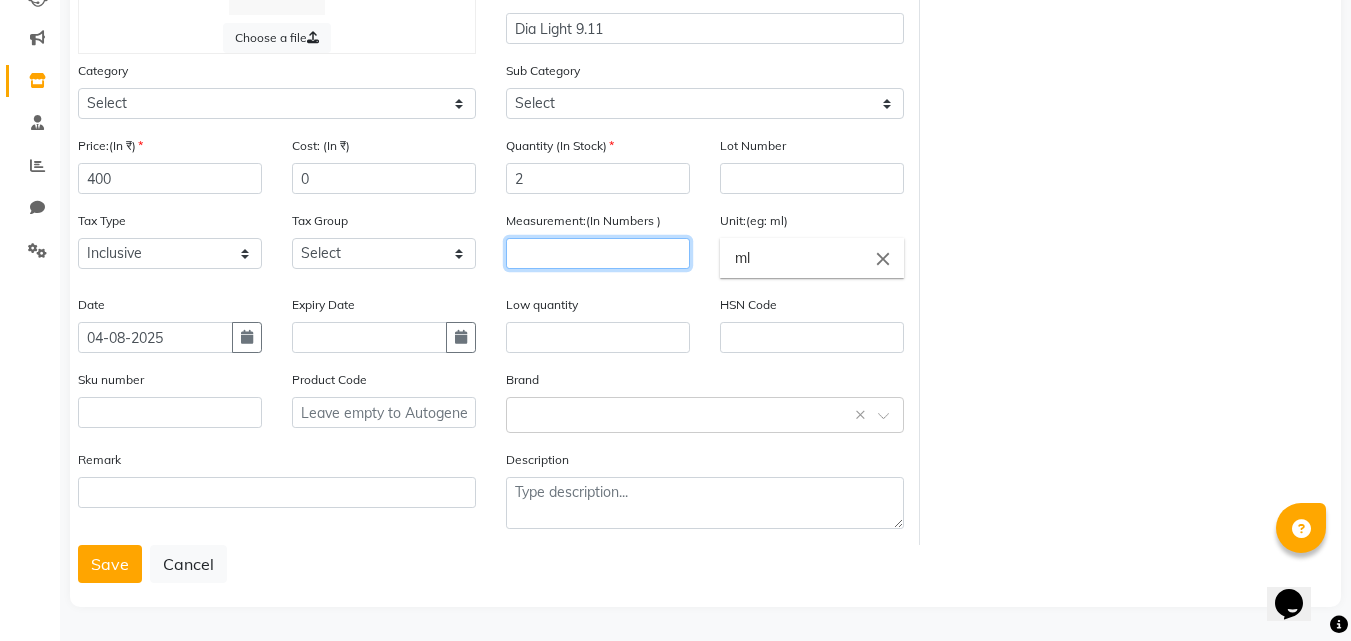 click 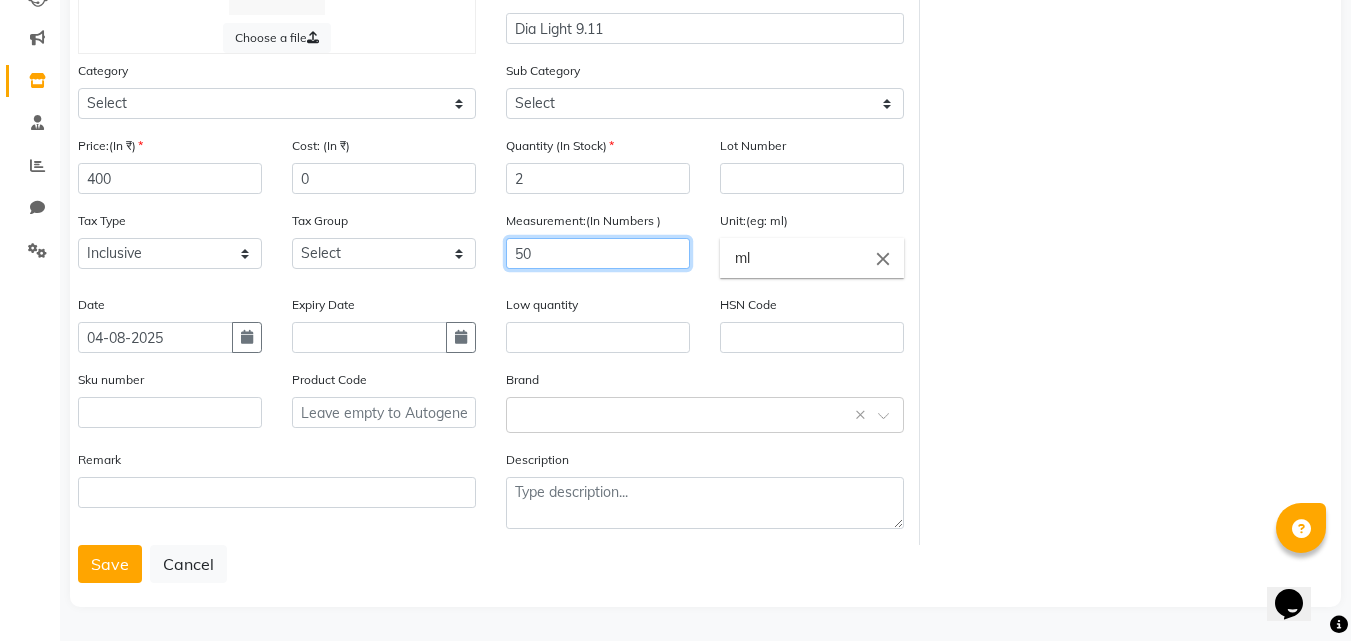 type on "50" 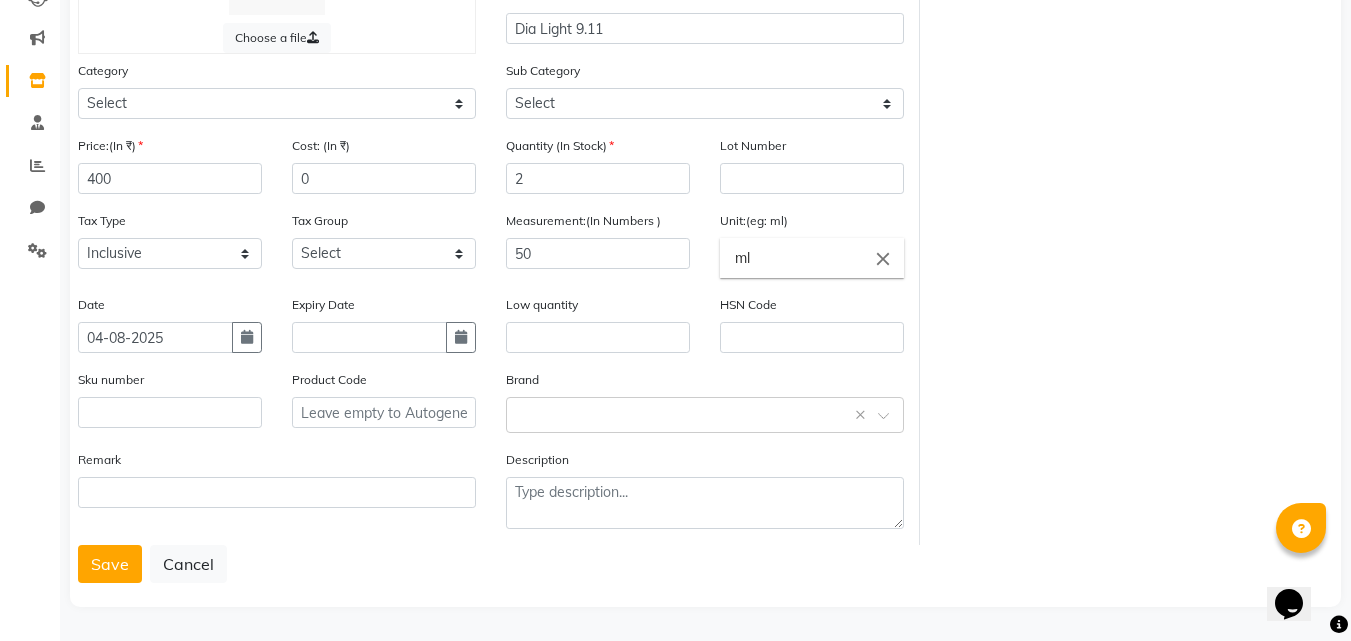 click on "ml" 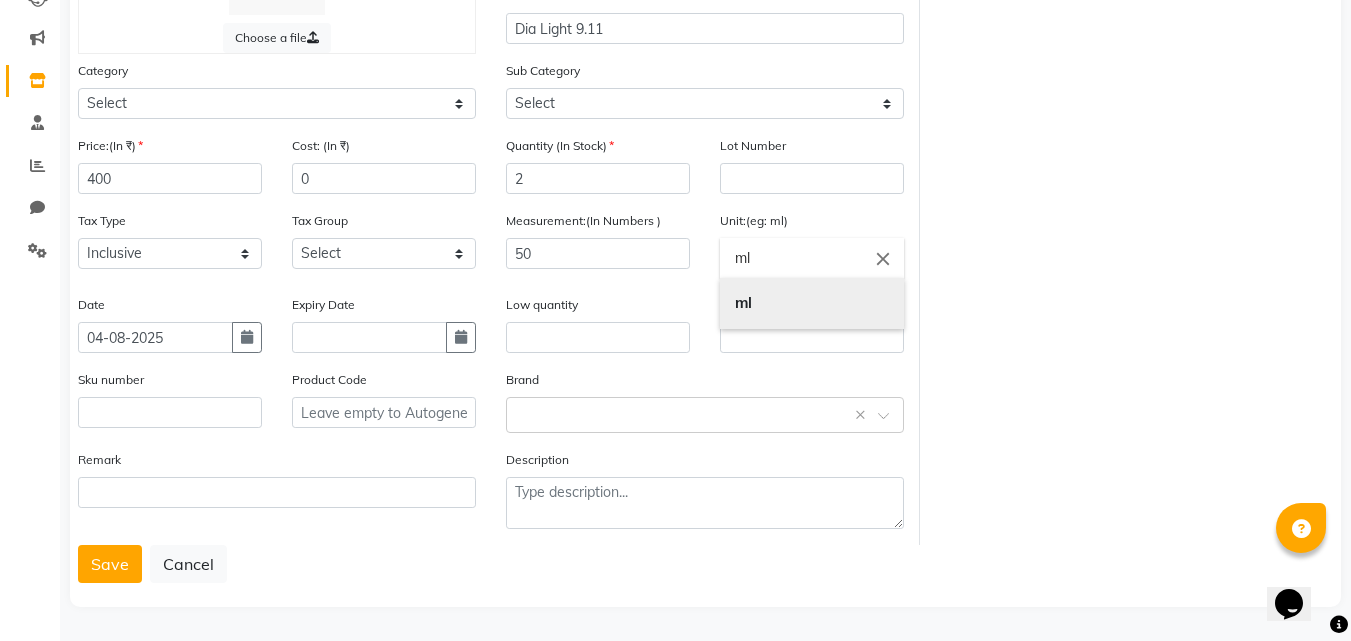click on "ml" at bounding box center (812, 303) 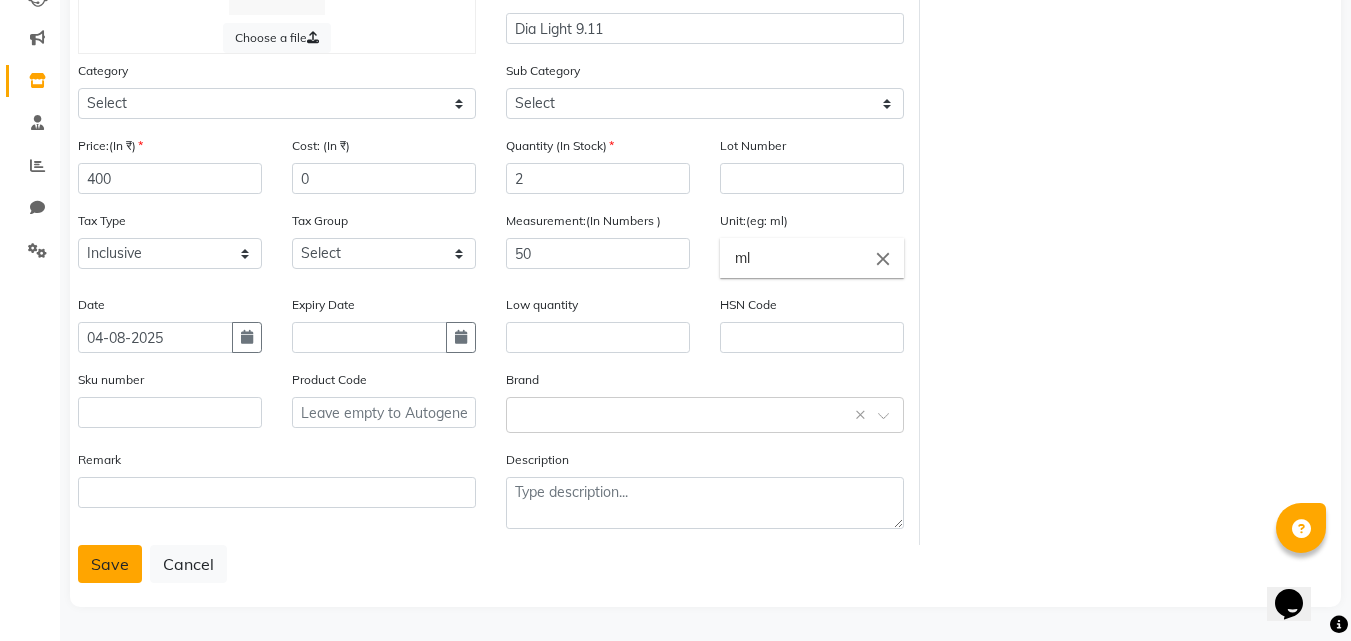 click on "Save" 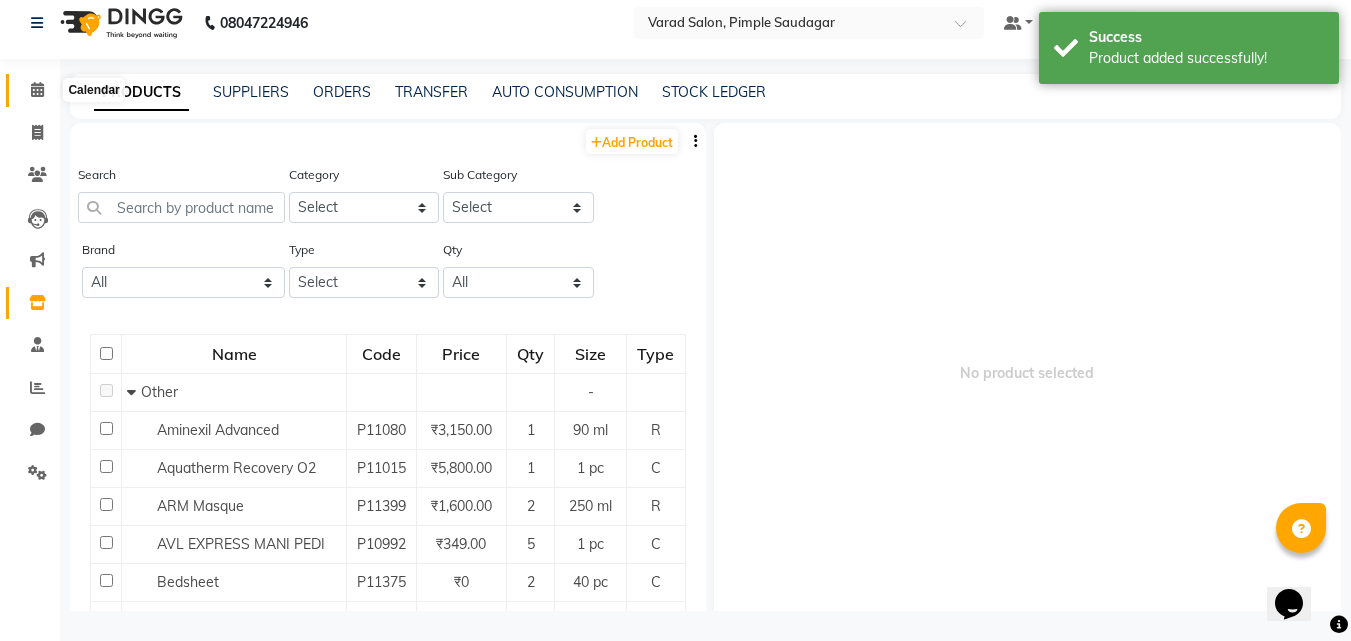 scroll, scrollTop: 13, scrollLeft: 0, axis: vertical 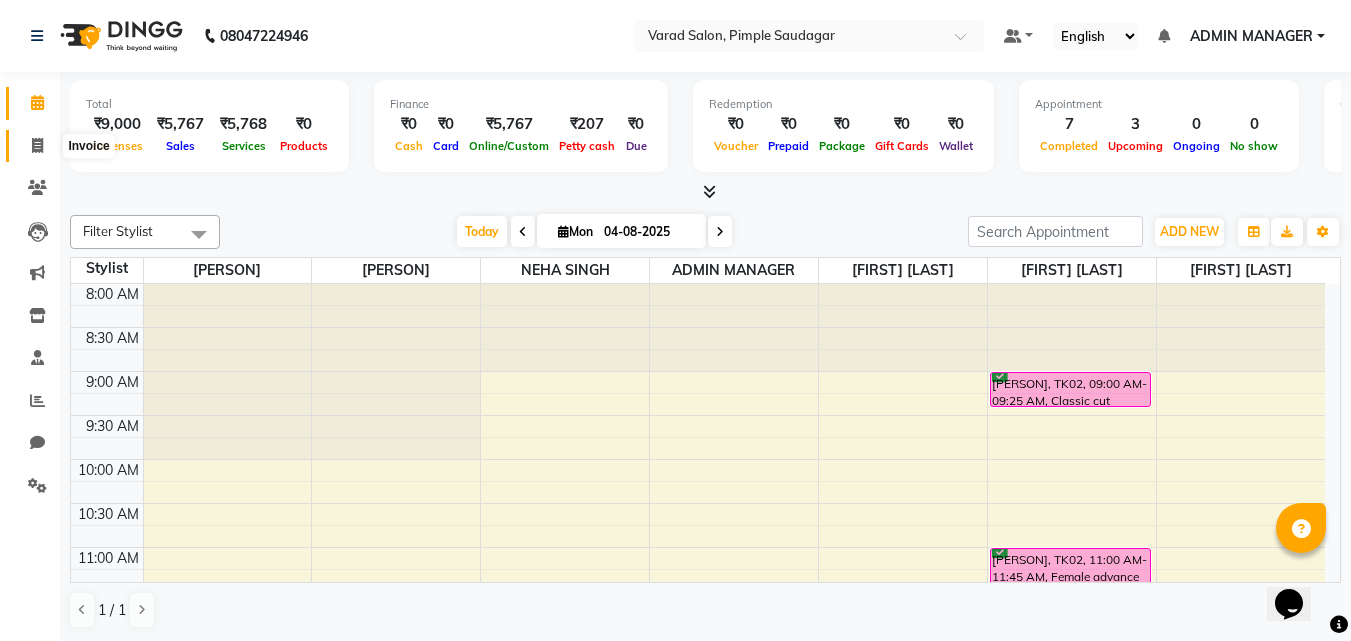 click 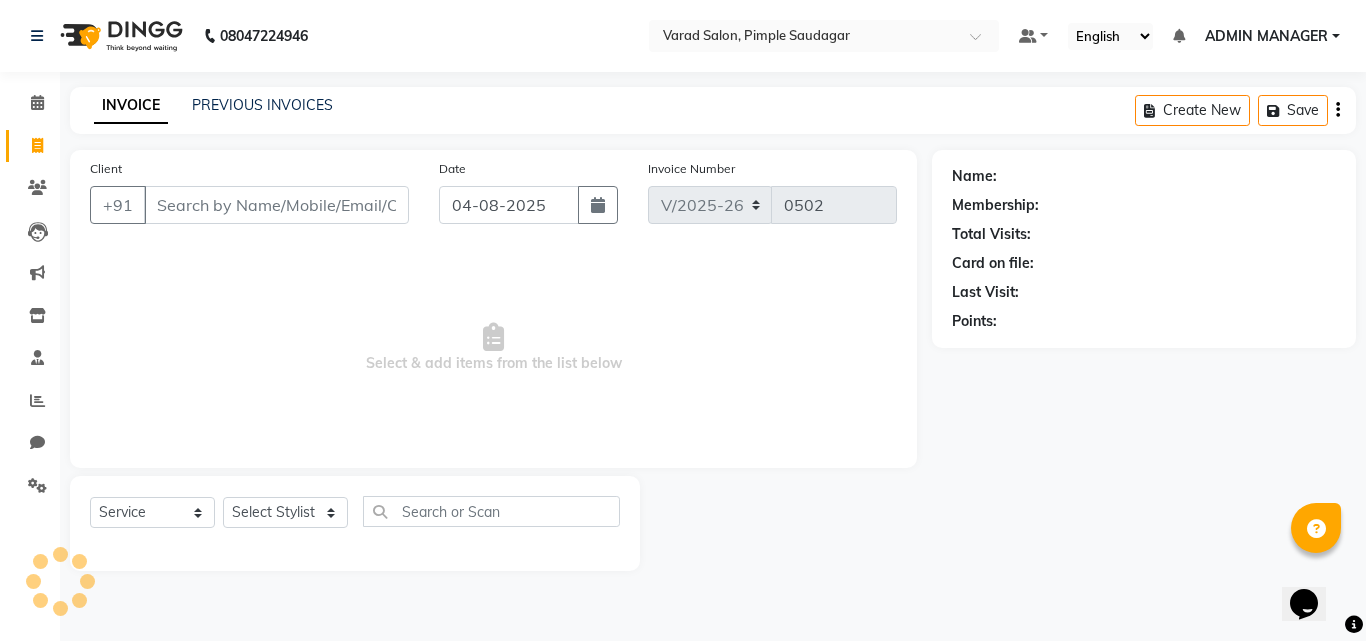 click on "Client" at bounding box center (276, 205) 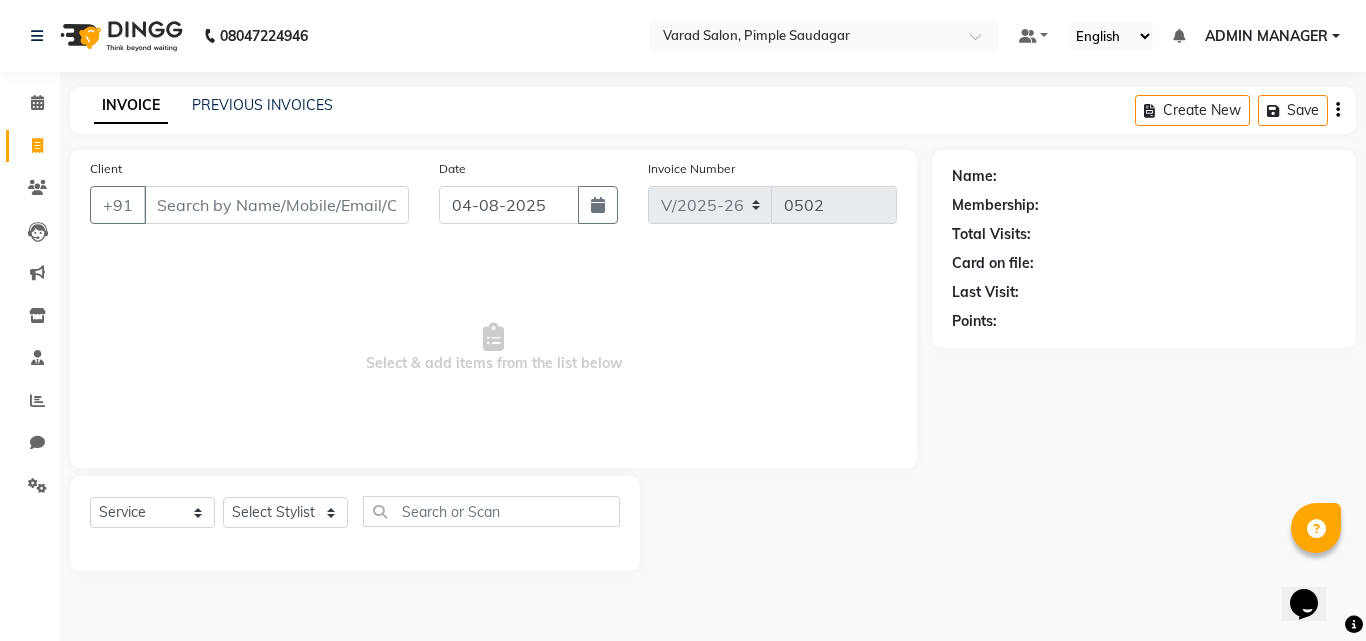 click on "Client" at bounding box center [276, 205] 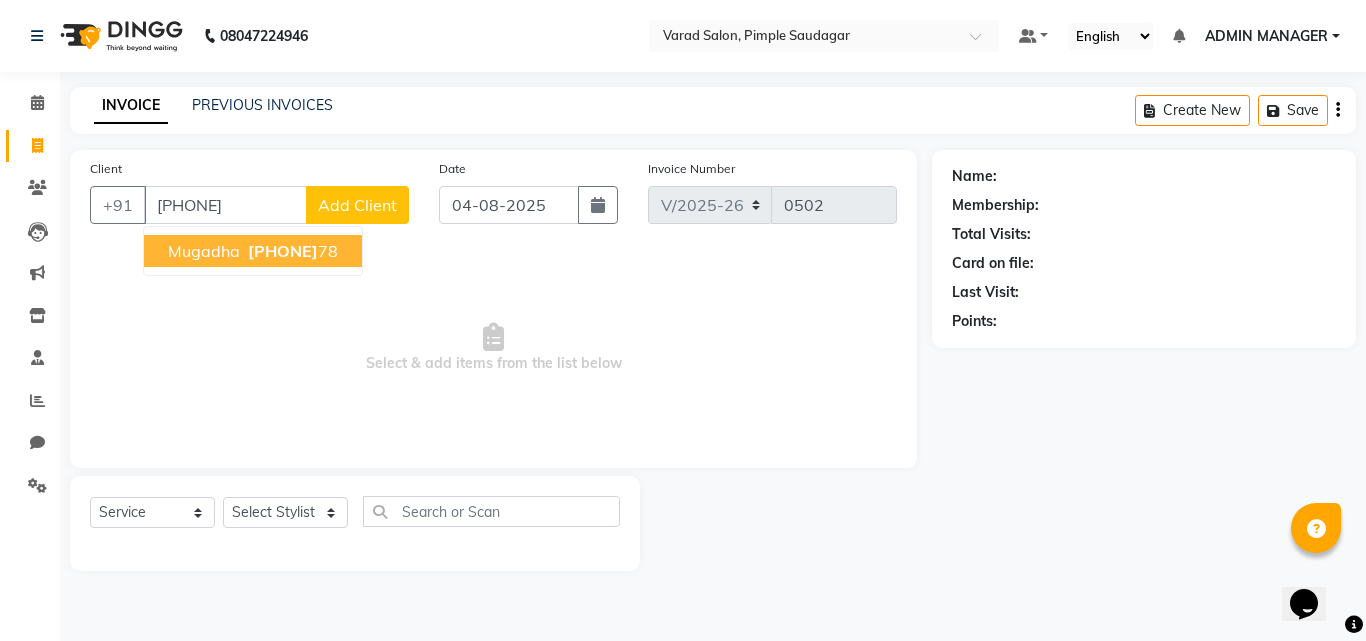 click on "mugadha   75062735 78" at bounding box center (253, 251) 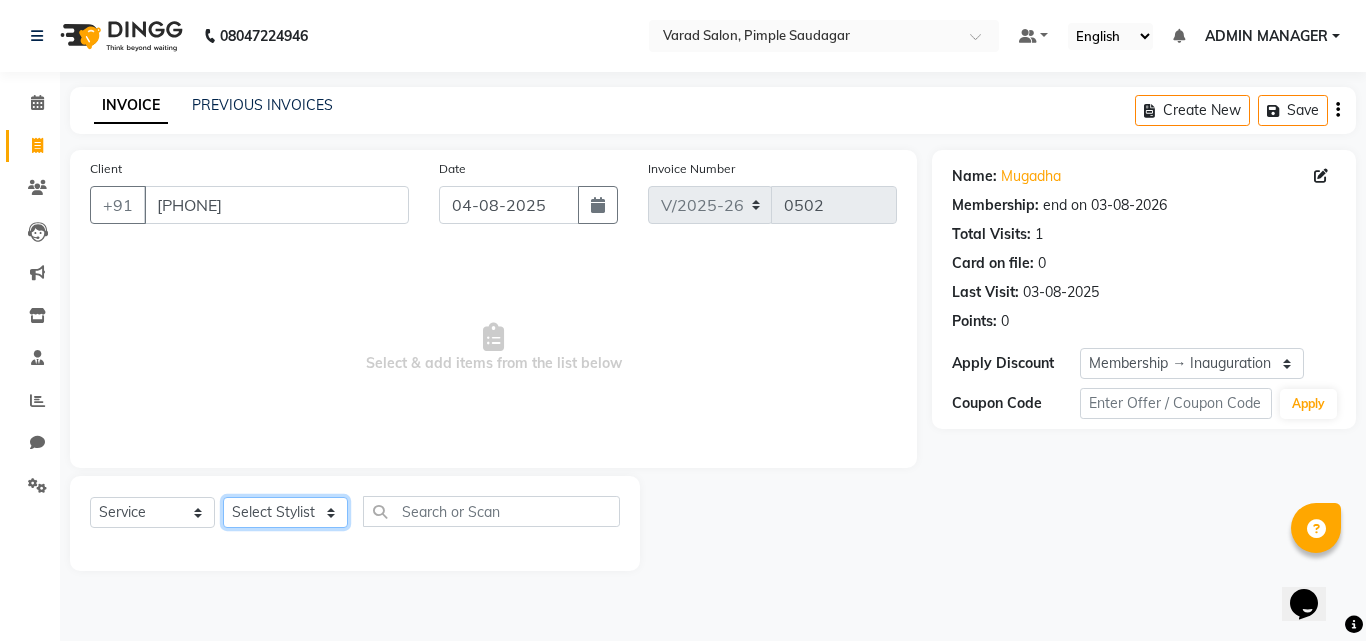 click on "Select Stylist ADMIN MANAGER Ankita Chavan Govind Kamble NEHA SINGH Rajesh Raut Ruksana shikh tejas bhul" 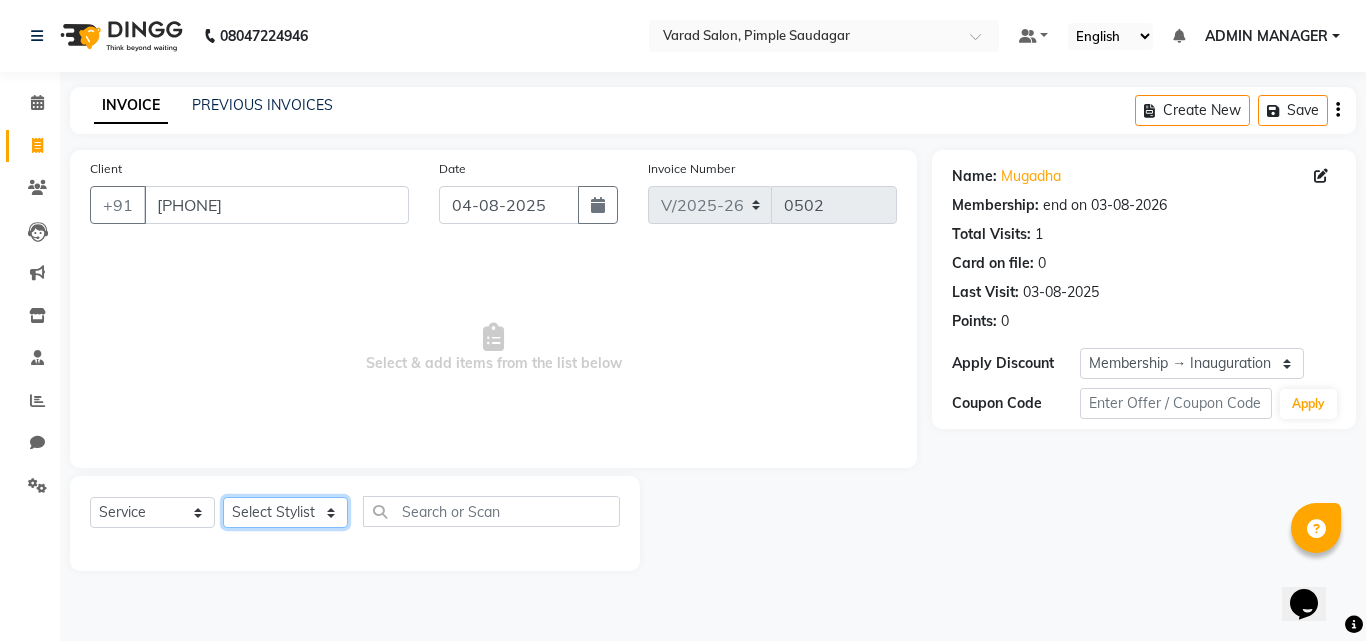 select on "79965" 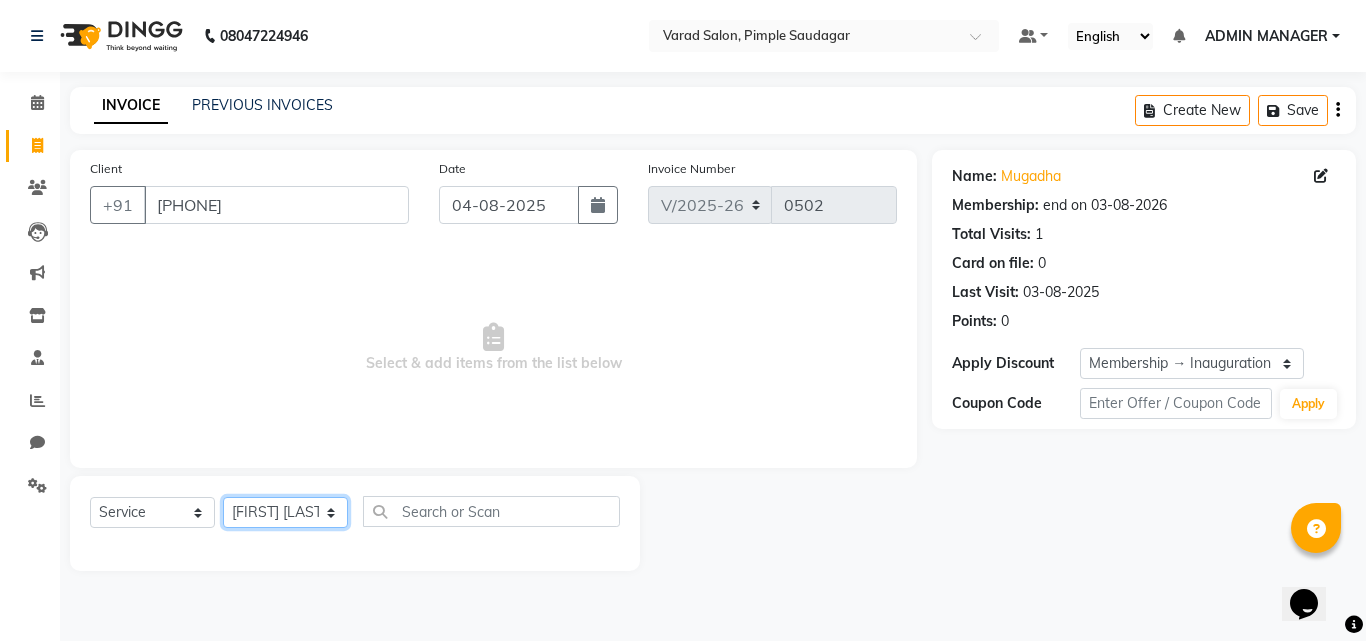 click on "Select Stylist ADMIN MANAGER Ankita Chavan Govind Kamble NEHA SINGH Rajesh Raut Ruksana shikh tejas bhul" 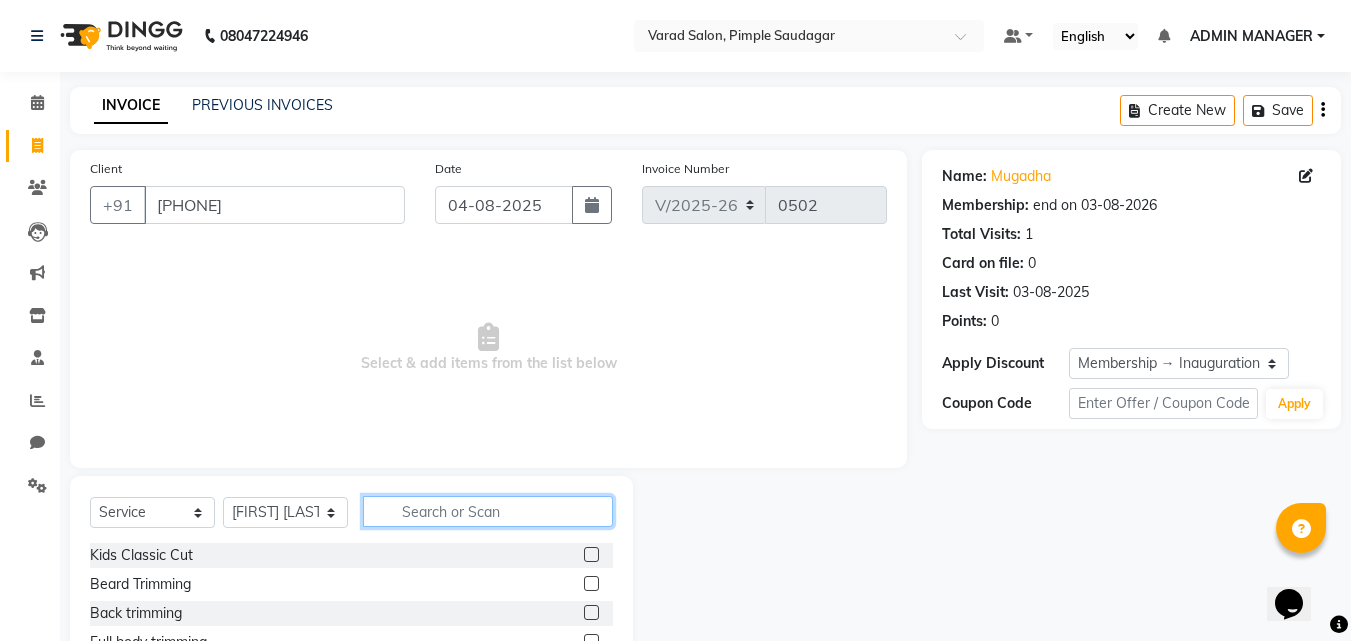 click 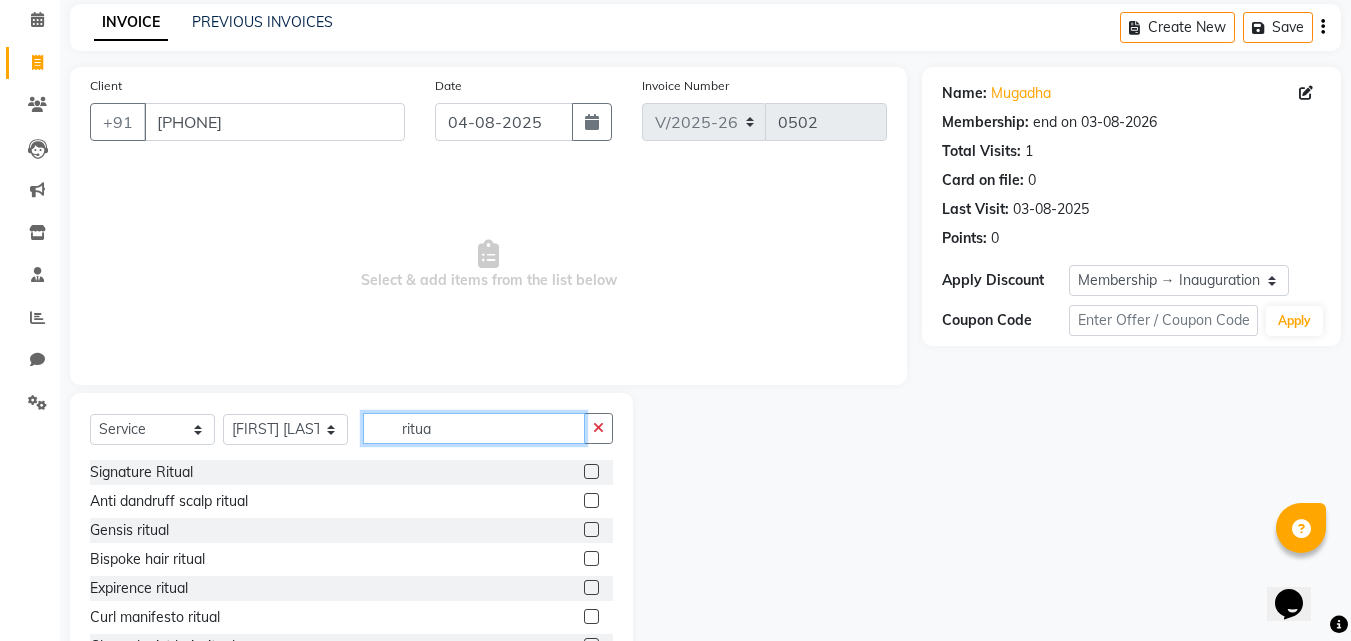 scroll, scrollTop: 160, scrollLeft: 0, axis: vertical 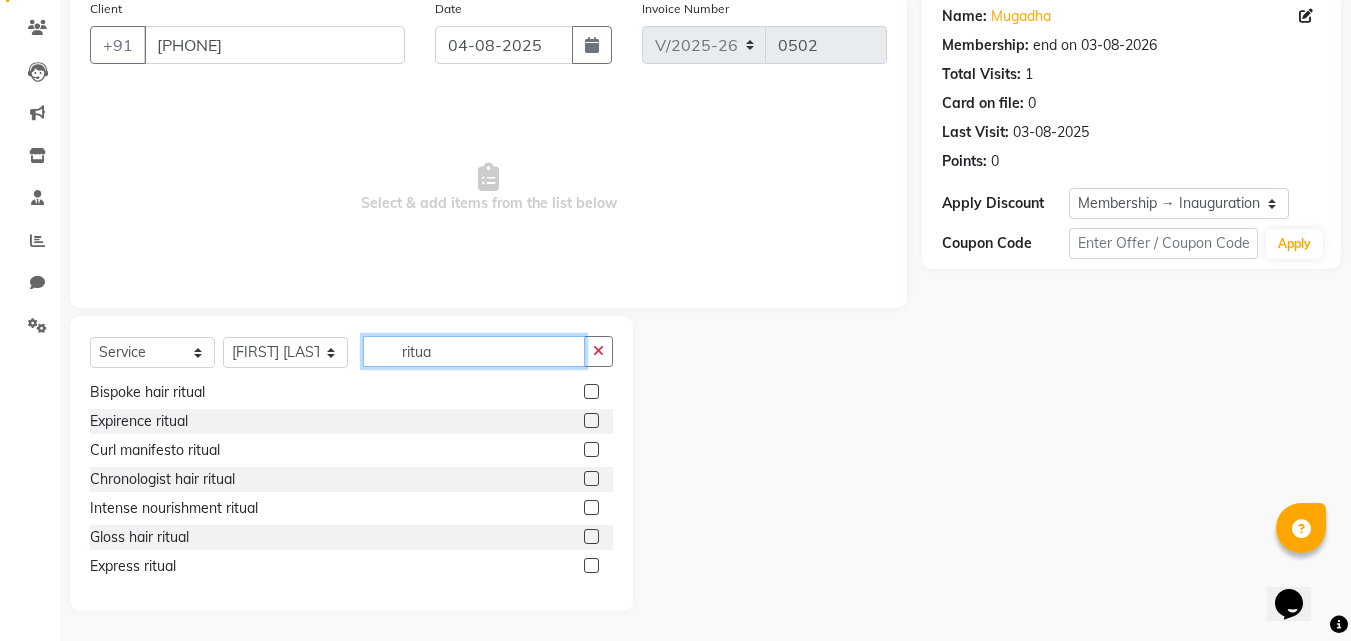 type on "ritua" 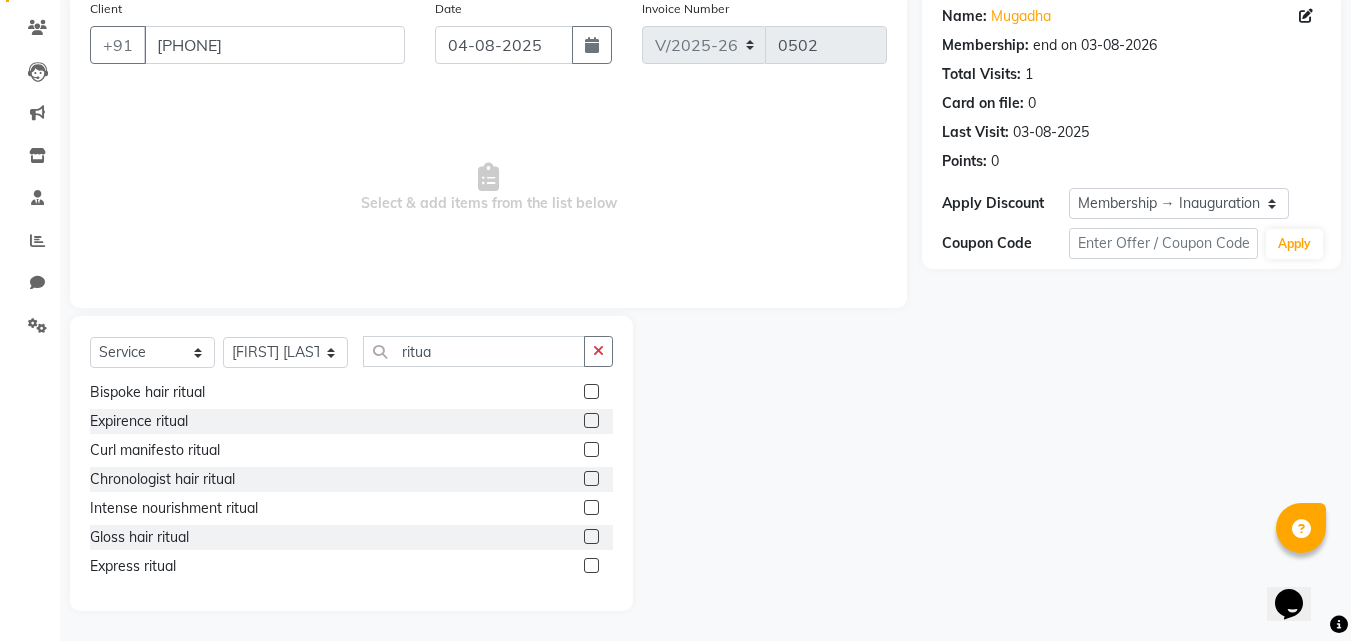 click 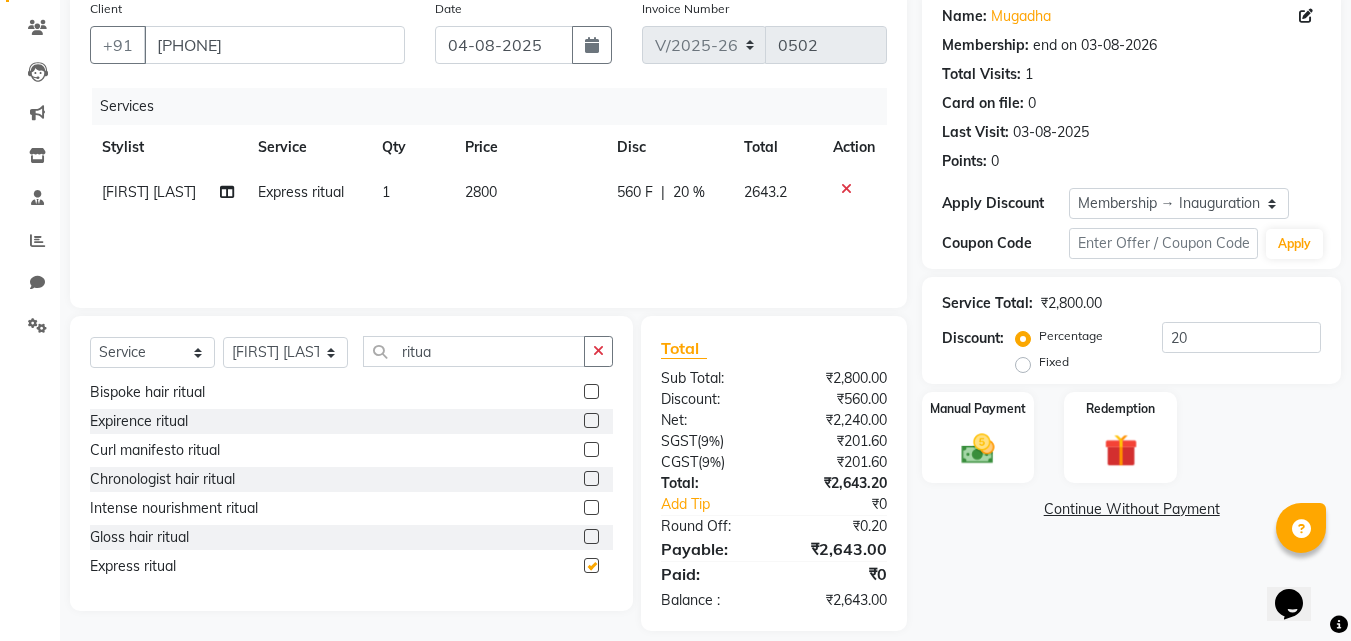 checkbox on "false" 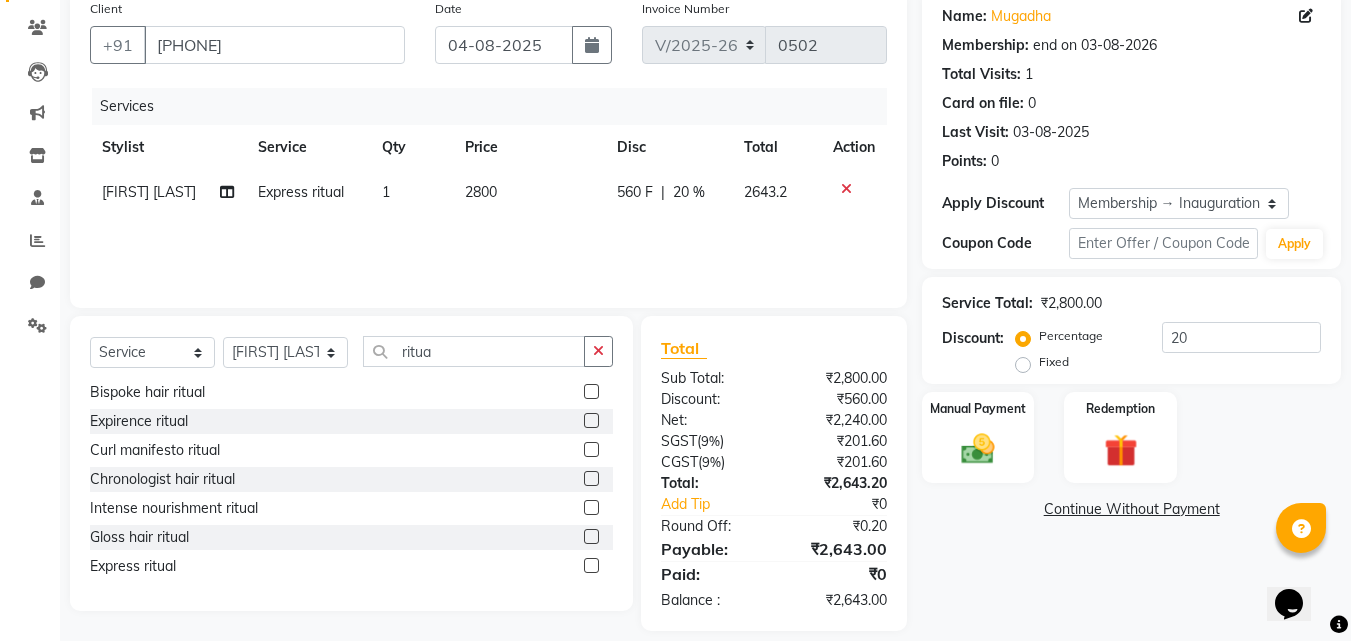 scroll, scrollTop: 180, scrollLeft: 0, axis: vertical 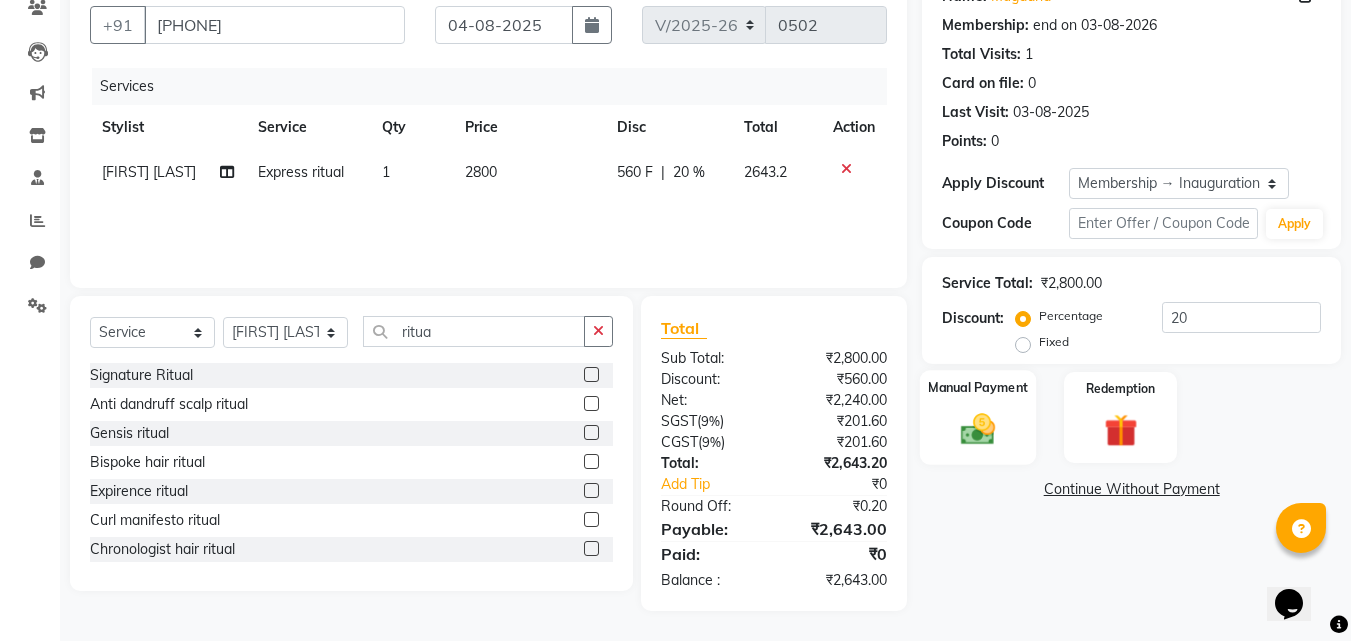 click 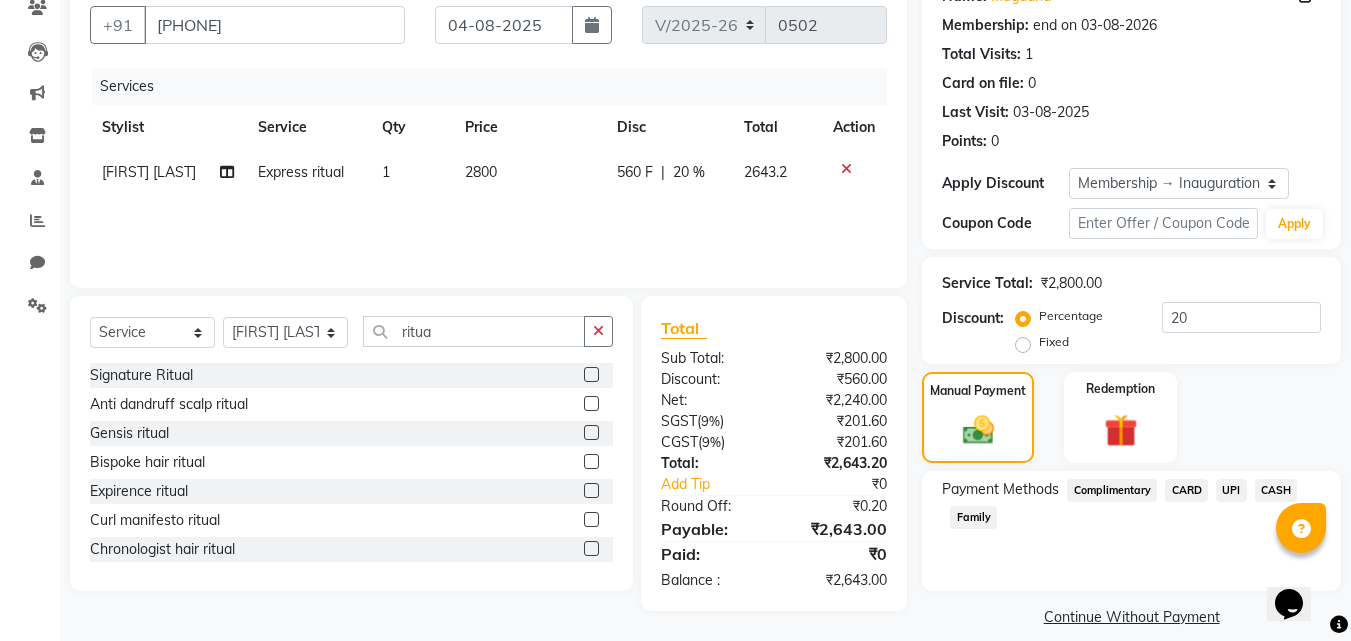 scroll, scrollTop: 201, scrollLeft: 0, axis: vertical 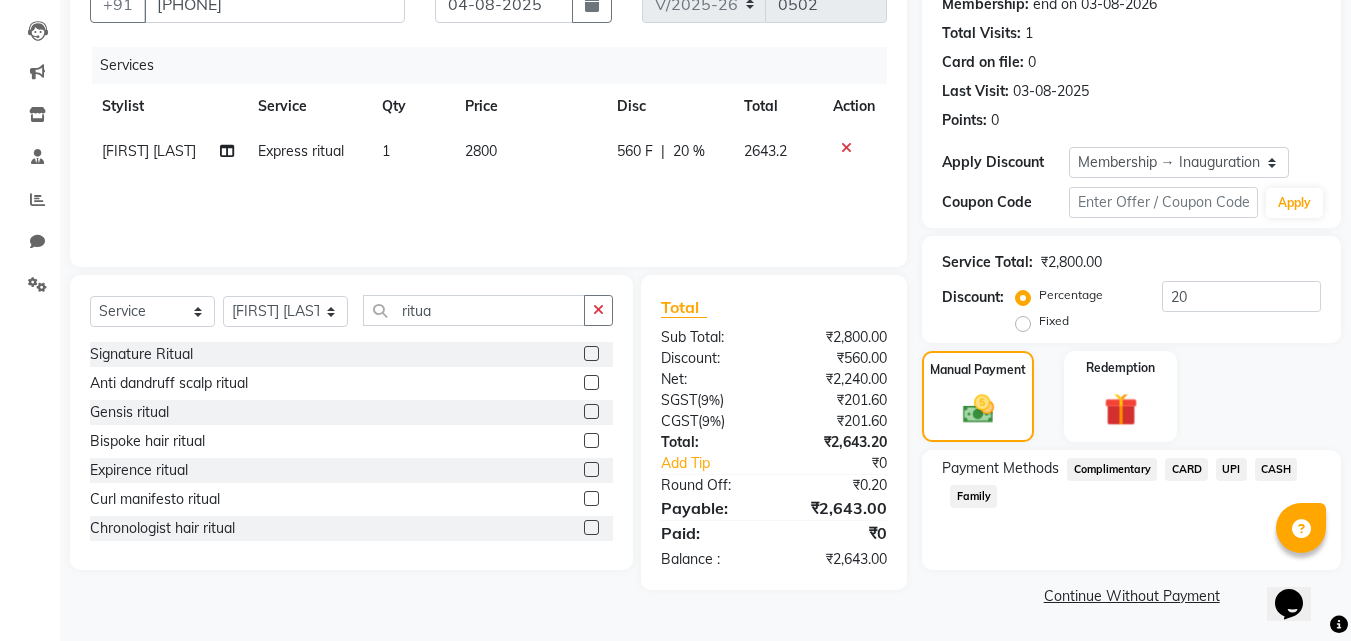 click on "CARD" 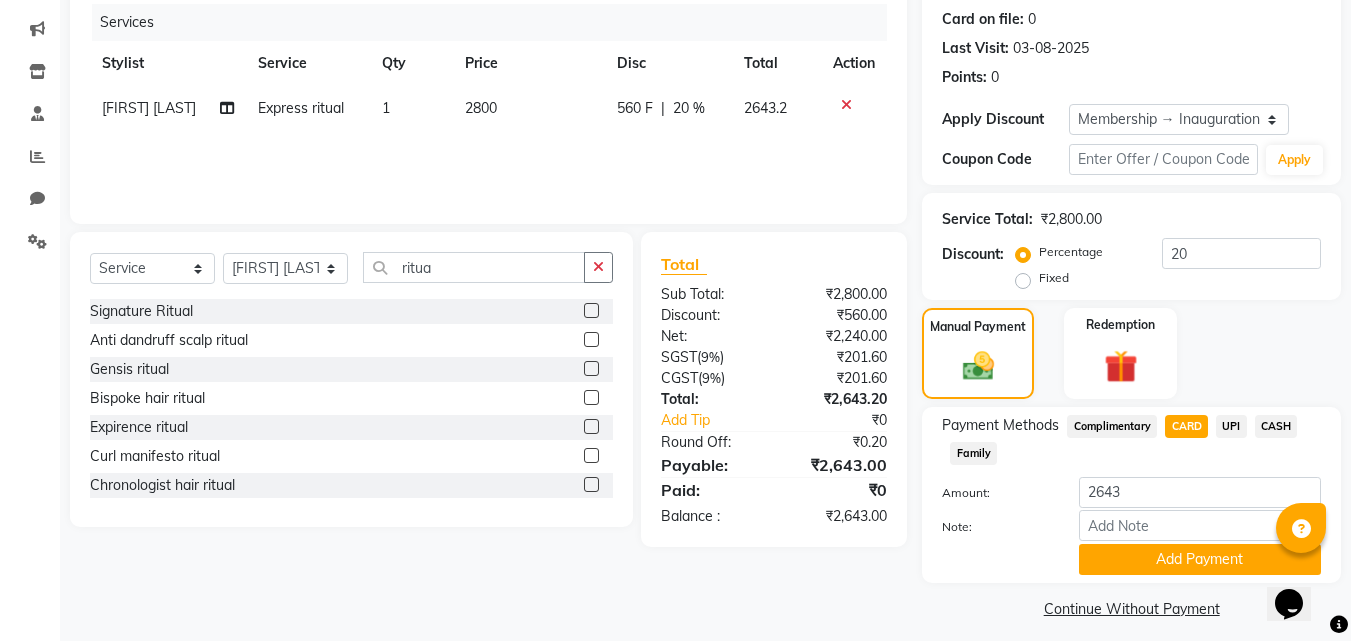 scroll, scrollTop: 257, scrollLeft: 0, axis: vertical 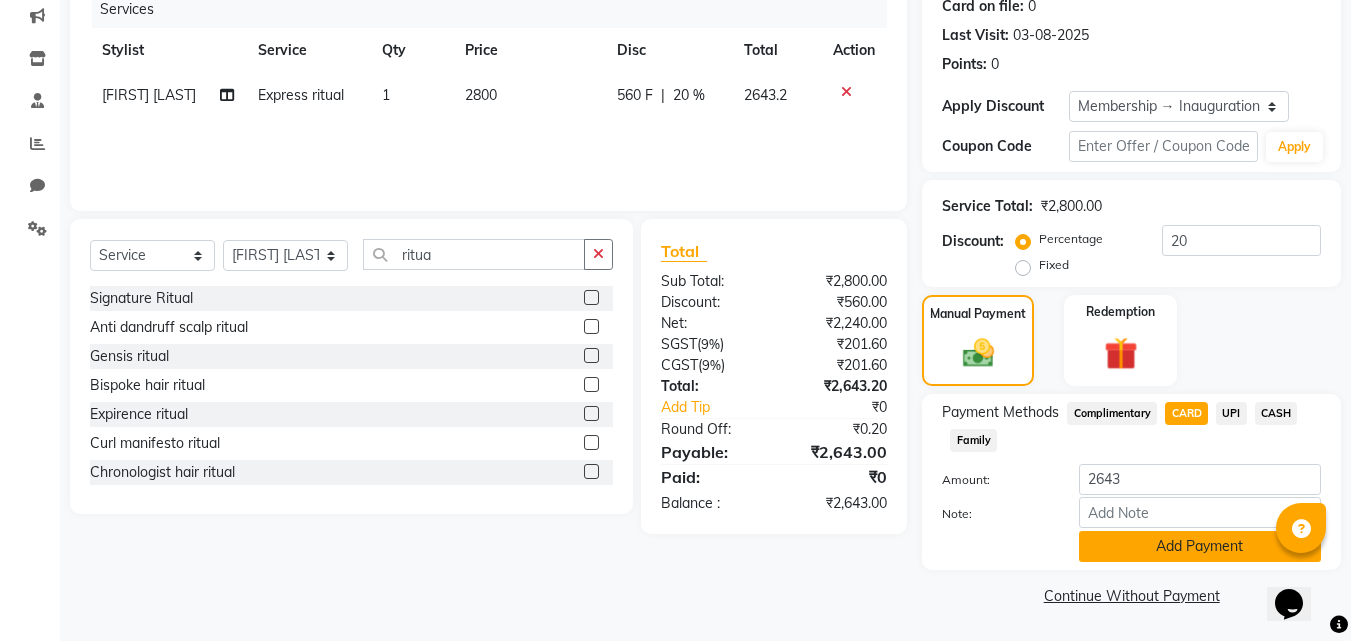click on "Add Payment" 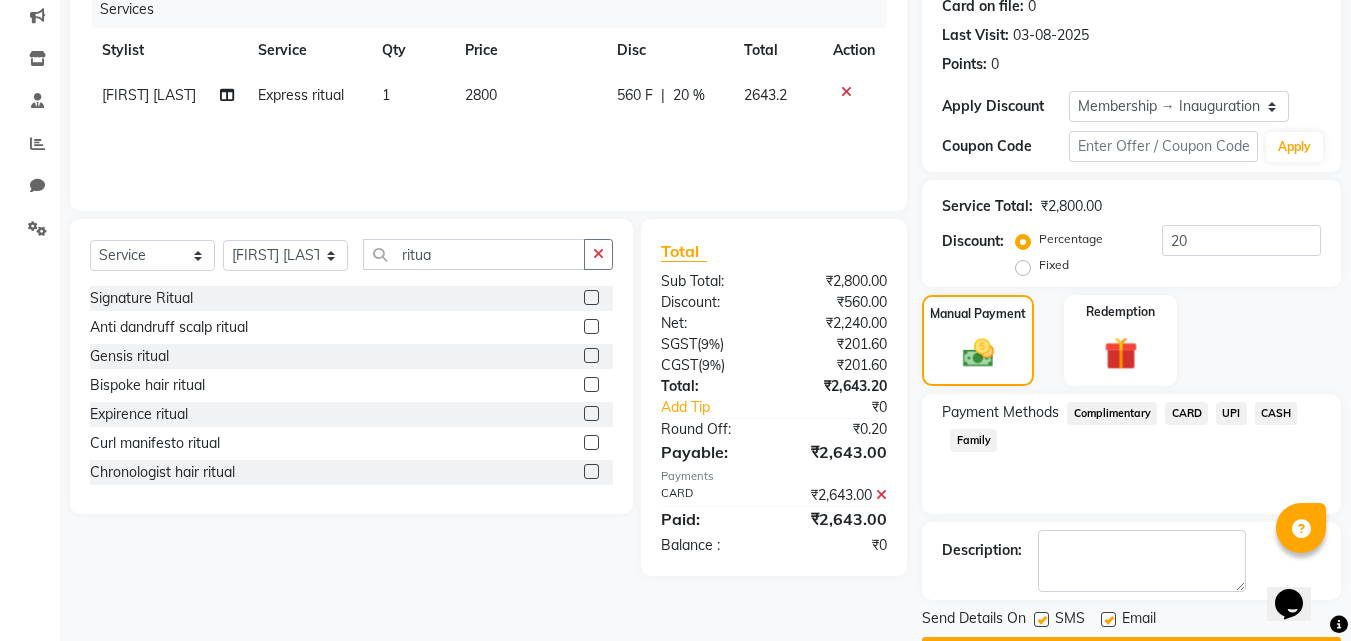 scroll, scrollTop: 314, scrollLeft: 0, axis: vertical 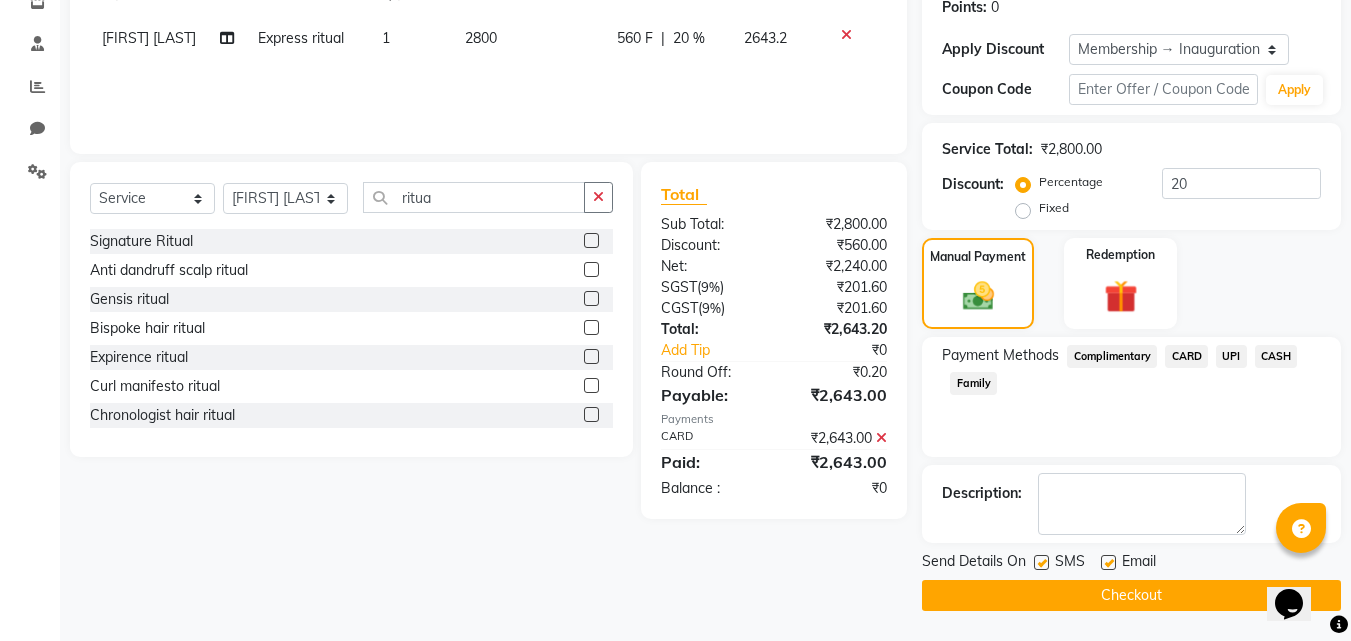 click on "Checkout" 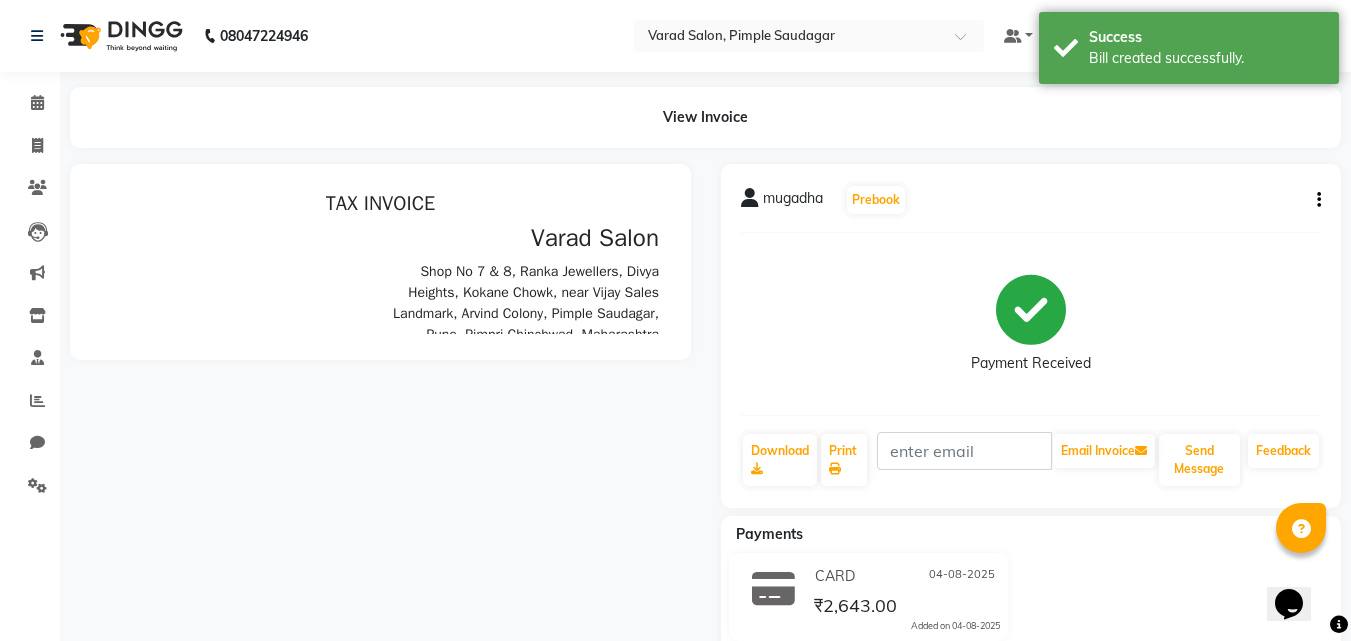 scroll, scrollTop: 0, scrollLeft: 0, axis: both 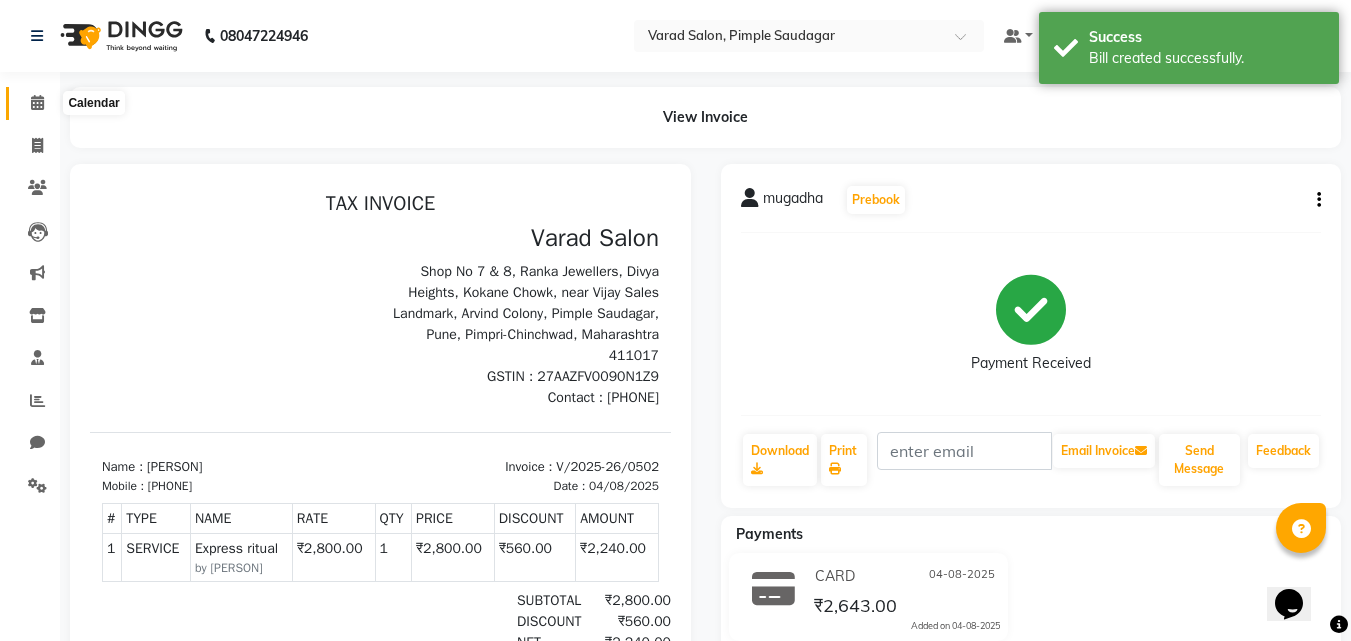 click 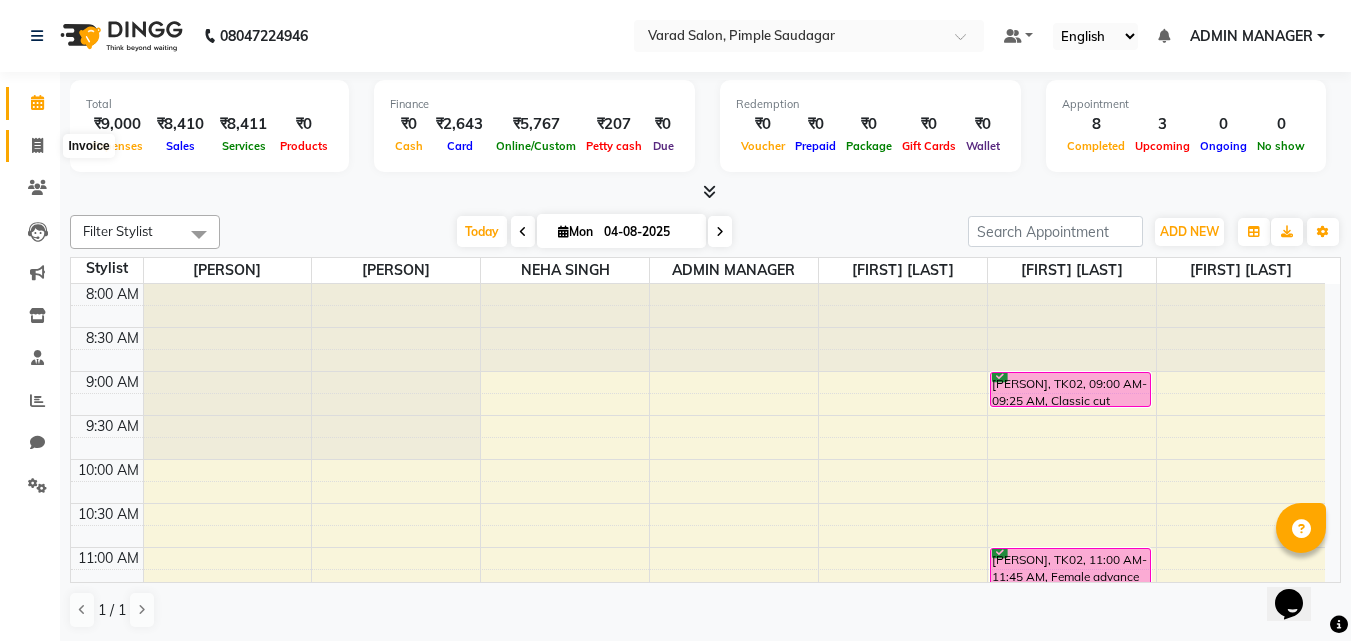 click 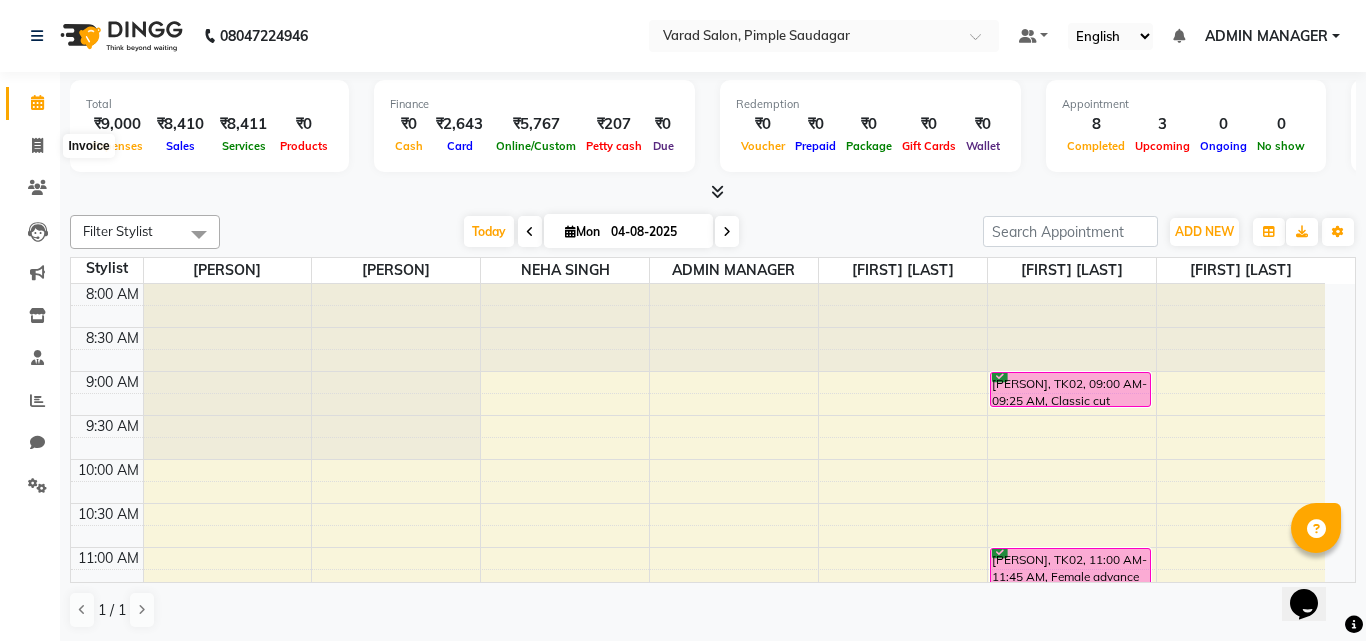 select on "7816" 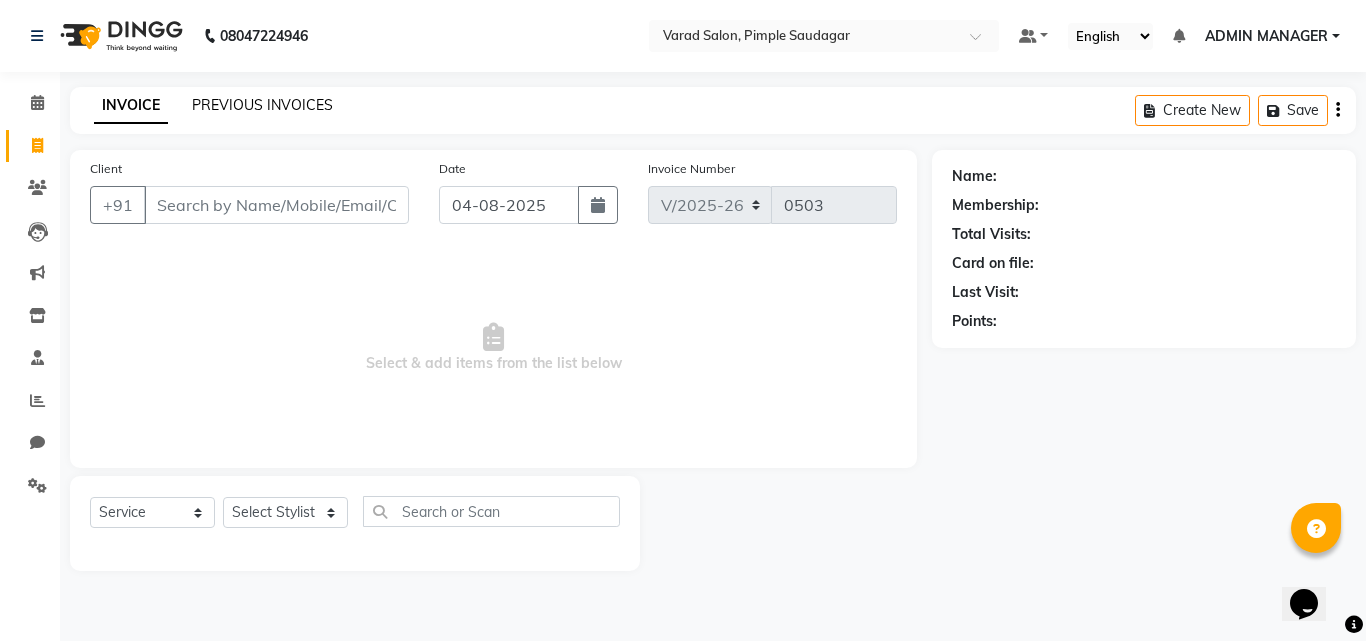 click on "PREVIOUS INVOICES" 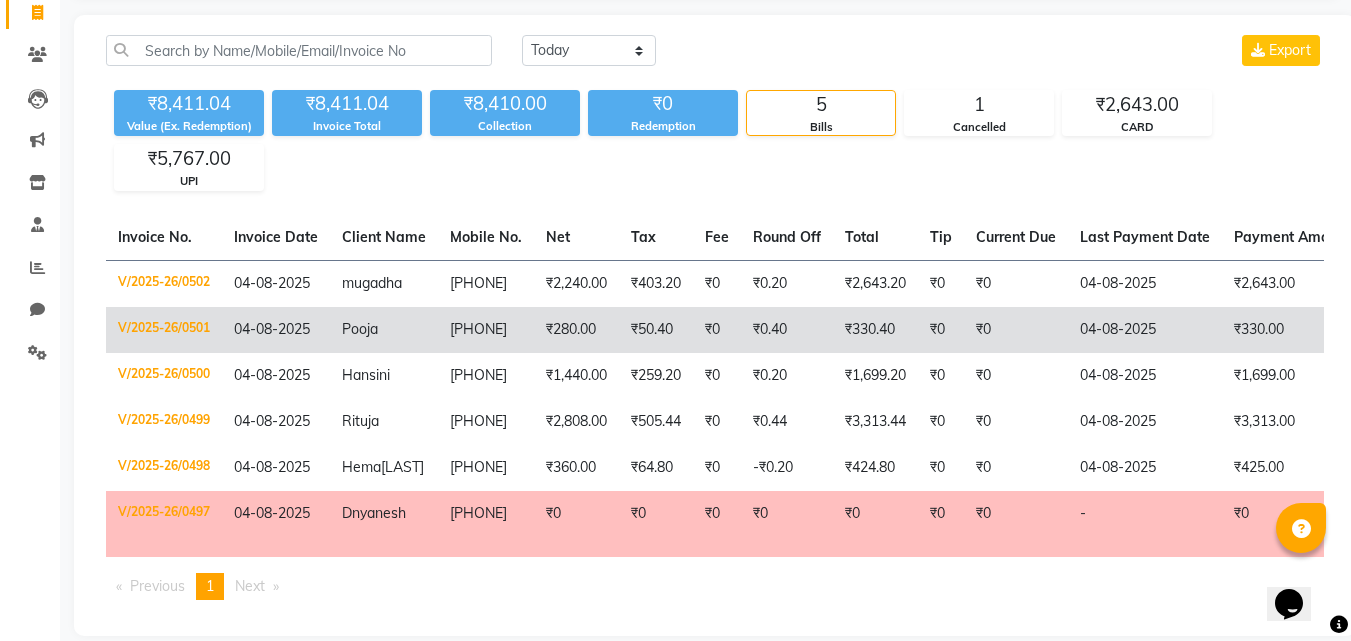 scroll, scrollTop: 193, scrollLeft: 0, axis: vertical 